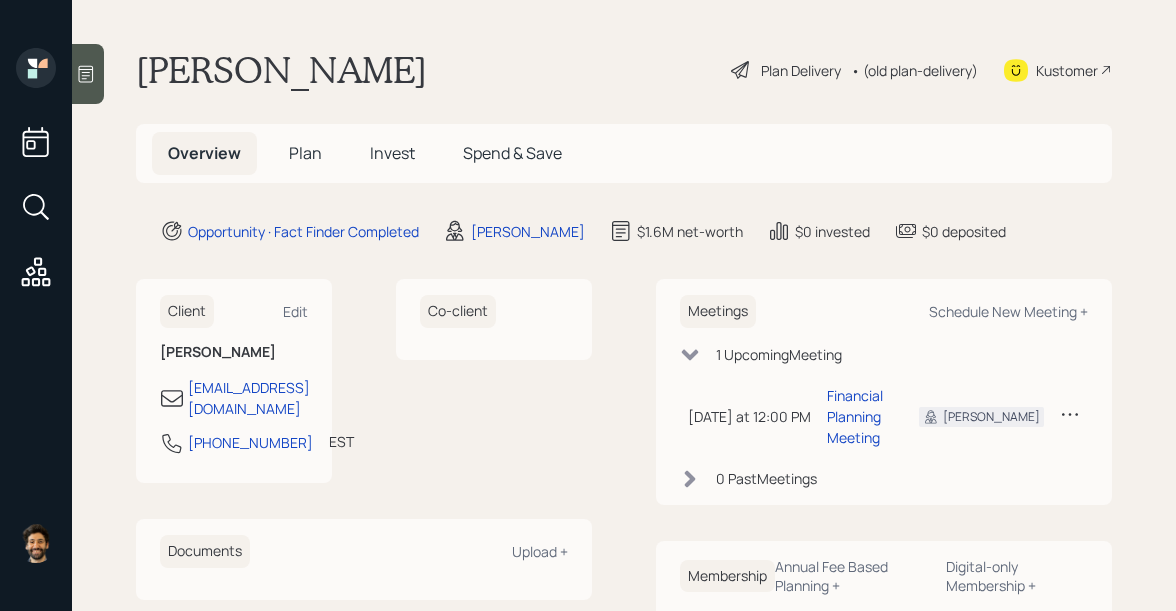 scroll, scrollTop: 0, scrollLeft: 0, axis: both 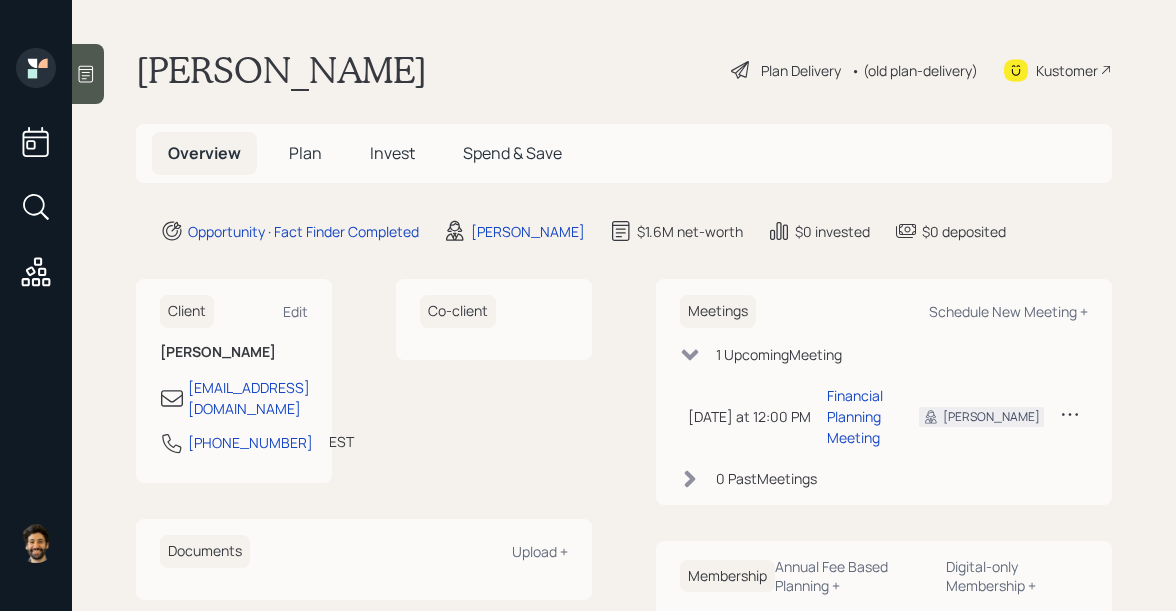 click on "Plan" at bounding box center (305, 153) 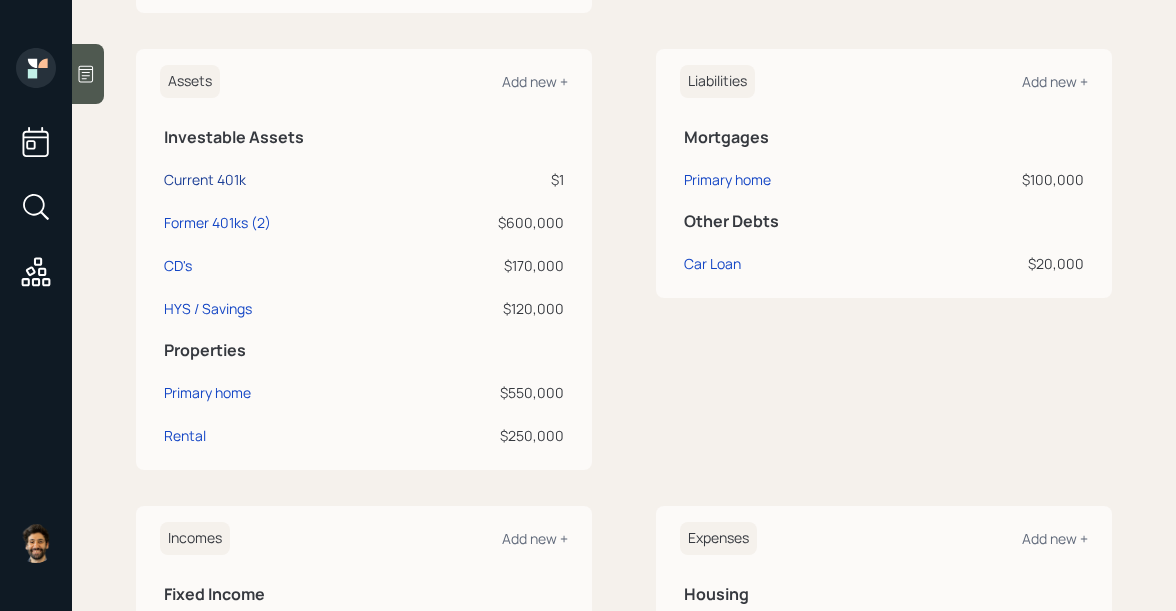 scroll, scrollTop: 0, scrollLeft: 0, axis: both 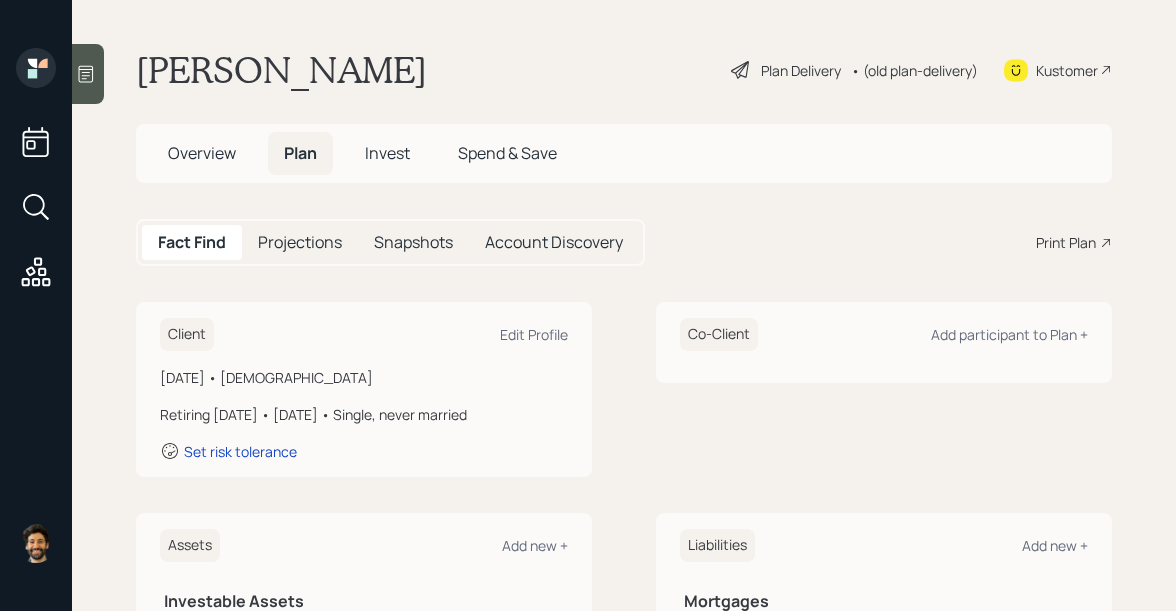 click on "[PERSON_NAME]" at bounding box center [281, 70] 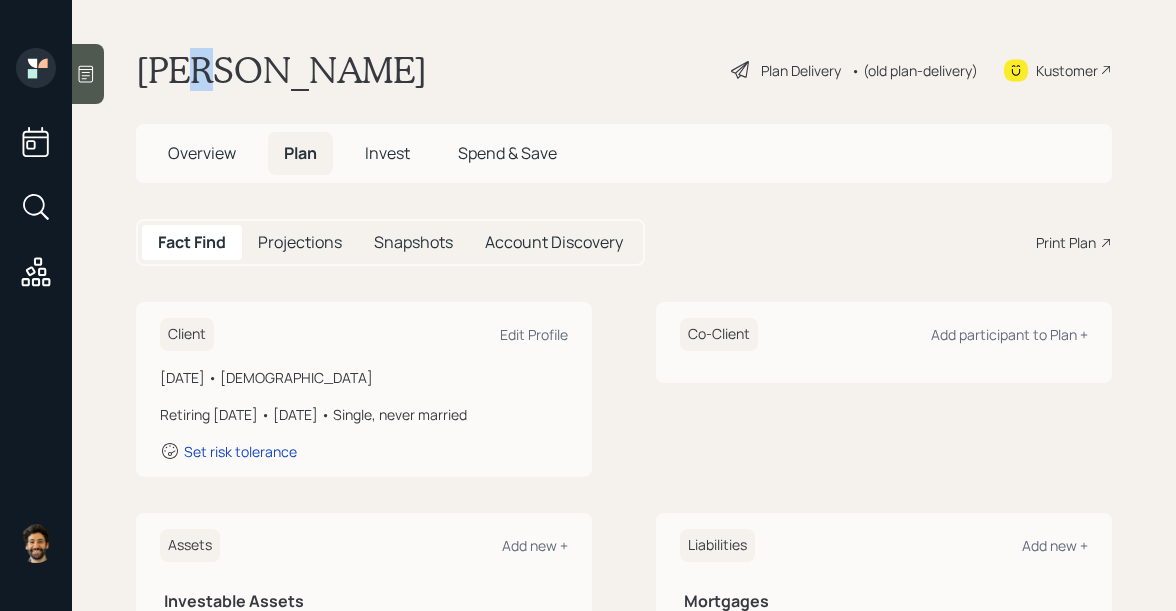 click on "[PERSON_NAME]" at bounding box center [281, 70] 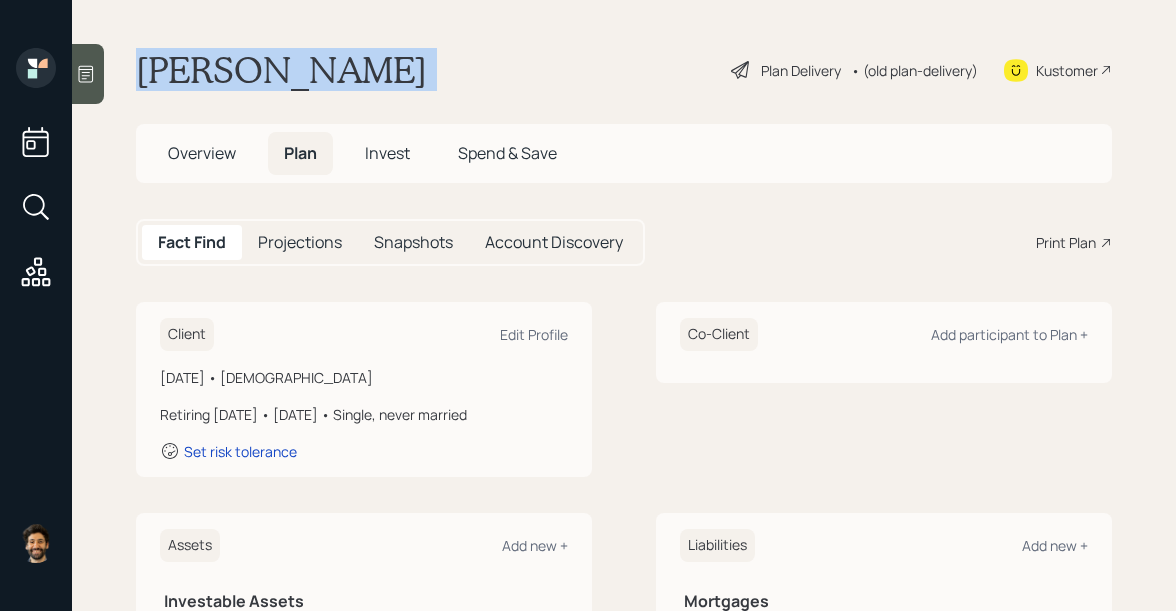 click on "[PERSON_NAME]" at bounding box center [281, 70] 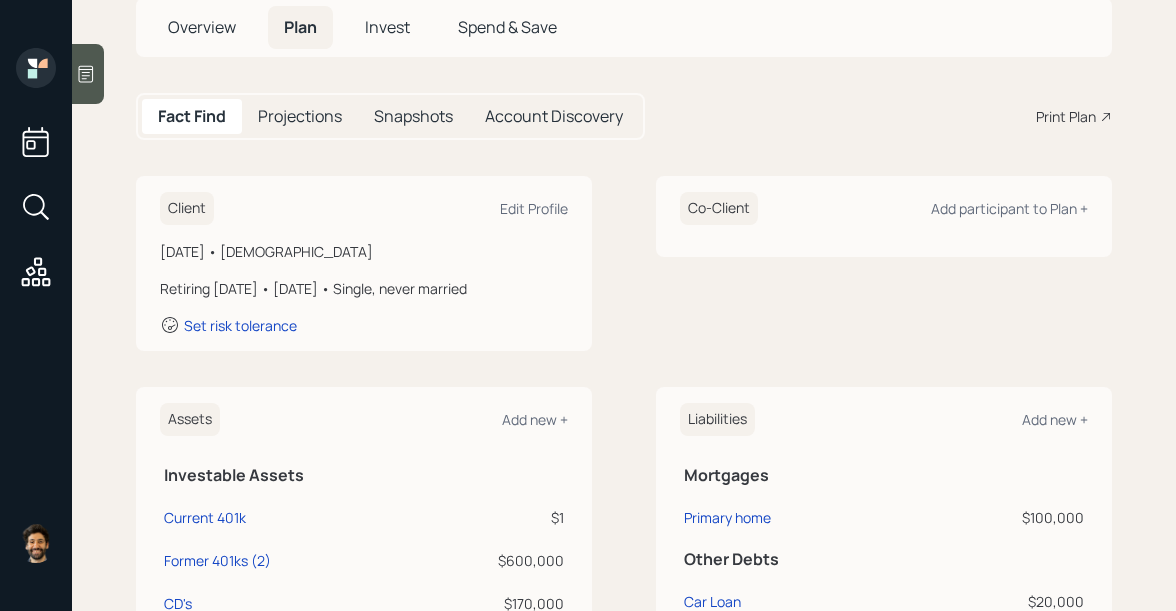 scroll, scrollTop: 147, scrollLeft: 0, axis: vertical 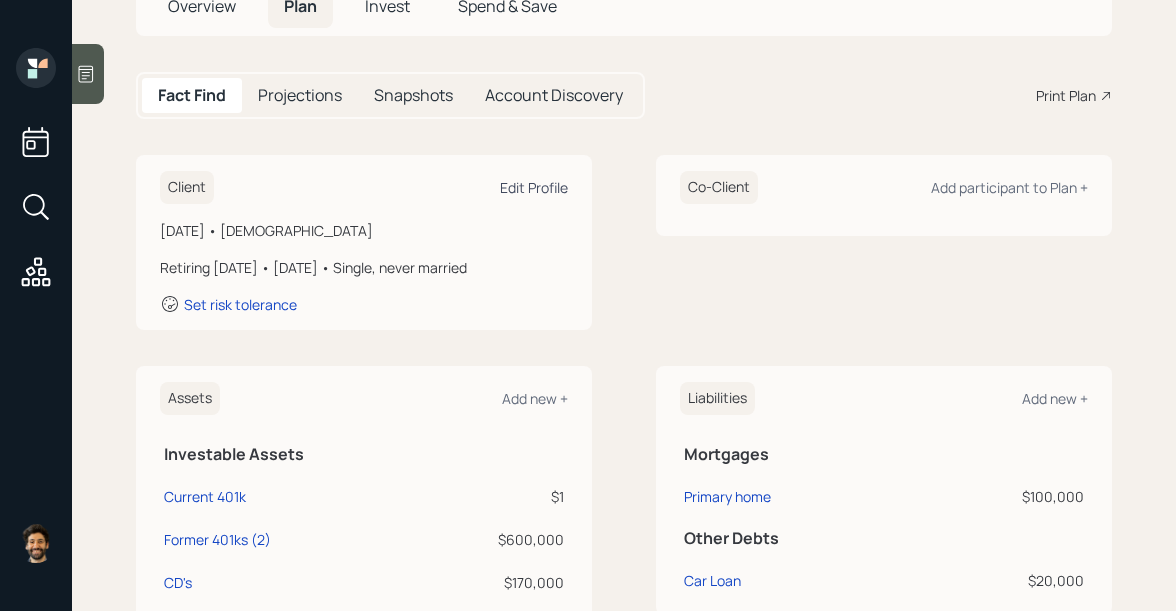click on "Edit Profile" at bounding box center [534, 187] 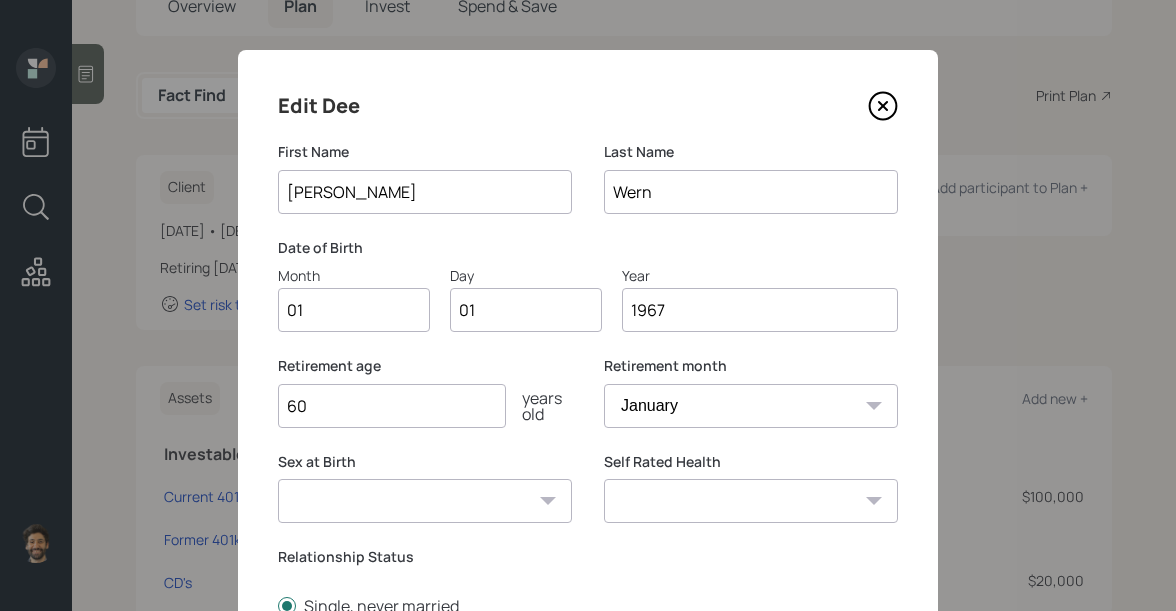 click on "01" at bounding box center (354, 310) 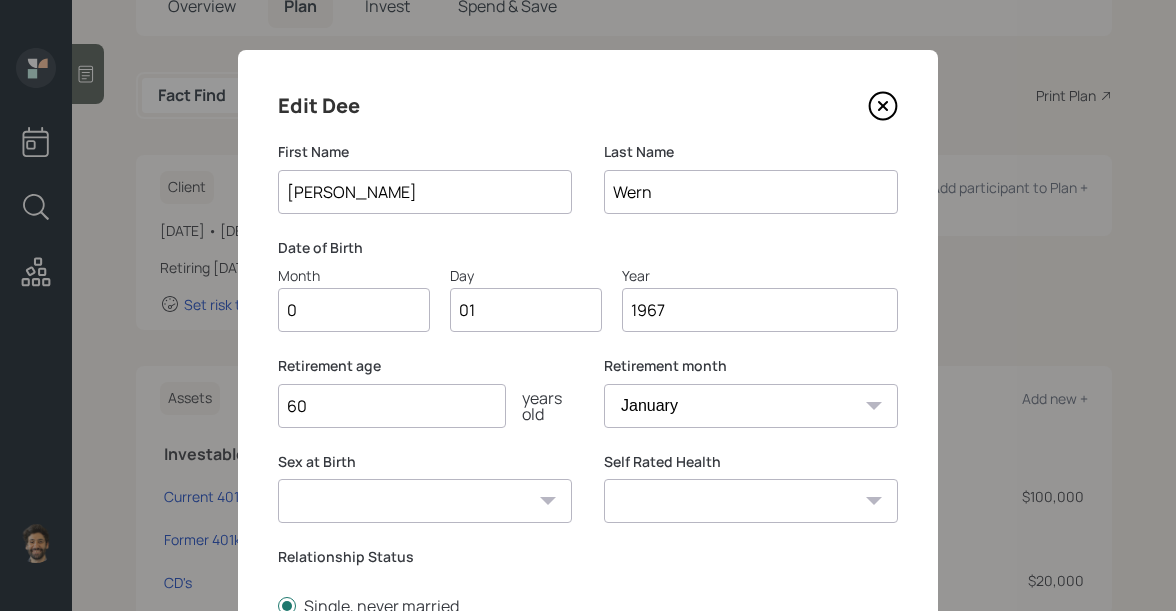 type on "06" 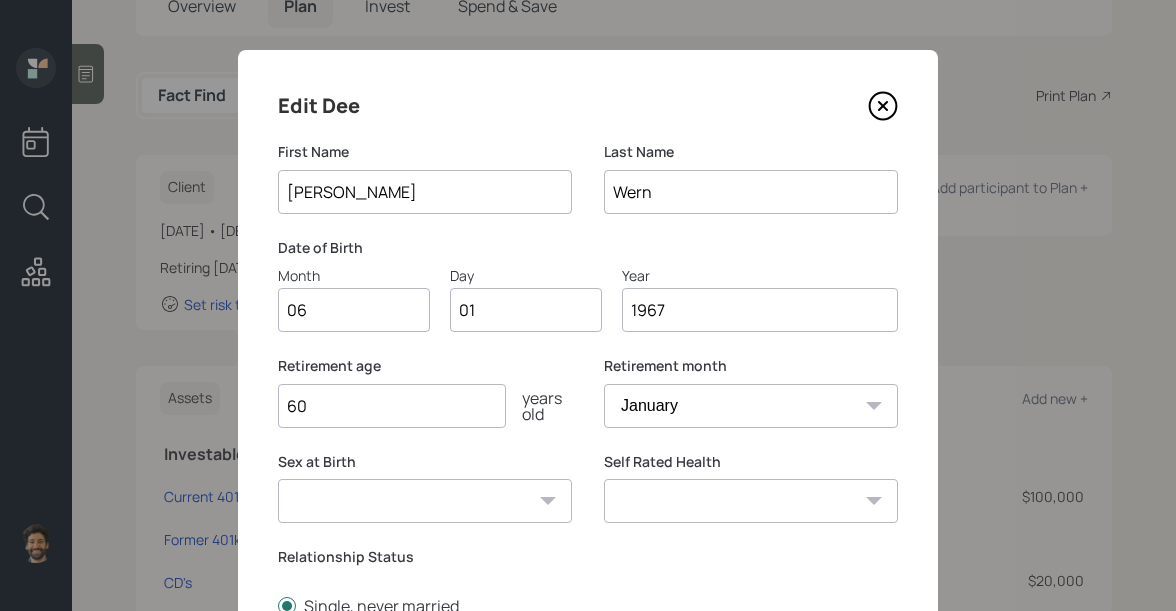 type on "0" 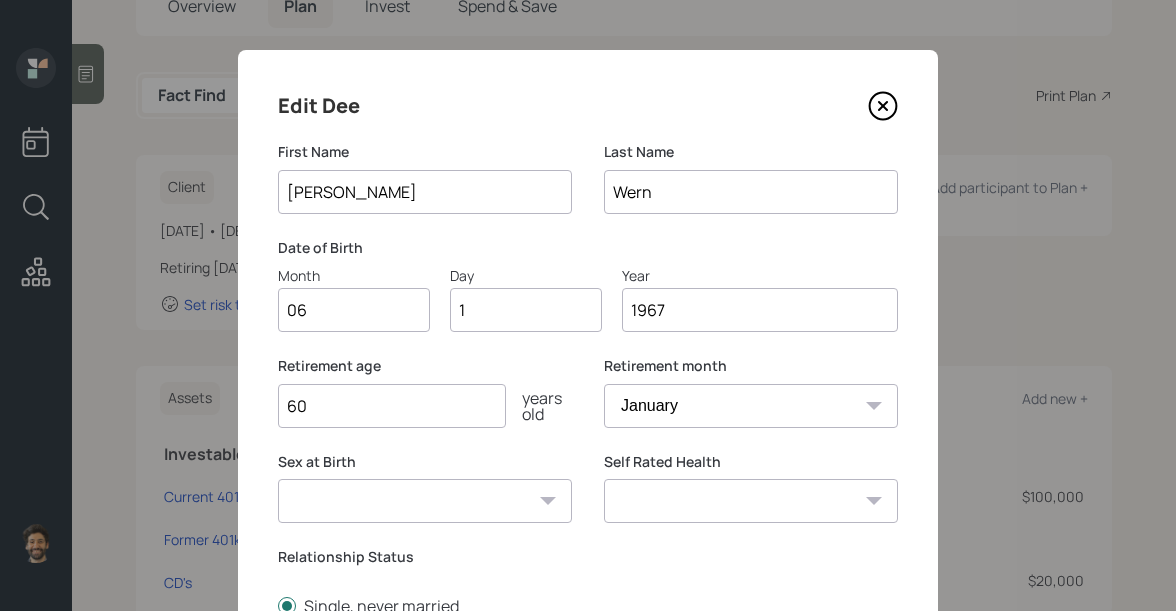 type on "16" 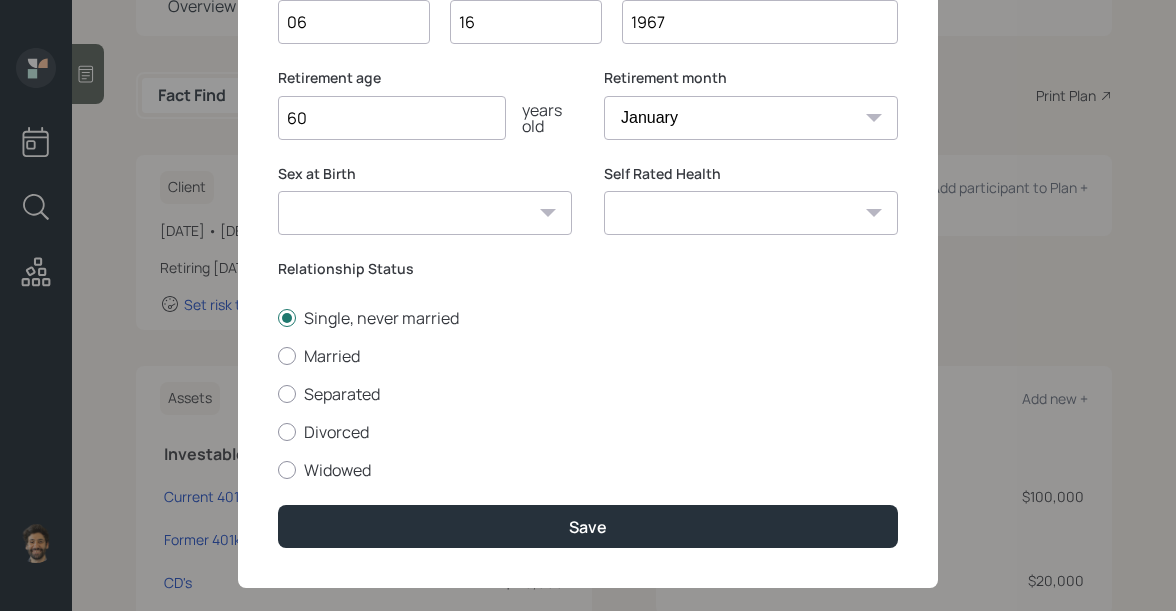 scroll, scrollTop: 292, scrollLeft: 0, axis: vertical 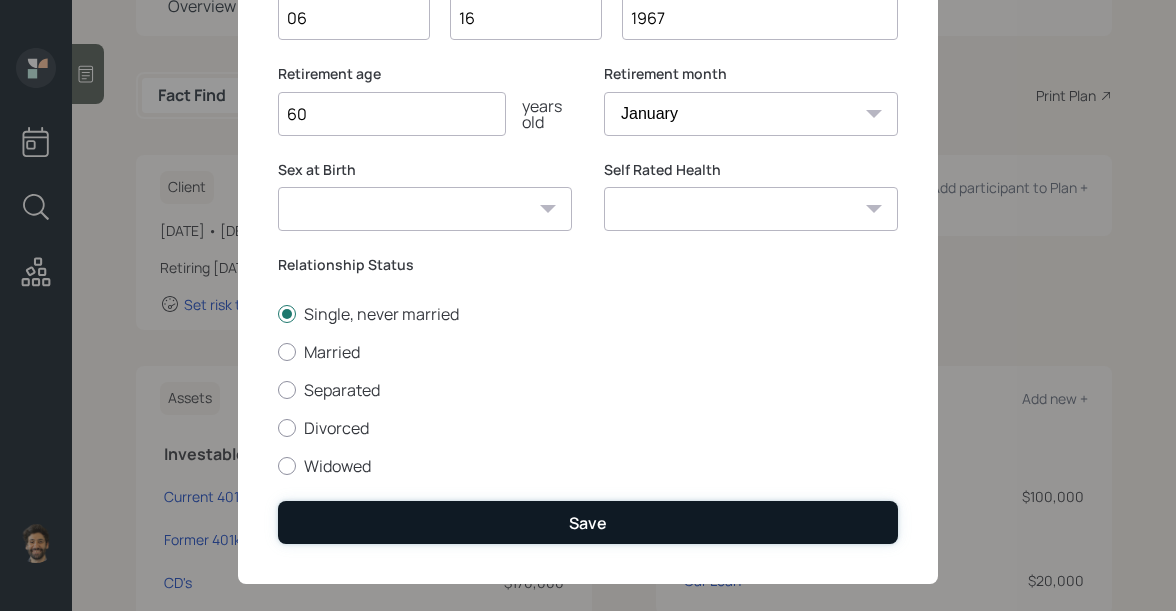 click on "Save" at bounding box center [588, 522] 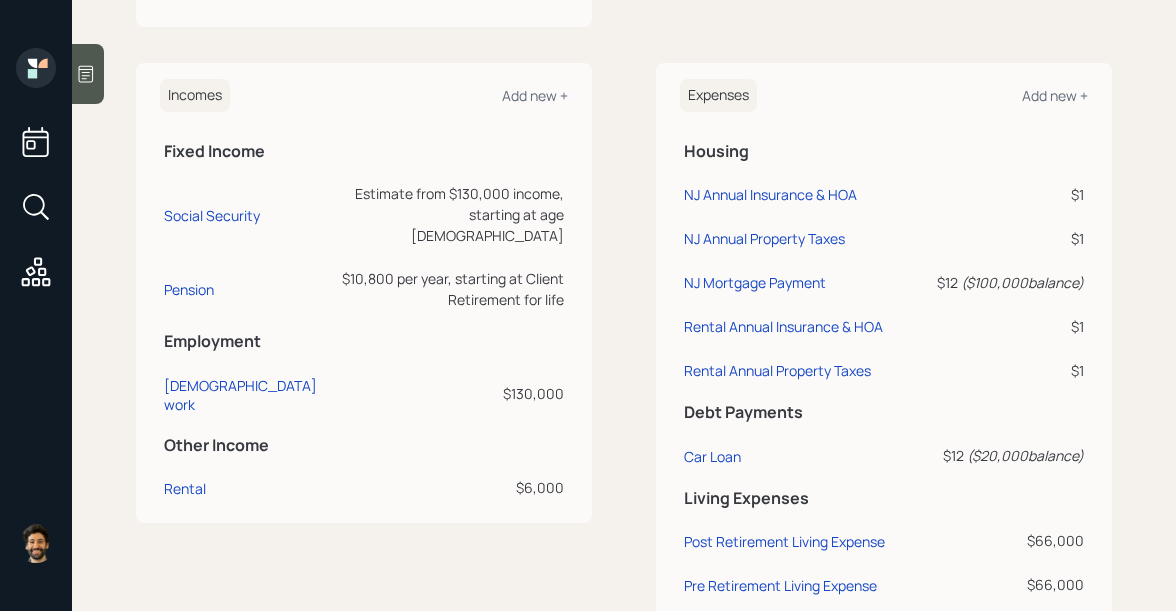 scroll, scrollTop: 958, scrollLeft: 0, axis: vertical 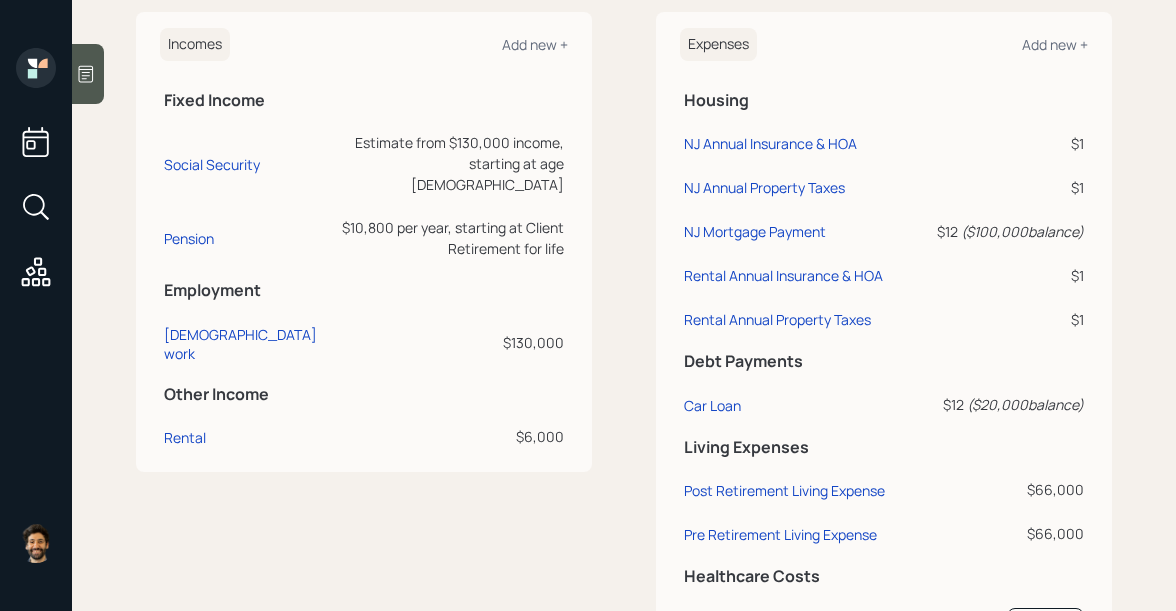 click on "$130,000" at bounding box center (449, 342) 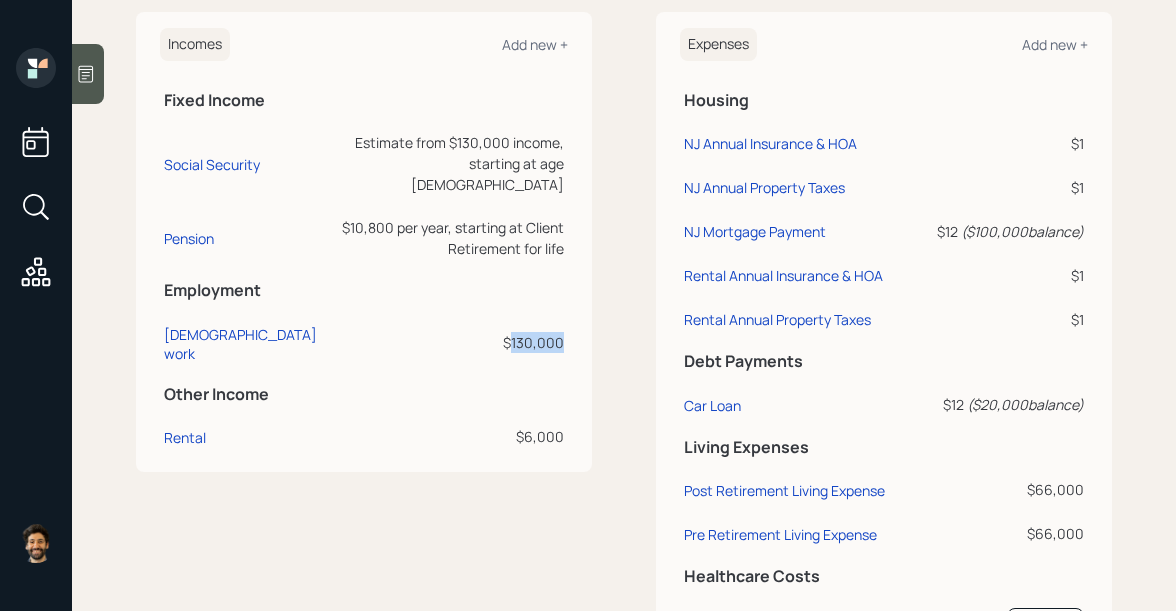 click on "$130,000" at bounding box center [449, 342] 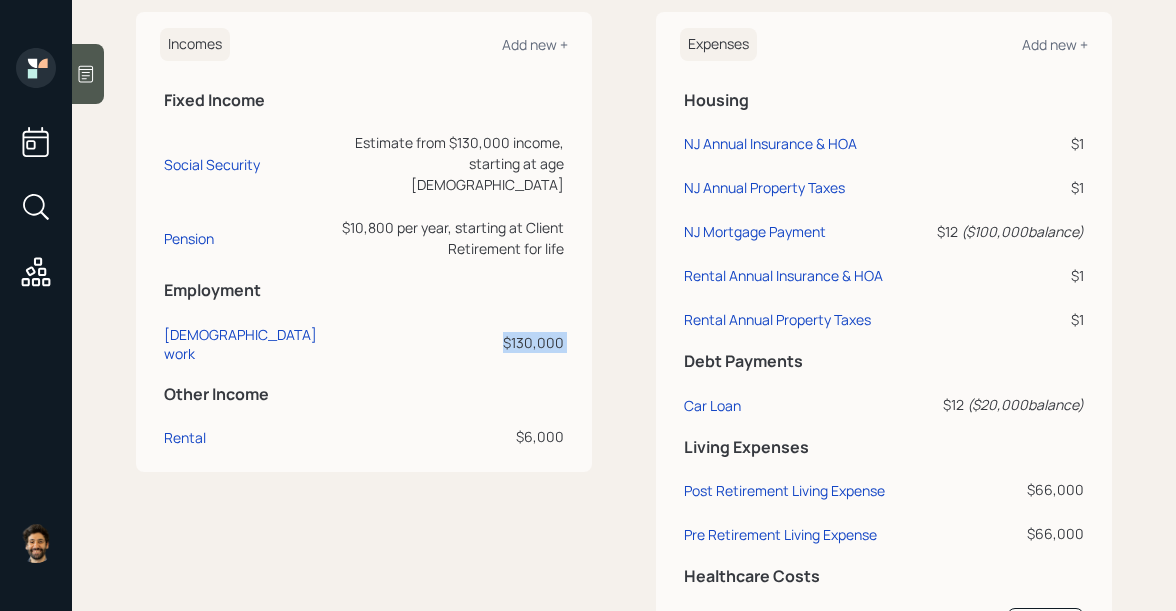 click on "$130,000" at bounding box center (449, 342) 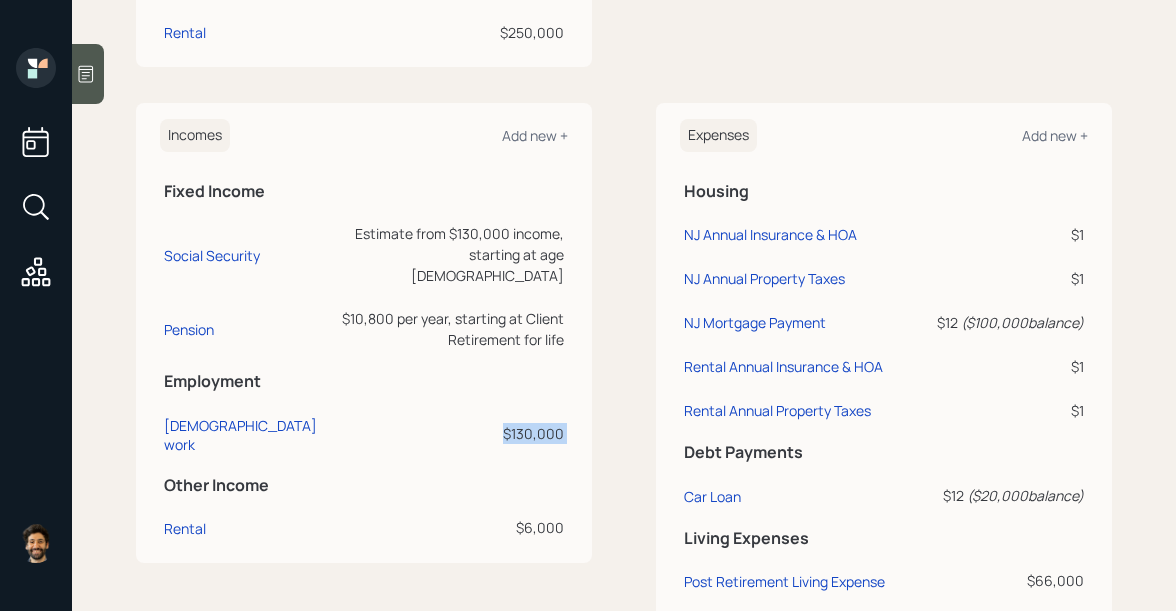 scroll, scrollTop: 868, scrollLeft: 0, axis: vertical 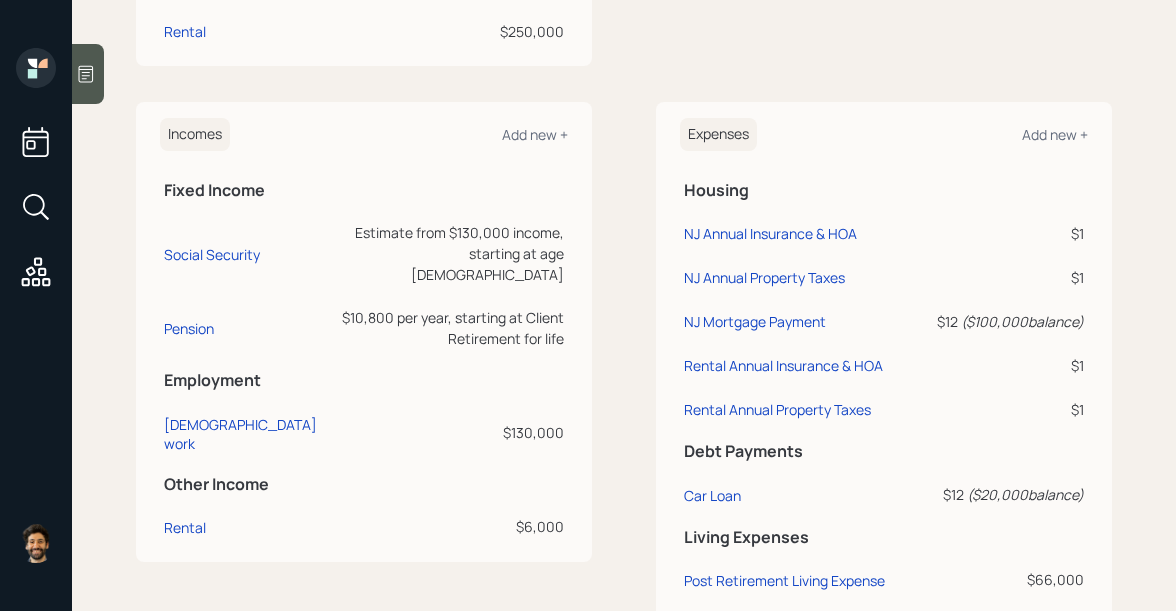 click on "$6,000" at bounding box center (449, 526) 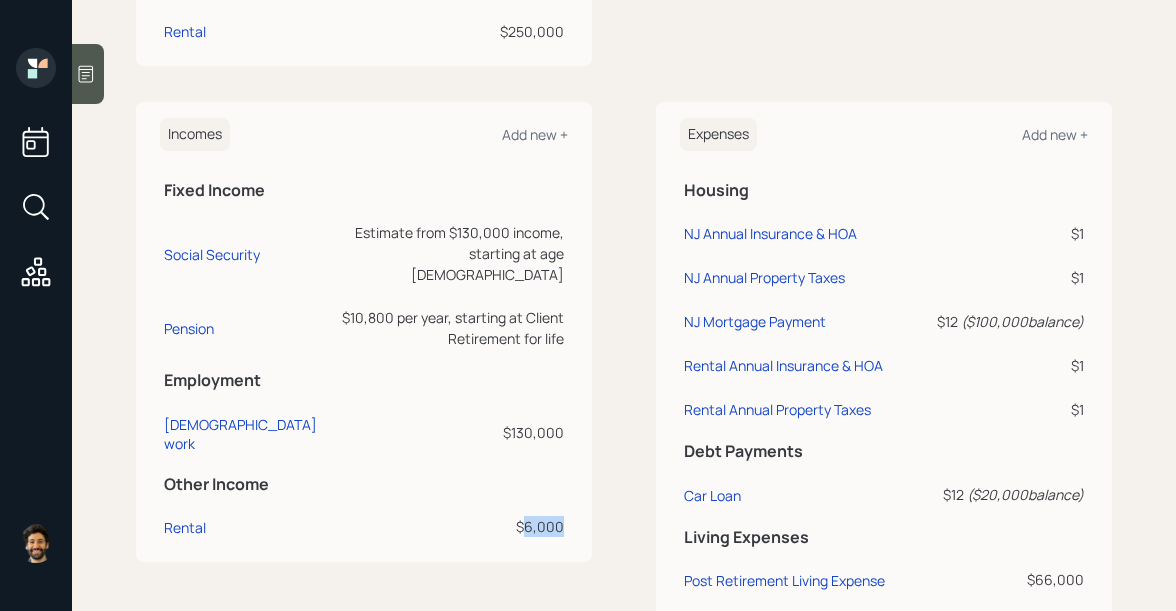 click on "$6,000" at bounding box center [449, 526] 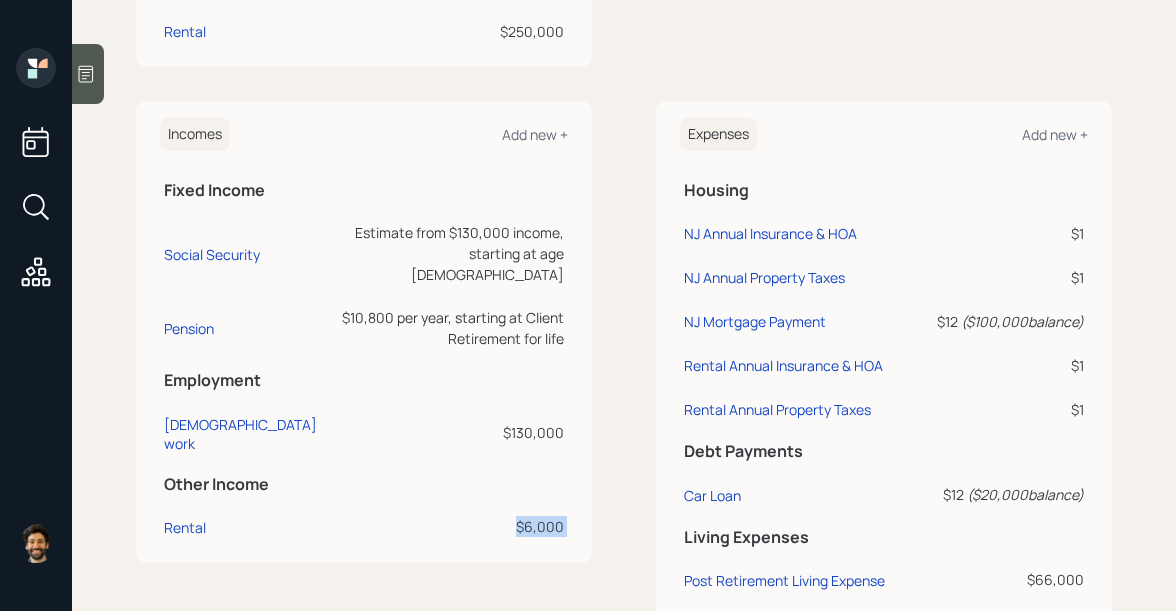 click on "$6,000" at bounding box center [449, 526] 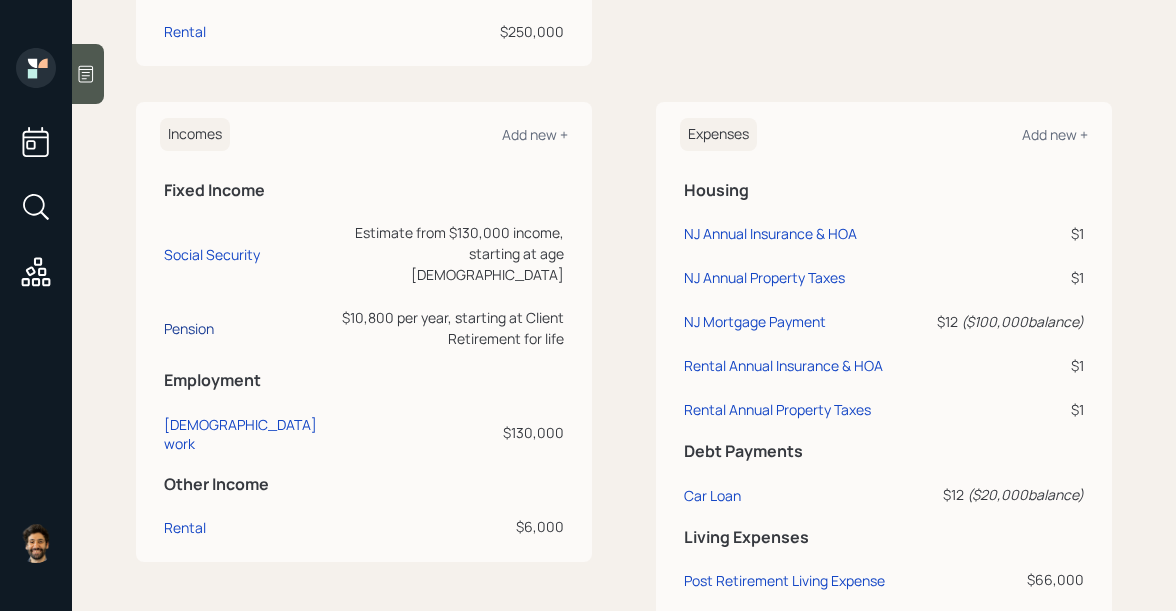 click on "Pension" at bounding box center (189, 328) 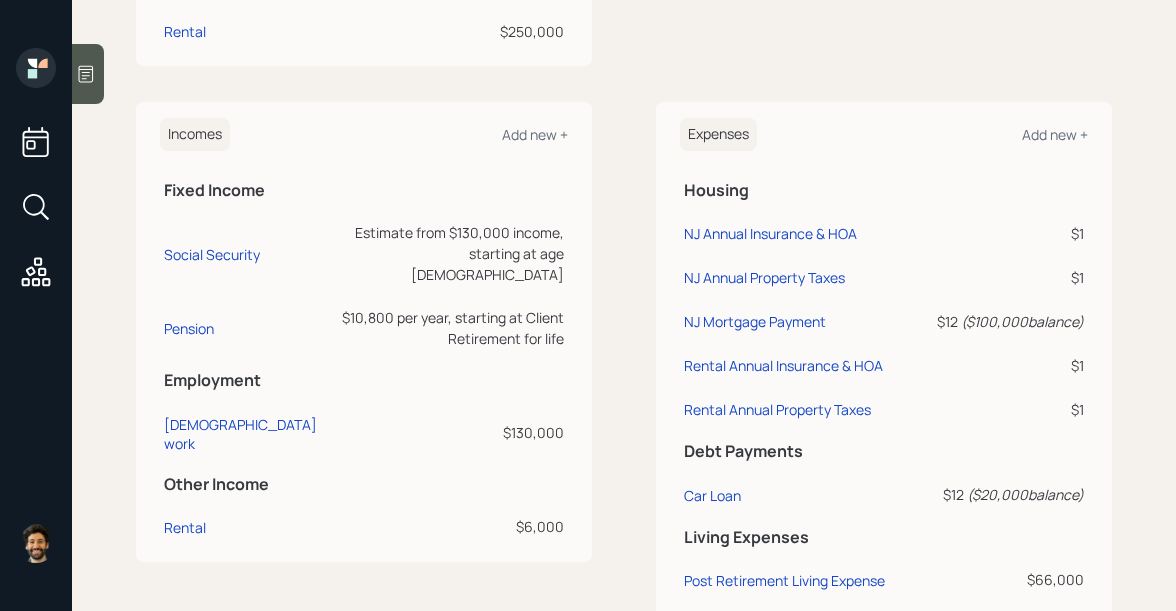click at bounding box center (88, 74) 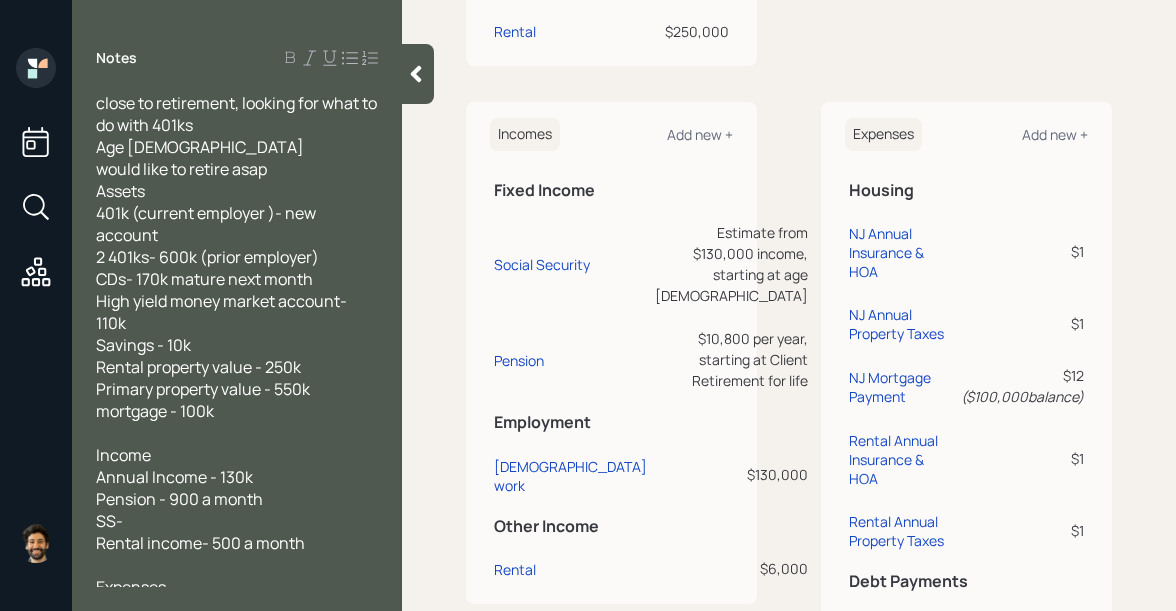 scroll, scrollTop: 208, scrollLeft: 0, axis: vertical 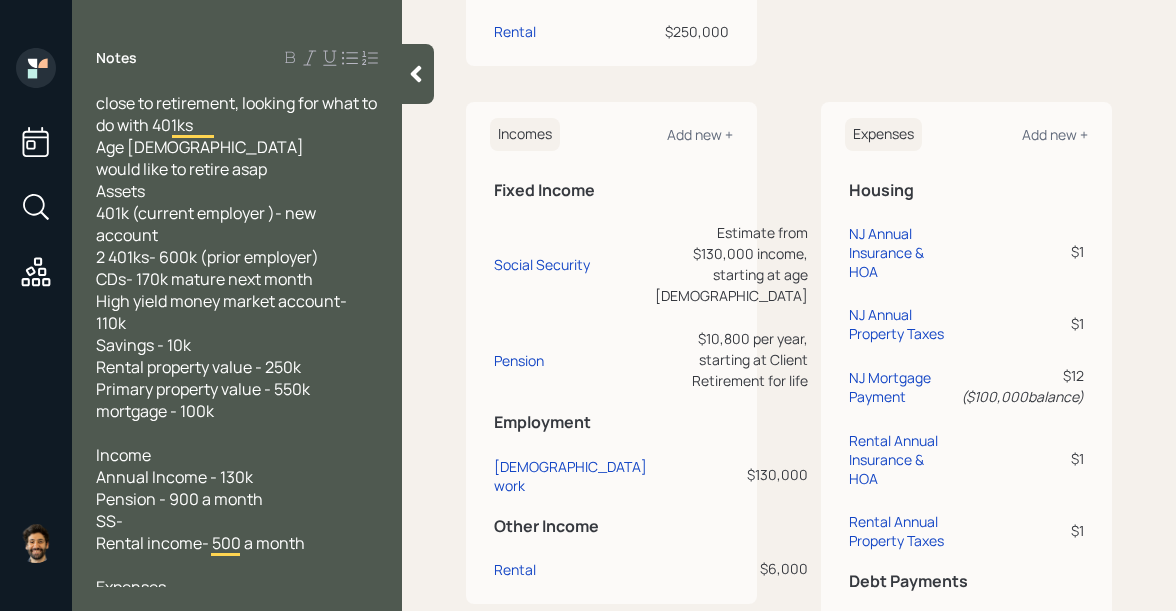 click 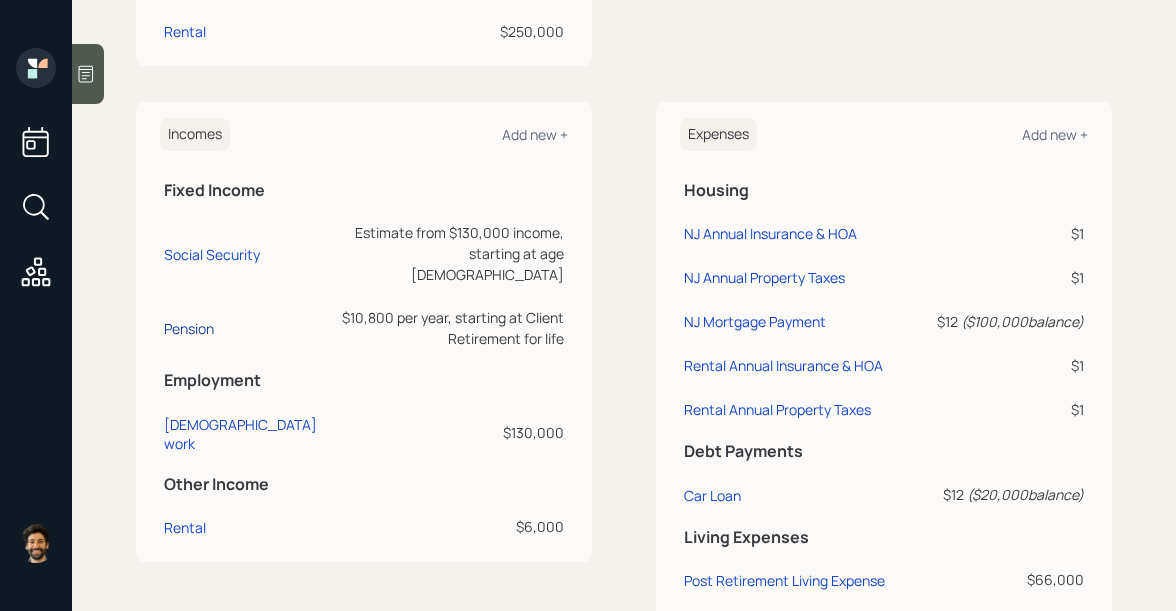 click on "Pension" at bounding box center [189, 328] 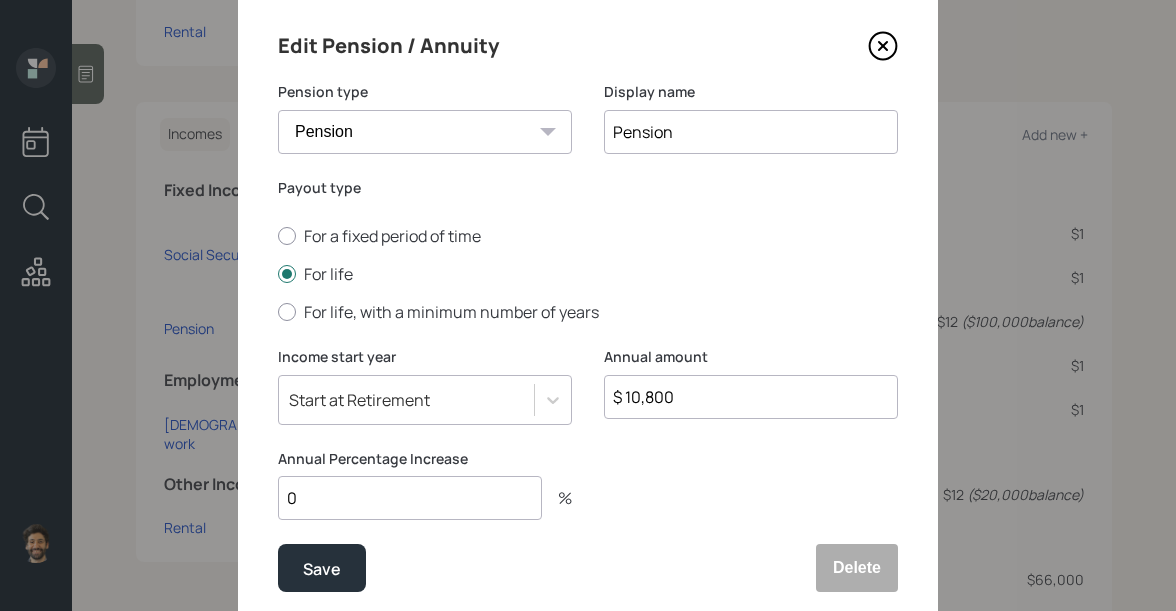 click on "Start at Retirement" at bounding box center [425, 400] 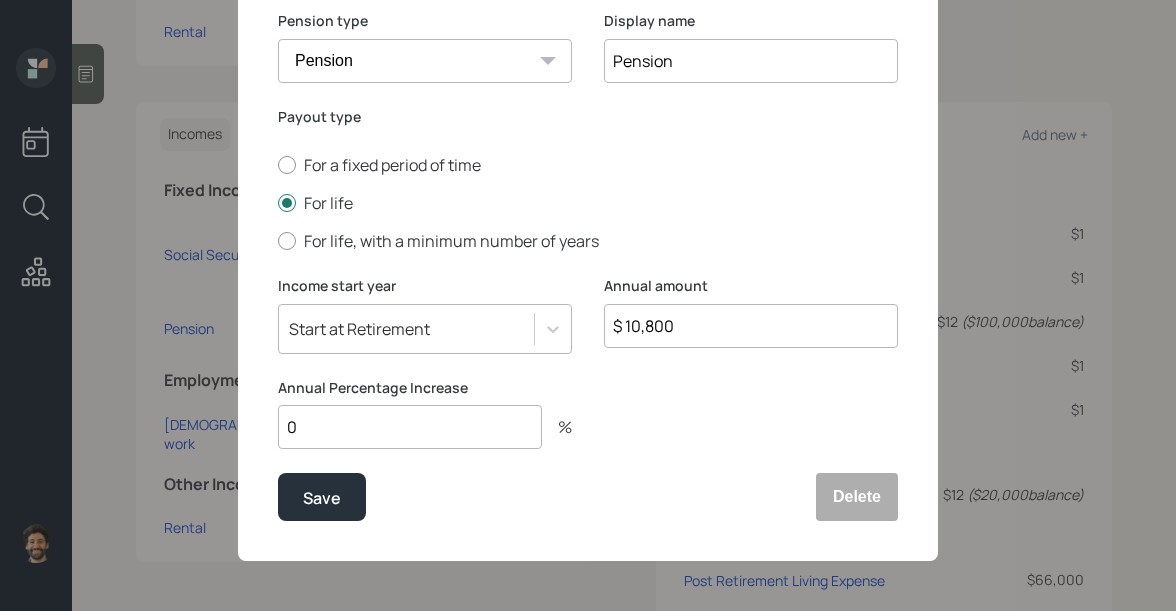 click on "$ 10,800" at bounding box center [751, 326] 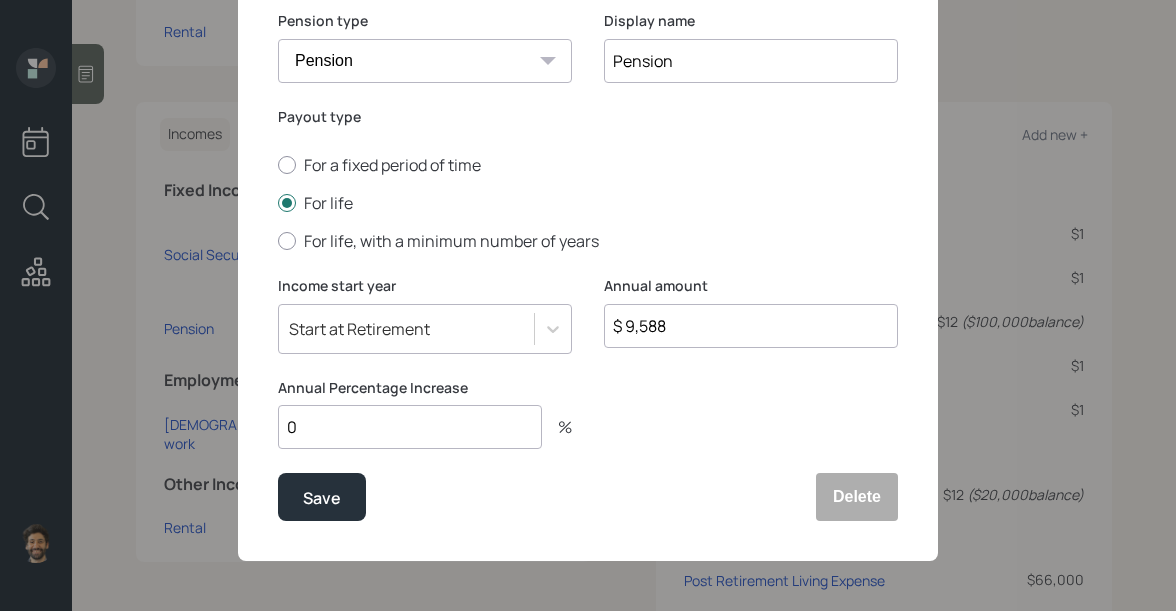 type on "$ 9,588" 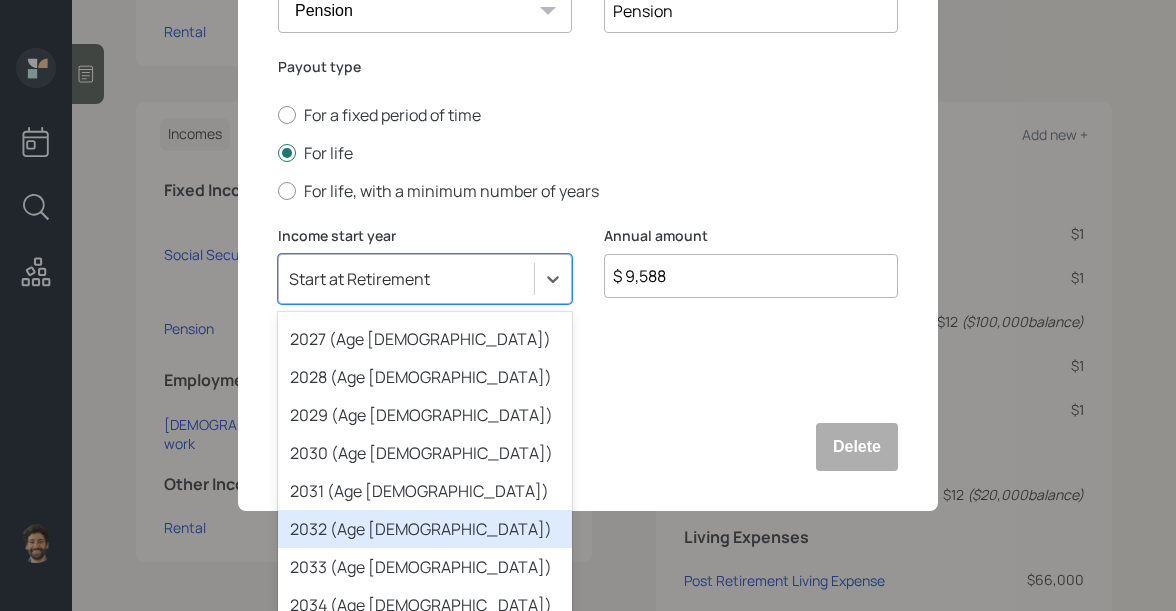 click on "2032 (Age 65)" at bounding box center [425, 529] 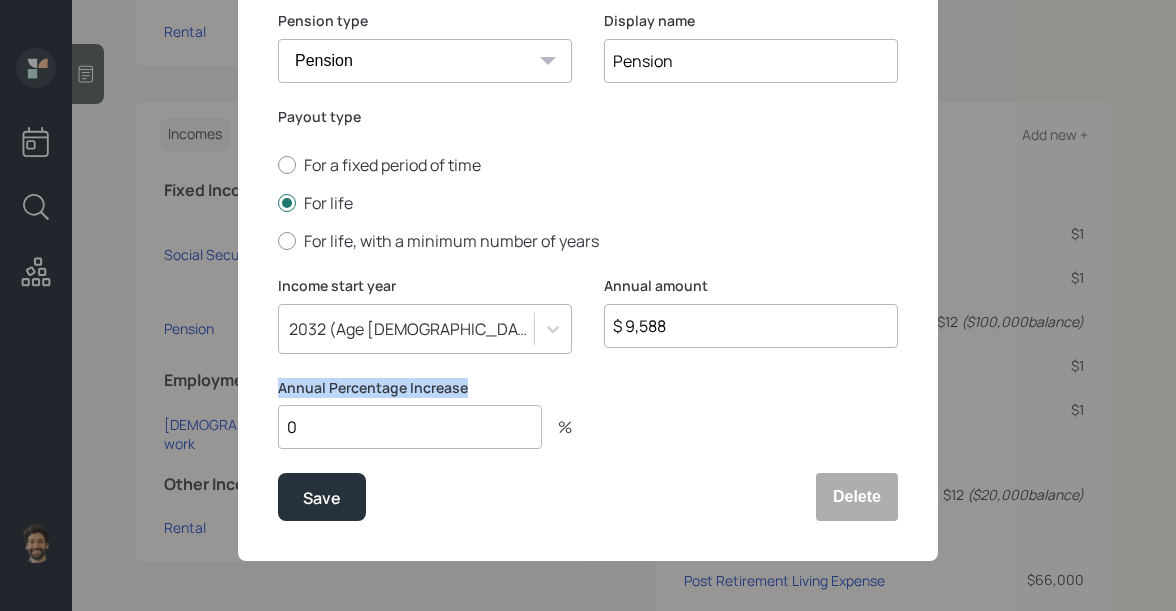 drag, startPoint x: 281, startPoint y: 393, endPoint x: 465, endPoint y: 393, distance: 184 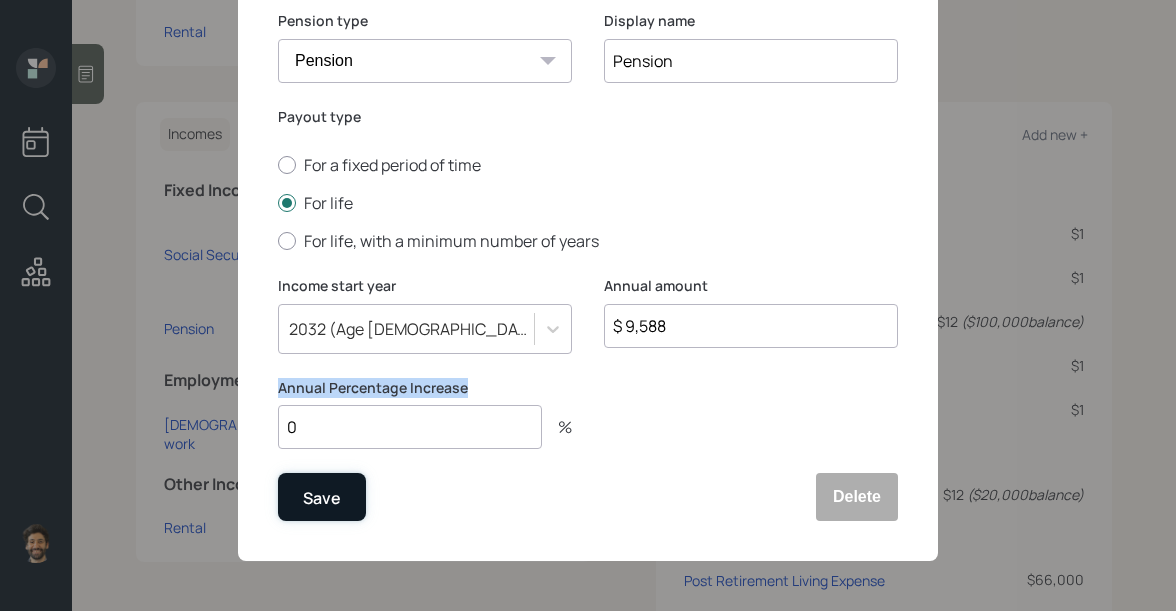 click on "Save" at bounding box center (322, 498) 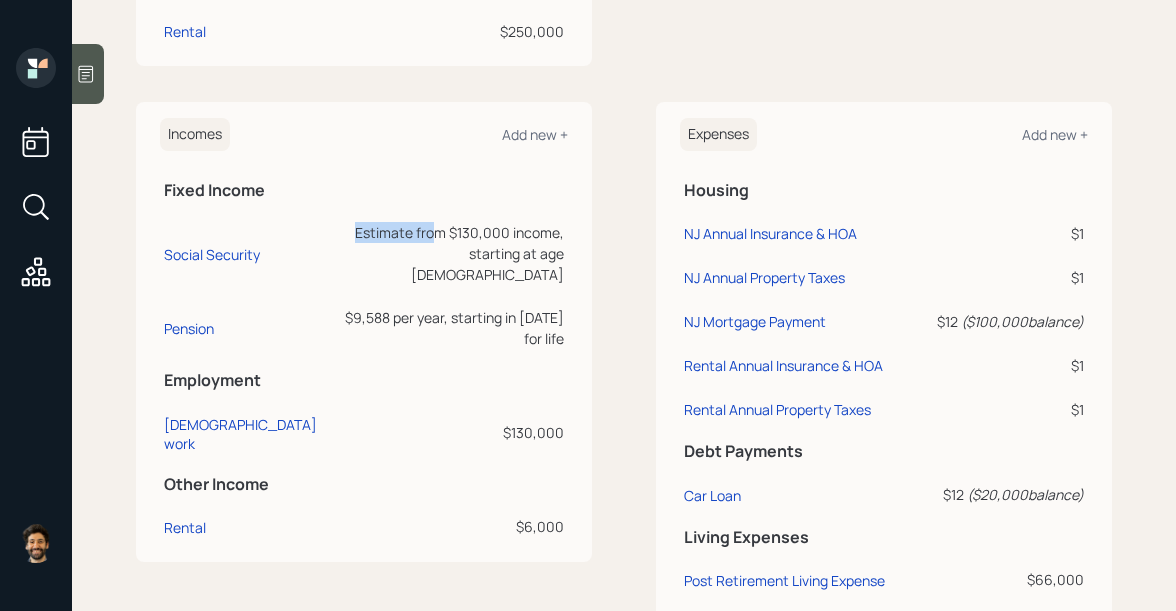 drag, startPoint x: 288, startPoint y: 233, endPoint x: 368, endPoint y: 233, distance: 80 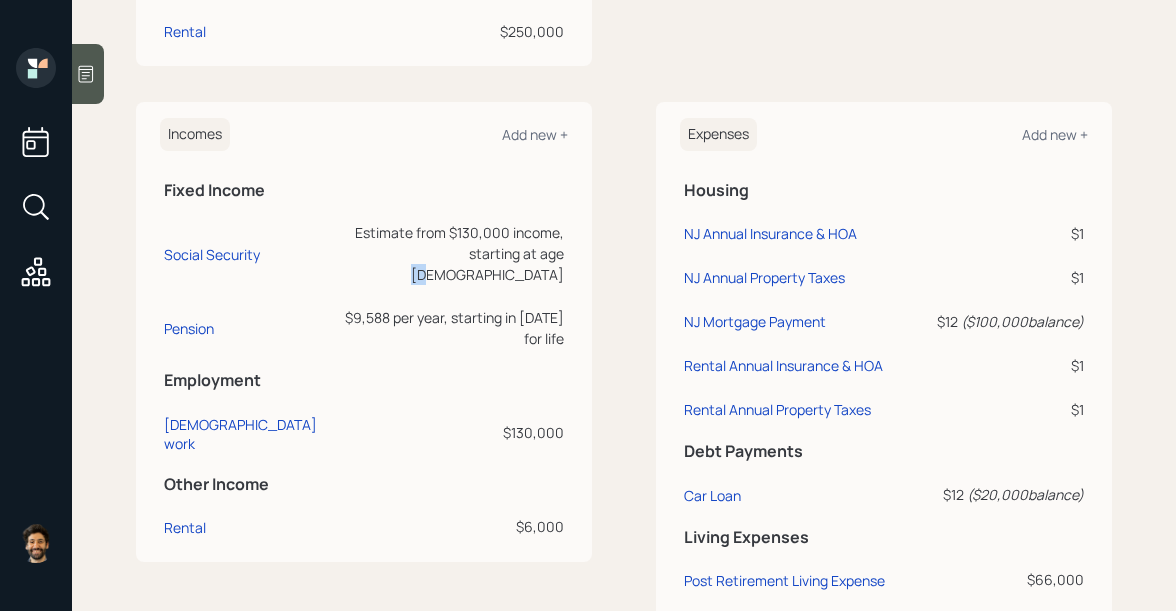 drag, startPoint x: 567, startPoint y: 255, endPoint x: 546, endPoint y: 250, distance: 21.587032 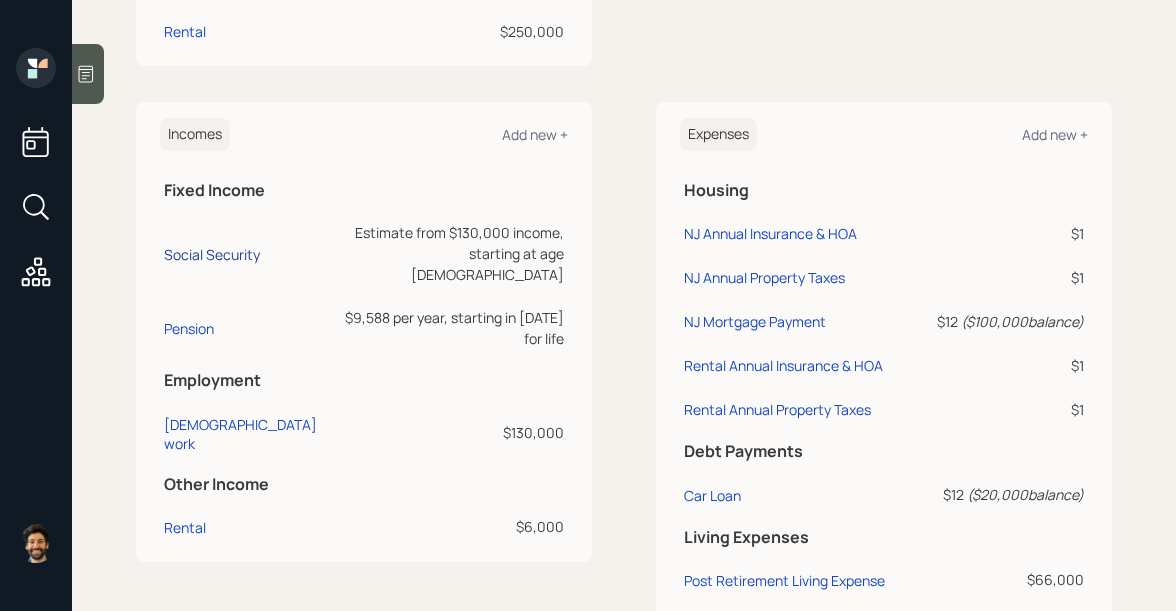 click on "Social Security" at bounding box center (212, 254) 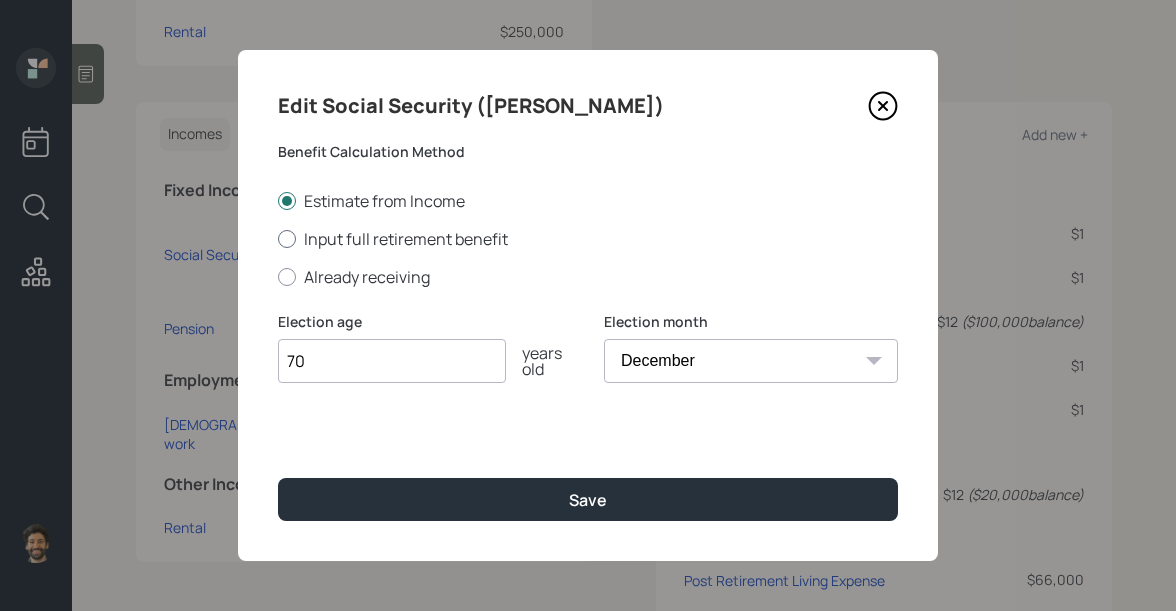 click on "Input full retirement benefit" at bounding box center [588, 239] 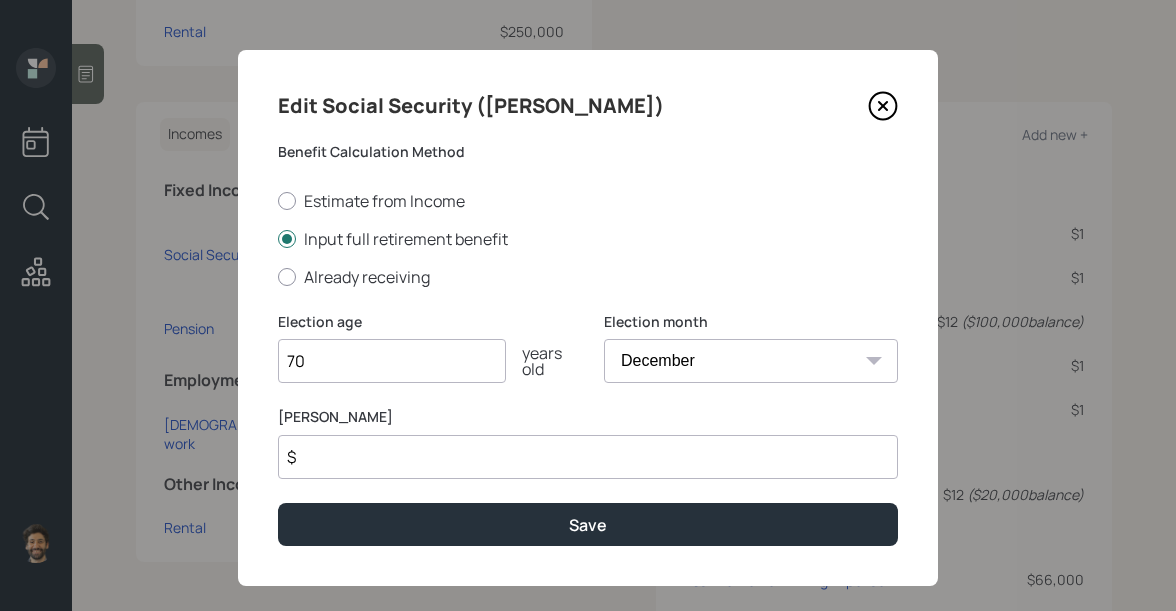 click on "$" at bounding box center [588, 457] 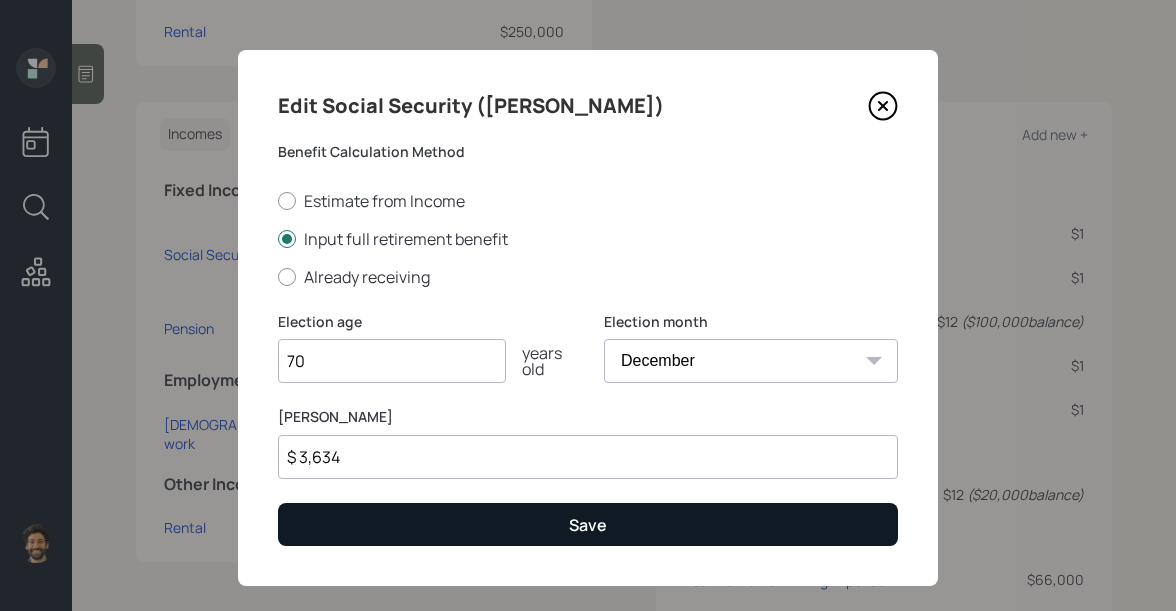 type on "$ 3,634" 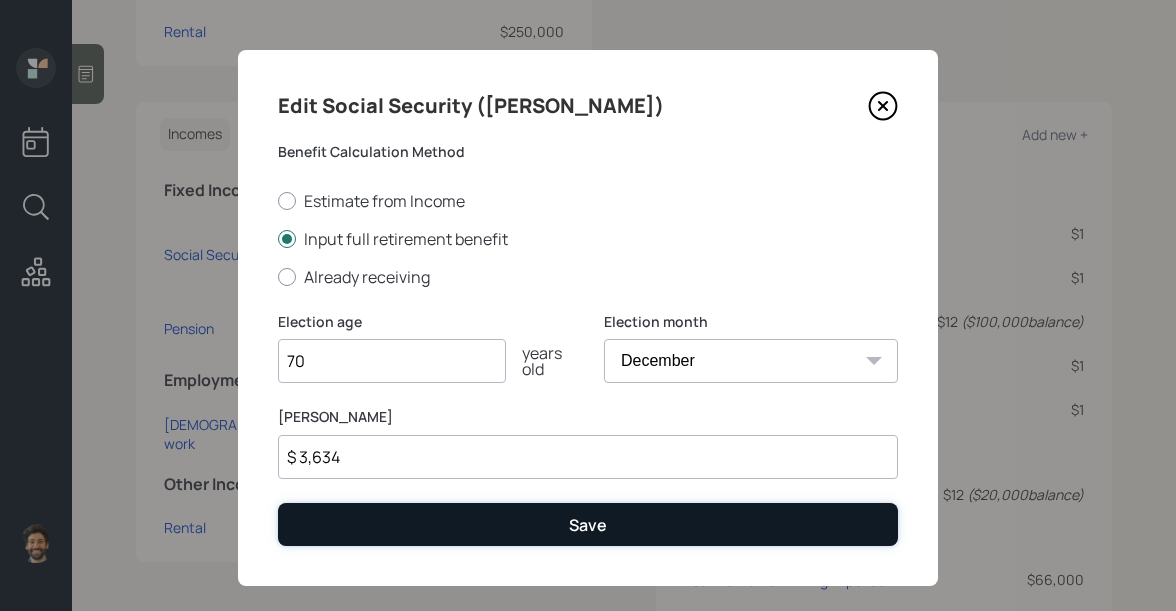 click on "Save" at bounding box center (588, 524) 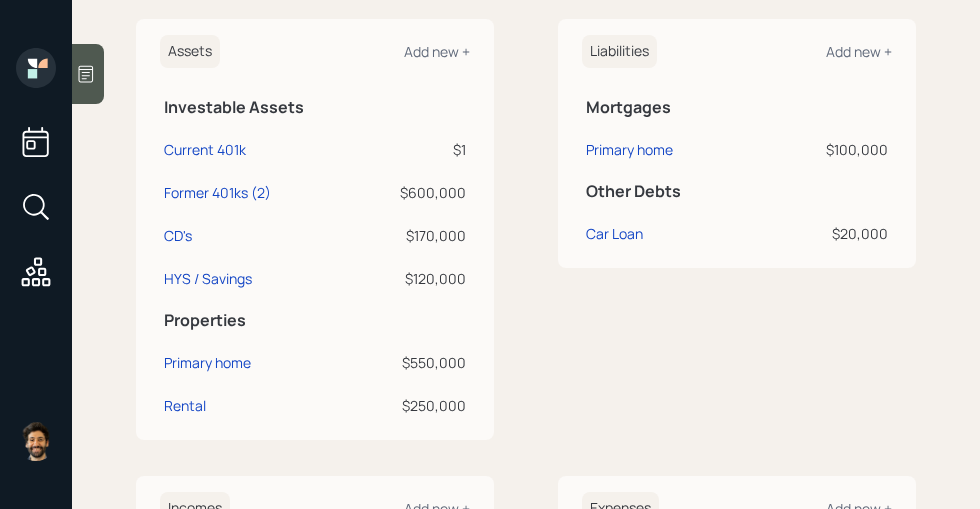 scroll, scrollTop: 494, scrollLeft: 0, axis: vertical 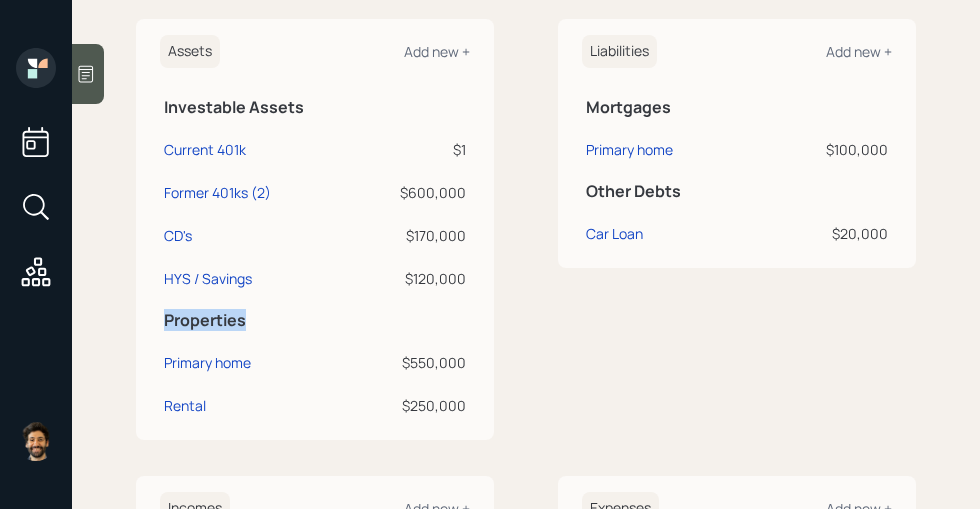 drag, startPoint x: 164, startPoint y: 339, endPoint x: 259, endPoint y: 342, distance: 95.047356 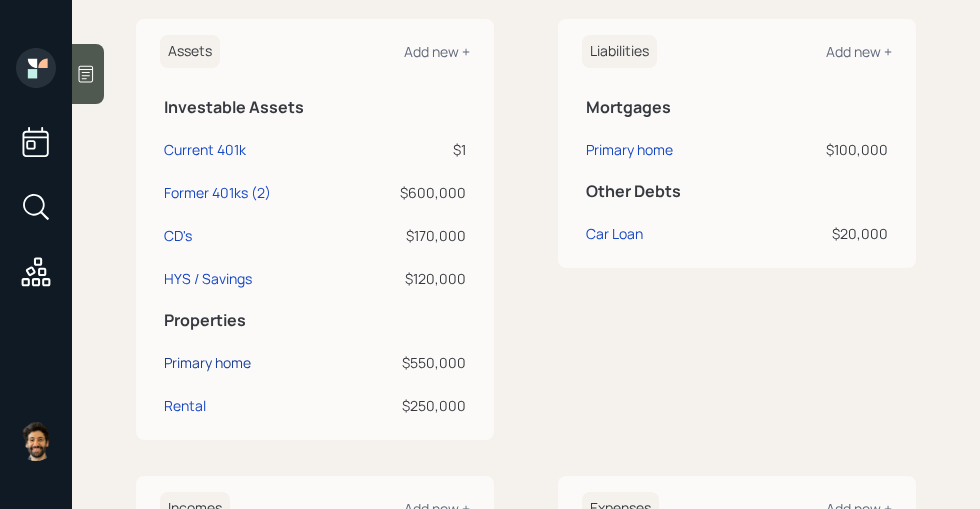 click on "Primary home" at bounding box center (207, 362) 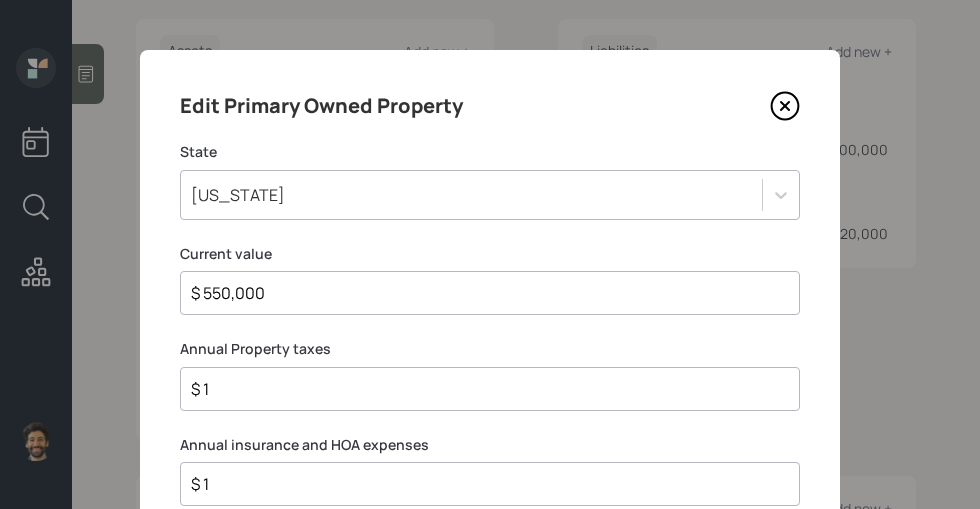 scroll, scrollTop: 22, scrollLeft: 0, axis: vertical 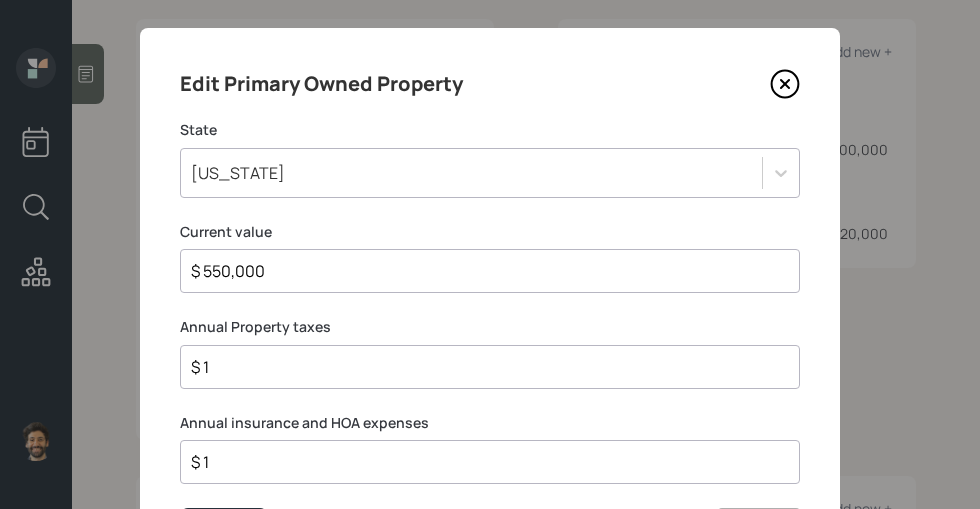 drag, startPoint x: 269, startPoint y: 267, endPoint x: 182, endPoint y: 267, distance: 87 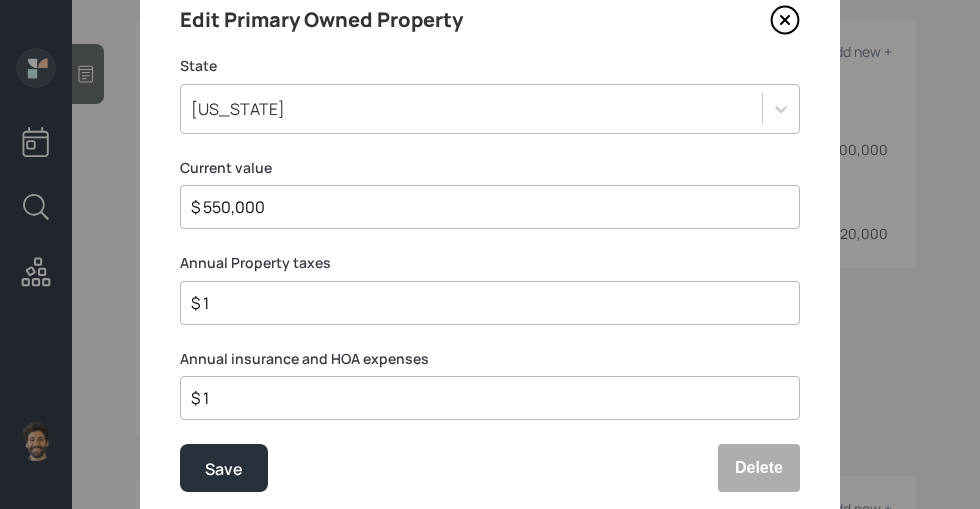 scroll, scrollTop: 93, scrollLeft: 0, axis: vertical 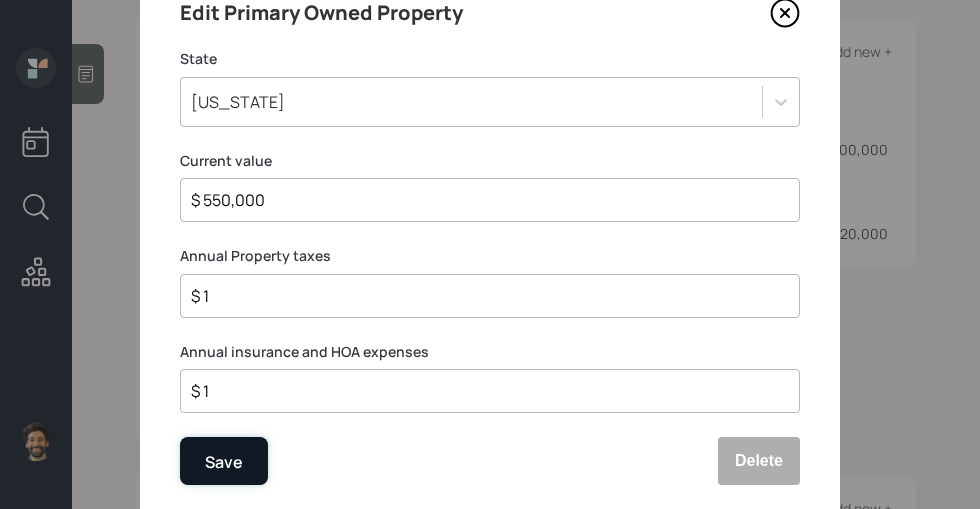 click on "Save" at bounding box center [224, 462] 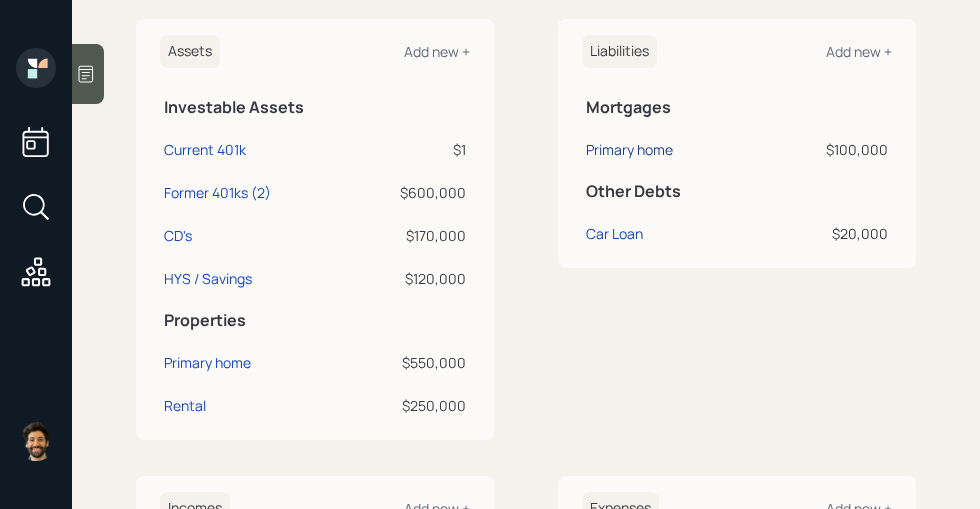 click on "Primary home" at bounding box center (629, 149) 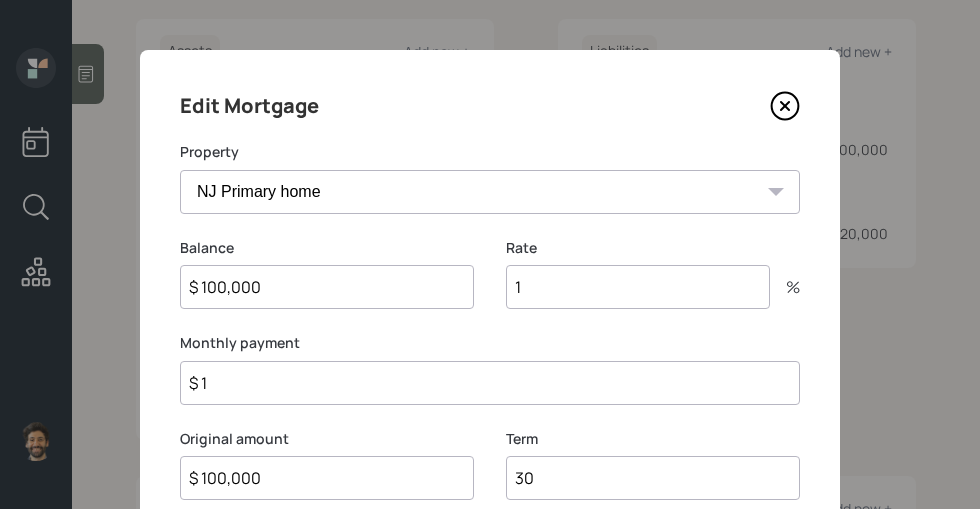 drag, startPoint x: 271, startPoint y: 282, endPoint x: 176, endPoint y: 272, distance: 95.524864 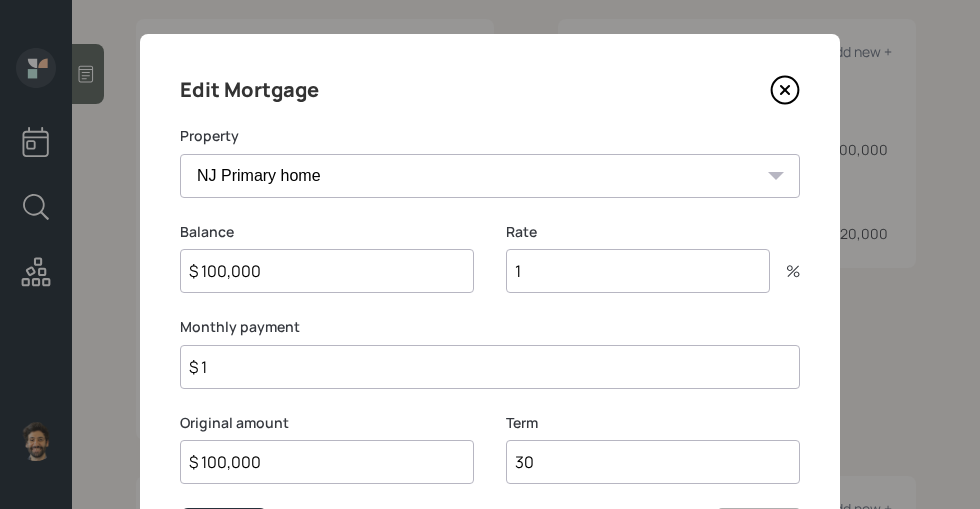 click on "$ 100,000" at bounding box center [327, 271] 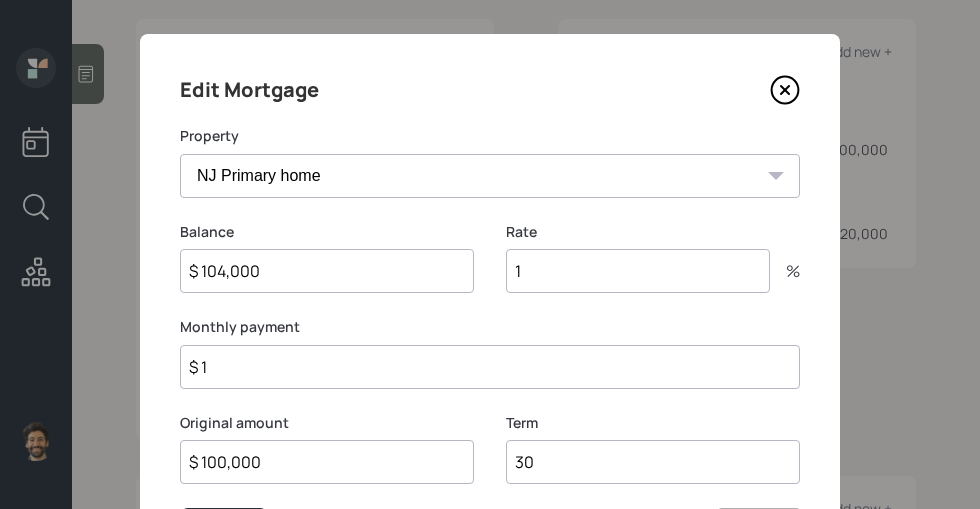 type on "$ 104,000" 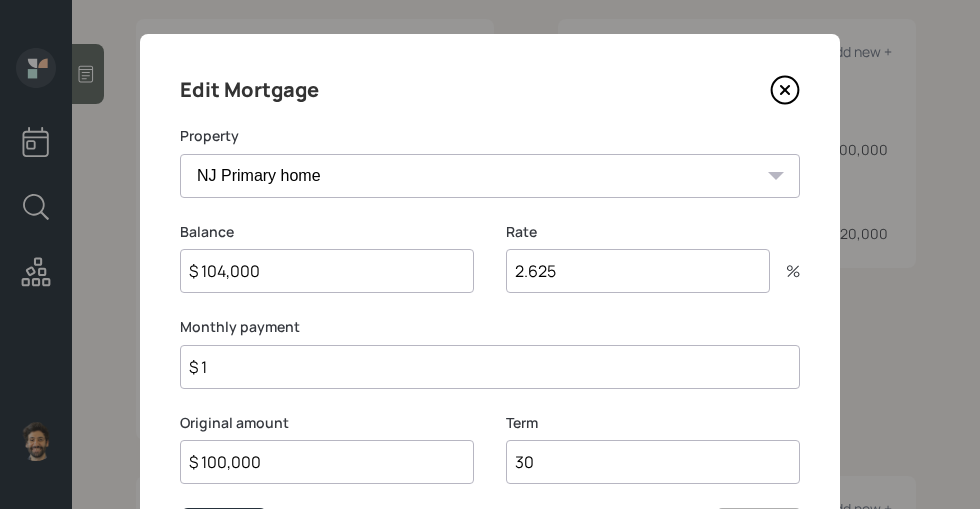type on "2.625" 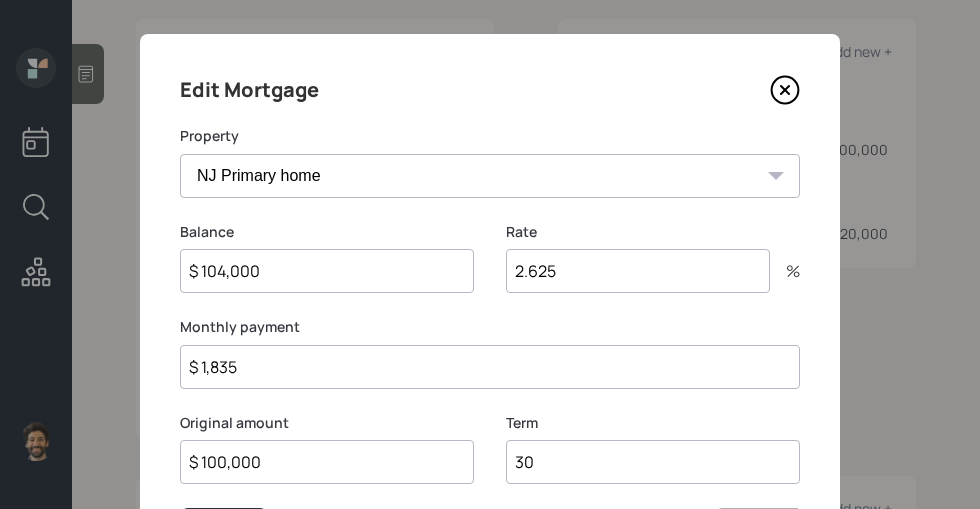 click on "$ 1,835" at bounding box center [490, 367] 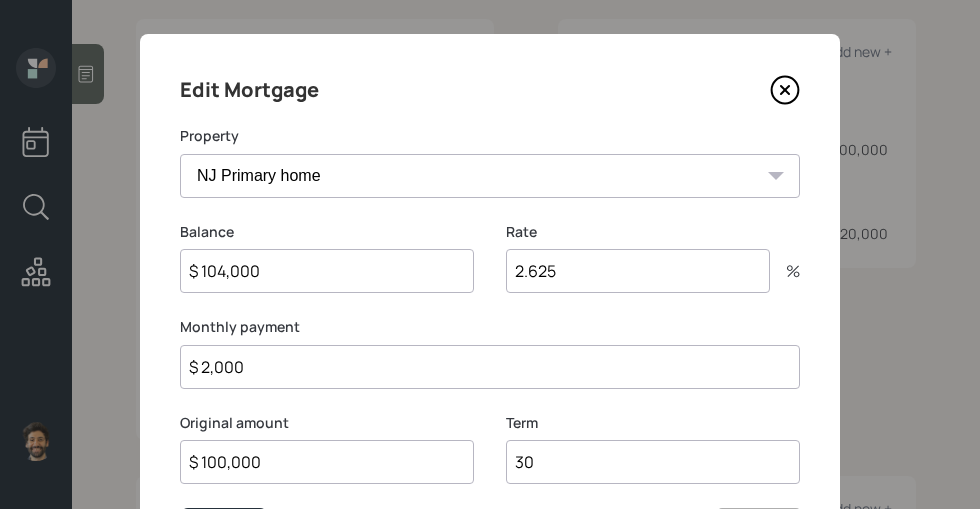 type on "$ 2,000" 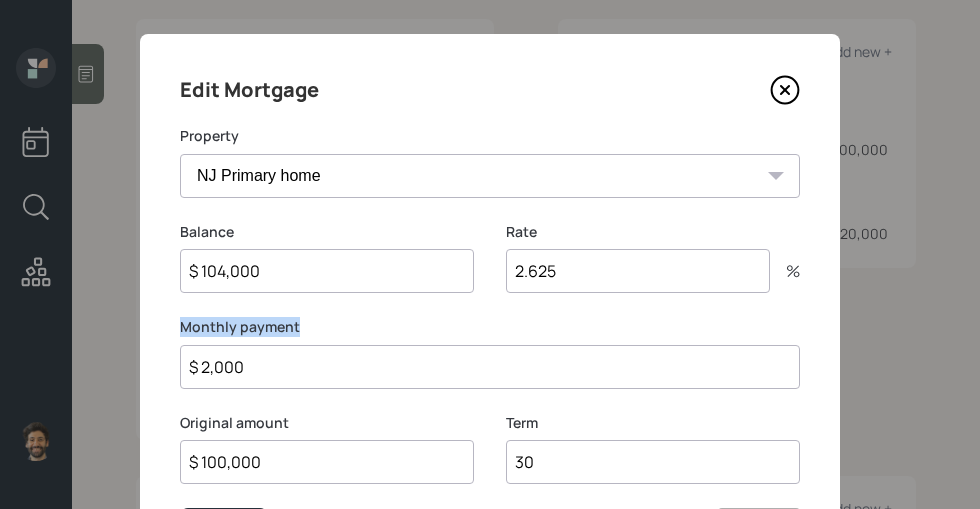 drag, startPoint x: 309, startPoint y: 335, endPoint x: 173, endPoint y: 319, distance: 136.93794 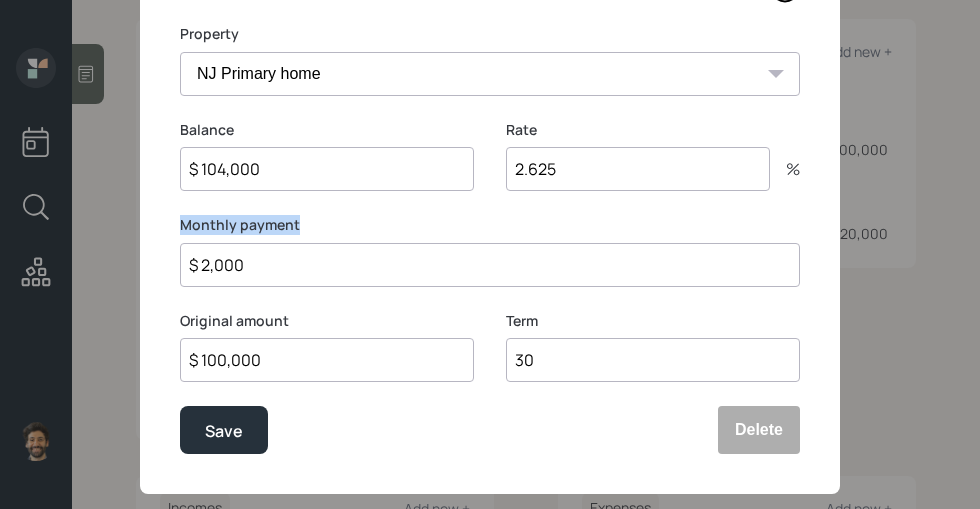 scroll, scrollTop: 153, scrollLeft: 0, axis: vertical 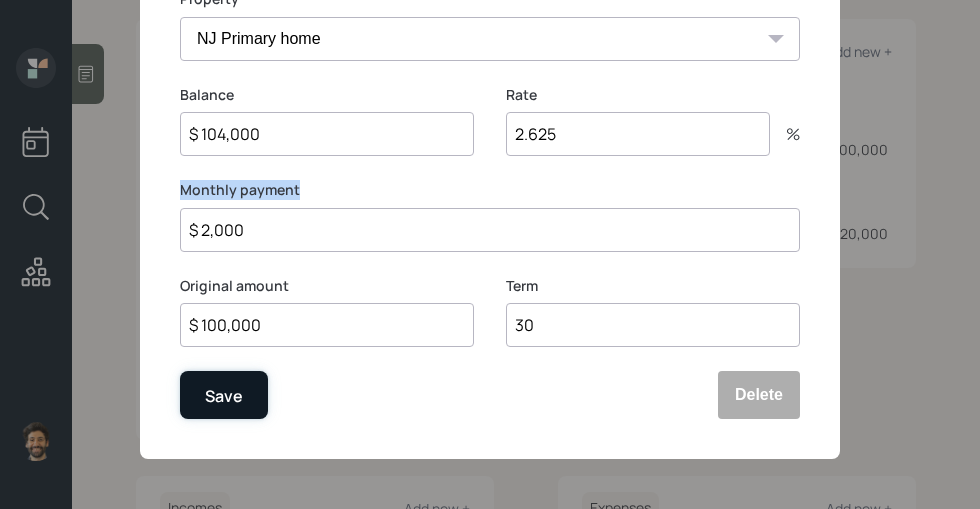 click on "Save" at bounding box center (224, 396) 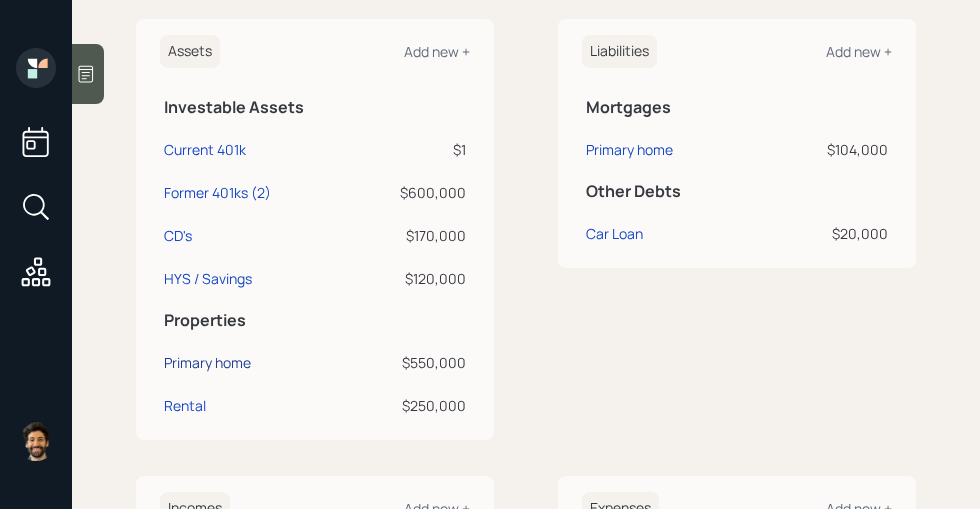 click on "Primary home" at bounding box center [207, 362] 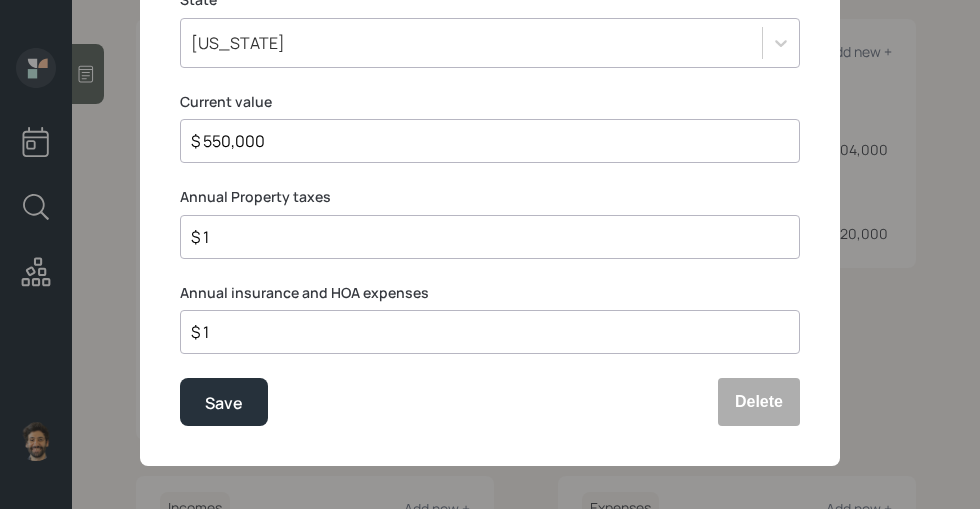 scroll, scrollTop: 159, scrollLeft: 0, axis: vertical 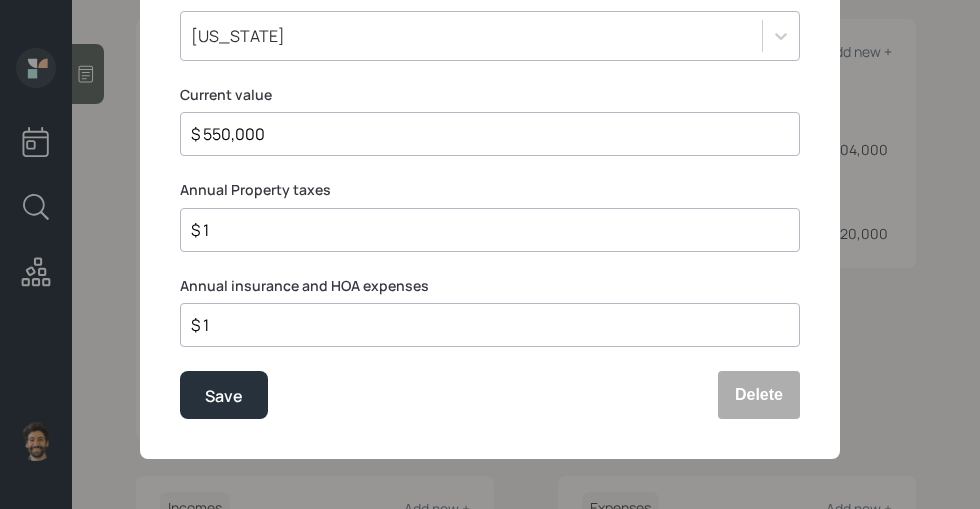 click on "$ 1" at bounding box center (482, 230) 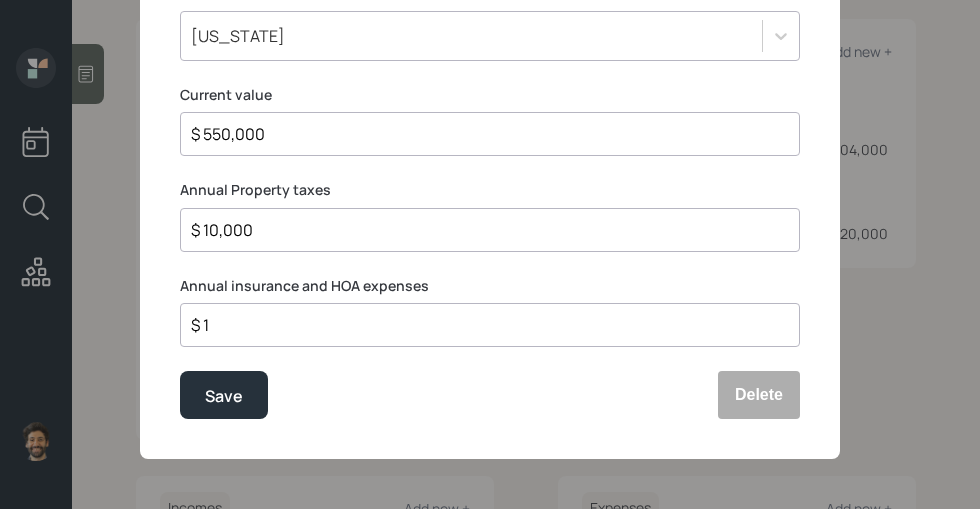 type on "$ 10,000" 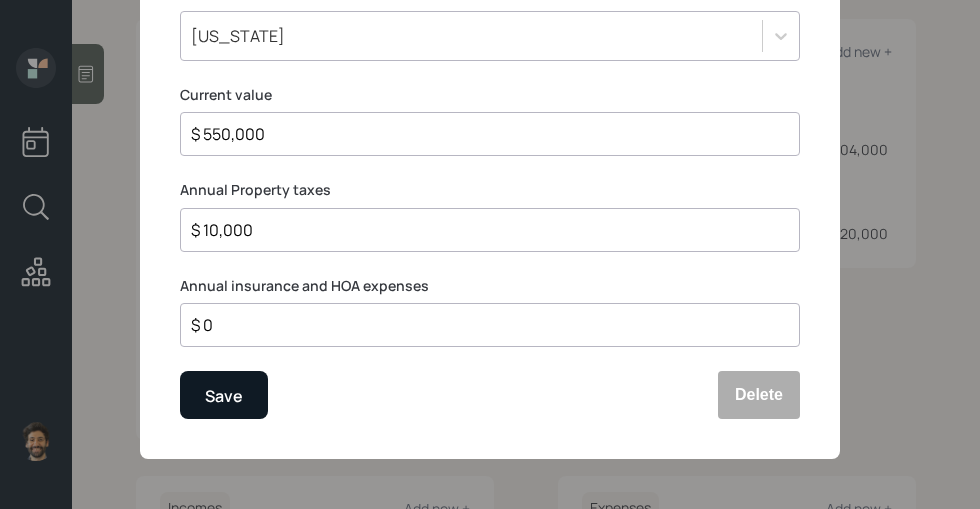 type on "$ 0" 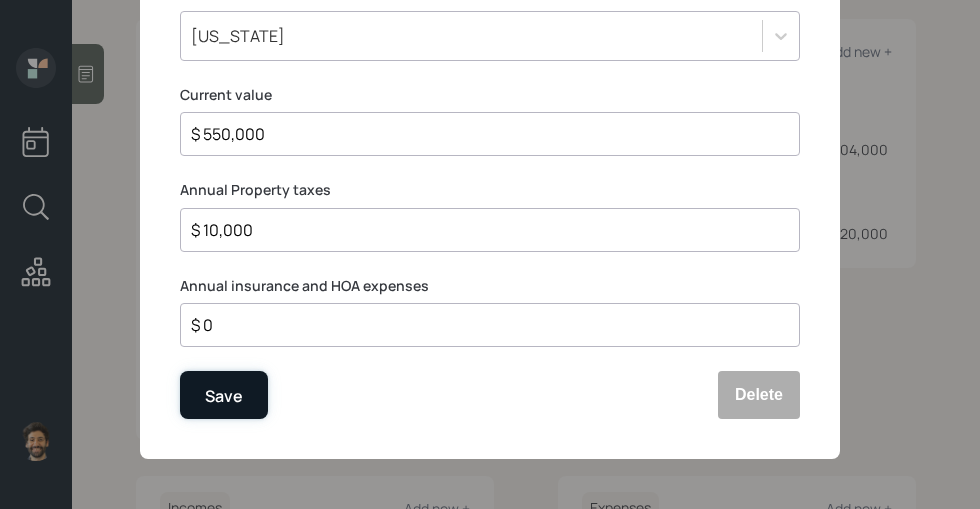 click on "Save" at bounding box center [224, 395] 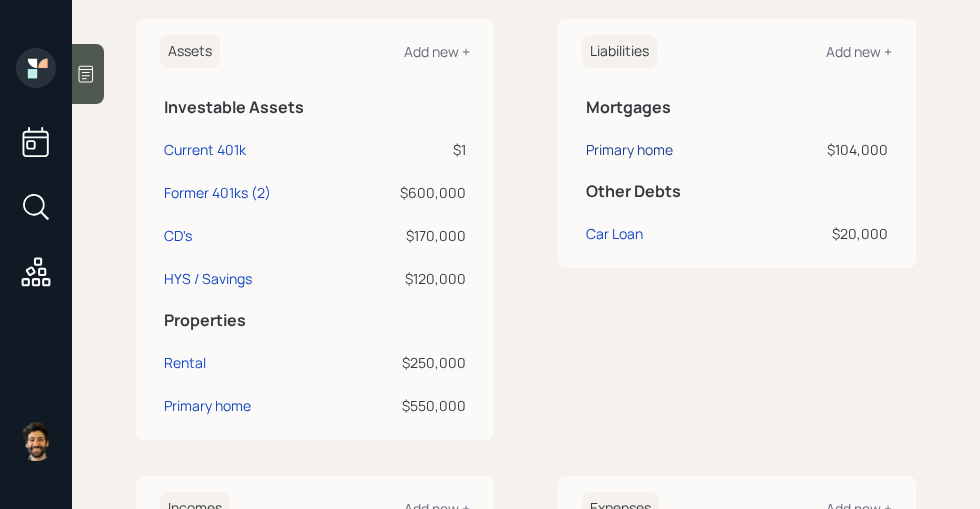 click on "Primary home" at bounding box center [629, 149] 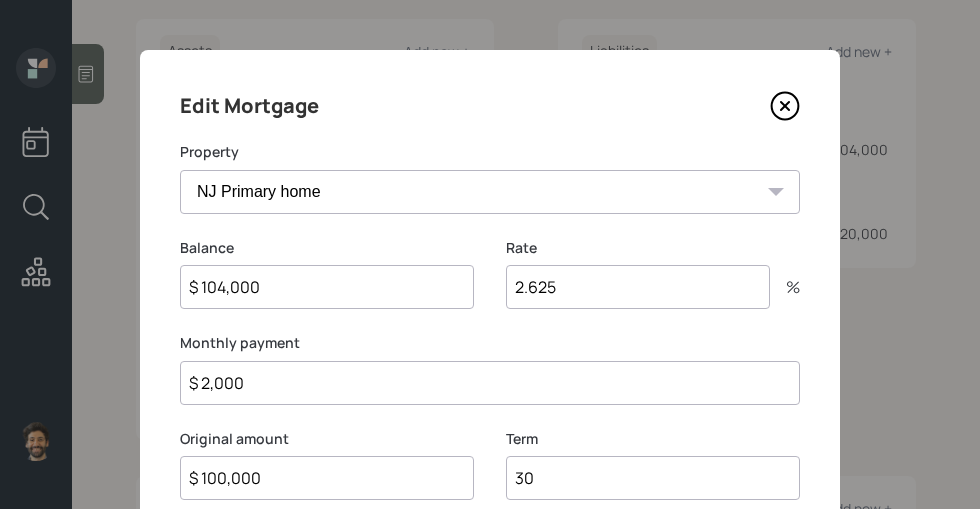 click on "$ 2,000" at bounding box center (490, 383) 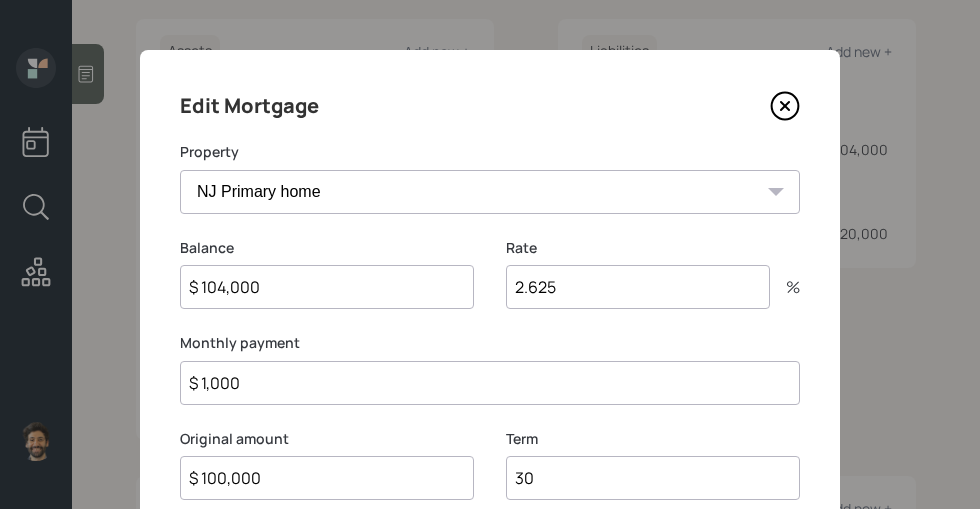 type on "$ 1,000" 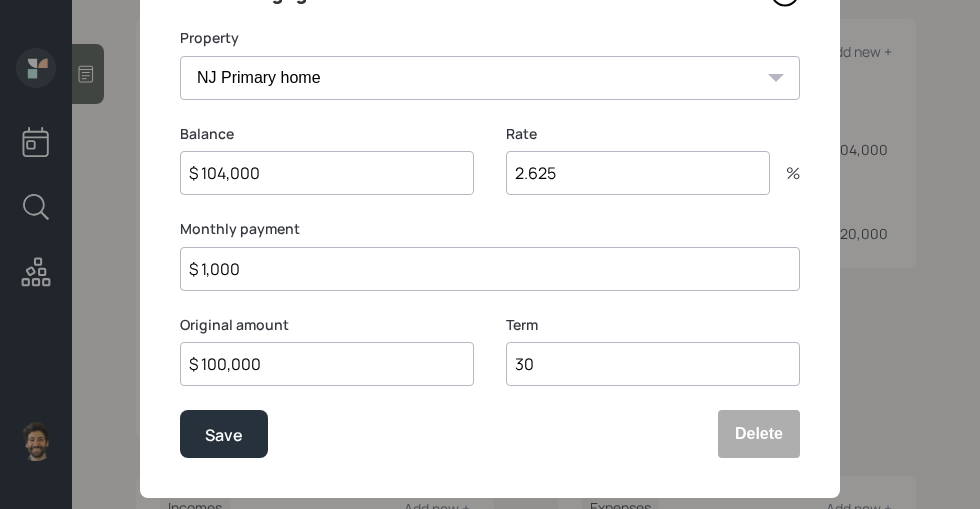 scroll, scrollTop: 153, scrollLeft: 0, axis: vertical 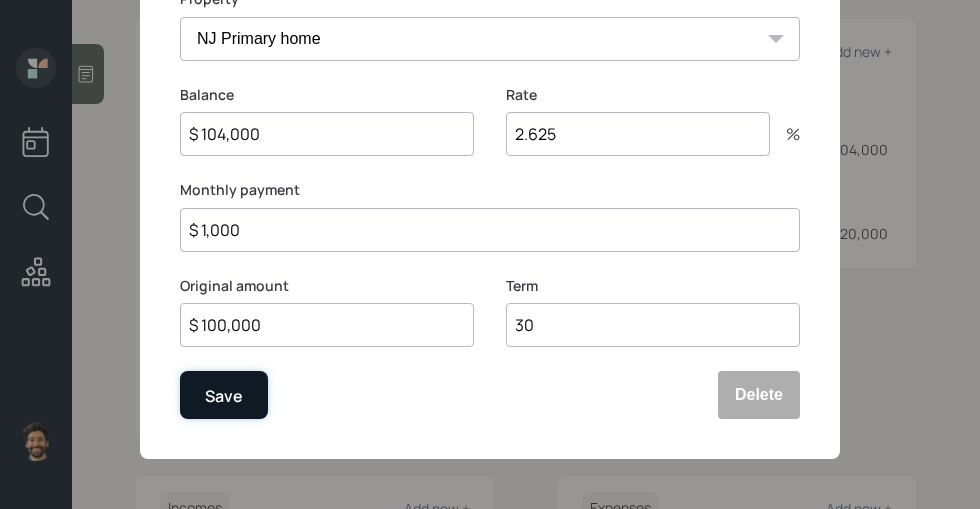 click on "Save" at bounding box center [224, 396] 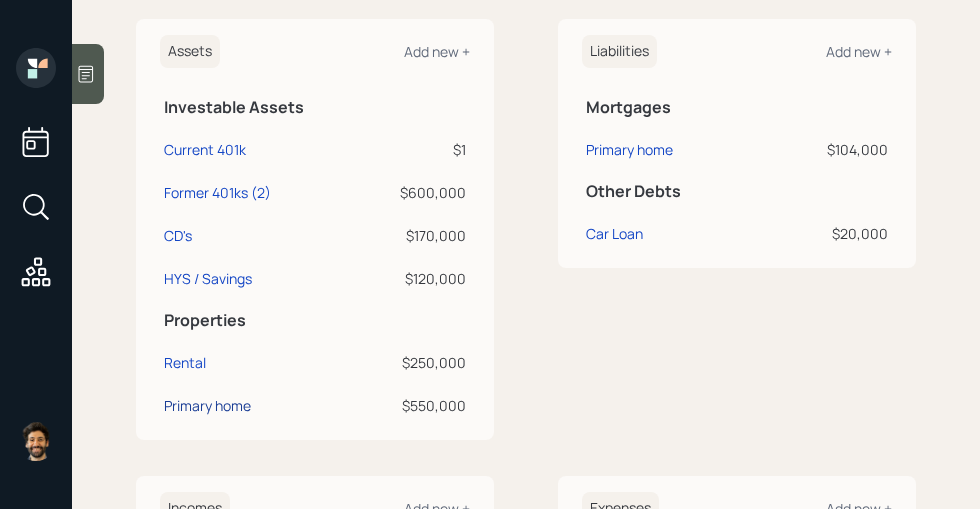 click on "Primary home" at bounding box center (207, 405) 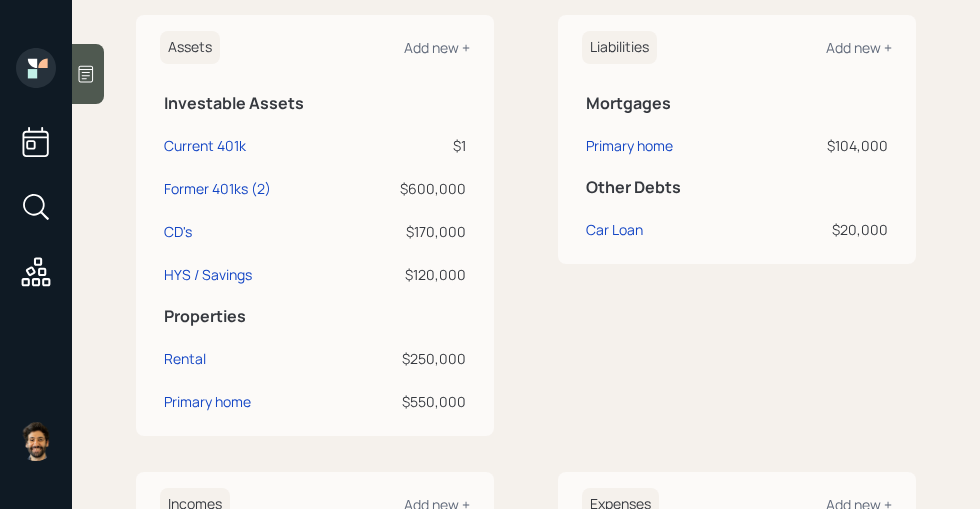 scroll, scrollTop: 499, scrollLeft: 0, axis: vertical 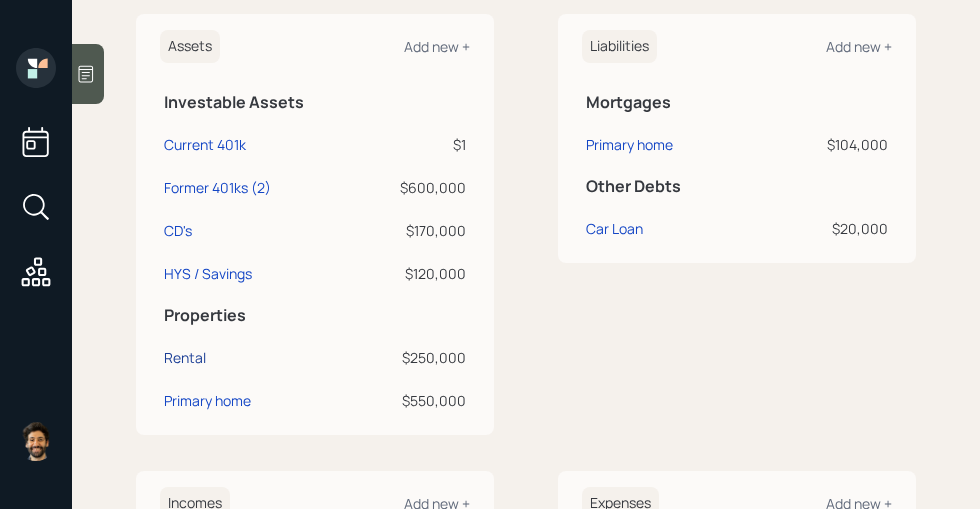 click on "Rental" at bounding box center (185, 357) 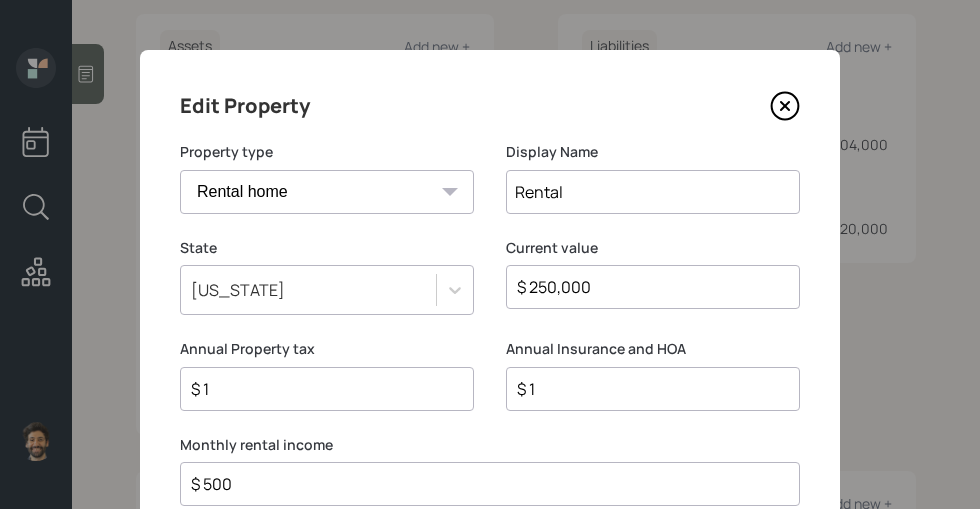 click on "$ 250,000" at bounding box center [645, 287] 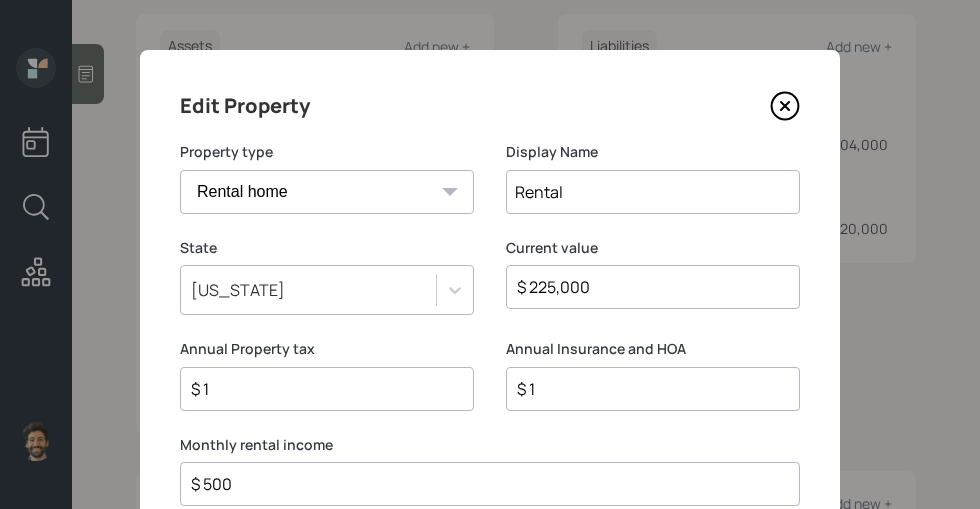 scroll, scrollTop: 59, scrollLeft: 0, axis: vertical 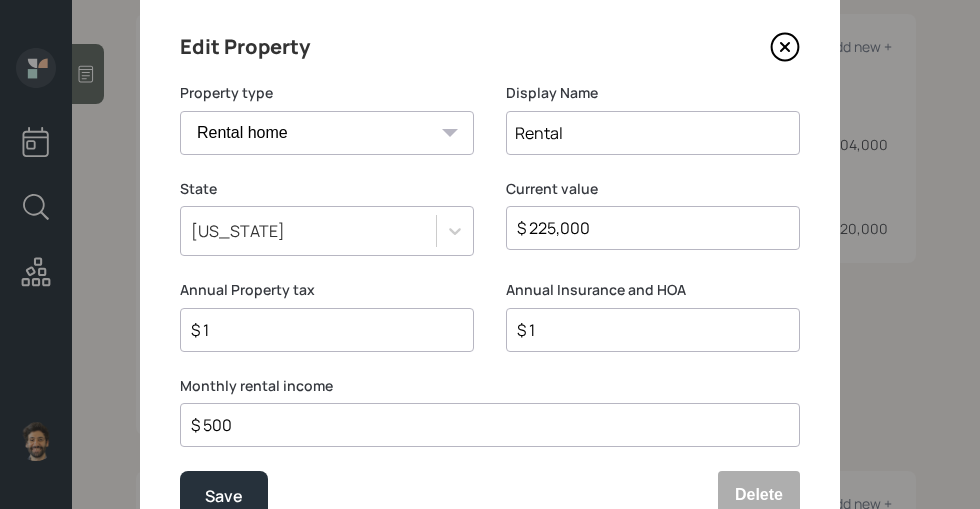 type on "$ 225,000" 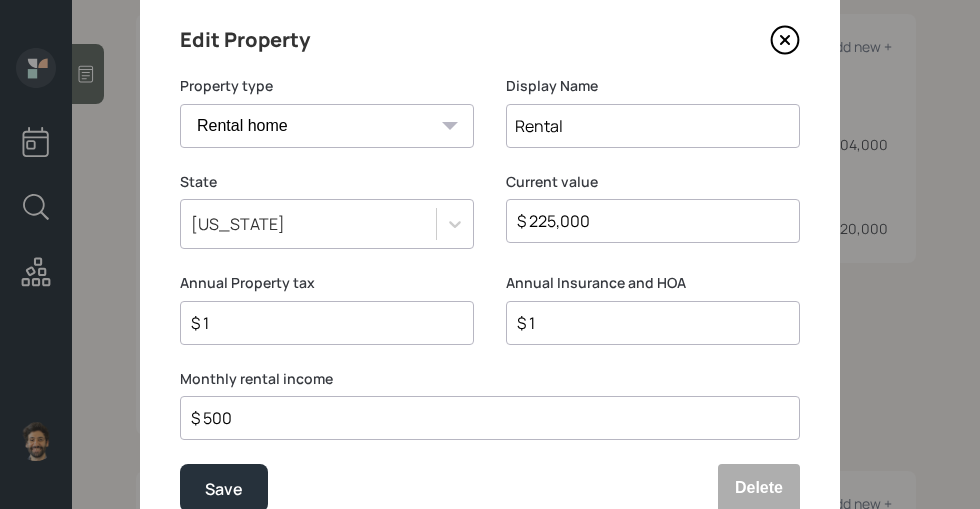 click on "$ 1" at bounding box center (319, 323) 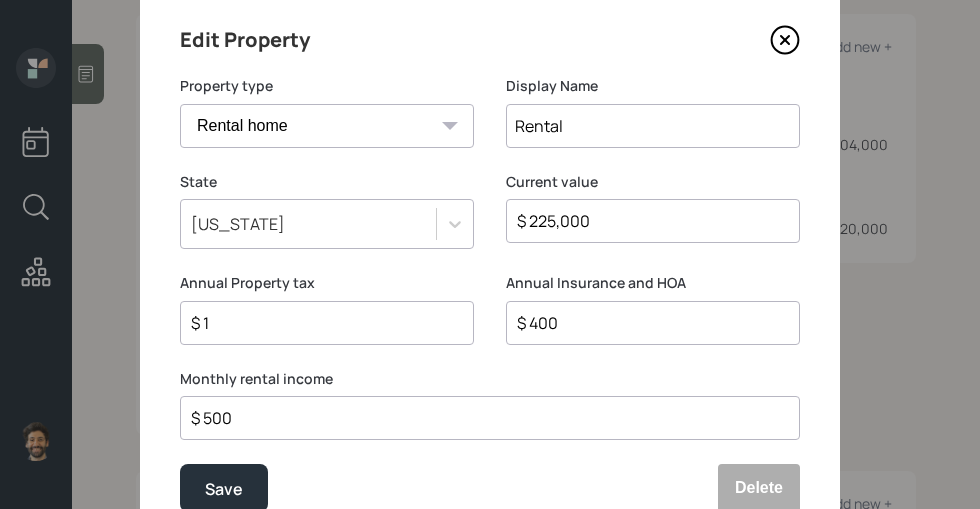 type on "$ 400" 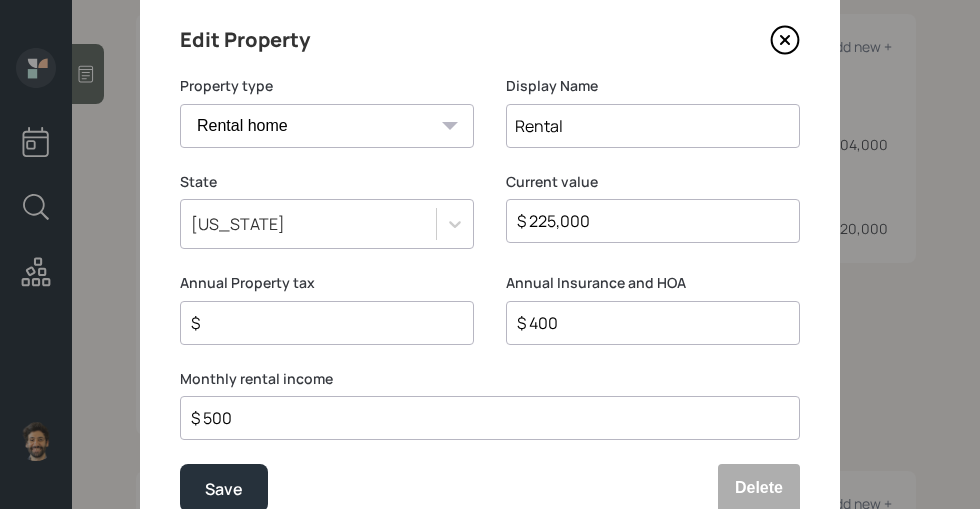 click on "$" at bounding box center [319, 323] 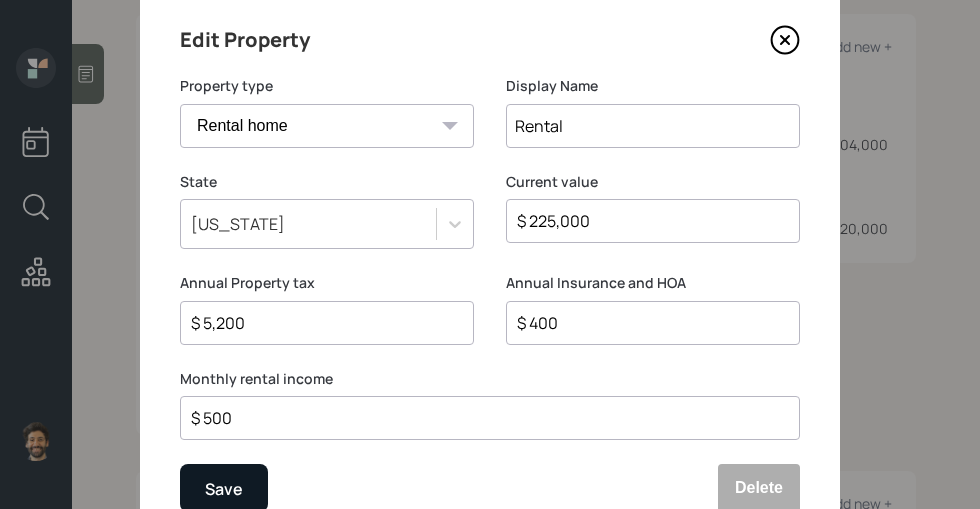 type on "$ 5,200" 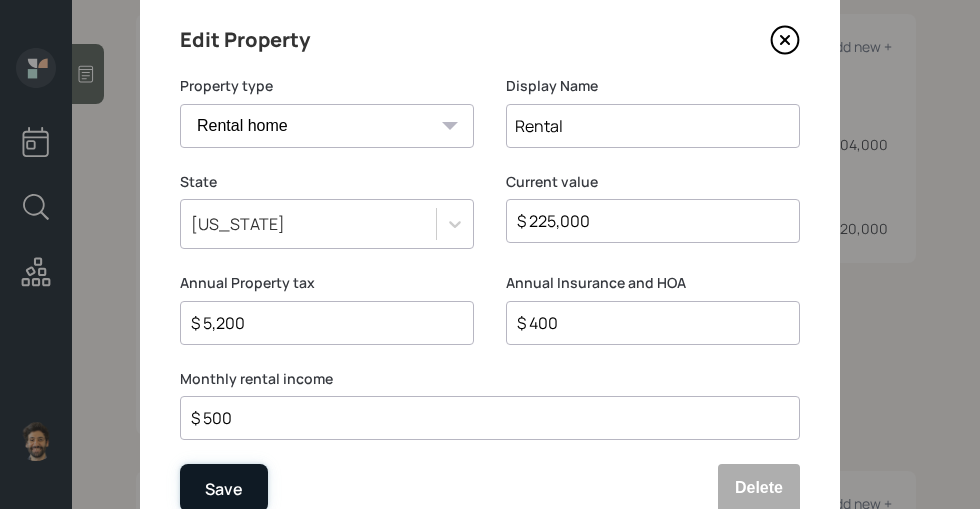 click on "Save" at bounding box center (224, 488) 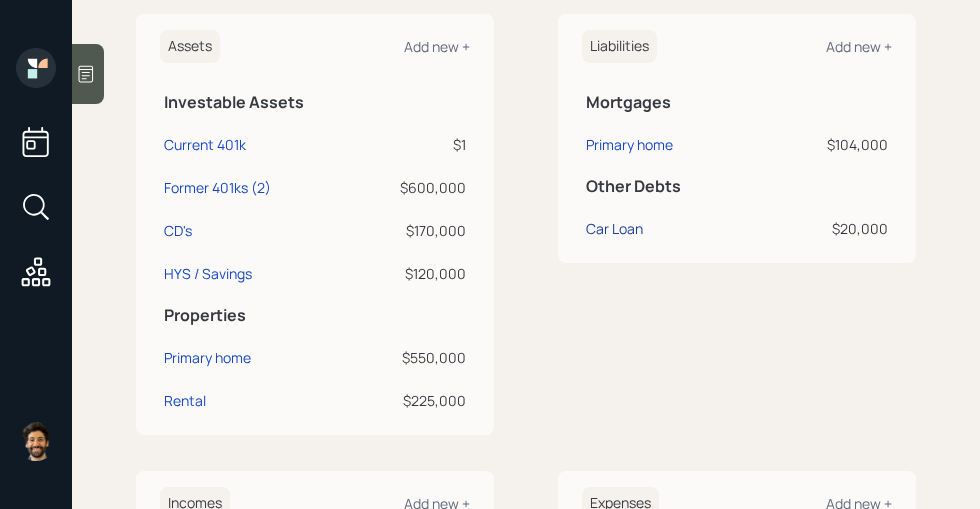 click on "Car Loan" at bounding box center [614, 228] 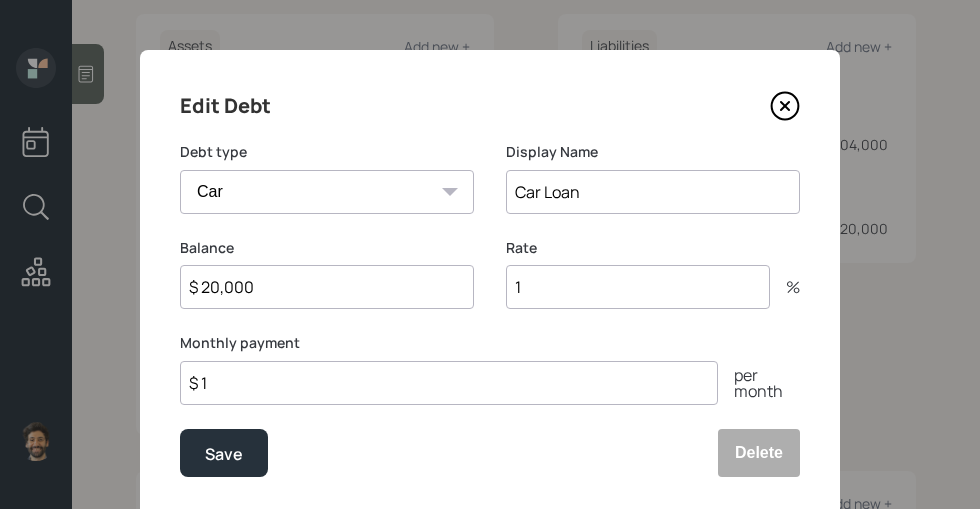 click on "$ 20,000" at bounding box center (327, 287) 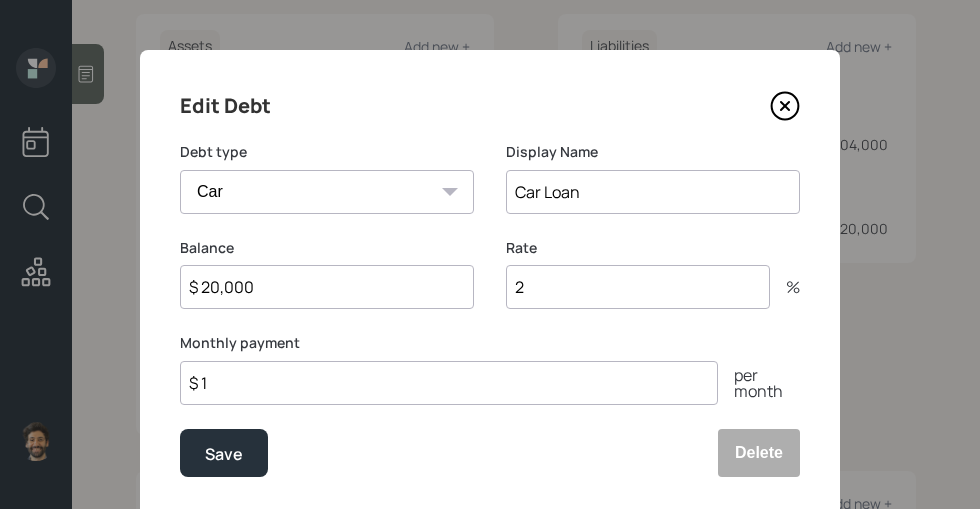 type on "2" 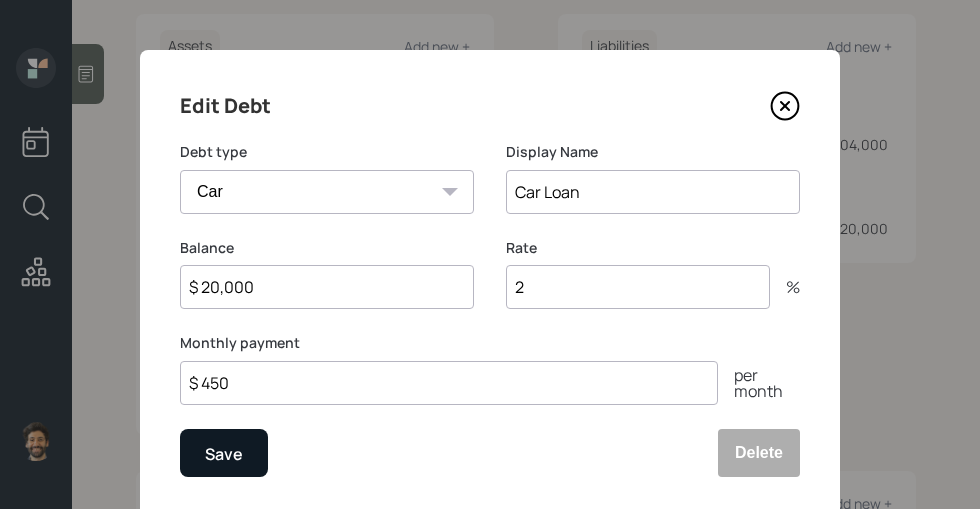 type on "$ 450" 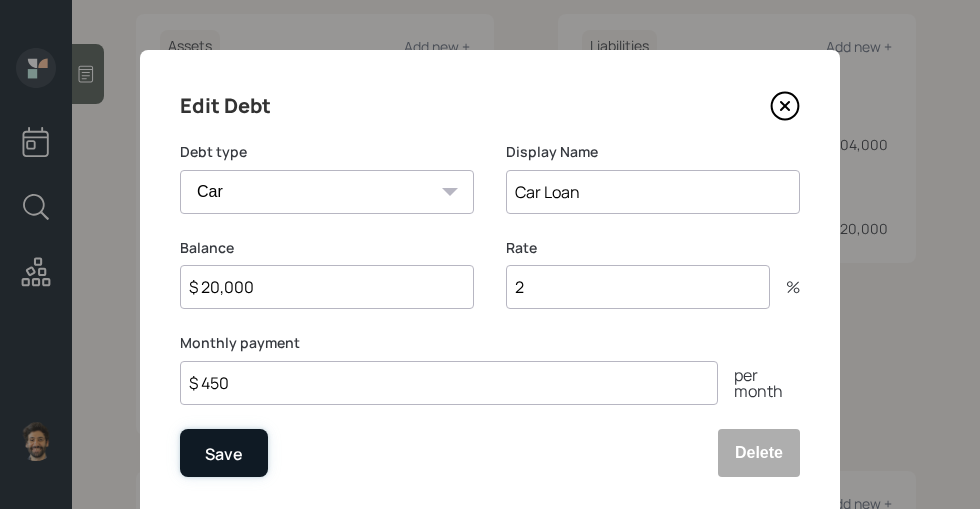 click on "Save" at bounding box center (224, 453) 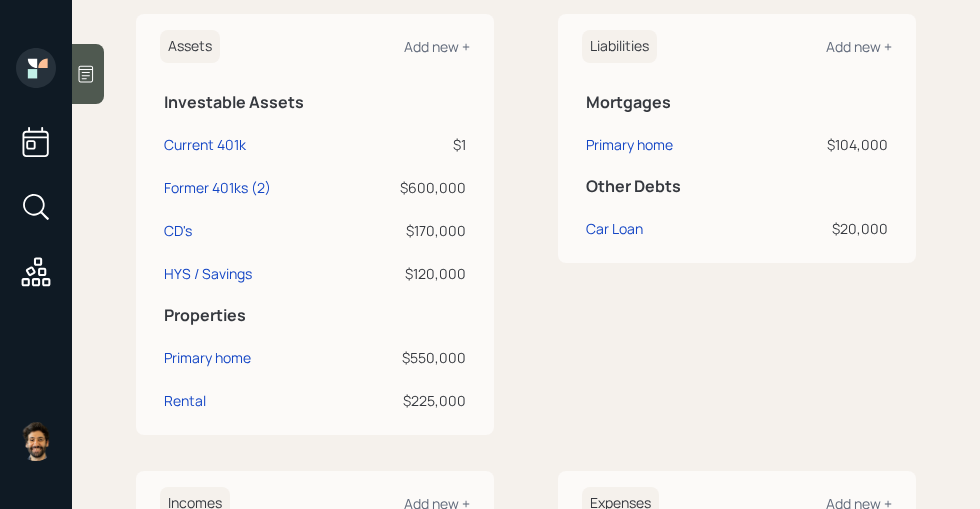 drag, startPoint x: 164, startPoint y: 122, endPoint x: 314, endPoint y: 106, distance: 150.85092 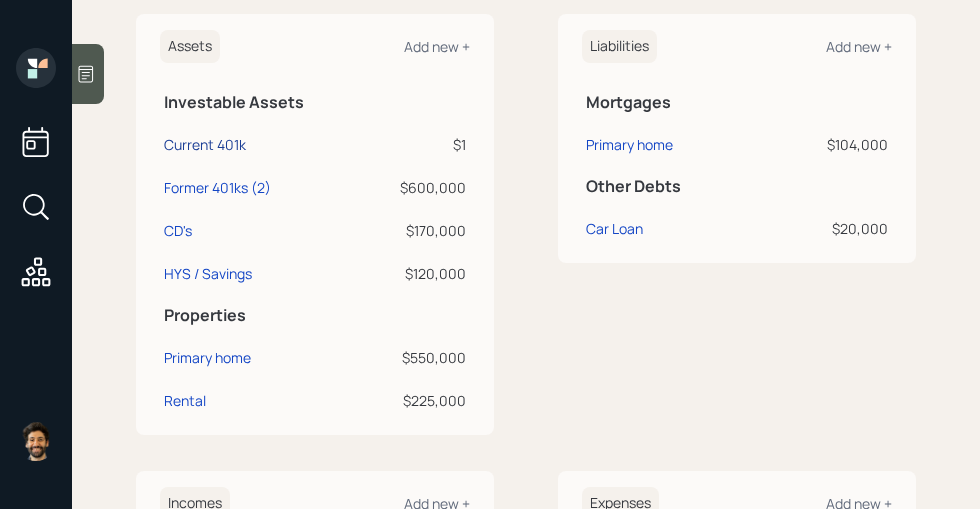 click on "Current 401k" at bounding box center (205, 144) 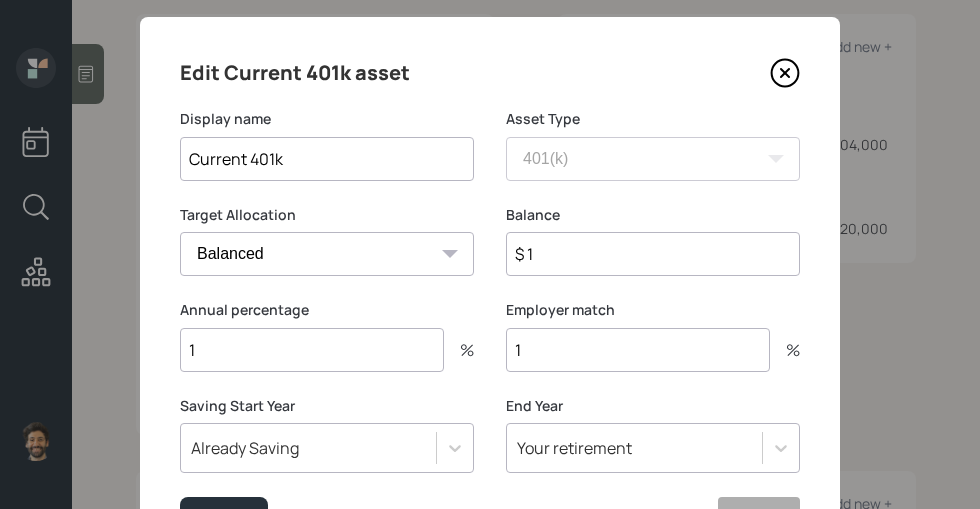 scroll, scrollTop: 34, scrollLeft: 0, axis: vertical 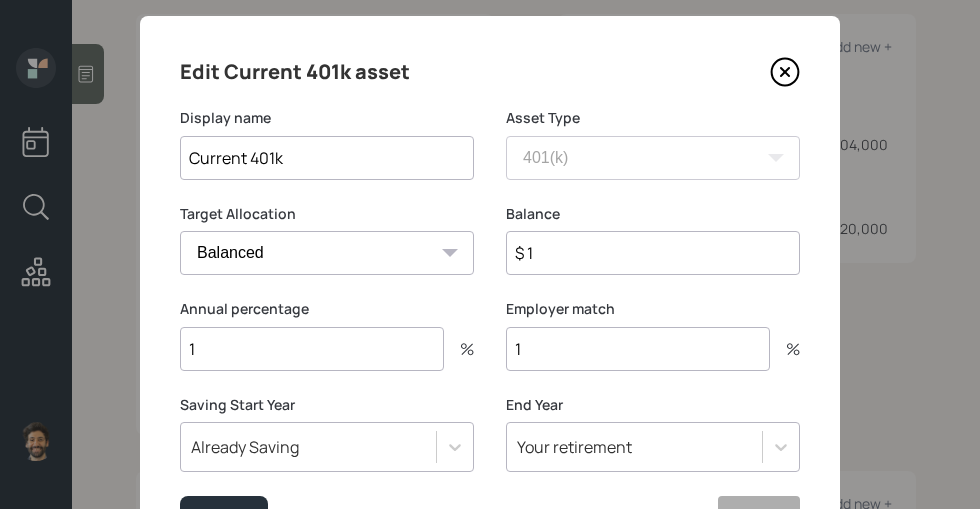 drag, startPoint x: 539, startPoint y: 255, endPoint x: 521, endPoint y: 254, distance: 18.027756 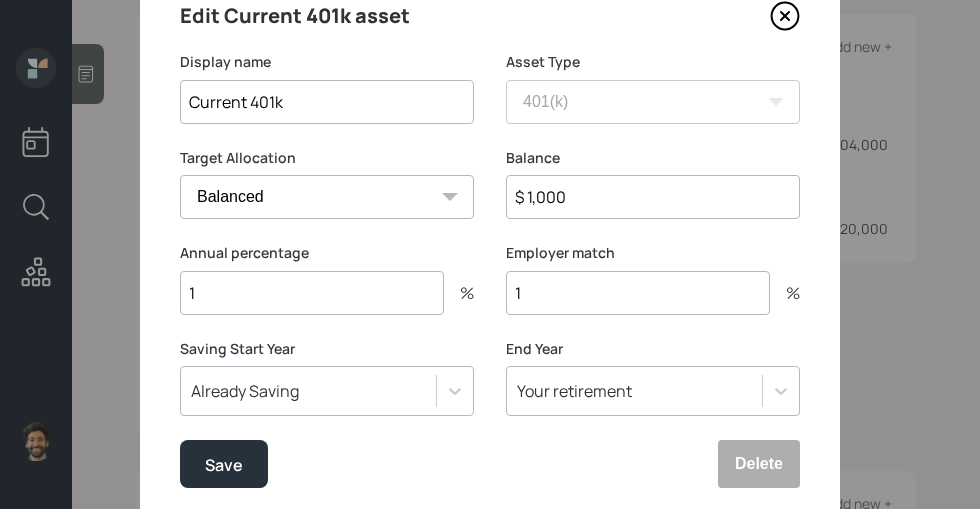 scroll, scrollTop: 114, scrollLeft: 0, axis: vertical 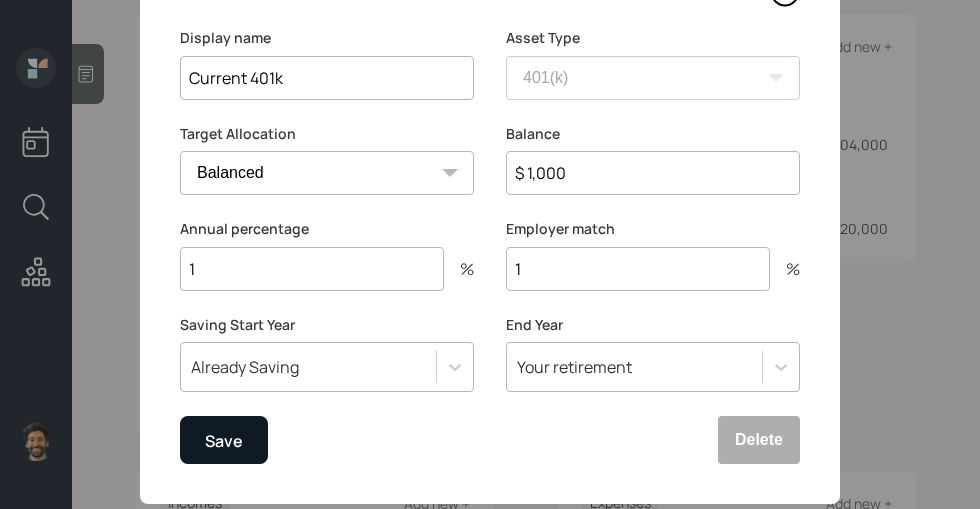 type on "$ 1,000" 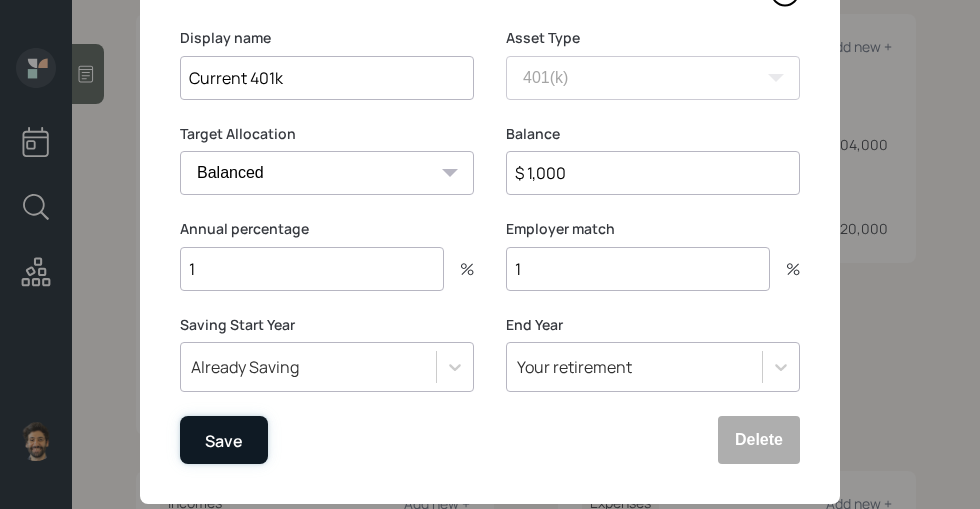 click on "Save" at bounding box center (224, 441) 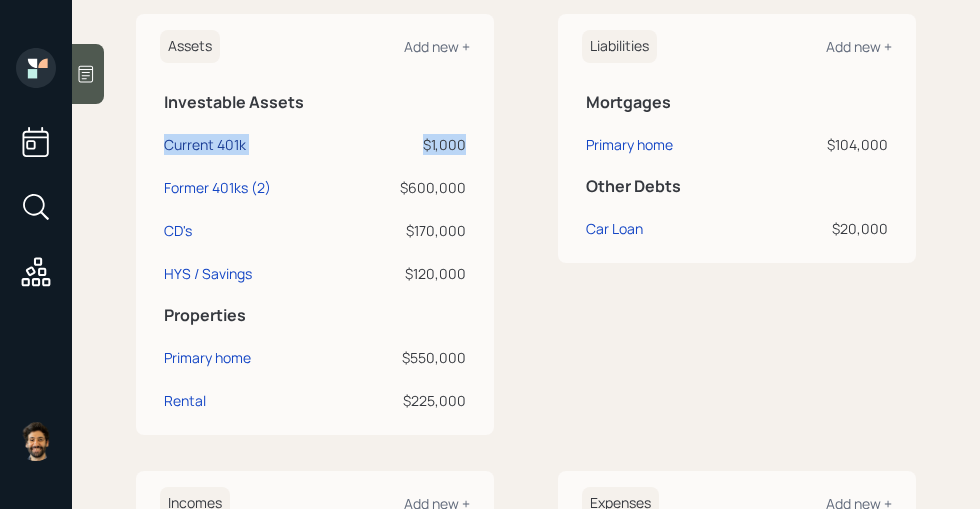 drag, startPoint x: 467, startPoint y: 162, endPoint x: 165, endPoint y: 161, distance: 302.00165 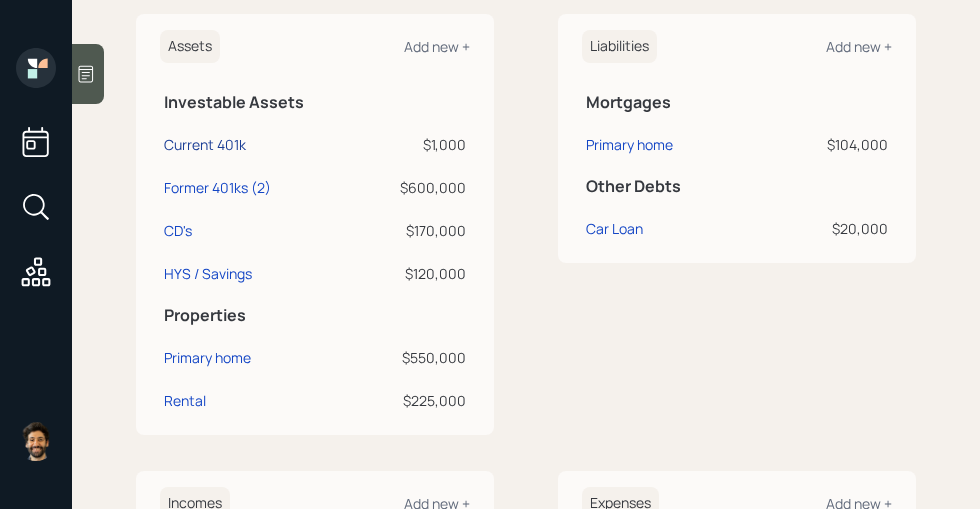 select on "company_sponsored" 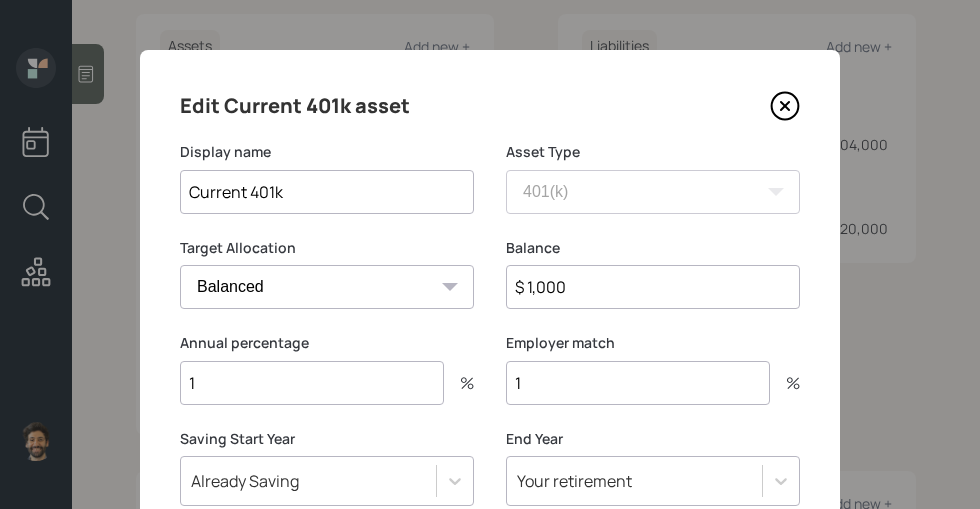 click on "1" at bounding box center [312, 383] 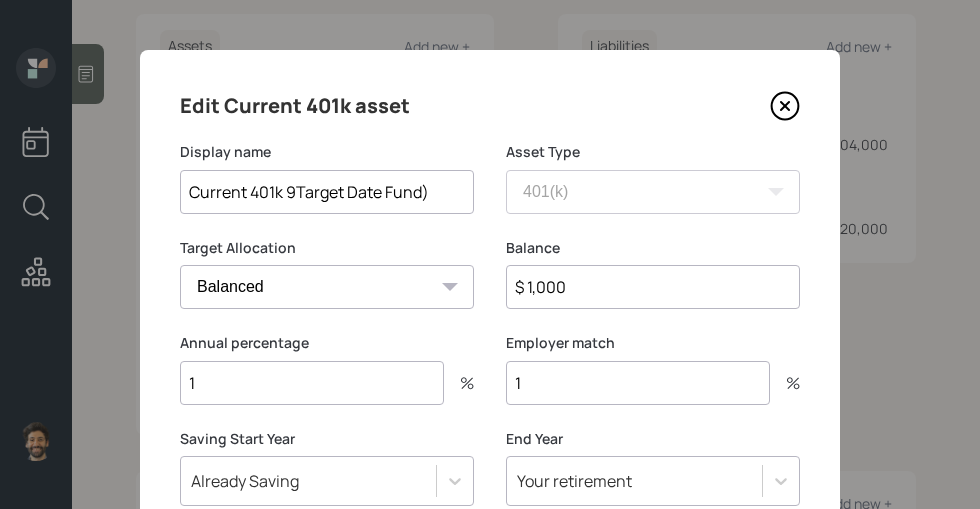 click on "Current 401k 9Target Date Fund)" at bounding box center (327, 192) 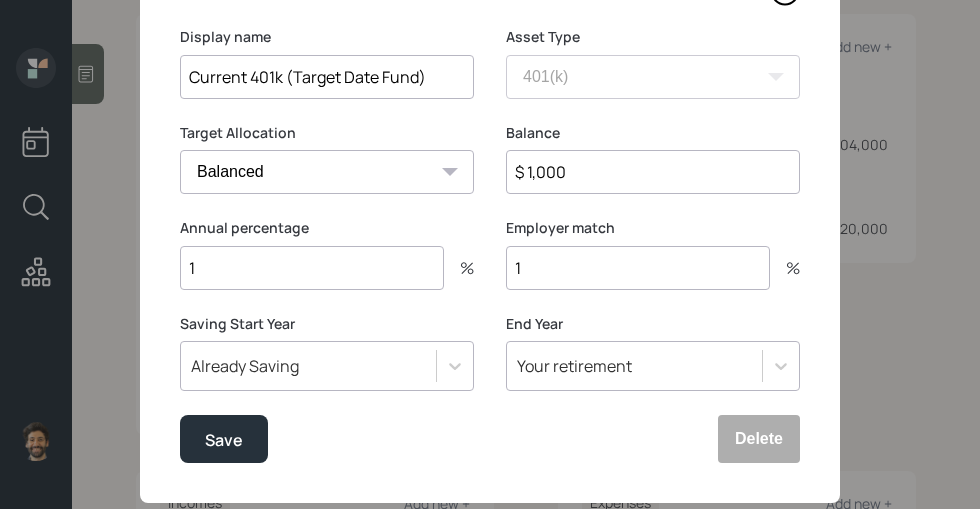 scroll, scrollTop: 139, scrollLeft: 0, axis: vertical 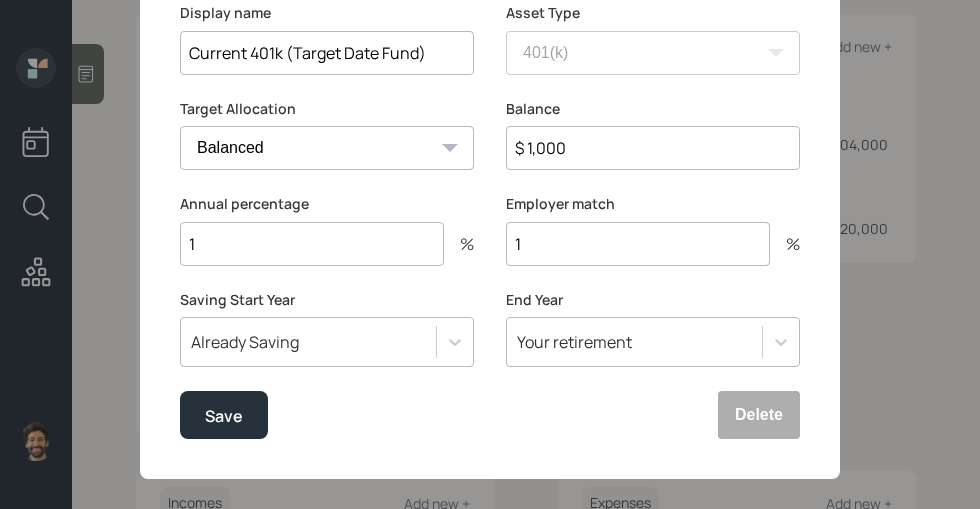 type on "Current 401k (Target Date Fund)" 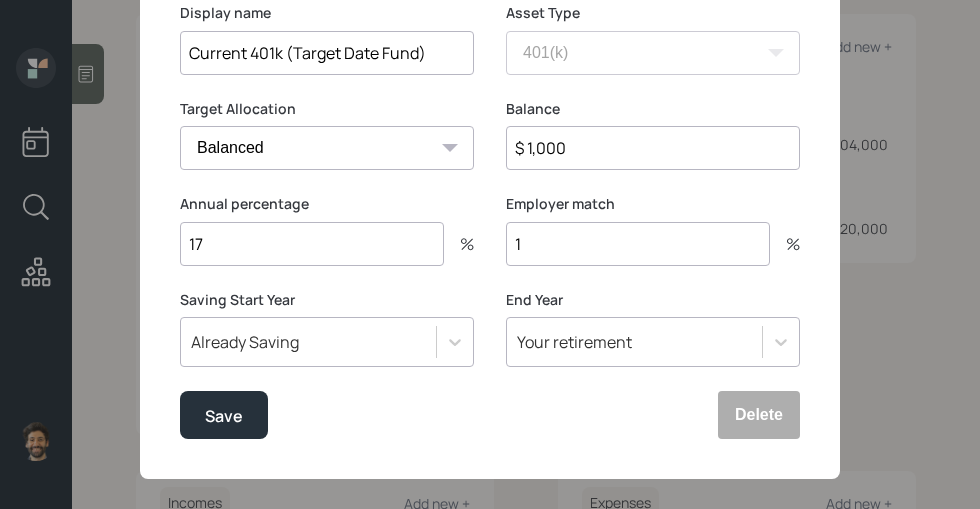 type on "17" 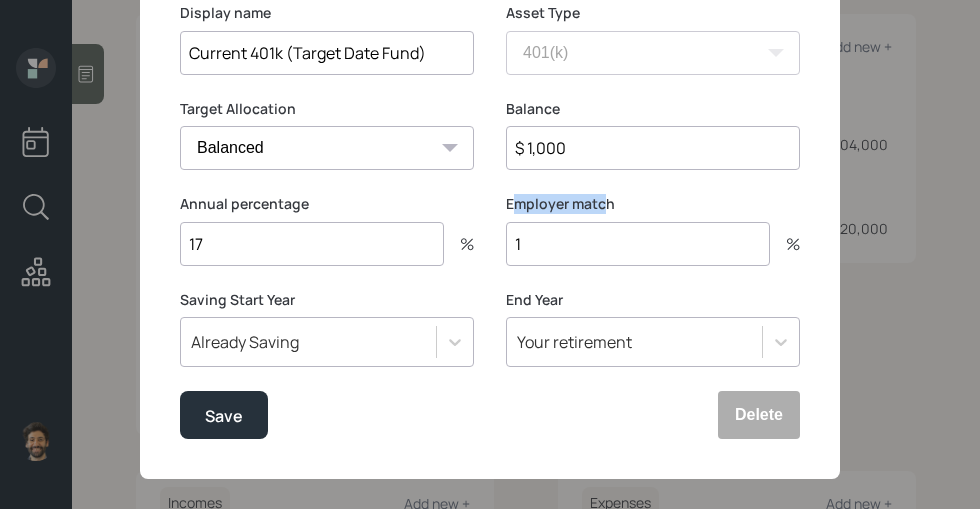 drag, startPoint x: 511, startPoint y: 202, endPoint x: 602, endPoint y: 205, distance: 91.04944 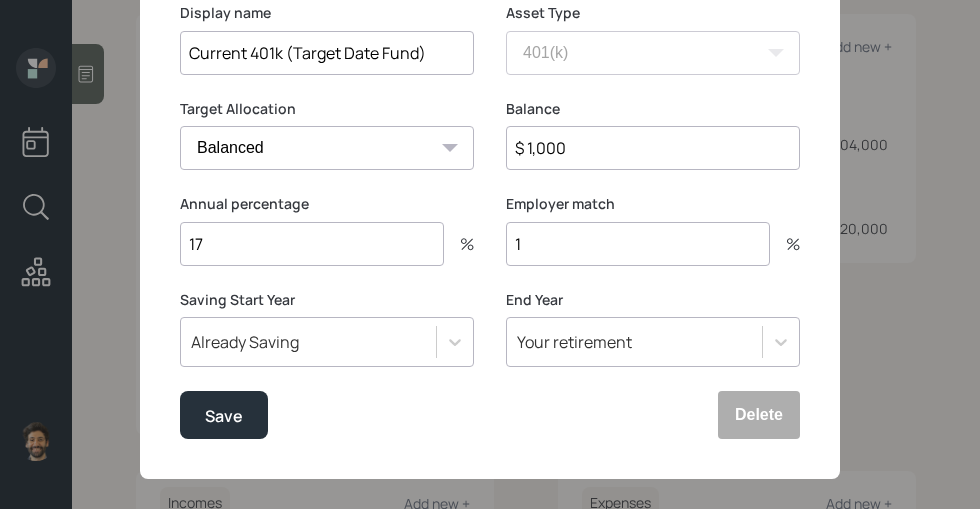 click on "1" at bounding box center [638, 244] 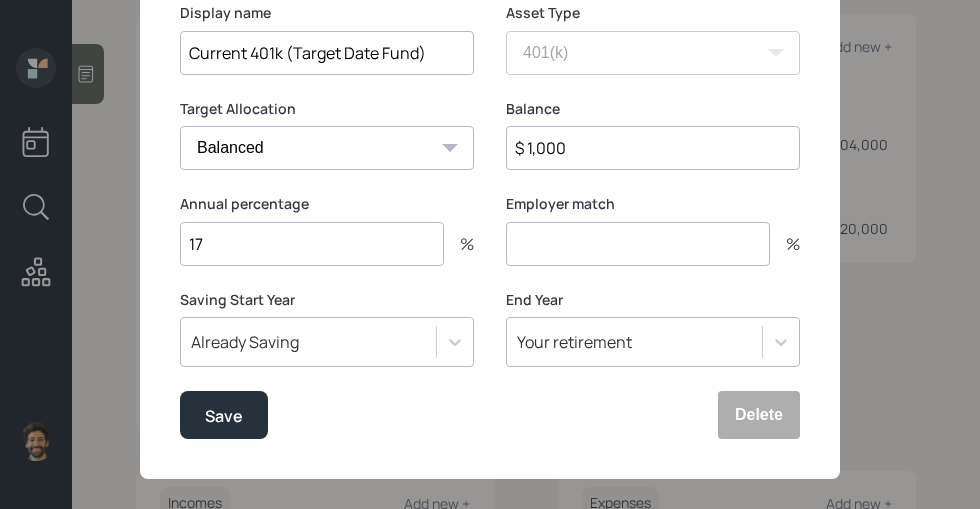 type on "1" 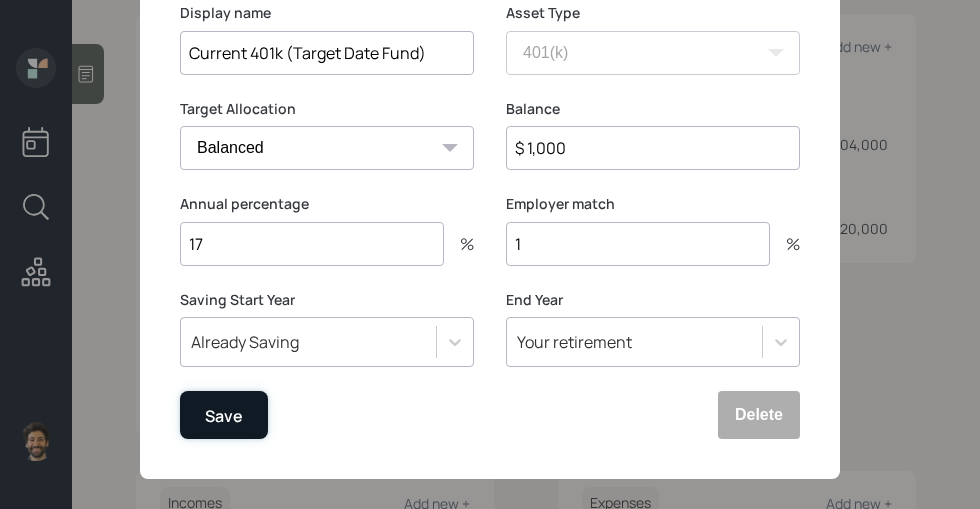 click on "Save" at bounding box center [224, 416] 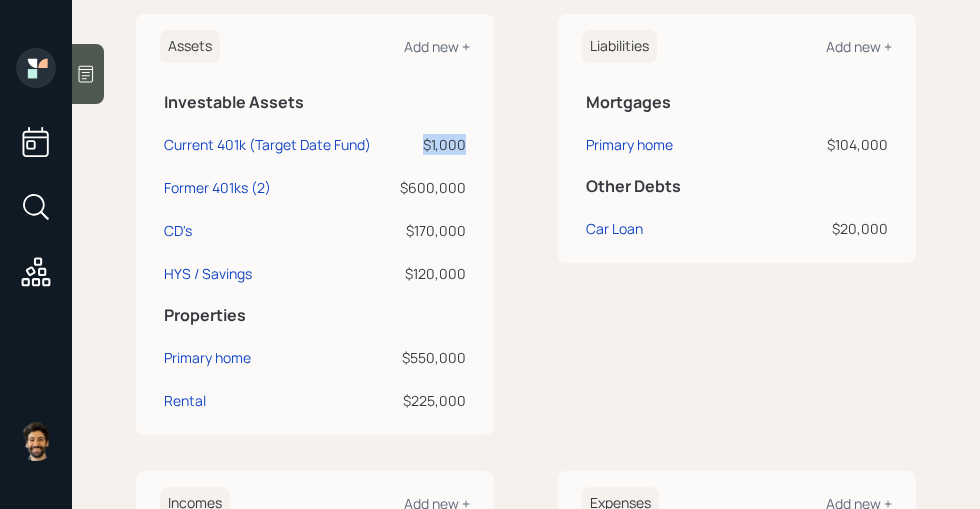 drag, startPoint x: 465, startPoint y: 167, endPoint x: 422, endPoint y: 167, distance: 43 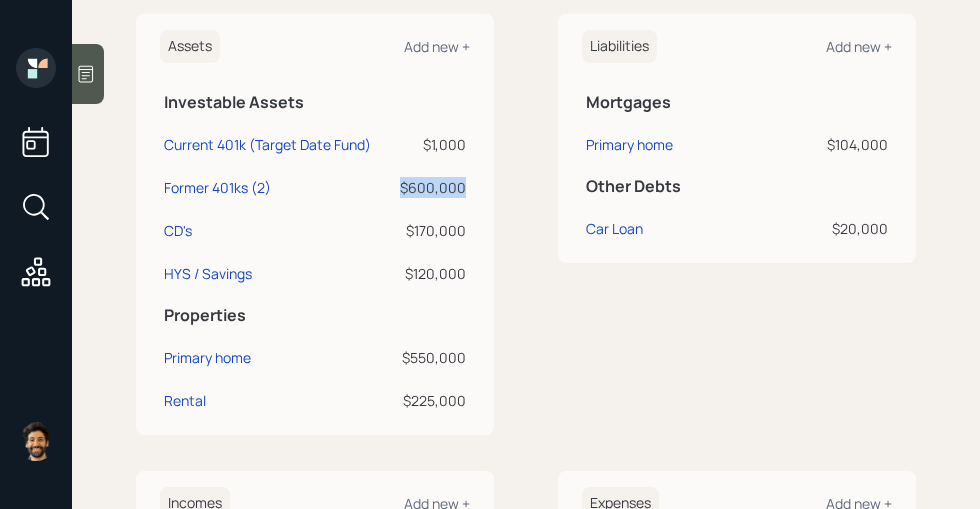 drag, startPoint x: 465, startPoint y: 210, endPoint x: 389, endPoint y: 205, distance: 76.1643 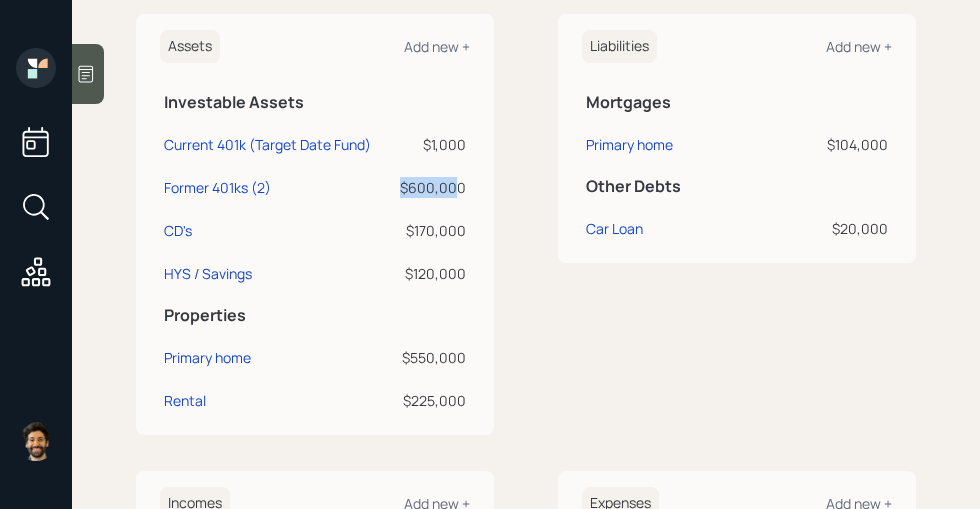 drag, startPoint x: 403, startPoint y: 206, endPoint x: 459, endPoint y: 206, distance: 56 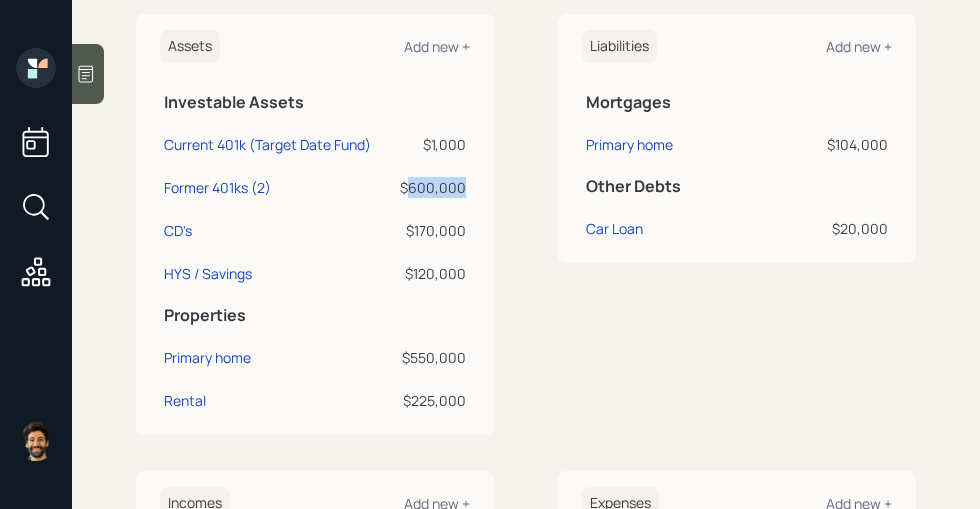 click on "$600,000" at bounding box center [430, 187] 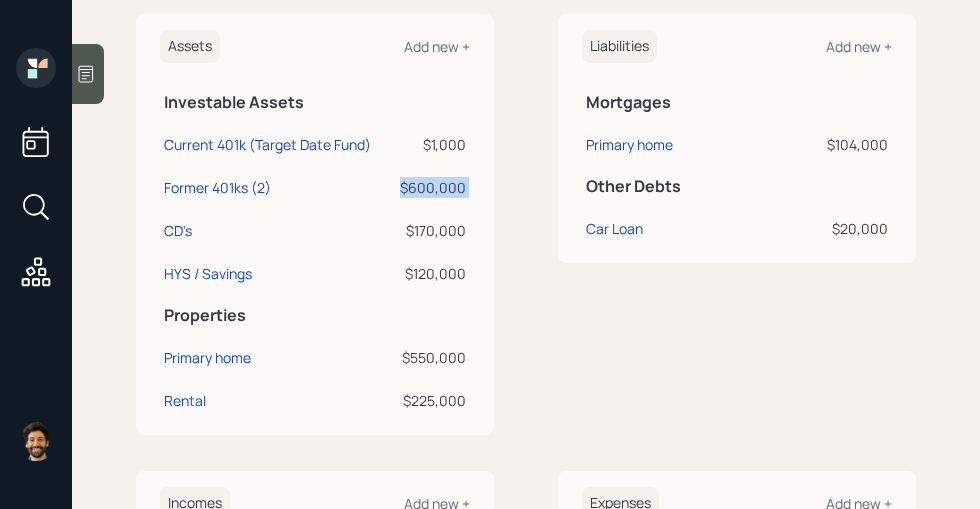 click on "$600,000" at bounding box center (430, 187) 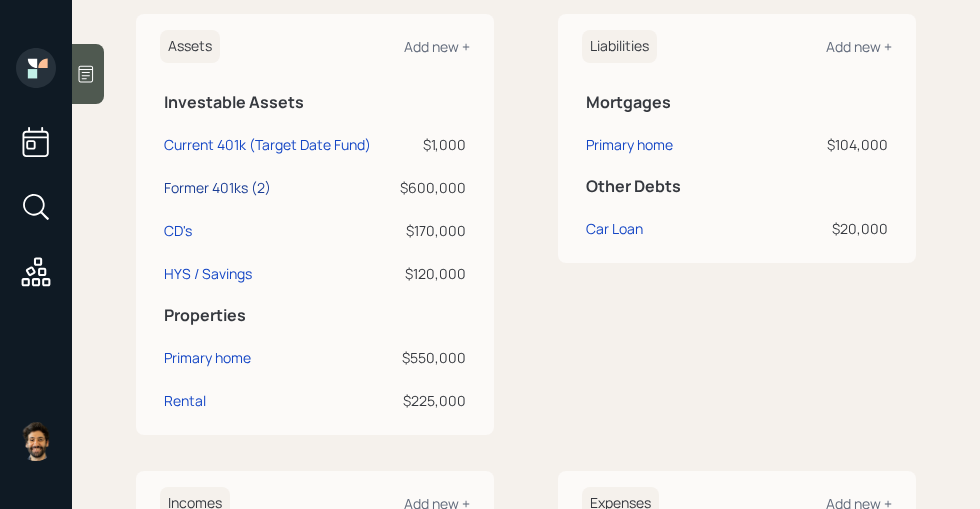 click on "Former 401ks (2)" at bounding box center [217, 187] 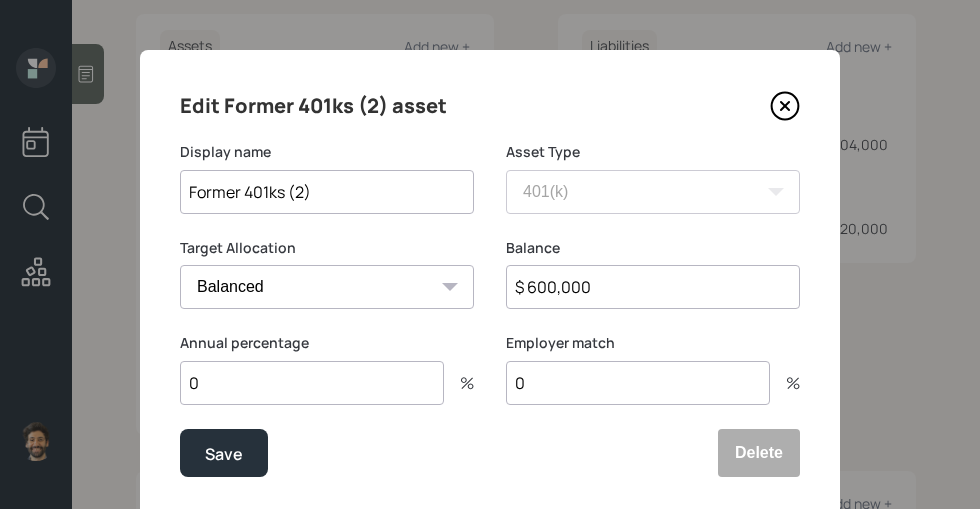 click on "Former 401ks (2)" at bounding box center [327, 192] 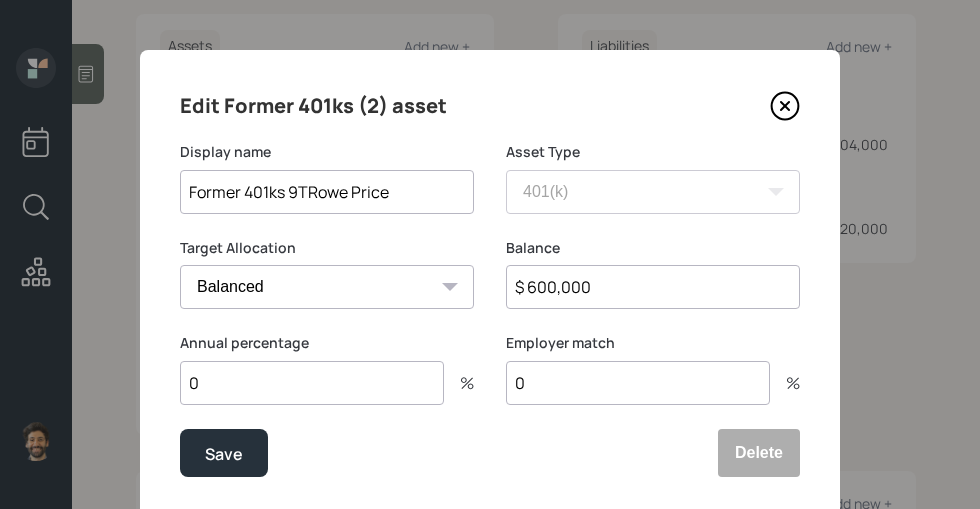 click on "Former 401ks 9TRowe Price" at bounding box center [327, 192] 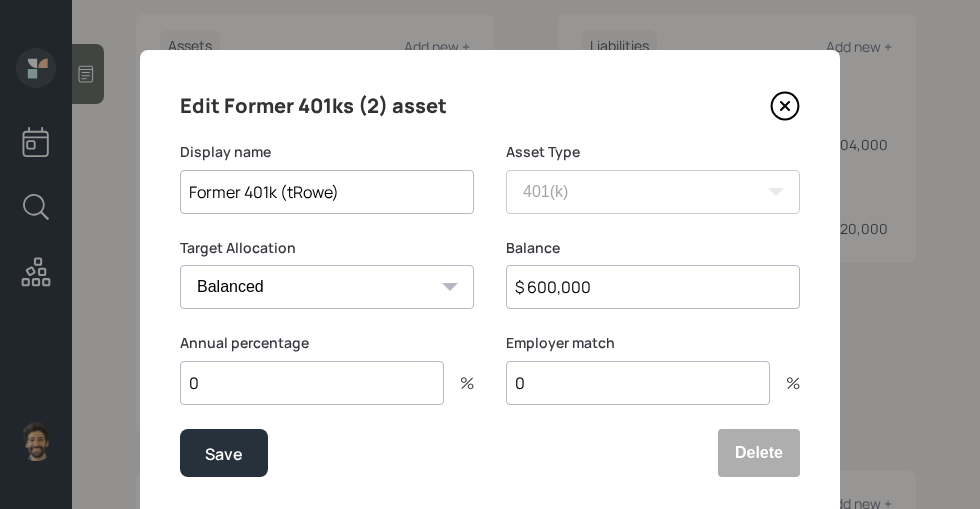 click on "Former 401k (tRowe)" at bounding box center (327, 192) 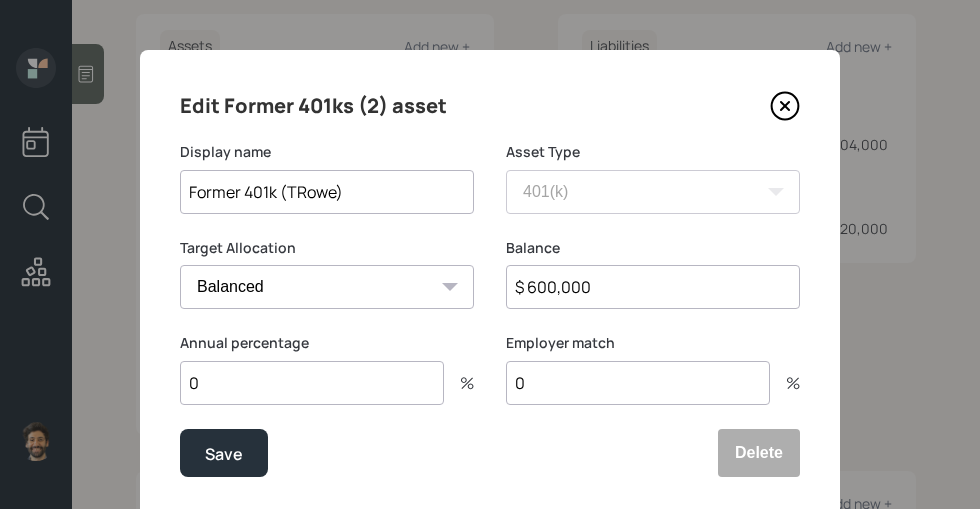 type on "Former 401k (TRowe)" 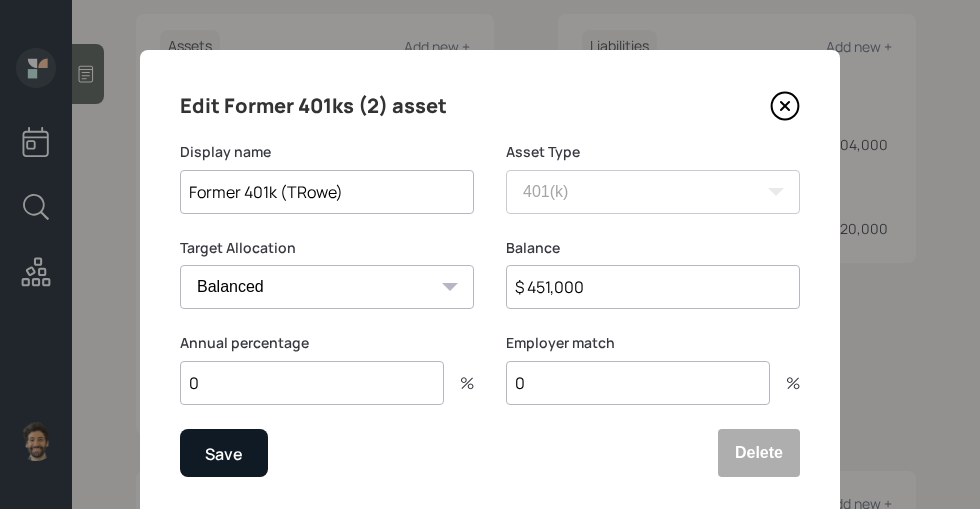 type on "$ 451,000" 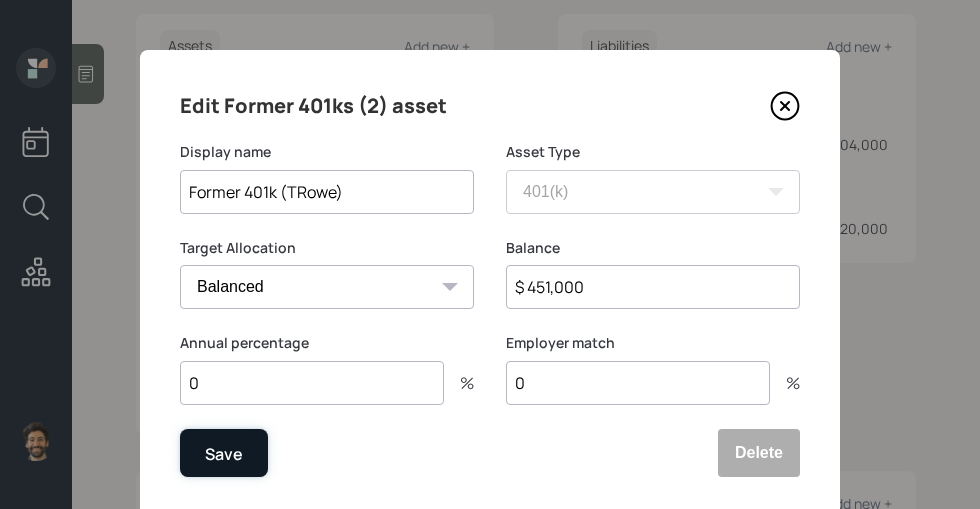 click on "Save" at bounding box center (224, 453) 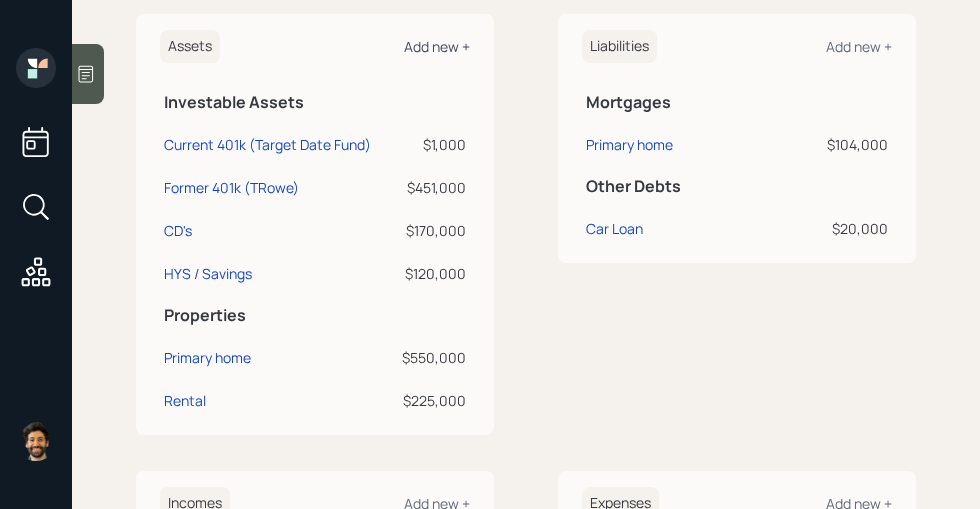 click on "Add new +" at bounding box center [437, 46] 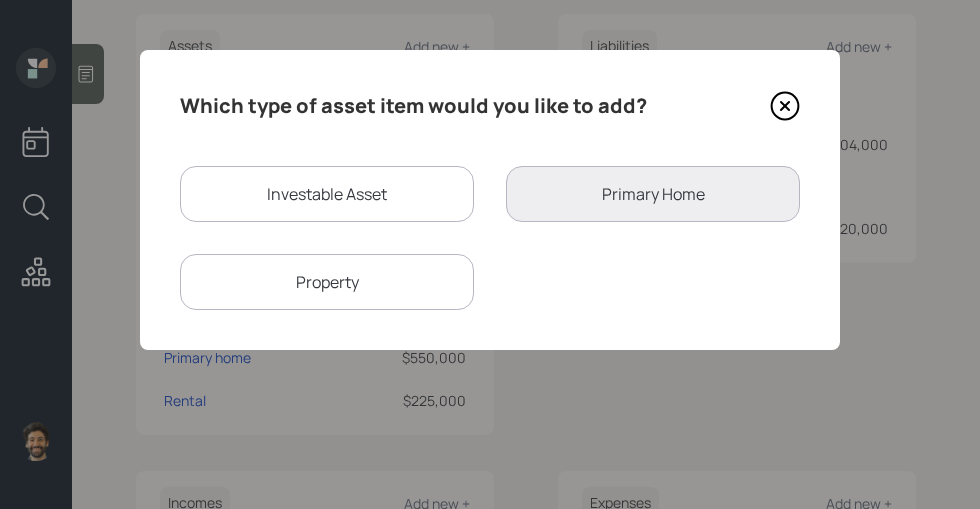 click on "Investable Asset" at bounding box center (327, 194) 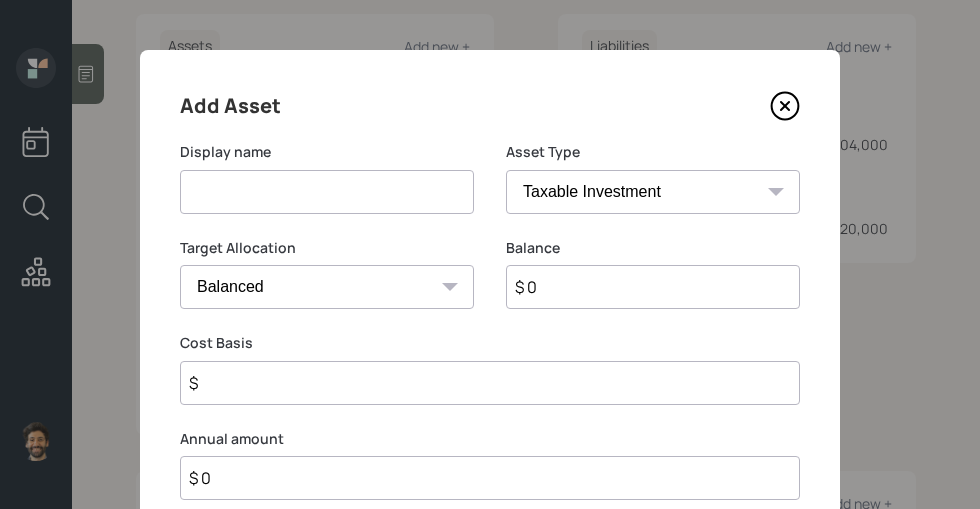 click at bounding box center (327, 192) 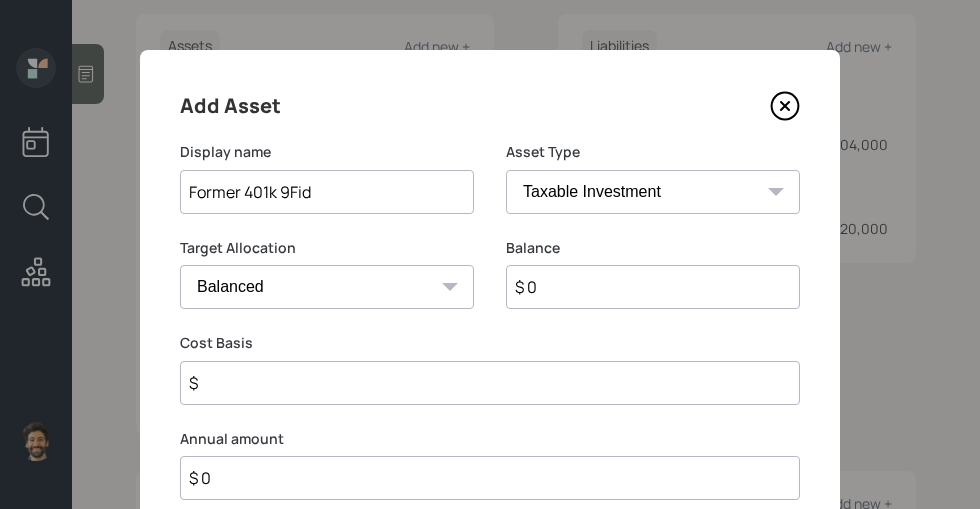 type on "Former 401k 9Fid" 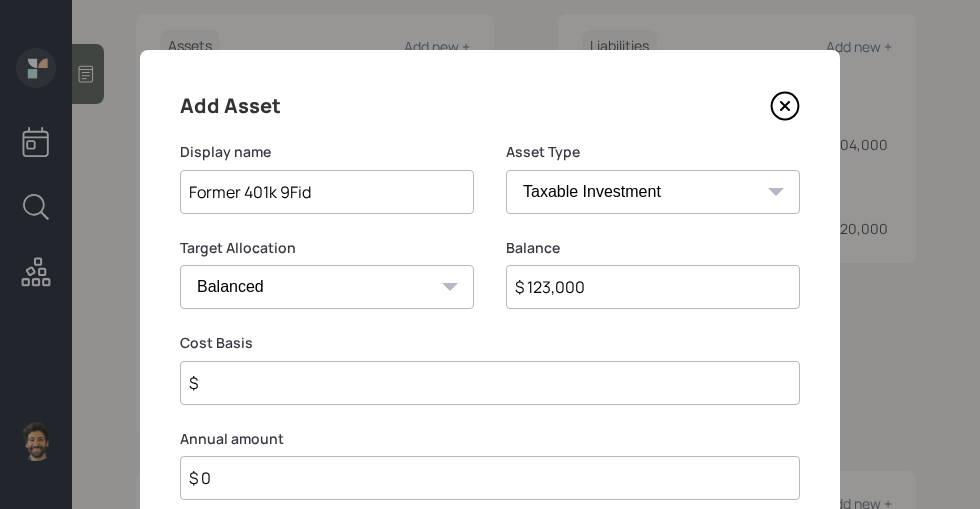 type on "$ 123,000" 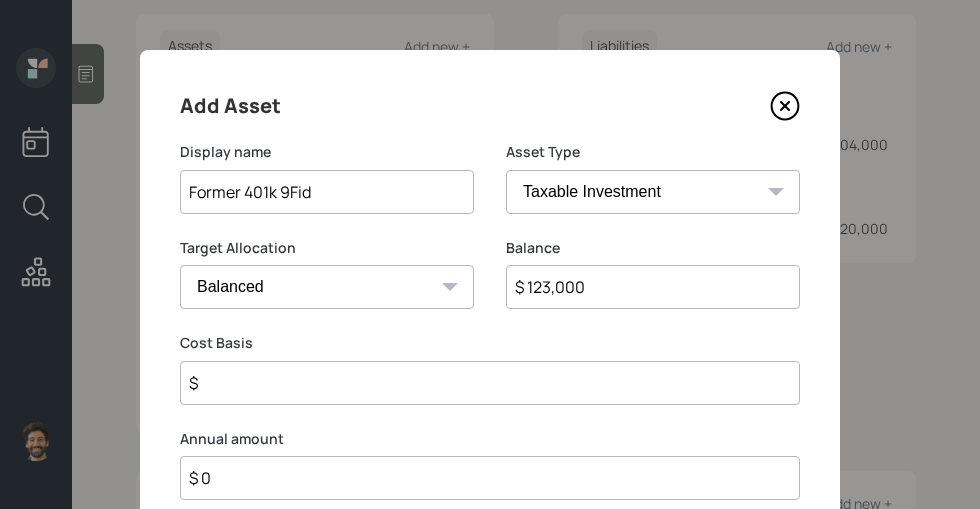 click on "SEP IRA IRA Roth IRA 401(k) Roth 401(k) 403(b) Roth 403(b) 457(b) Roth 457(b) Health Savings Account 529 Taxable Investment Checking / Savings Emergency Fund" at bounding box center (653, 192) 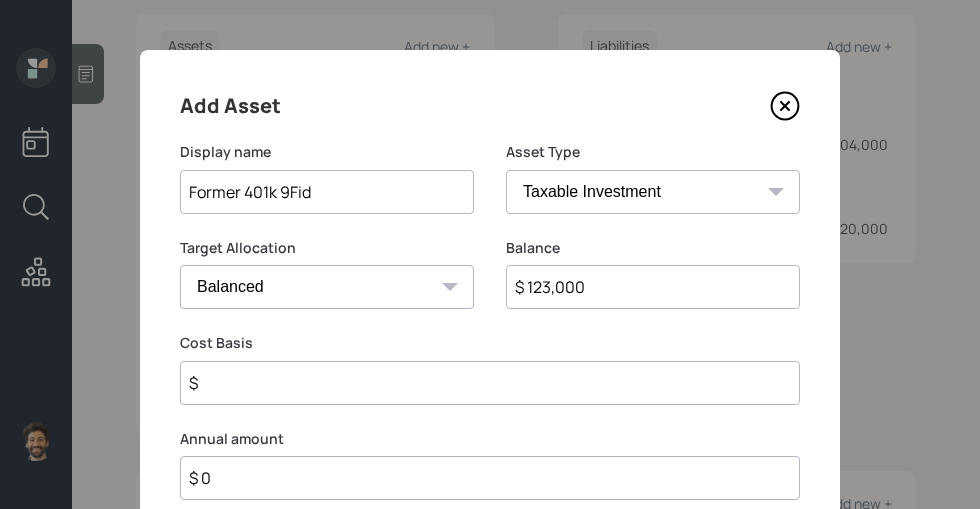 select on "company_sponsored" 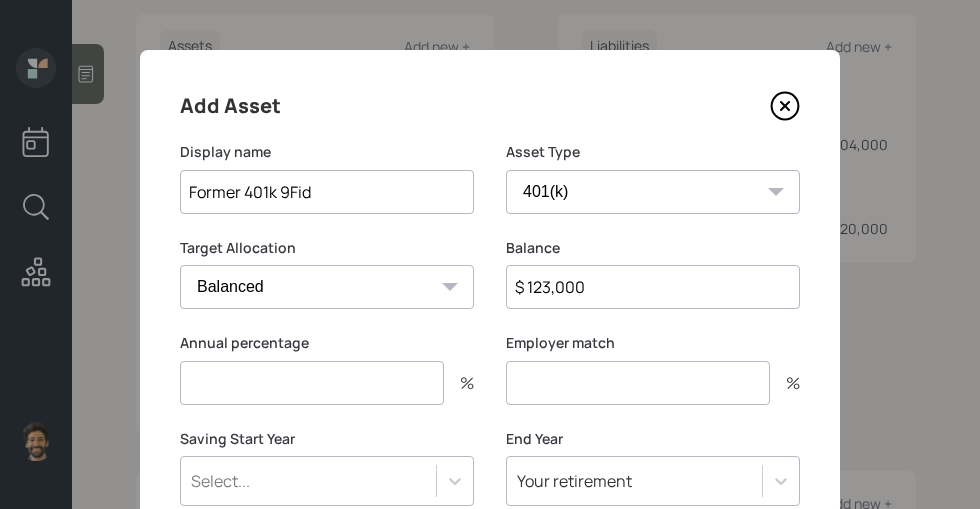 click on "Former 401k 9Fid" at bounding box center (327, 192) 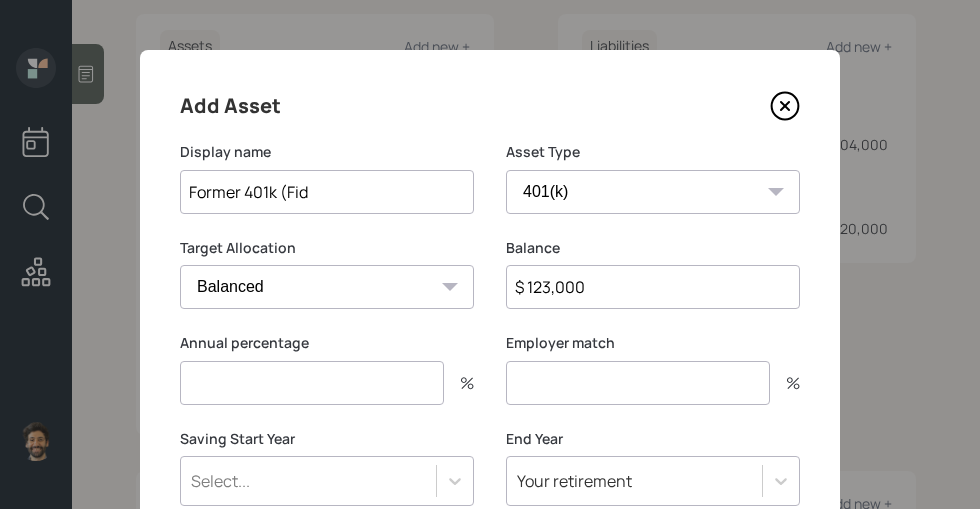 click on "Former 401k (Fid" at bounding box center (327, 192) 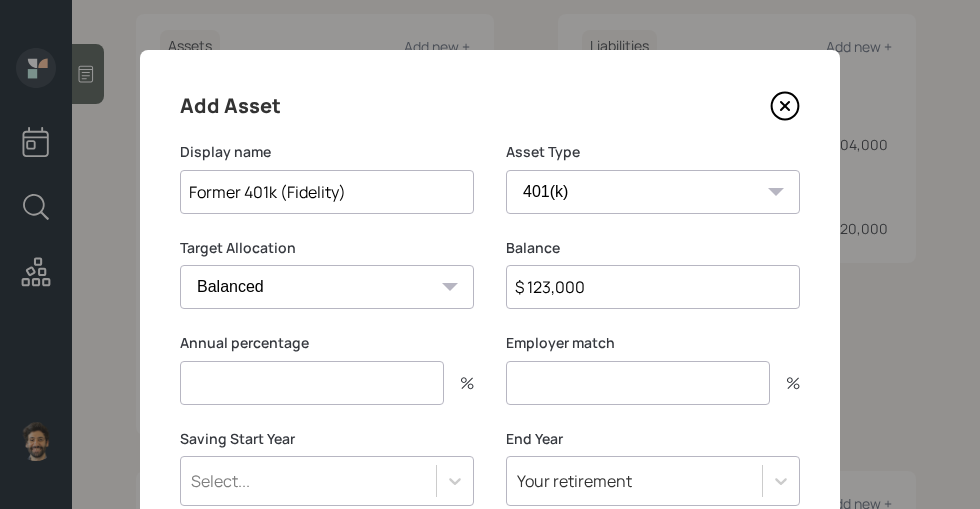 type on "Former 401k (Fidelity)" 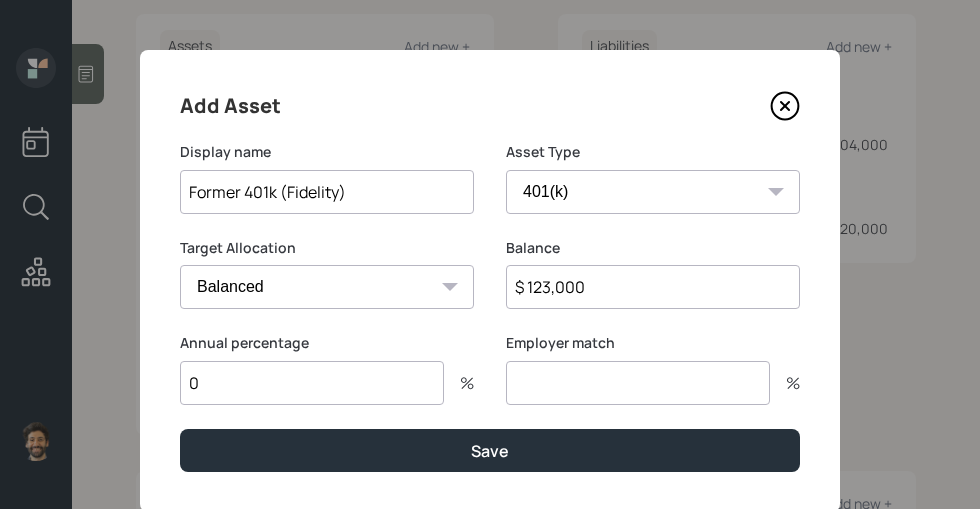 type on "0" 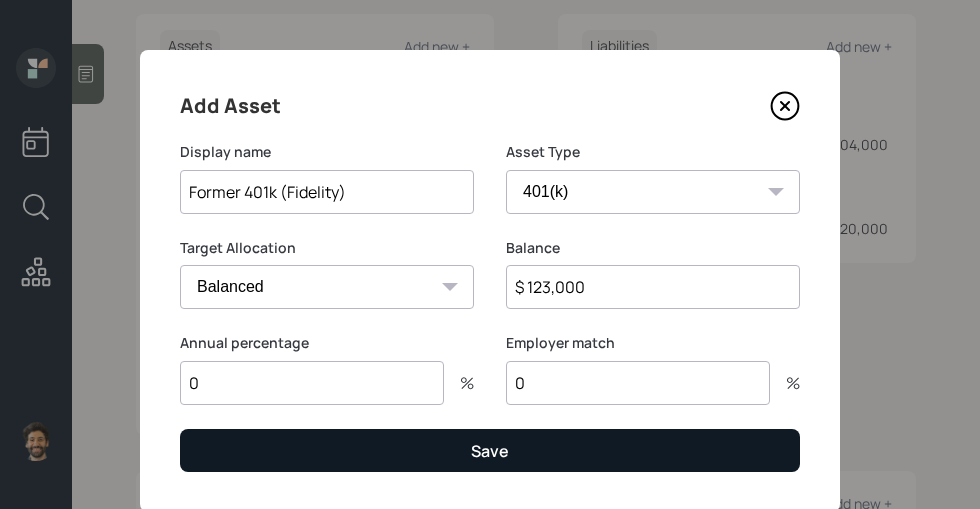 type on "0" 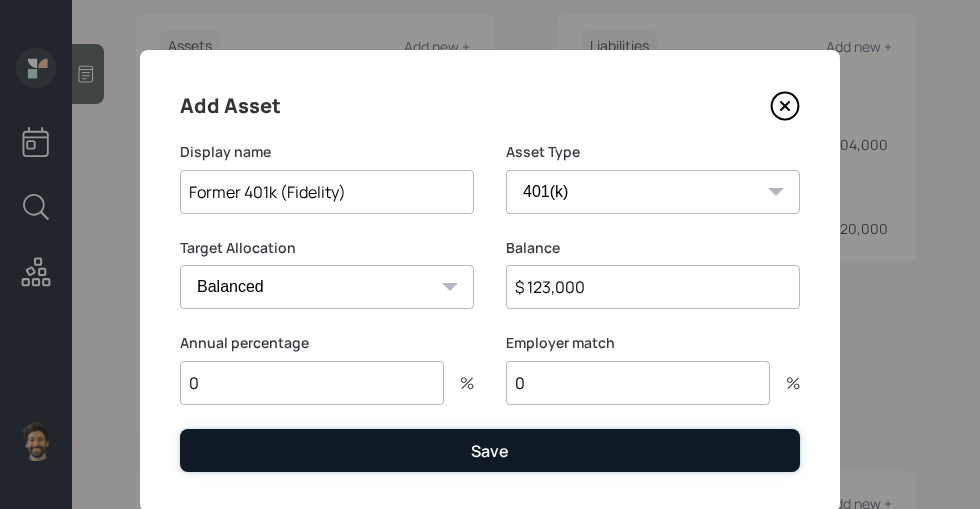 click on "Save" at bounding box center (490, 450) 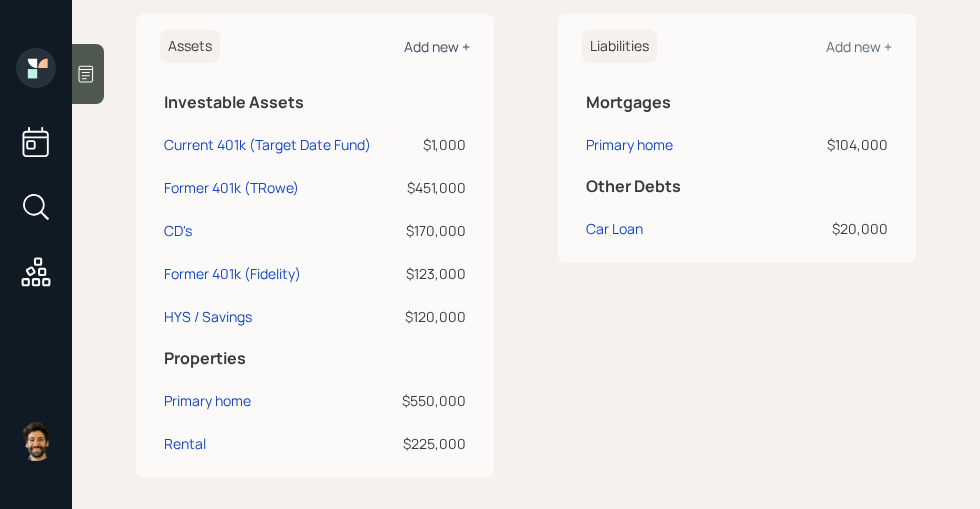 click on "Add new +" at bounding box center (437, 46) 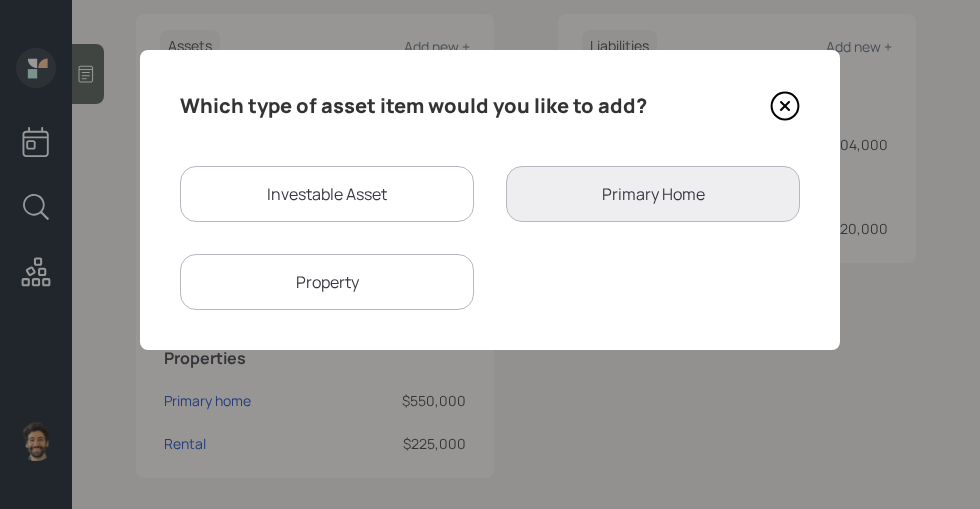 click on "Investable Asset" at bounding box center [327, 194] 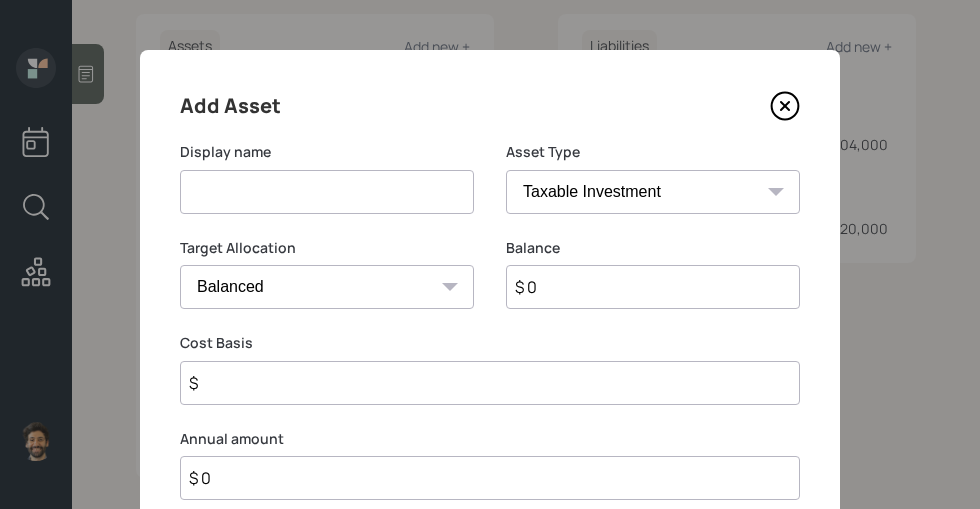 click at bounding box center [327, 192] 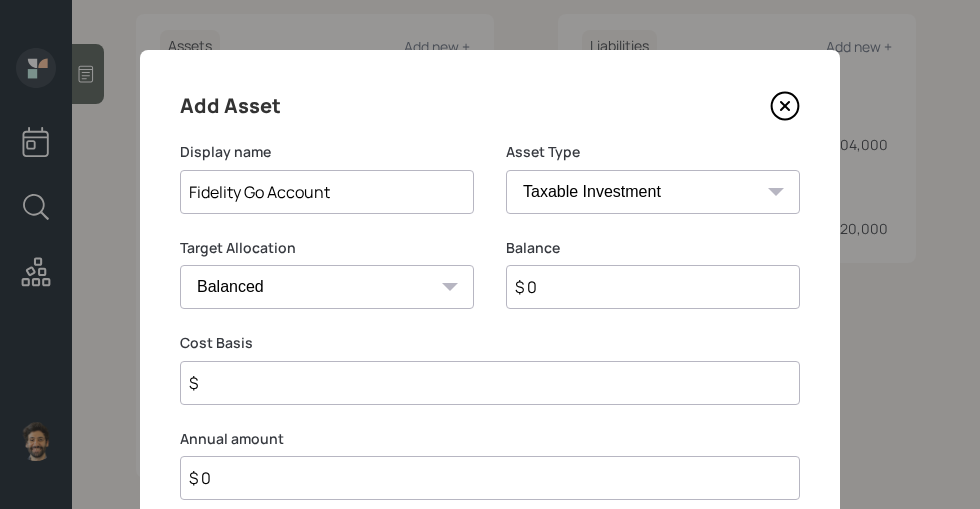 type on "Fidelity Go Account" 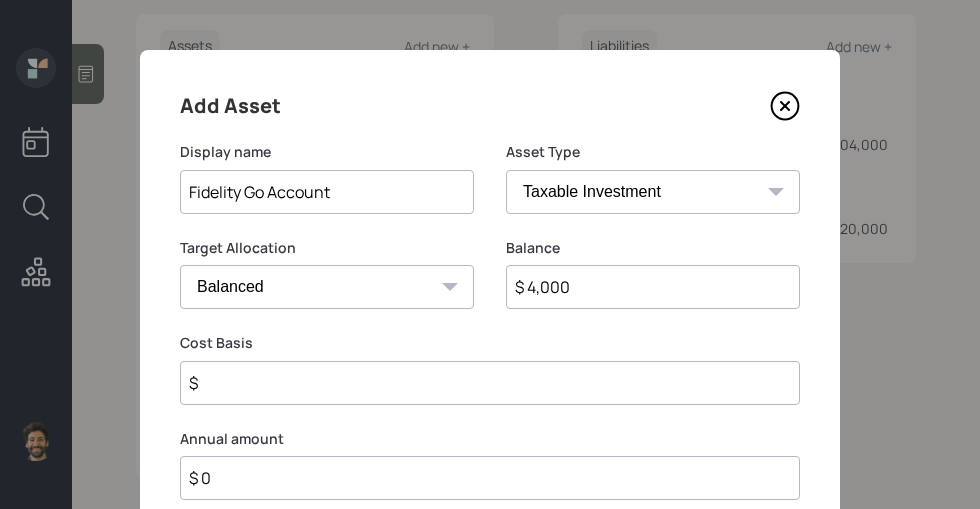 type on "$ 4,000" 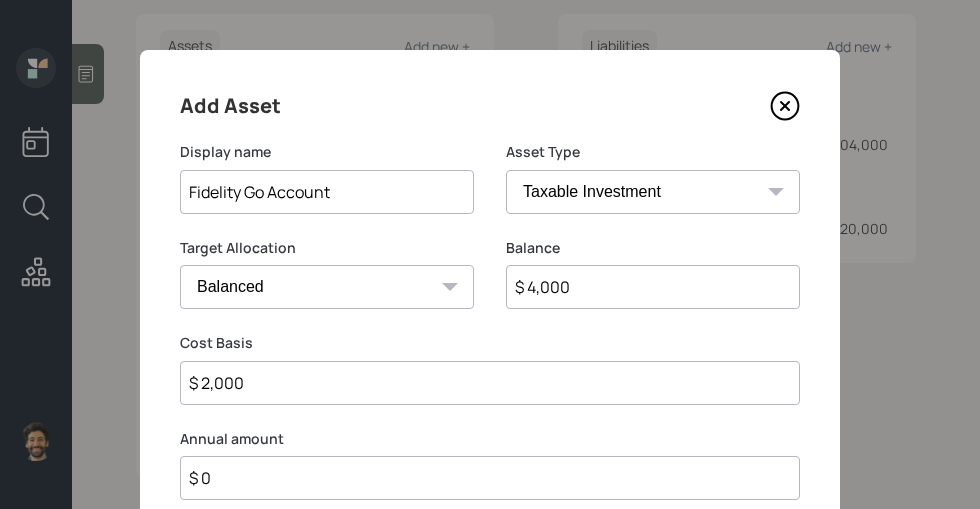 type on "$ 2,000" 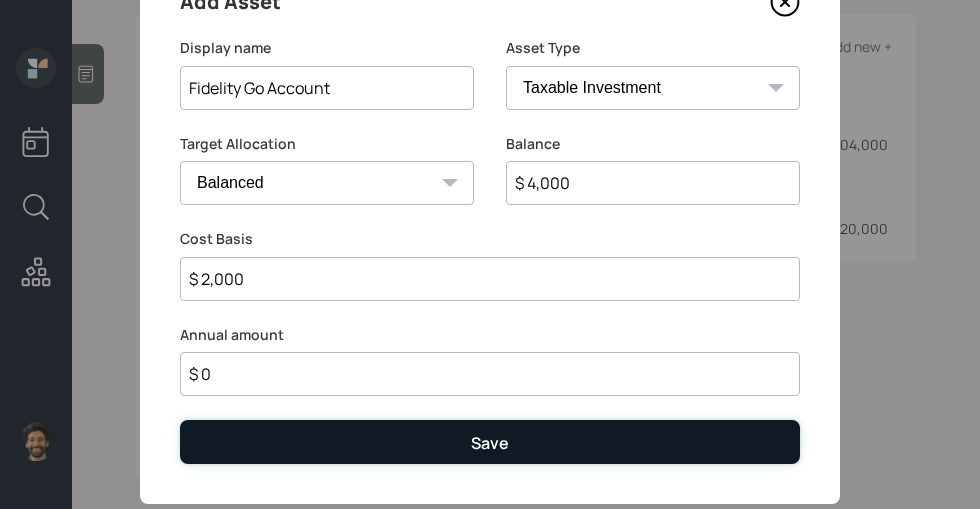 click on "Save" at bounding box center (490, 441) 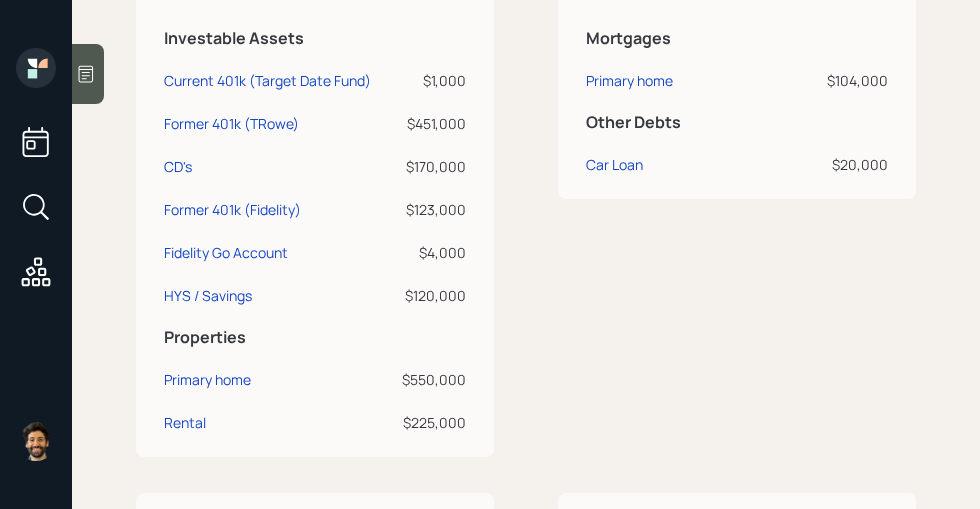 scroll, scrollTop: 568, scrollLeft: 0, axis: vertical 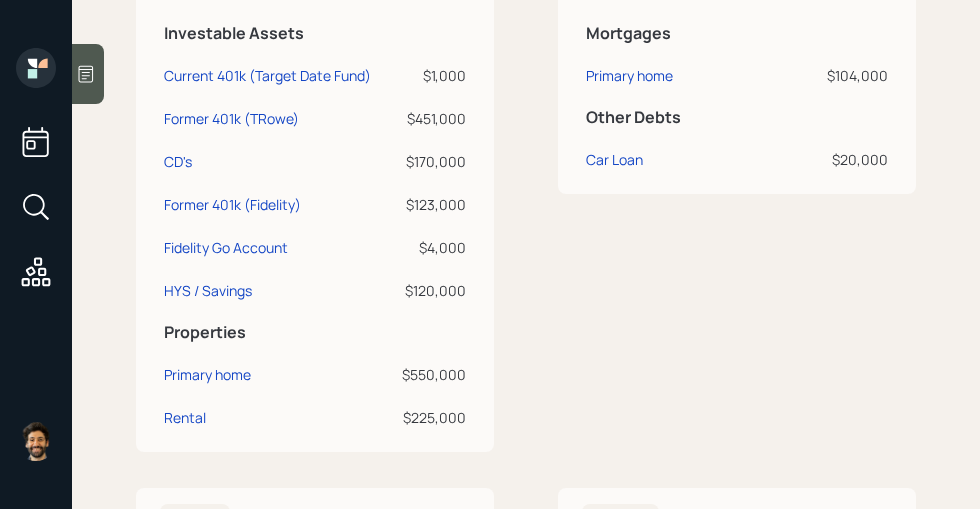 click at bounding box center [88, 74] 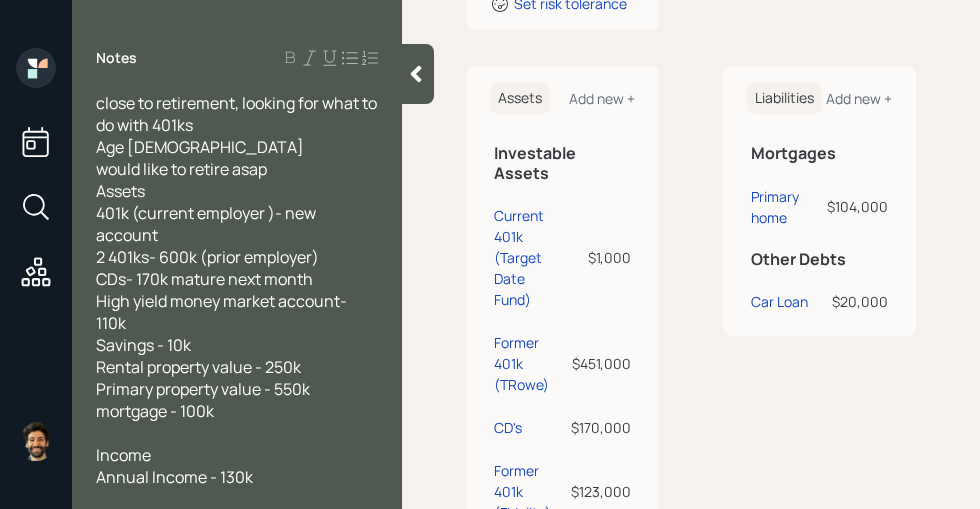scroll, scrollTop: 690, scrollLeft: 0, axis: vertical 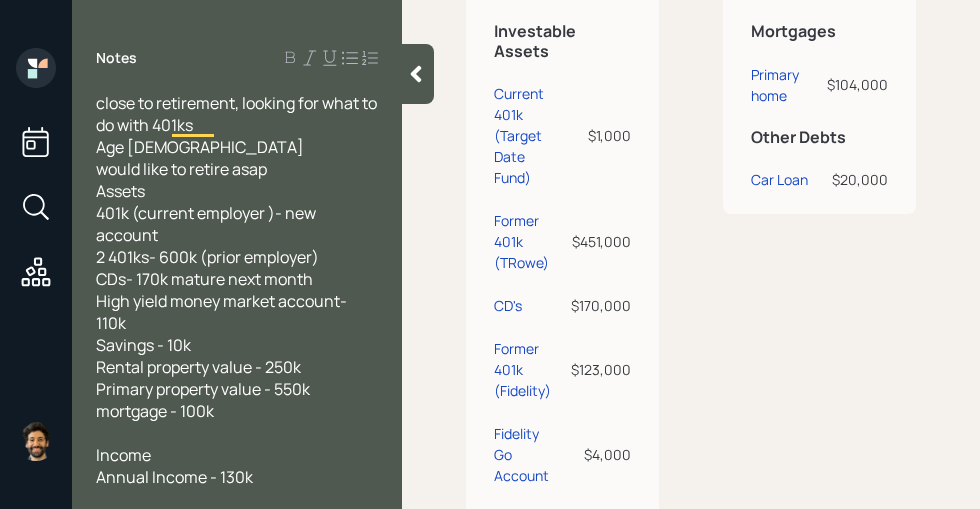 click at bounding box center (418, 74) 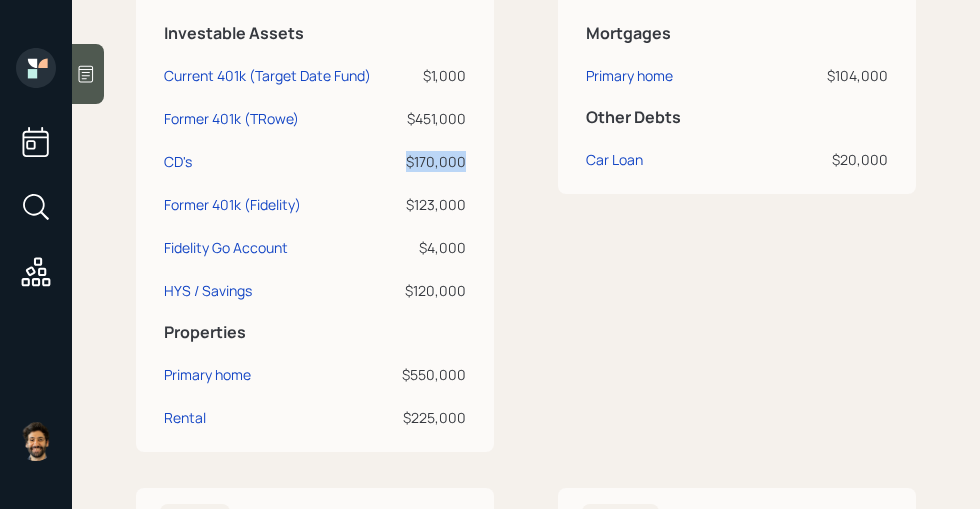 drag, startPoint x: 466, startPoint y: 182, endPoint x: 407, endPoint y: 181, distance: 59.008472 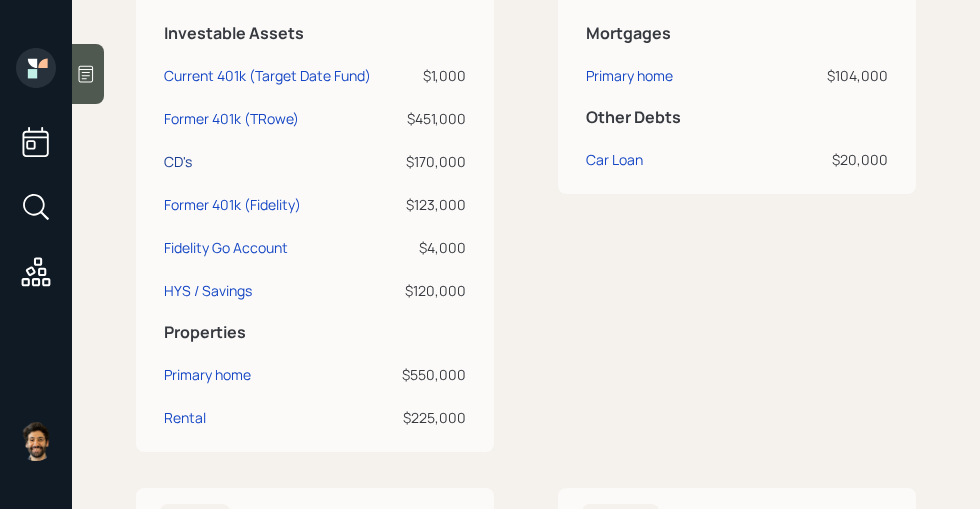click on "CD's" at bounding box center [178, 161] 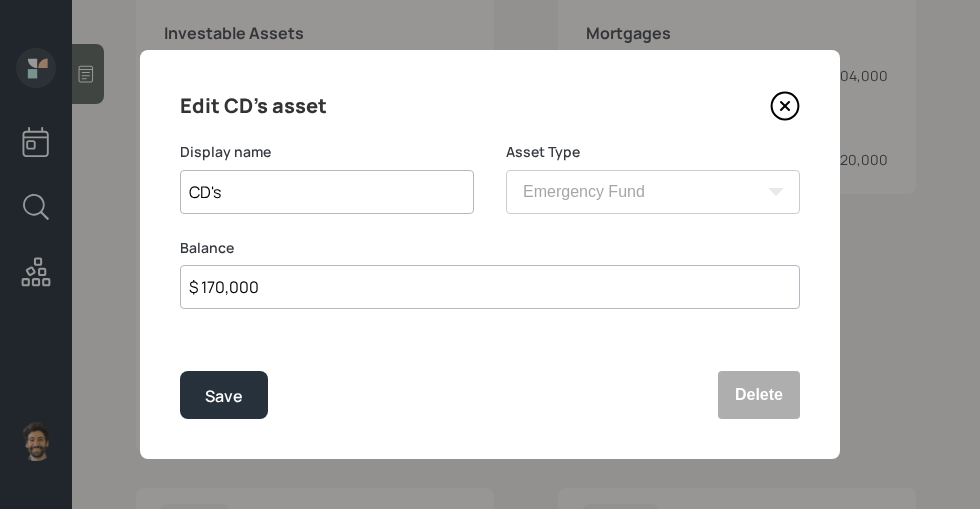 click on "Edit CD's asset Display name CD's Asset Type SEP IRA IRA Roth IRA 401(k) Roth 401(k) 403(b) Roth 403(b) 457(b) Roth 457(b) Health Savings Account 529 Taxable Investment Checking / Savings Emergency Fund Balance $ 170,000 Save Delete" at bounding box center [490, 254] 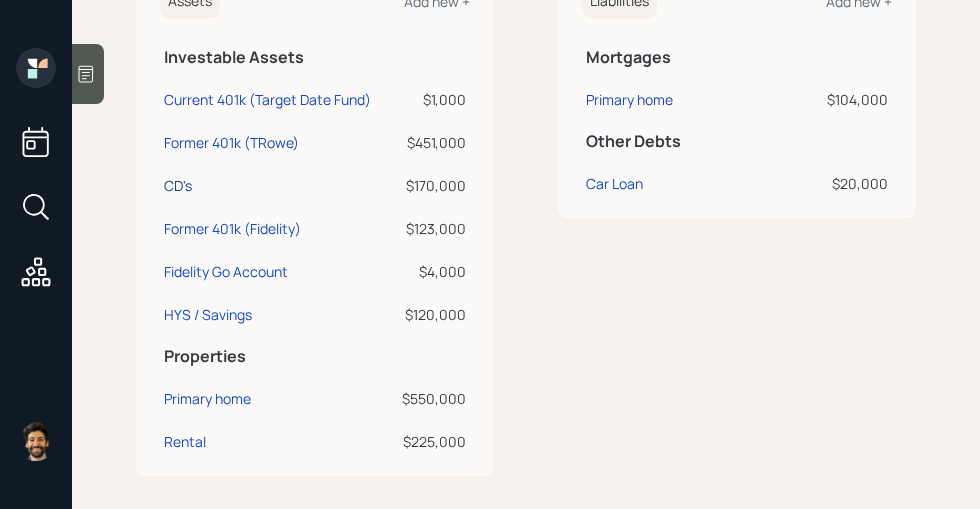 click on "CD's" at bounding box center [178, 185] 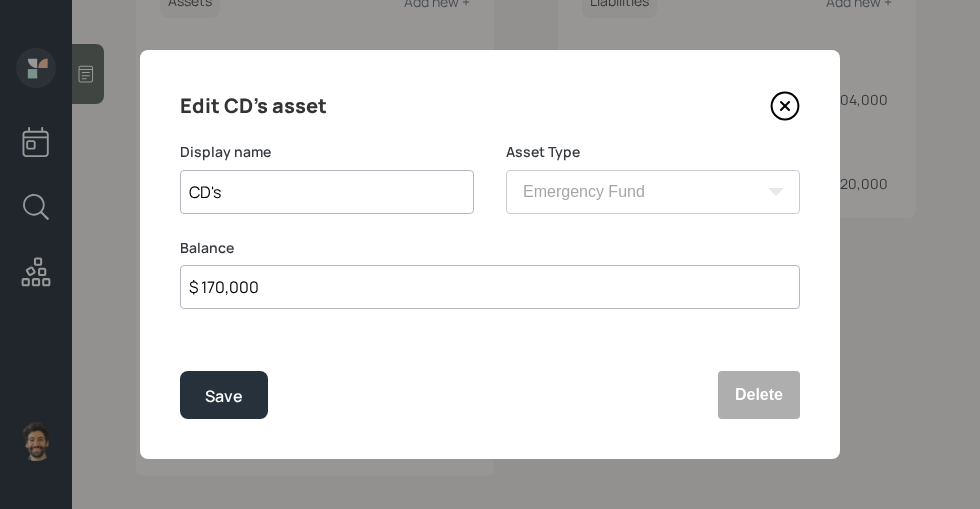 click on "$ 170,000" at bounding box center [490, 287] 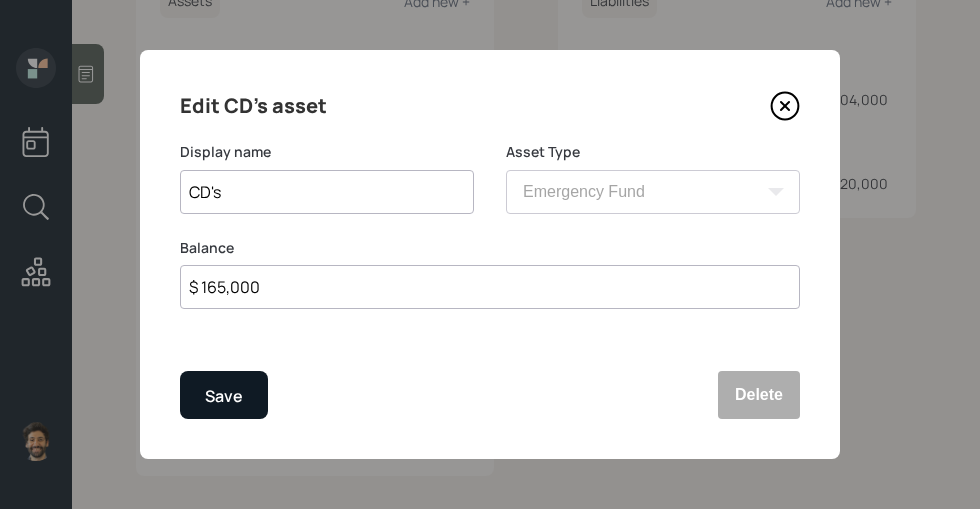 type on "$ 165,000" 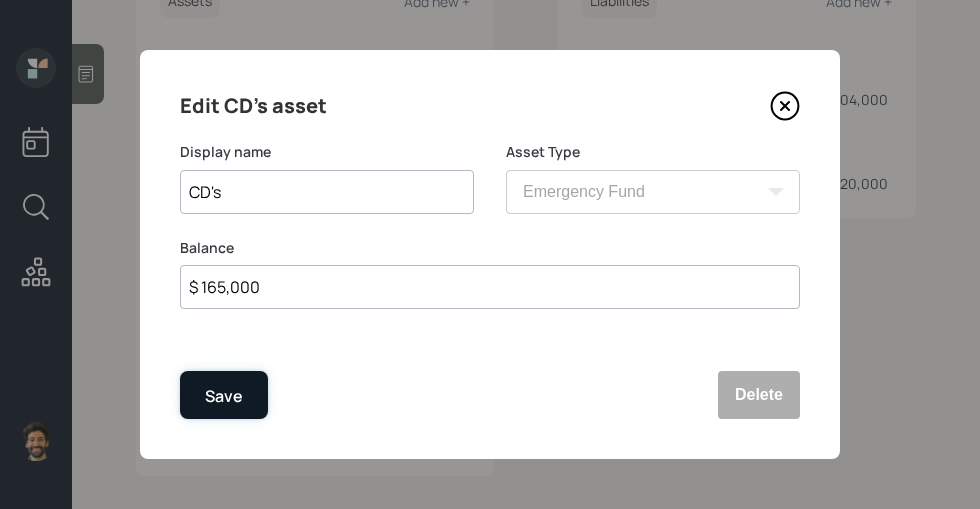click on "Save" at bounding box center (224, 395) 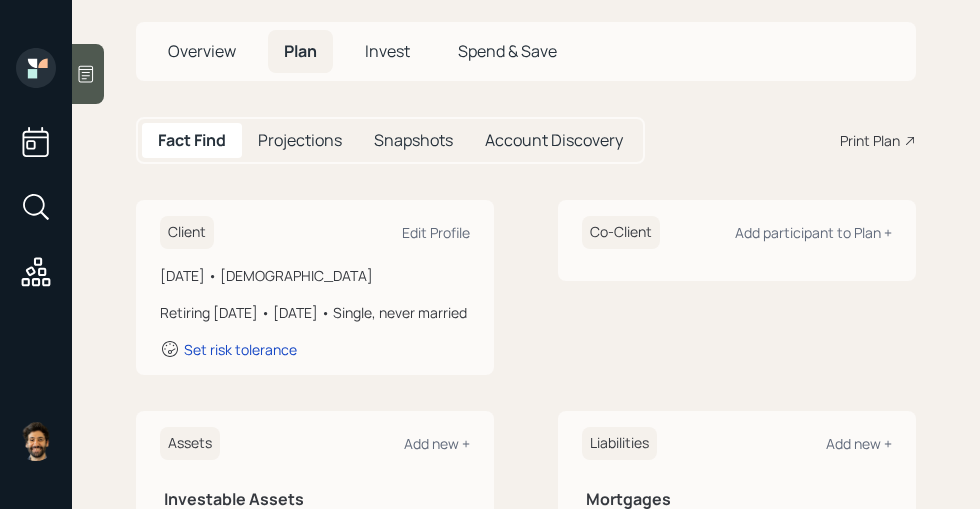 click on "Invest" at bounding box center [387, 51] 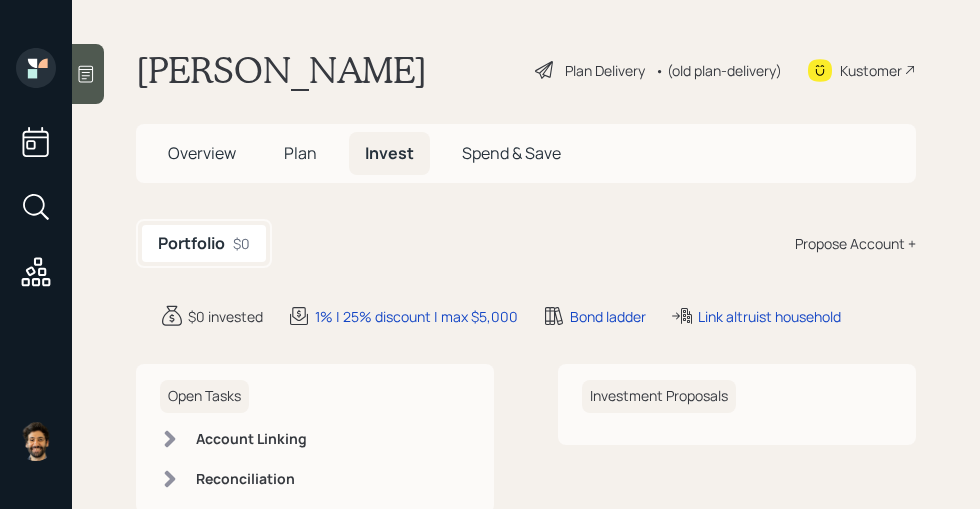 click on "Propose Account +" at bounding box center (855, 243) 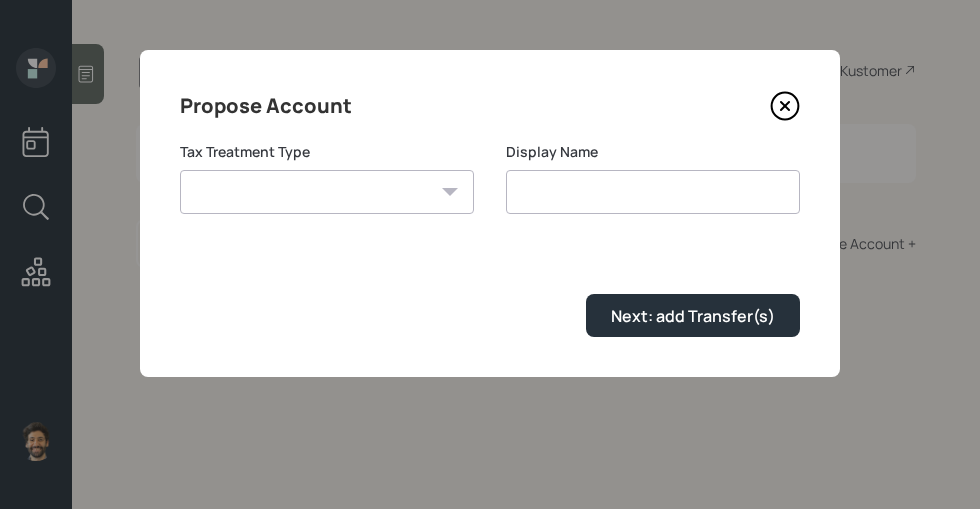 click on "Roth Taxable Traditional" at bounding box center (327, 192) 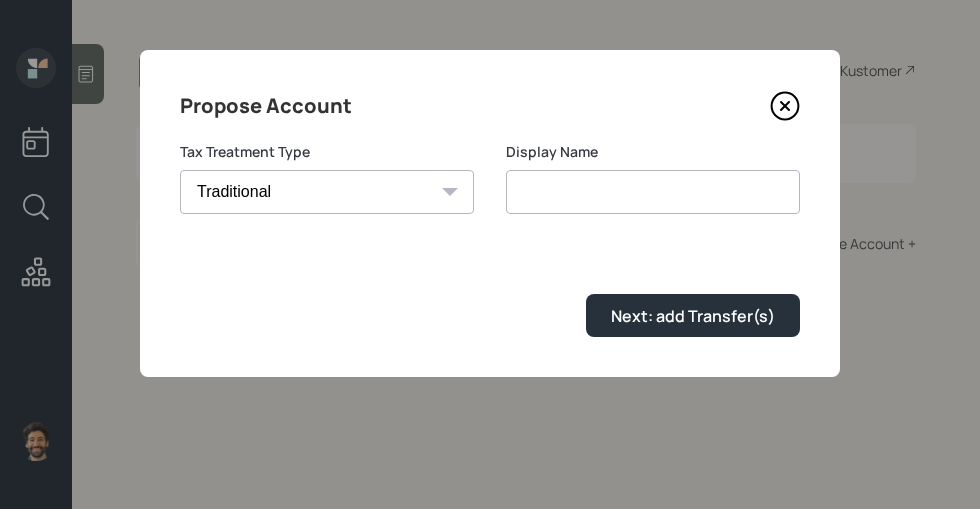 type on "Traditional" 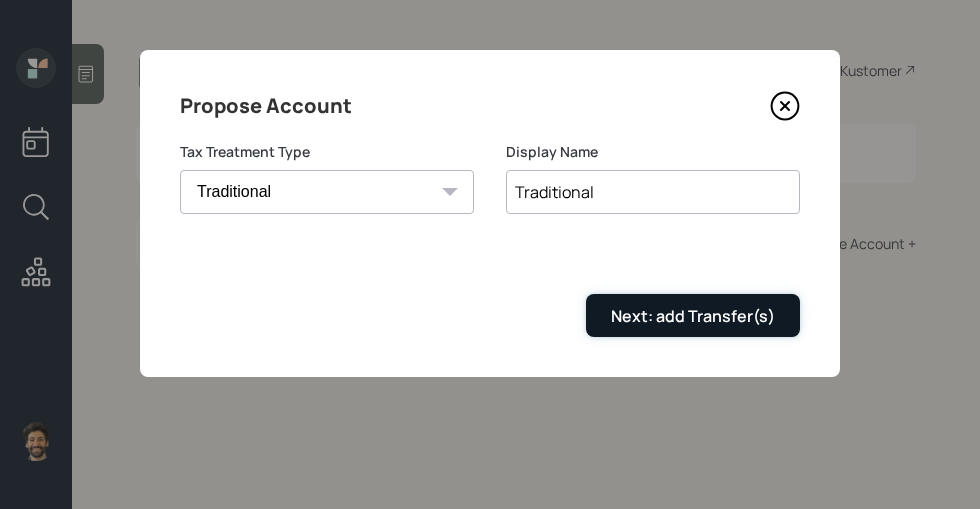 click on "Next: add Transfer(s)" at bounding box center [693, 315] 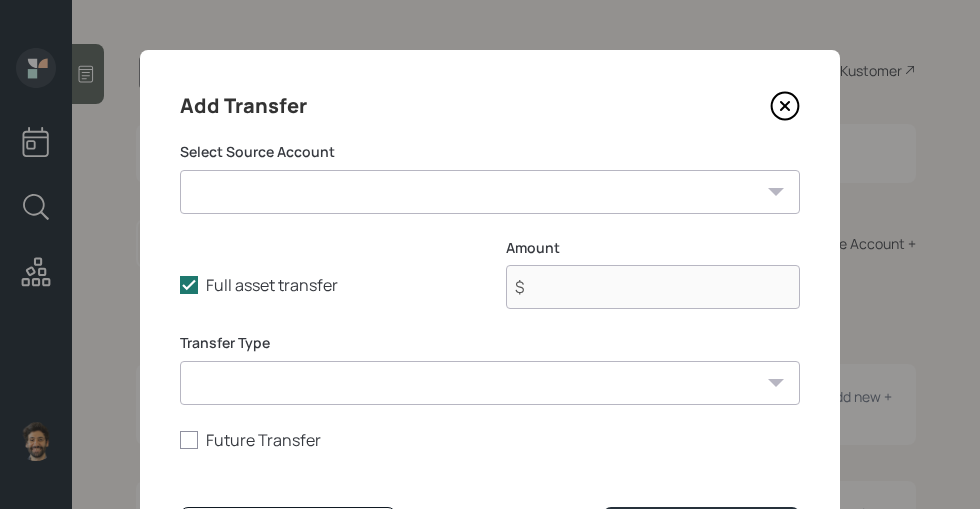 click on "Current 401k (Target Date Fund) ($1,000 | 401(k)) Former 401k (TRowe) ($451,000 | 401(k)) CD's ($165,000 | Emergency Fund) Former 401k (Fidelity)  ($123,000 | 401(k)) Fidelity Go Account  ($4,000 | Taxable Investment) HYS / Savings ($120,000 | Emergency Fund)" at bounding box center (490, 192) 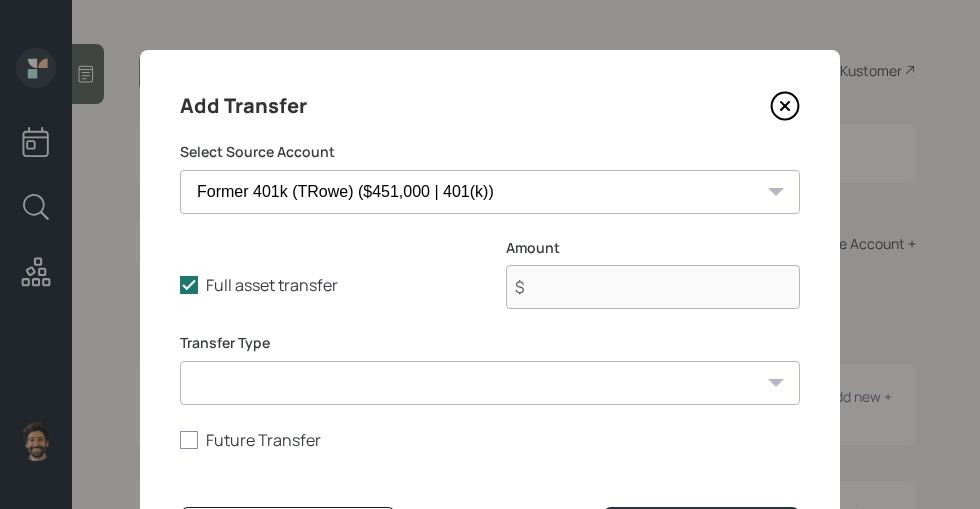 type on "$ 451,000" 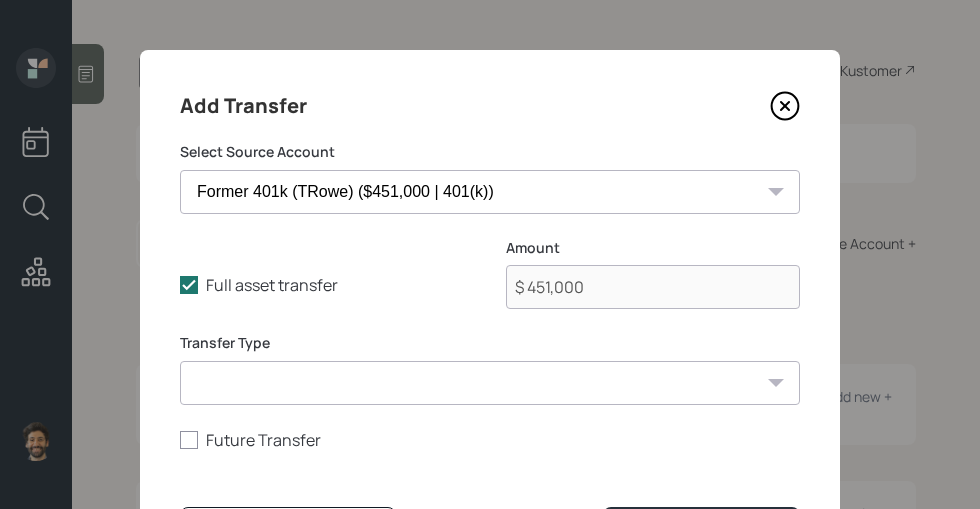 click on "ACAT Transfer Non ACAT Transfer Capitalize Rollover Rollover Deposit" at bounding box center [490, 383] 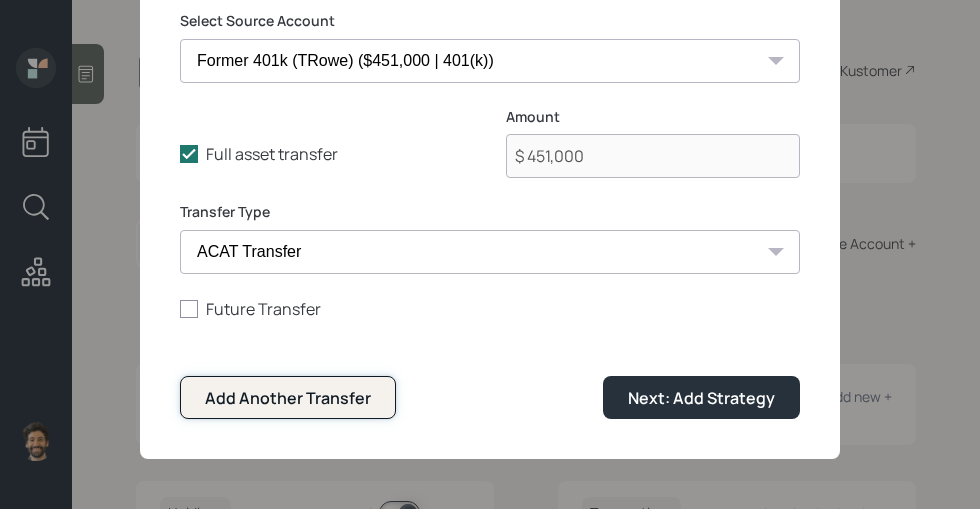 click on "Add Another Transfer" at bounding box center (288, 398) 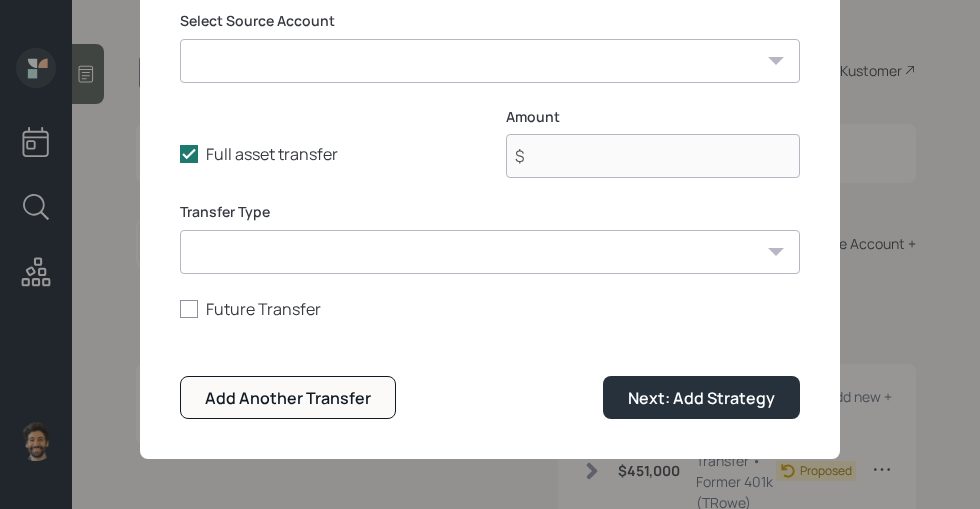 click on "Current 401k (Target Date Fund) ($1,000 | 401(k)) Former 401k (TRowe) ($451,000 | 401(k)) CD's ($165,000 | Emergency Fund) Former 401k (Fidelity)  ($123,000 | 401(k)) Fidelity Go Account  ($4,000 | Taxable Investment) HYS / Savings ($120,000 | Emergency Fund)" at bounding box center (490, 61) 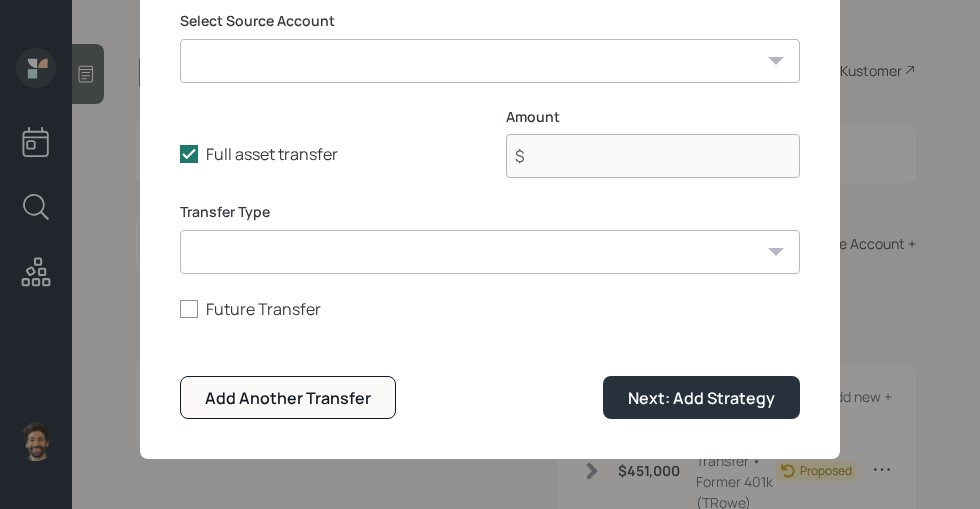 select on "cf05ceda-0638-4e80-9182-eb0e2fa42d92" 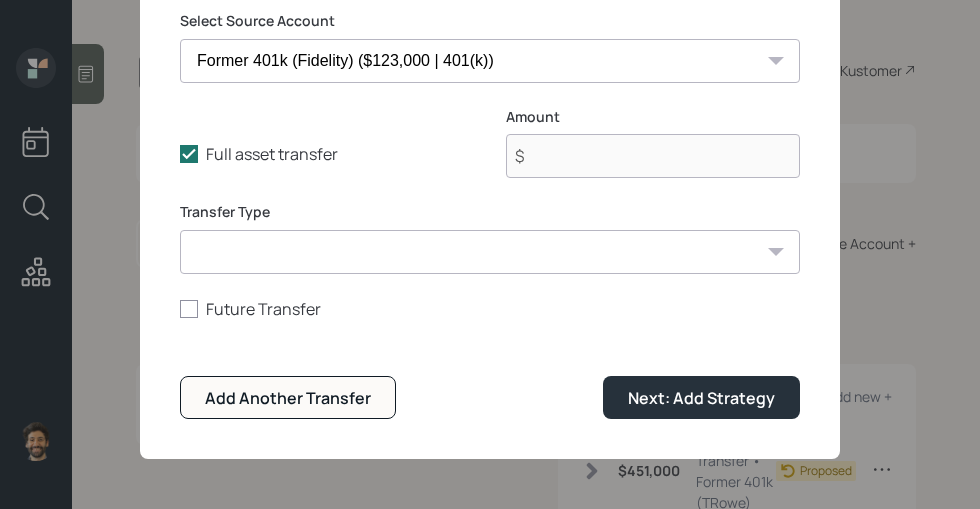 type on "$ 123,000" 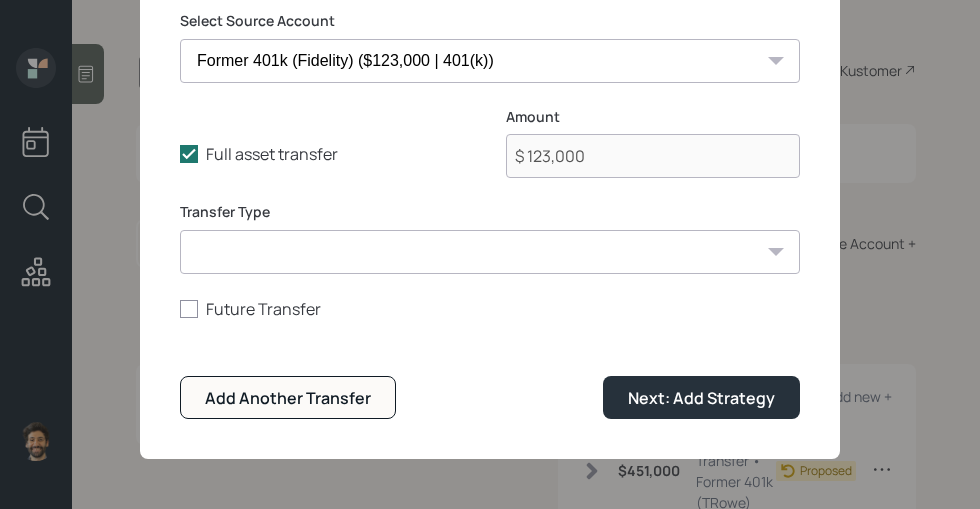 click on "ACAT Transfer Non ACAT Transfer Capitalize Rollover Rollover Deposit" at bounding box center (490, 252) 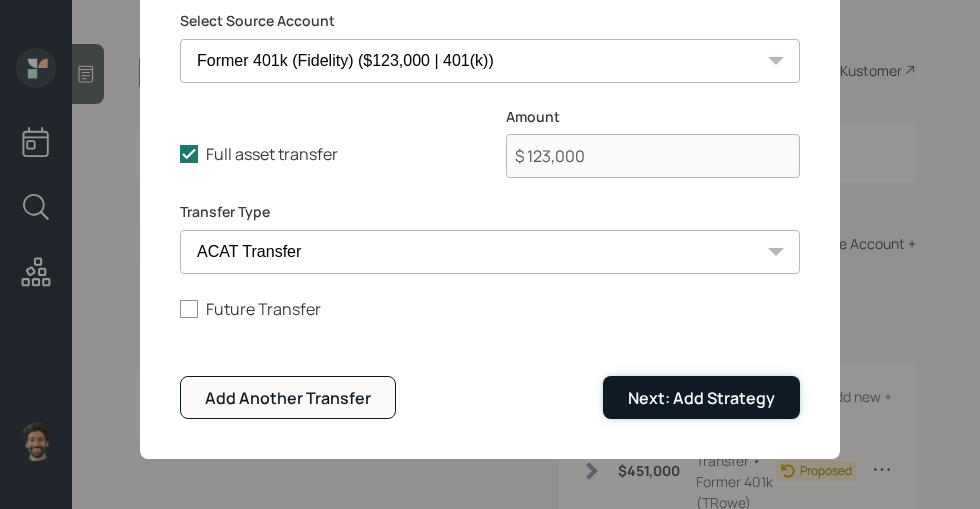 click on "Next: Add Strategy" at bounding box center (701, 397) 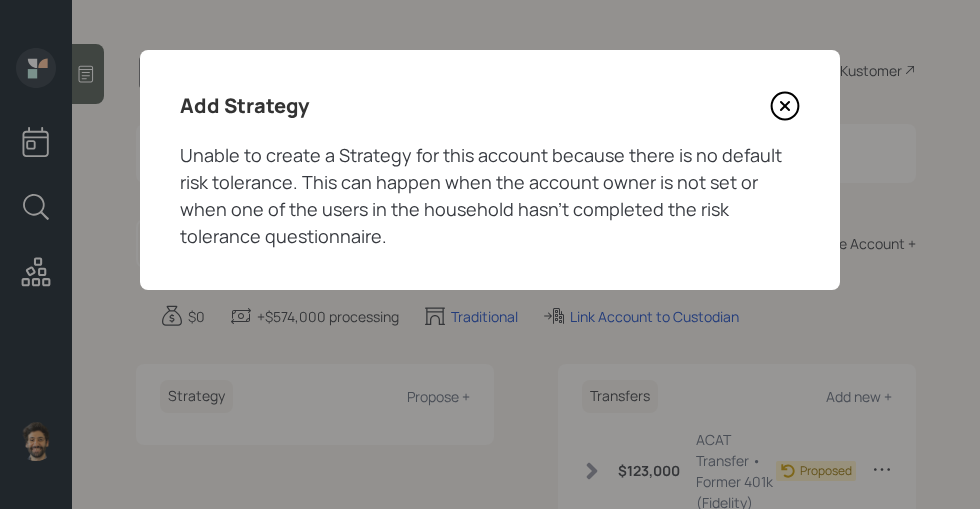 click 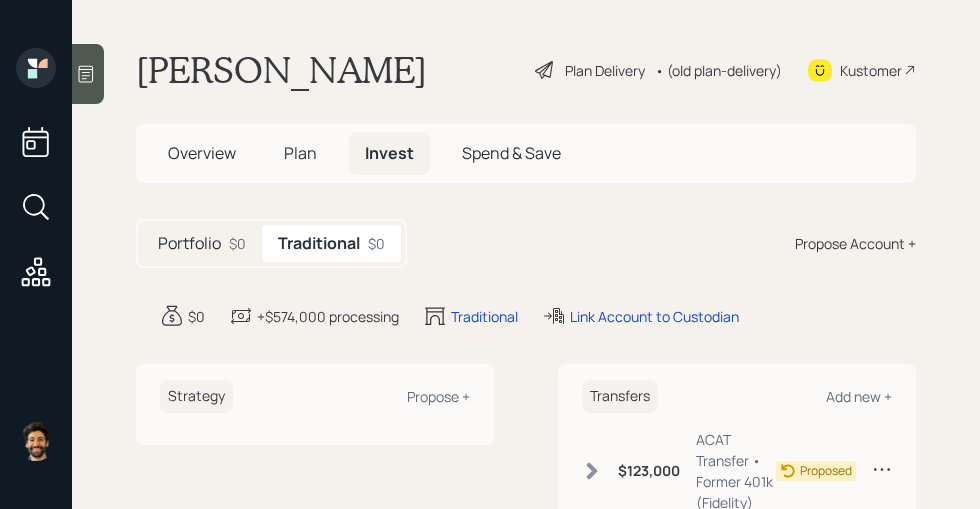 click on "Overview" at bounding box center [202, 153] 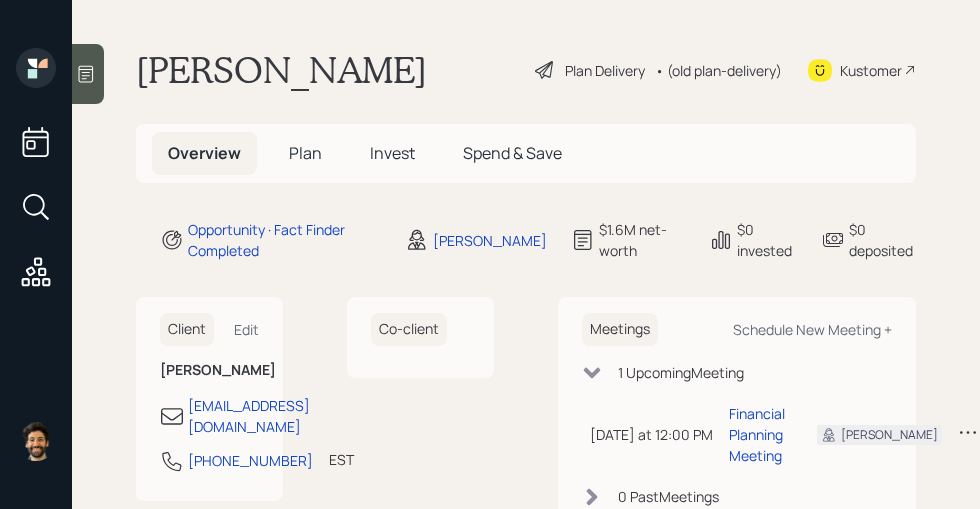 click on "Plan" at bounding box center (305, 153) 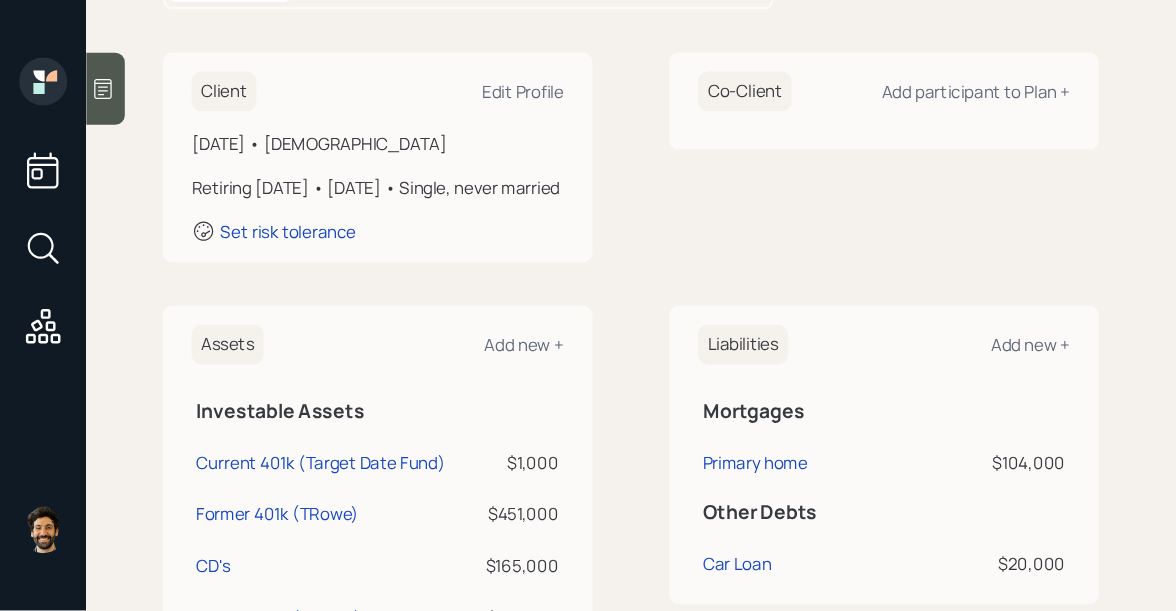 scroll, scrollTop: 0, scrollLeft: 0, axis: both 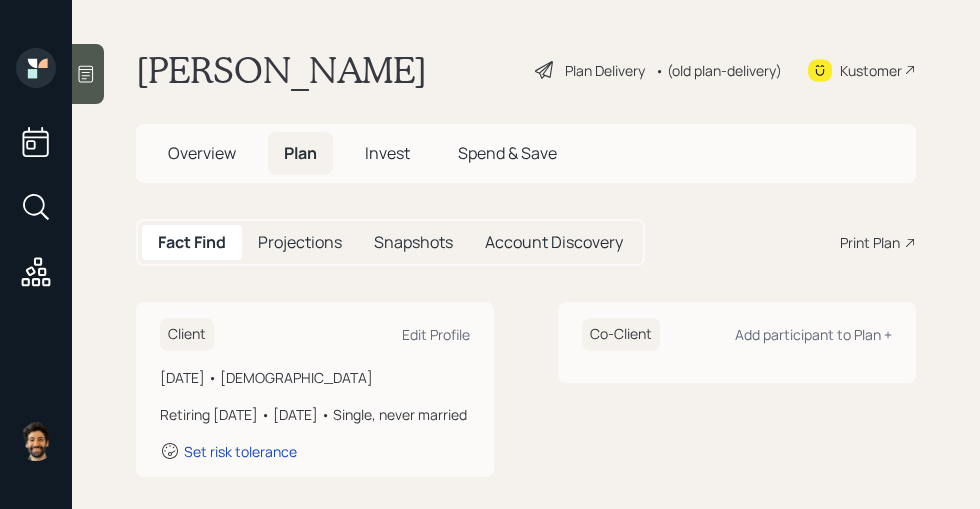 click on "• (old plan-delivery)" at bounding box center (718, 70) 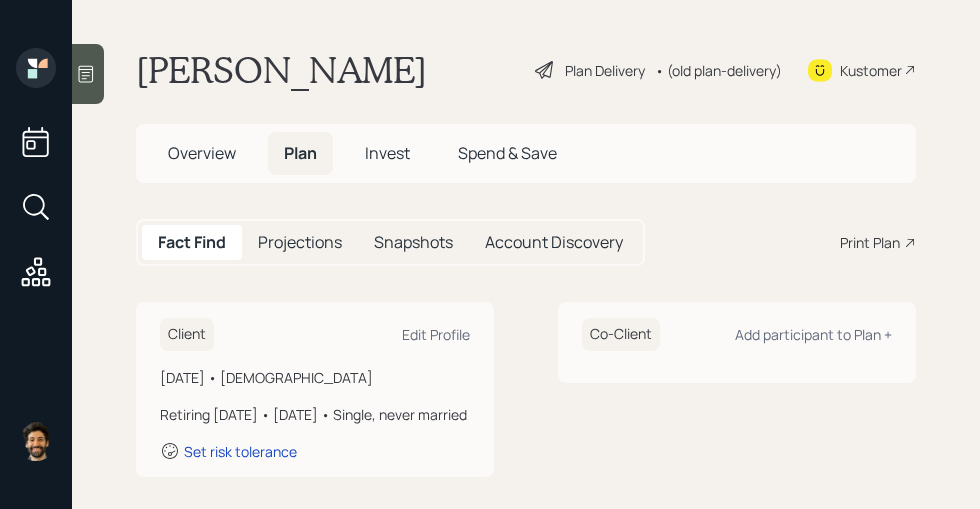 click on "• (old plan-delivery)" at bounding box center (718, 70) 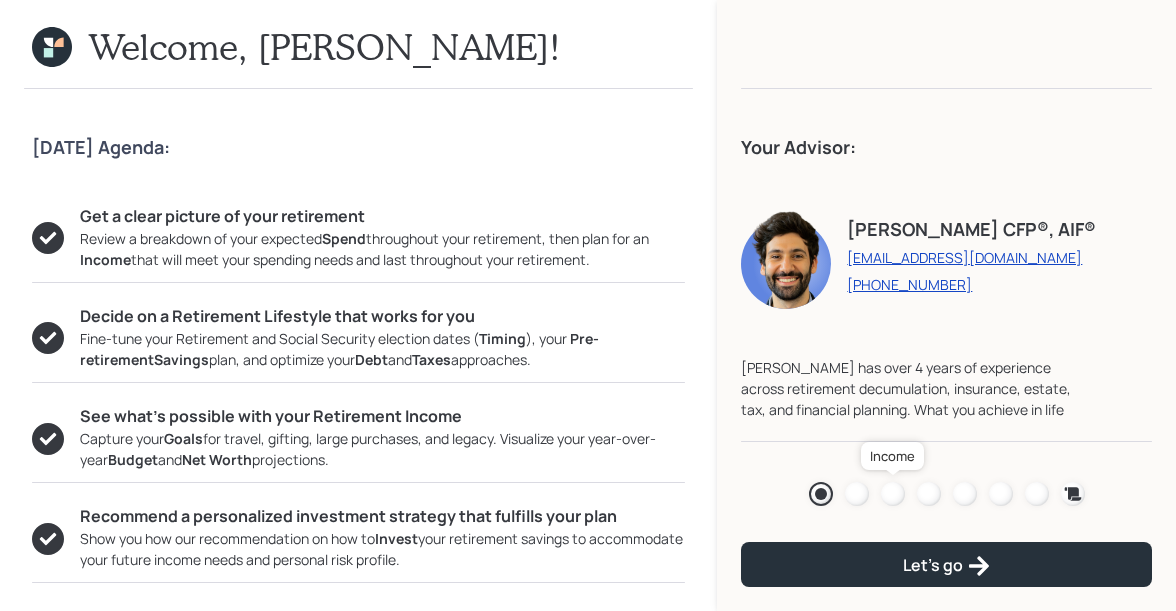 click at bounding box center [893, 494] 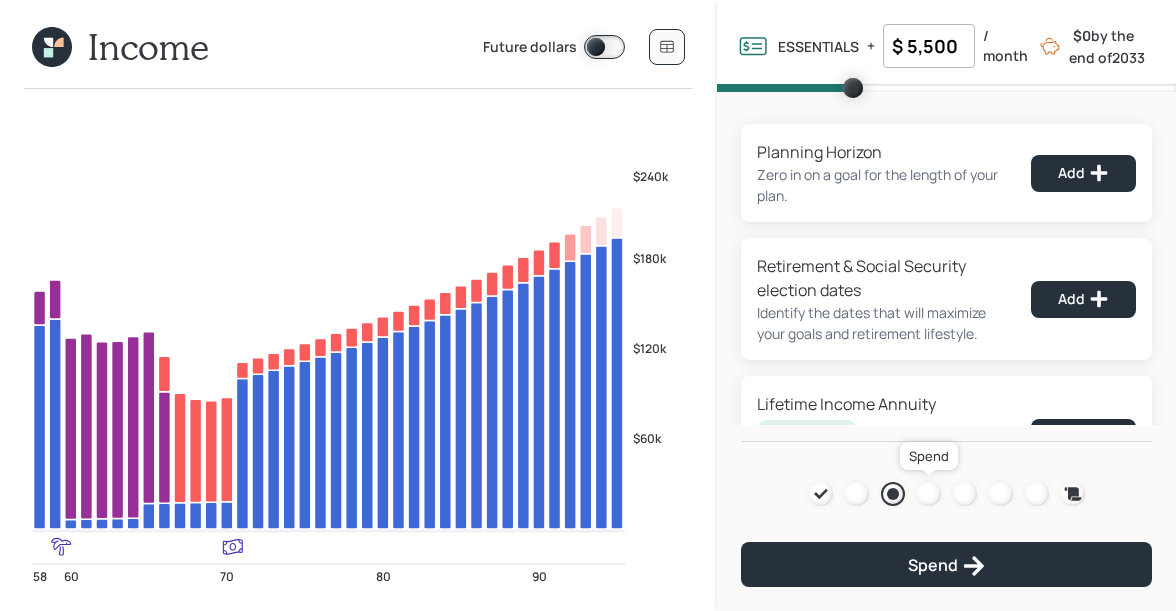 click at bounding box center [929, 494] 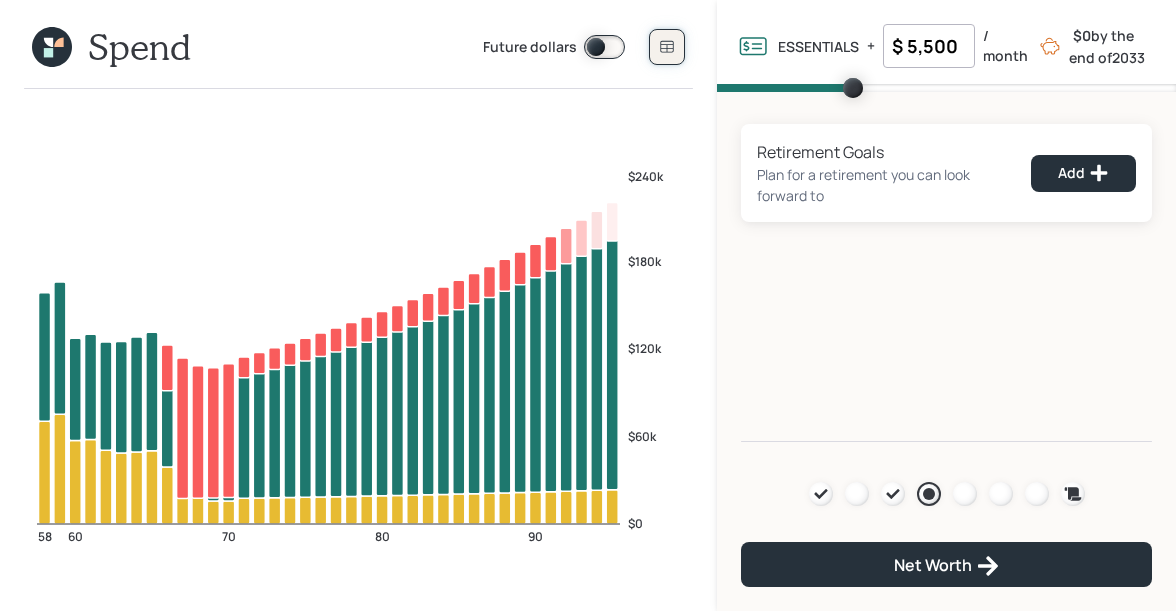 click 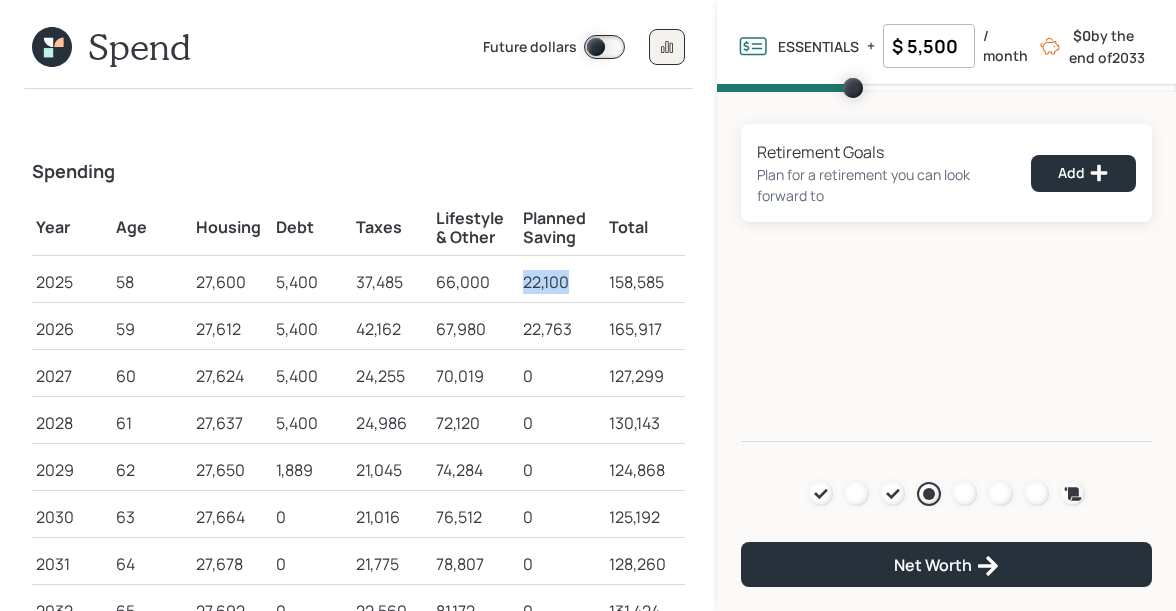 drag, startPoint x: 525, startPoint y: 285, endPoint x: 568, endPoint y: 290, distance: 43.289722 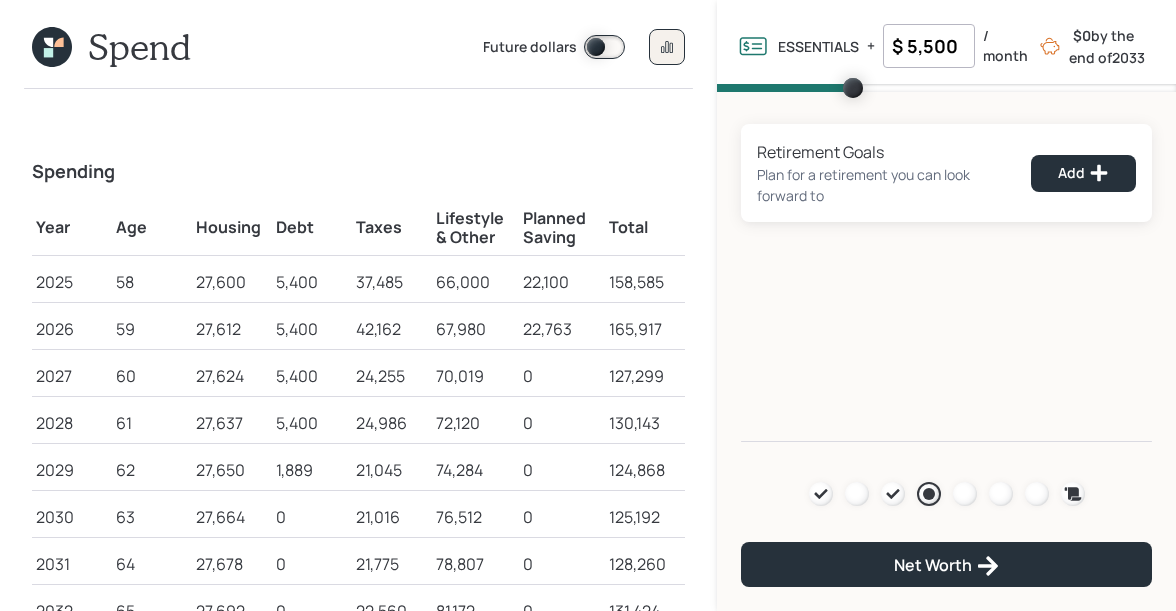 click on "66,000" at bounding box center (475, 282) 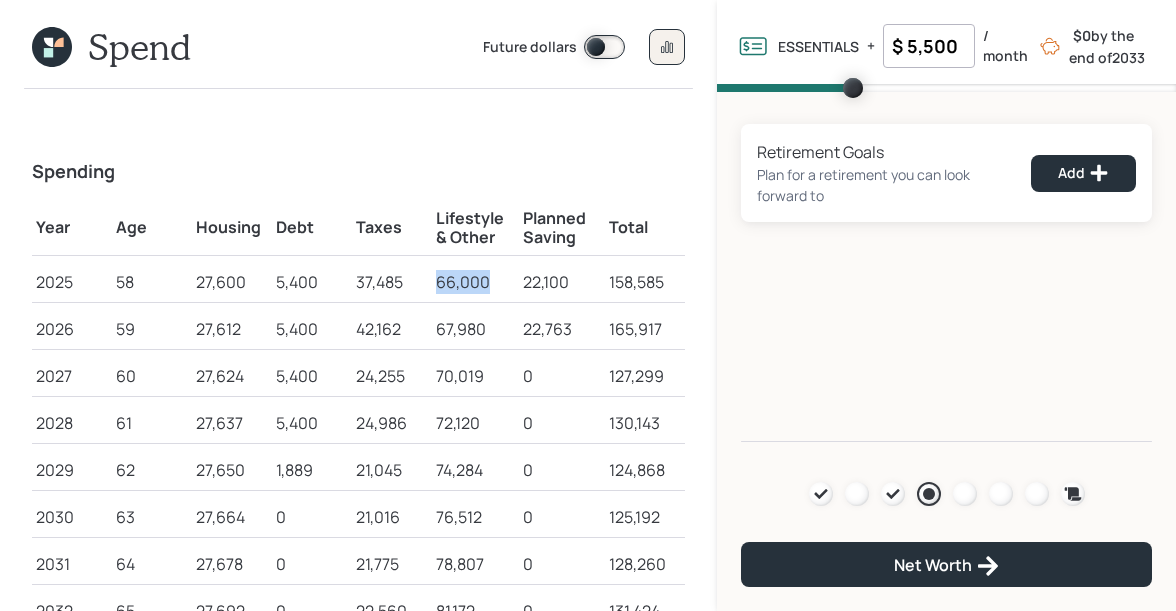 click on "66,000" at bounding box center [475, 282] 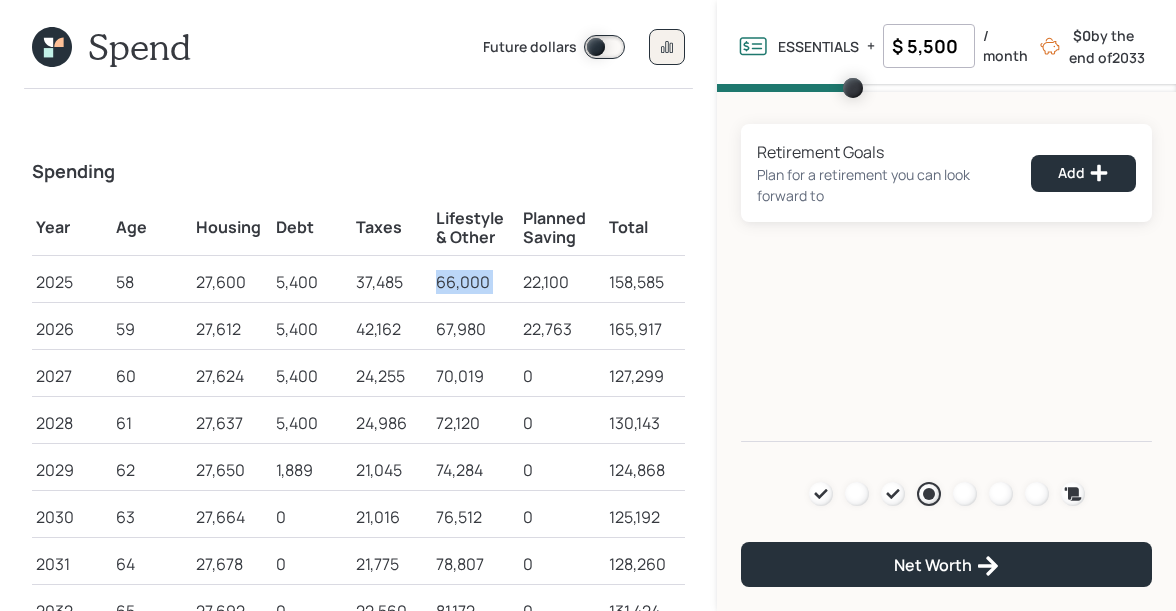 click on "66,000" at bounding box center (475, 282) 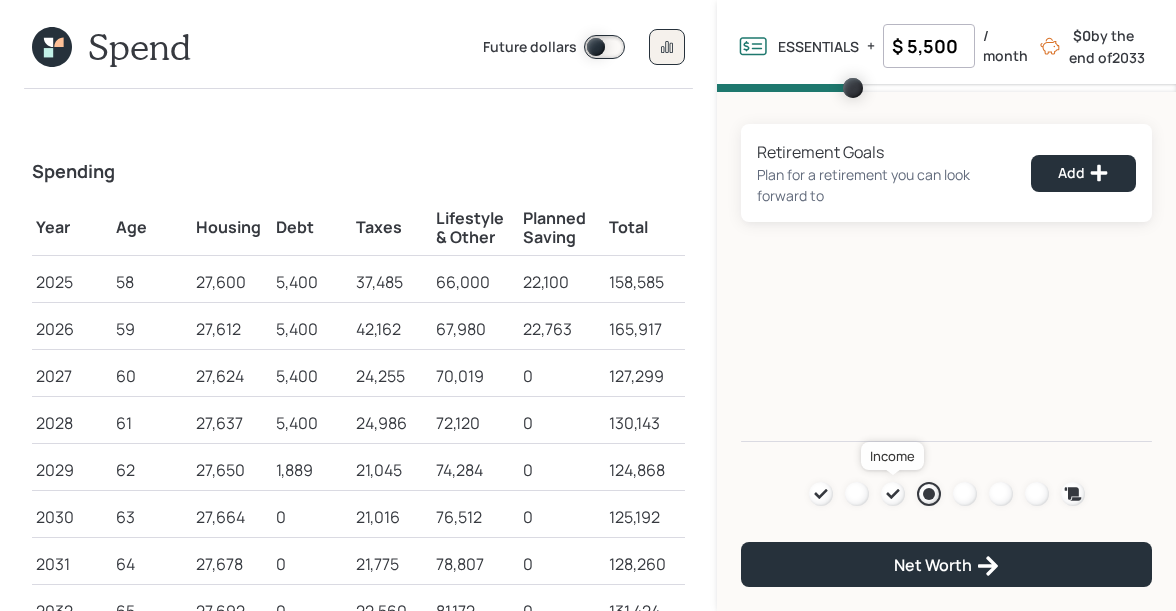 click 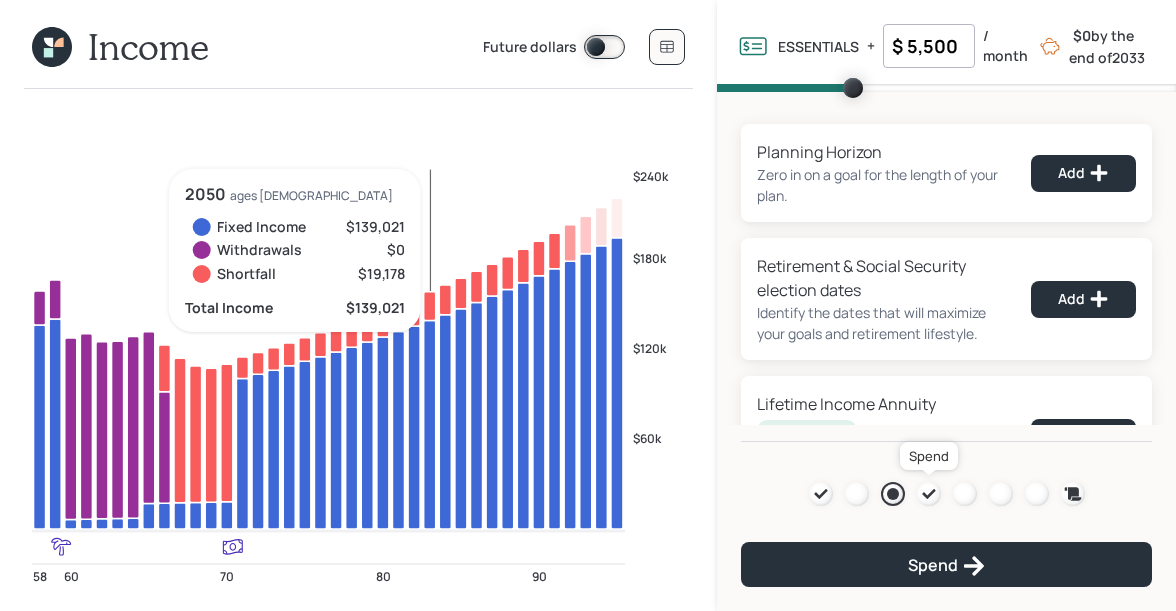 click 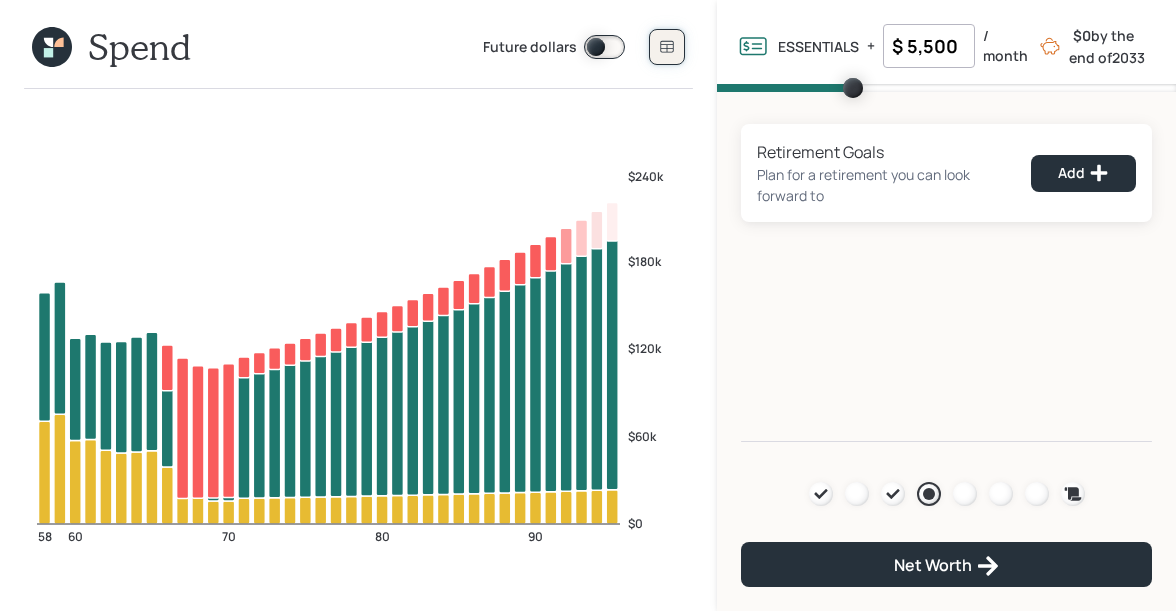 click at bounding box center [667, 47] 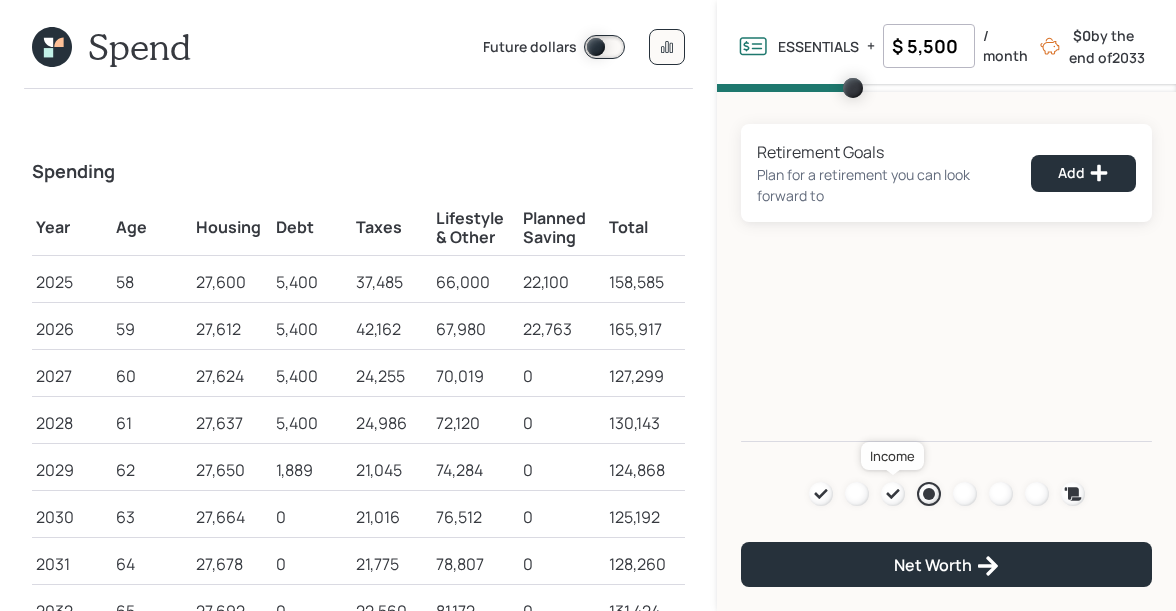 click 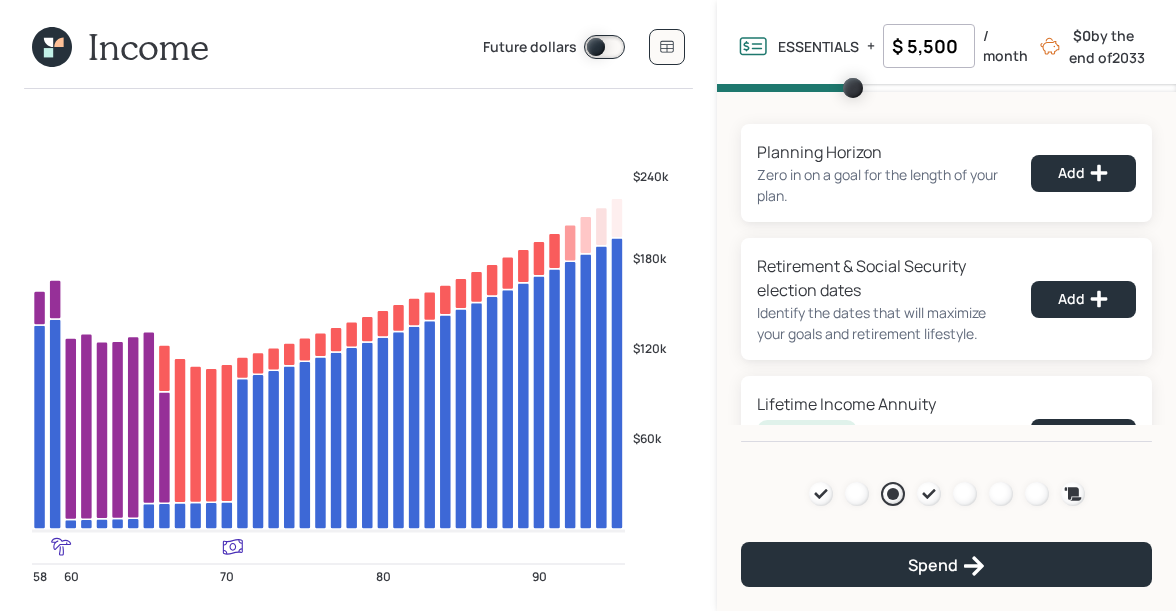 click 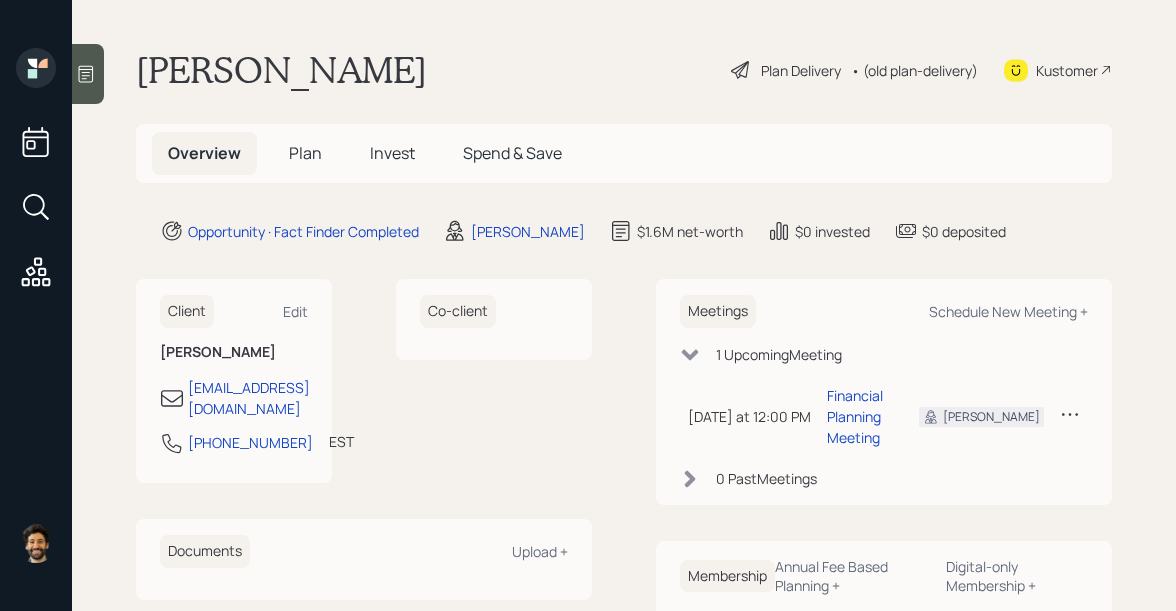 click at bounding box center (88, 74) 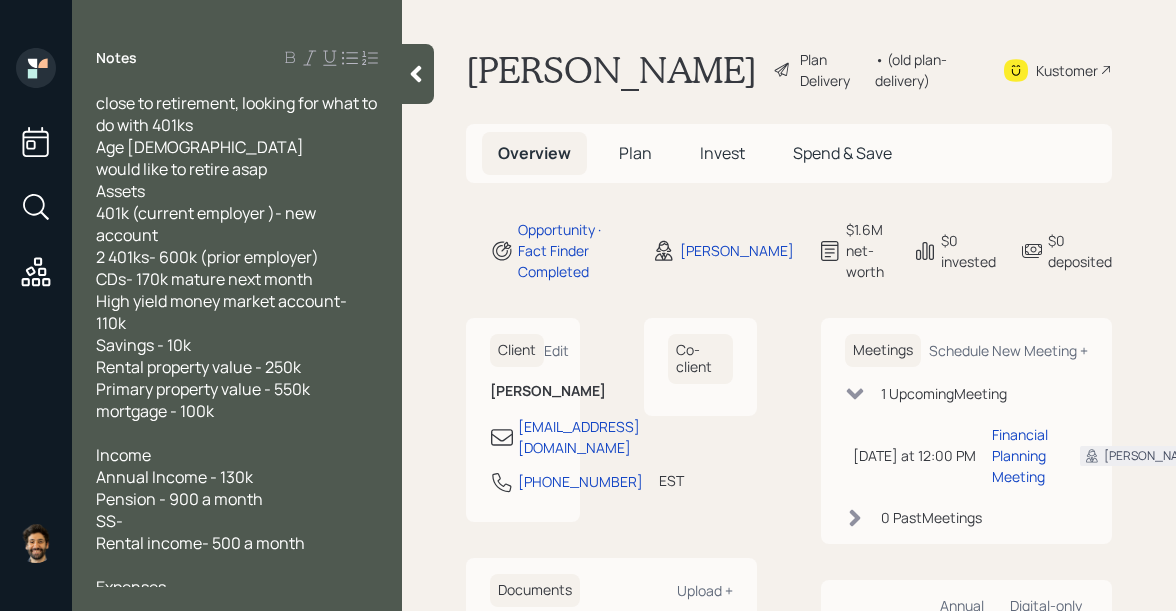 scroll, scrollTop: 208, scrollLeft: 0, axis: vertical 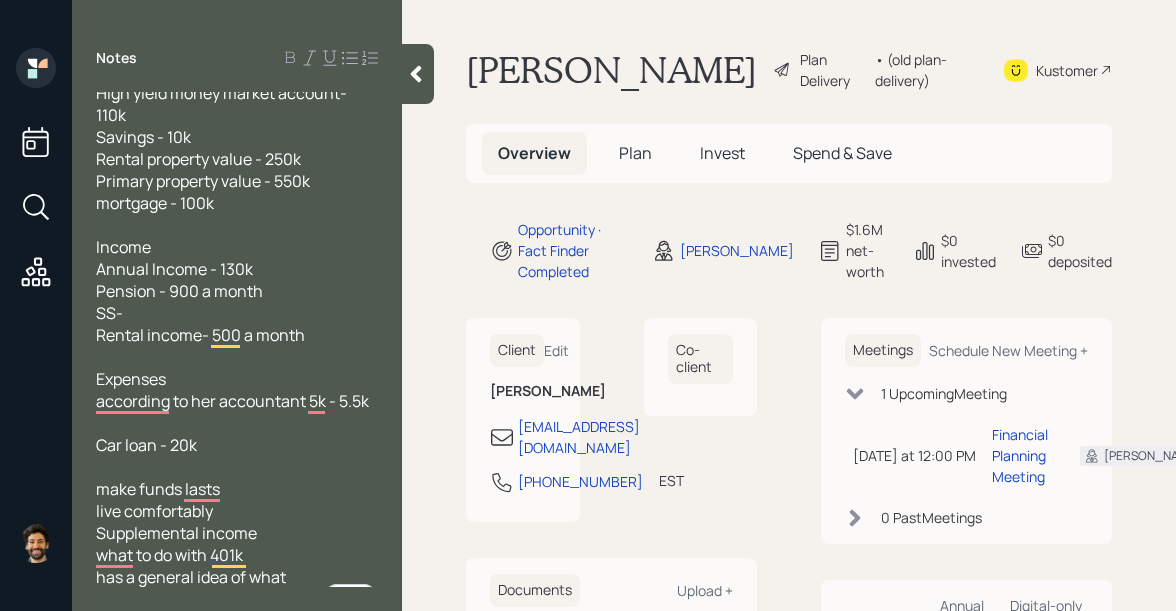 drag, startPoint x: 93, startPoint y: 401, endPoint x: 302, endPoint y: 403, distance: 209.00957 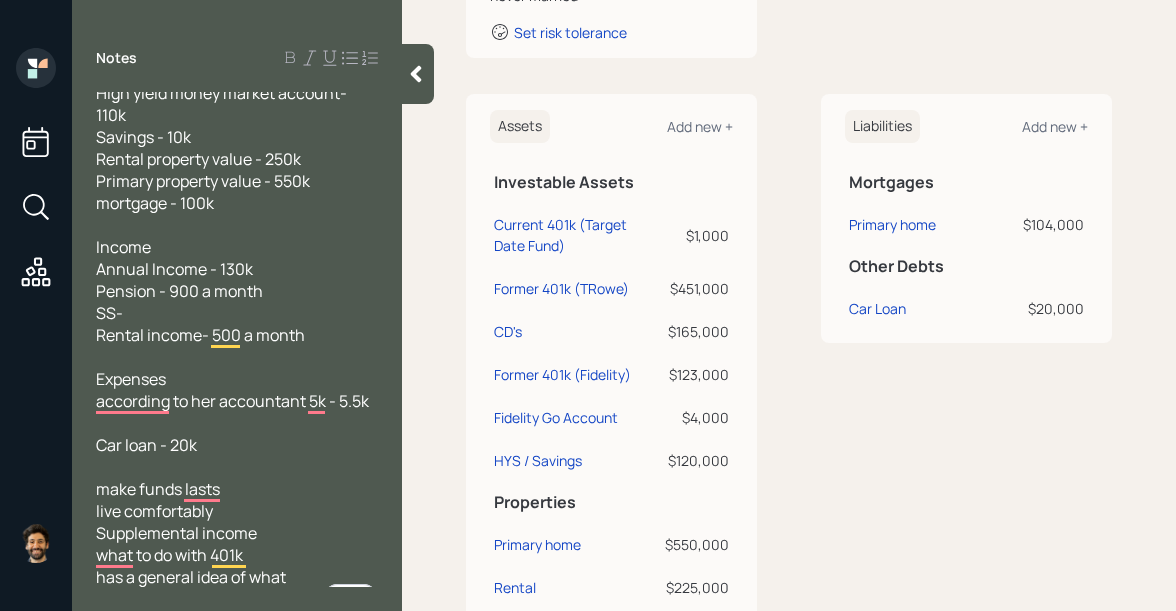 scroll, scrollTop: 415, scrollLeft: 0, axis: vertical 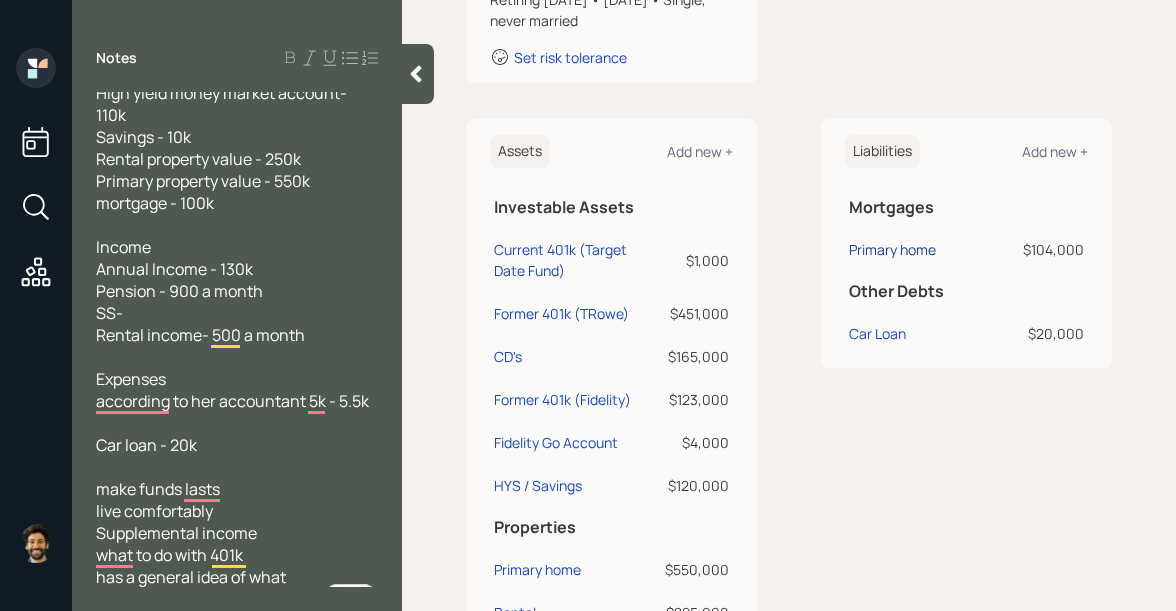click on "Primary home" at bounding box center [892, 249] 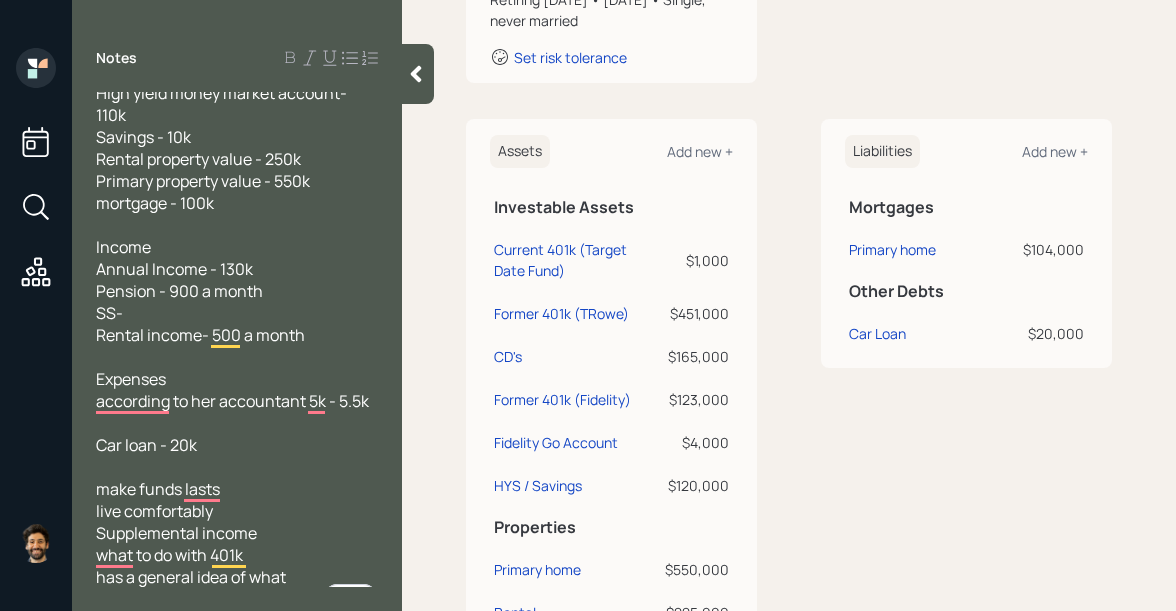 click on "Liabilities Add new + Mortgages Primary home $104,000 Other Debts Car Loan $20,000" at bounding box center [966, 383] 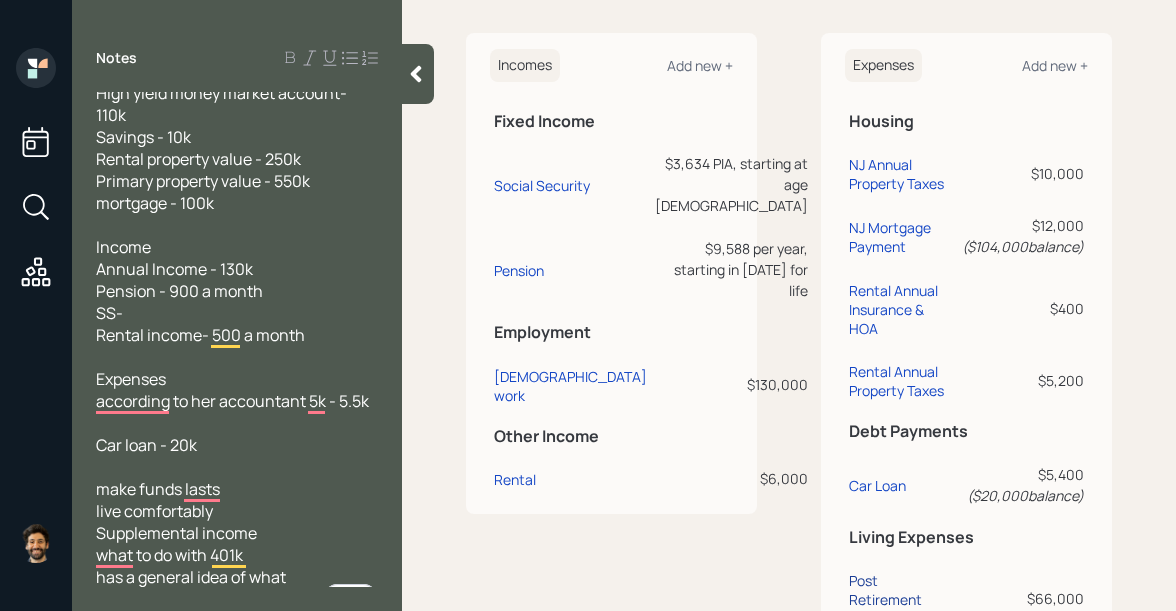 scroll, scrollTop: 1264, scrollLeft: 0, axis: vertical 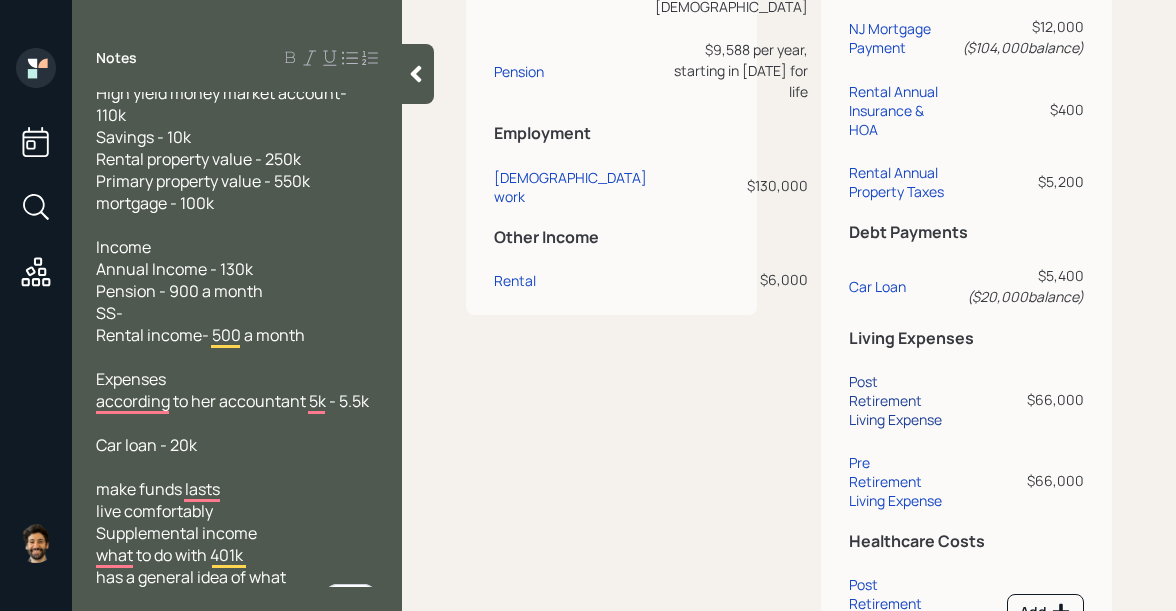 click on "Post Retirement Living Expense" at bounding box center (897, 400) 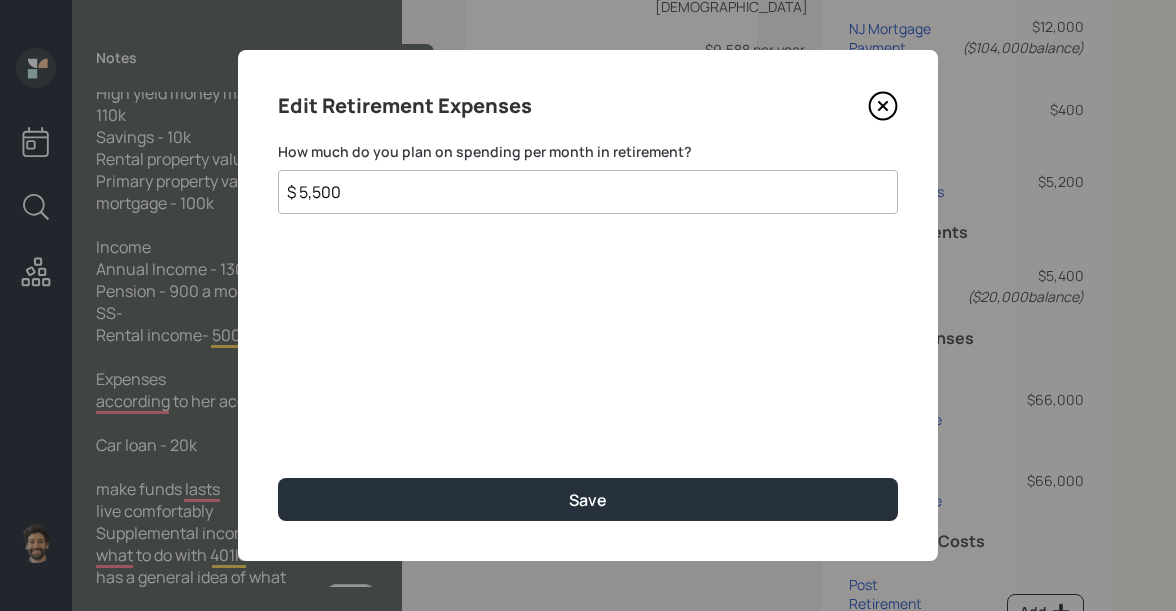 click on "$ 5,500" at bounding box center [588, 192] 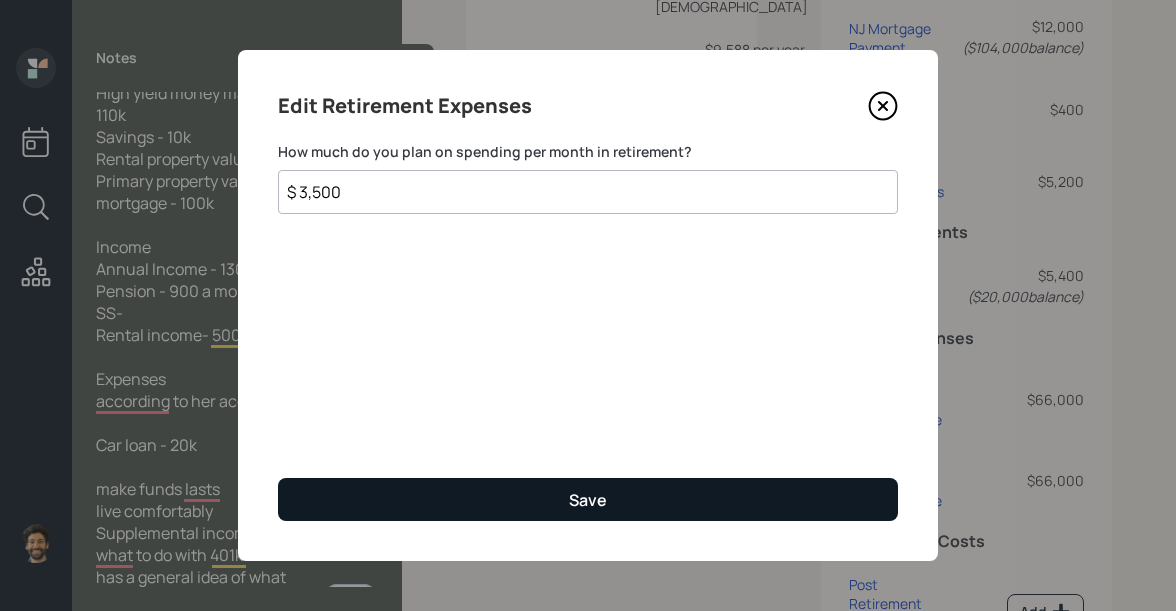 type on "$ 3,500" 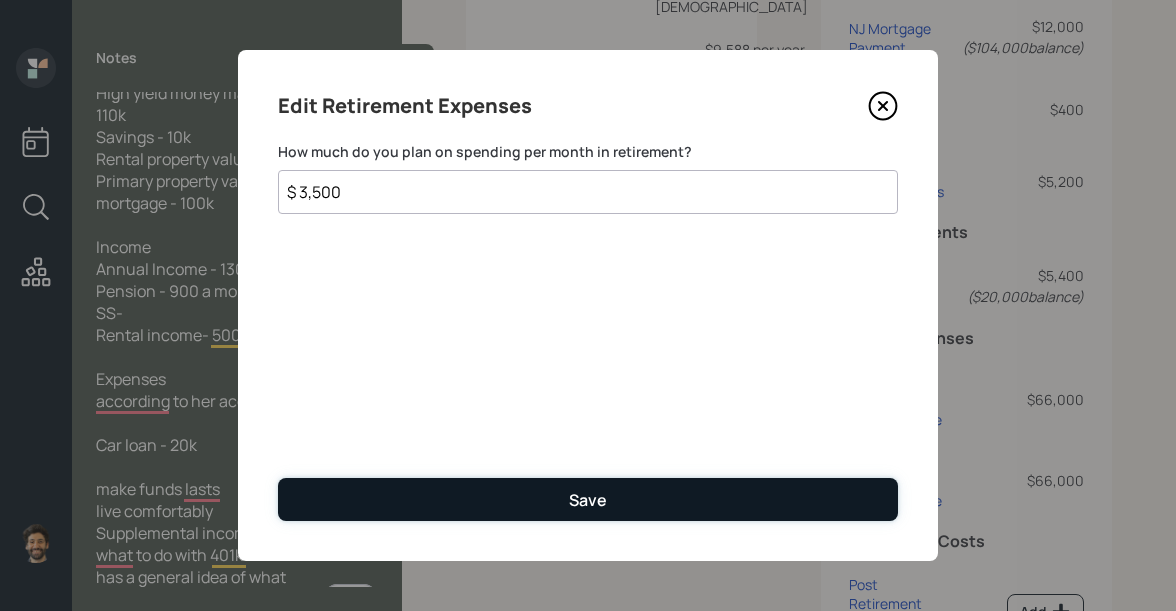click on "Save" at bounding box center [588, 499] 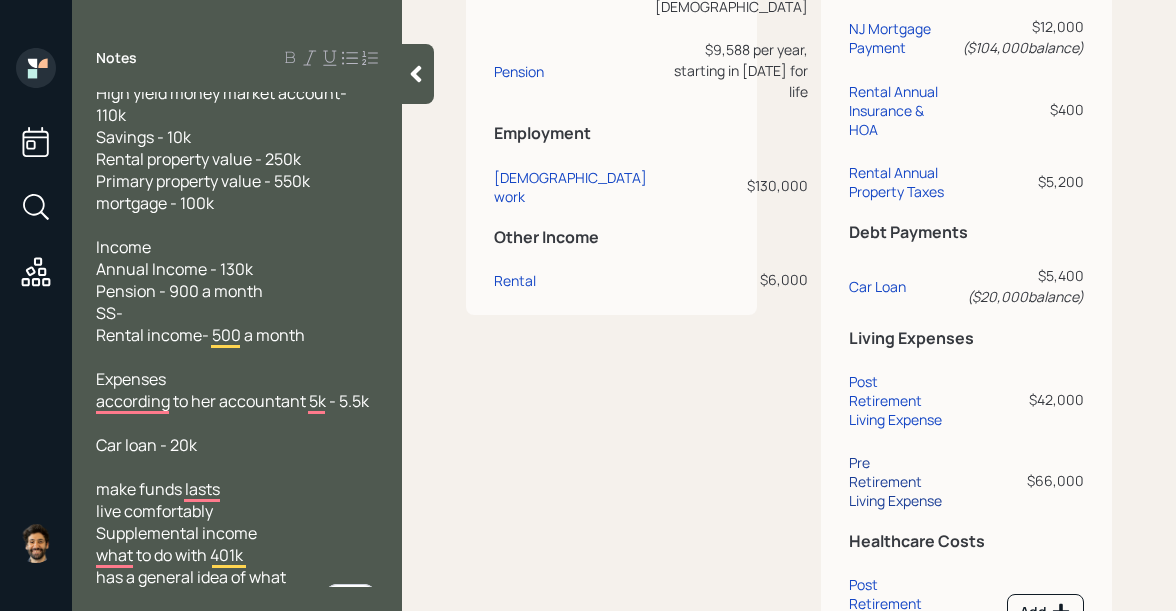 click on "Pre Retirement Living Expense" at bounding box center [897, 481] 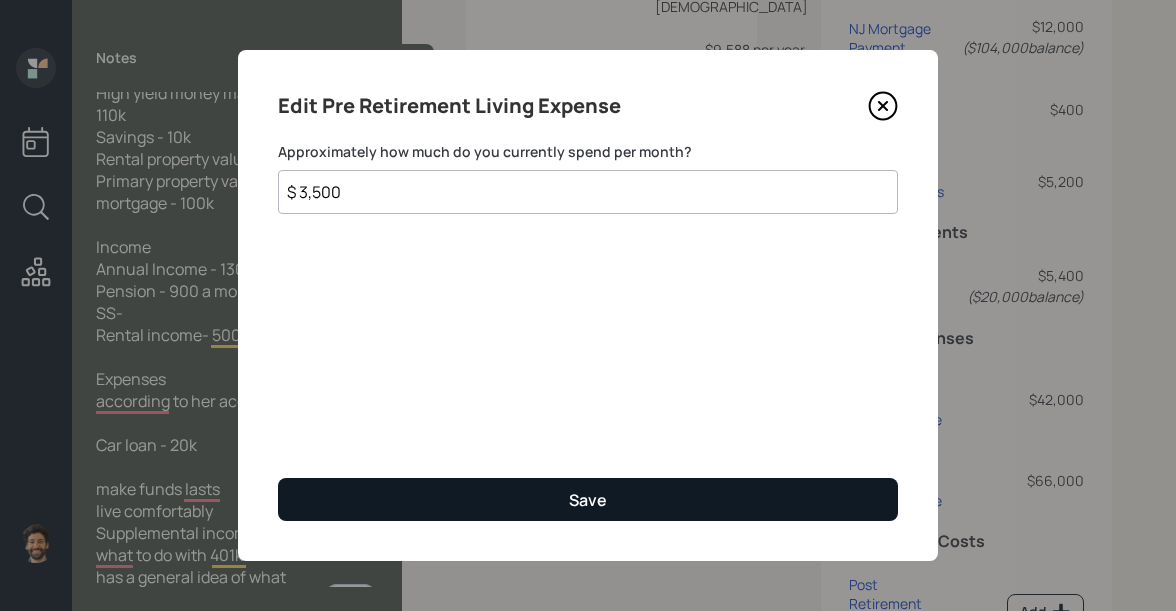 type on "$ 3,500" 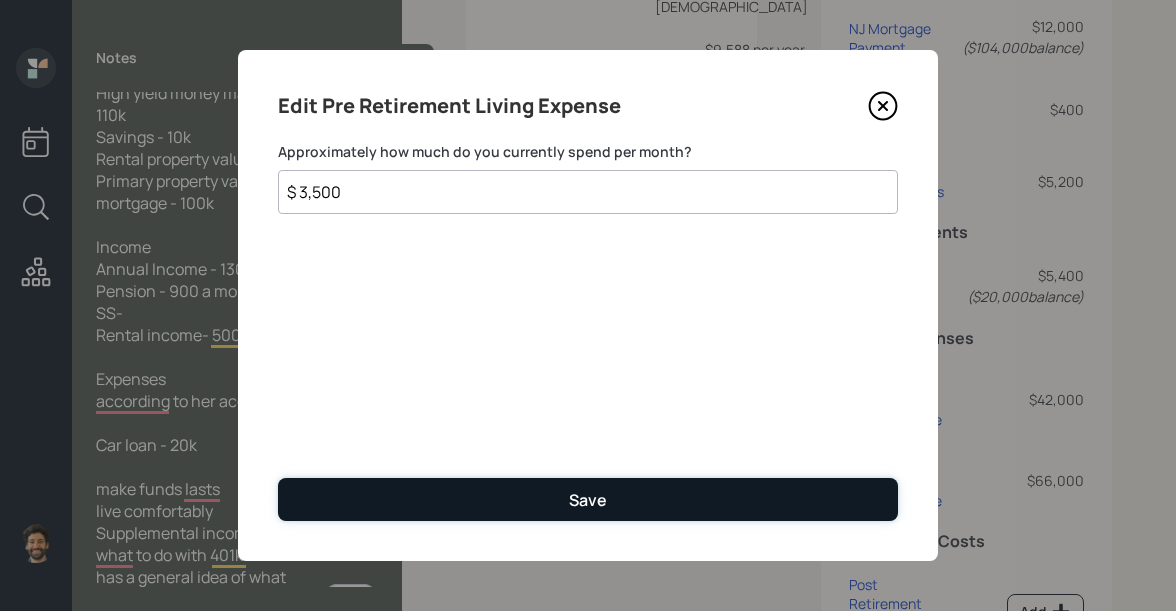 click on "Save" at bounding box center (588, 499) 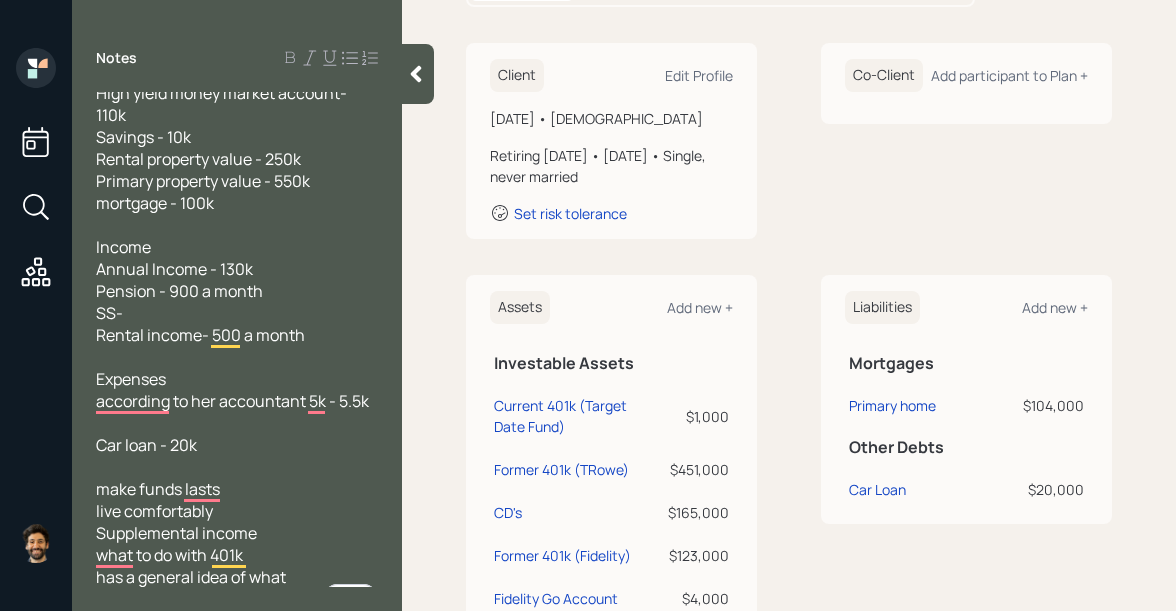 scroll, scrollTop: 452, scrollLeft: 0, axis: vertical 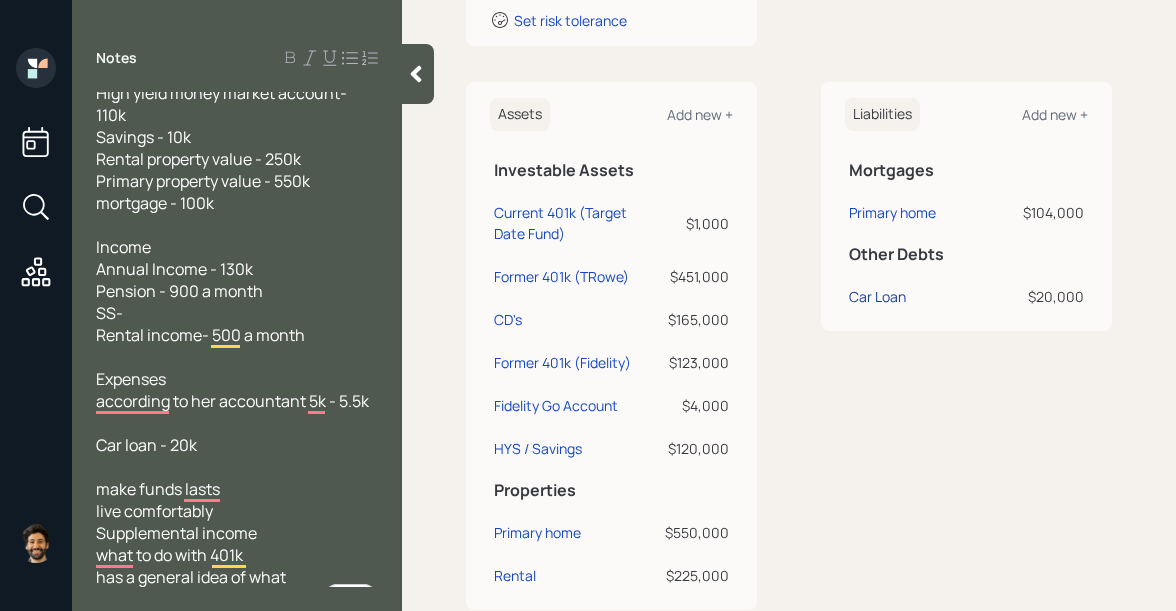 click on "Car Loan" at bounding box center (877, 296) 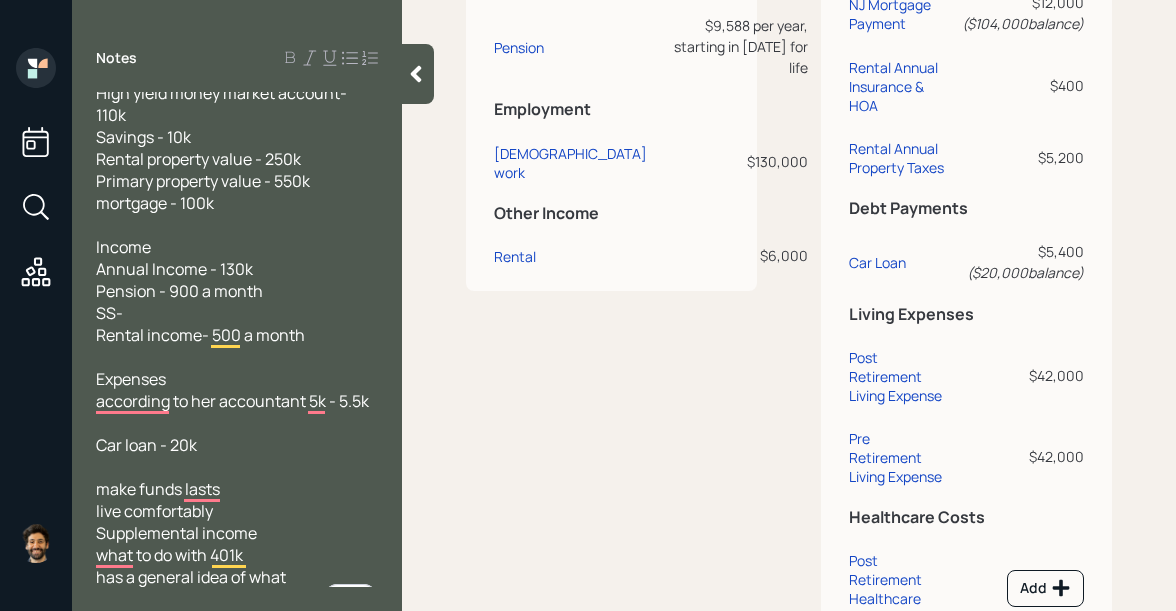 scroll, scrollTop: 1306, scrollLeft: 0, axis: vertical 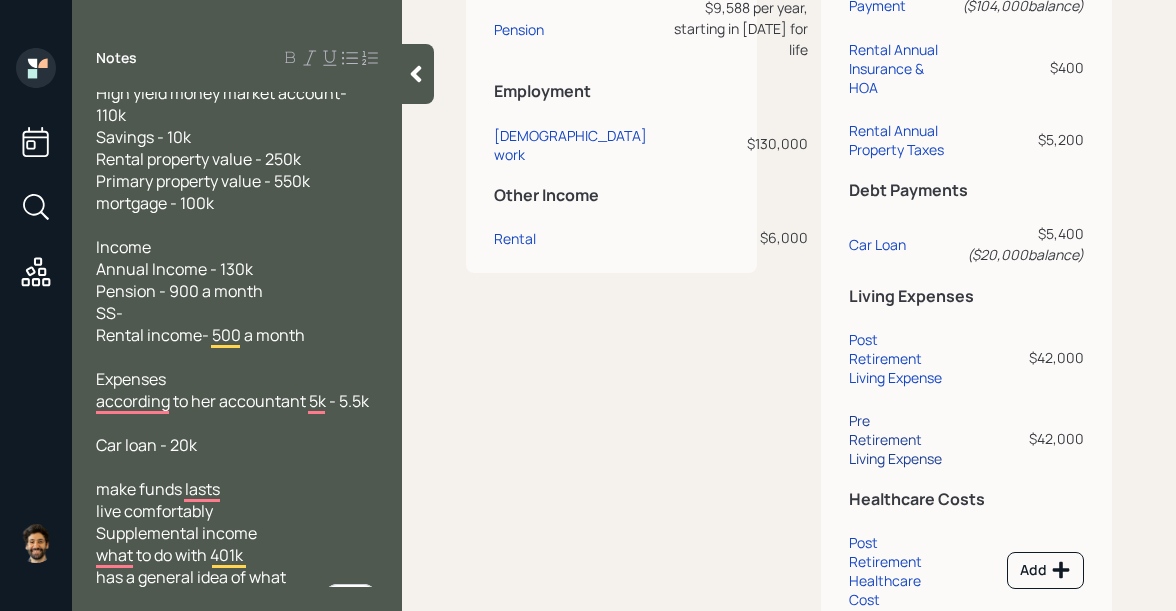 click on "Pre Retirement Living Expense" at bounding box center (897, 439) 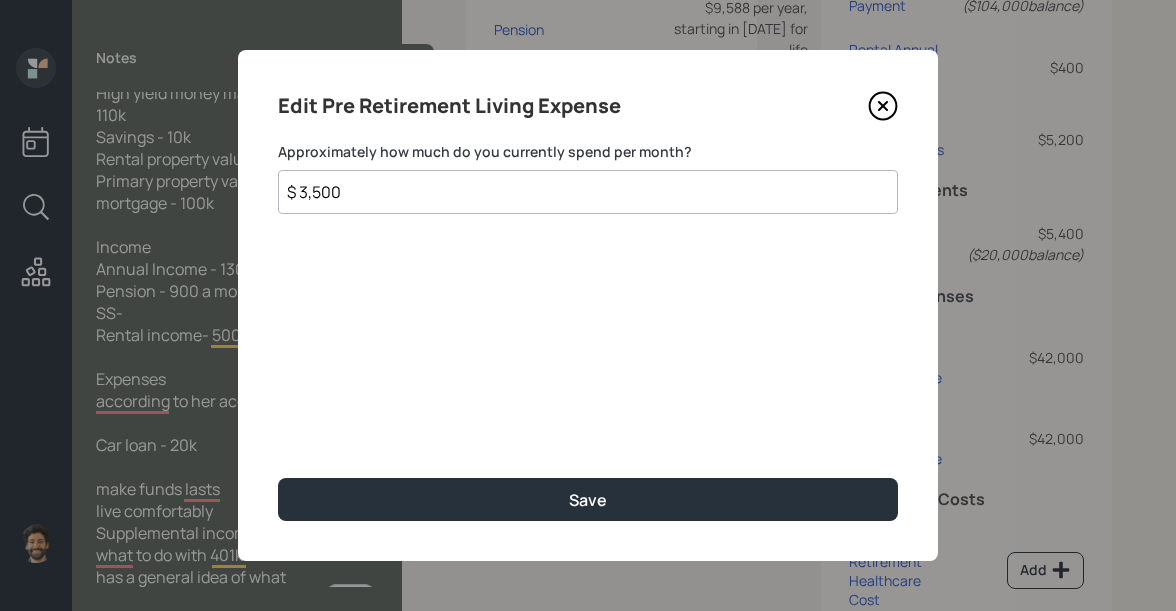 click on "$ 3,500" at bounding box center (588, 192) 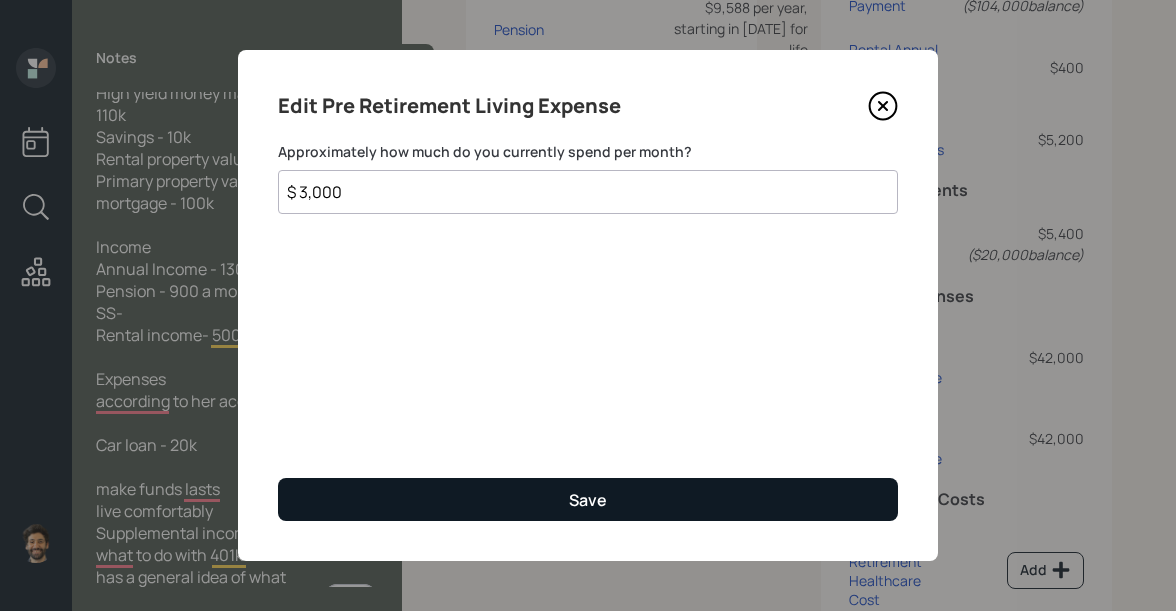 type on "$ 3,000" 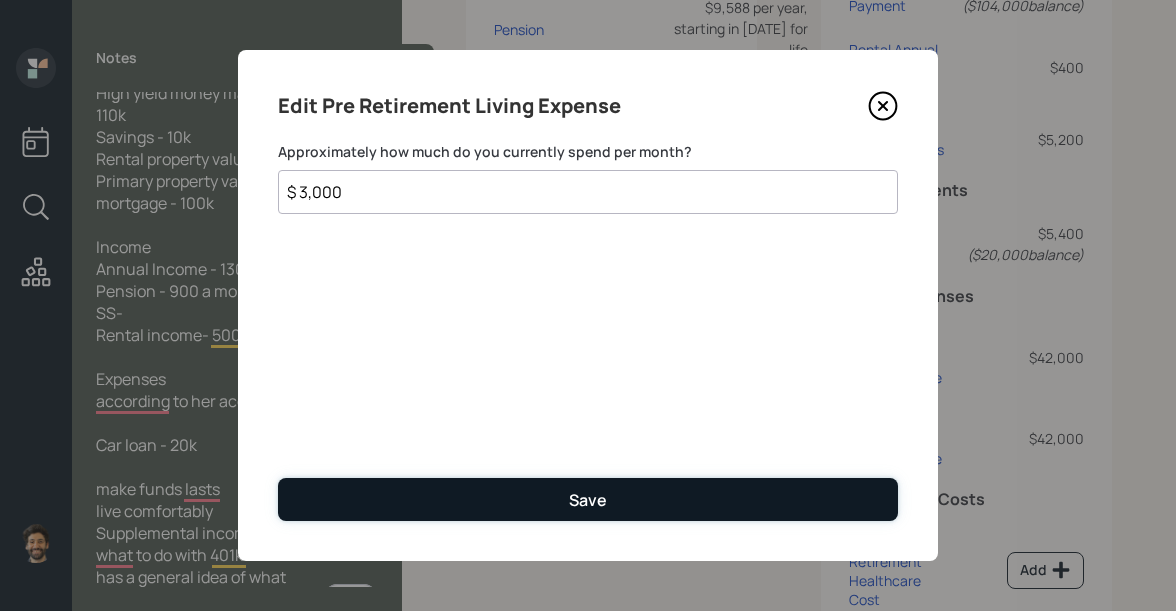 click on "Save" at bounding box center [588, 499] 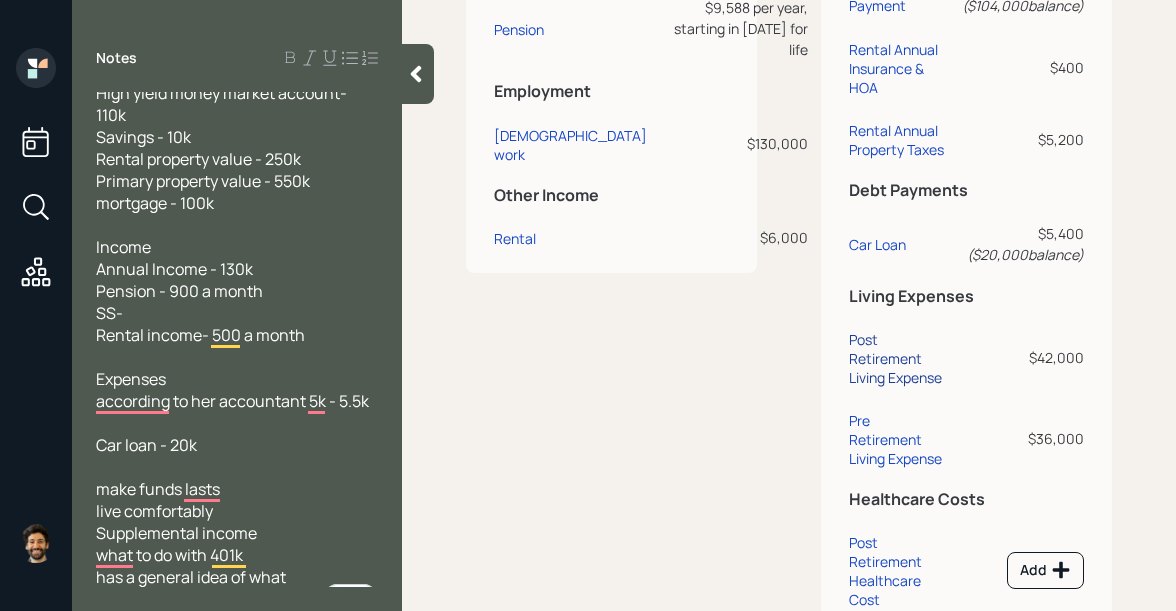 click on "Post Retirement Living Expense" at bounding box center (897, 358) 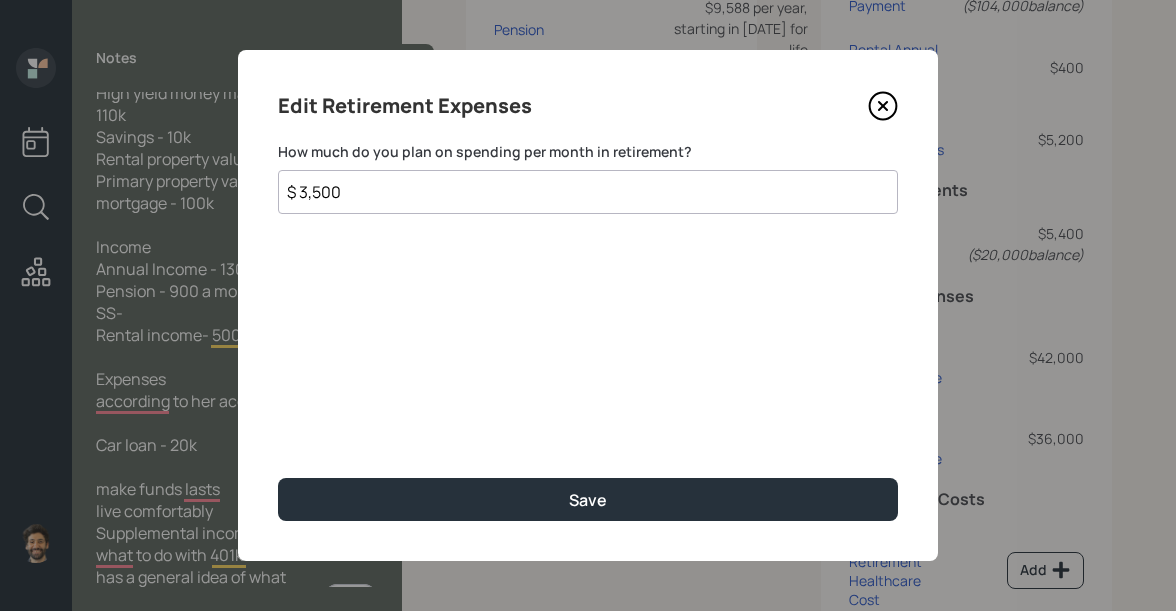 click on "$ 3,500" at bounding box center [588, 192] 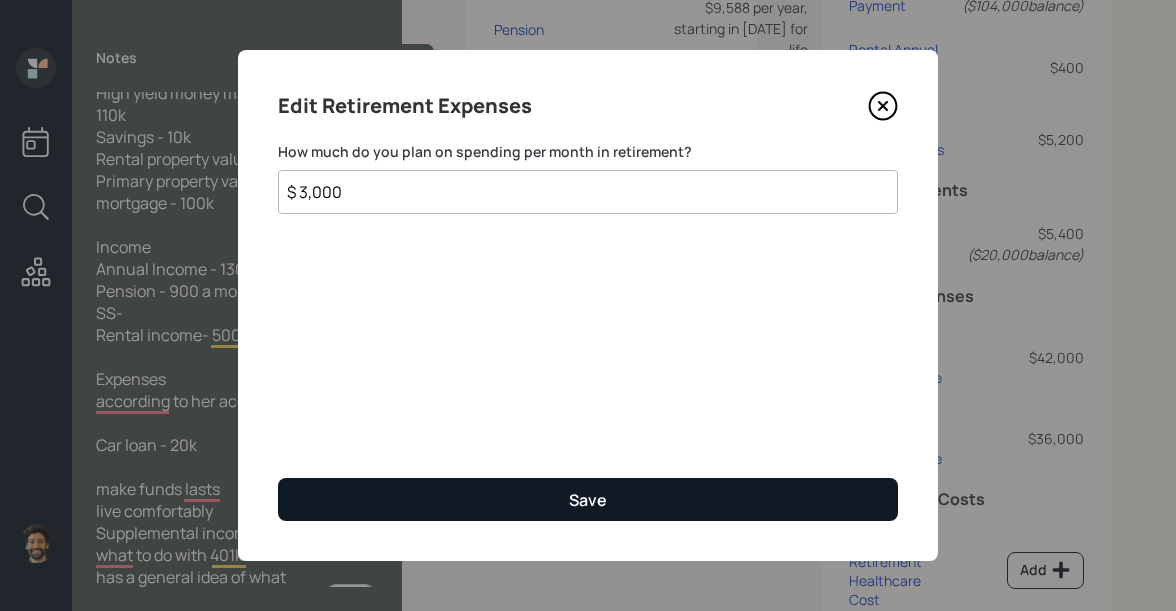 type on "$ 3,000" 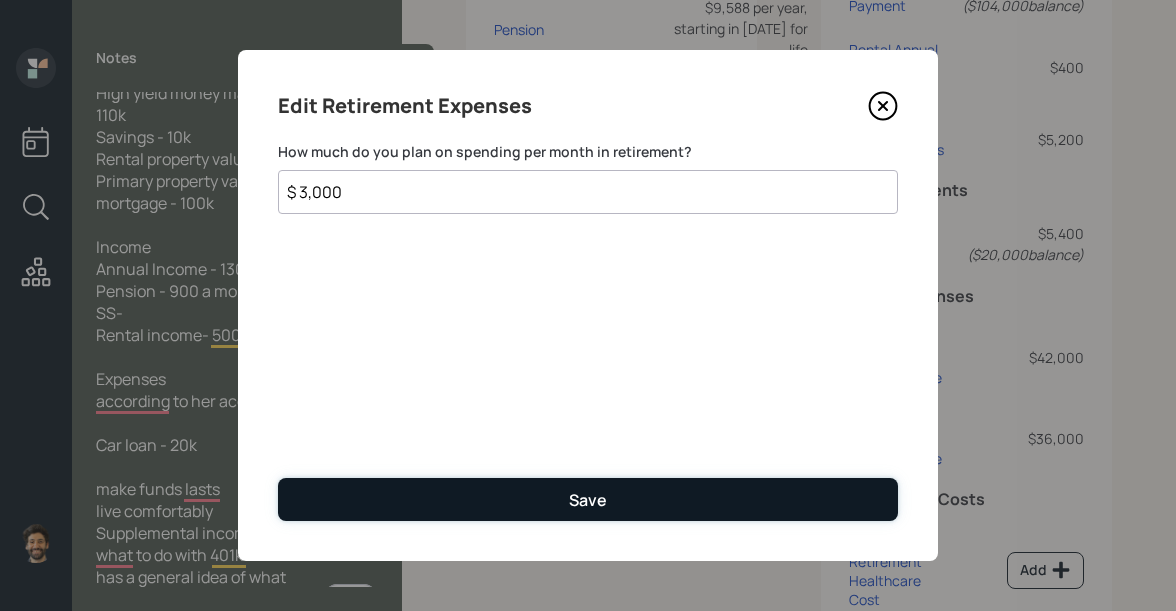 click on "Save" at bounding box center (588, 499) 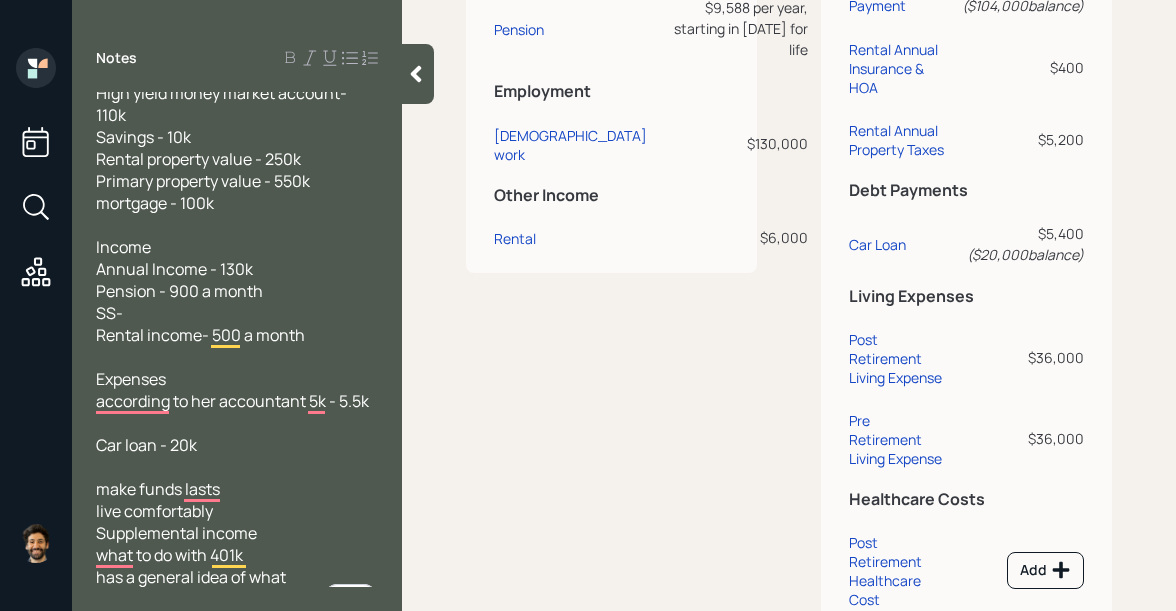 scroll, scrollTop: 0, scrollLeft: 0, axis: both 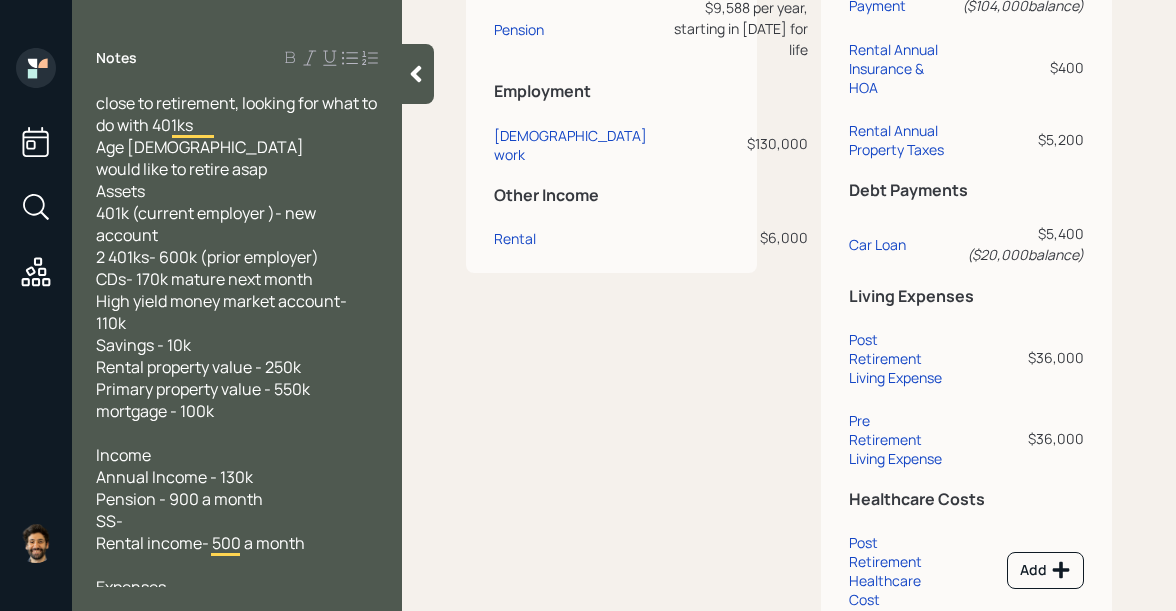 click at bounding box center (418, 74) 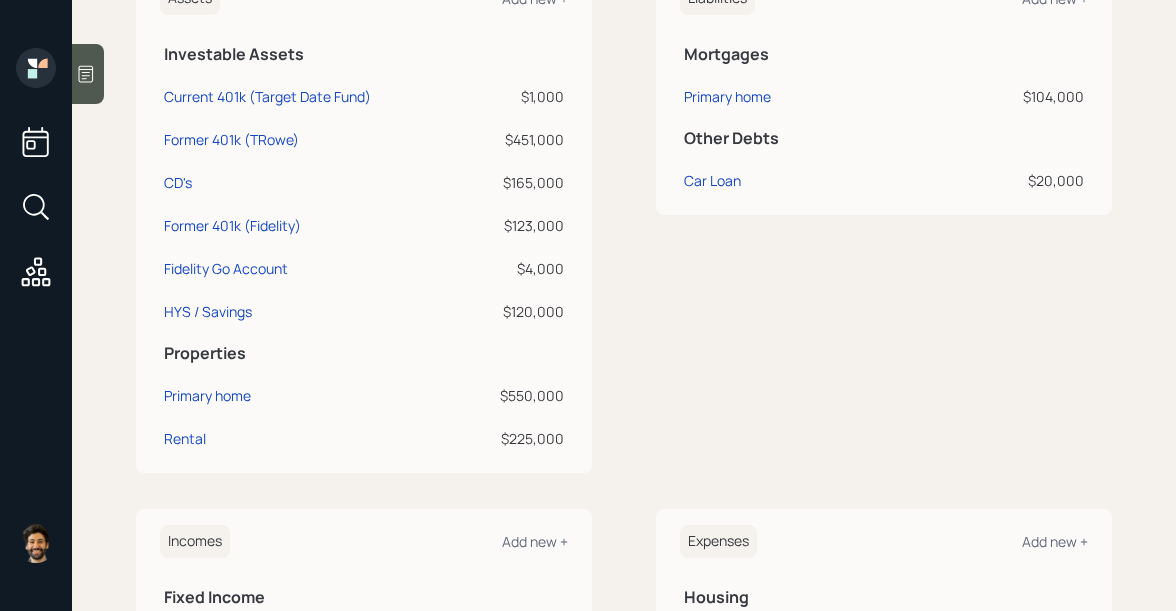 scroll, scrollTop: 602, scrollLeft: 0, axis: vertical 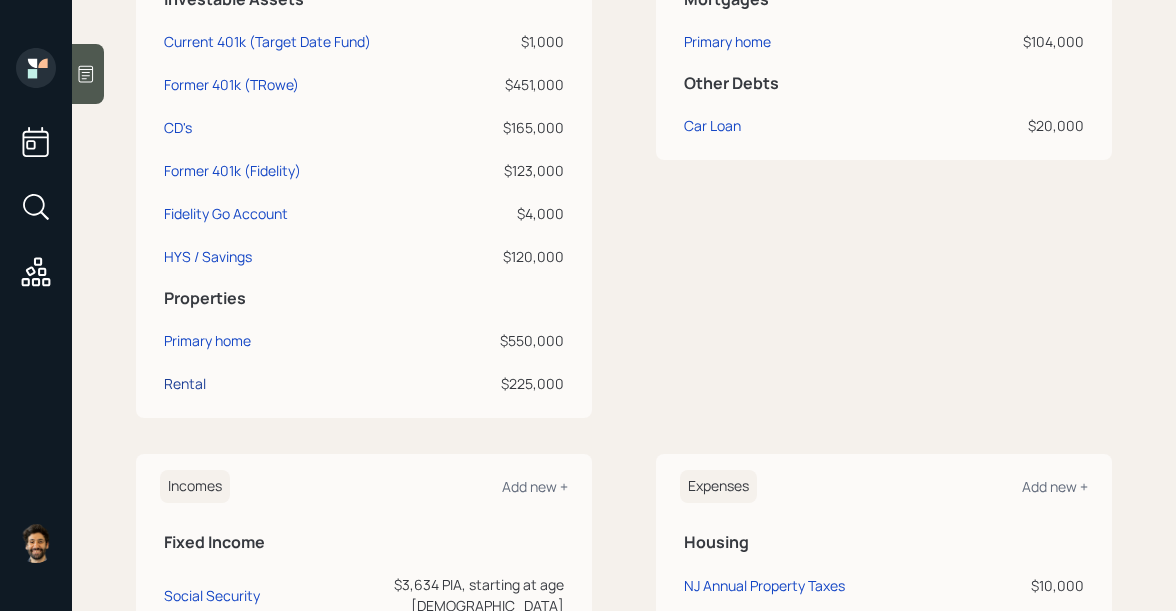 click on "Rental" at bounding box center (185, 383) 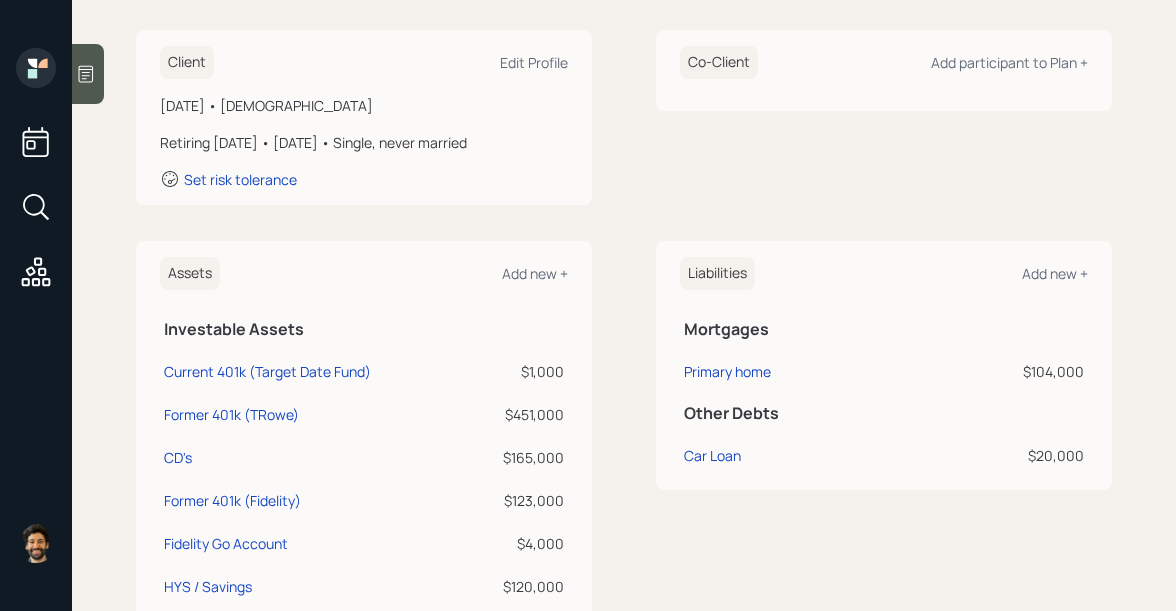 scroll, scrollTop: 0, scrollLeft: 0, axis: both 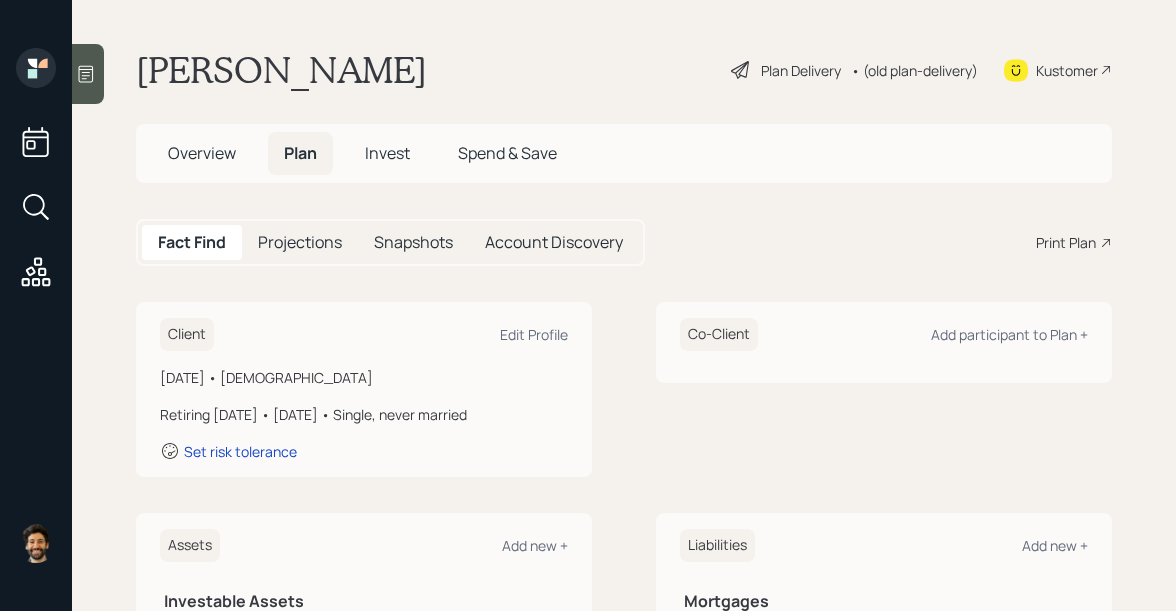 click on "• (old plan-delivery)" at bounding box center (914, 70) 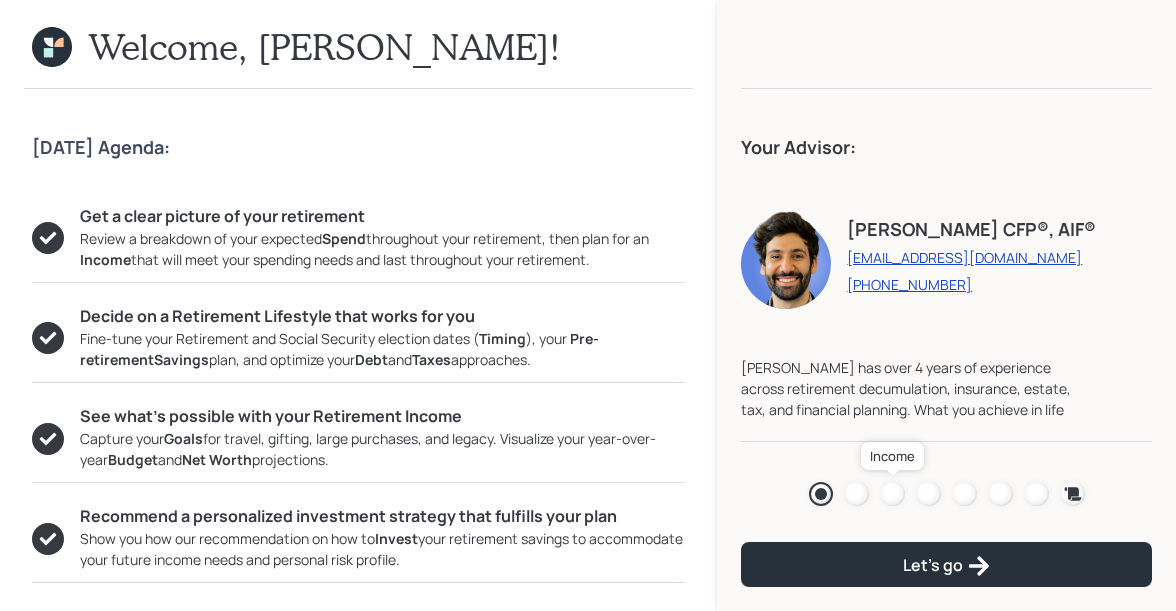 click at bounding box center (893, 494) 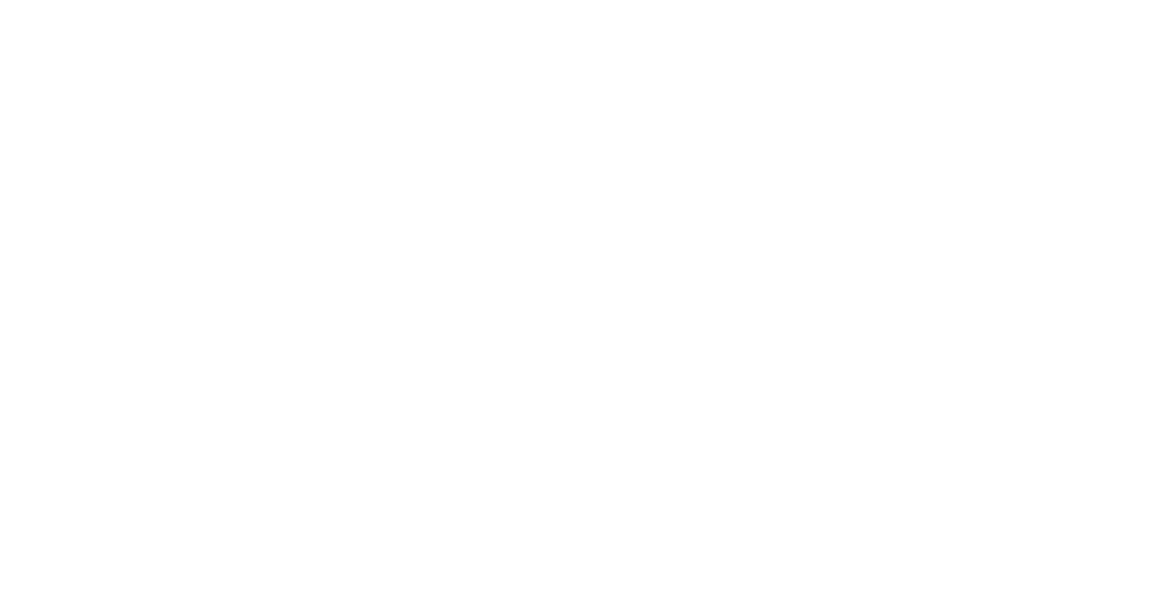 scroll, scrollTop: 0, scrollLeft: 0, axis: both 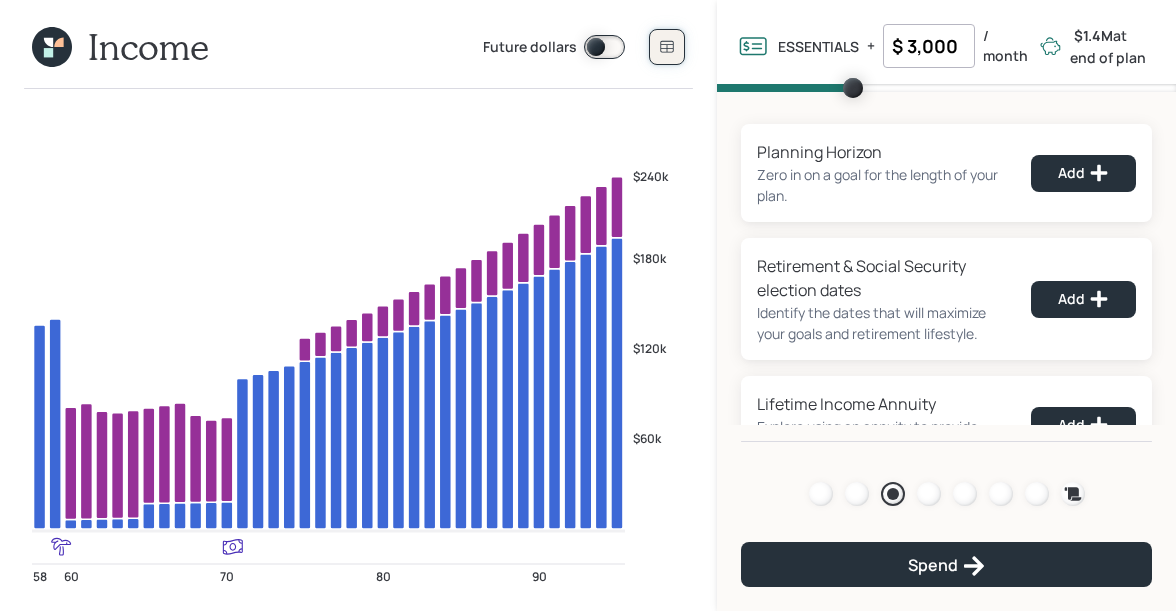 click 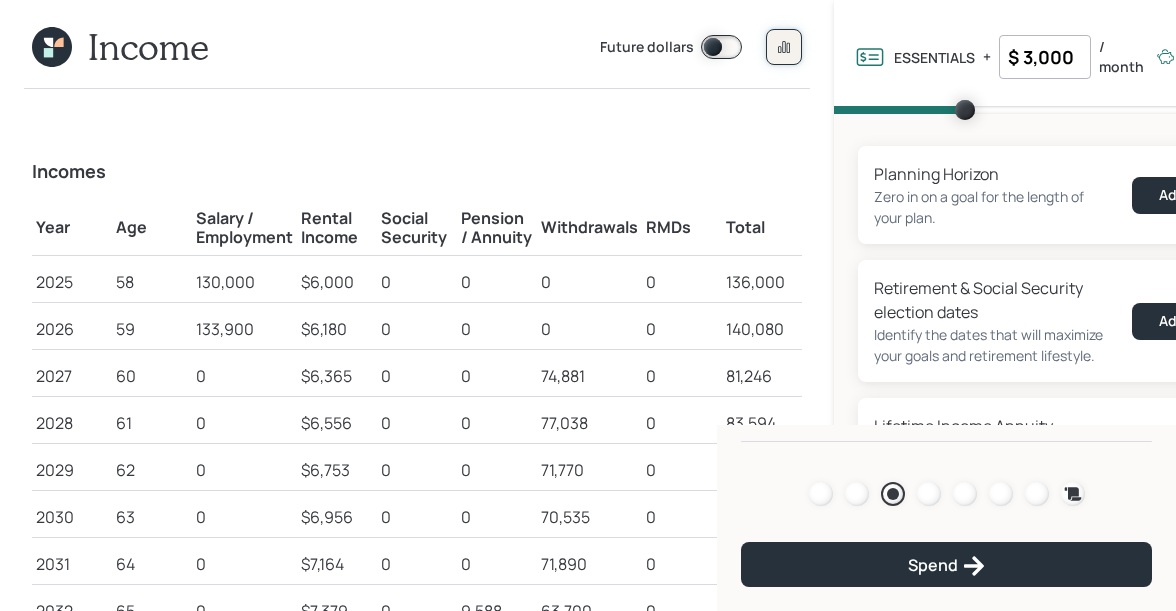 click 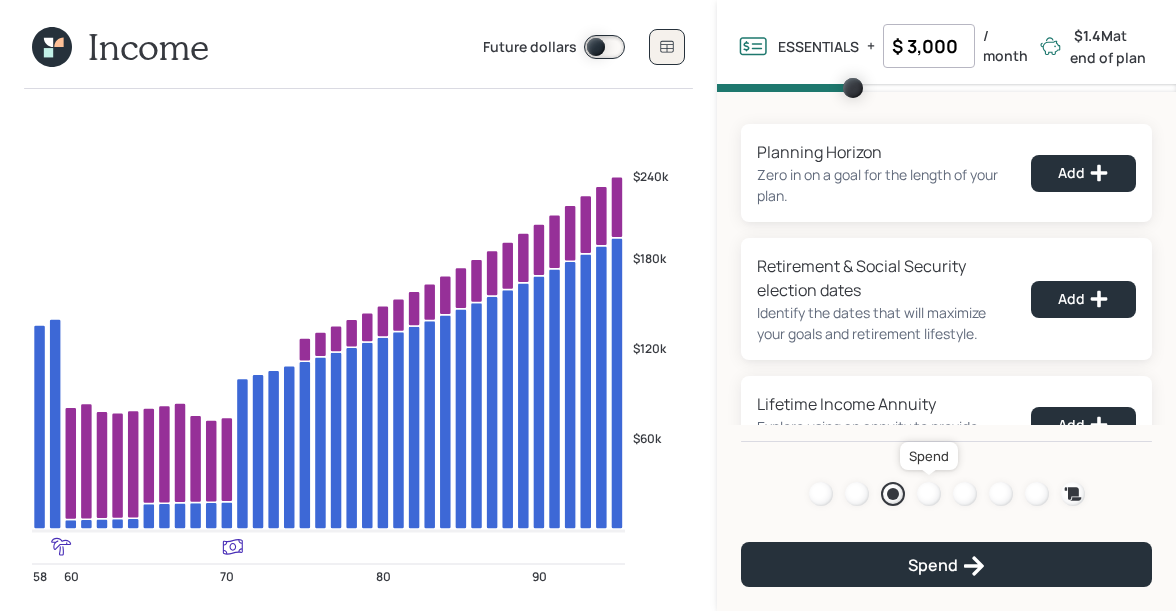 click at bounding box center [929, 494] 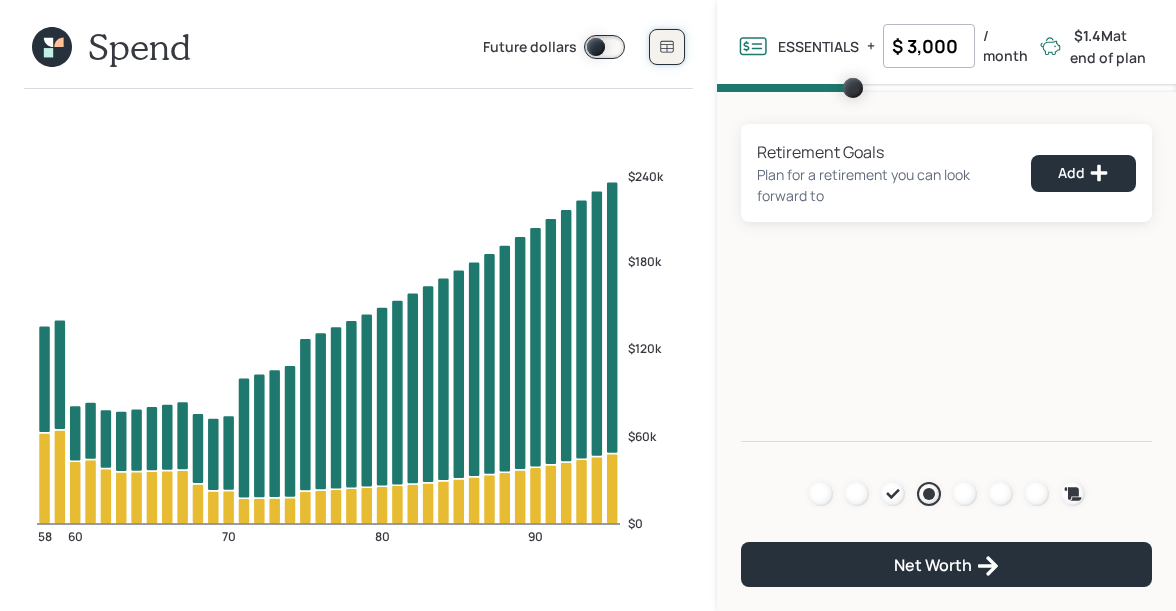 click at bounding box center [667, 47] 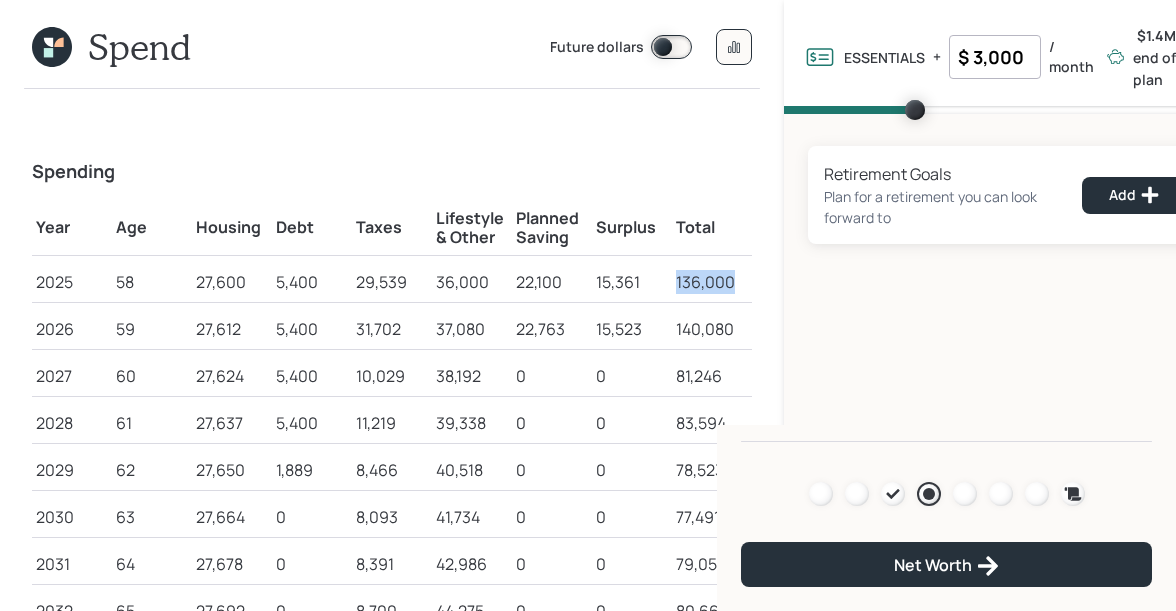 drag, startPoint x: 734, startPoint y: 286, endPoint x: 675, endPoint y: 286, distance: 59 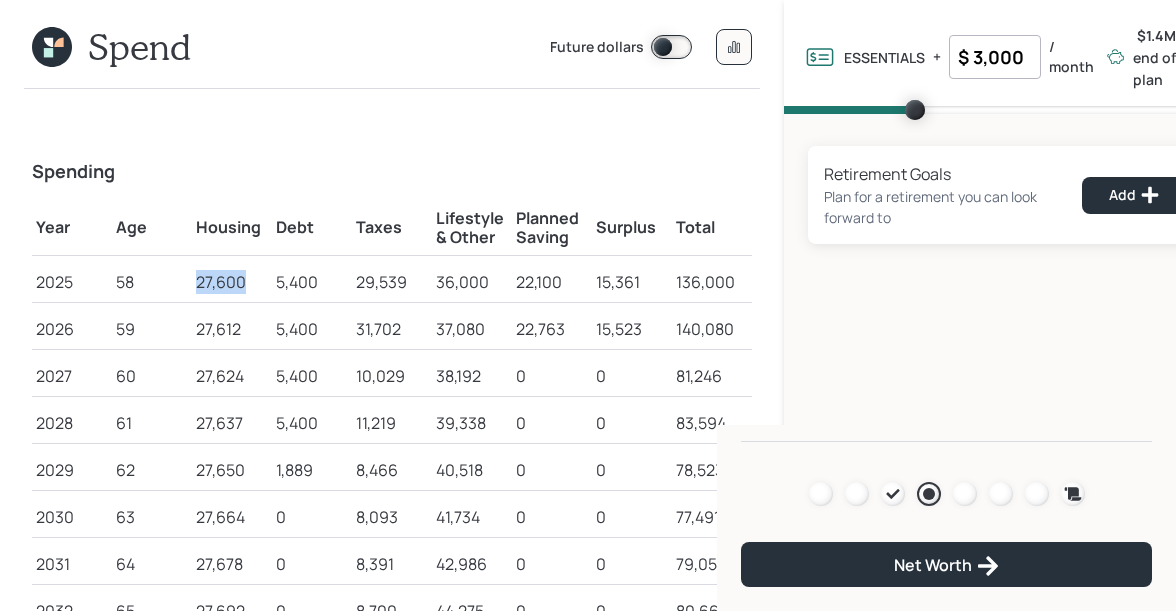drag, startPoint x: 195, startPoint y: 283, endPoint x: 247, endPoint y: 286, distance: 52.086468 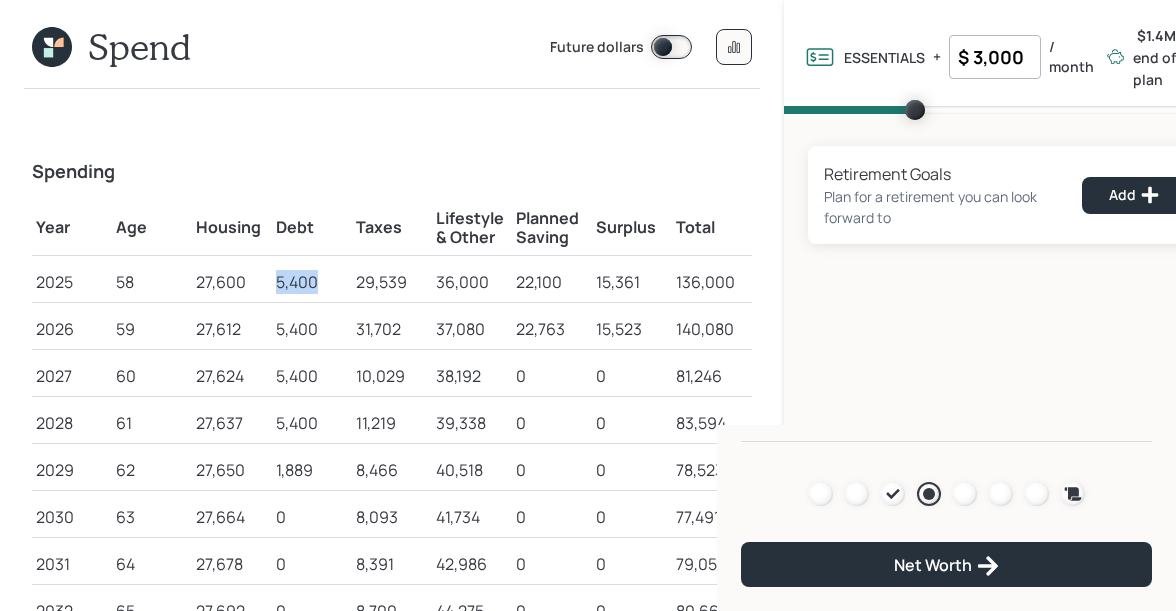 drag, startPoint x: 276, startPoint y: 284, endPoint x: 325, endPoint y: 283, distance: 49.010204 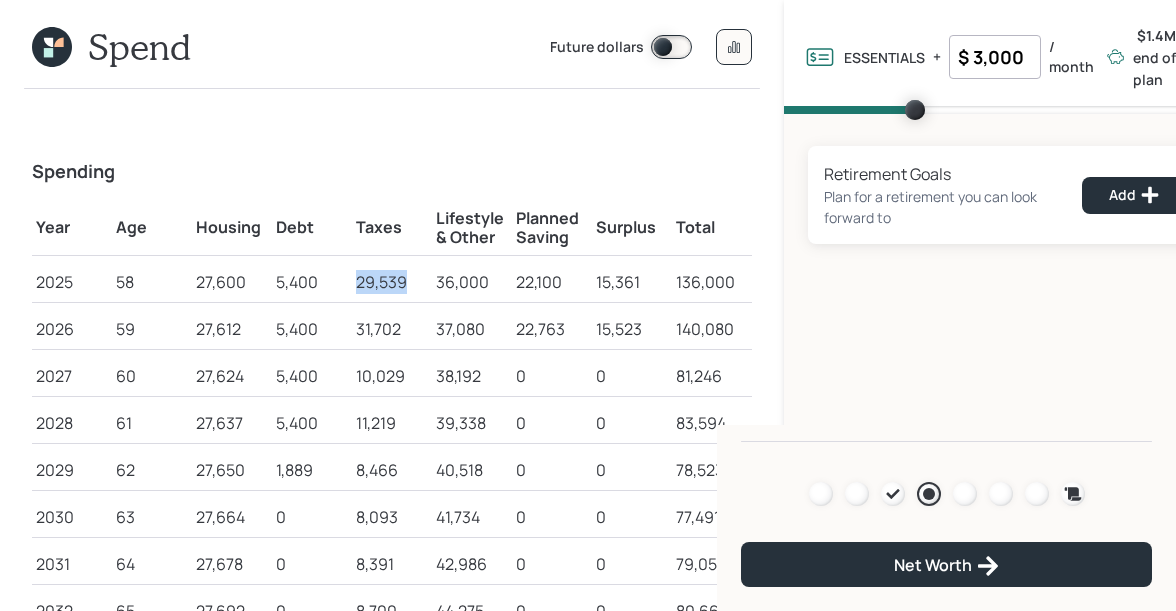 drag, startPoint x: 358, startPoint y: 281, endPoint x: 409, endPoint y: 281, distance: 51 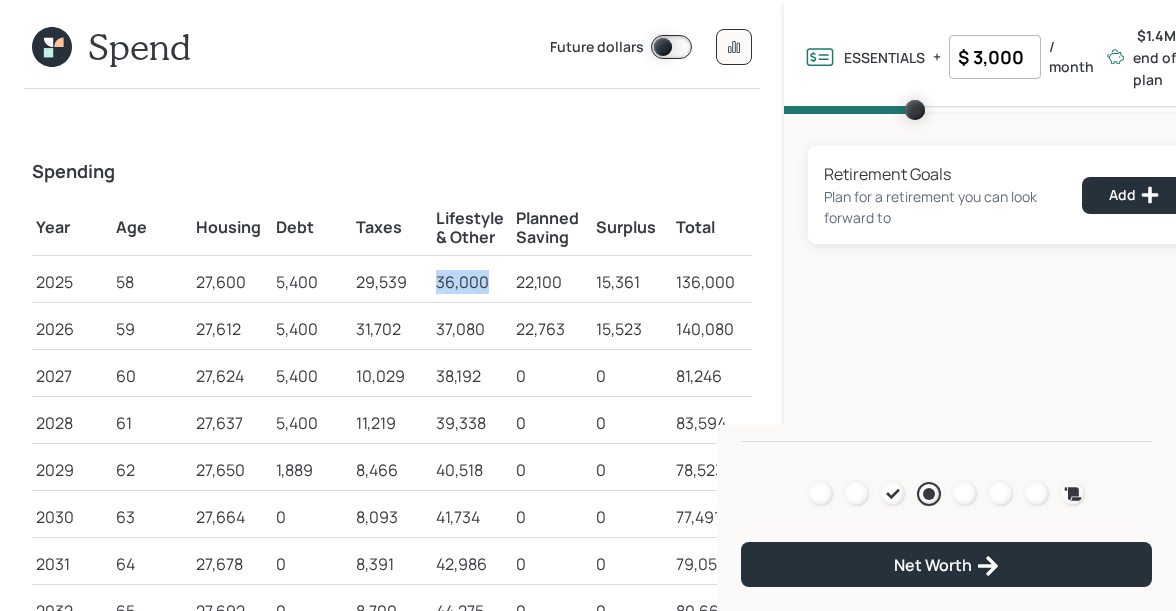 drag, startPoint x: 438, startPoint y: 283, endPoint x: 488, endPoint y: 284, distance: 50.01 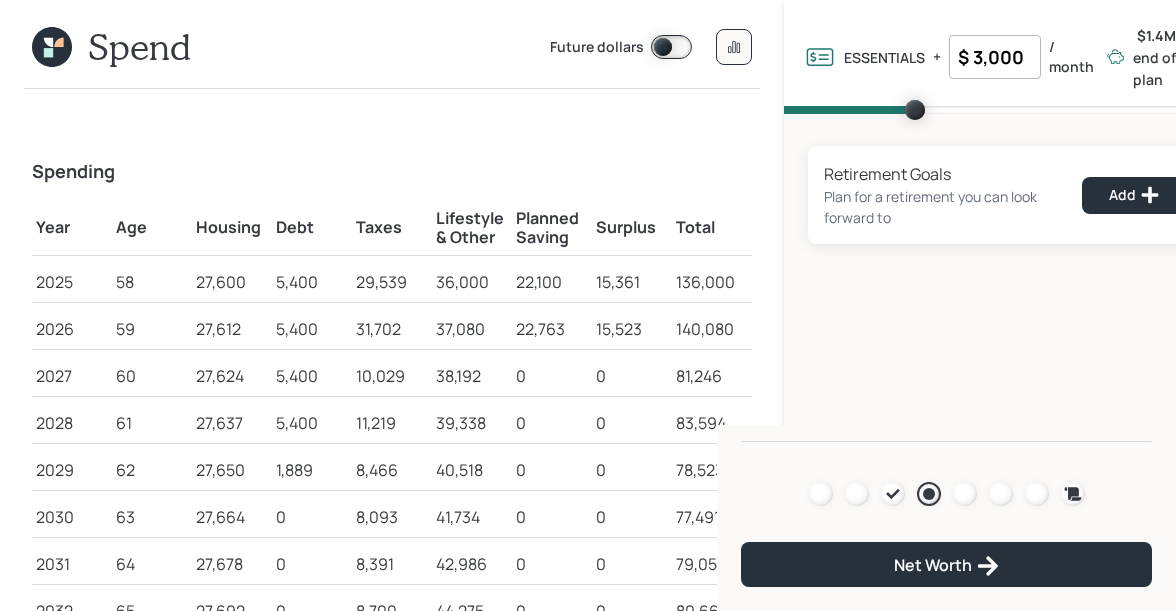 drag, startPoint x: 1028, startPoint y: 53, endPoint x: 955, endPoint y: 56, distance: 73.061615 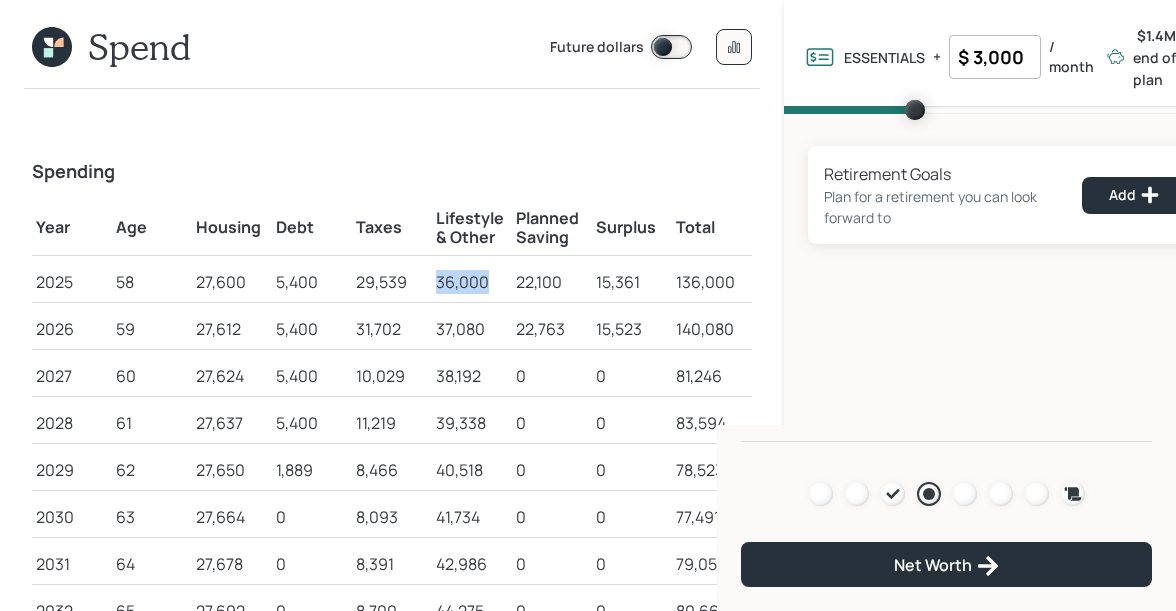 click on "36,000" at bounding box center [472, 282] 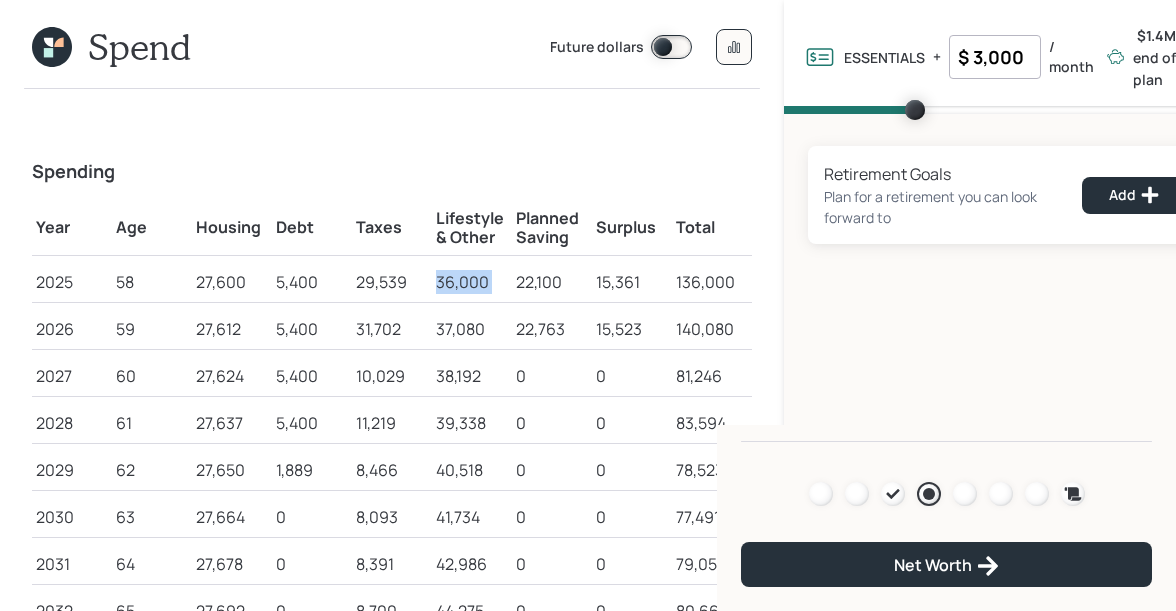 click on "36,000" at bounding box center (472, 282) 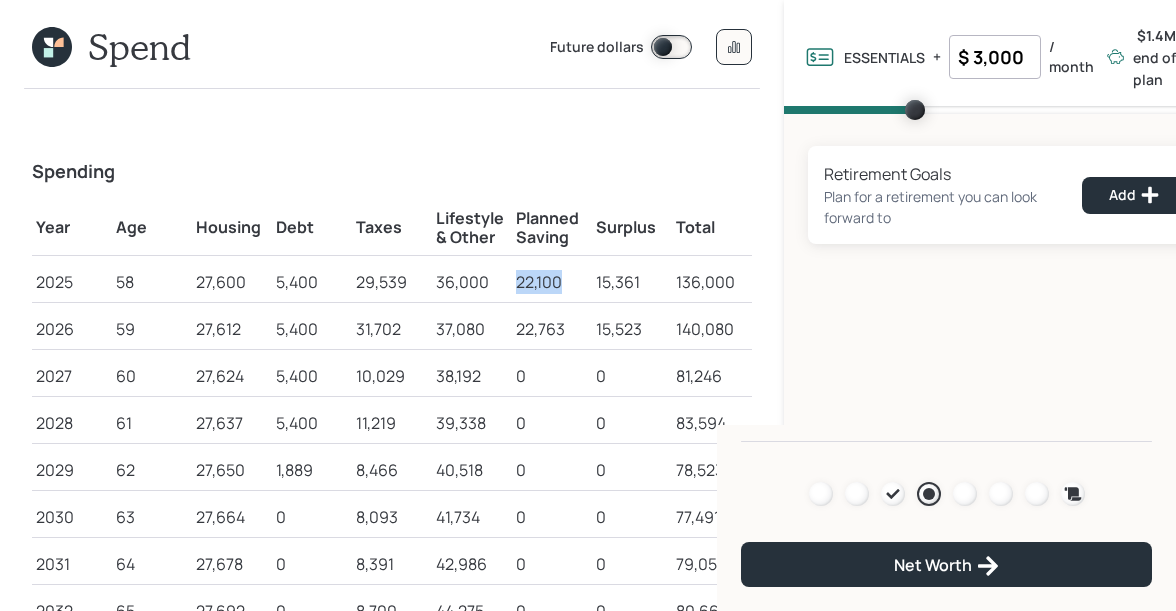 drag, startPoint x: 515, startPoint y: 282, endPoint x: 562, endPoint y: 282, distance: 47 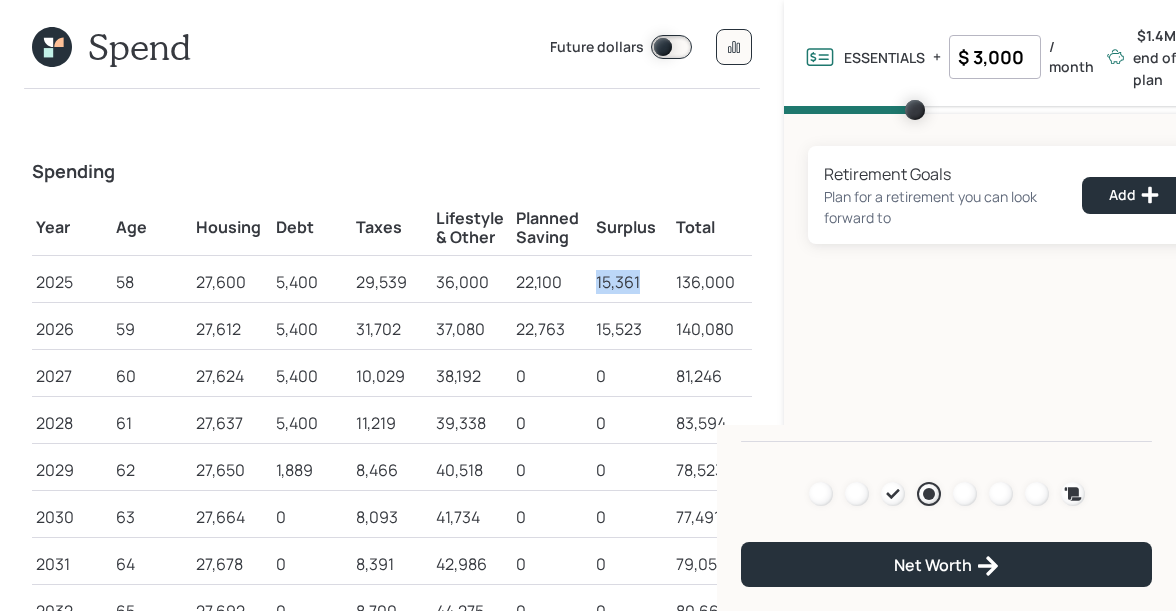 drag, startPoint x: 598, startPoint y: 280, endPoint x: 642, endPoint y: 281, distance: 44.011364 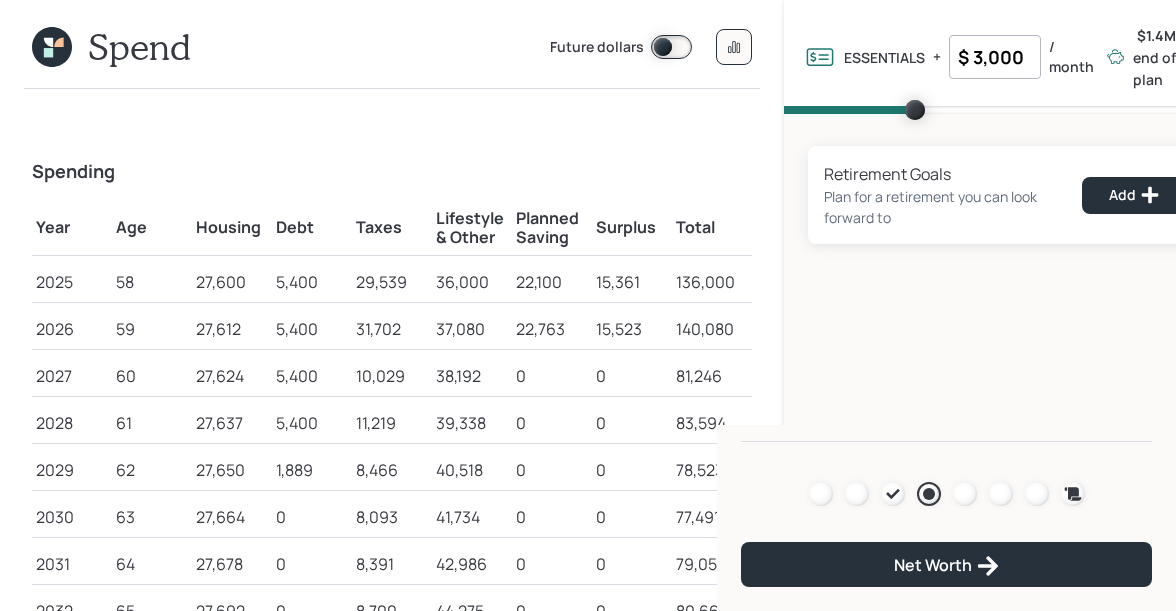 click on "Surplus" at bounding box center [632, 227] 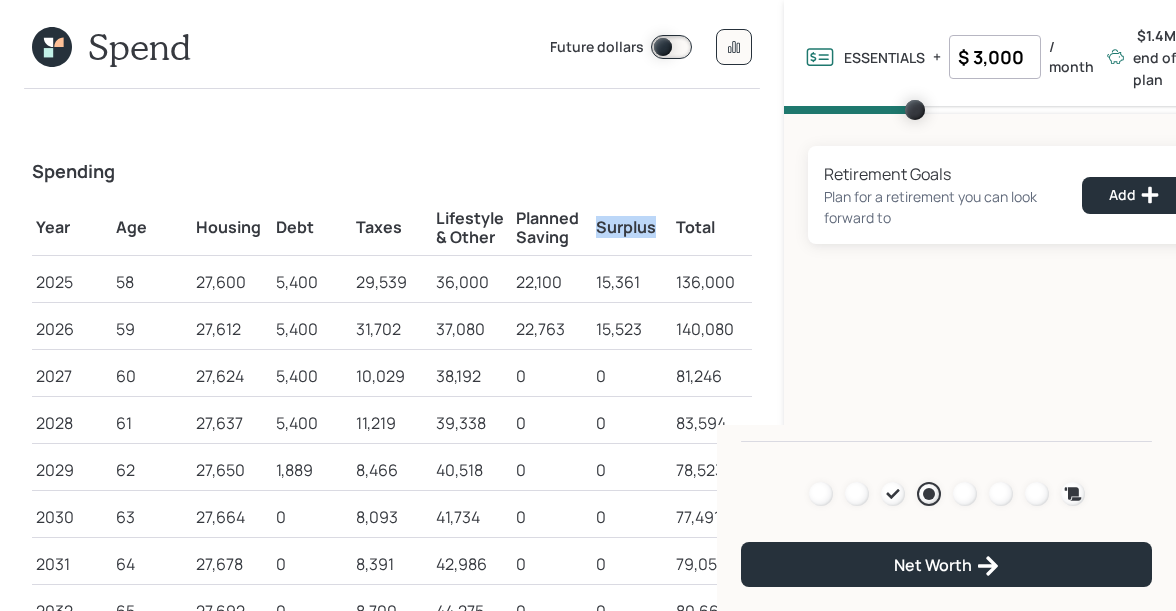 click on "Surplus" at bounding box center (632, 227) 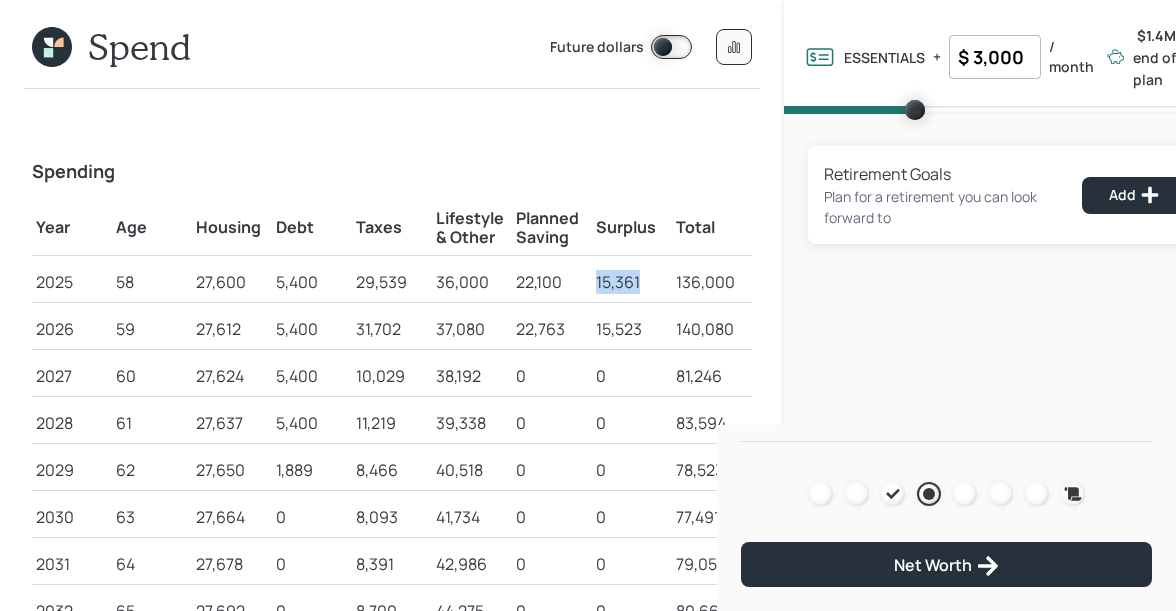 drag, startPoint x: 596, startPoint y: 281, endPoint x: 652, endPoint y: 282, distance: 56.008926 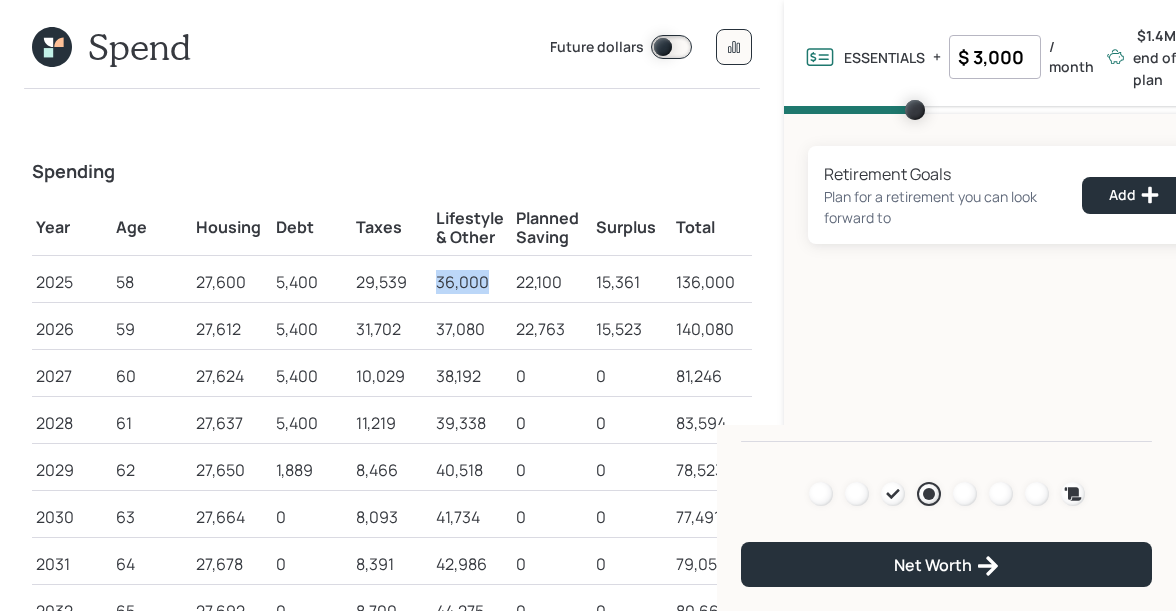 drag, startPoint x: 490, startPoint y: 280, endPoint x: 435, endPoint y: 282, distance: 55.03635 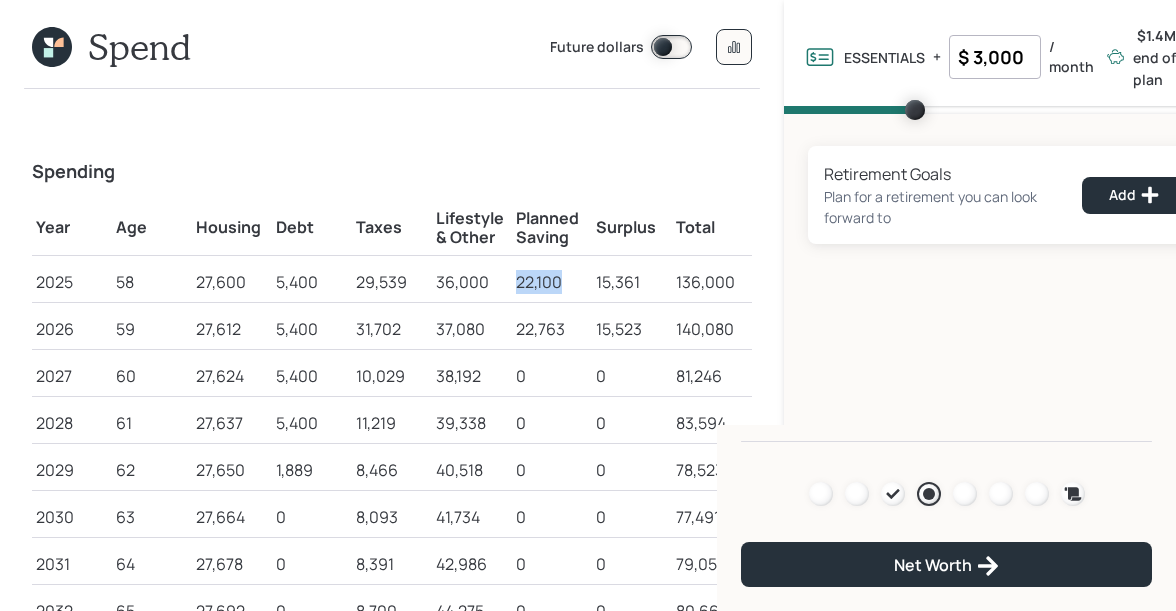 drag, startPoint x: 560, startPoint y: 284, endPoint x: 509, endPoint y: 284, distance: 51 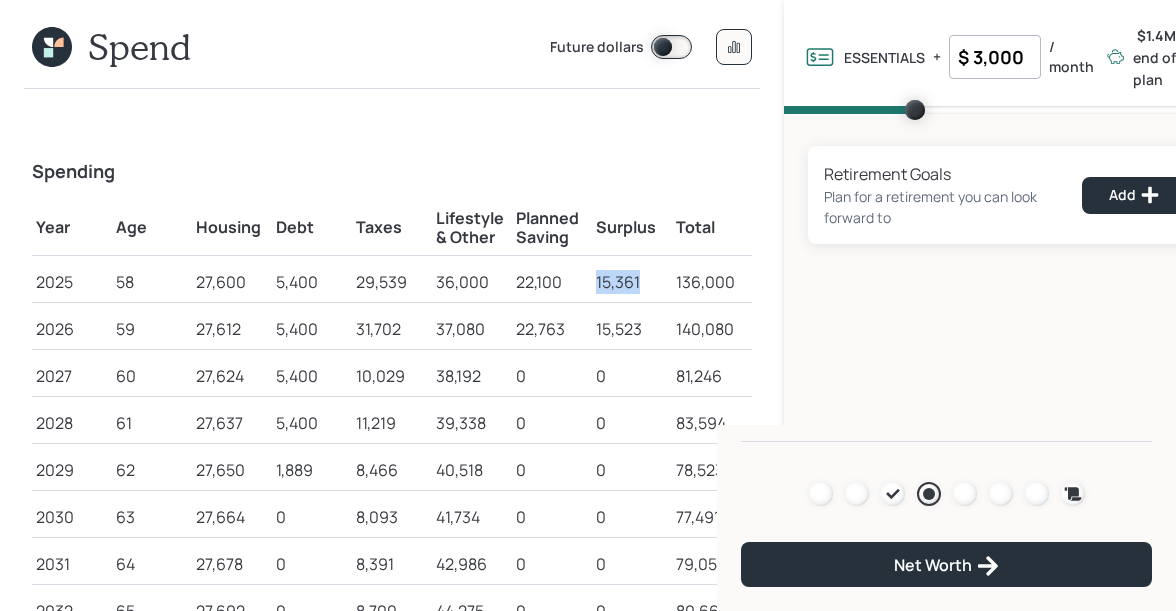 drag, startPoint x: 639, startPoint y: 280, endPoint x: 590, endPoint y: 280, distance: 49 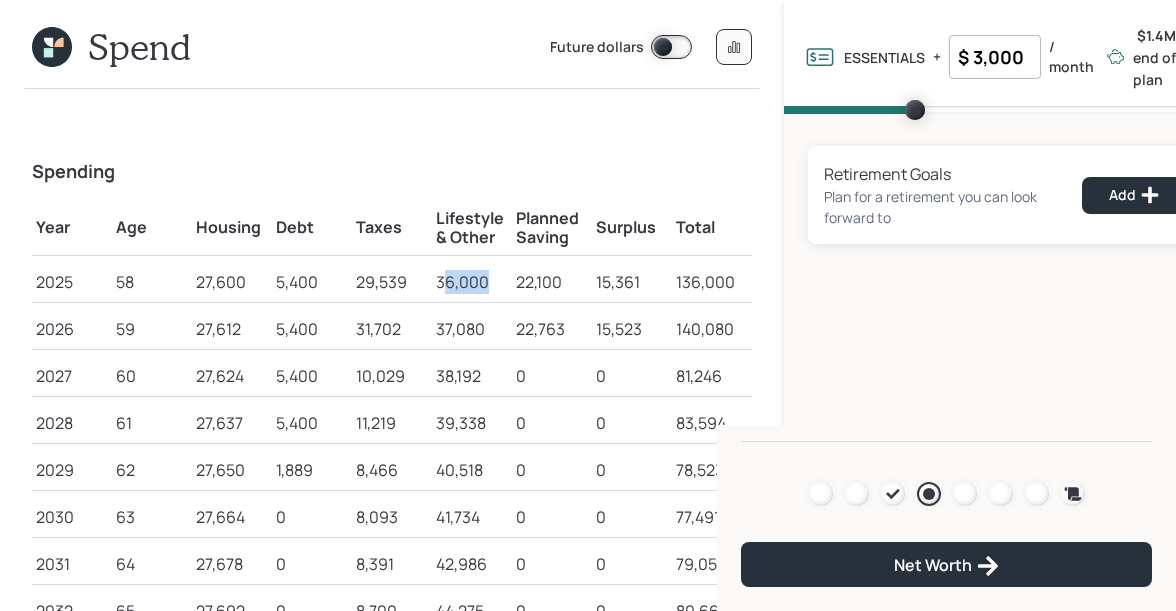 drag, startPoint x: 490, startPoint y: 280, endPoint x: 444, endPoint y: 280, distance: 46 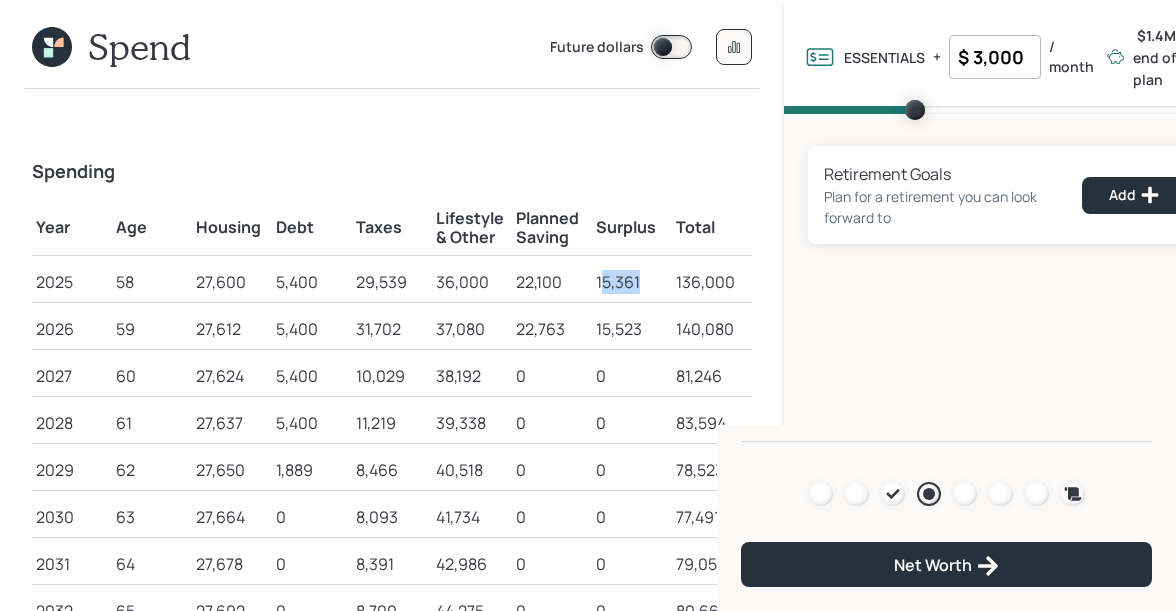 drag, startPoint x: 643, startPoint y: 276, endPoint x: 599, endPoint y: 279, distance: 44.102154 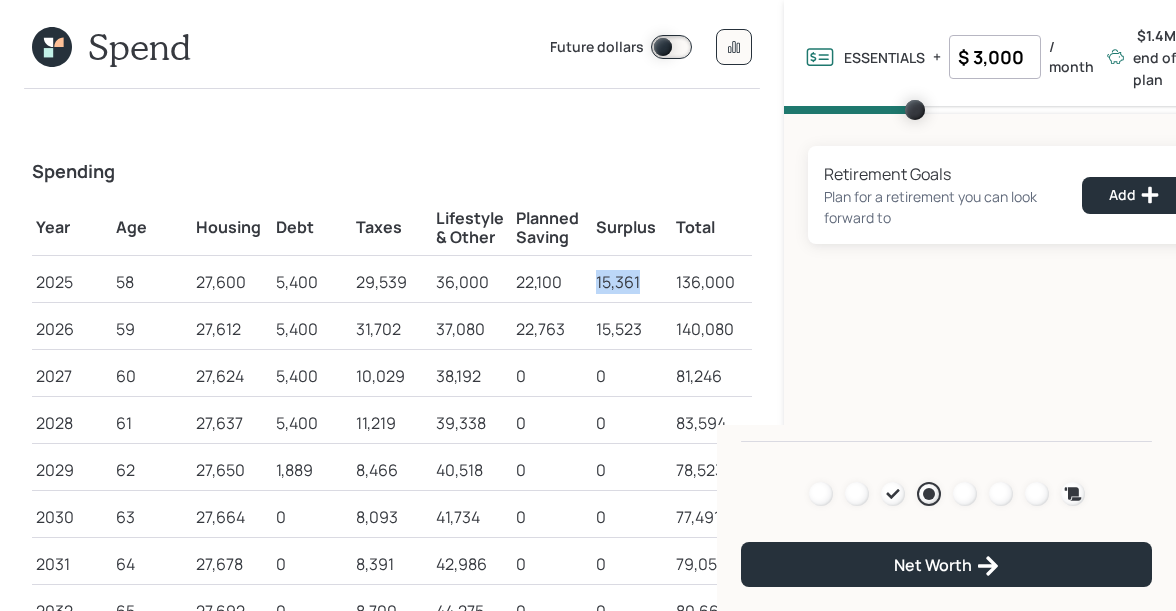 drag, startPoint x: 640, startPoint y: 278, endPoint x: 589, endPoint y: 284, distance: 51.351727 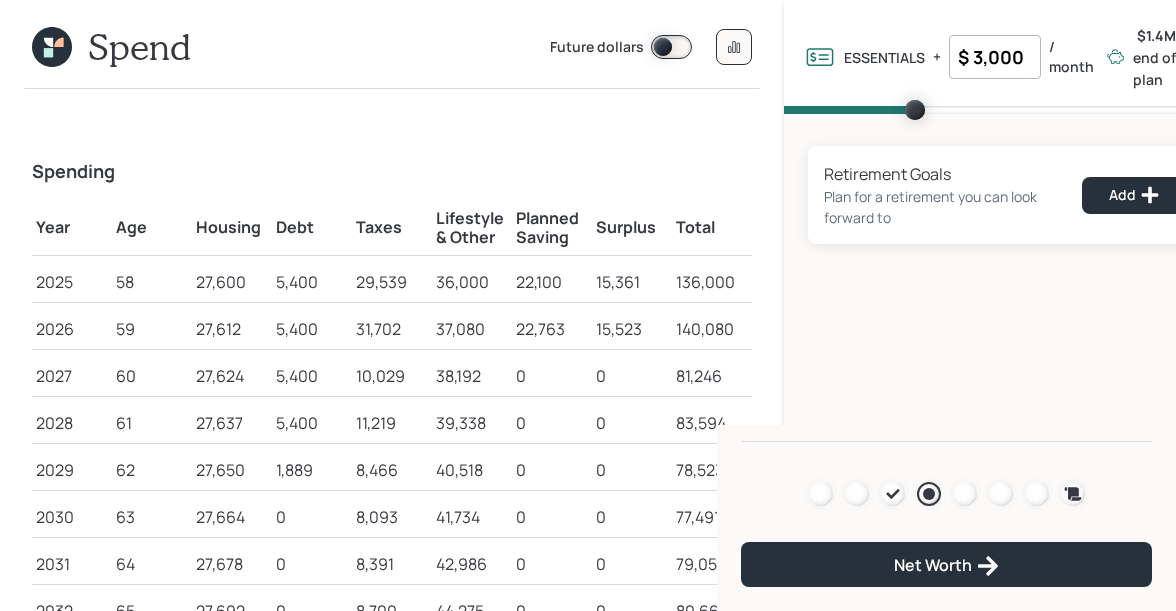 click 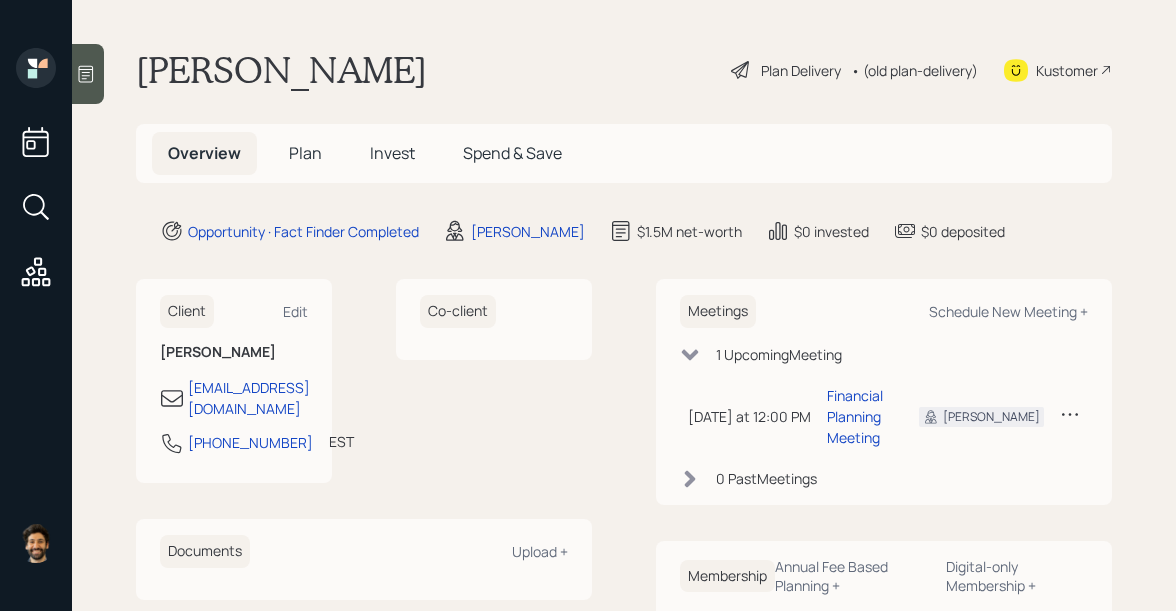 click on "Plan" at bounding box center (305, 153) 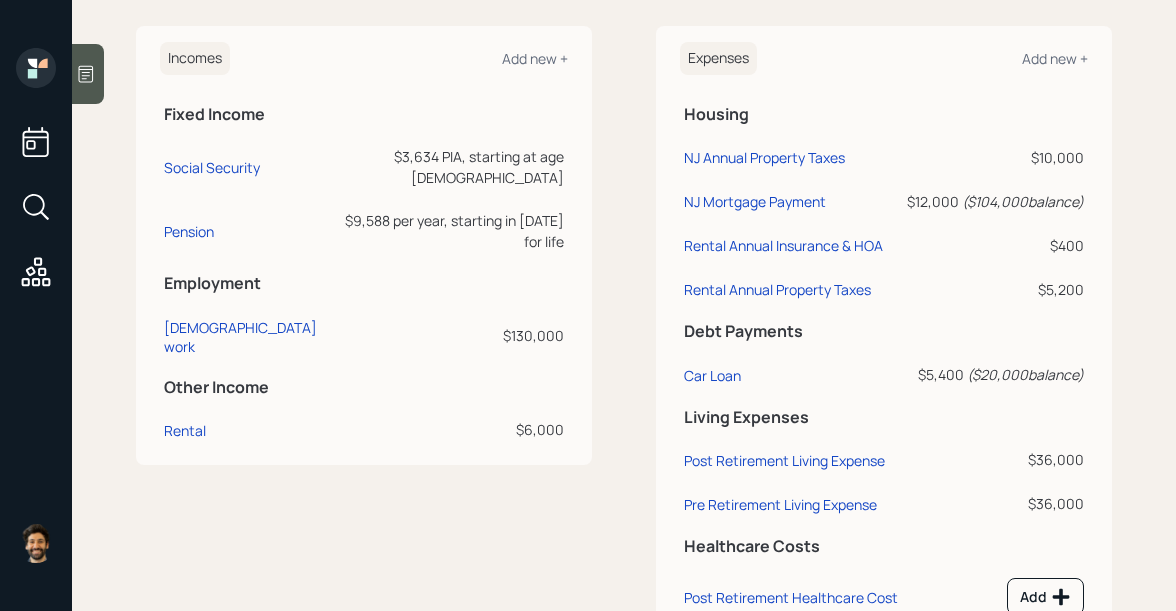 scroll, scrollTop: 1105, scrollLeft: 0, axis: vertical 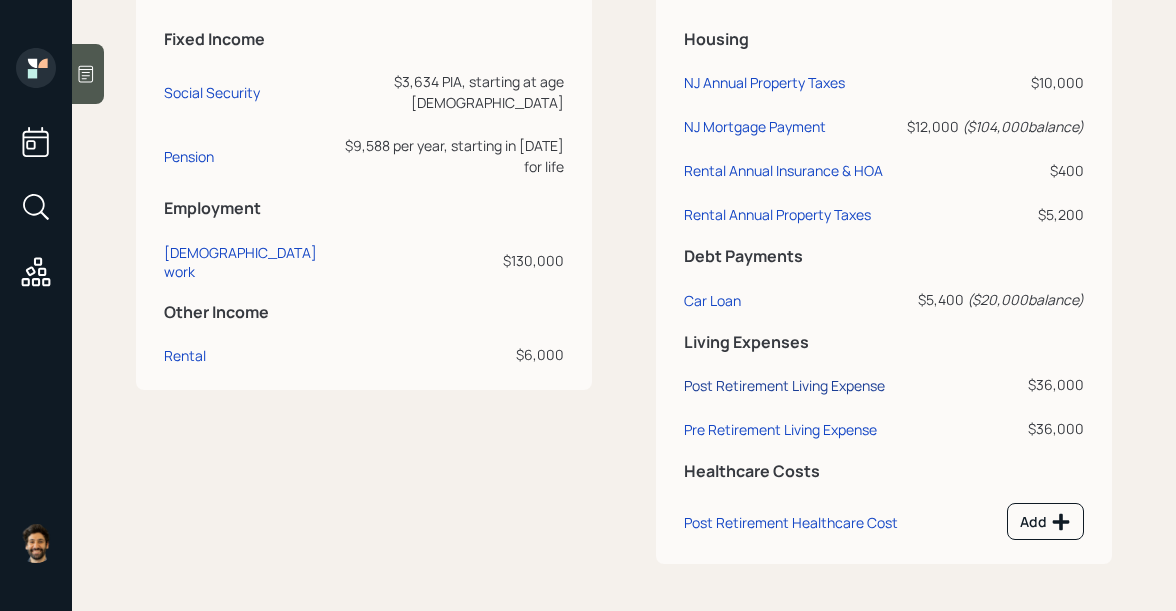 click on "Post Retirement Living Expense" at bounding box center [784, 385] 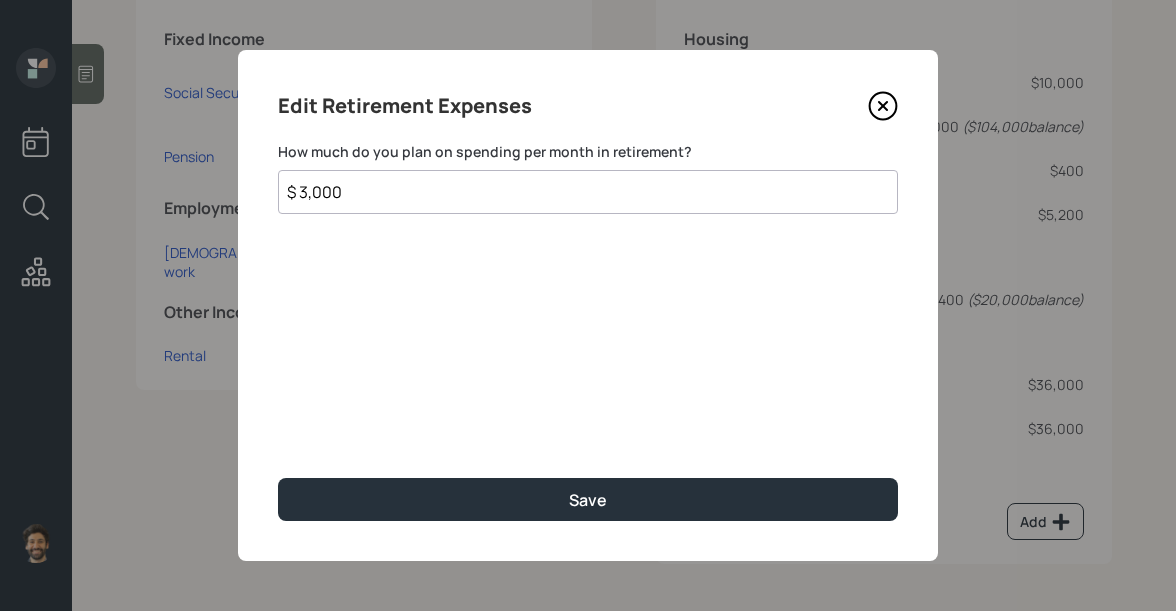 click on "$ 3,000" at bounding box center (588, 192) 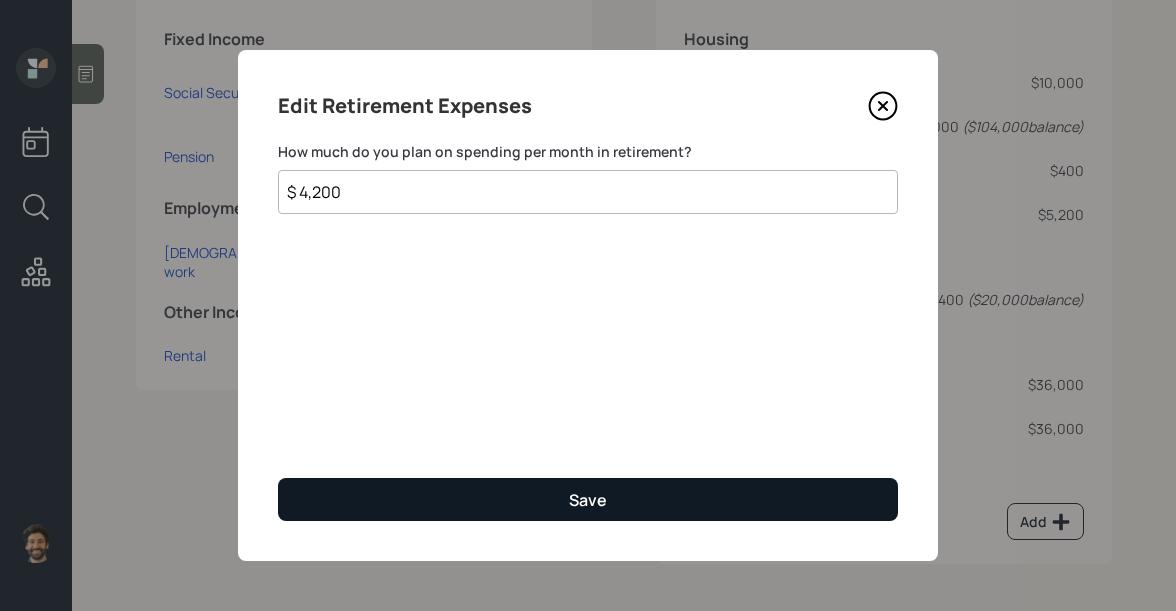 type on "$ 4,200" 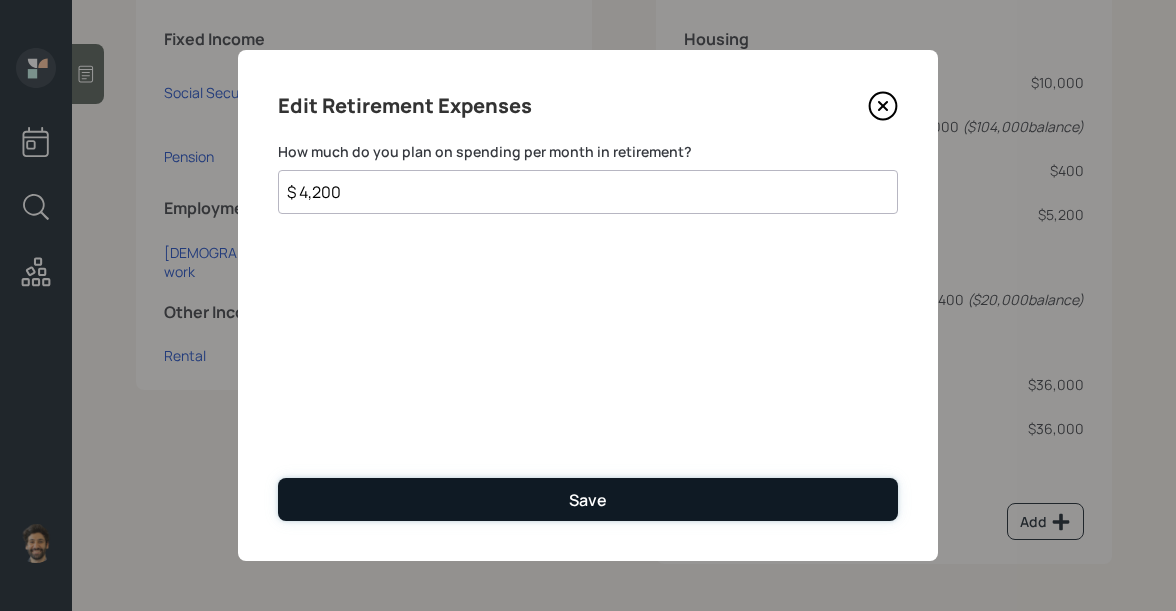 click on "Save" at bounding box center (588, 499) 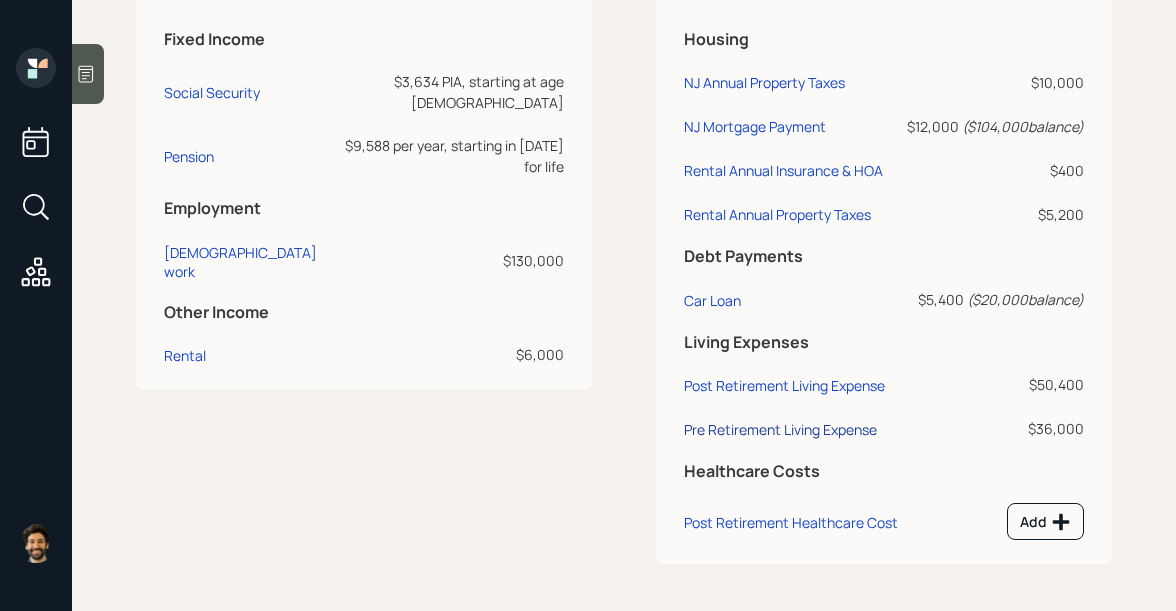 click on "Pre Retirement Living Expense" at bounding box center (780, 429) 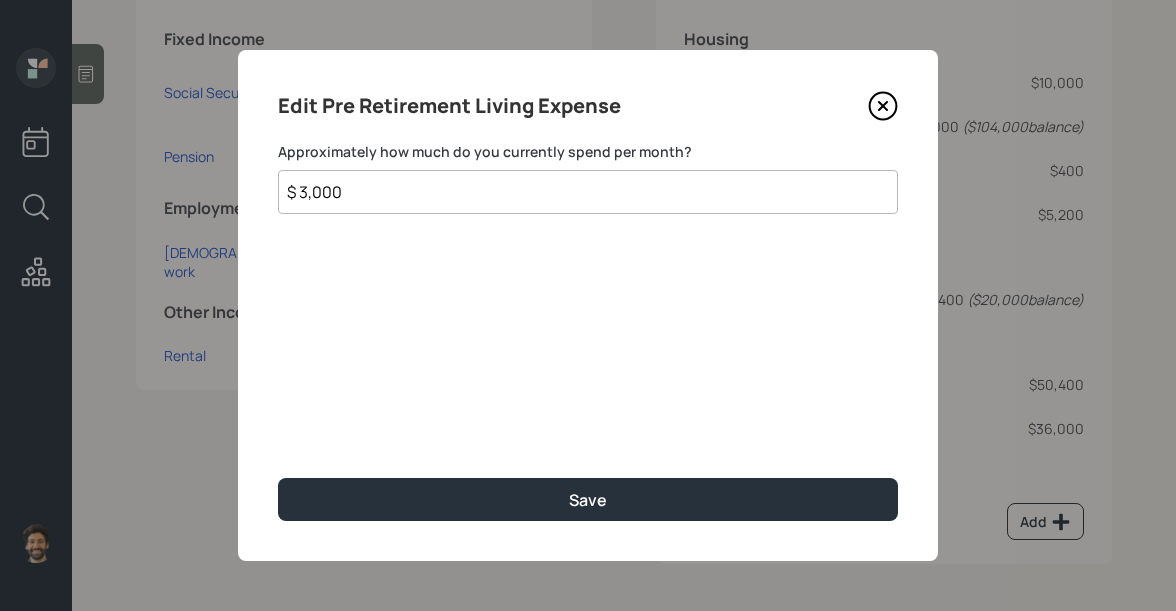 click on "$ 3,000" at bounding box center (588, 192) 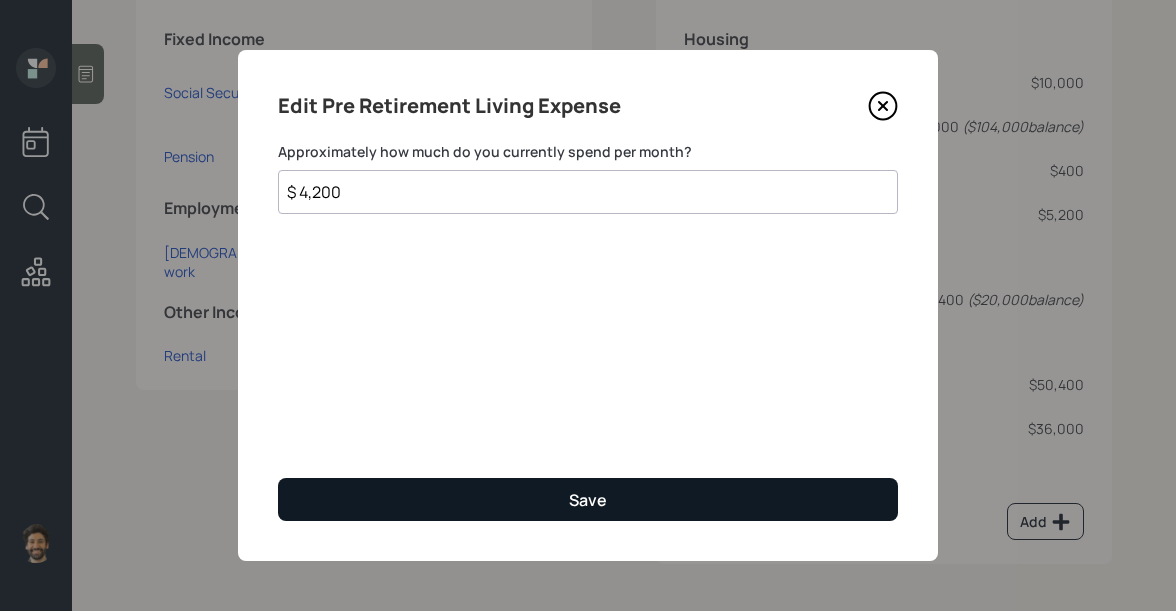 type on "$ 4,200" 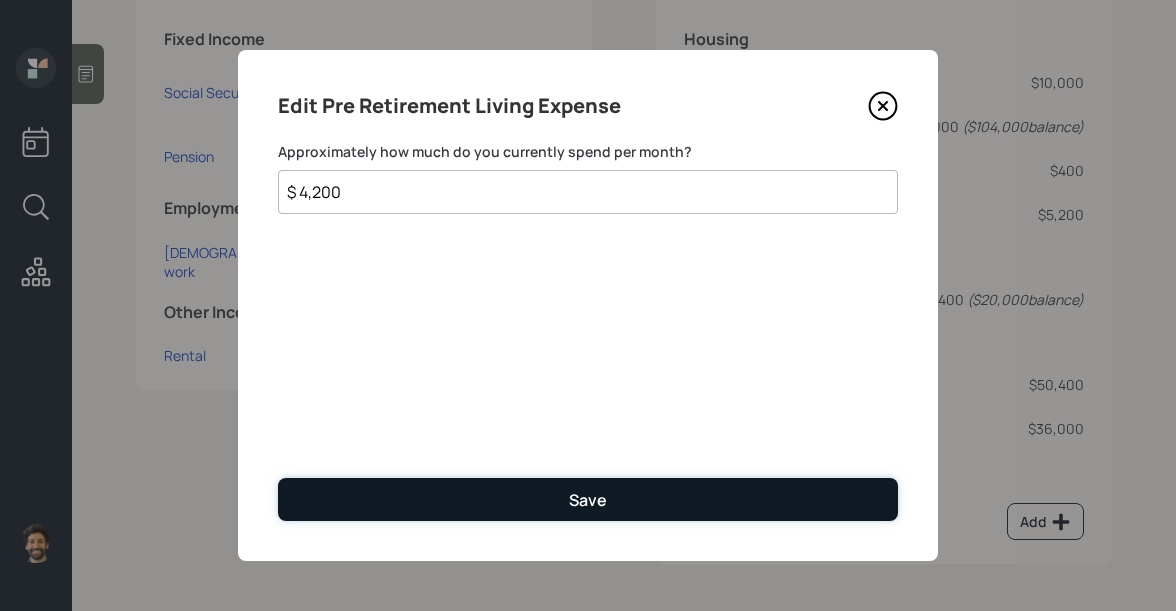 click on "Save" at bounding box center [588, 499] 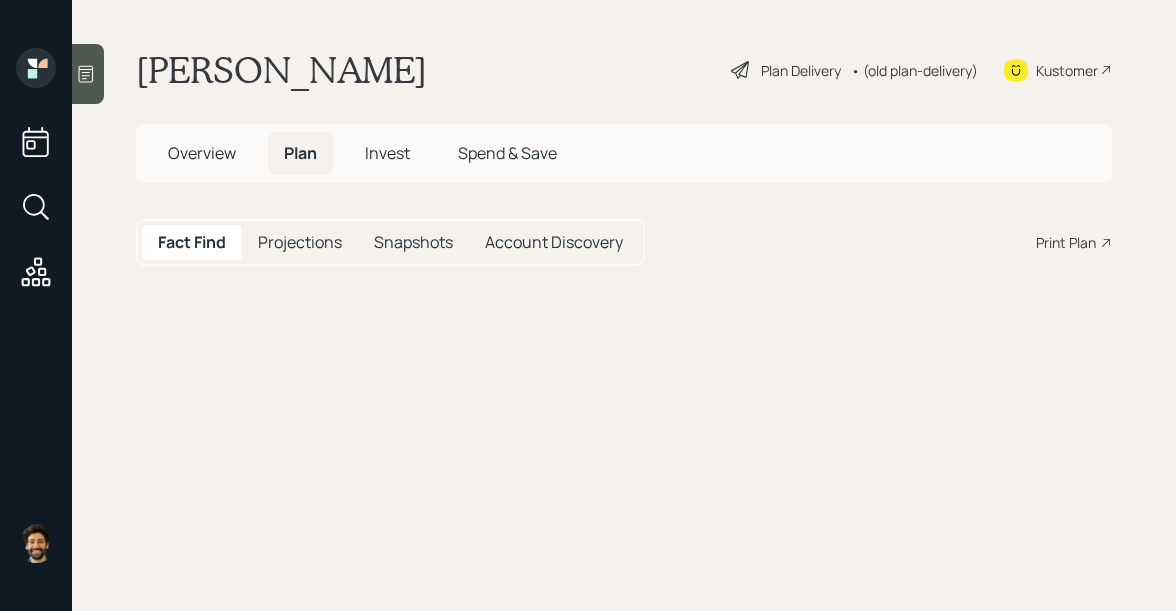 scroll, scrollTop: 0, scrollLeft: 0, axis: both 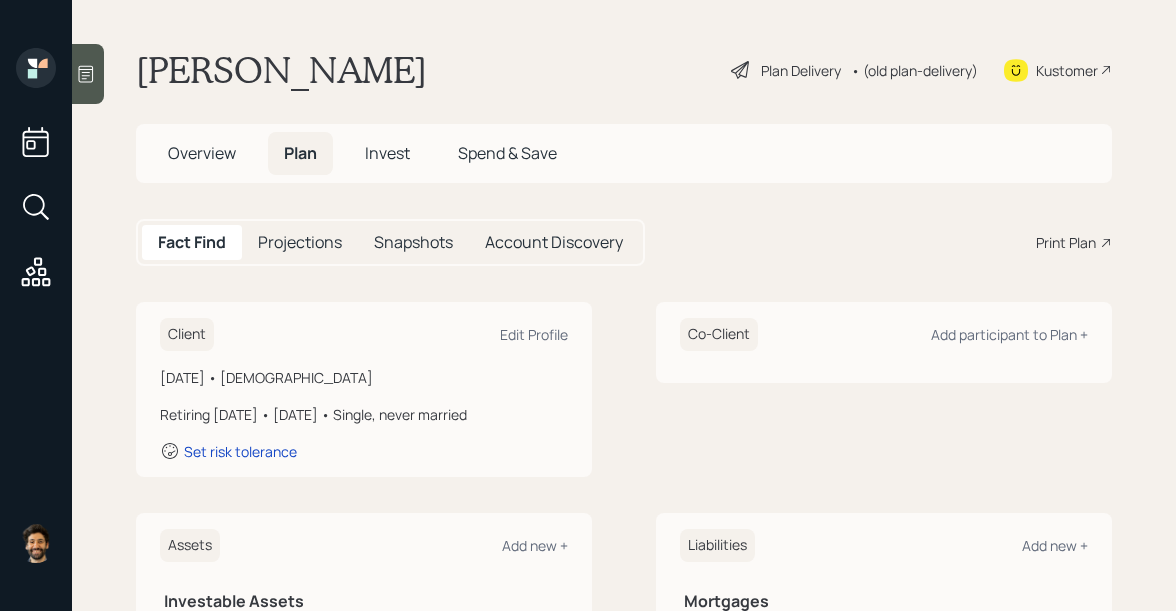 click on "• (old plan-delivery)" at bounding box center (914, 70) 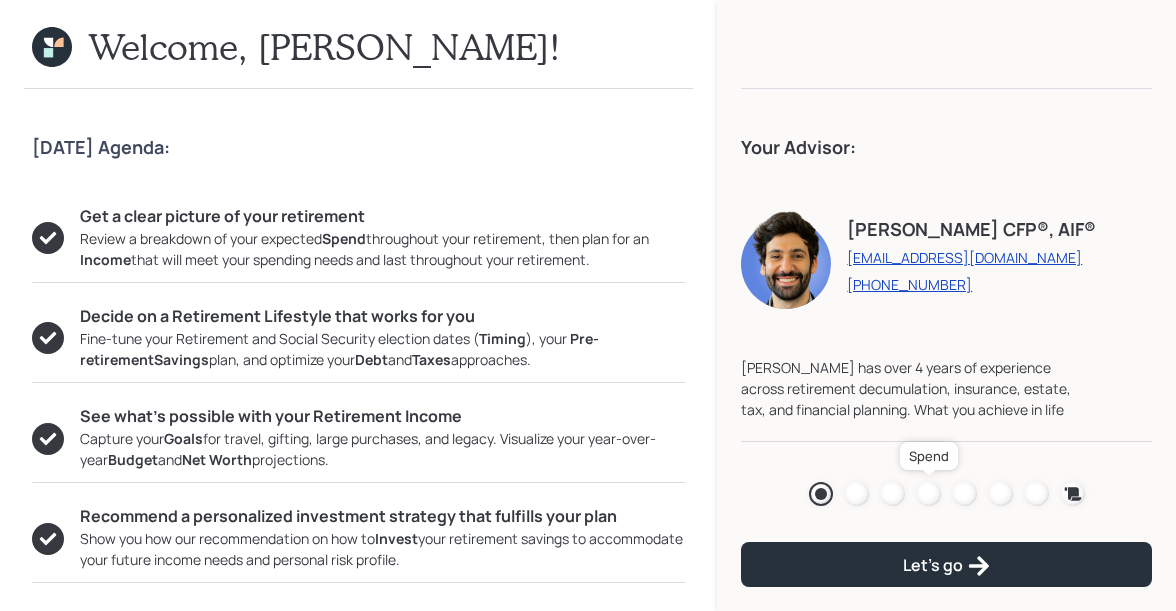 click at bounding box center [929, 494] 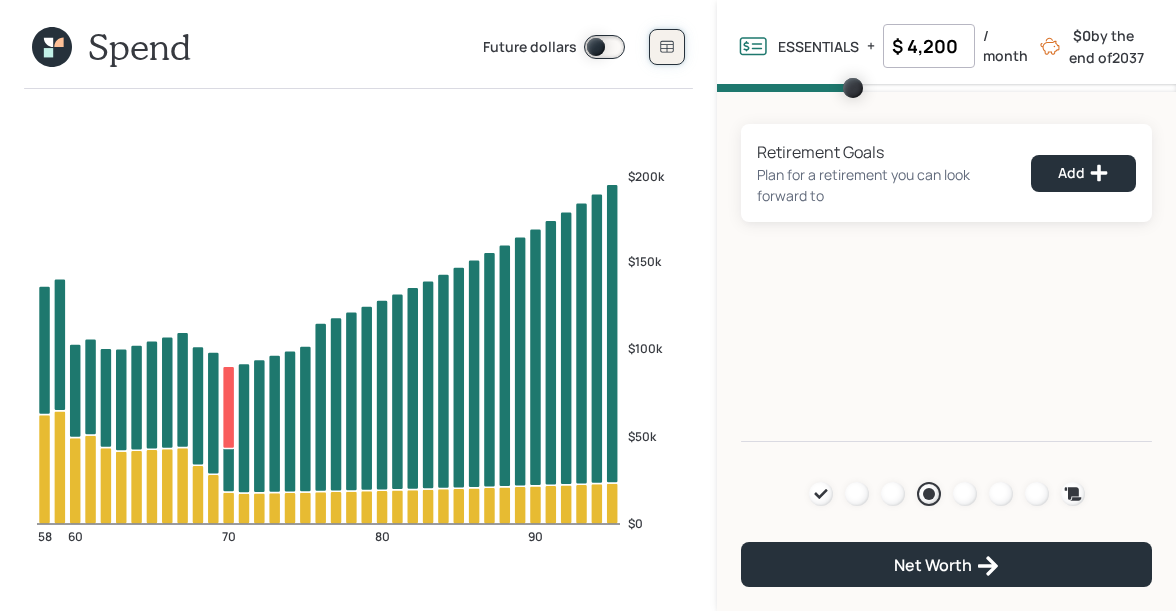 click at bounding box center [667, 47] 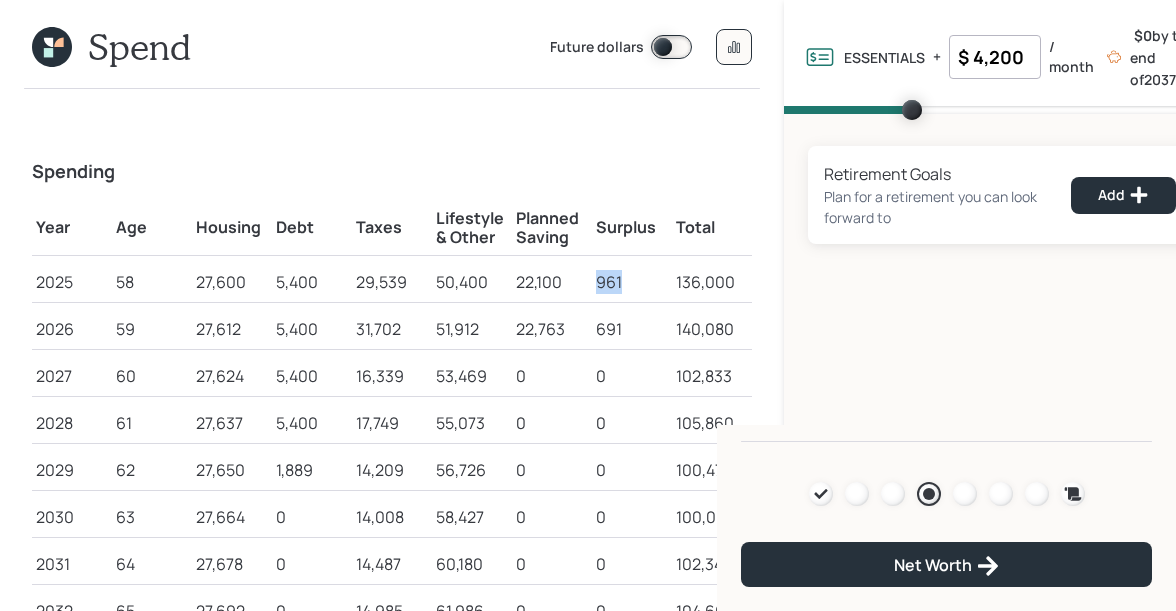 drag, startPoint x: 596, startPoint y: 288, endPoint x: 635, endPoint y: 288, distance: 39 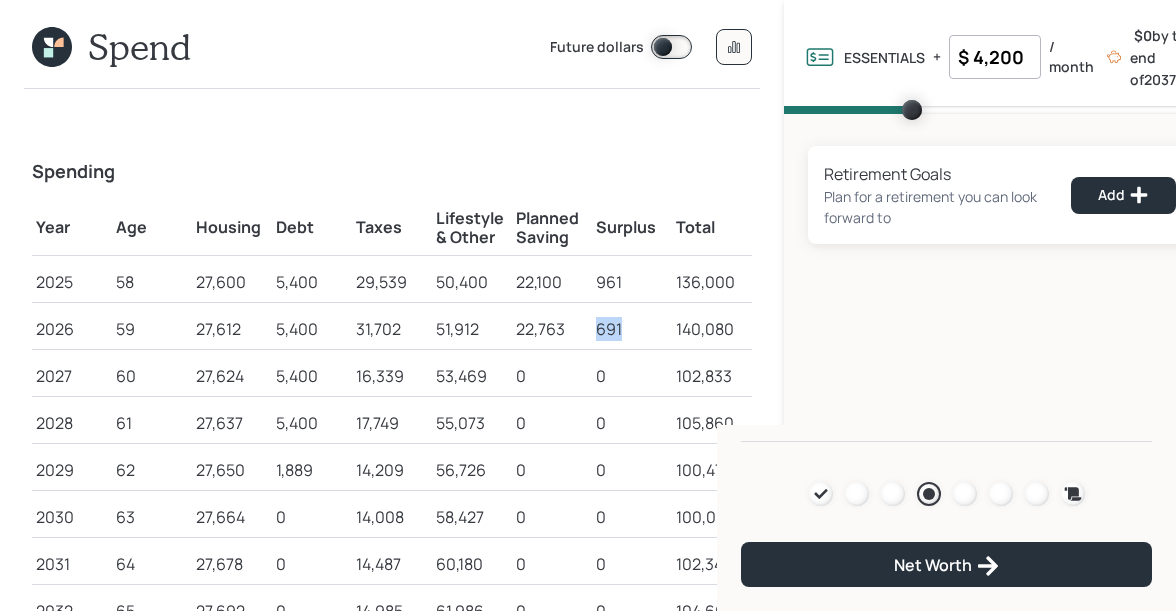 drag, startPoint x: 619, startPoint y: 327, endPoint x: 587, endPoint y: 327, distance: 32 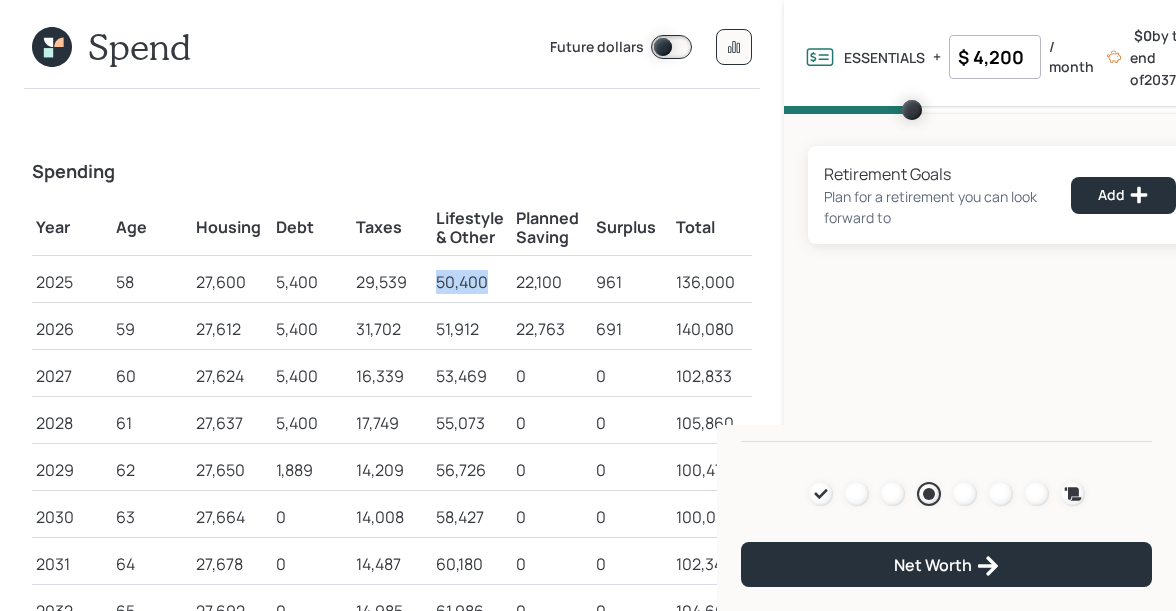 drag, startPoint x: 490, startPoint y: 283, endPoint x: 422, endPoint y: 283, distance: 68 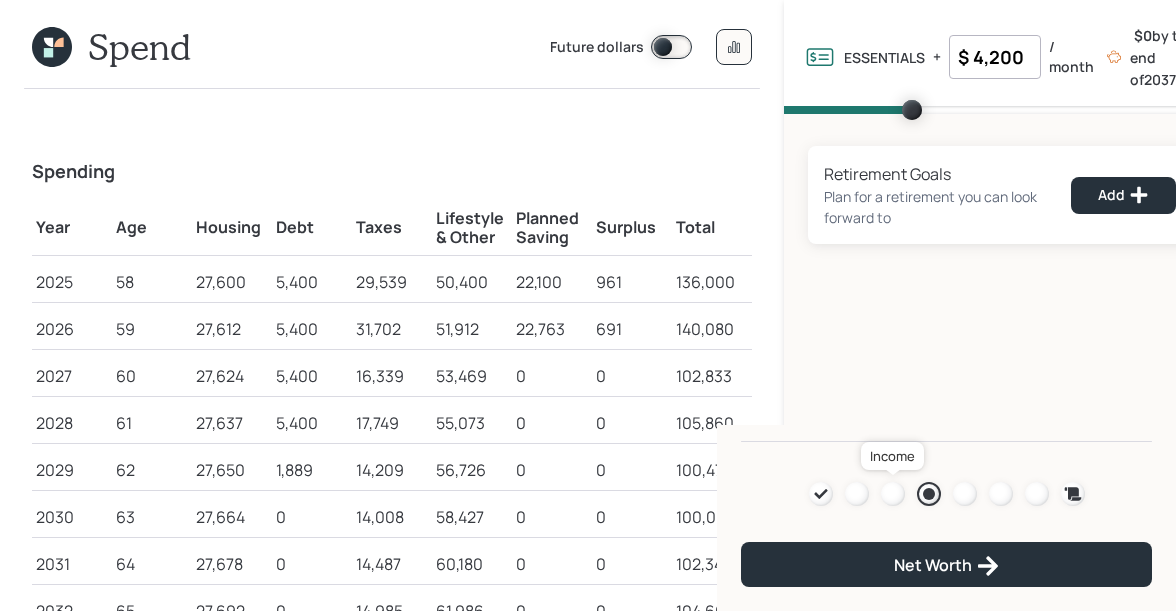 click at bounding box center [893, 494] 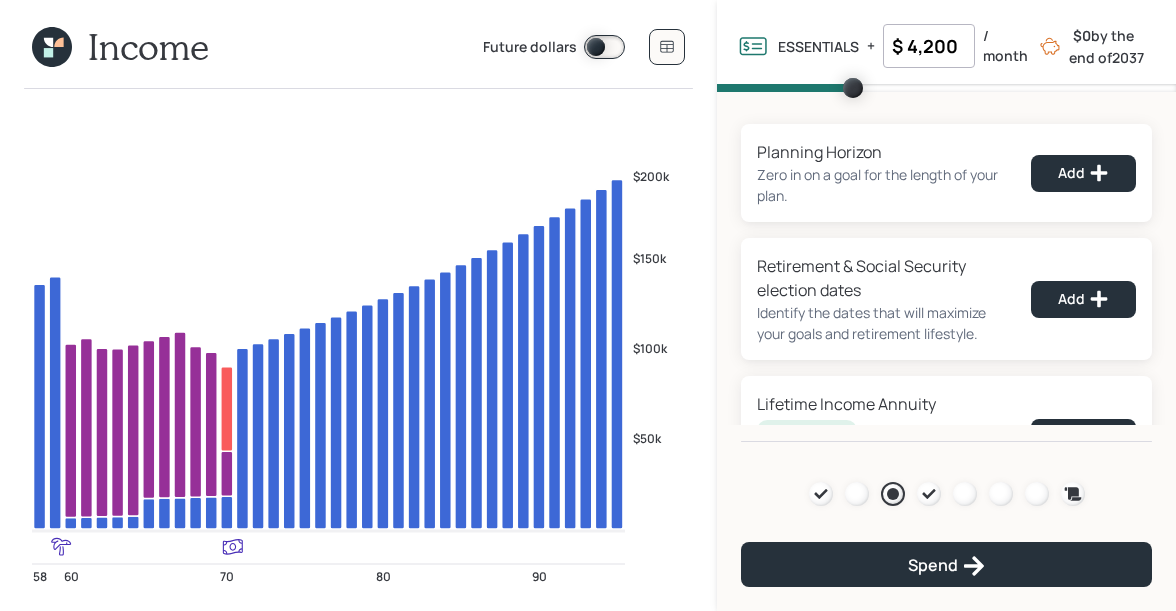 drag, startPoint x: 959, startPoint y: 43, endPoint x: 858, endPoint y: 43, distance: 101 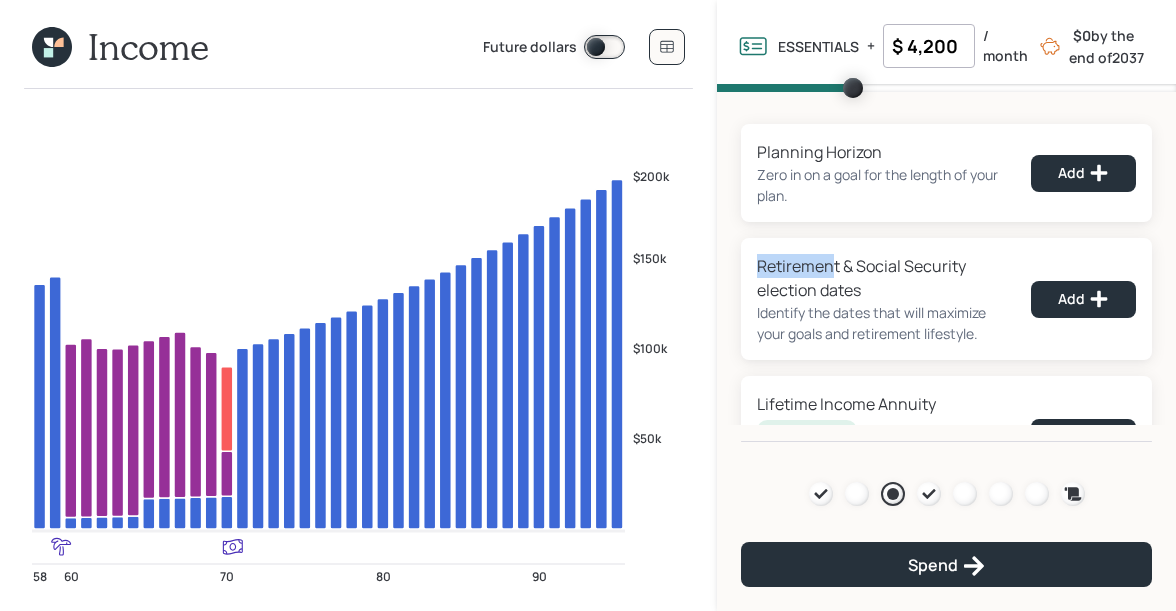 drag, startPoint x: 757, startPoint y: 264, endPoint x: 836, endPoint y: 268, distance: 79.101204 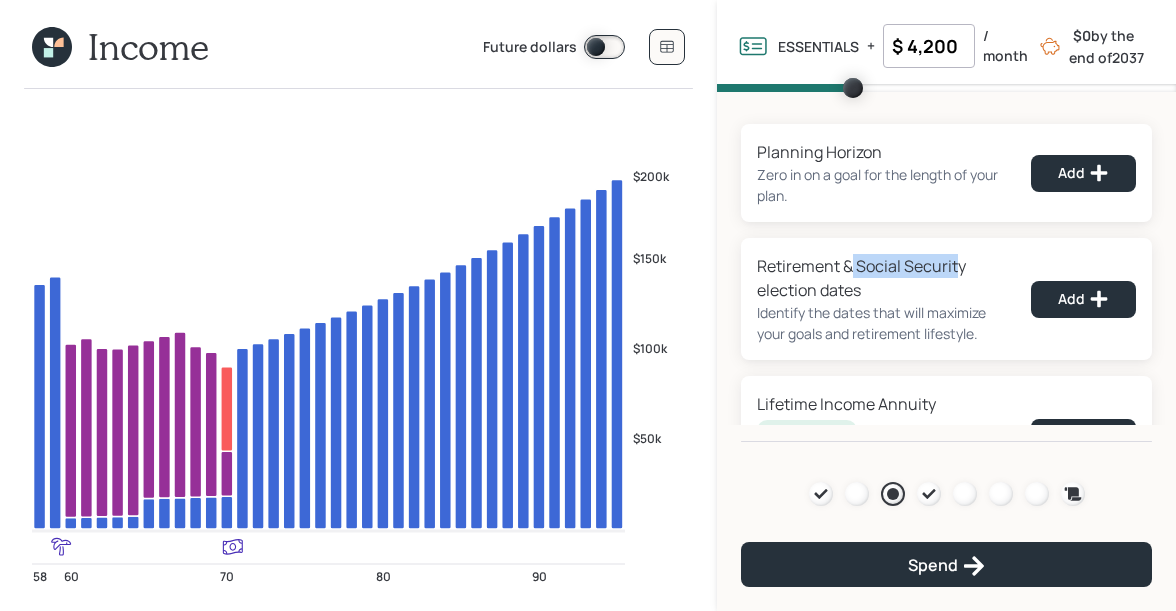 drag, startPoint x: 854, startPoint y: 267, endPoint x: 960, endPoint y: 268, distance: 106.004715 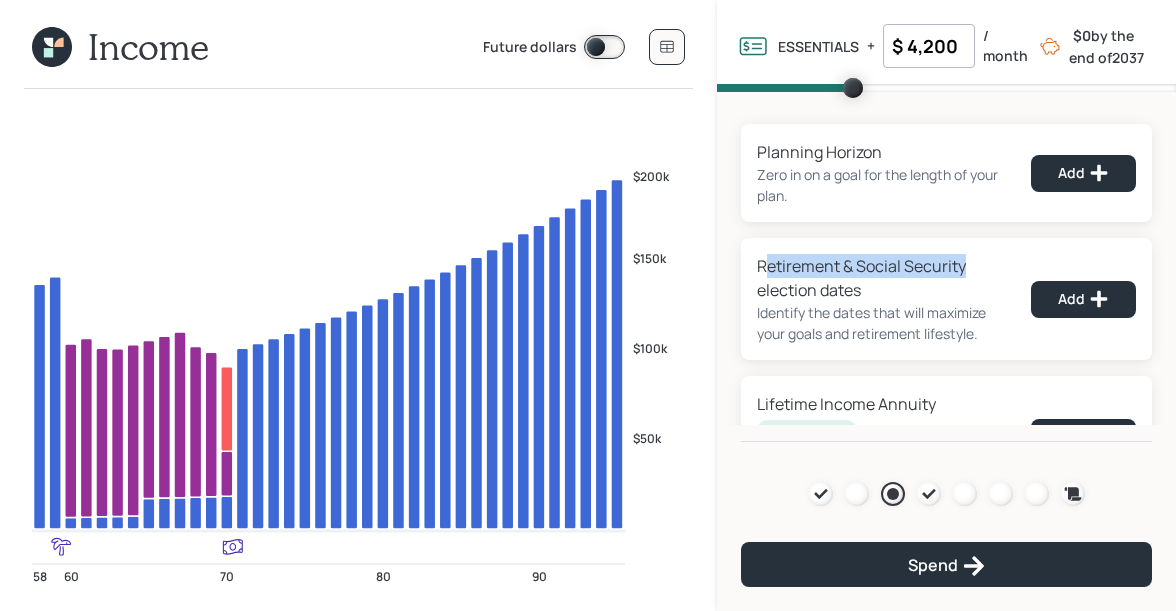 drag, startPoint x: 973, startPoint y: 269, endPoint x: 766, endPoint y: 263, distance: 207.08694 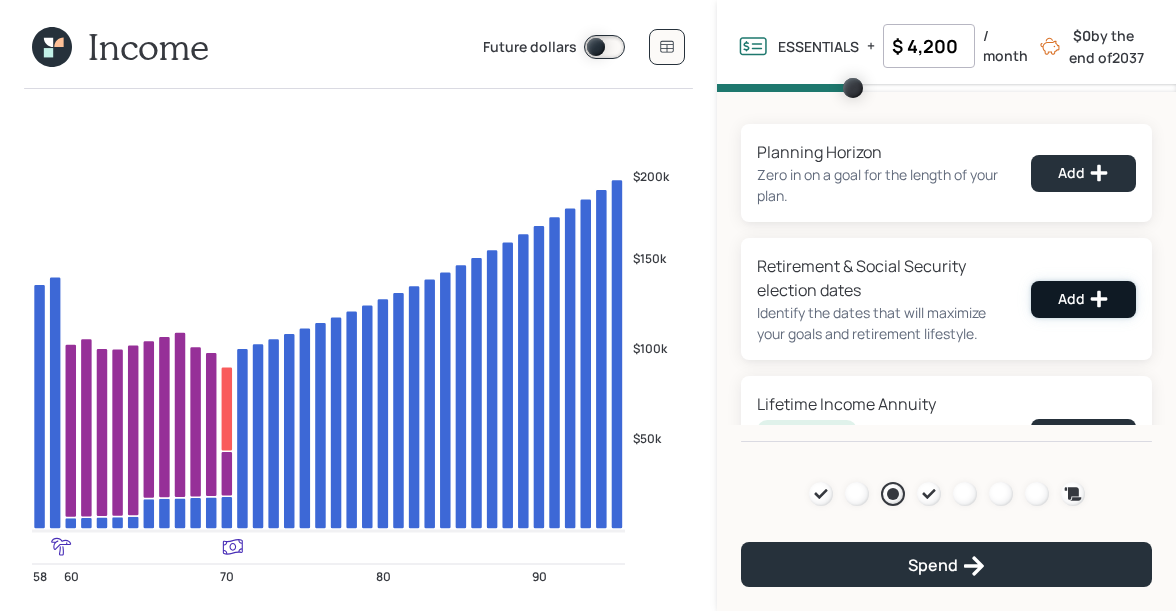 click on "Add" at bounding box center (1083, 299) 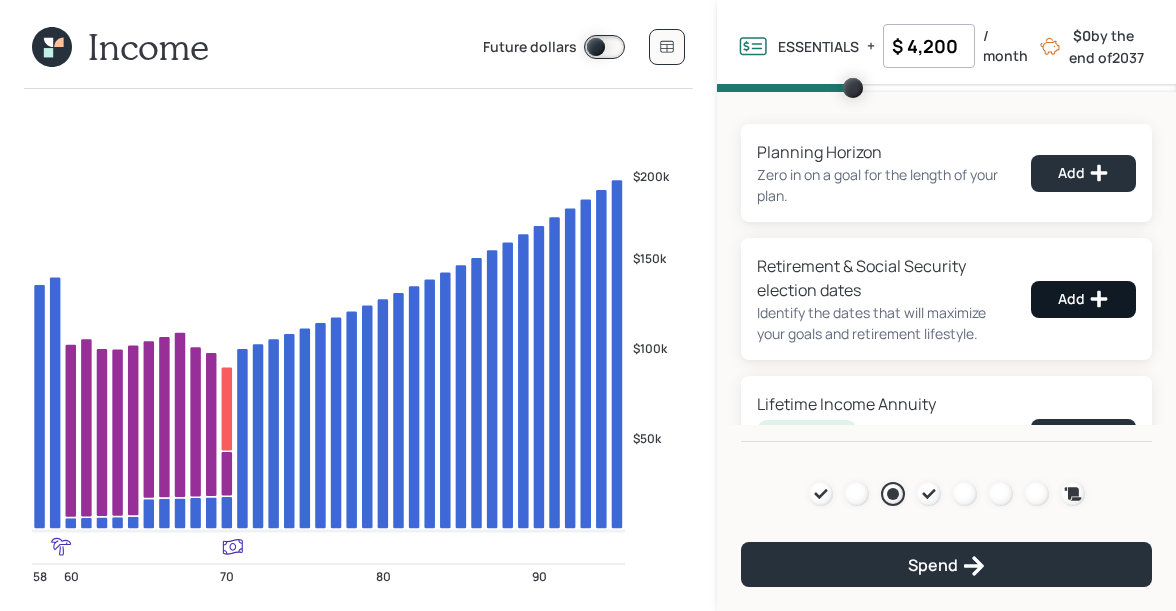 select on "12" 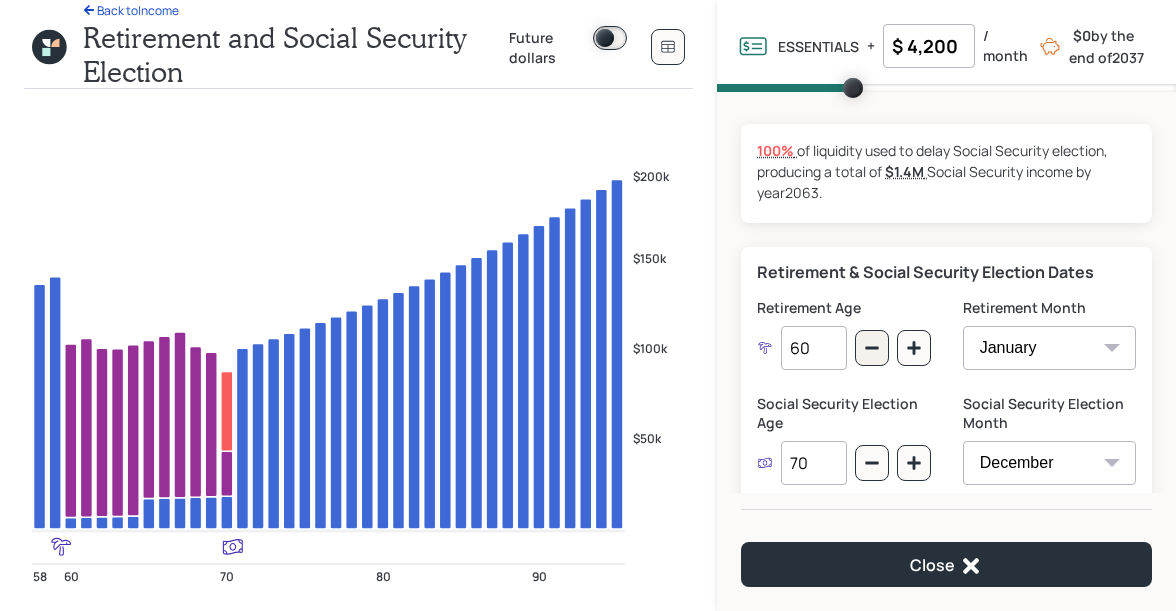 scroll, scrollTop: 62, scrollLeft: 0, axis: vertical 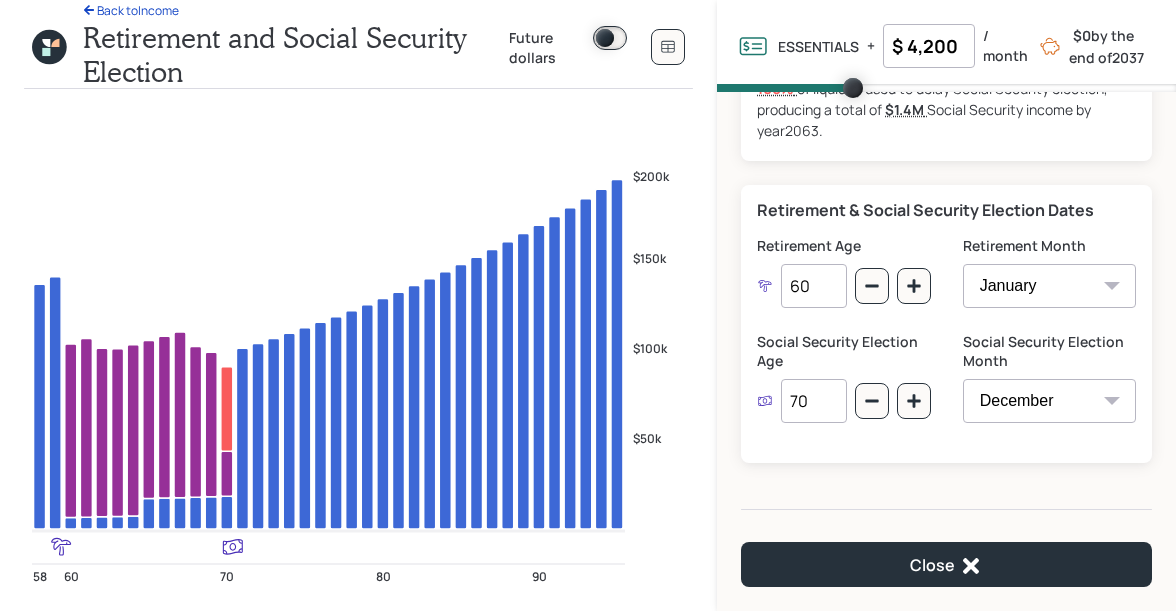 drag, startPoint x: 817, startPoint y: 399, endPoint x: 743, endPoint y: 396, distance: 74.06078 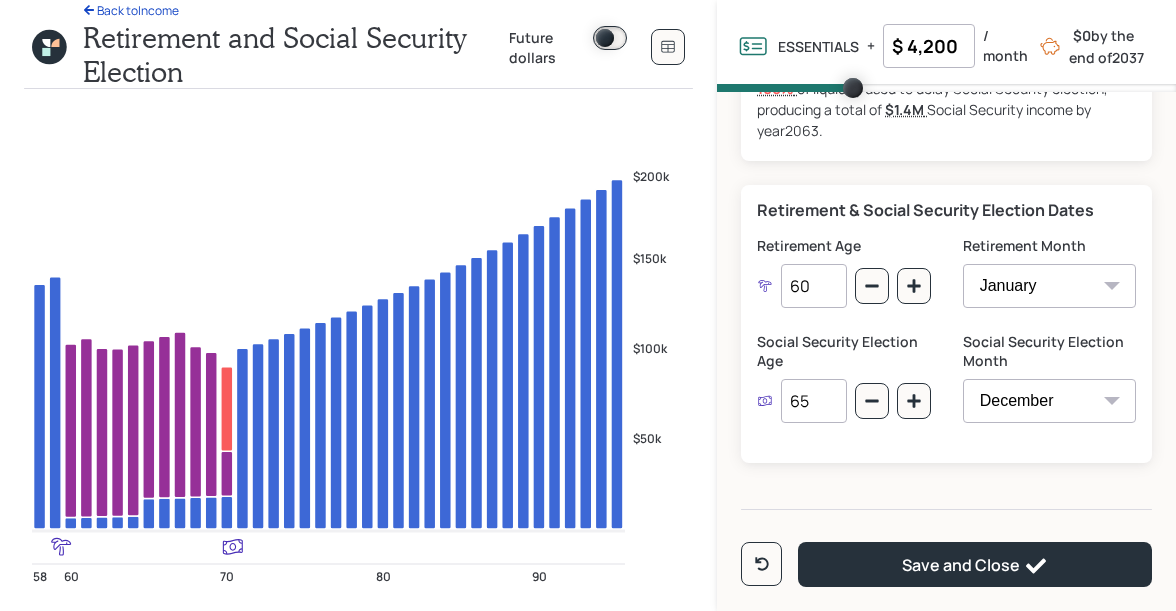 click on "Social Security Election Age" at bounding box center [843, 351] 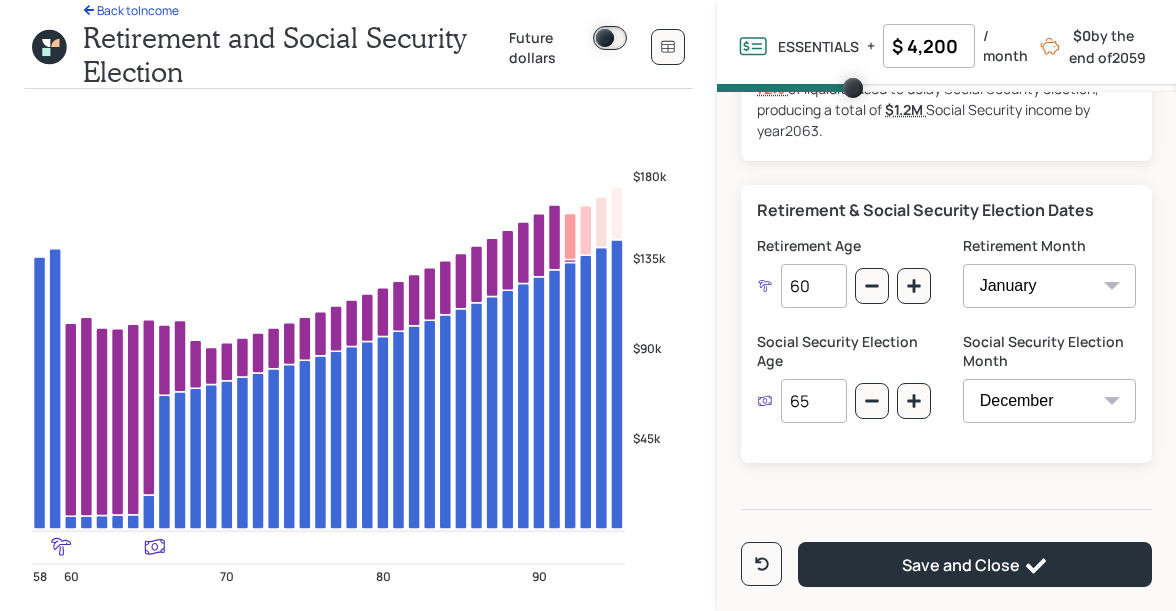 click on "65" at bounding box center (813, 401) 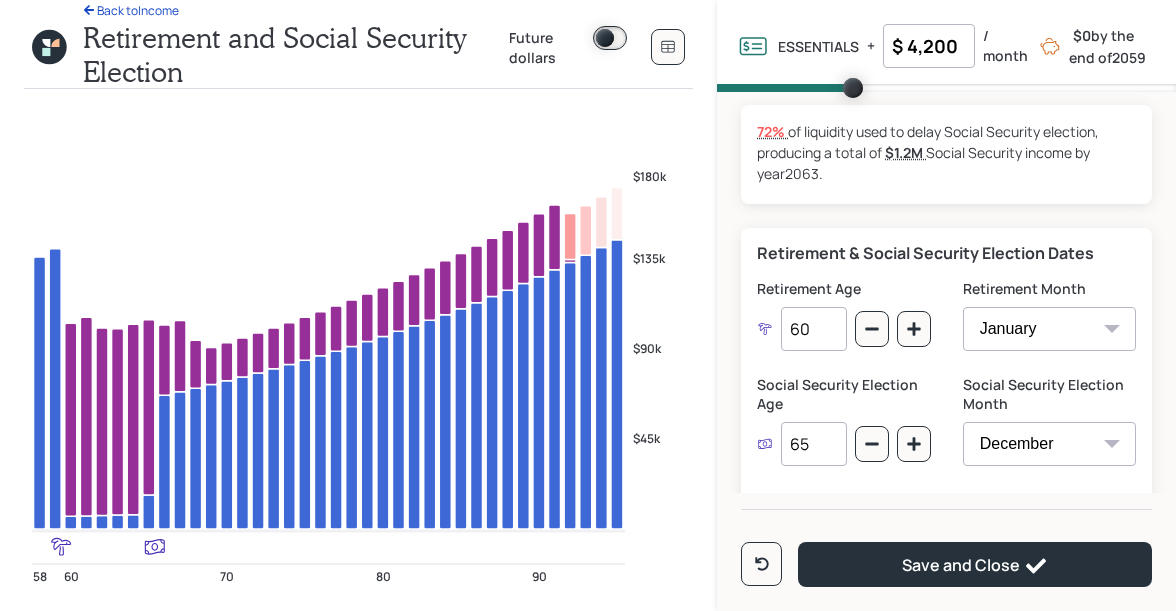 scroll, scrollTop: 23, scrollLeft: 0, axis: vertical 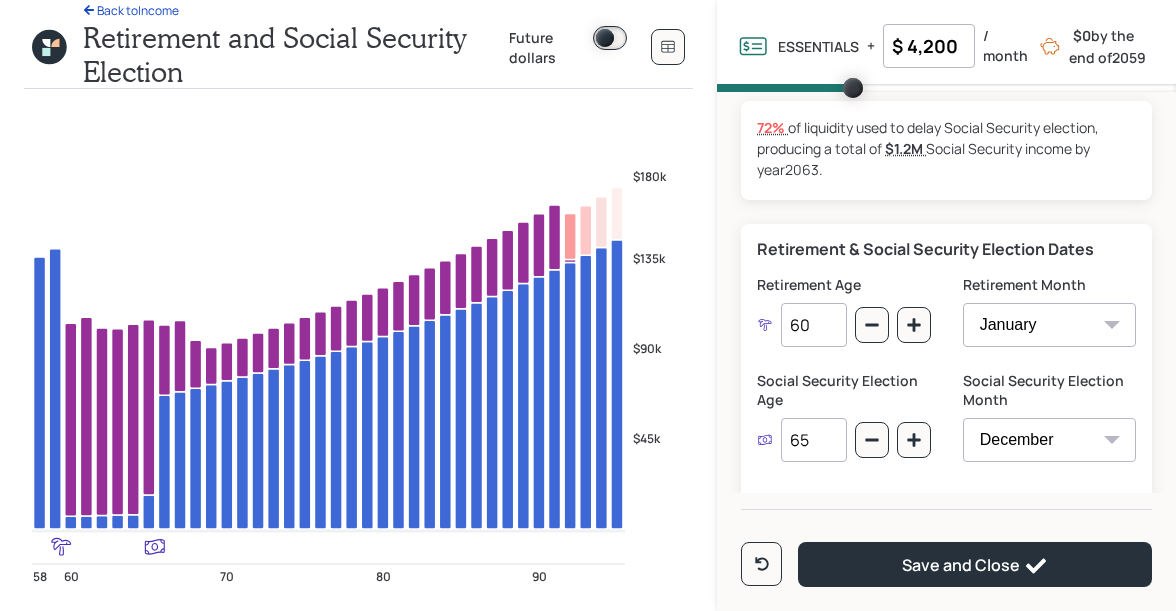 drag, startPoint x: 820, startPoint y: 440, endPoint x: 798, endPoint y: 440, distance: 22 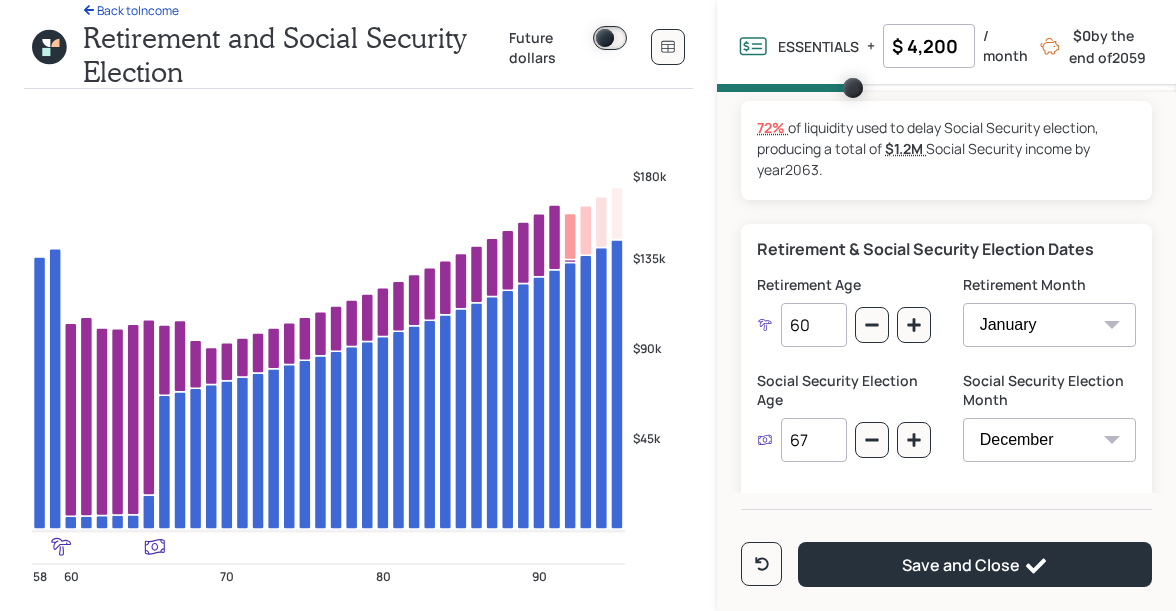 click on "Social Security Election Age" at bounding box center (843, 390) 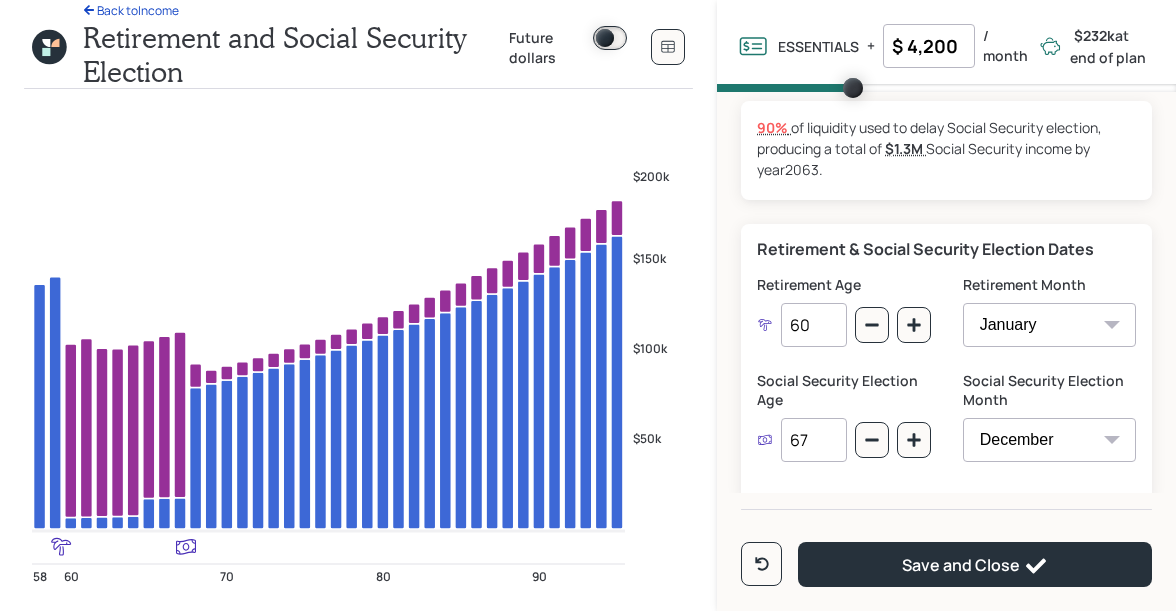 click on "67" at bounding box center [813, 440] 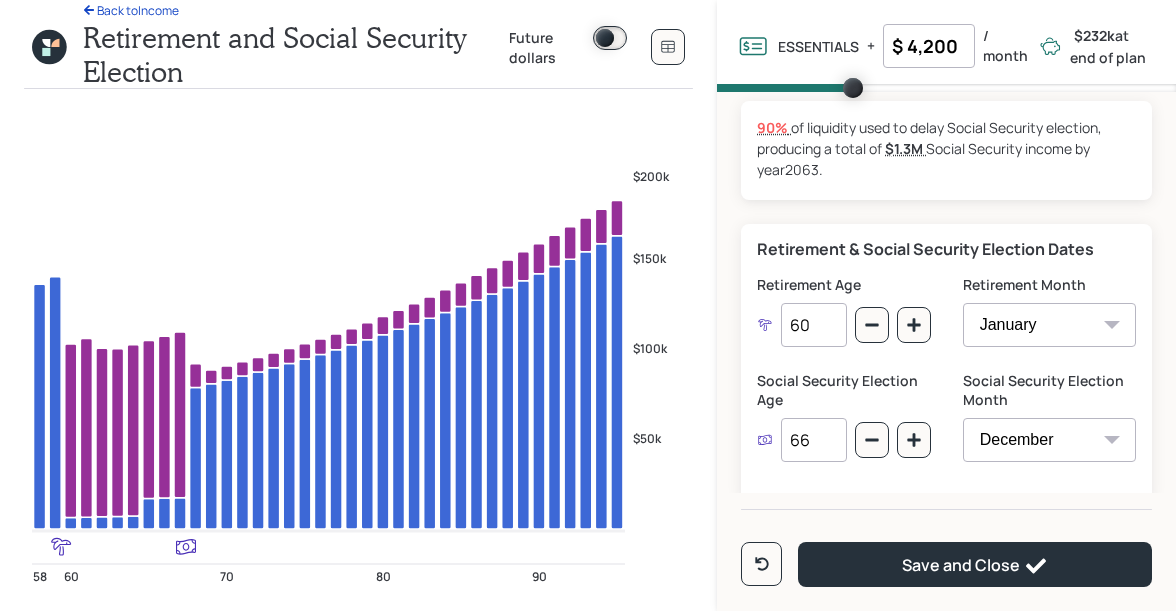 click on "Social Security Election Age" at bounding box center [843, 390] 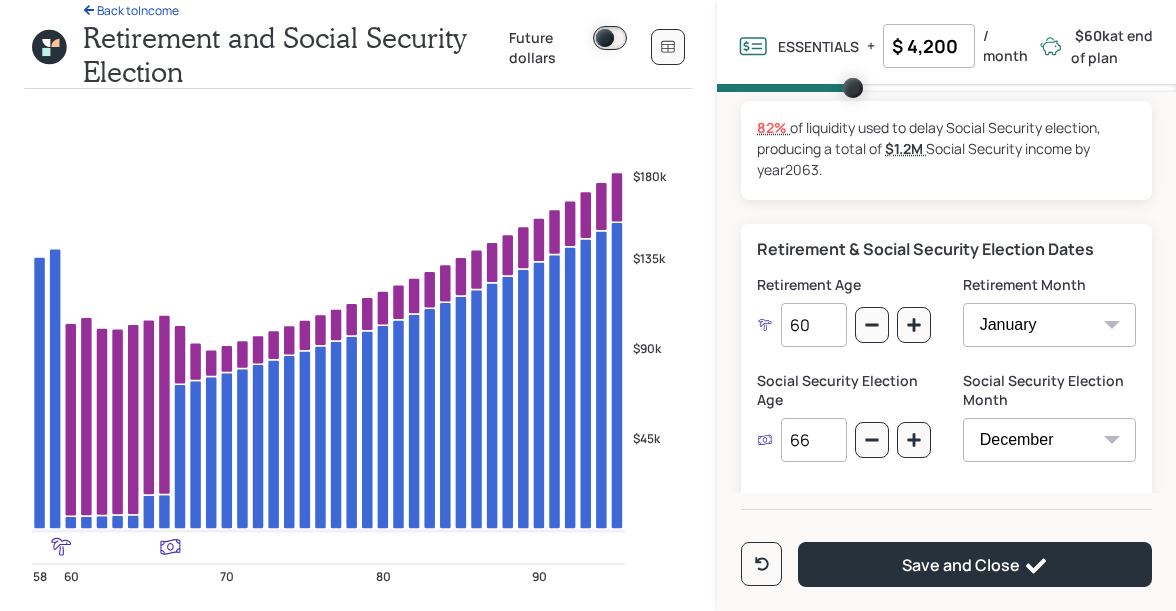 click on "66" at bounding box center (813, 440) 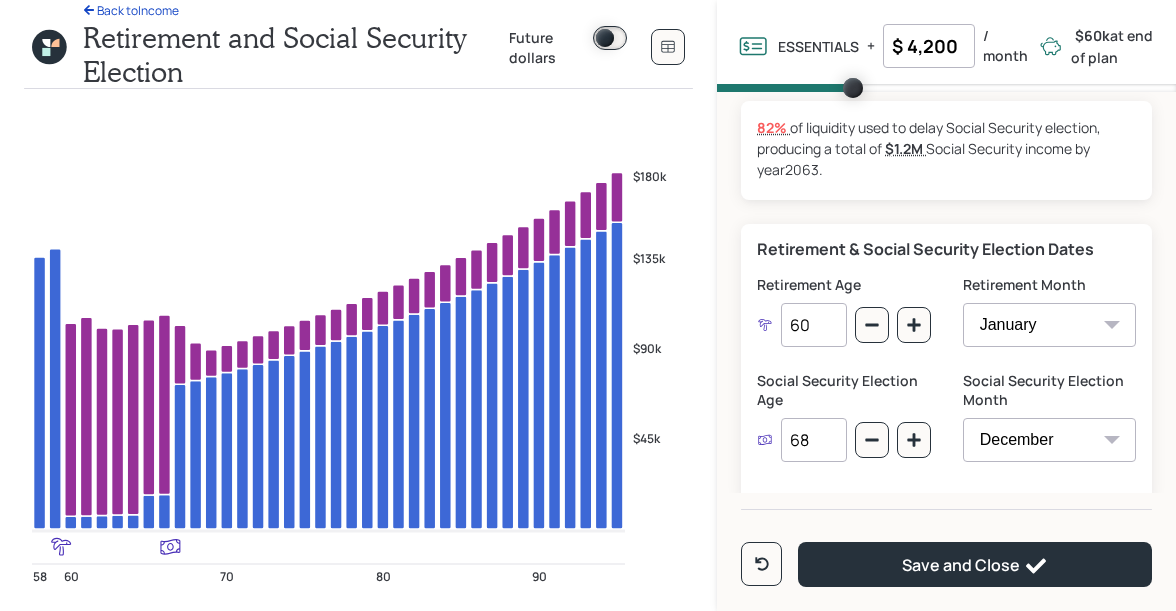 click on "Social Security Election Age" at bounding box center [843, 390] 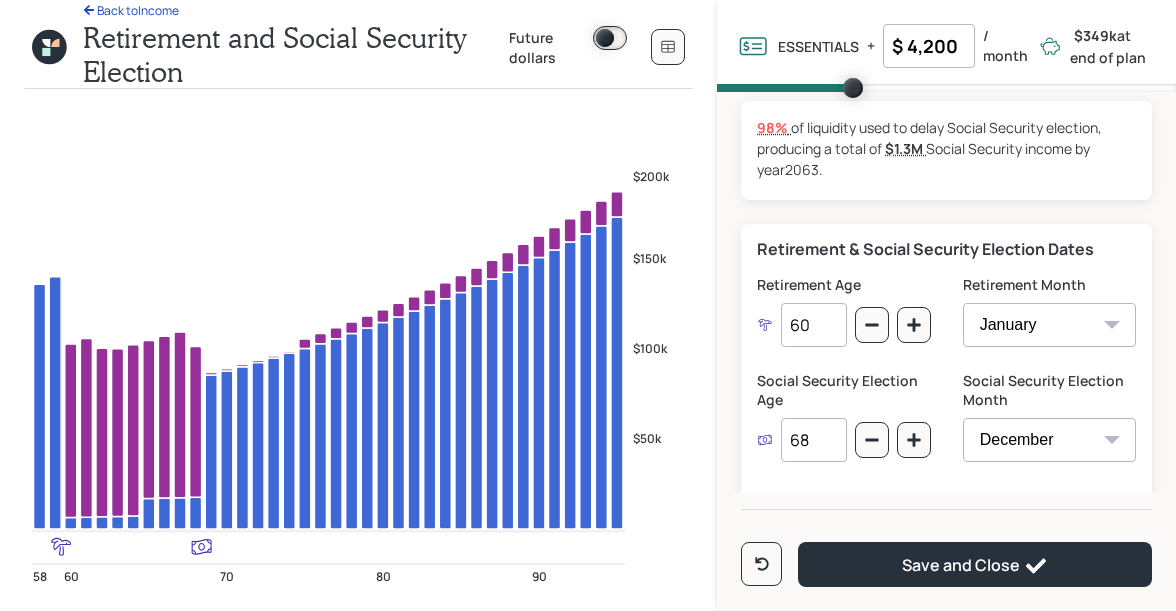 click on "68" at bounding box center [813, 440] 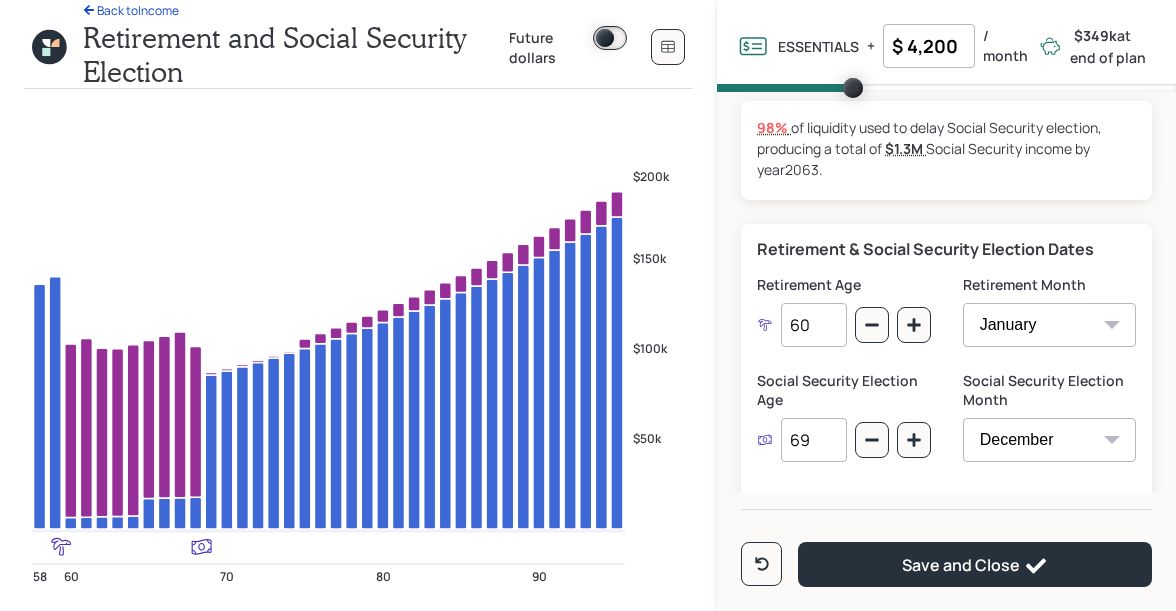 type on "69" 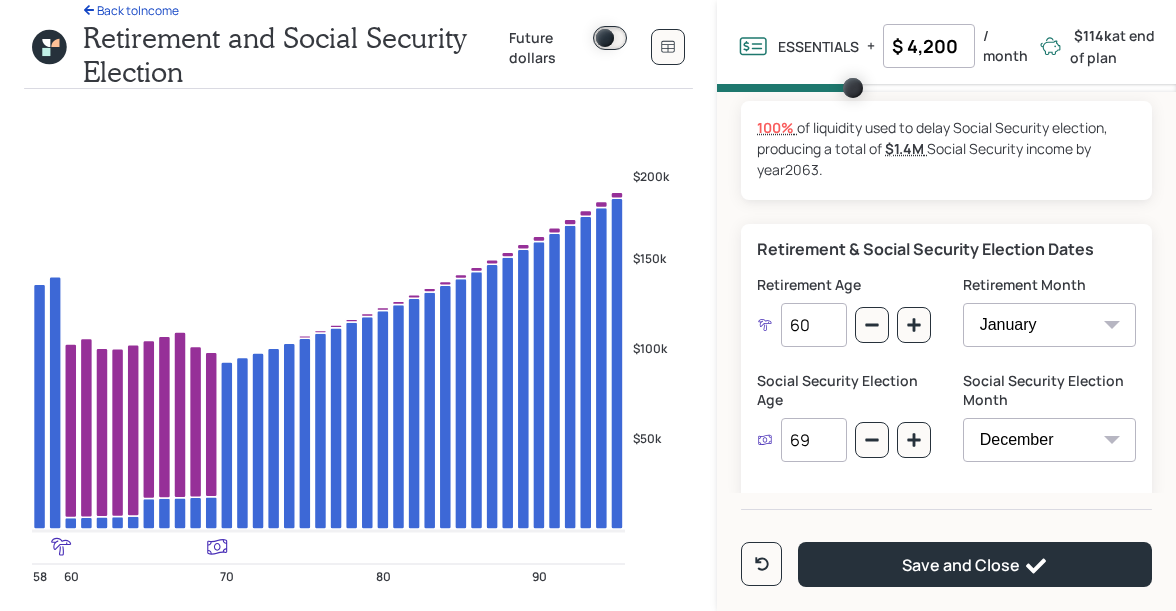 drag, startPoint x: 821, startPoint y: 442, endPoint x: 775, endPoint y: 439, distance: 46.09772 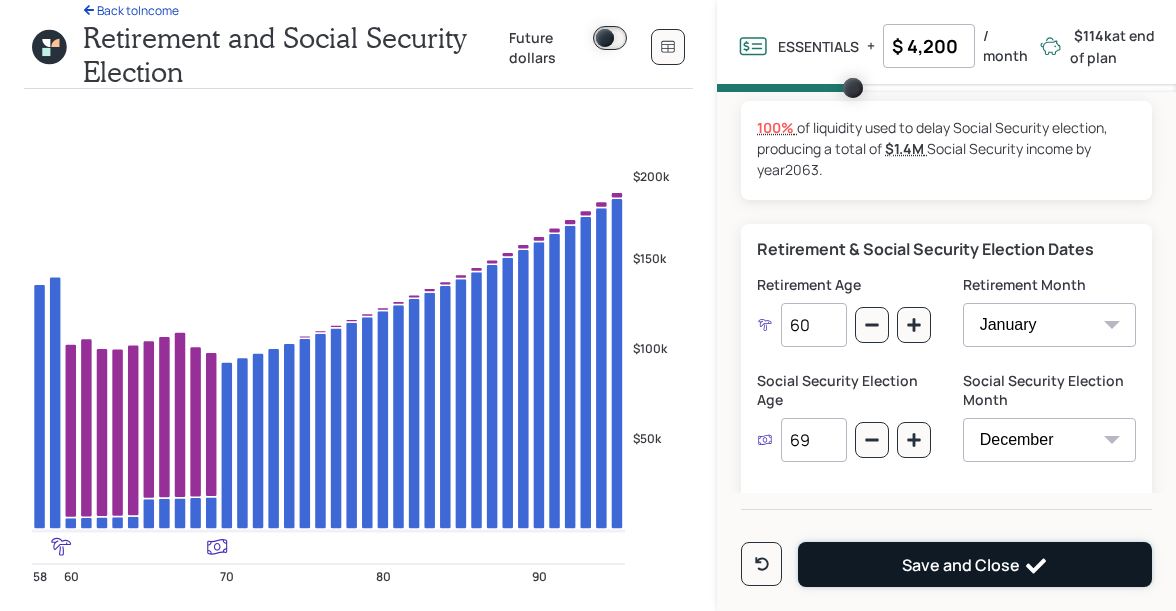 click on "Save and Close" at bounding box center (975, 564) 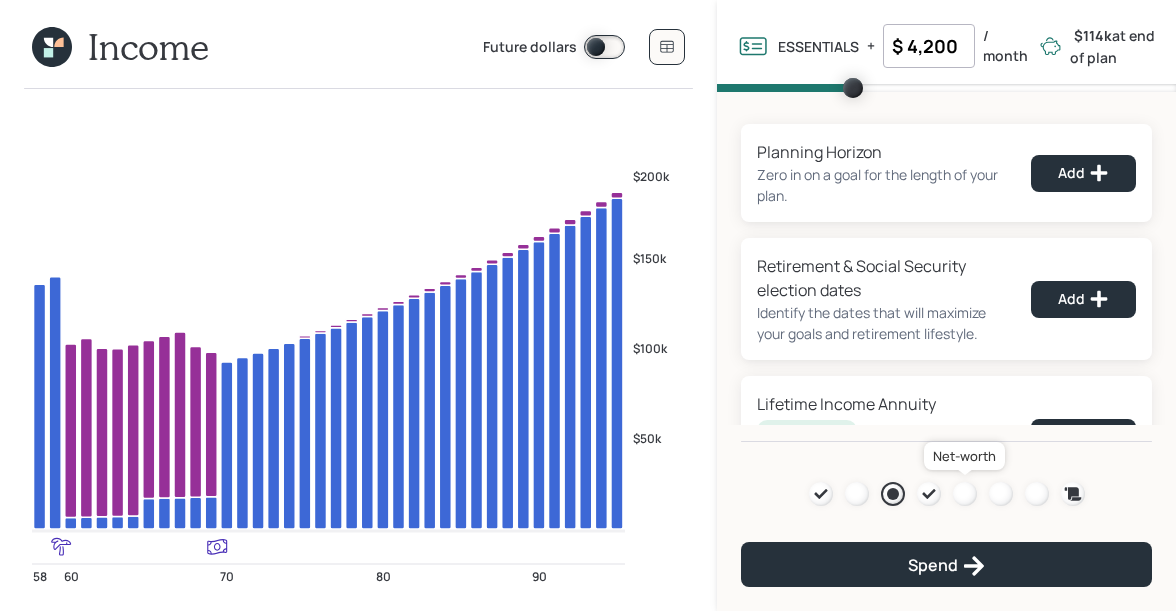 click at bounding box center [965, 494] 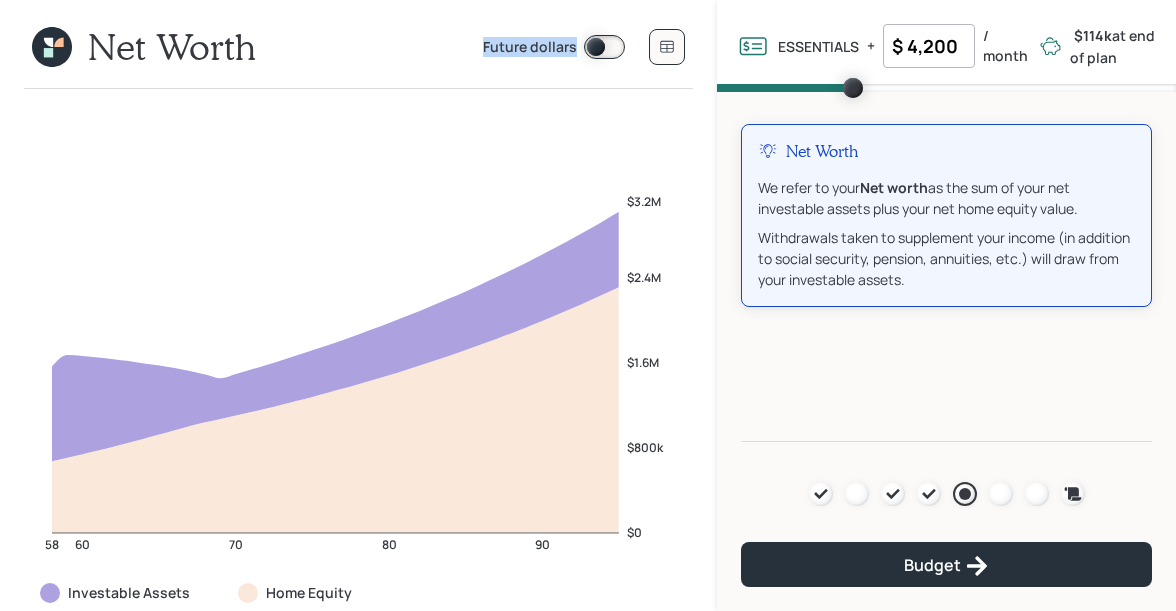 drag, startPoint x: 484, startPoint y: 52, endPoint x: 582, endPoint y: 52, distance: 98 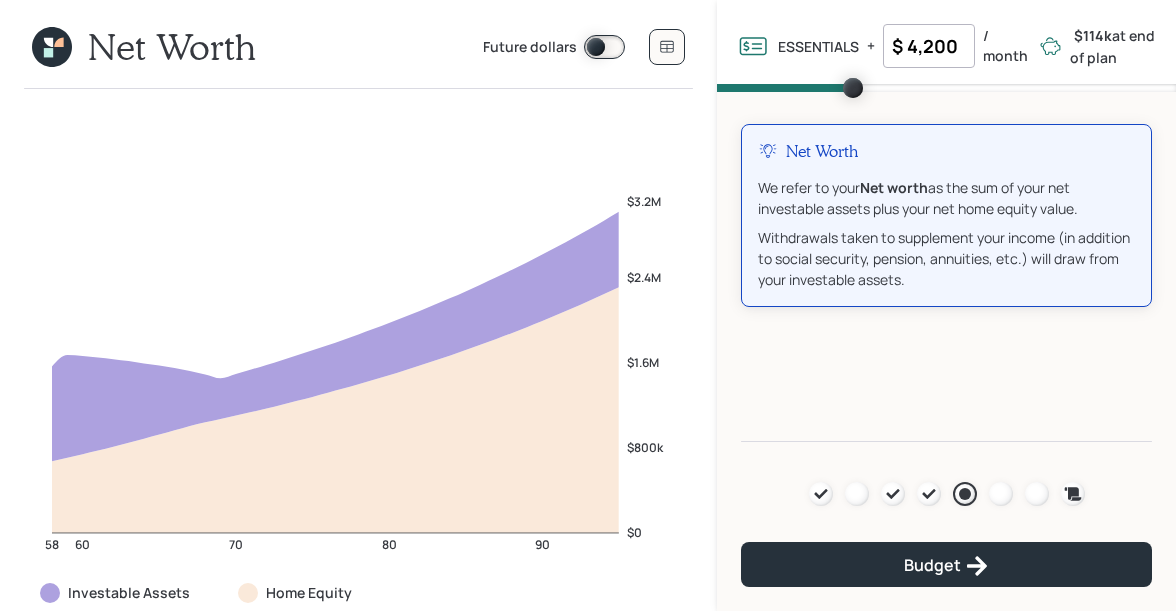 click at bounding box center (604, 47) 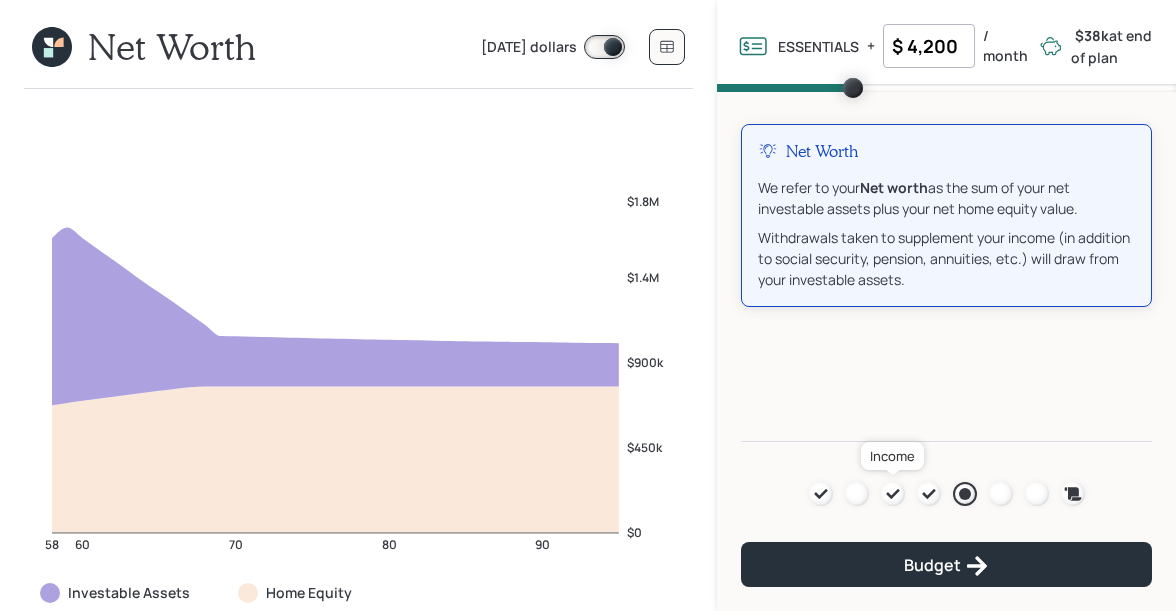 click 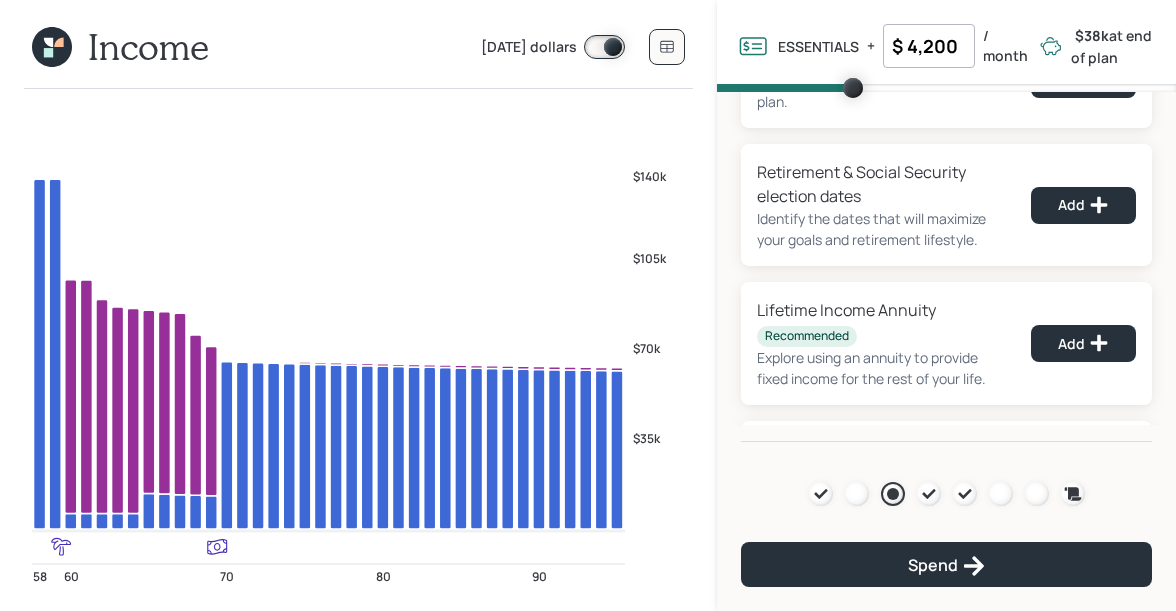 scroll, scrollTop: 70, scrollLeft: 0, axis: vertical 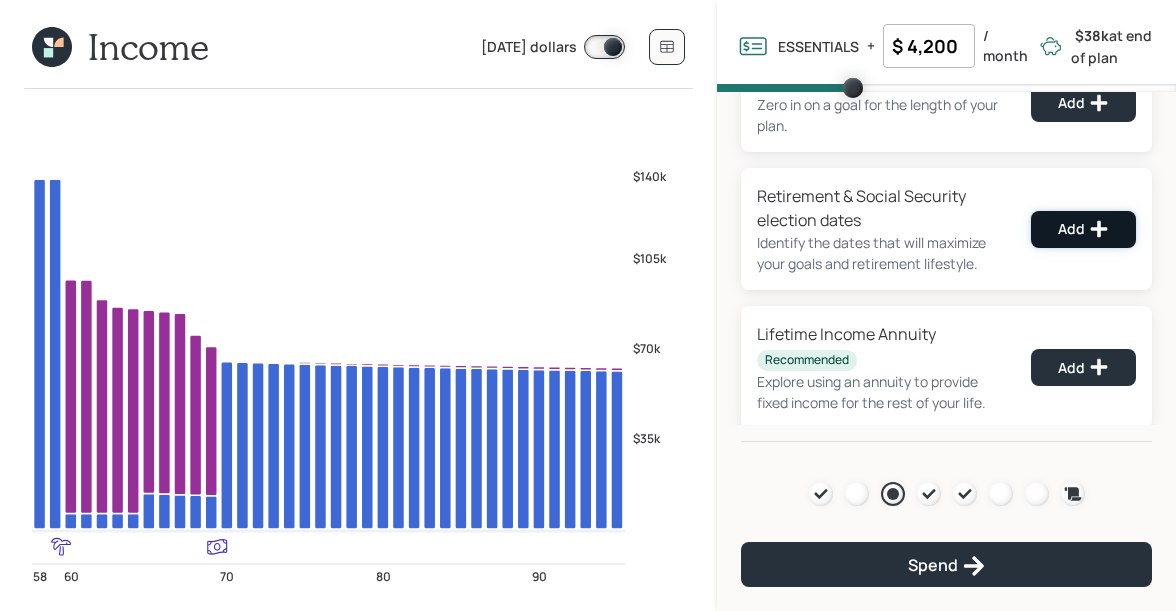 click on "Add" at bounding box center [1083, 229] 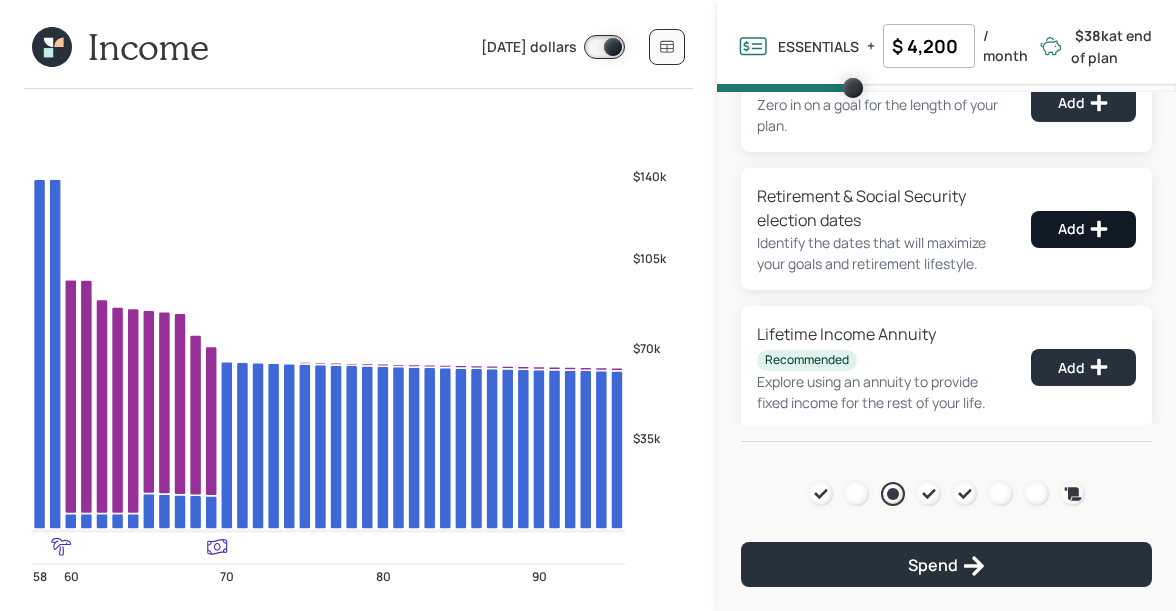 select on "12" 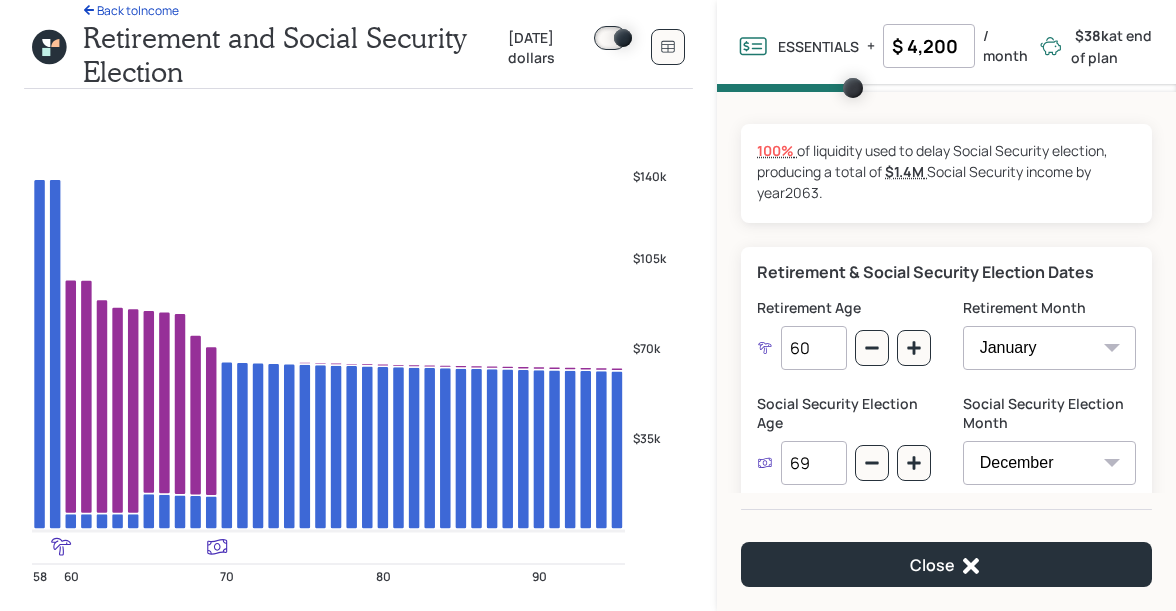 click on "69" at bounding box center (813, 463) 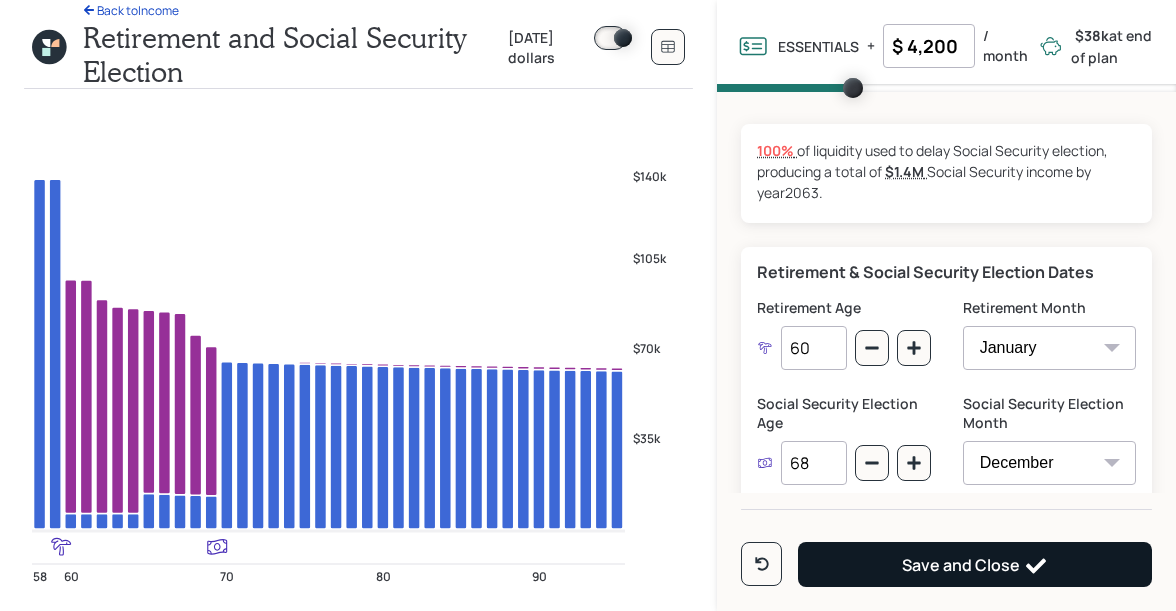 type on "68" 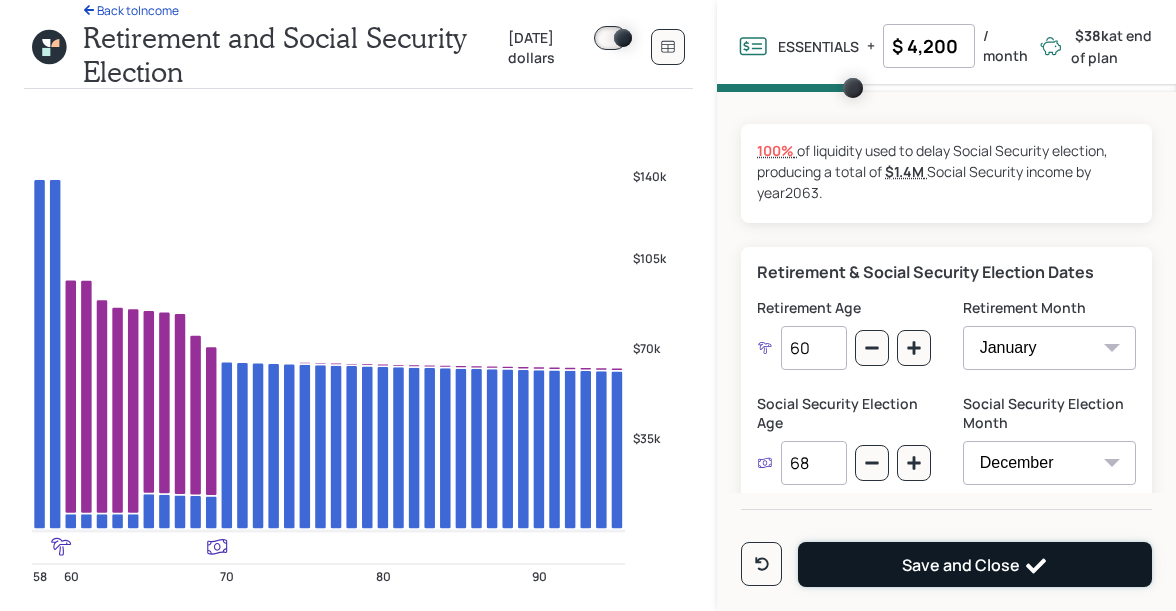 click on "Save and Close" at bounding box center (975, 564) 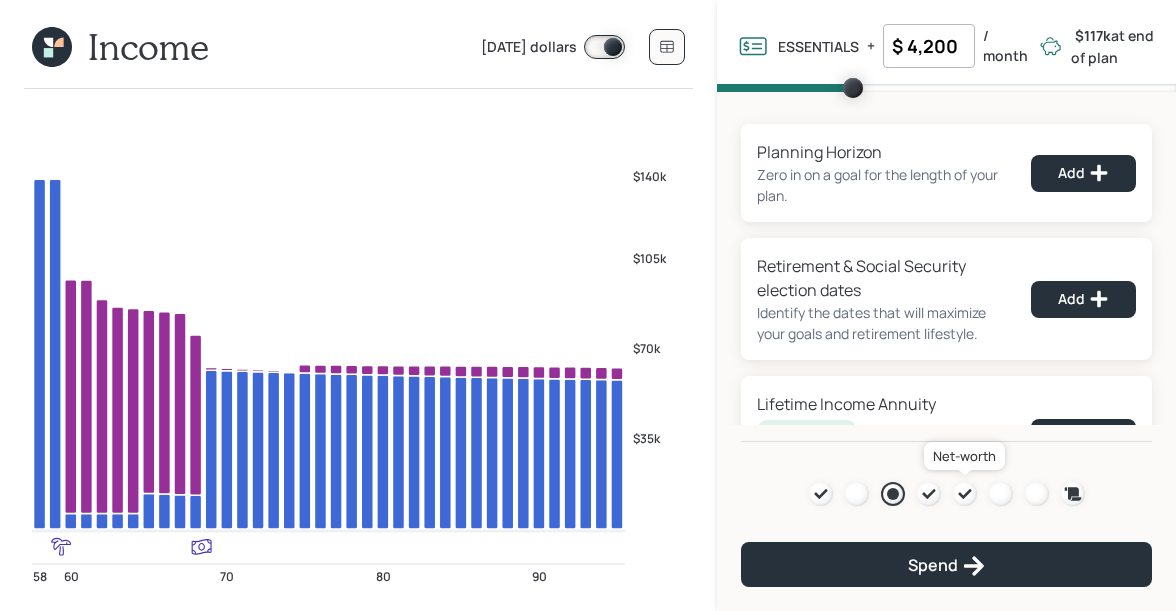 click 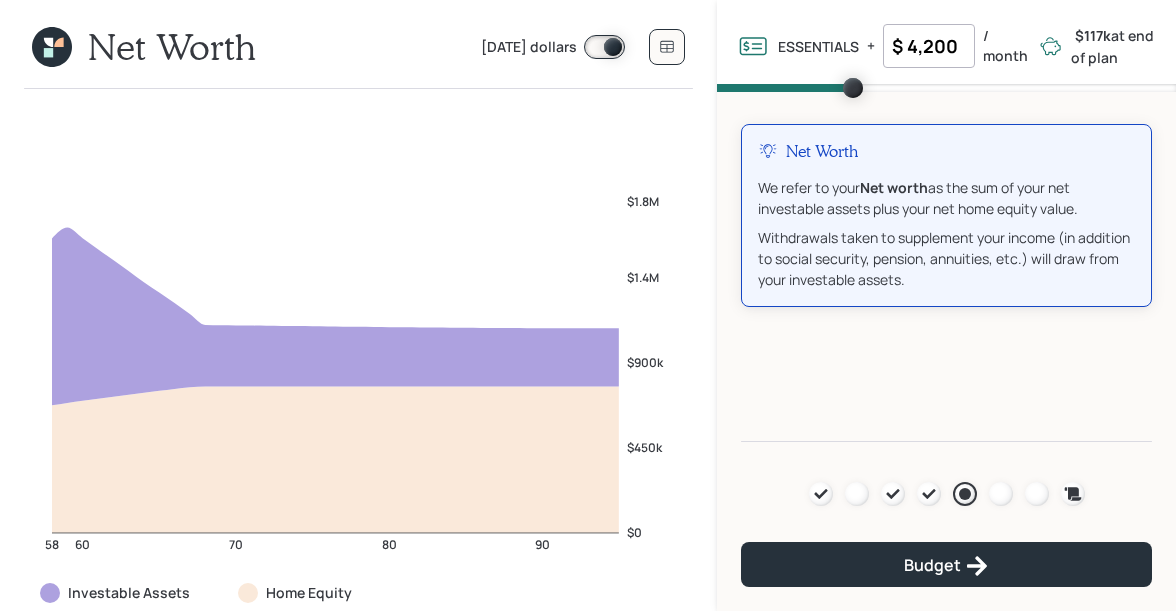 click 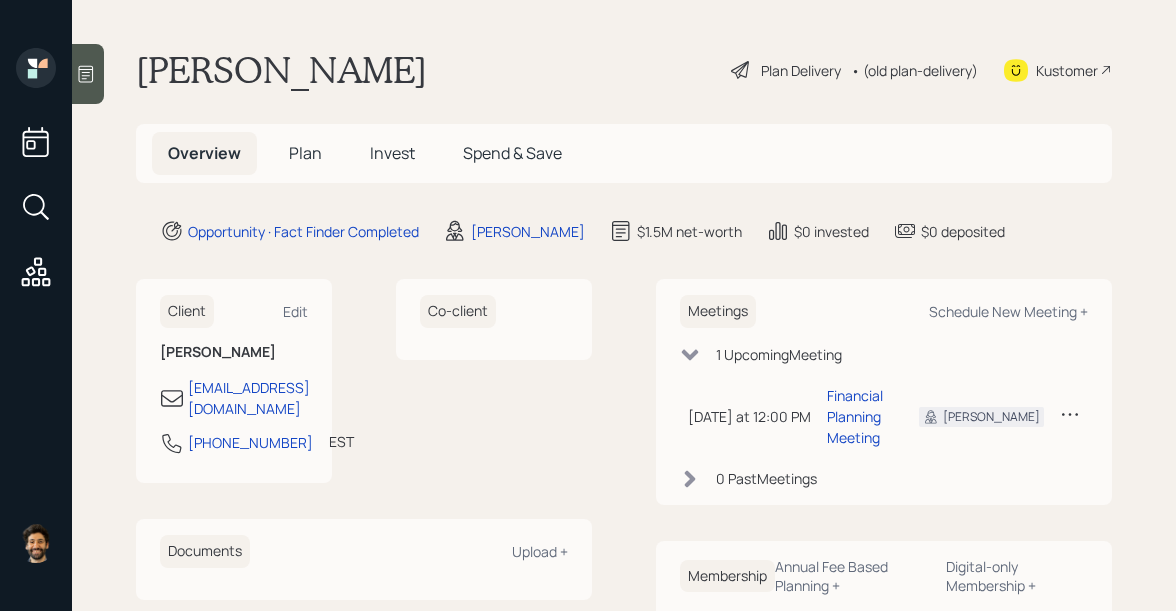 click on "• (old plan-delivery)" at bounding box center (914, 70) 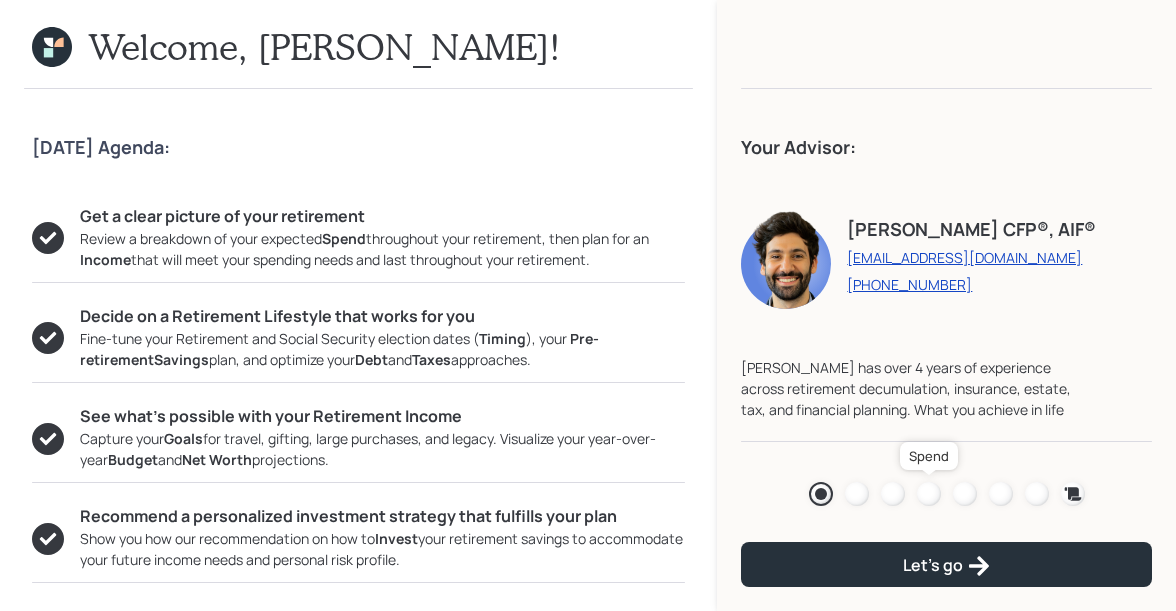 click at bounding box center (929, 494) 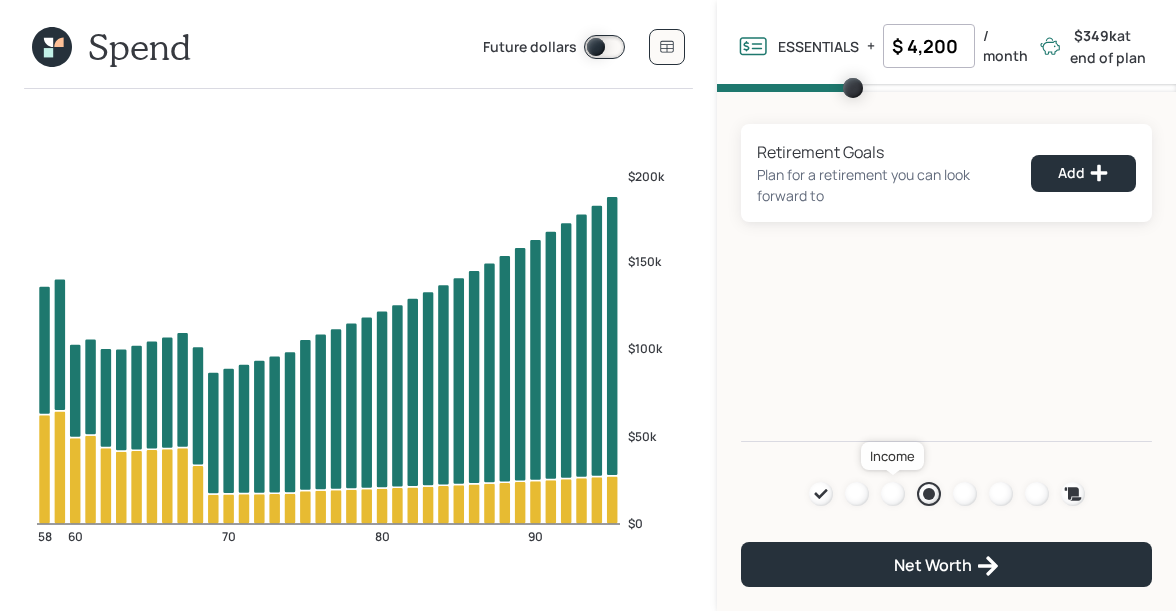 click at bounding box center [893, 494] 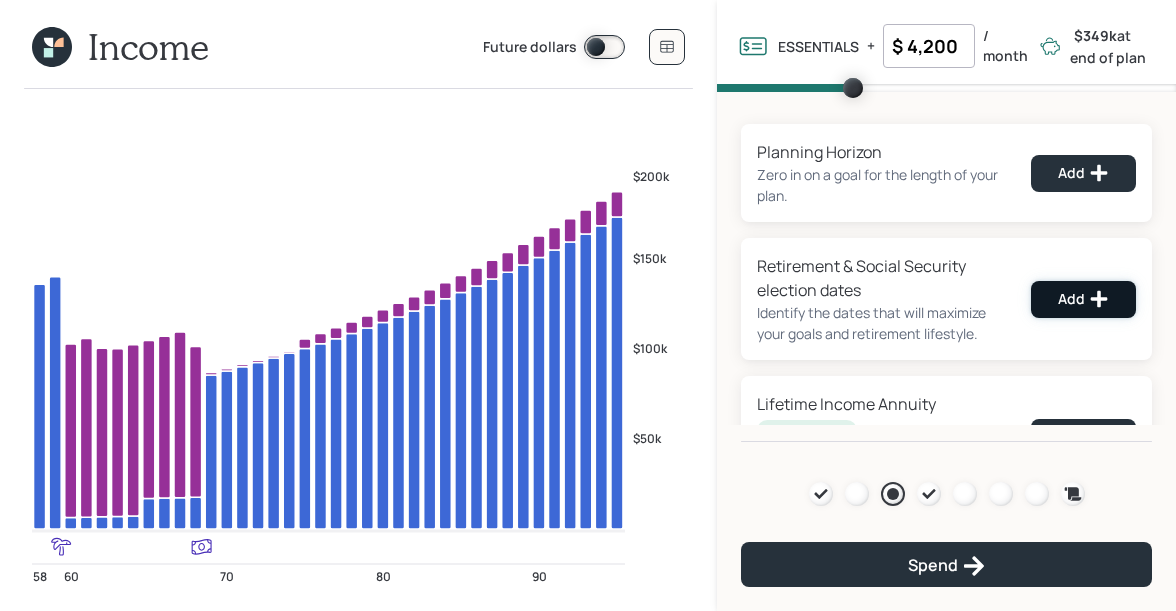 click on "Add" at bounding box center (1083, 299) 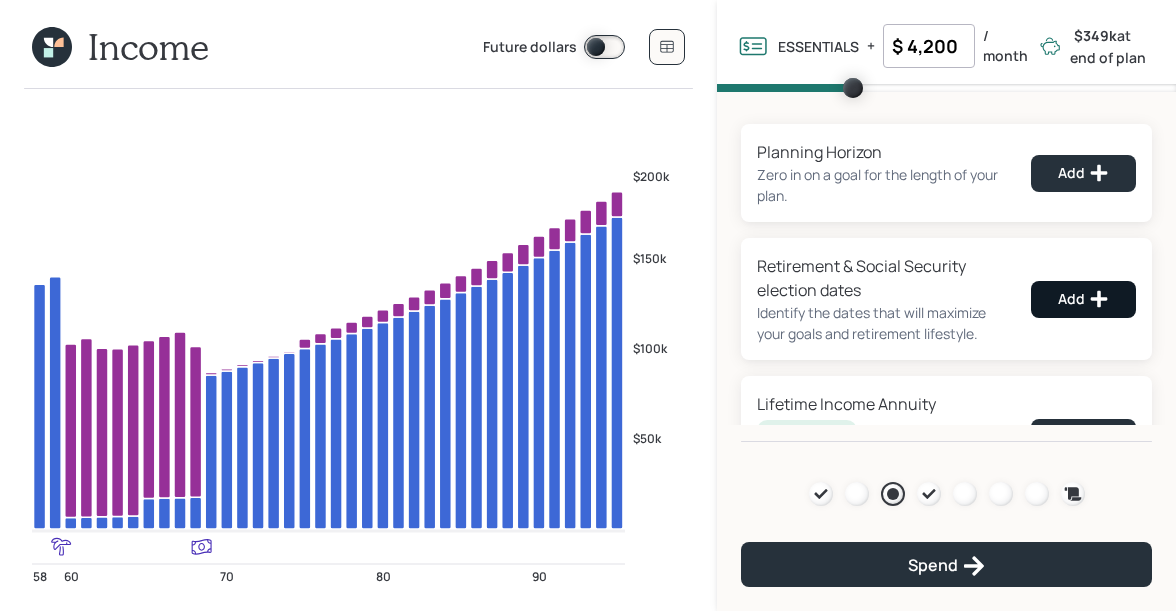 select on "12" 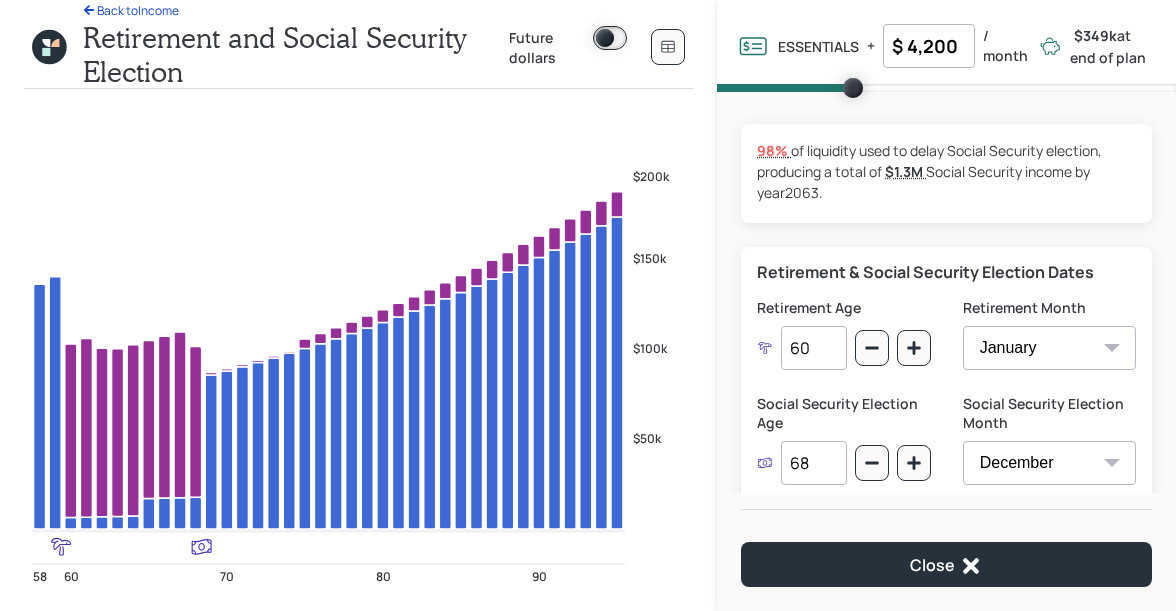 click on "68" at bounding box center (813, 463) 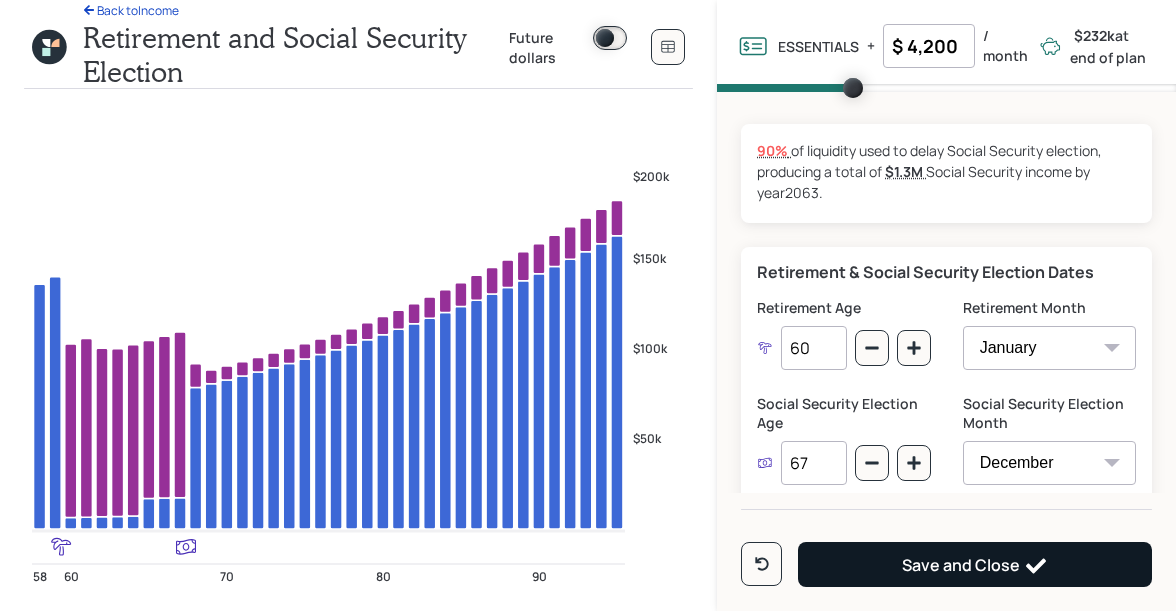 type on "67" 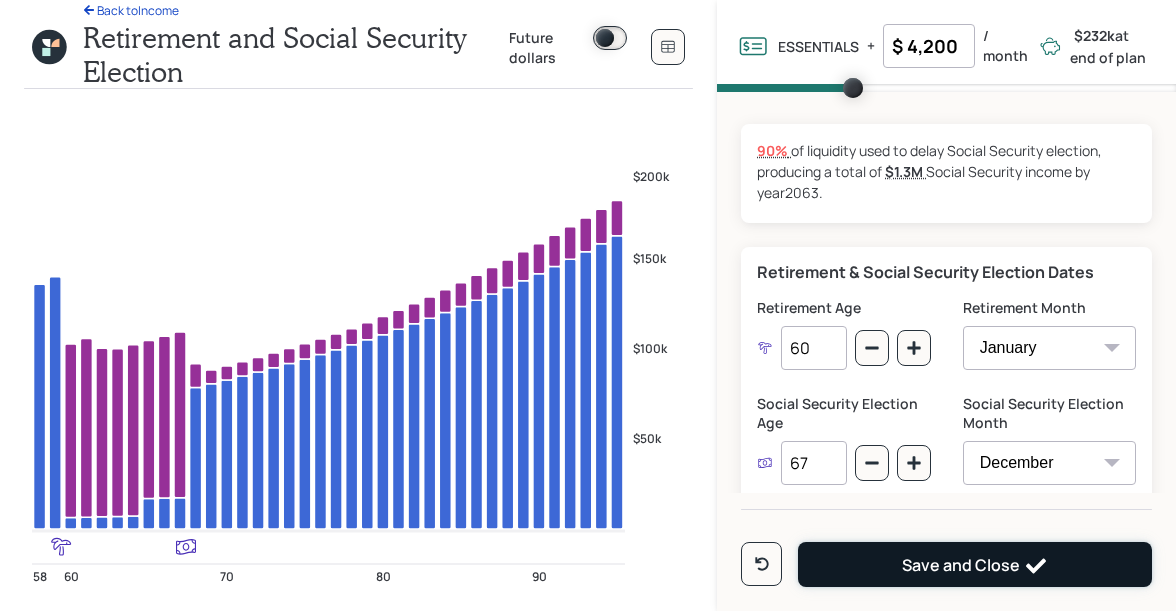 click on "Save and Close" at bounding box center [975, 564] 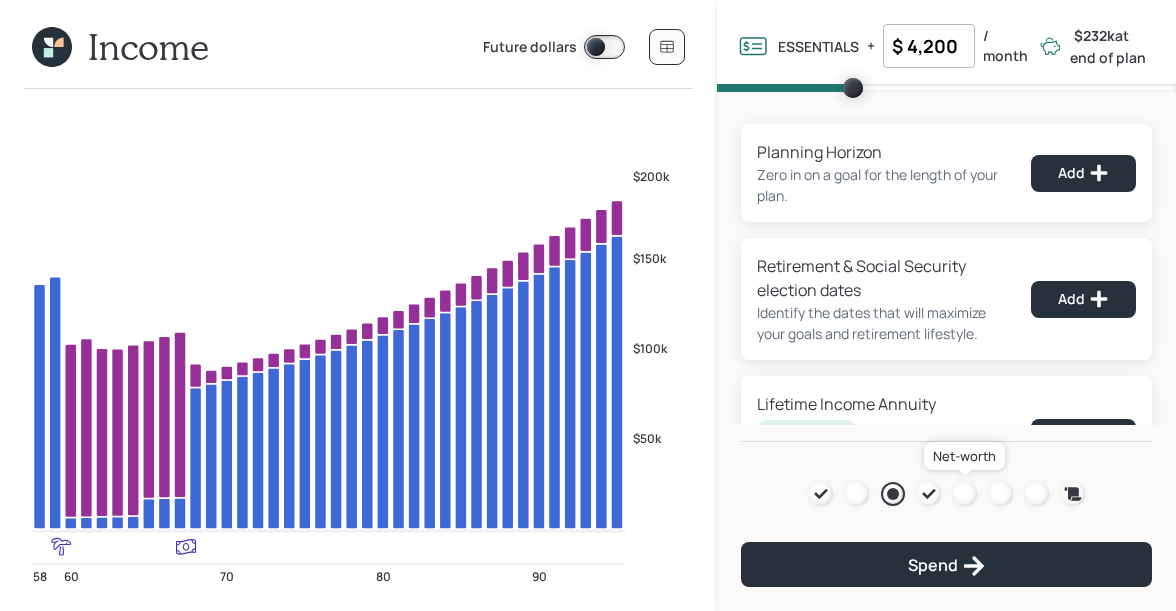 click at bounding box center (965, 494) 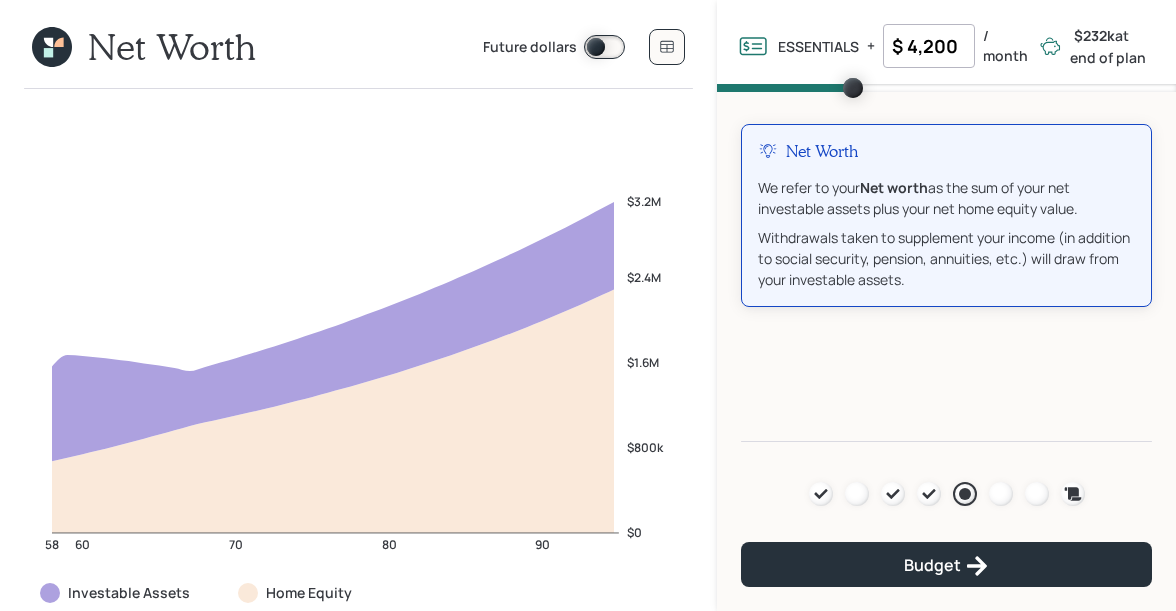 click at bounding box center (604, 47) 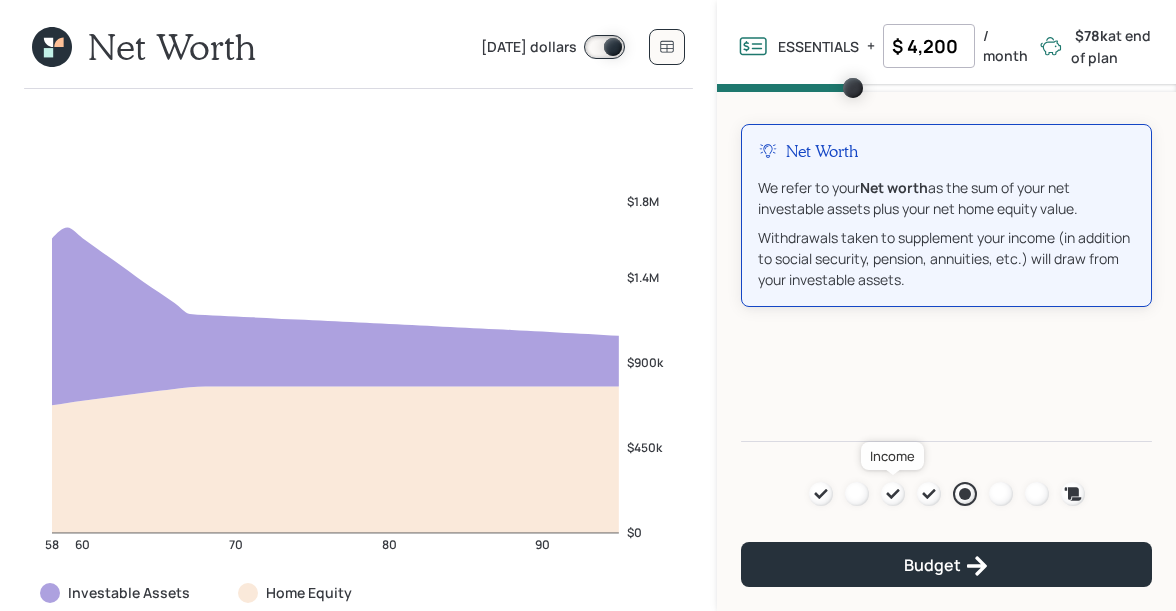 click 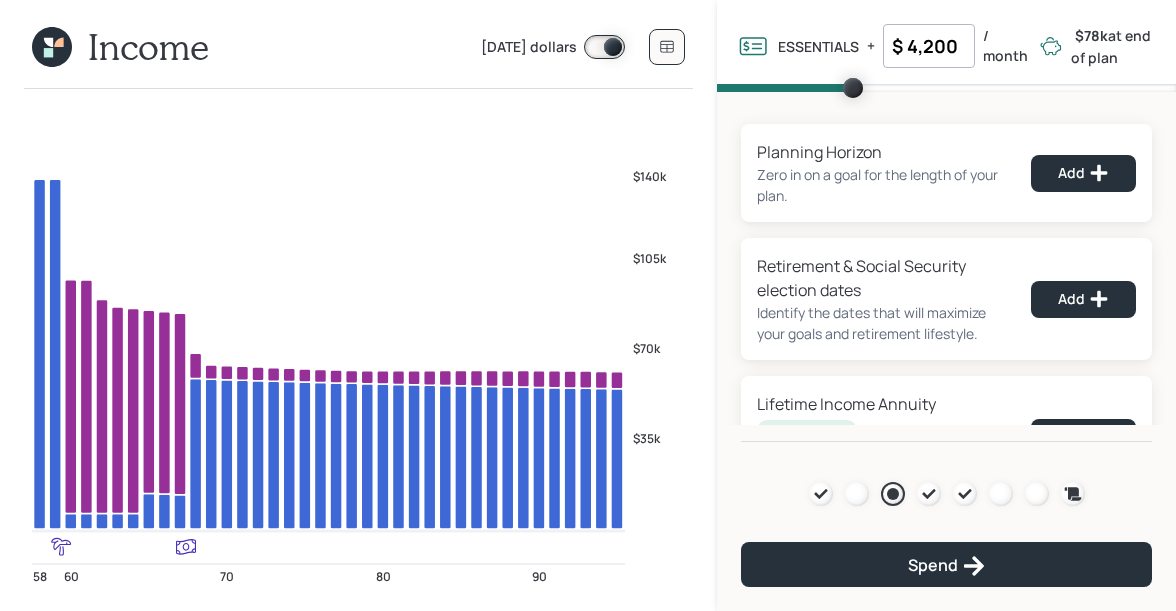 click at bounding box center (604, 47) 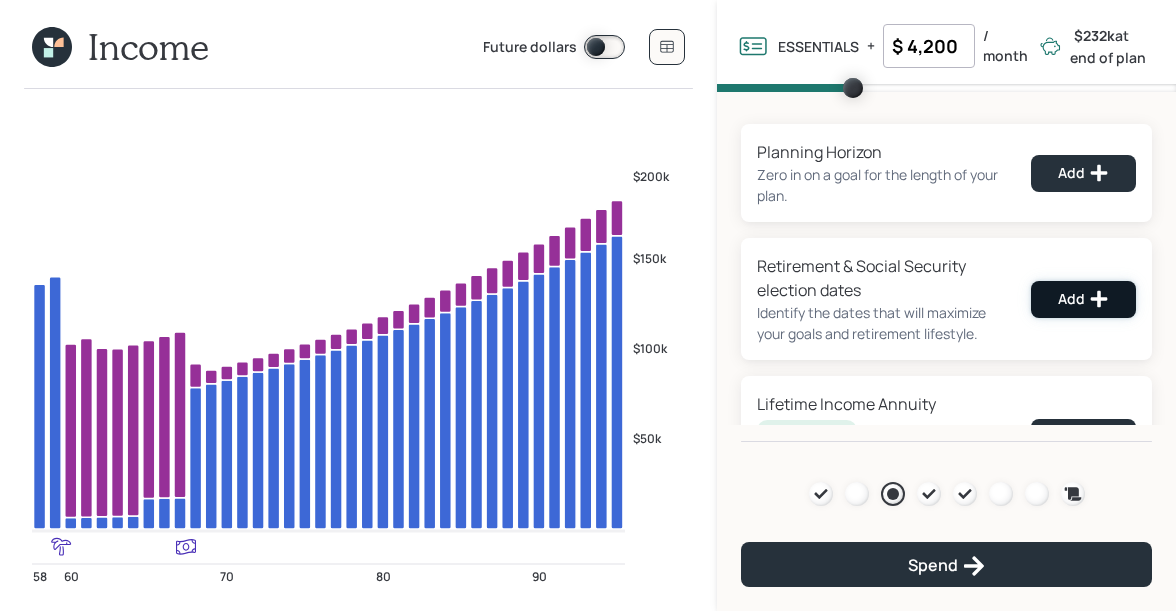 click on "Add" at bounding box center [1083, 299] 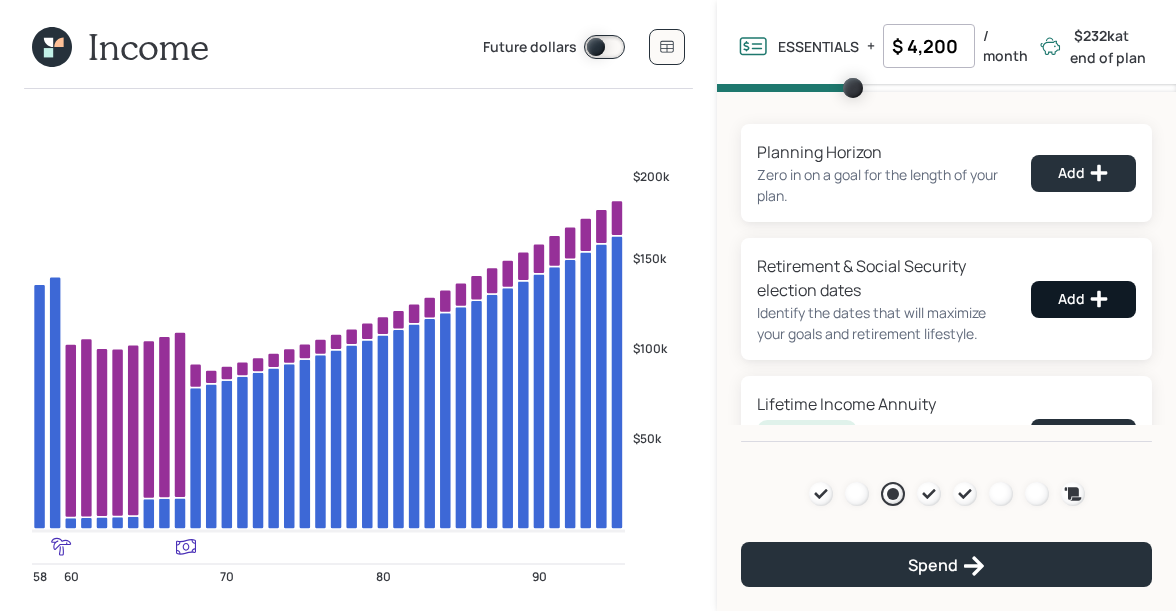 select on "12" 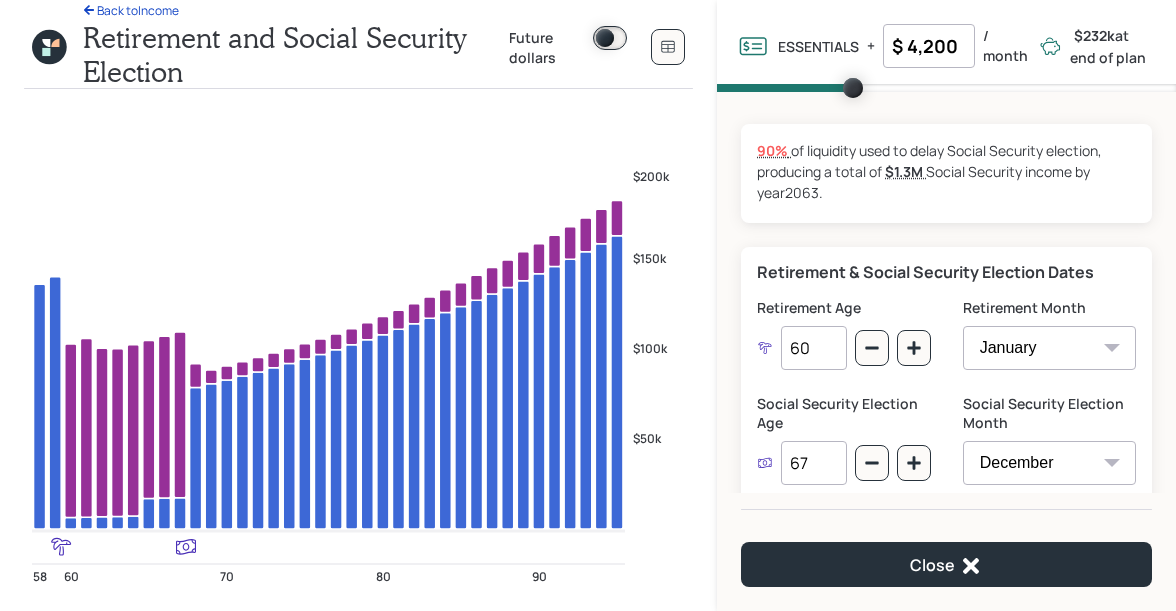 click on "67" at bounding box center (813, 463) 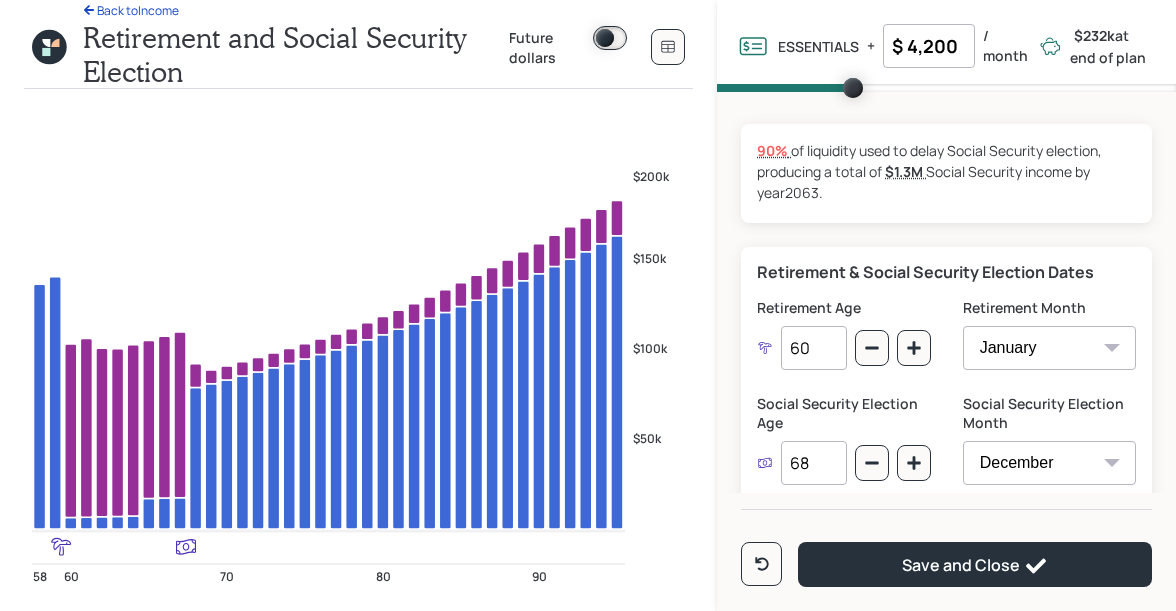 type on "68" 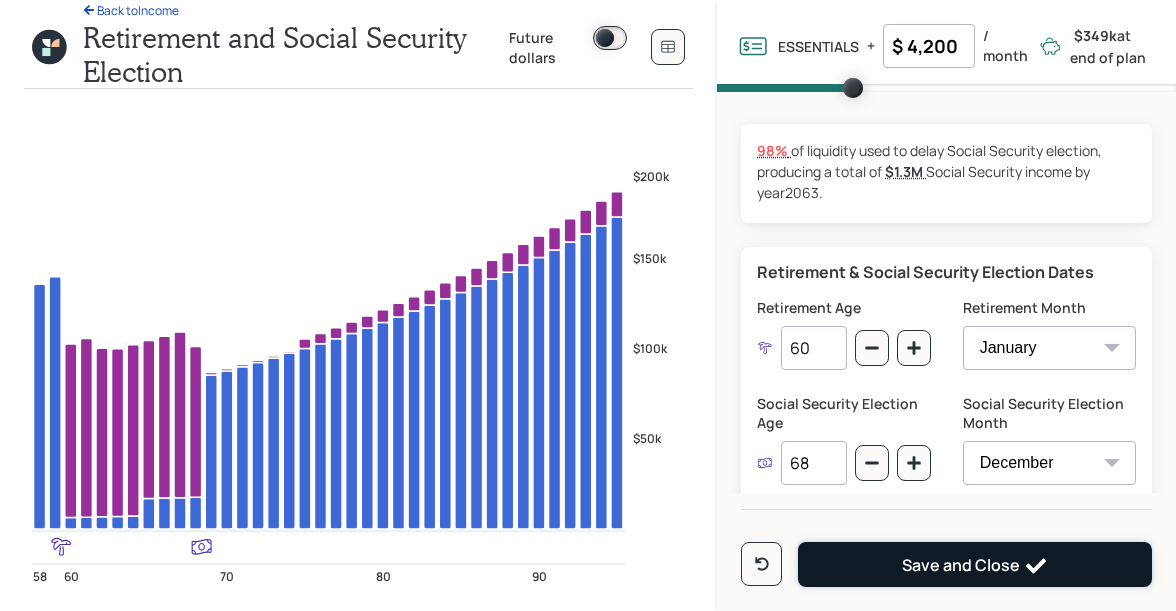 click on "Save and Close" at bounding box center (975, 566) 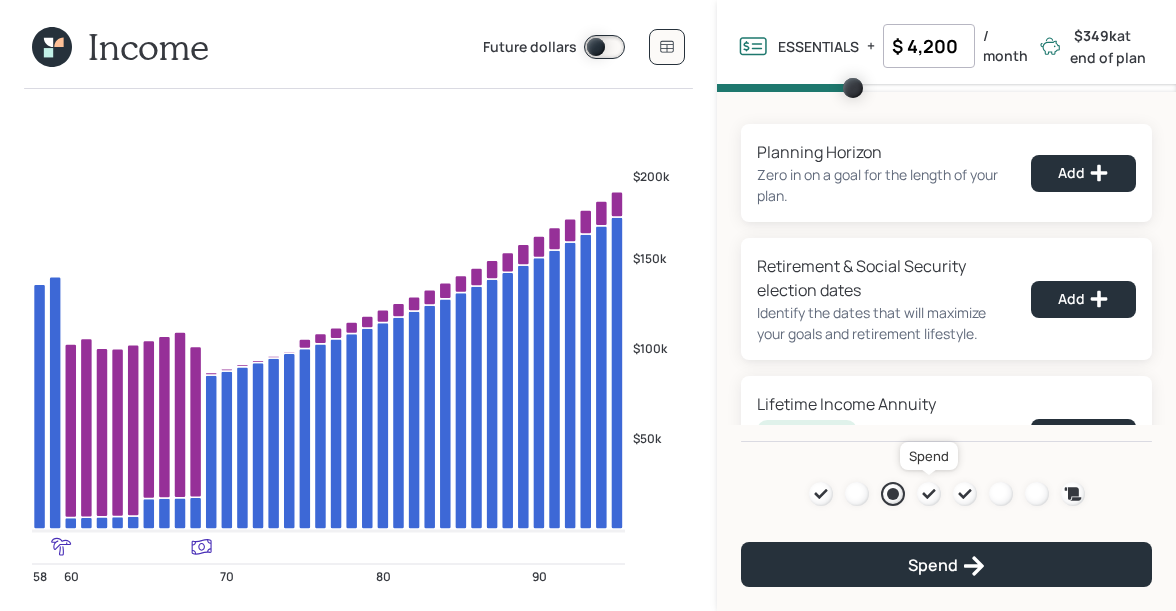 click 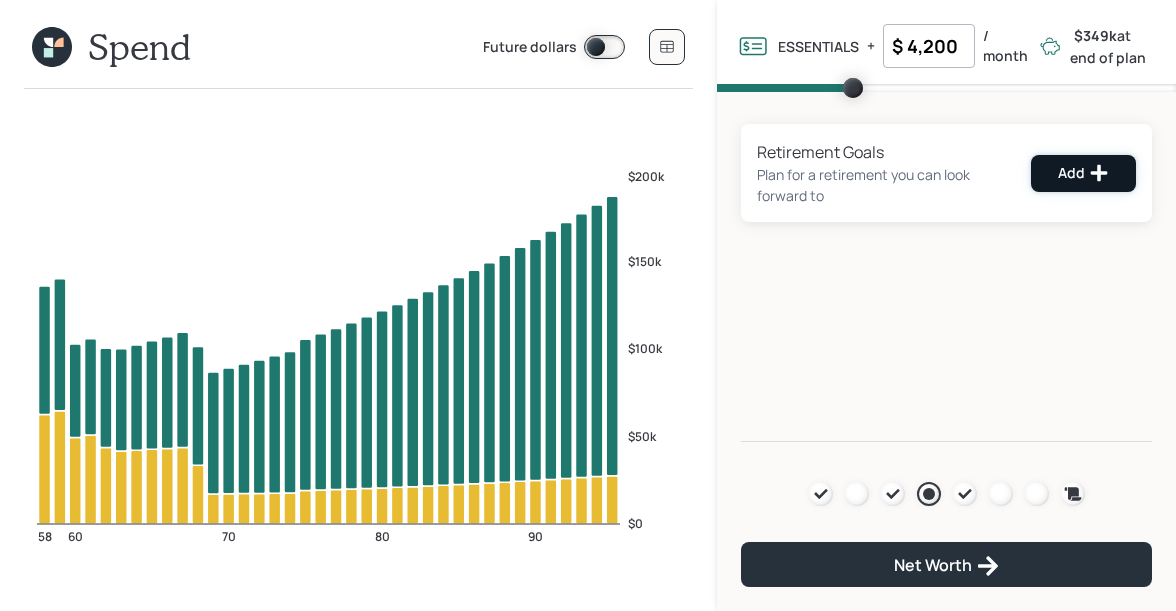 click on "Add" at bounding box center [1083, 173] 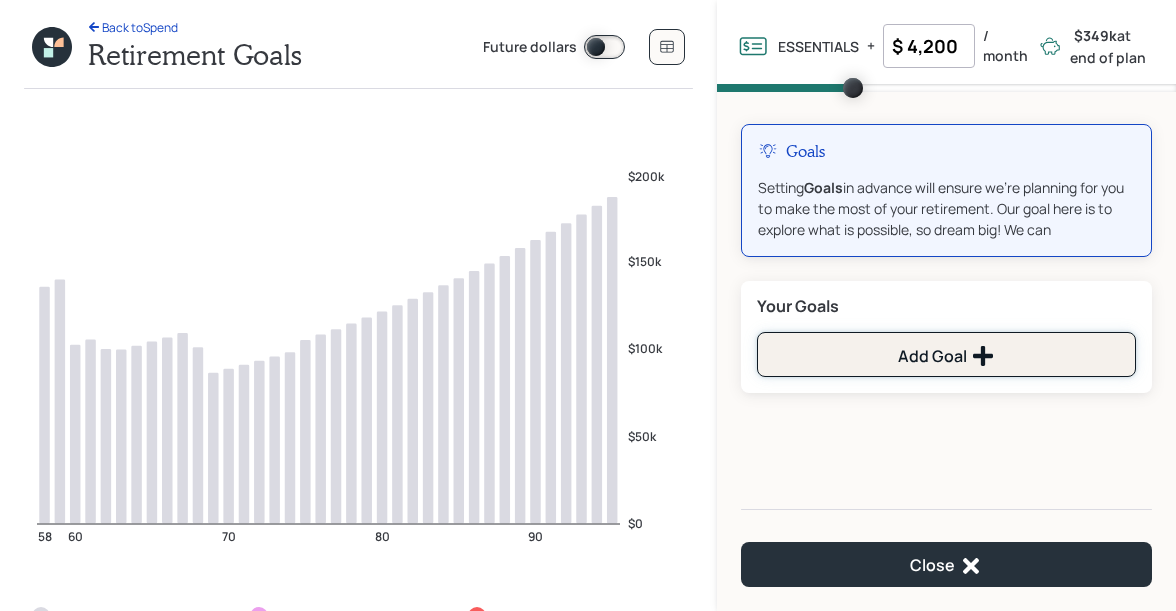 click on "Add Goal" at bounding box center [946, 354] 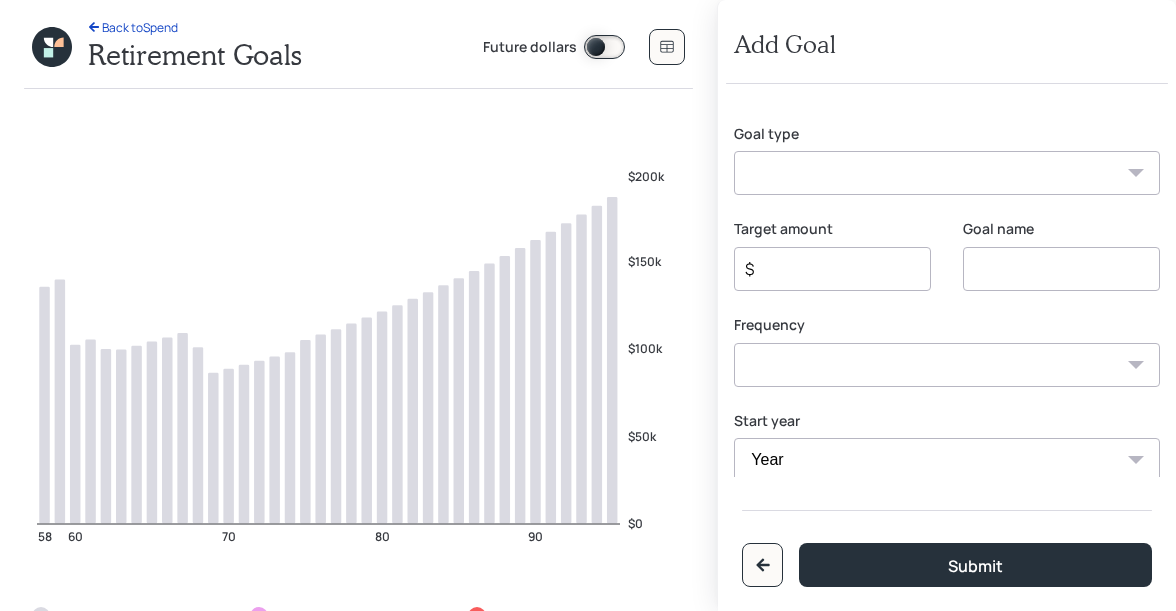 click on "Create an emergency fund Donate to charity Purchase a home Make a purchase Support a dependent Plan for travel Purchase a car Leave an inheritance Other" at bounding box center [947, 173] 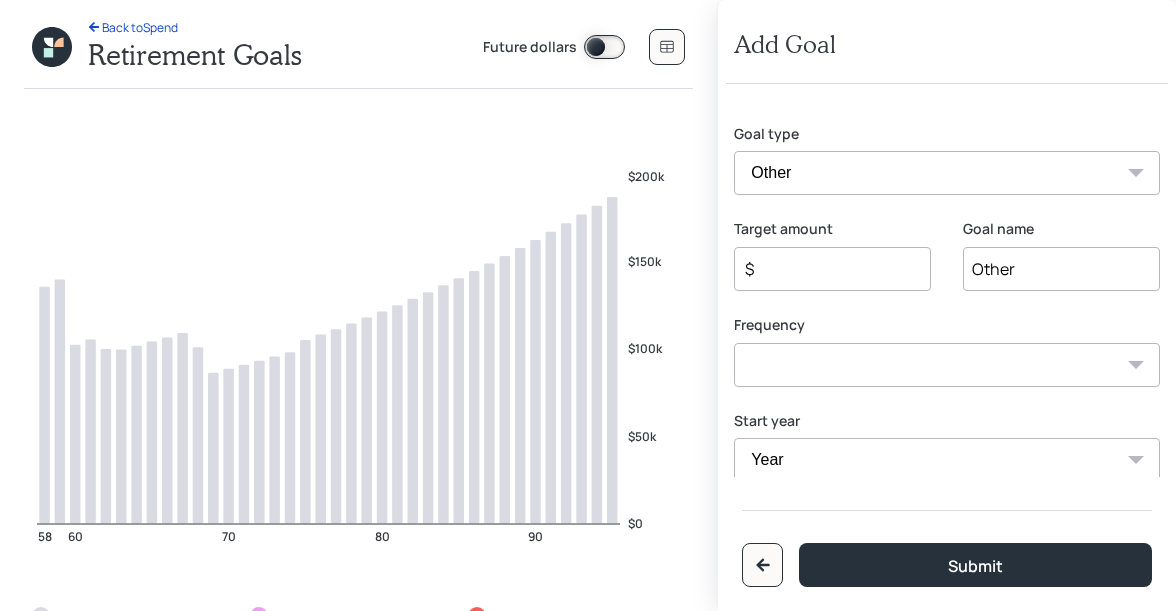 click on "Other" at bounding box center [1061, 269] 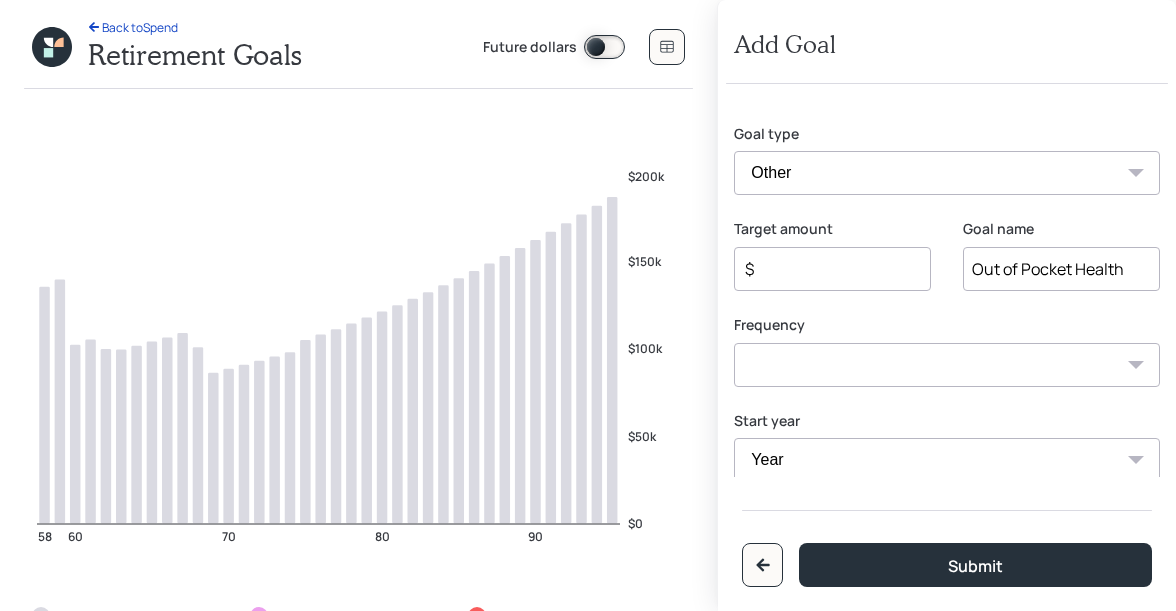 type on "Out of Pocket Health" 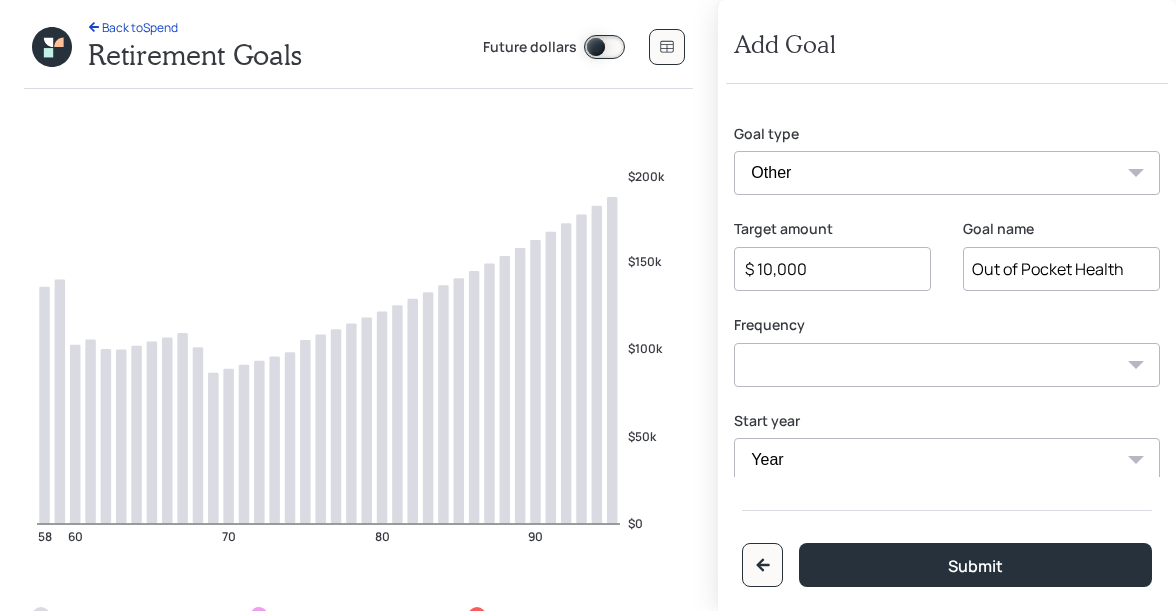 click on "One time Every 1 year Every 2 years Every 3 years Every 4 years Every 5 years Every 6 years Every 7 years Every 8 years Every 9 years" at bounding box center (947, 365) 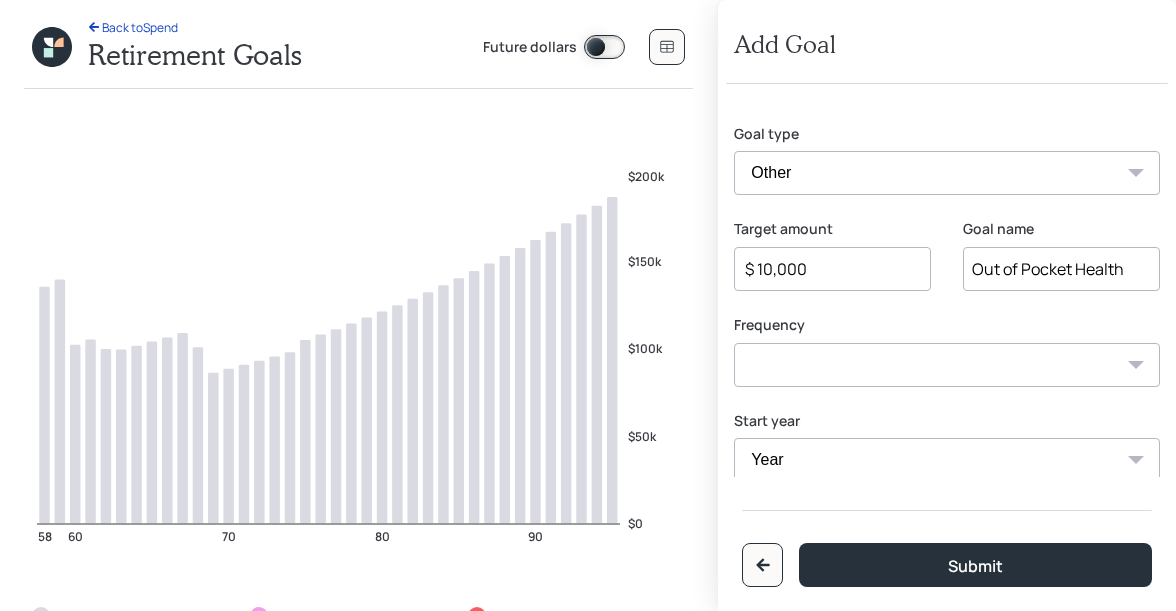 click on "$ 10,000" at bounding box center (824, 269) 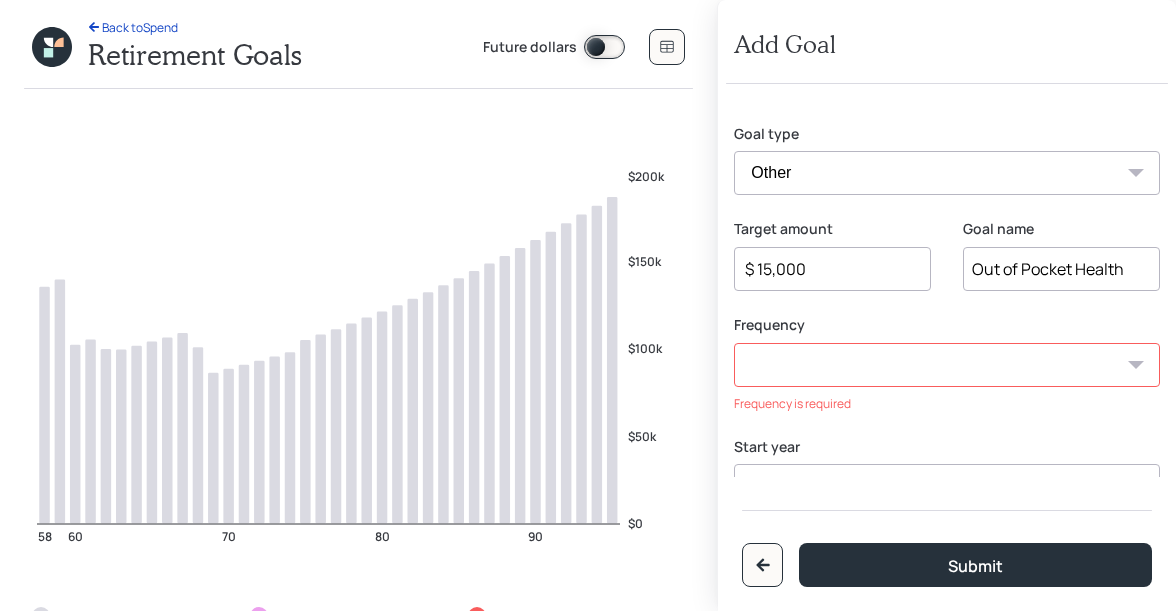 type on "$ 15,000" 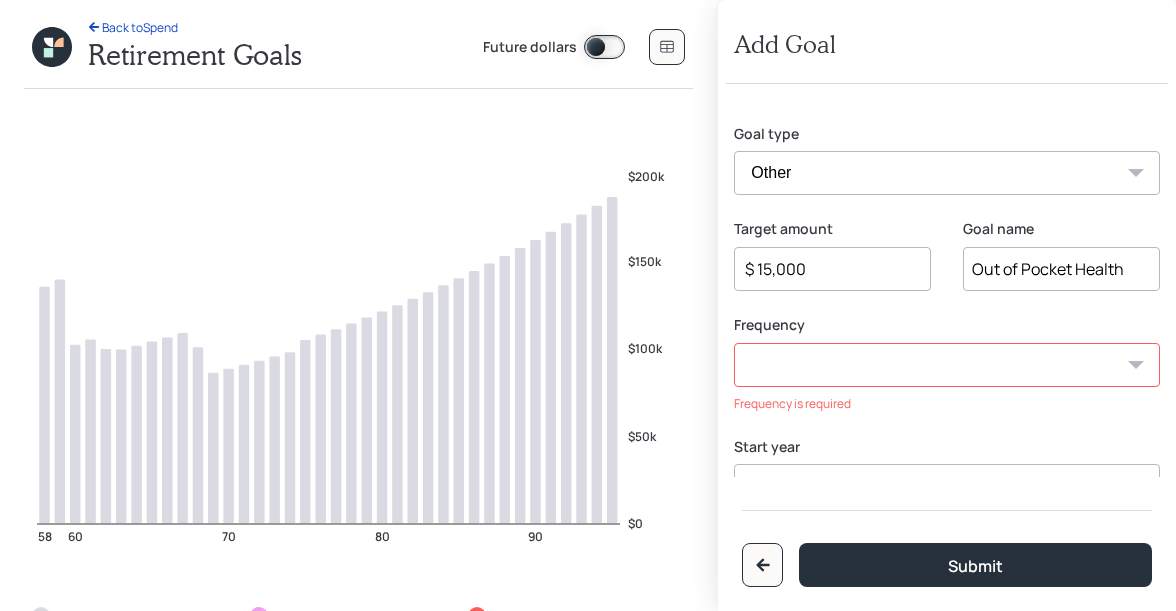click on "One time Every 1 year Every 2 years Every 3 years Every 4 years Every 5 years Every 6 years Every 7 years Every 8 years Every 9 years" at bounding box center (947, 365) 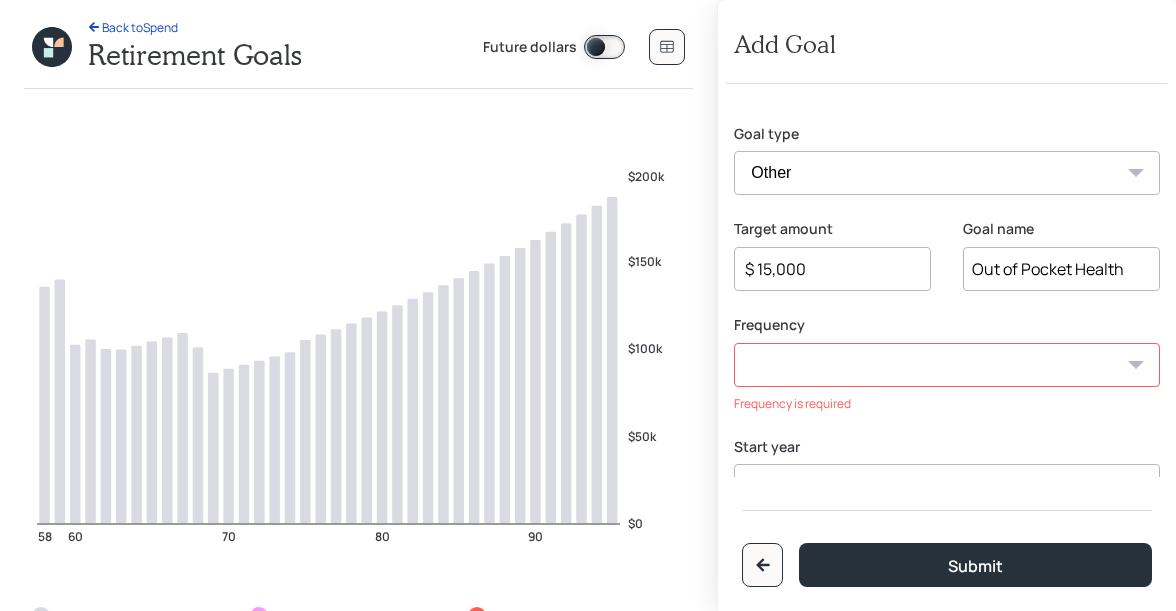 select on "1" 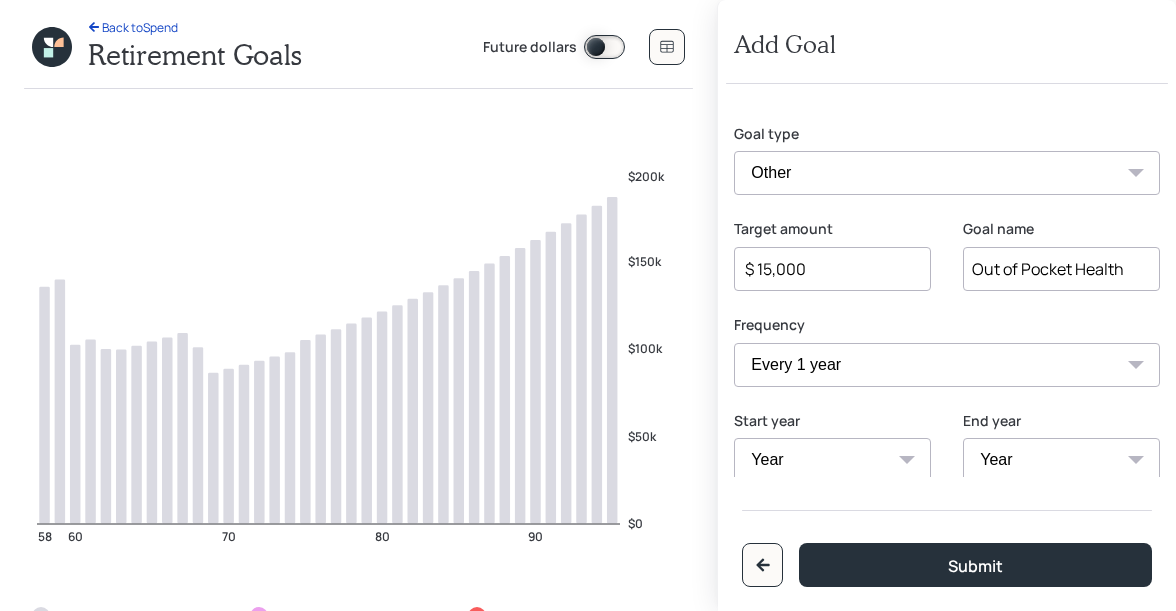 scroll, scrollTop: 29, scrollLeft: 0, axis: vertical 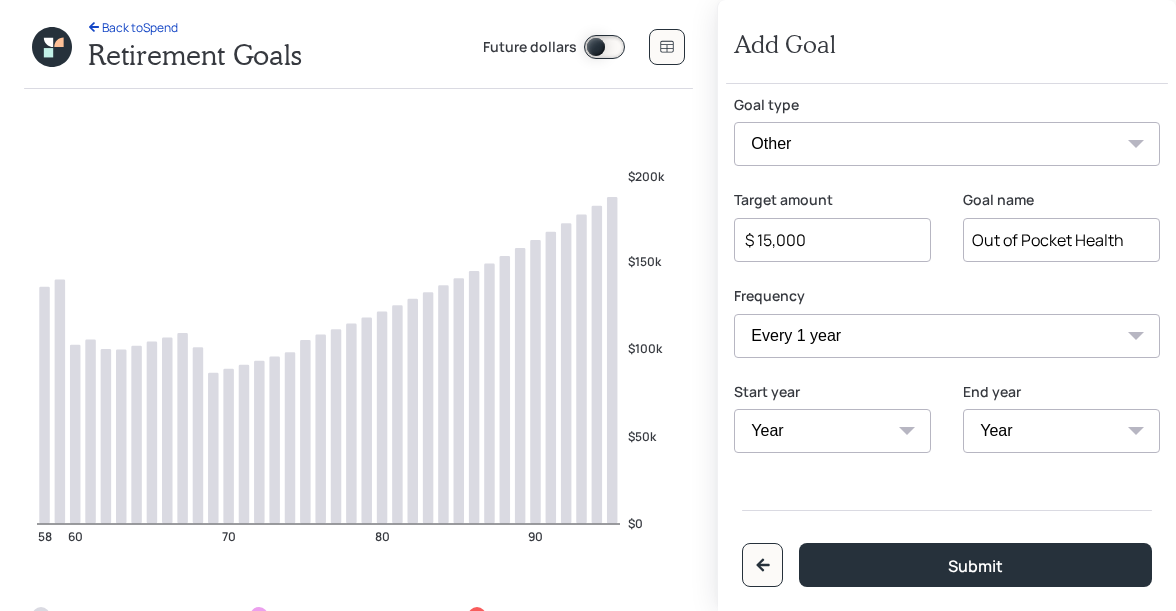click on "Year 2025 2026 2027 2028 2029 2030 2031 2032 2033 2034 2035 2036 2037 2038 2039 2040 2041 2042 2043 2044 2045 2046 2047 2048 2049 2050 2051 2052 2053 2054 2055 2056 2057 2058 2059 2060 2061" at bounding box center [832, 431] 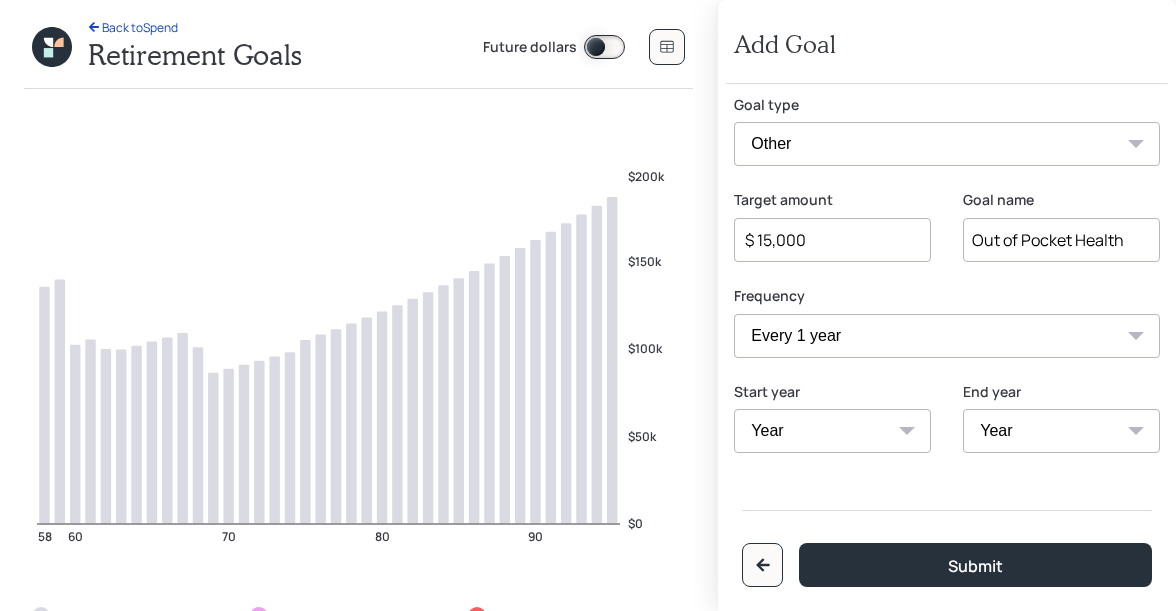 click on "Year 2025 2026 2027 2028 2029 2030 2031 2032 2033 2034 2035 2036 2037 2038 2039 2040 2041 2042 2043 2044 2045 2046 2047 2048 2049 2050 2051 2052 2053 2054 2055 2056 2057 2058 2059 2060 2061" at bounding box center (832, 431) 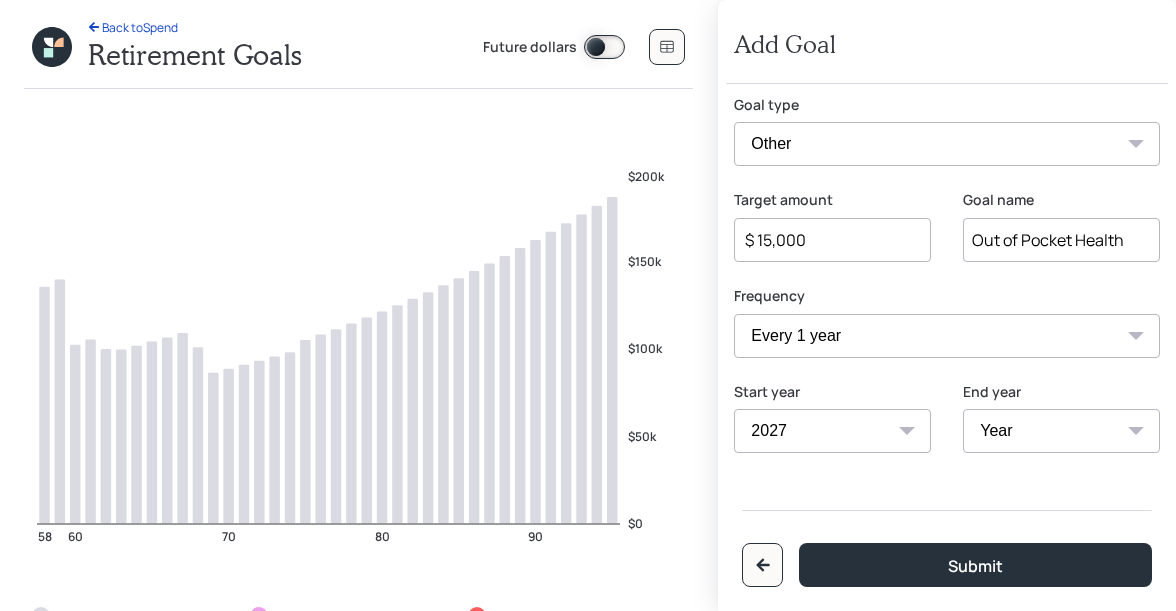 click on "Year 2027 2028 2029 2030 2031 2032 2033 2034 2035 2036 2037 2038 2039 2040 2041 2042 2043 2044 2045 2046 2047 2048 2049 2050 2051 2052 2053 2054 2055 2056 2057 2058 2059 2060 2061" at bounding box center [1061, 431] 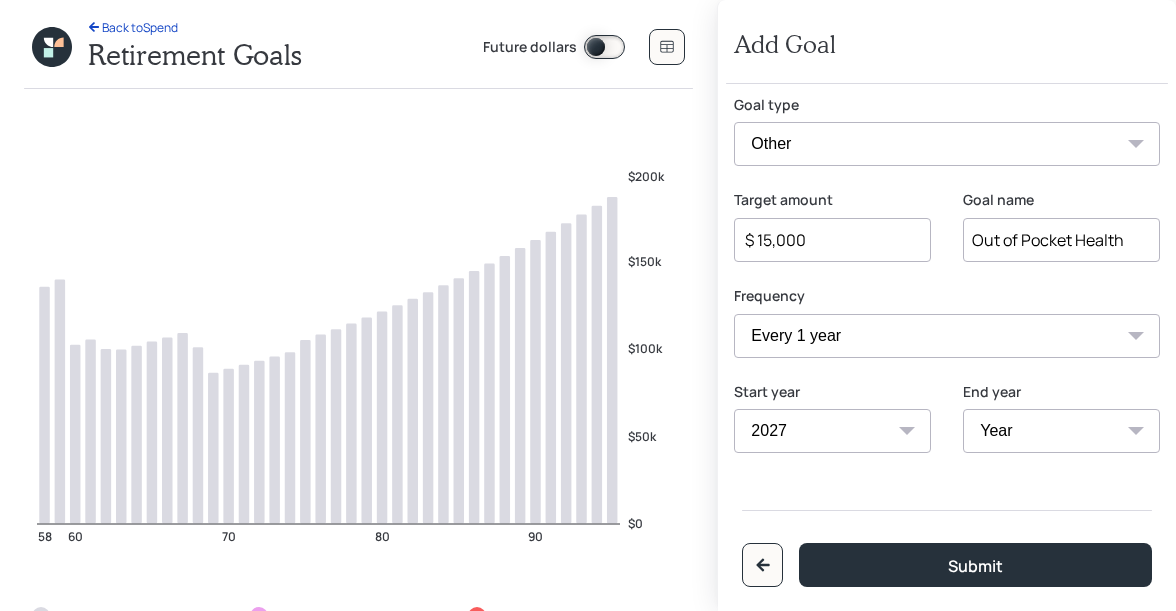 select on "2031" 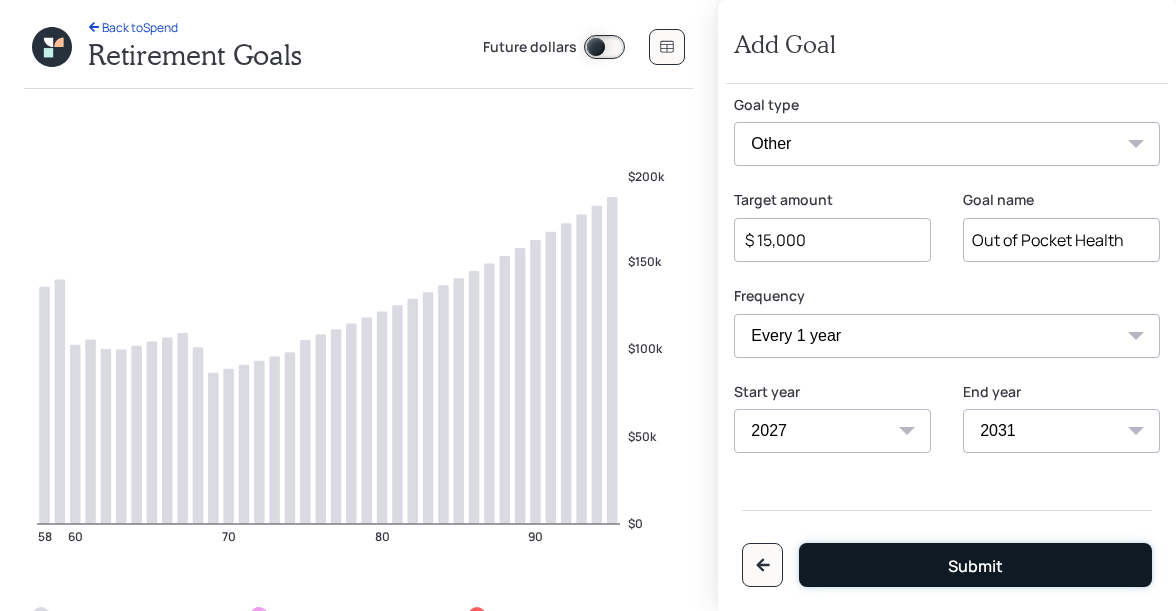 click on "Submit" at bounding box center (975, 565) 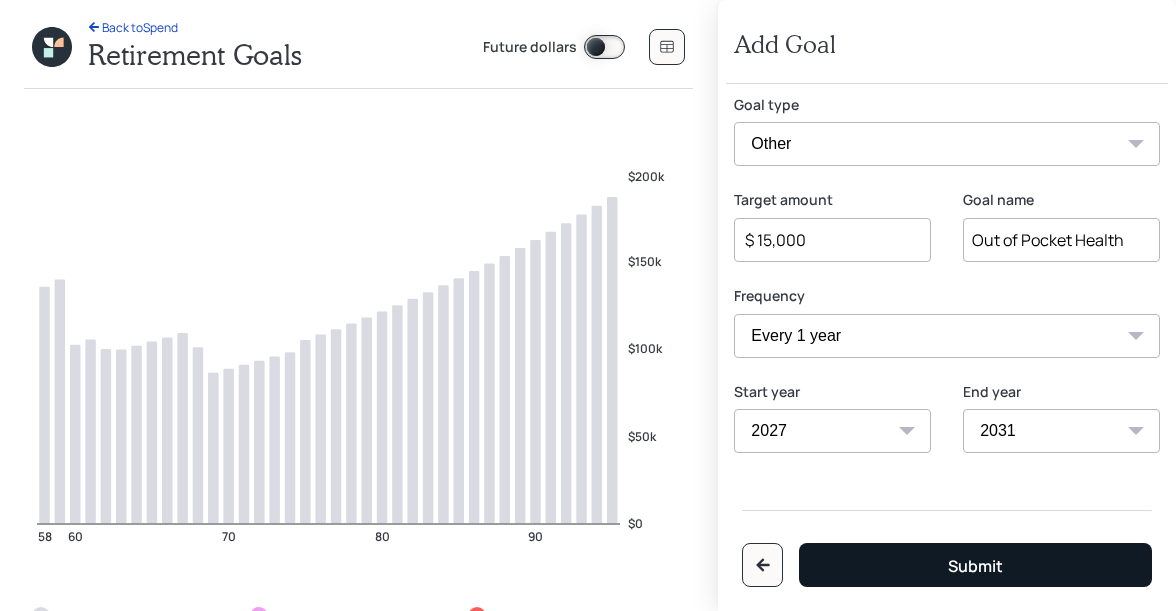 type on "$" 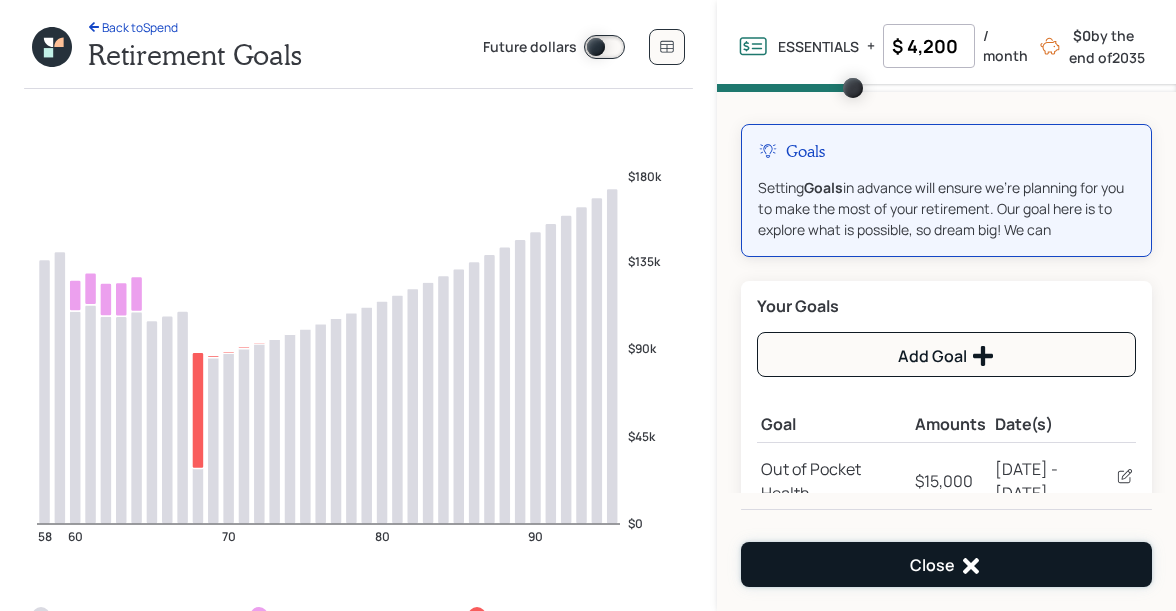 click on "Close" at bounding box center [946, 564] 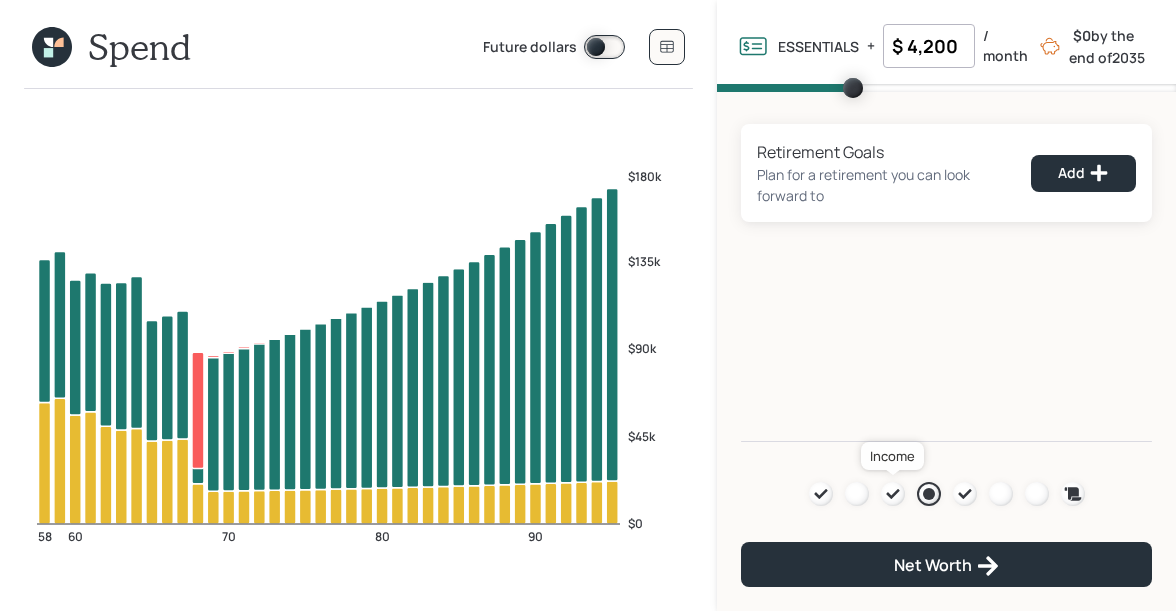 click 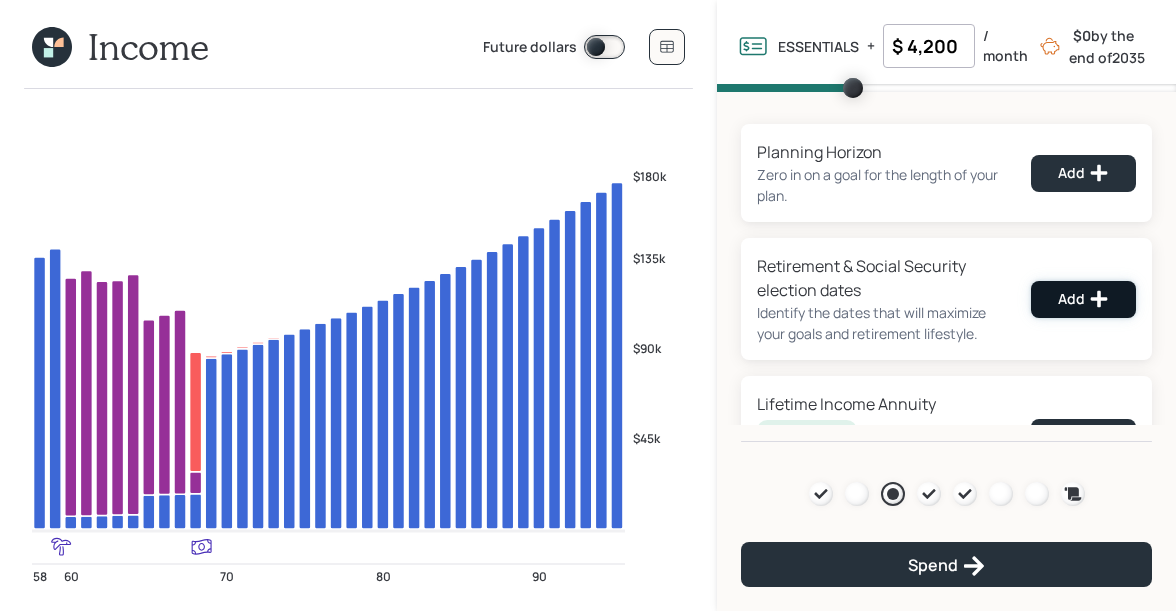 click on "Add" at bounding box center (1083, 299) 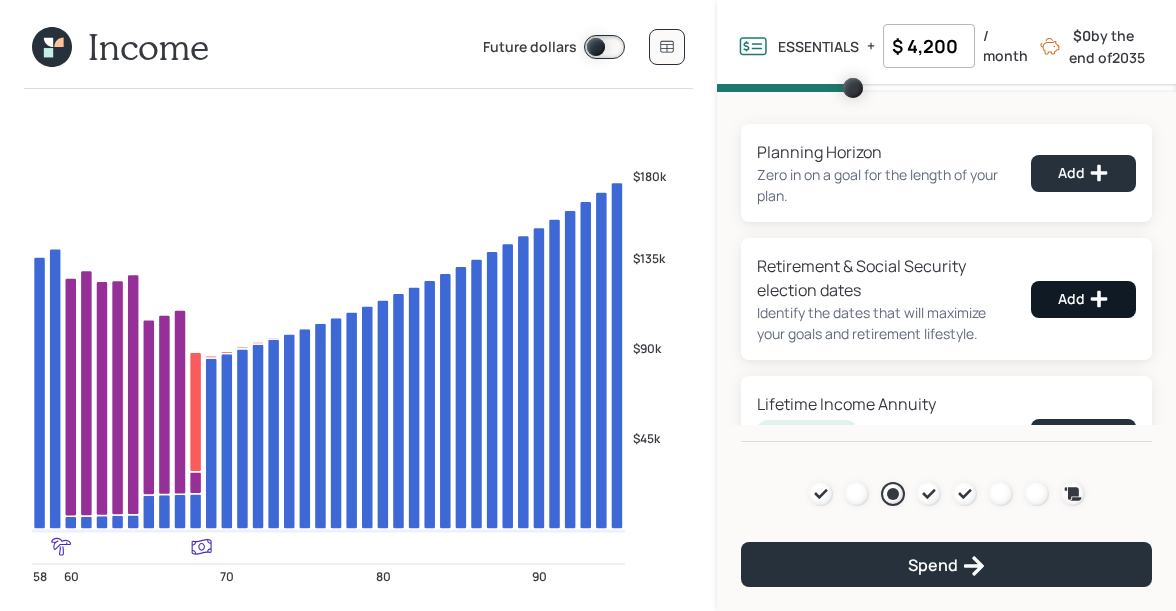 select on "12" 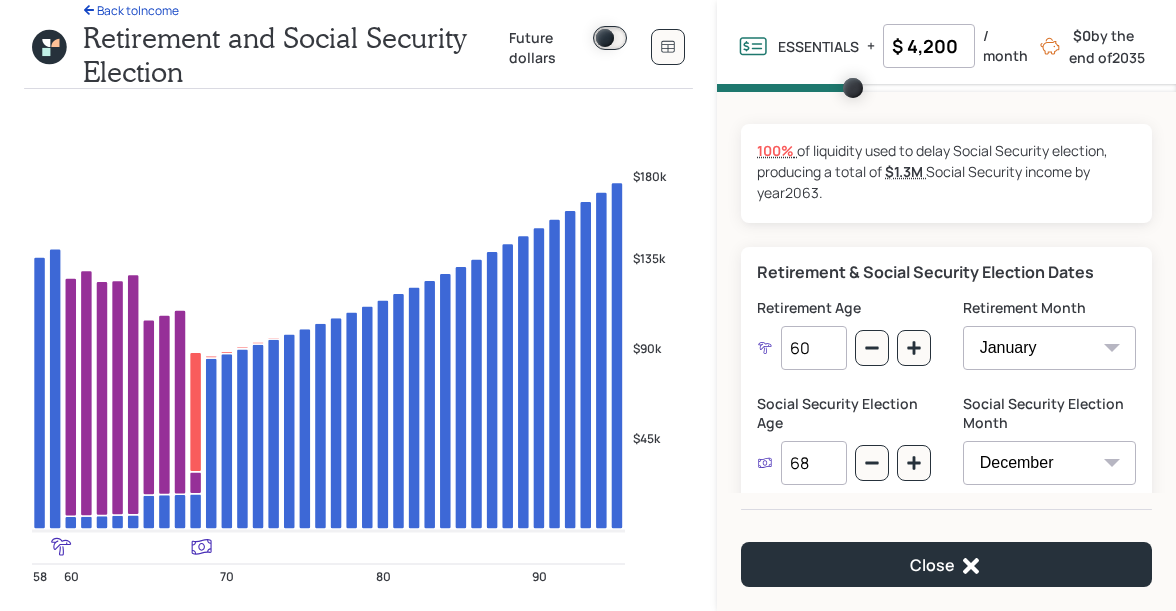 click on "68" at bounding box center [813, 463] 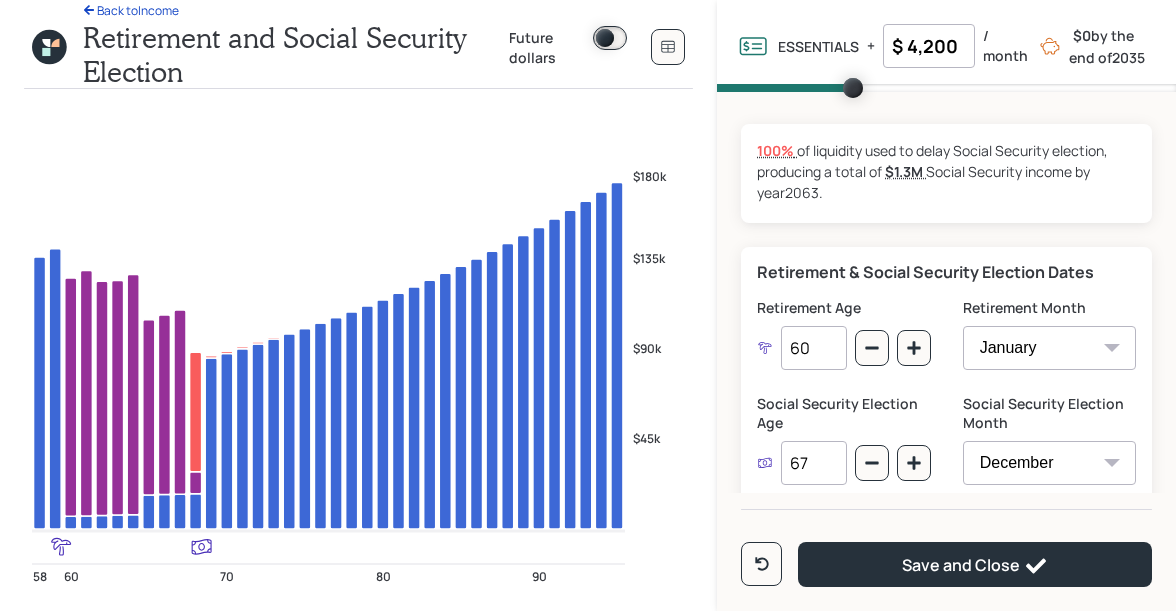 click on "Social Security Election Age" at bounding box center [843, 413] 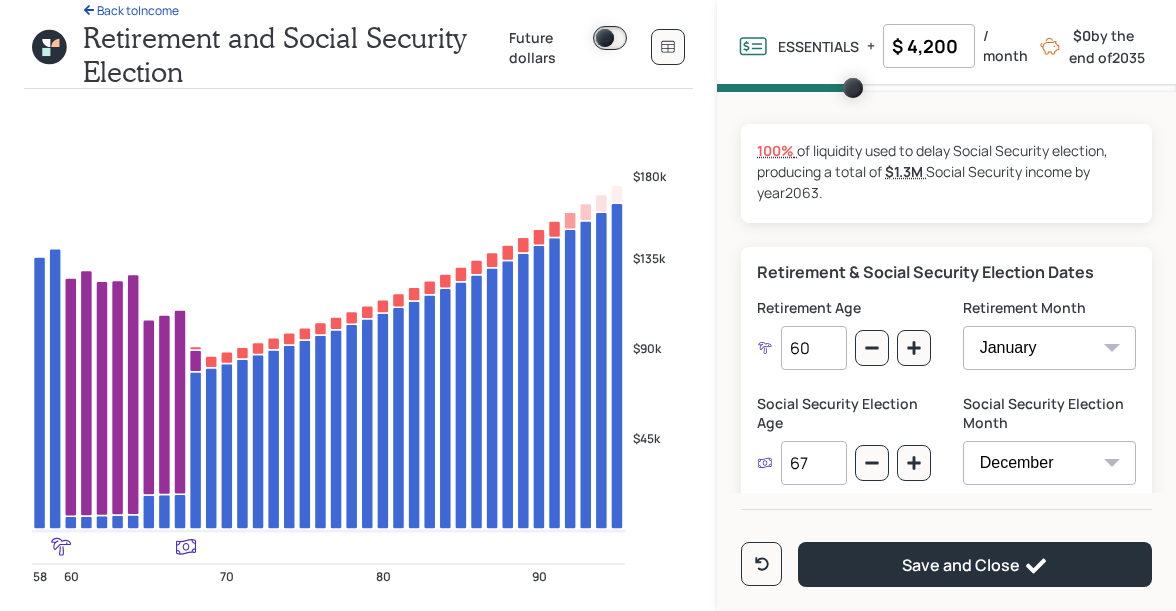 click on "67" at bounding box center (813, 463) 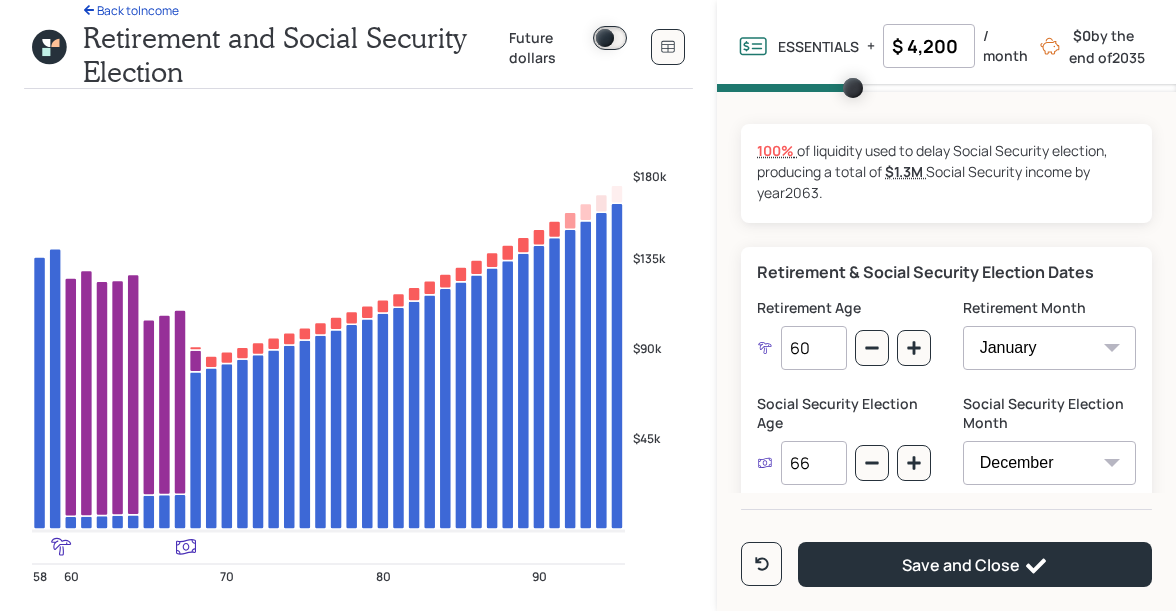click on "Social Security Election Age" at bounding box center (843, 413) 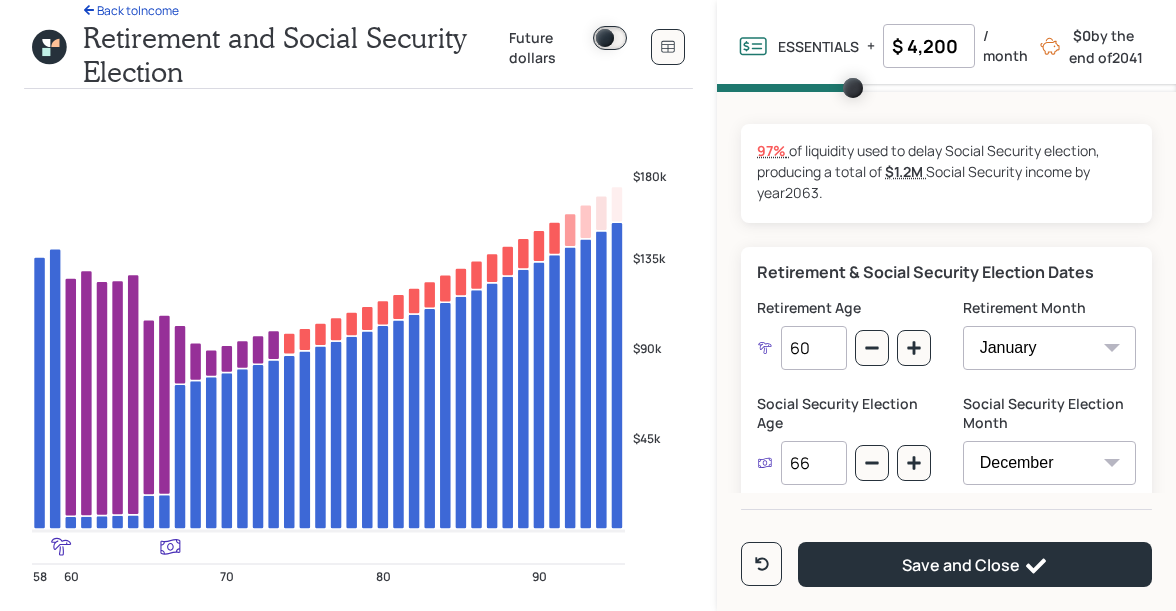click on "66" at bounding box center (813, 463) 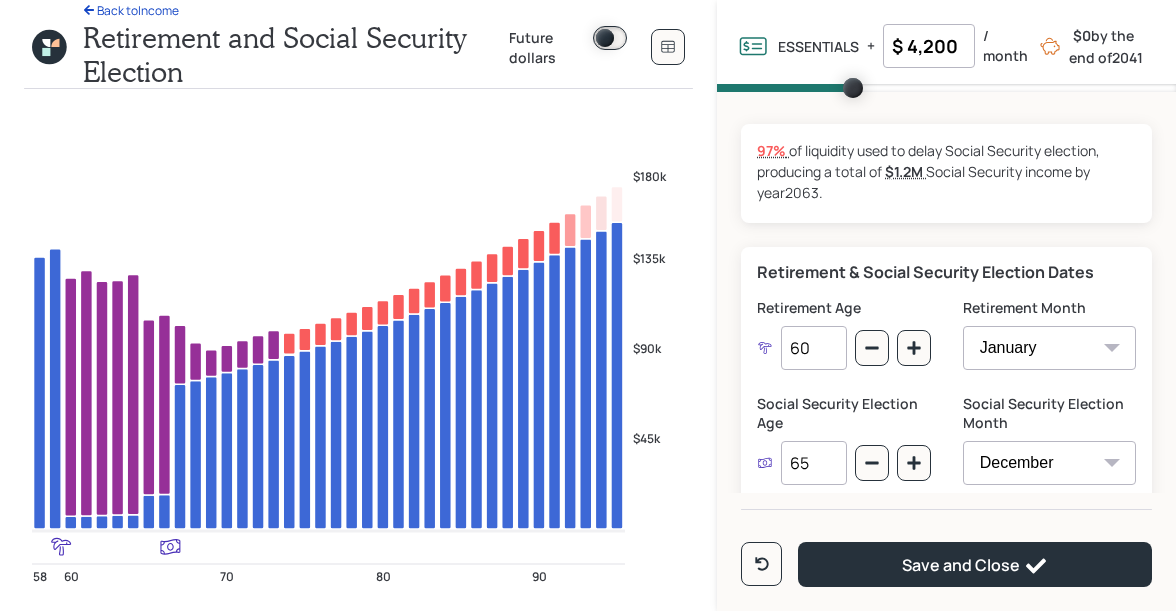 click on "Social Security Election Age" at bounding box center (843, 413) 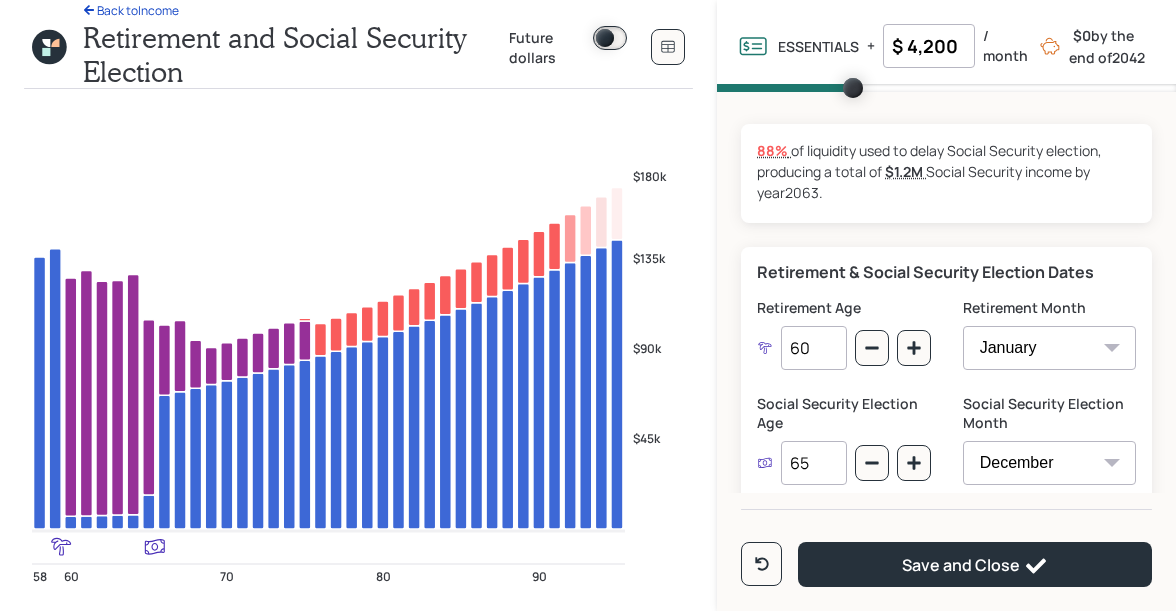 drag, startPoint x: 817, startPoint y: 465, endPoint x: 803, endPoint y: 465, distance: 14 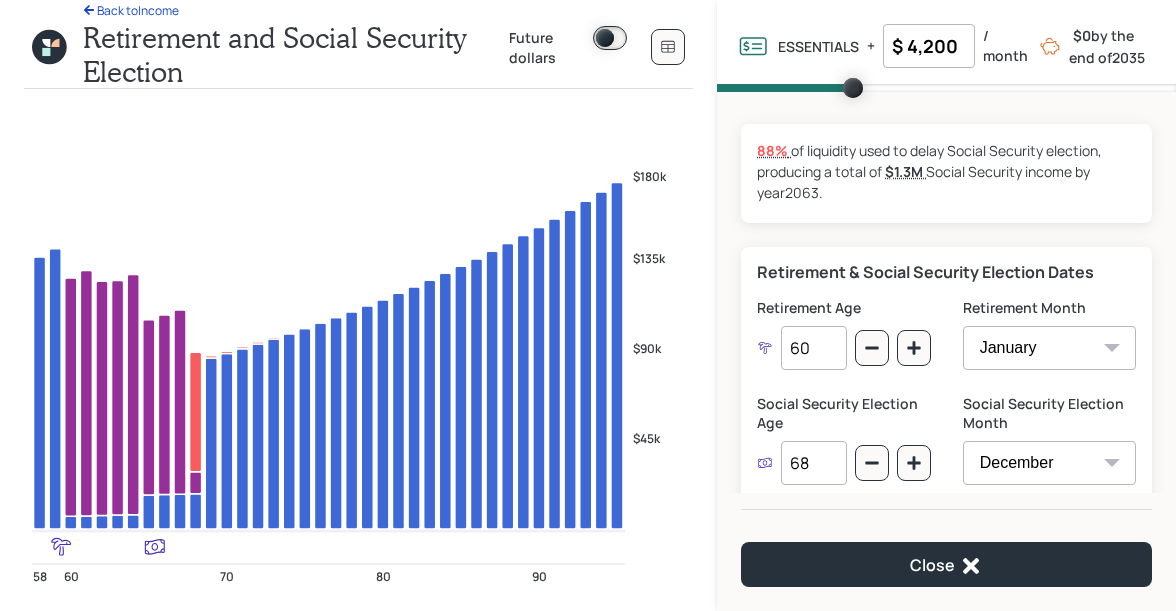 type on "68" 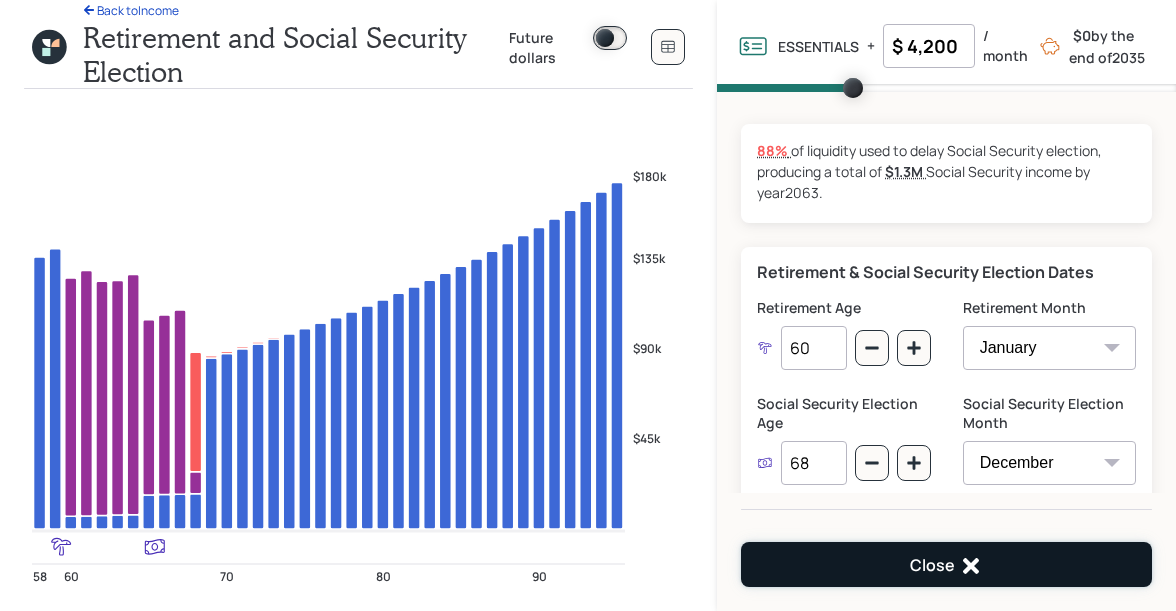 click on "Close" at bounding box center (946, 564) 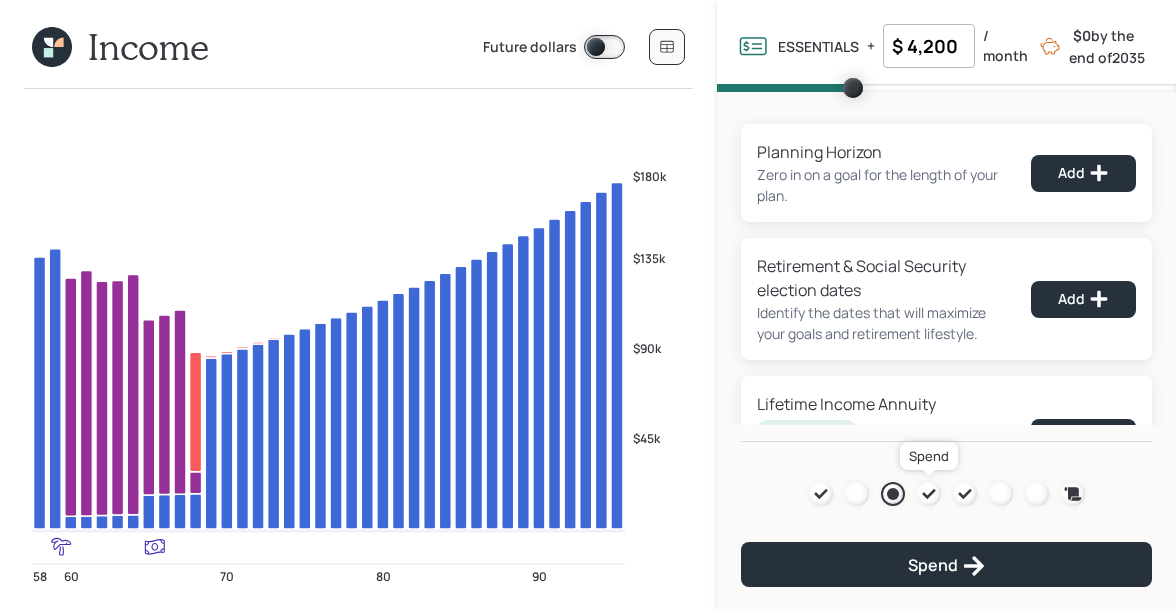 click 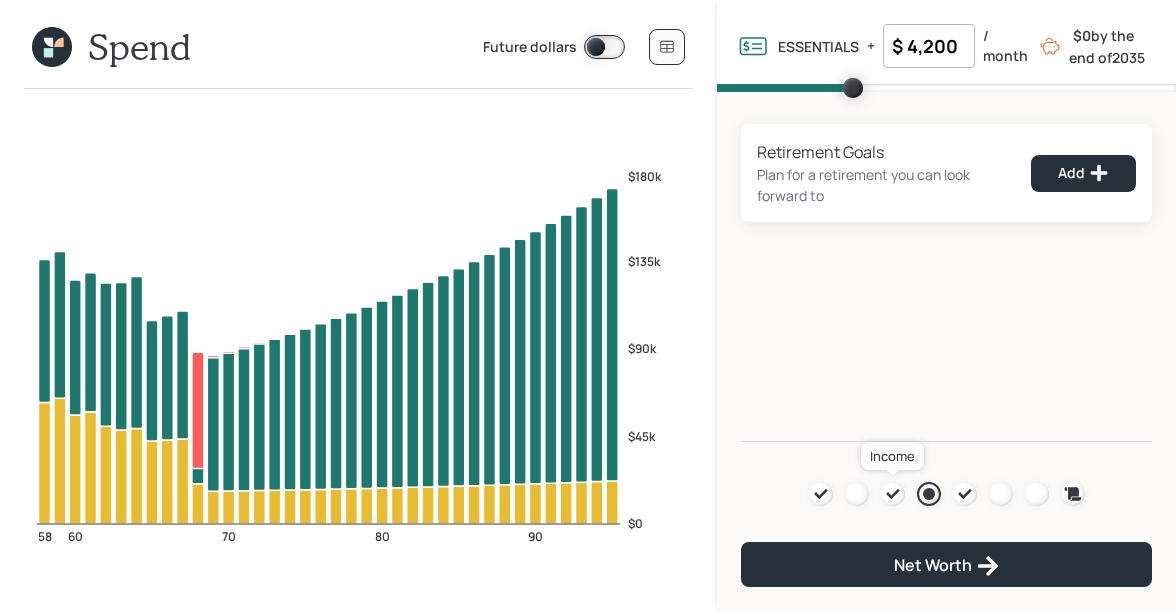 click 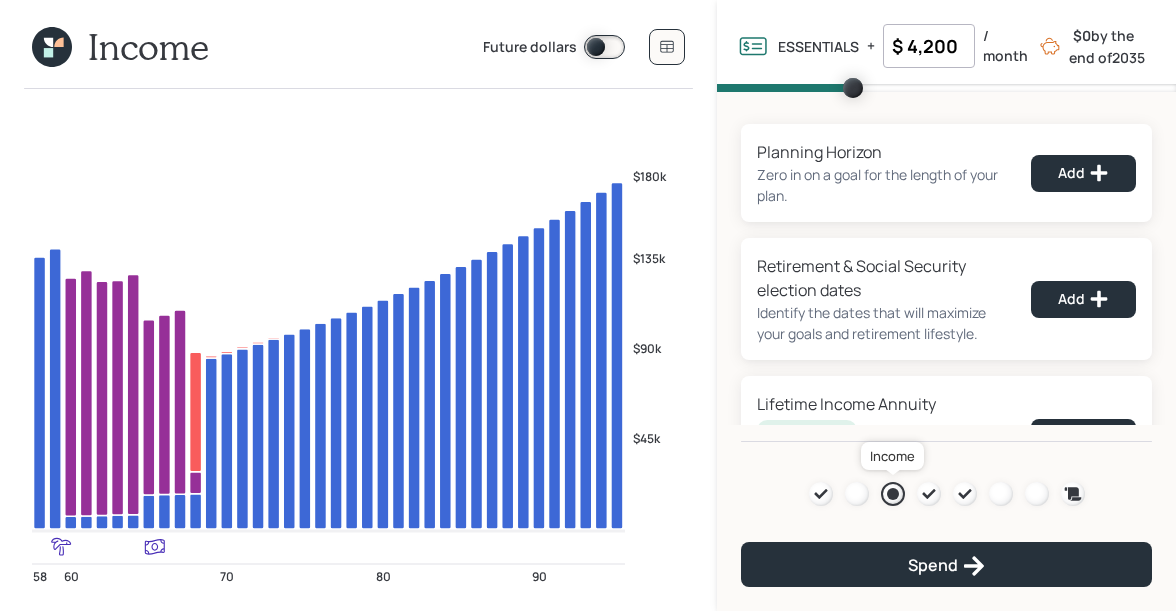 click at bounding box center [893, 494] 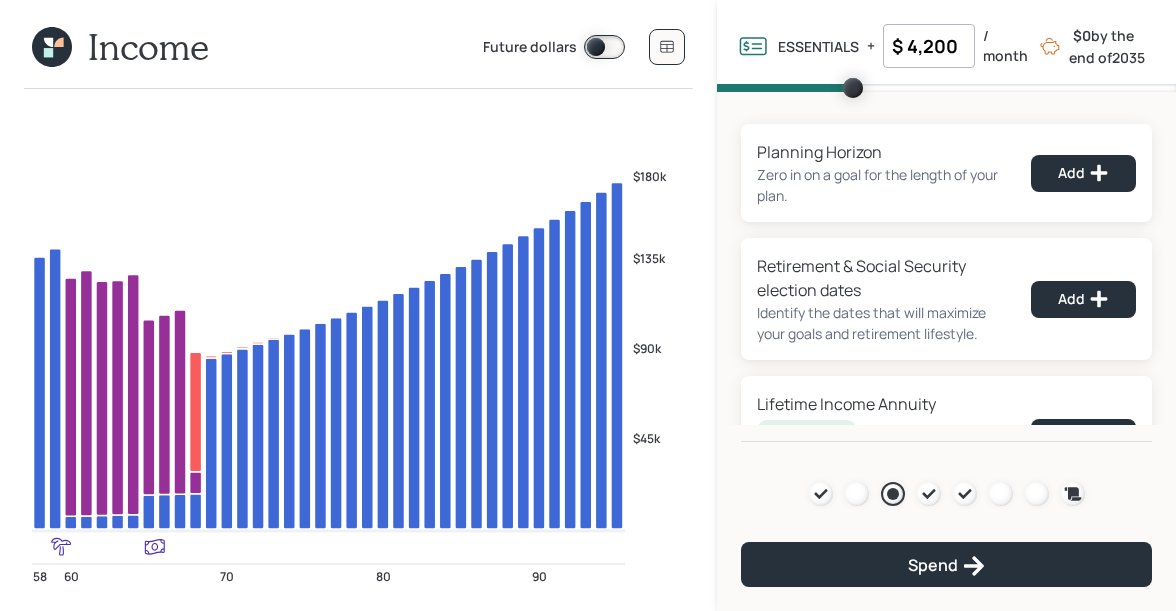 click on "$ 4,200" at bounding box center [929, 46] 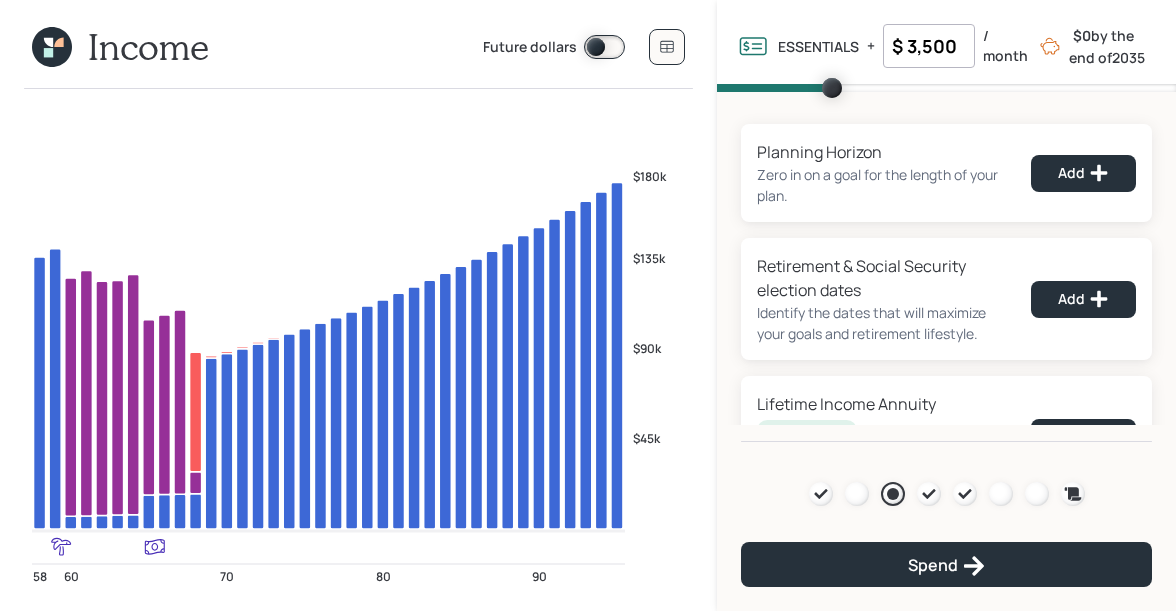 click on "Planning Horizon Zero in on a goal for the length of your plan. Add Retirement & Social Security election dates Identify the dates that will maximize your goals and retirement lifestyle. Add Lifetime Income Annuity   Recommended Explore using an annuity to provide fixed income for the rest of your life. Add Social Security Bridge Annuity   Recommended Explore using an annuity to provide fixed income while you delay Social Security. Add   Agenda Review Income Spend Net-worth Budget Taxes Invest   Spend" at bounding box center (946, 267) 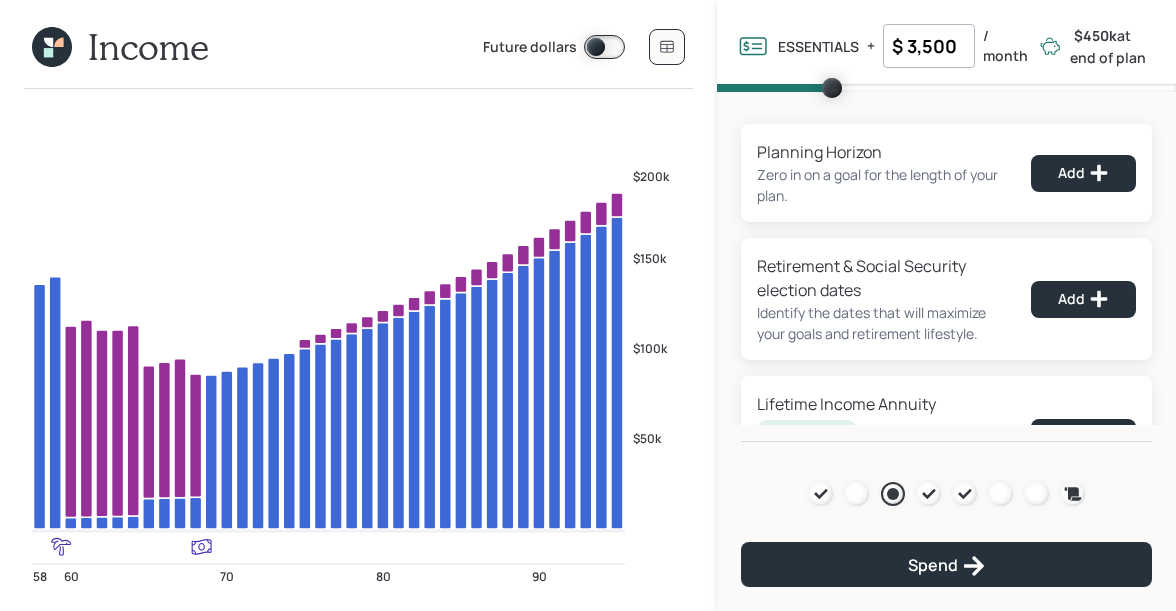 click on "$ 3,500" at bounding box center [929, 46] 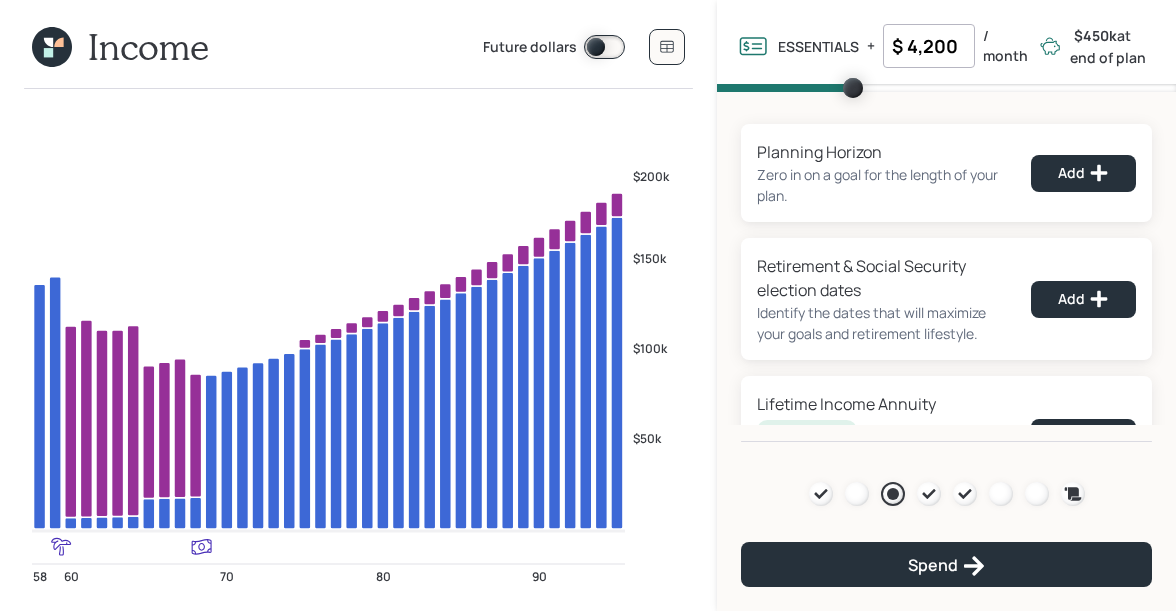 type on "$ 4,200" 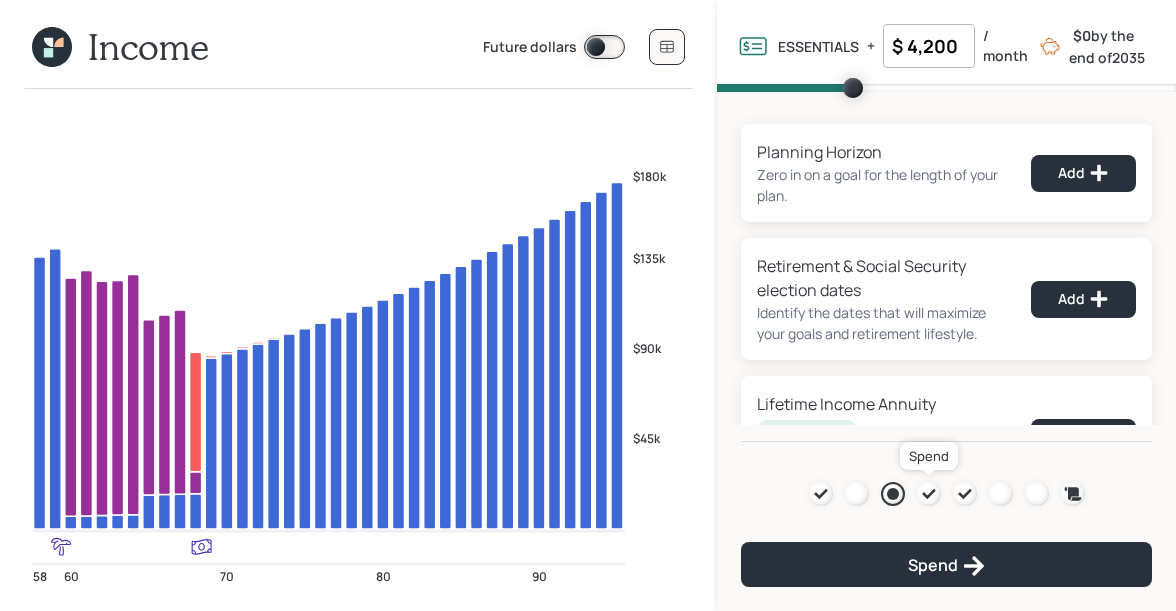 click 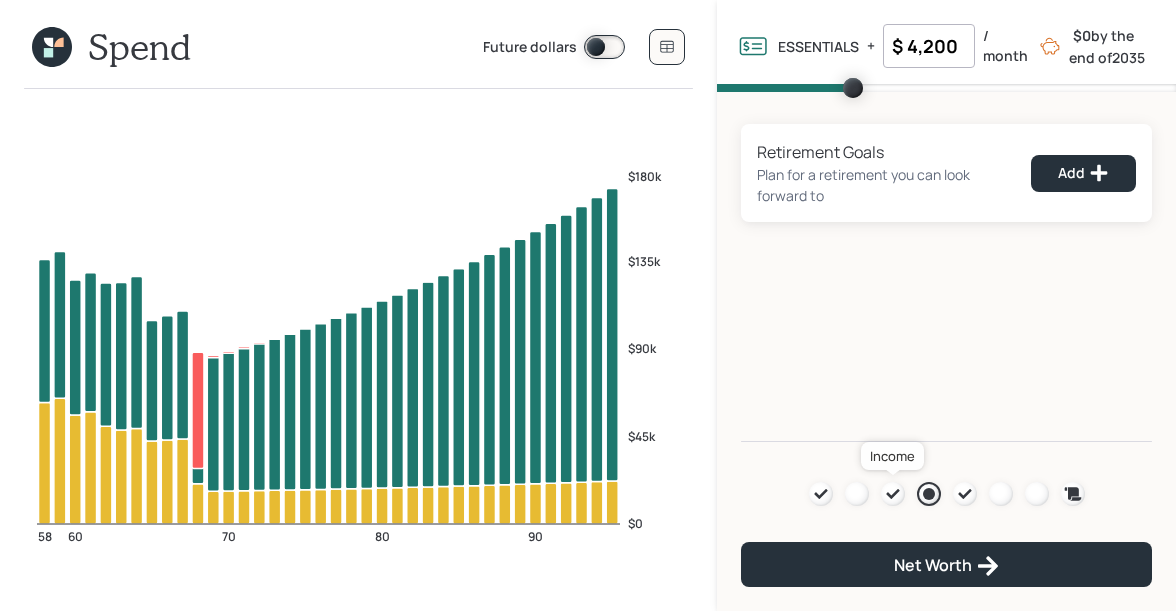 click 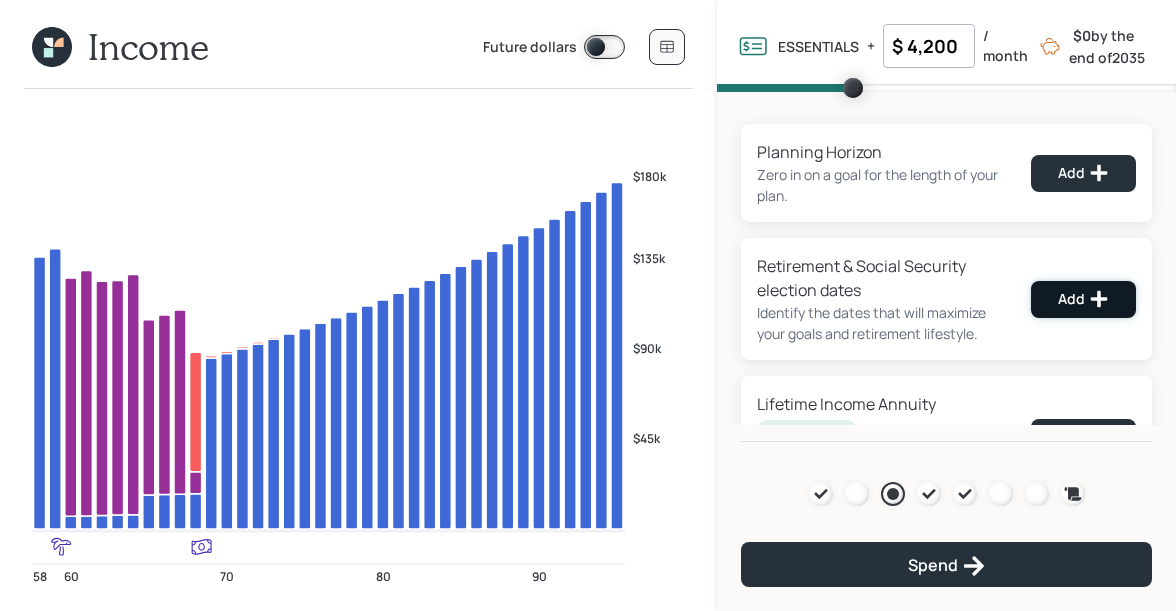 click on "Add" at bounding box center [1083, 299] 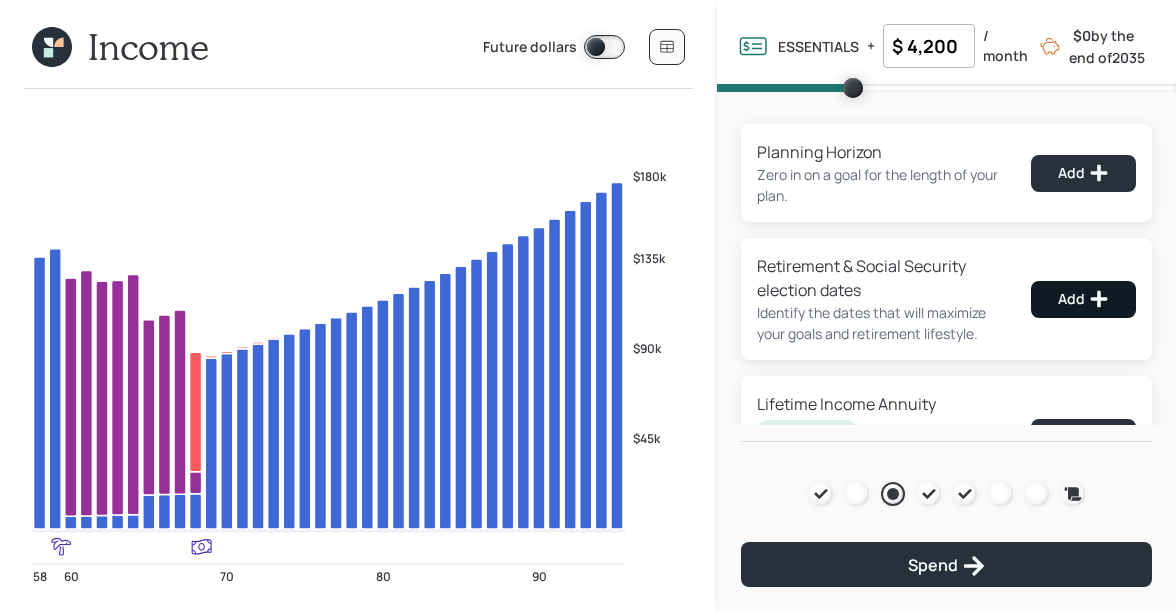 select on "12" 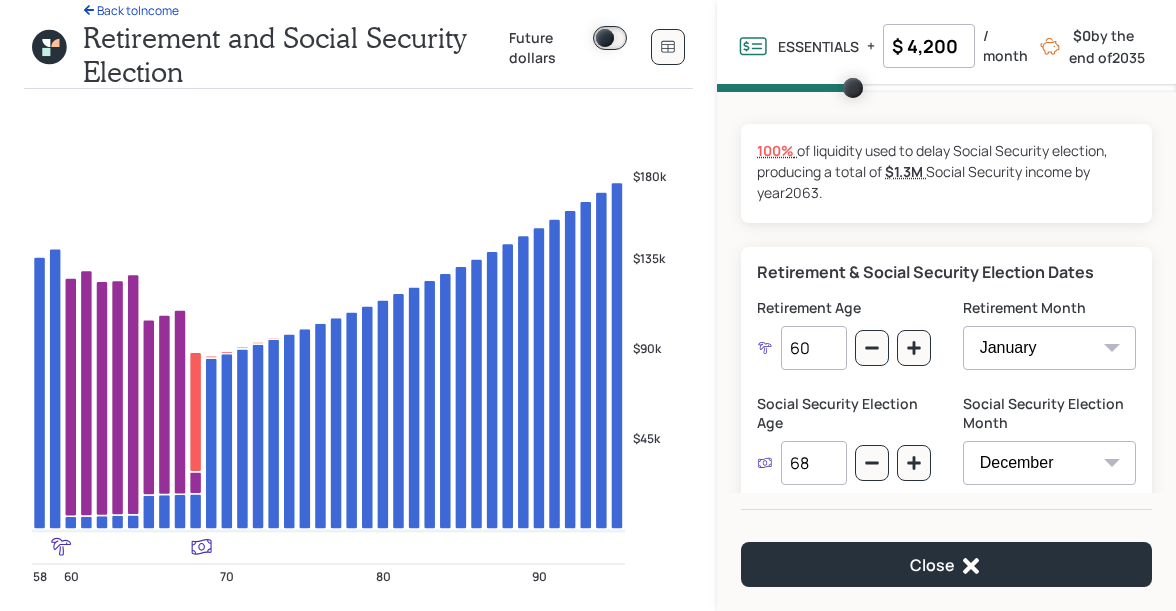 scroll, scrollTop: 62, scrollLeft: 0, axis: vertical 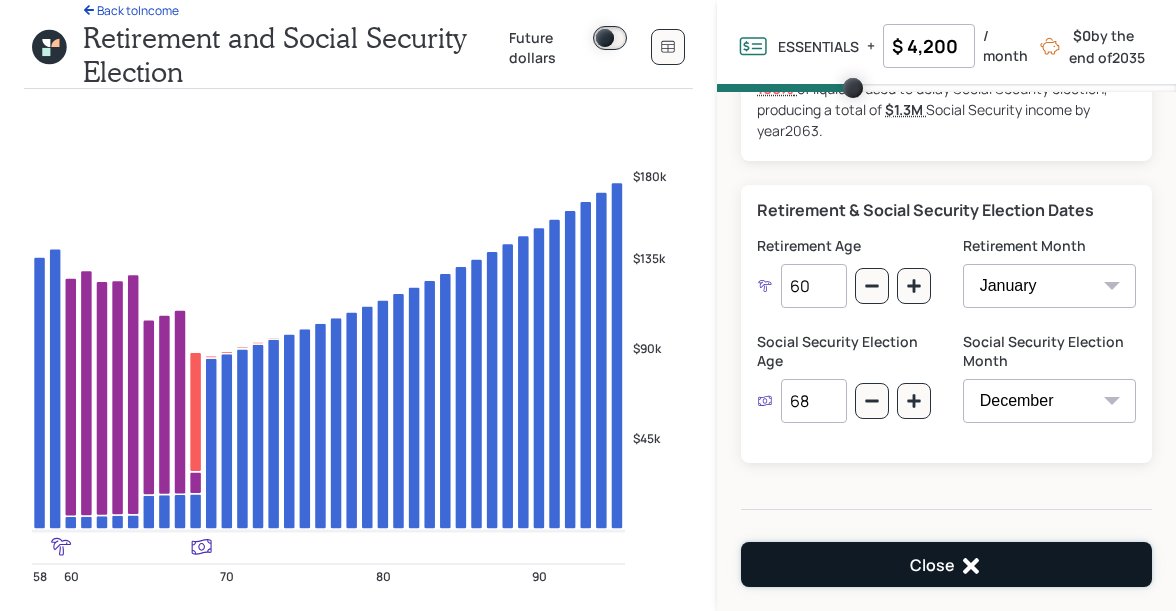 click on "Close" at bounding box center [946, 564] 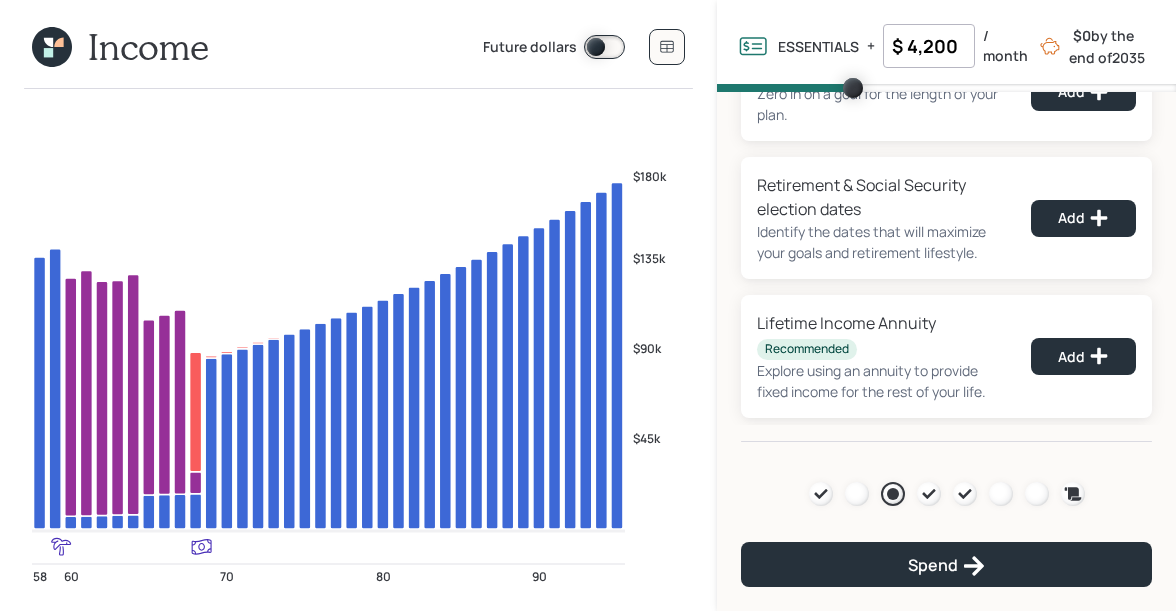 scroll, scrollTop: 88, scrollLeft: 0, axis: vertical 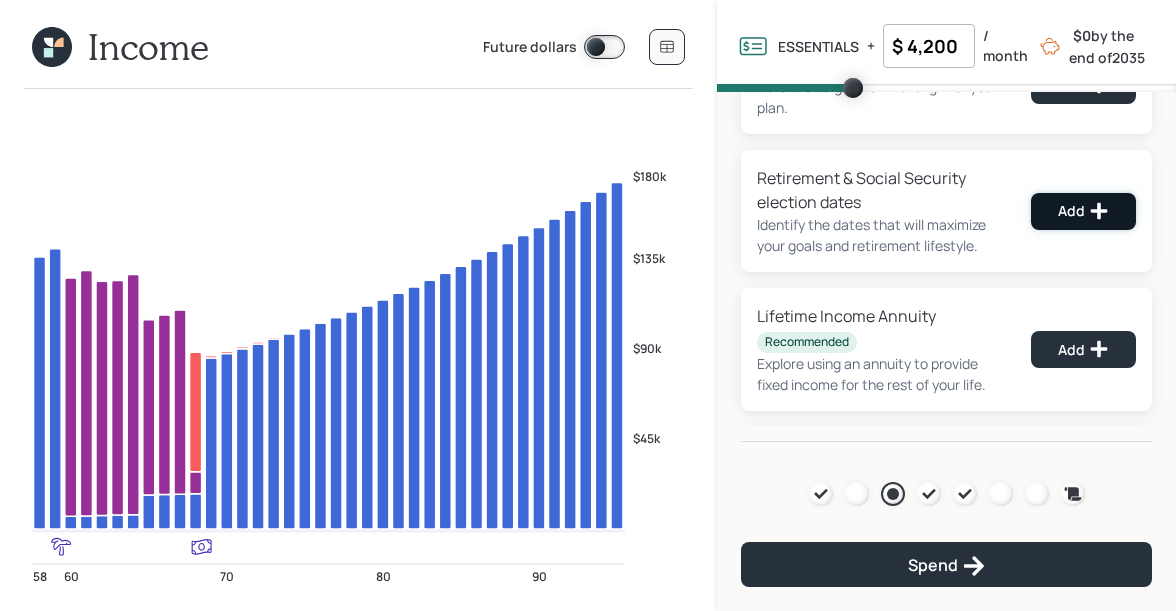 click on "Add" at bounding box center (1083, 211) 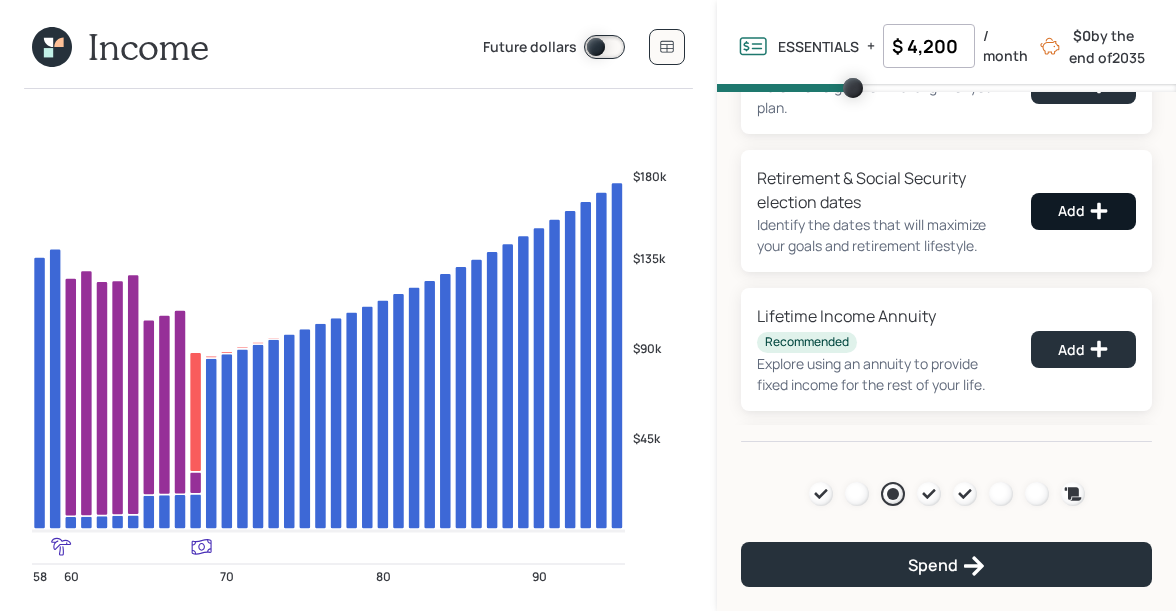 select on "12" 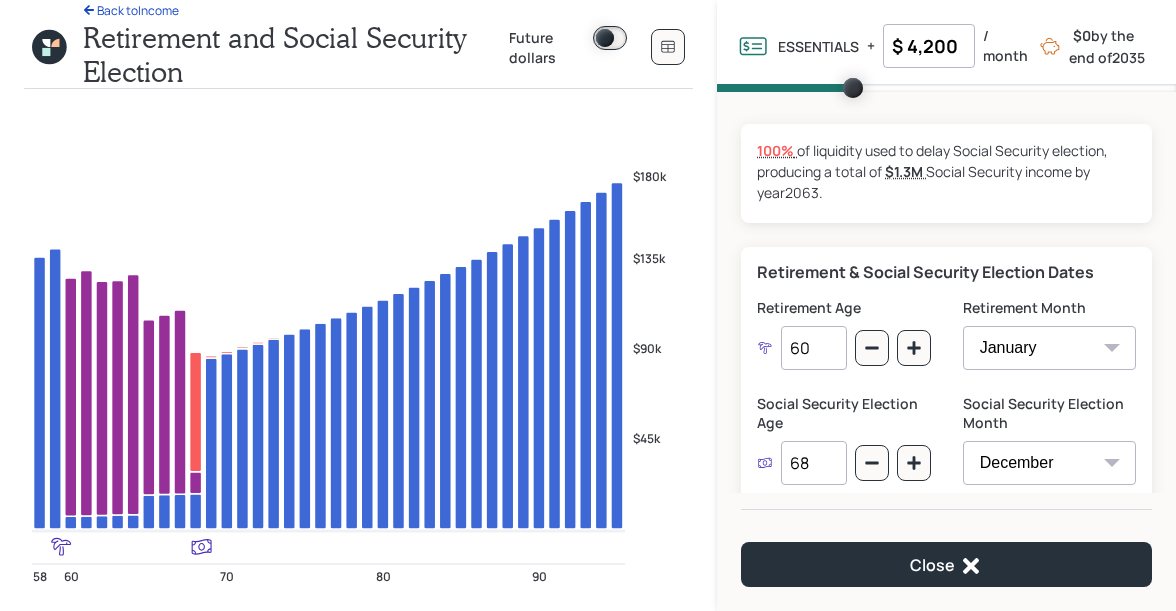 click on "60" at bounding box center (813, 348) 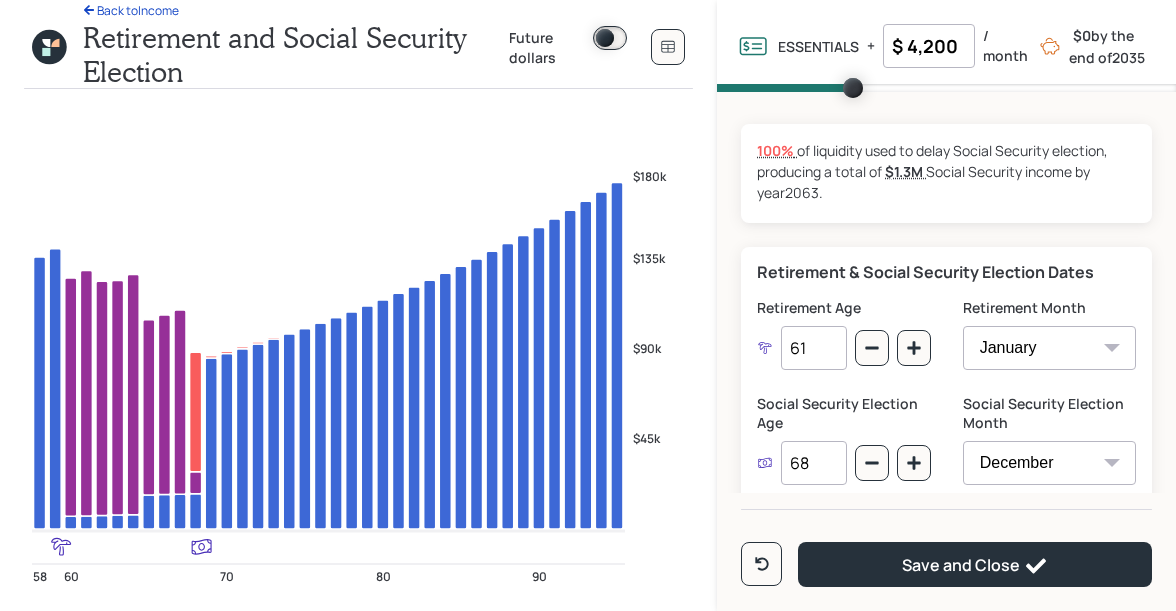 type on "61" 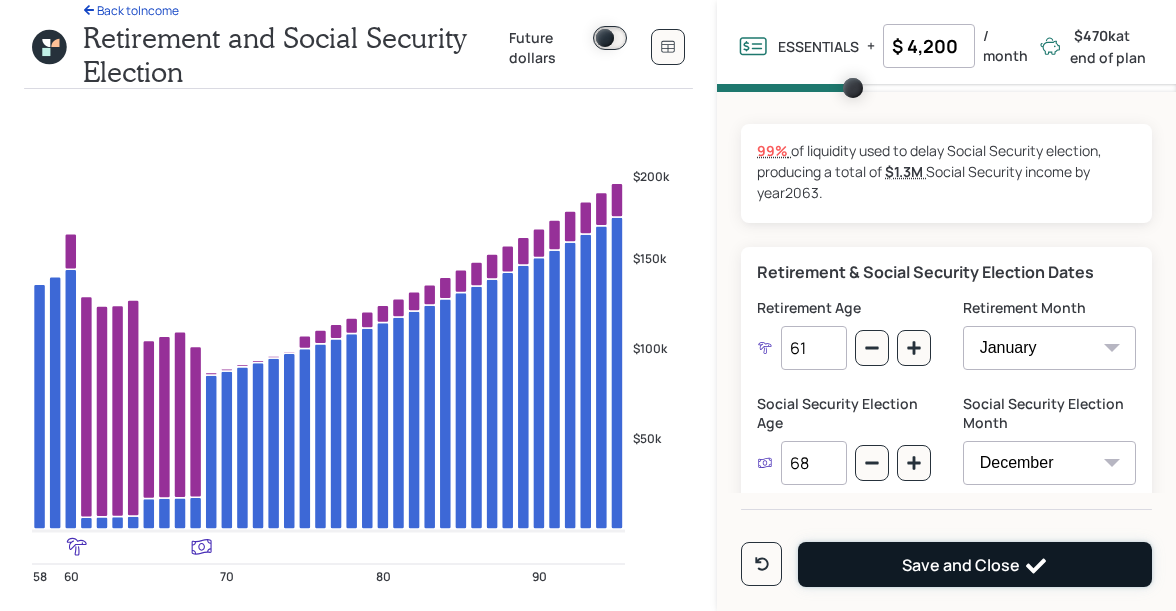 click on "Save and Close" at bounding box center [975, 564] 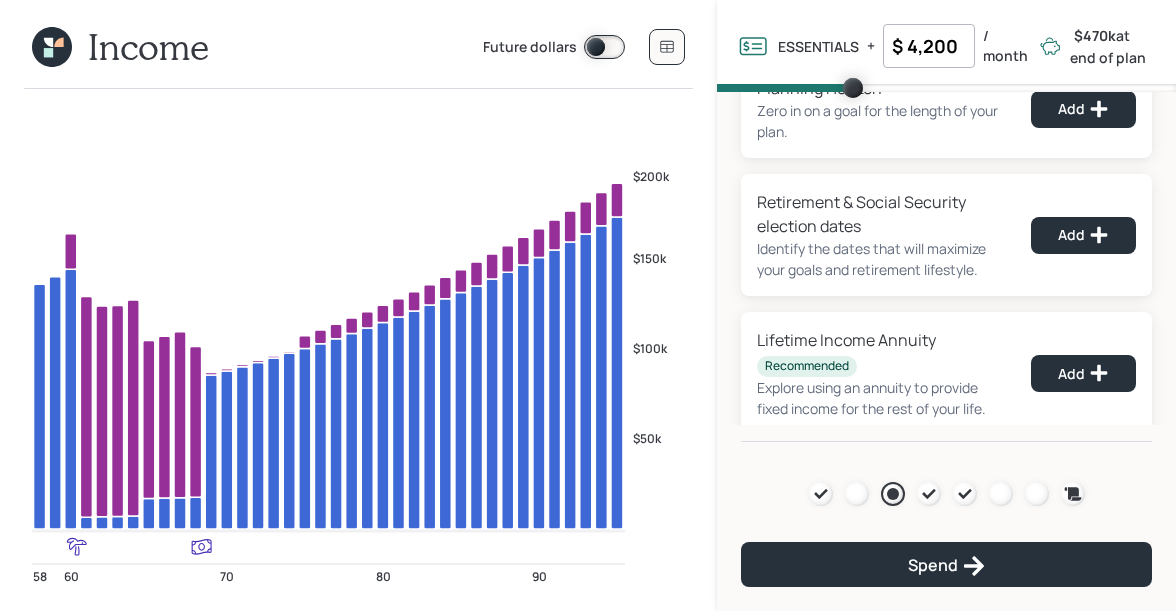 scroll, scrollTop: 0, scrollLeft: 0, axis: both 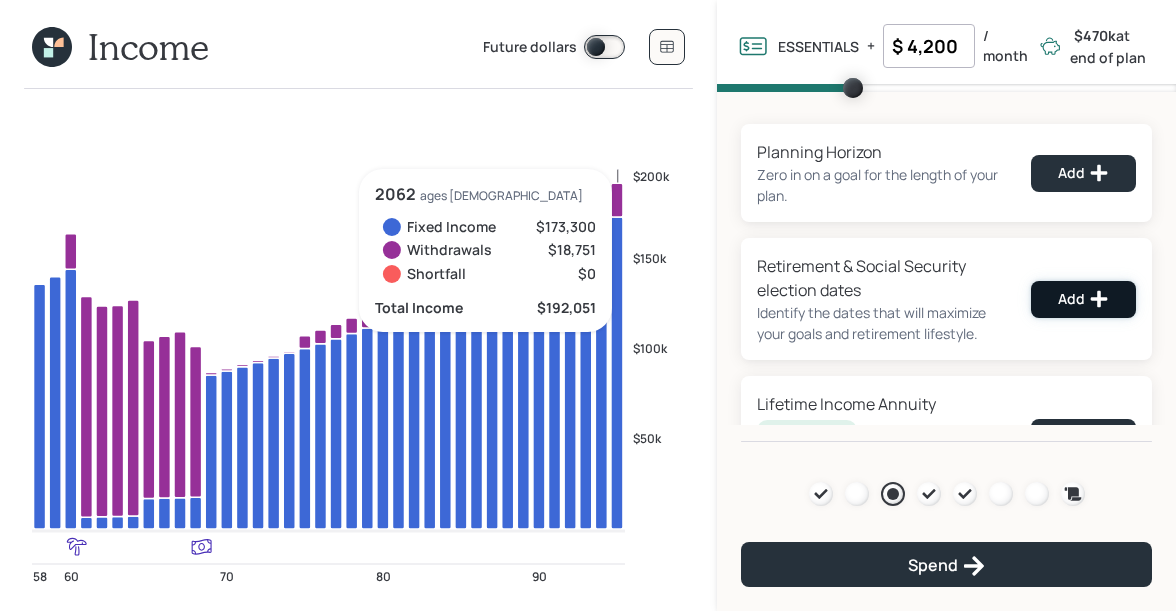 click on "Add" at bounding box center [1083, 299] 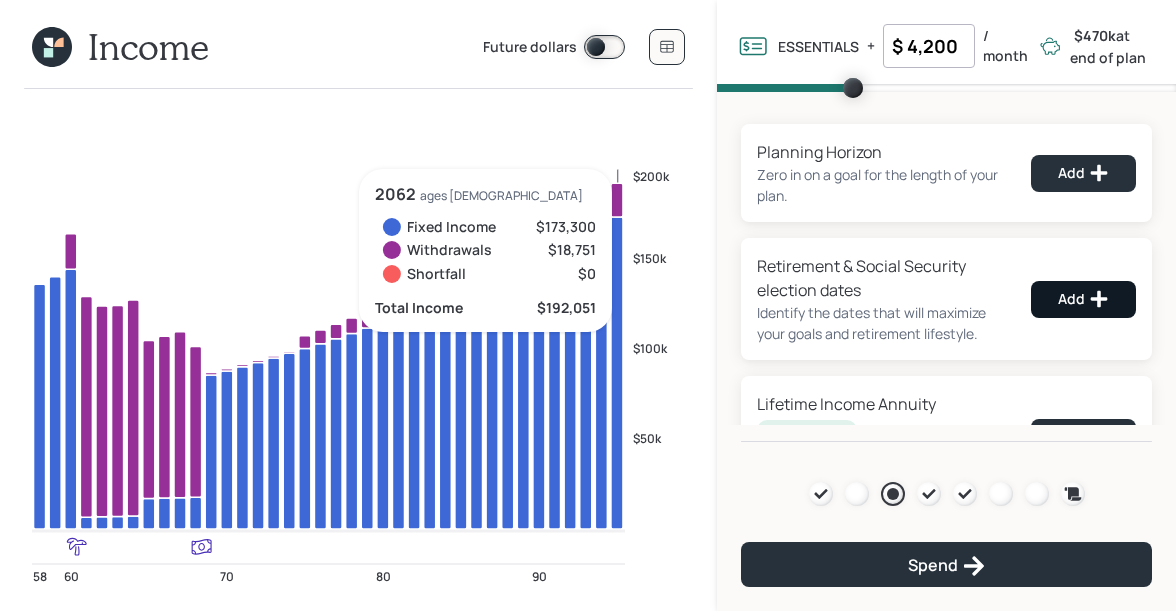 select on "12" 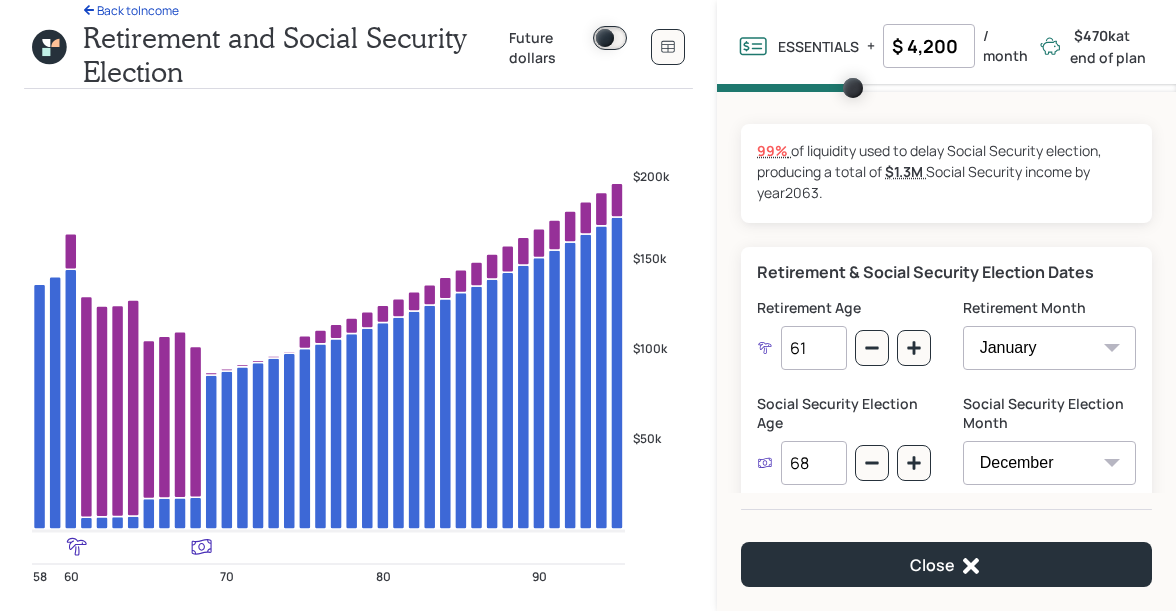 click on "68" at bounding box center (813, 463) 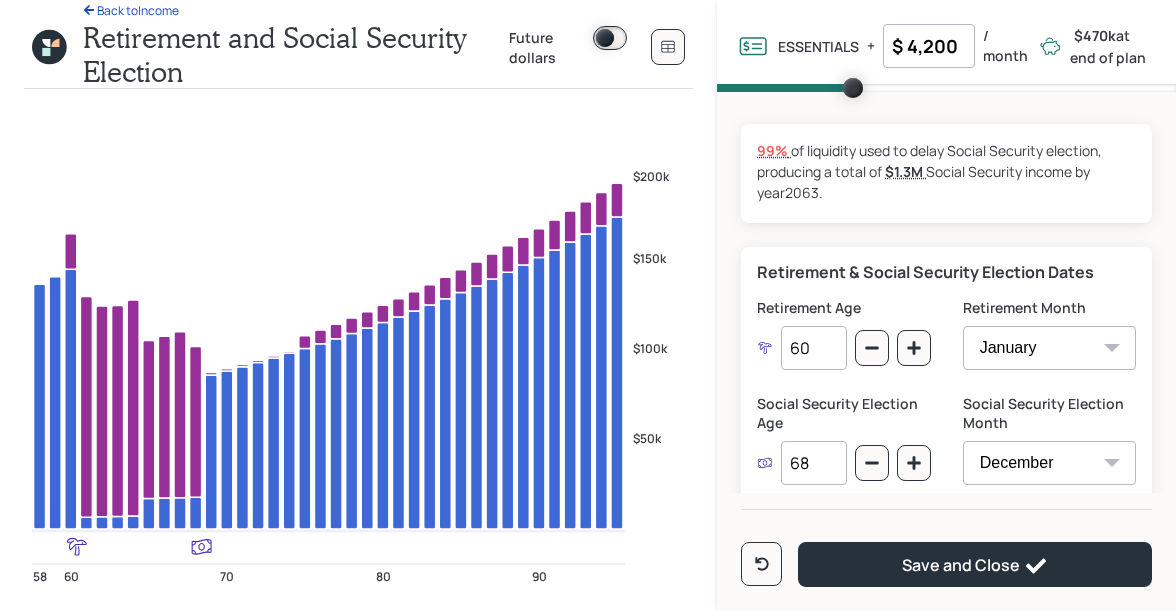 type on "60" 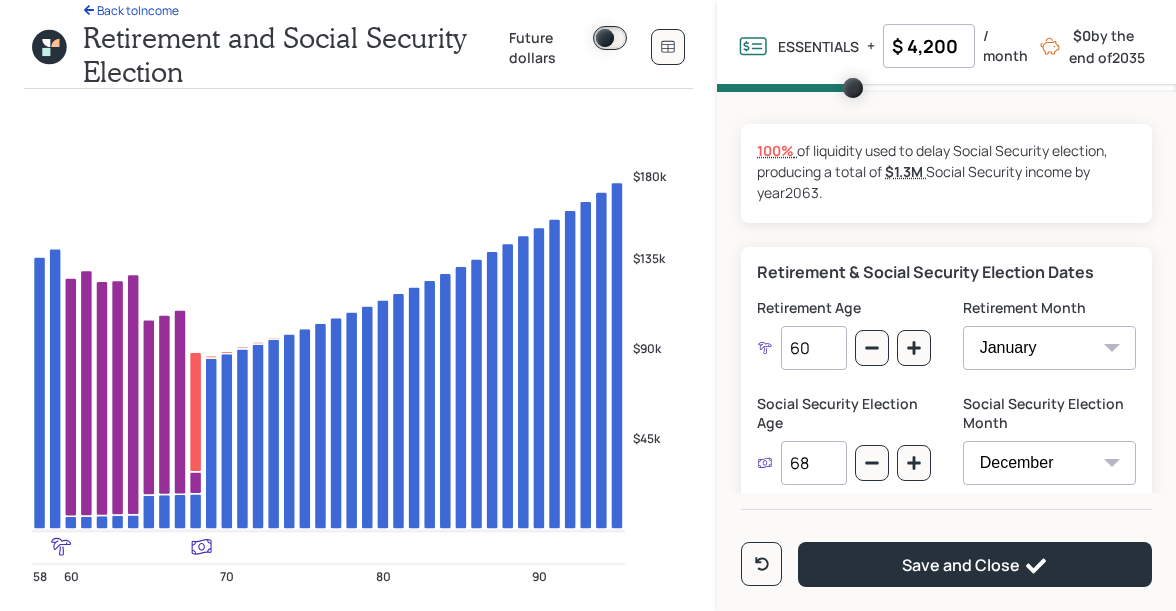 click 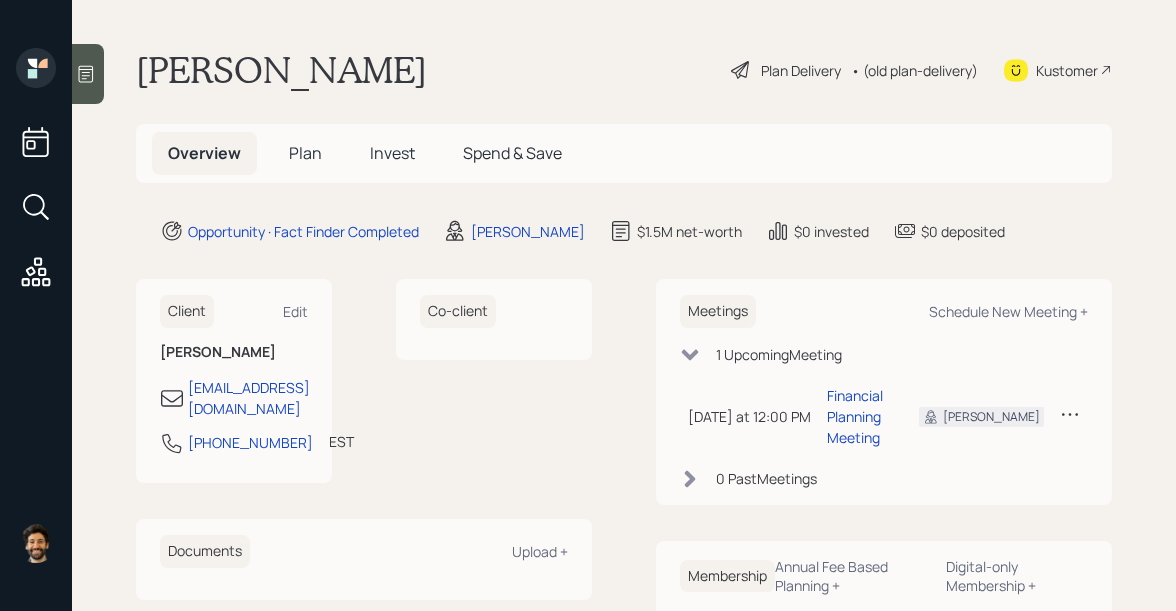 click on "Plan" at bounding box center [305, 153] 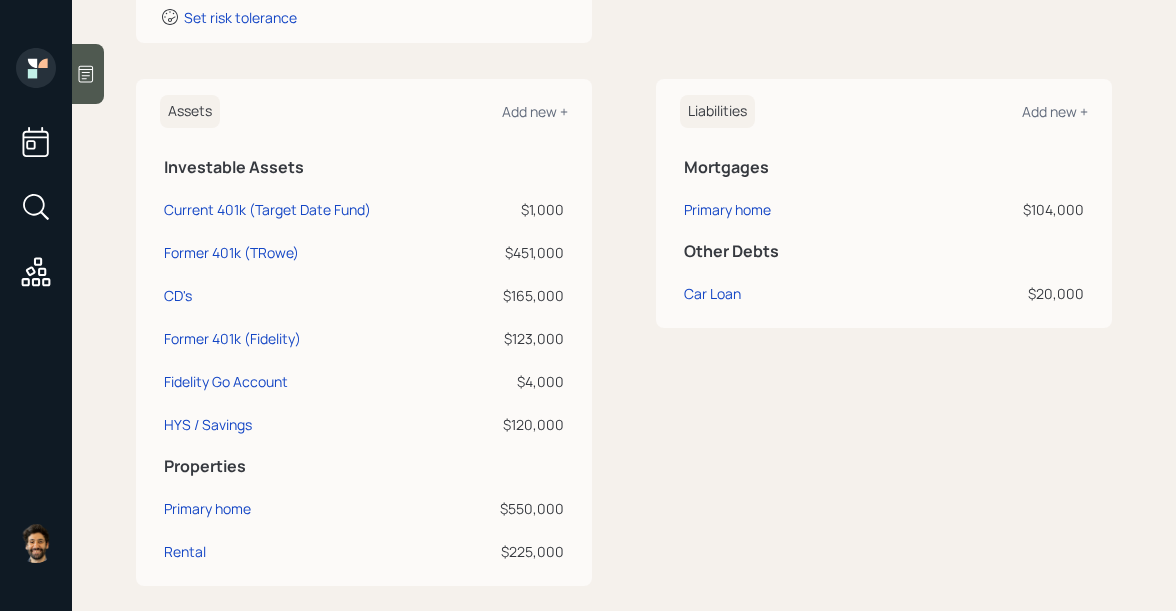scroll, scrollTop: 445, scrollLeft: 0, axis: vertical 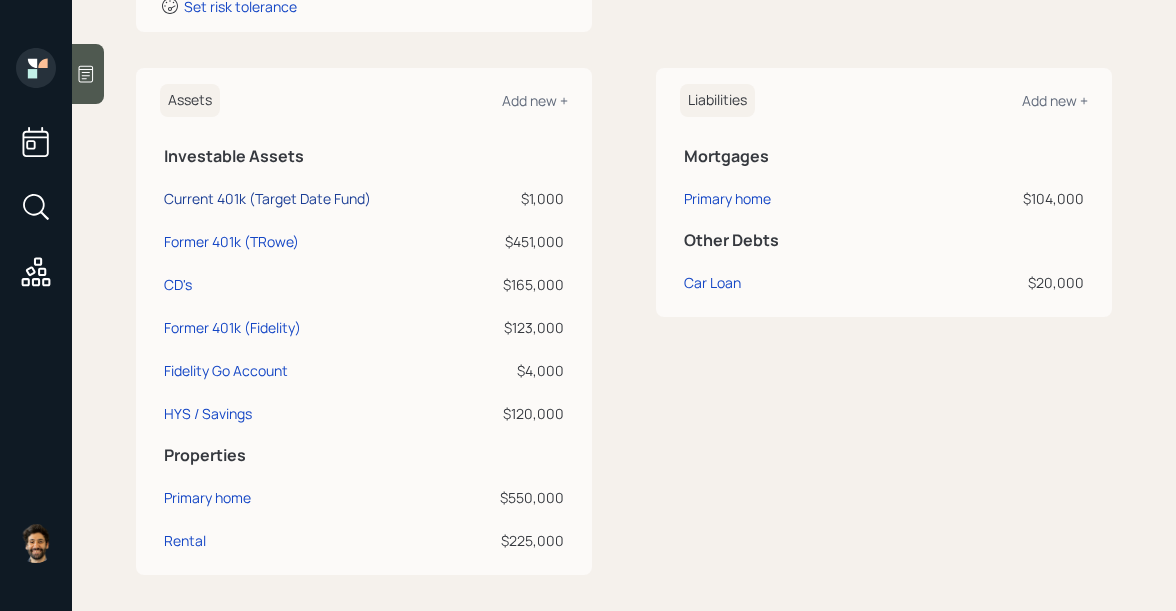 click on "Current 401k (Target Date Fund)" at bounding box center (267, 198) 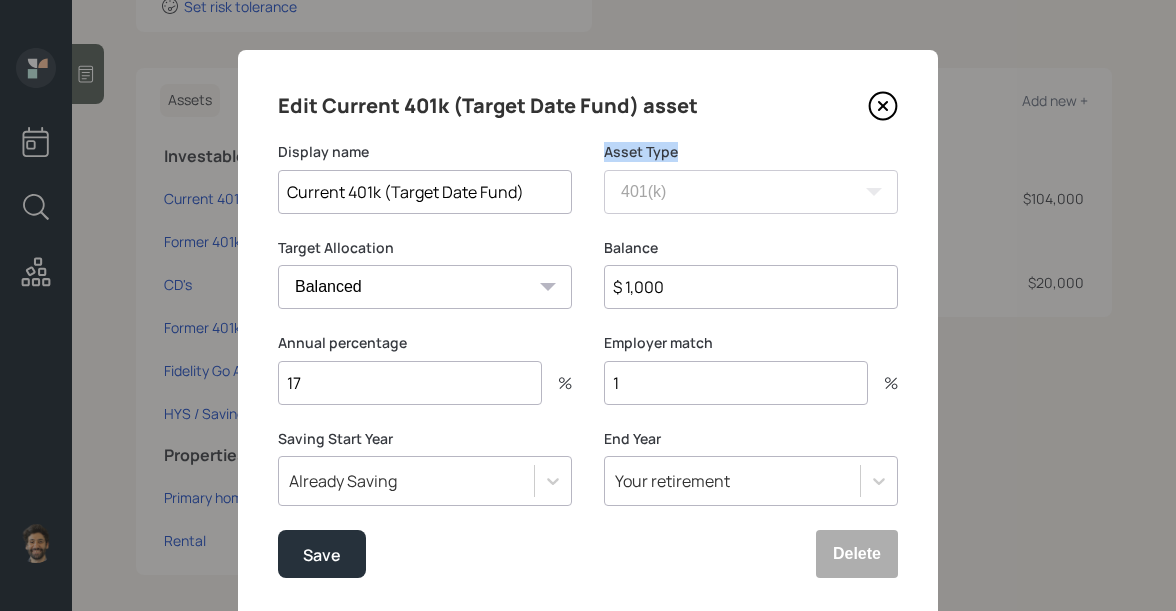 drag, startPoint x: 603, startPoint y: 146, endPoint x: 692, endPoint y: 148, distance: 89.02247 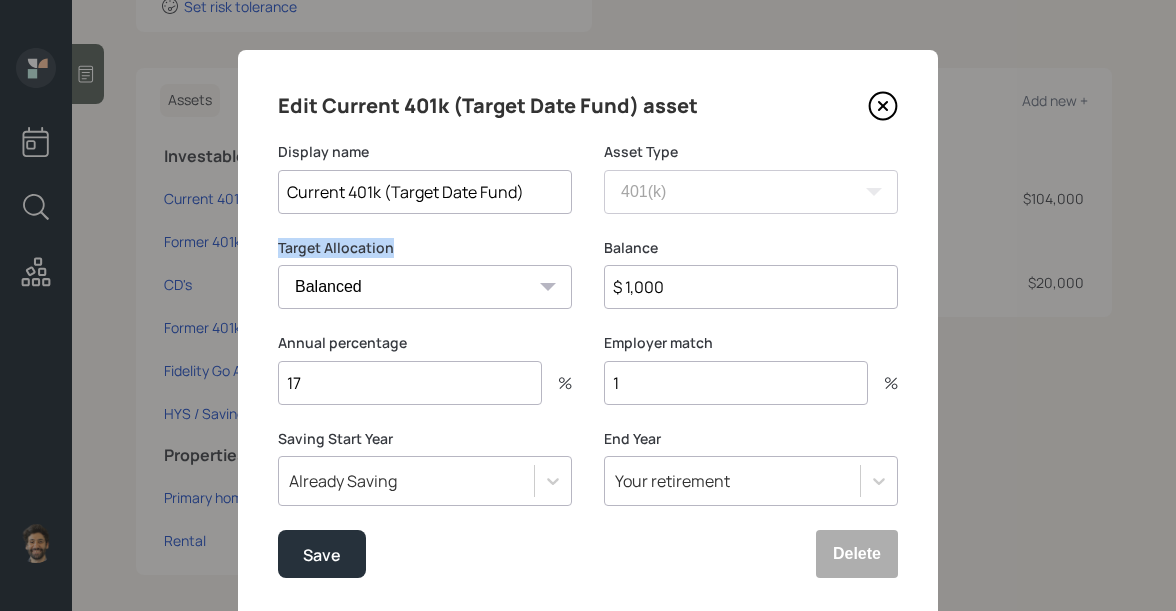 drag, startPoint x: 277, startPoint y: 248, endPoint x: 408, endPoint y: 251, distance: 131.03435 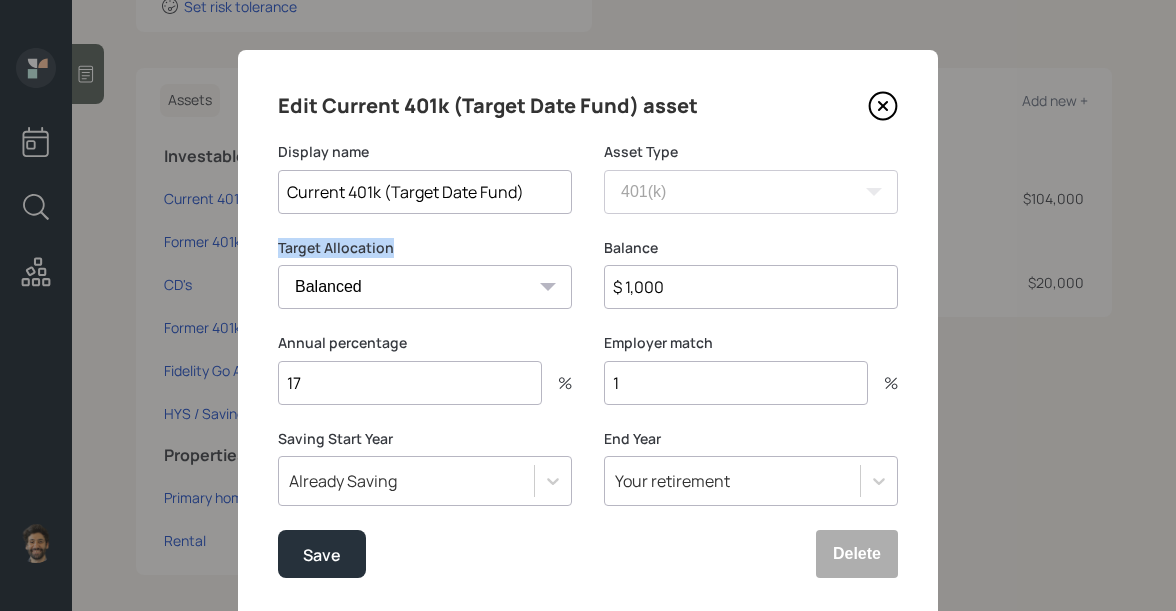 click on "Cash Conservative Balanced Aggressive" at bounding box center [425, 287] 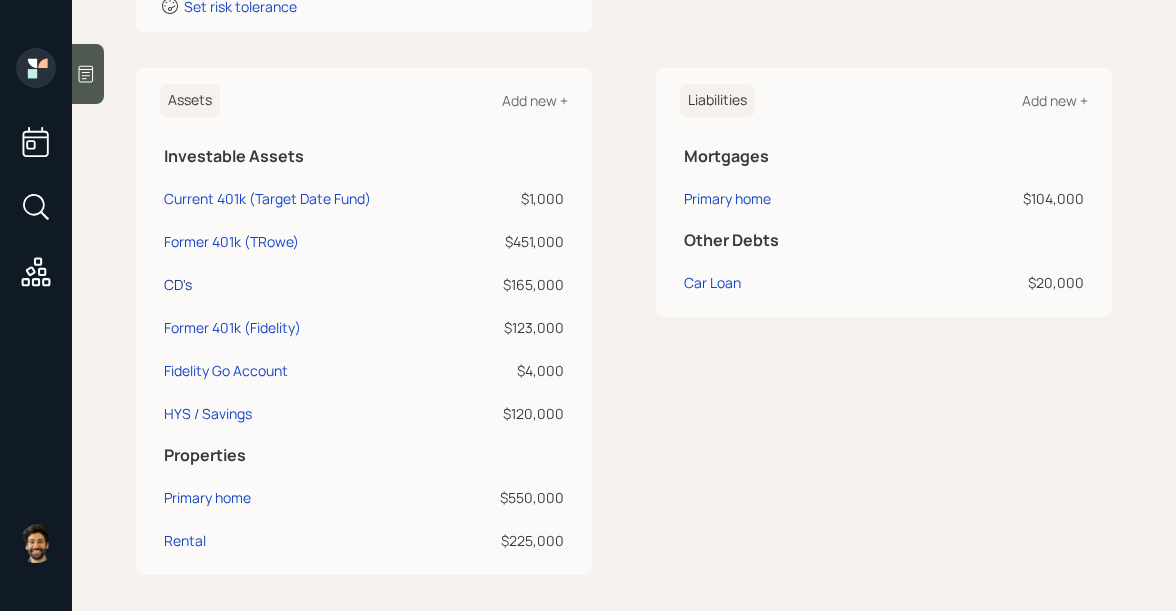click on "CD's" at bounding box center [178, 284] 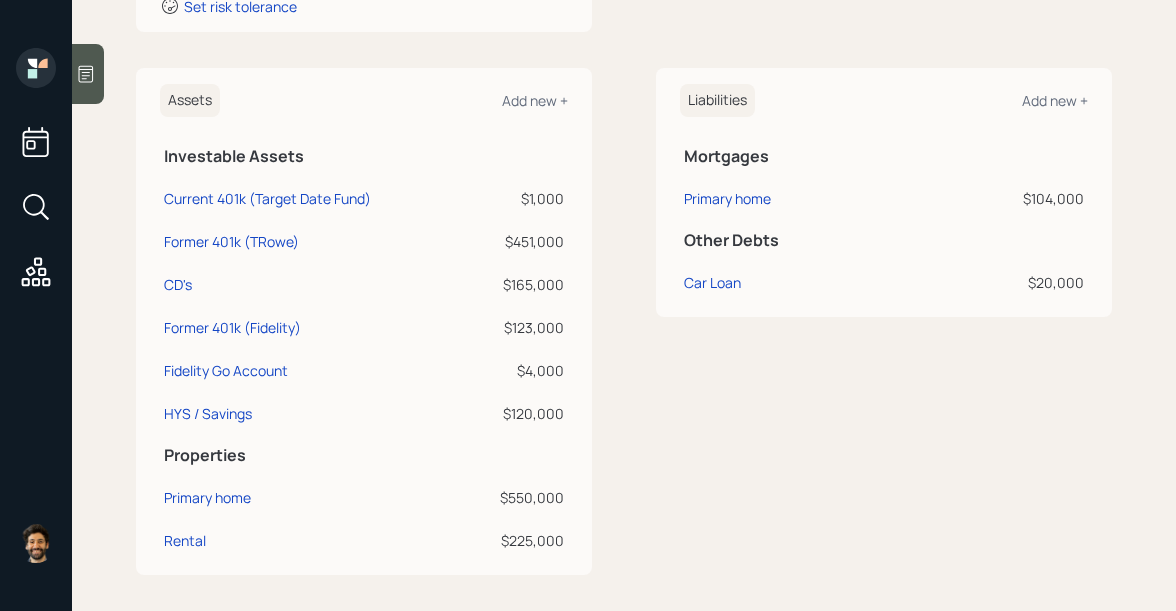 click on "HYS / Savings" at bounding box center [313, 410] 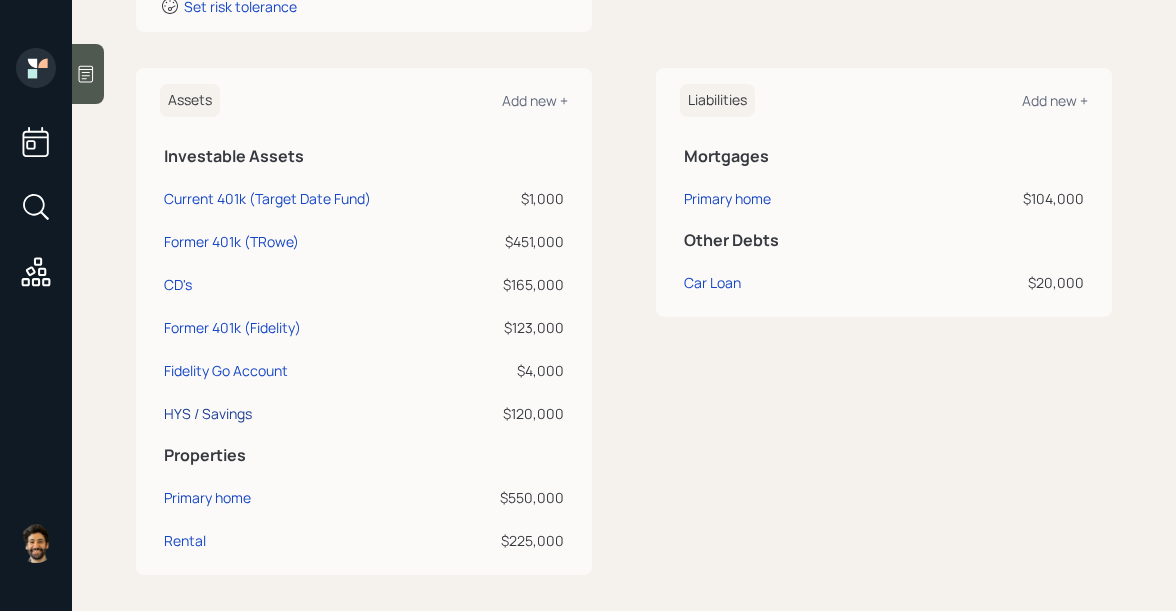 click on "HYS / Savings" at bounding box center (208, 413) 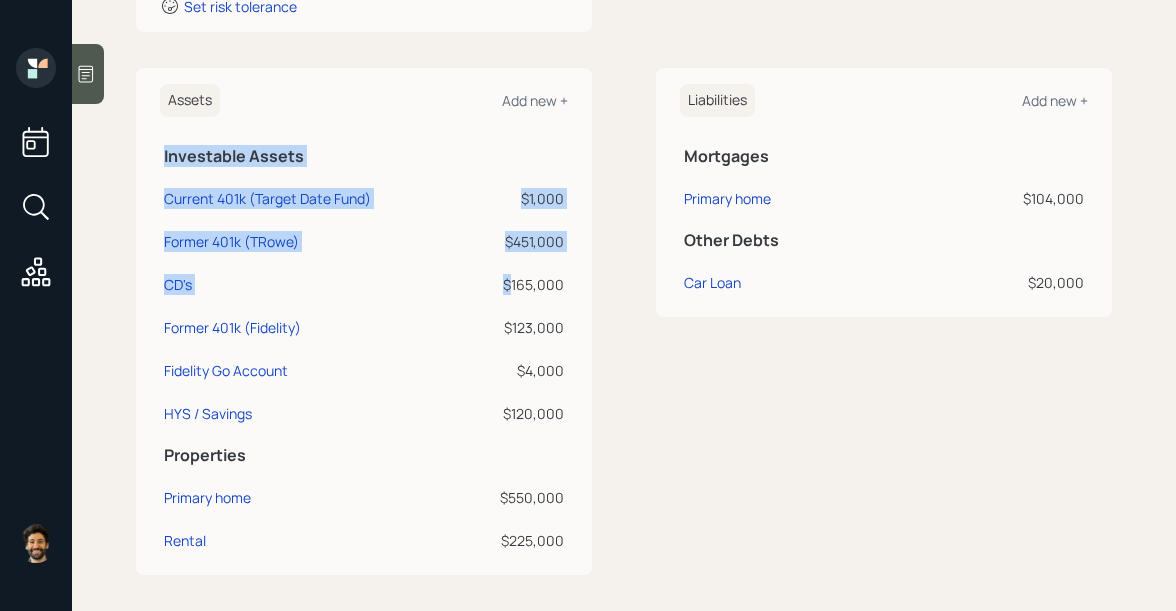 drag, startPoint x: 510, startPoint y: 284, endPoint x: 591, endPoint y: 284, distance: 81 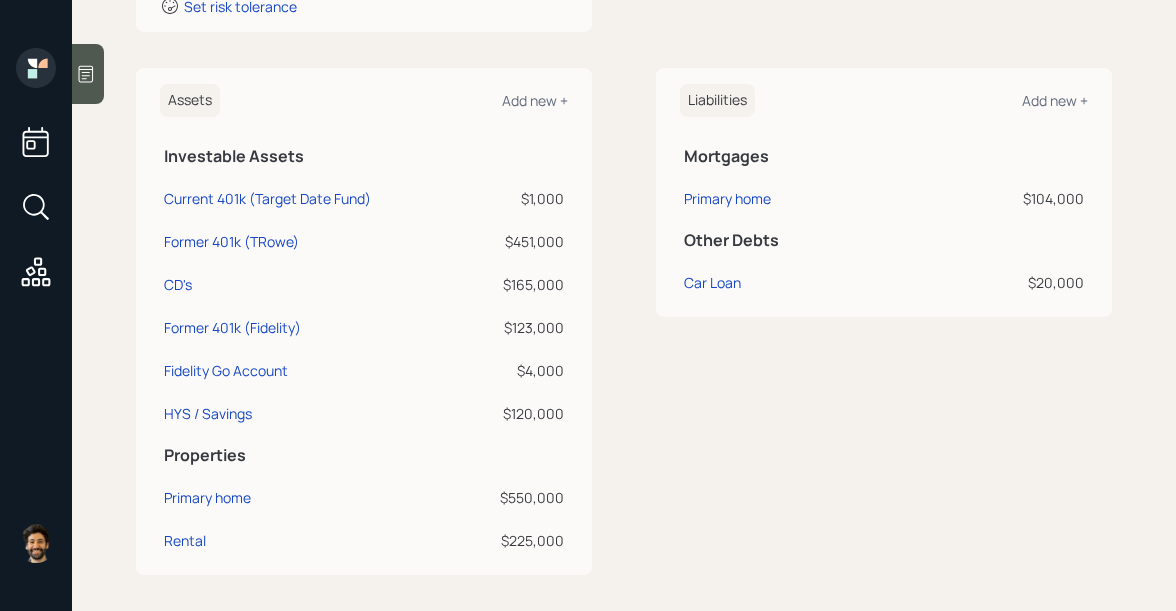 click on "$165,000" at bounding box center (517, 284) 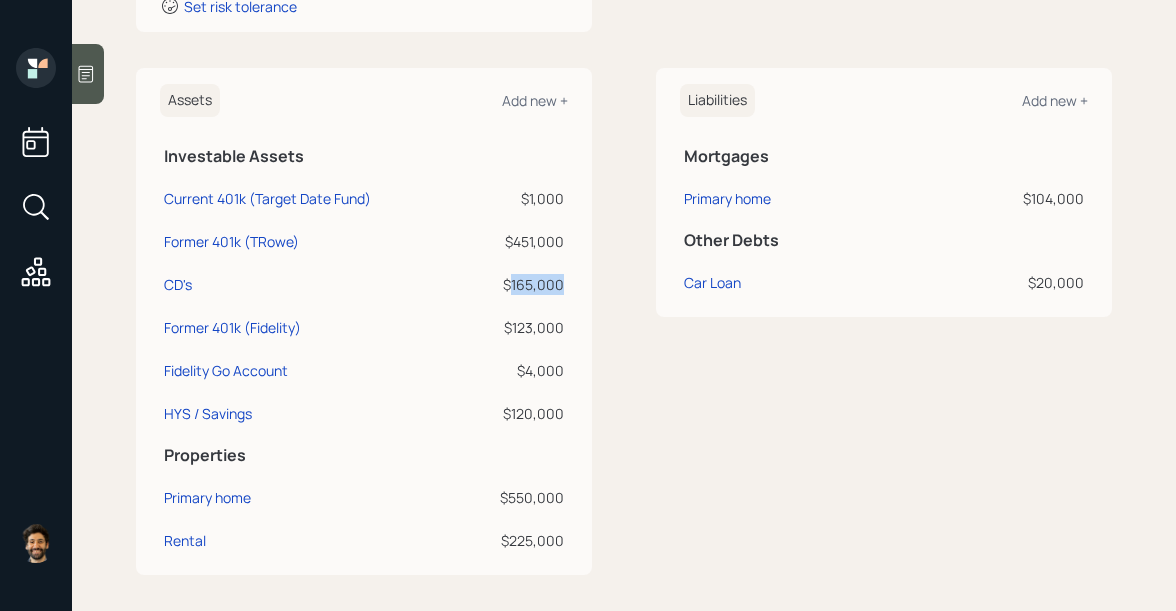 click on "$165,000" at bounding box center [517, 284] 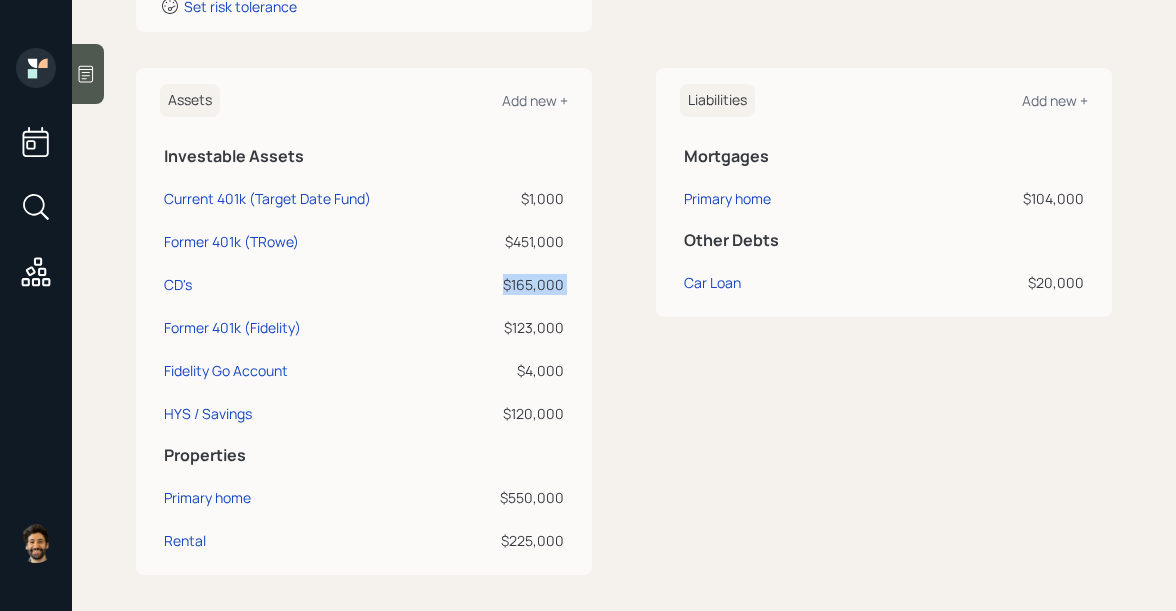 click on "$165,000" at bounding box center [517, 284] 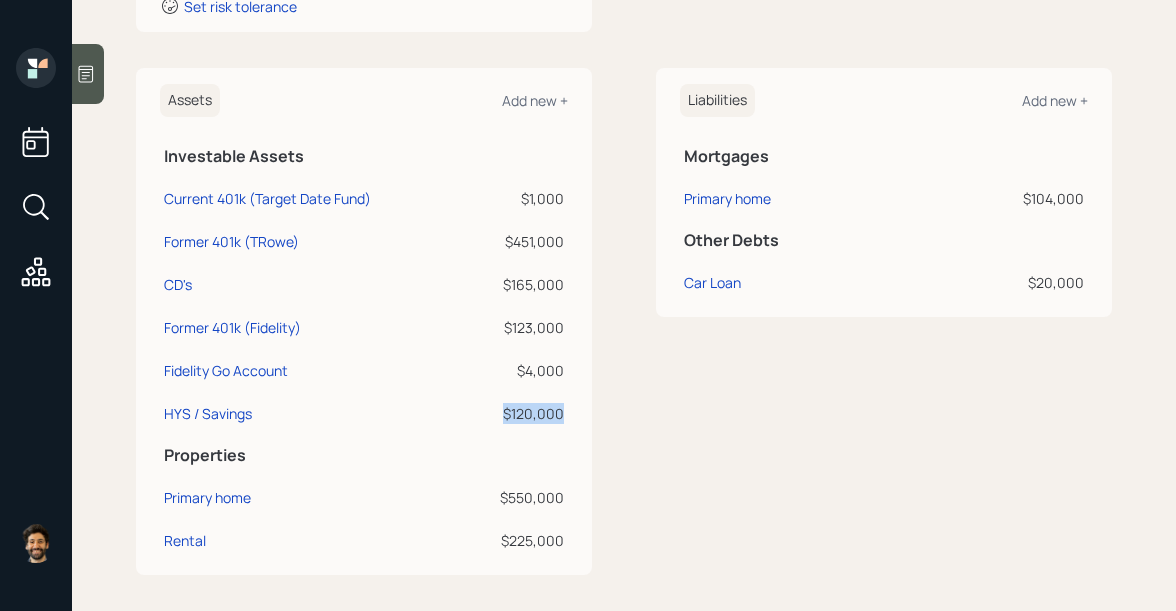 drag, startPoint x: 563, startPoint y: 413, endPoint x: 507, endPoint y: 413, distance: 56 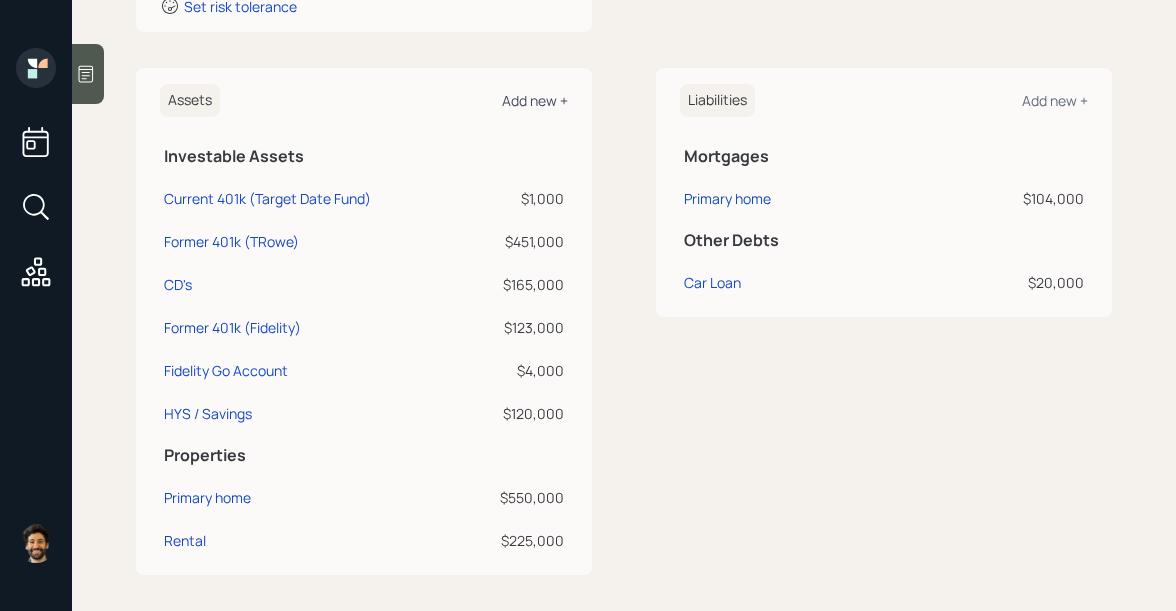 click on "Add new +" at bounding box center (535, 100) 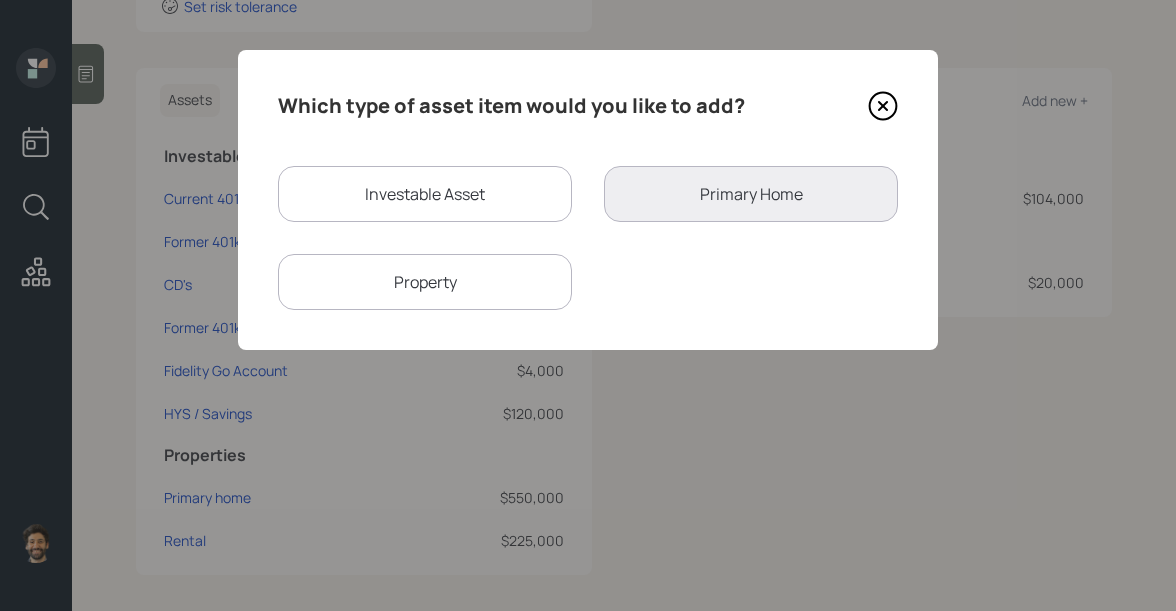 click on "Investable Asset" at bounding box center (425, 194) 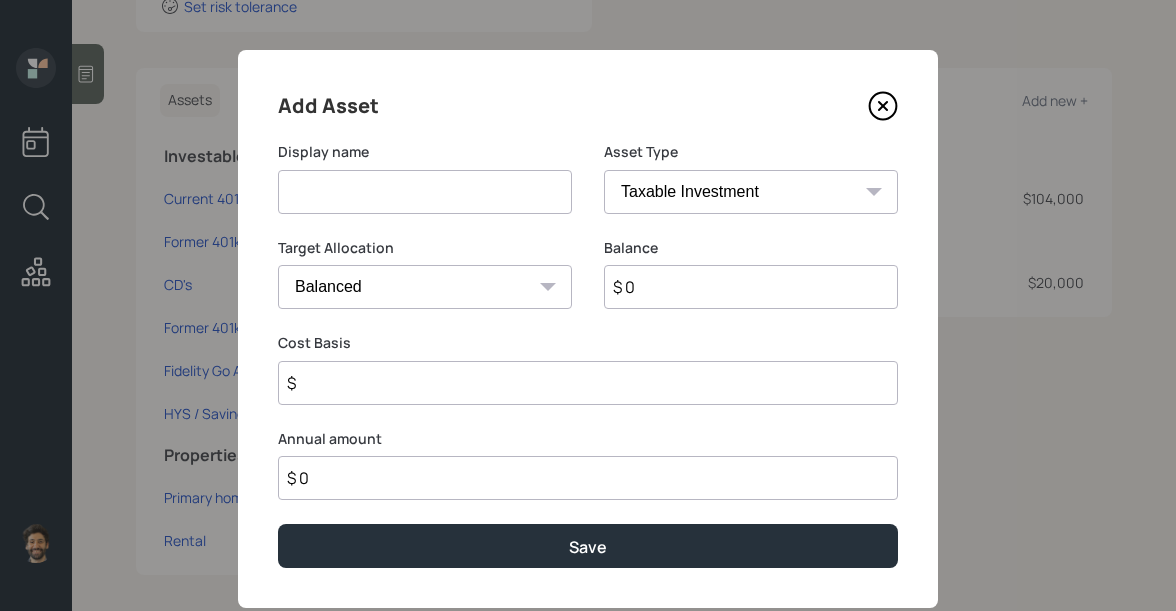 click at bounding box center (425, 192) 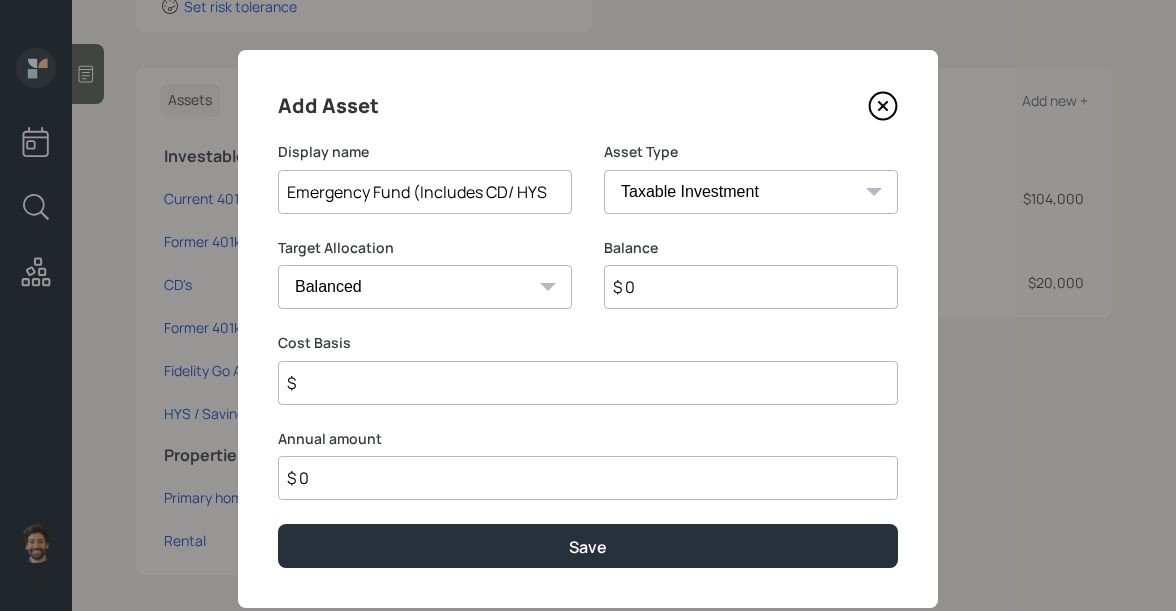 type on "Emergency Fund (Includes CD/ HYS" 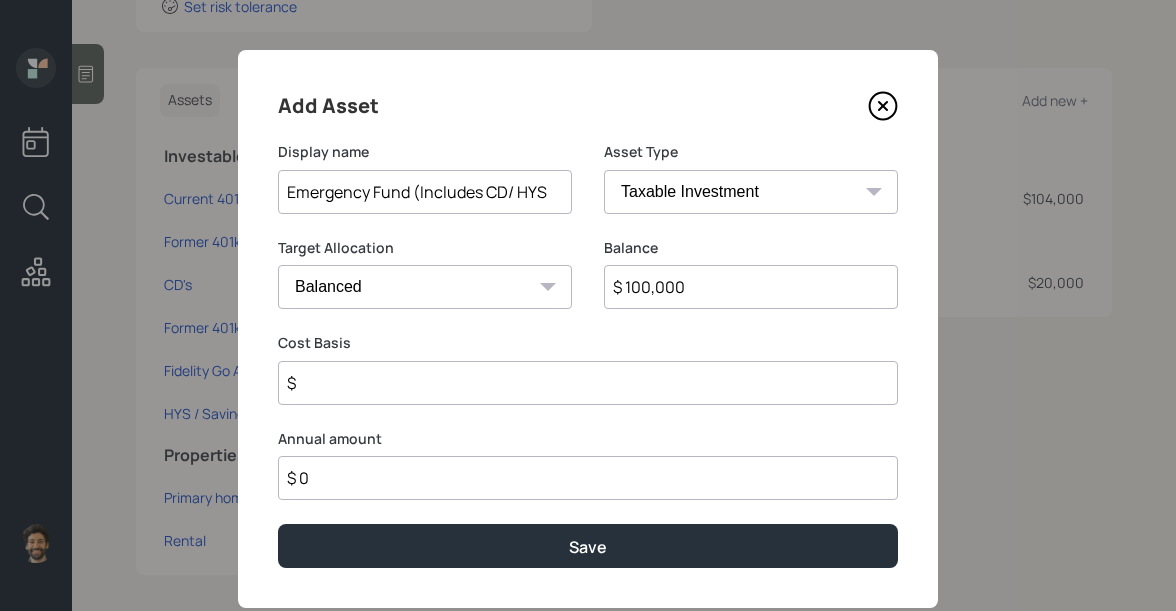 type on "$ 100,000" 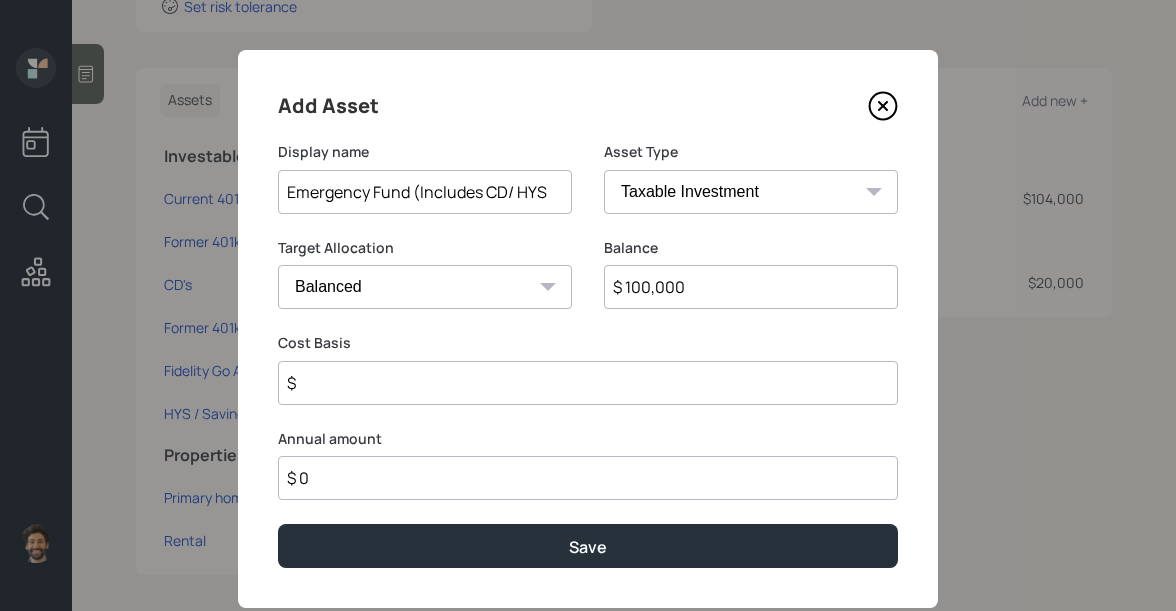 click on "SEP IRA IRA Roth IRA 401(k) Roth 401(k) 403(b) Roth 403(b) 457(b) Roth 457(b) Health Savings Account 529 Taxable Investment Checking / Savings Emergency Fund" at bounding box center [751, 192] 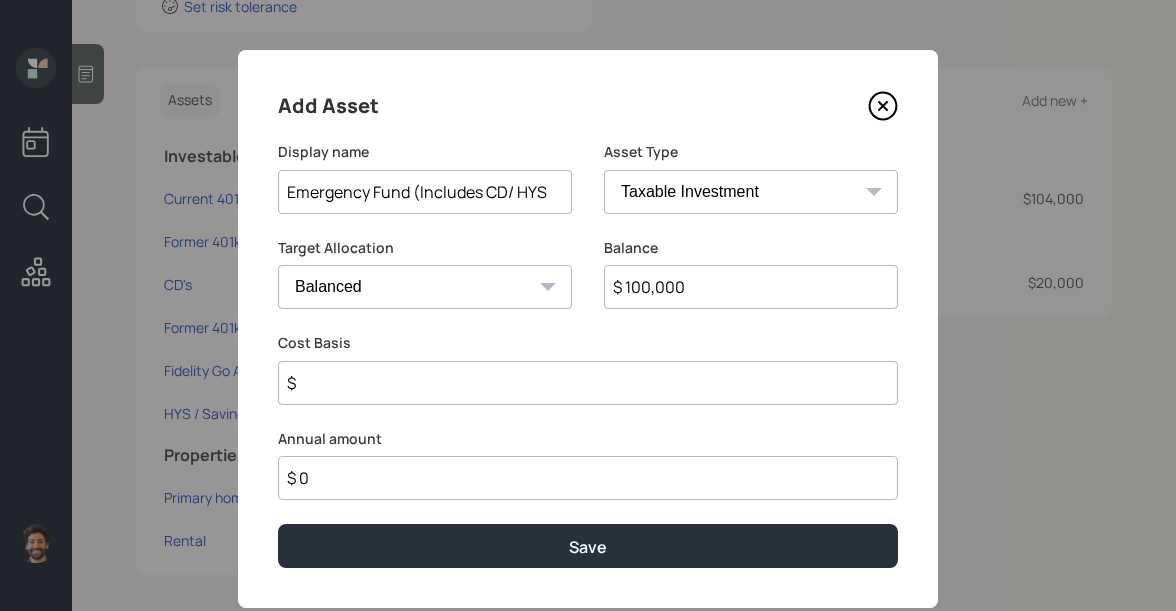 select on "emergency_fund" 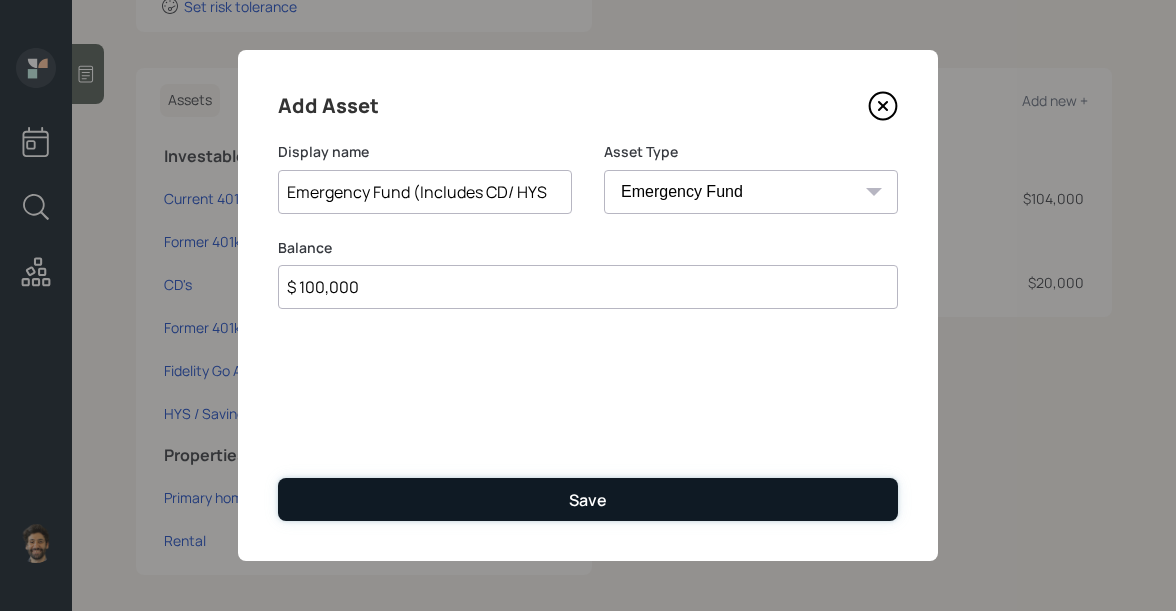 click on "Save" at bounding box center (588, 499) 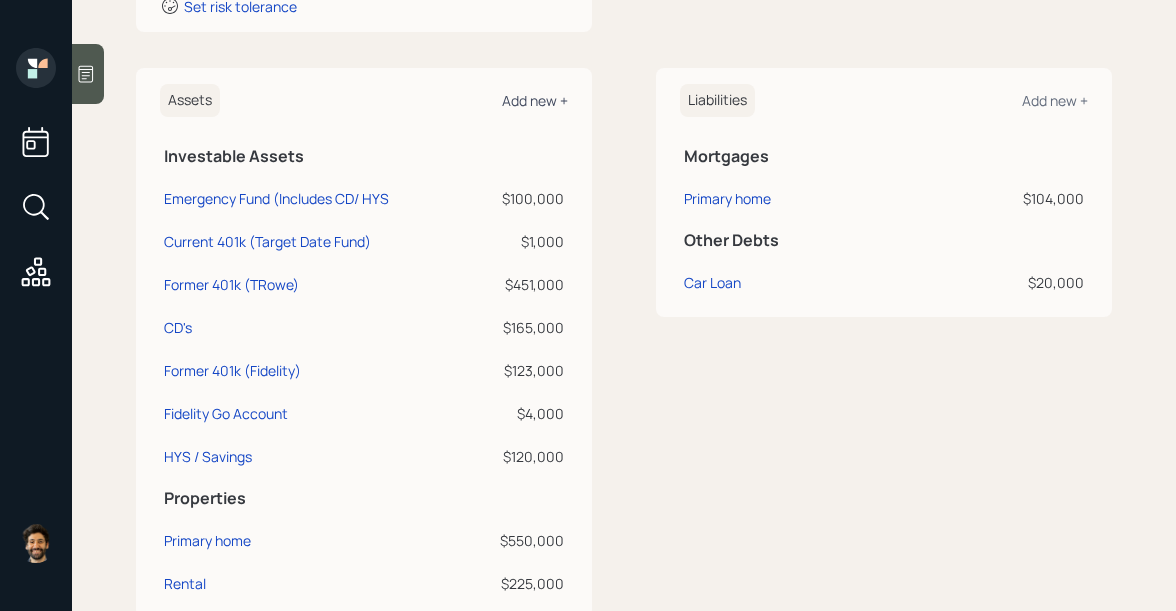 click on "Add new +" at bounding box center [535, 100] 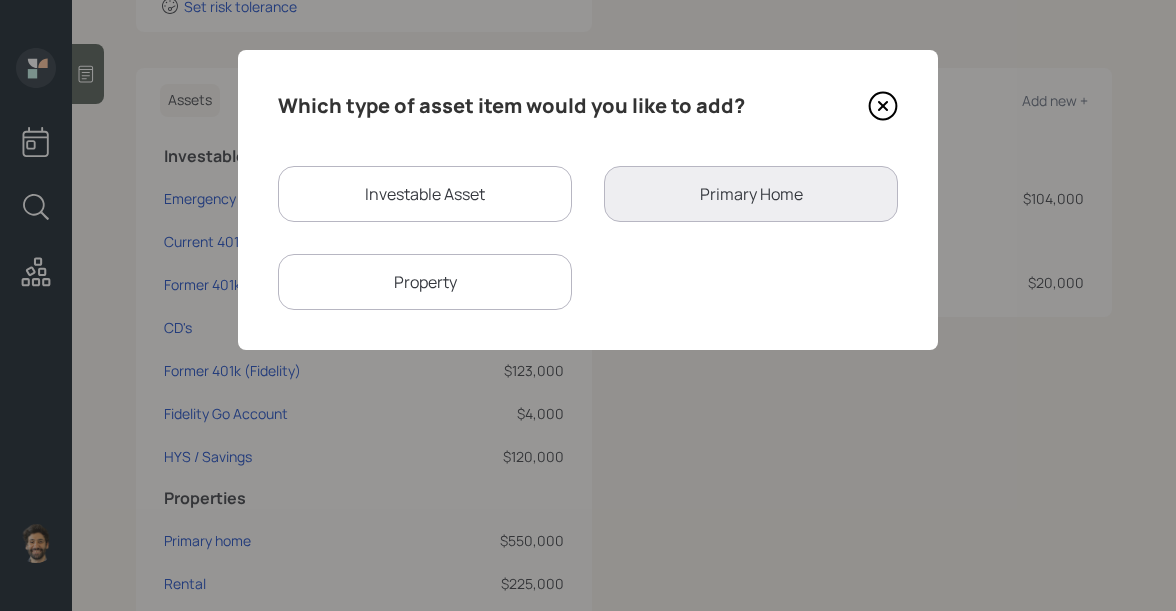click on "Investable Asset" at bounding box center (425, 194) 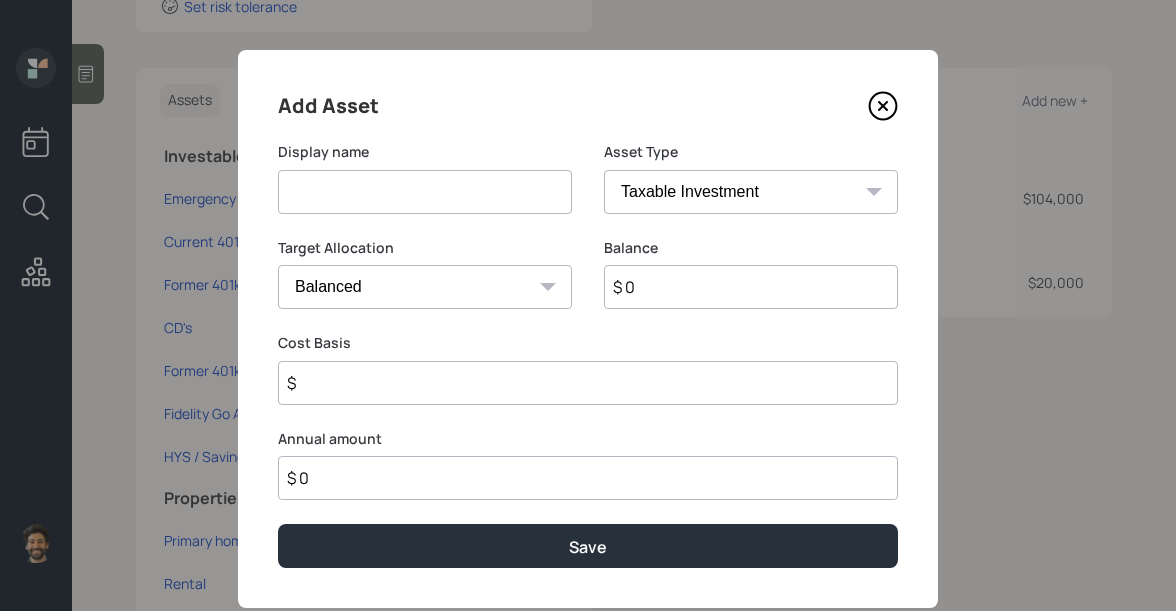 click at bounding box center [425, 192] 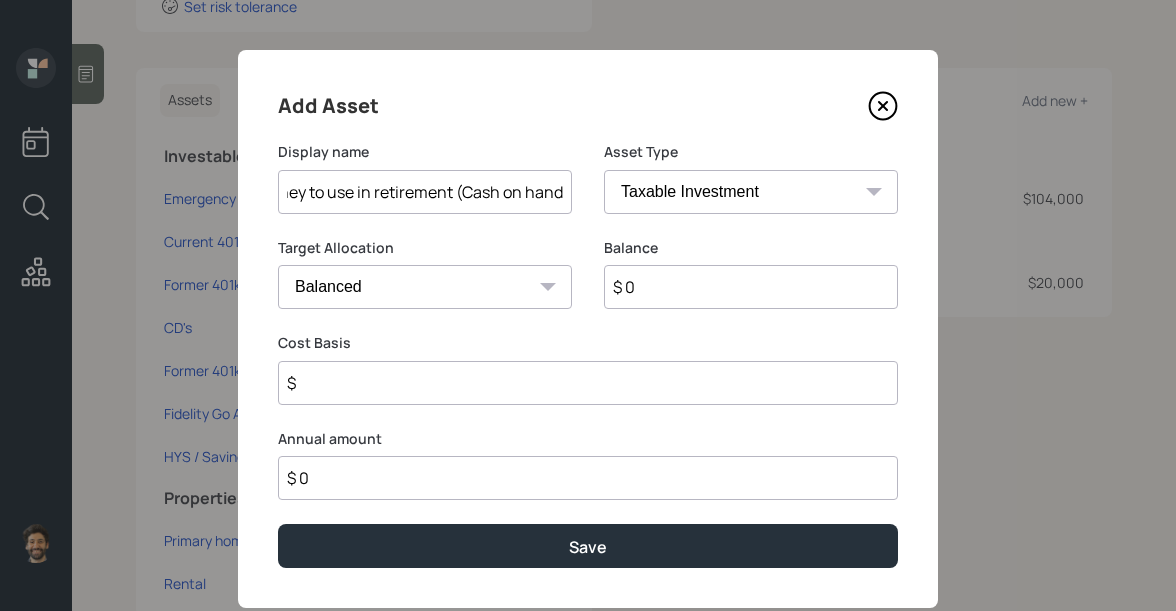 scroll, scrollTop: 0, scrollLeft: 37, axis: horizontal 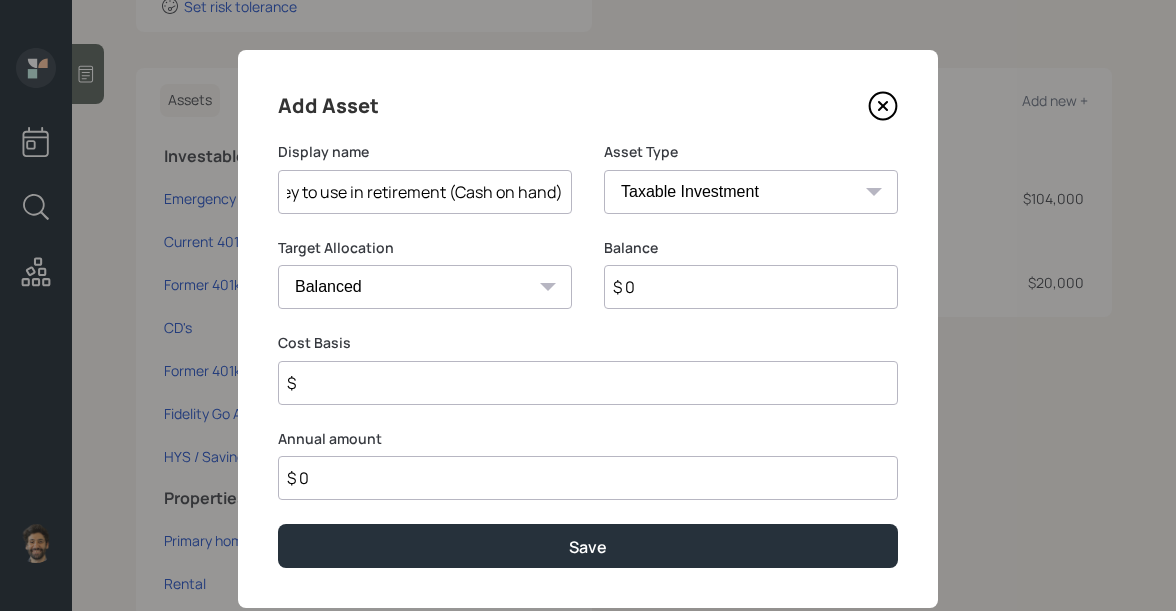 type on "Money to use in retirement (Cash on hand)" 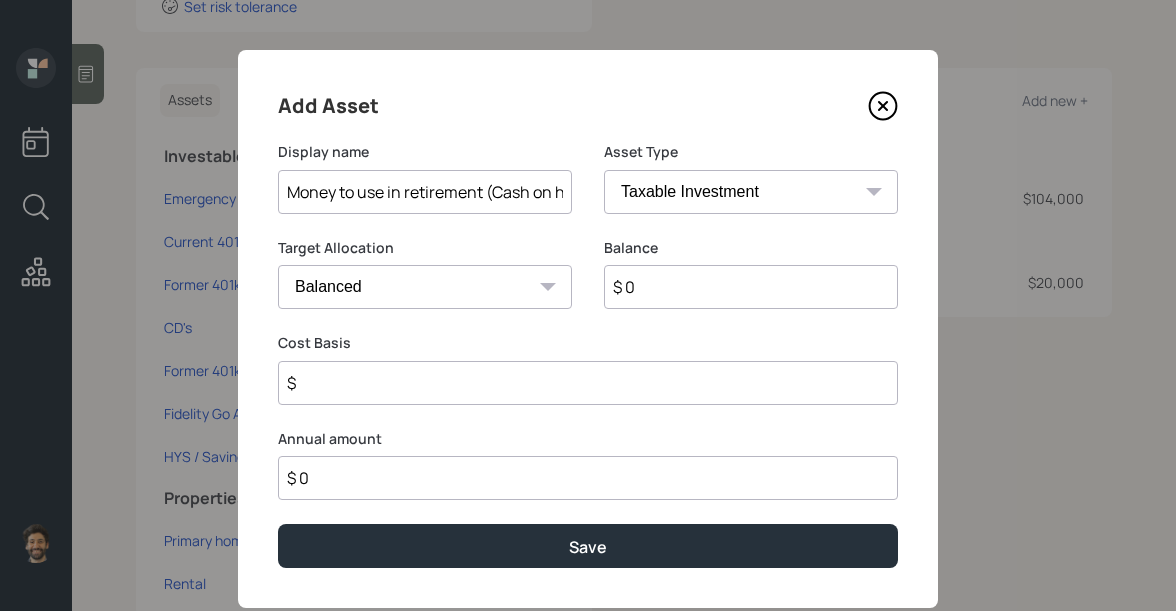 click on "$ 0" at bounding box center [751, 287] 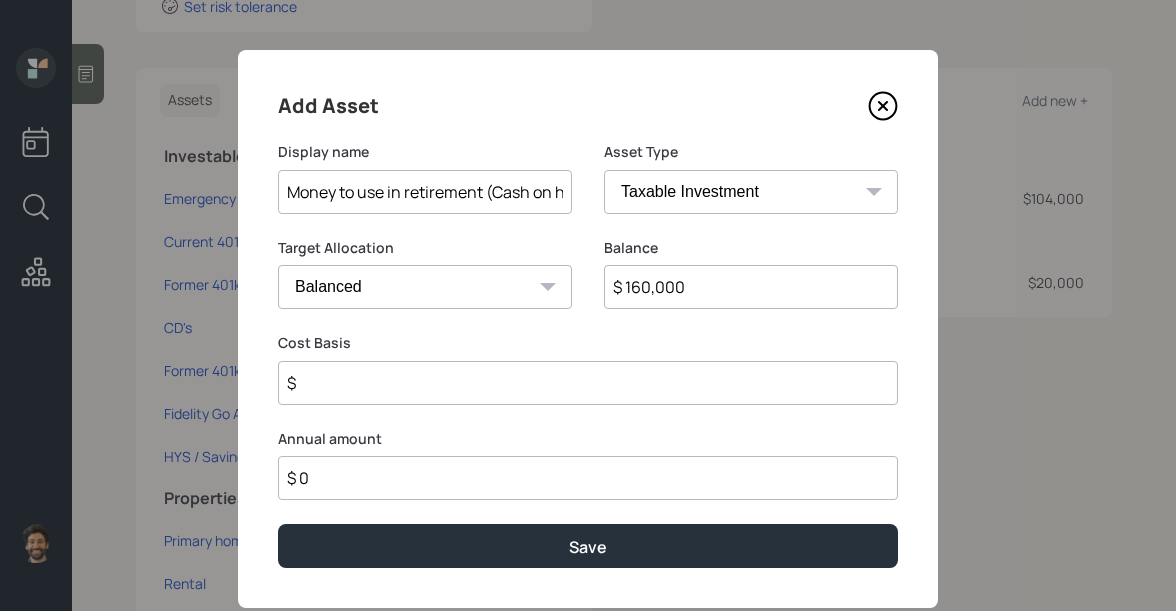 type on "$ 160,000" 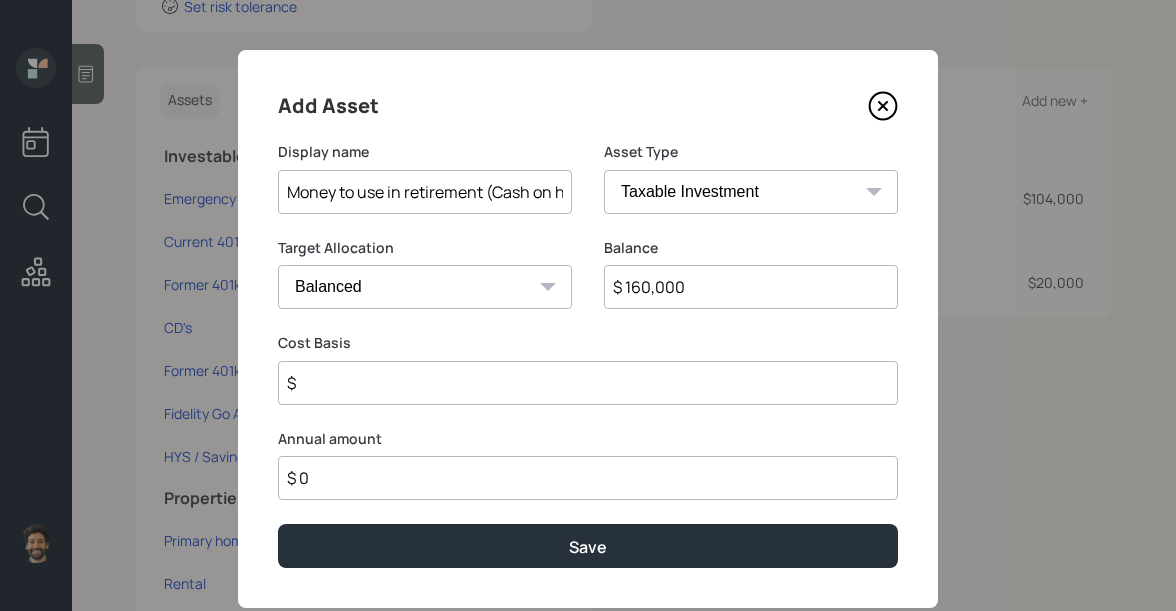 click on "SEP IRA IRA Roth IRA 401(k) Roth 401(k) 403(b) Roth 403(b) 457(b) Roth 457(b) Health Savings Account 529 Taxable Investment Checking / Savings Emergency Fund" at bounding box center [751, 192] 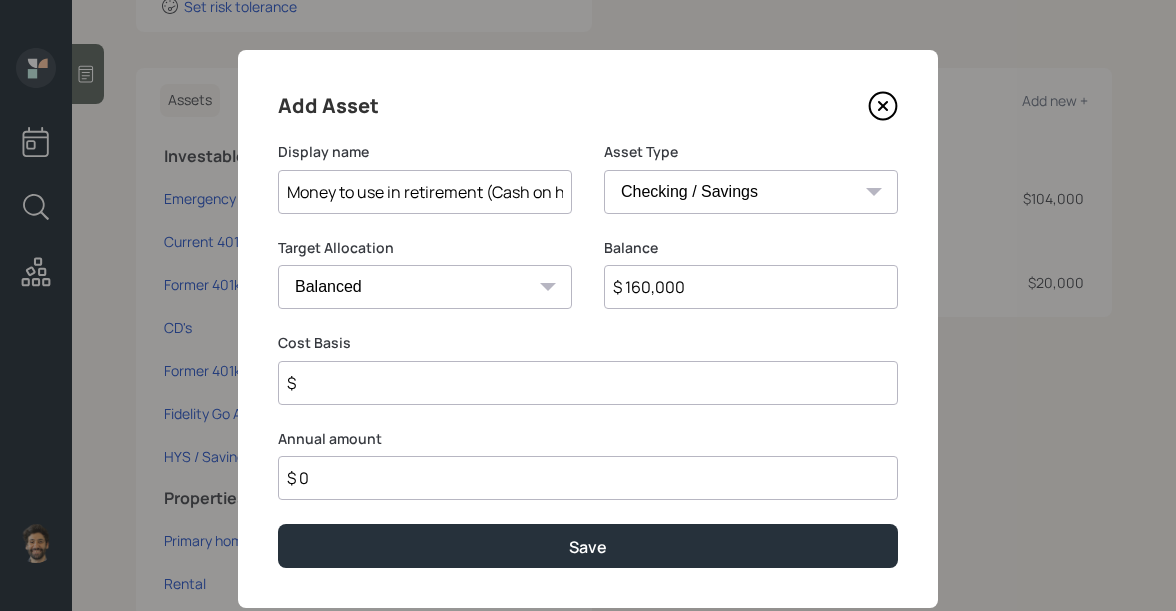 type on "$" 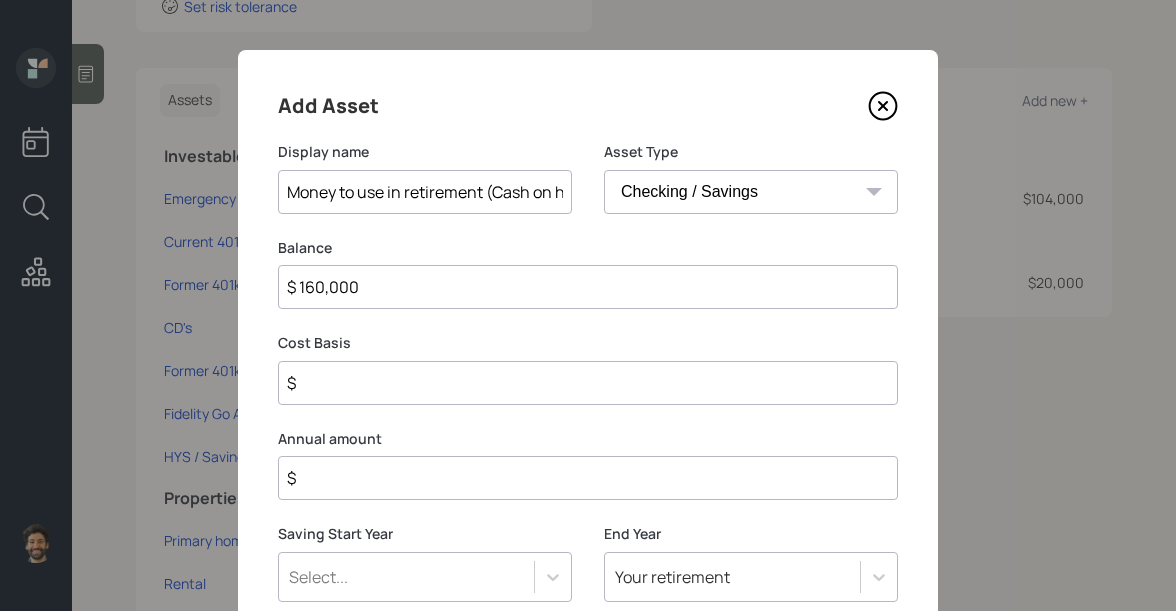 click on "$" at bounding box center (588, 383) 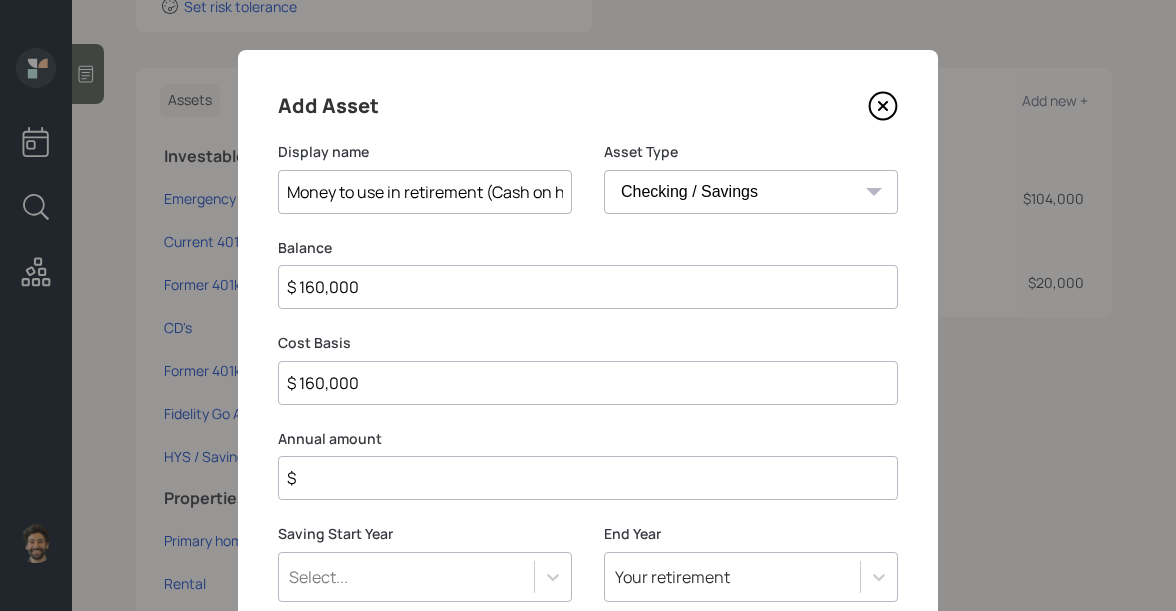 type on "$ 160,000" 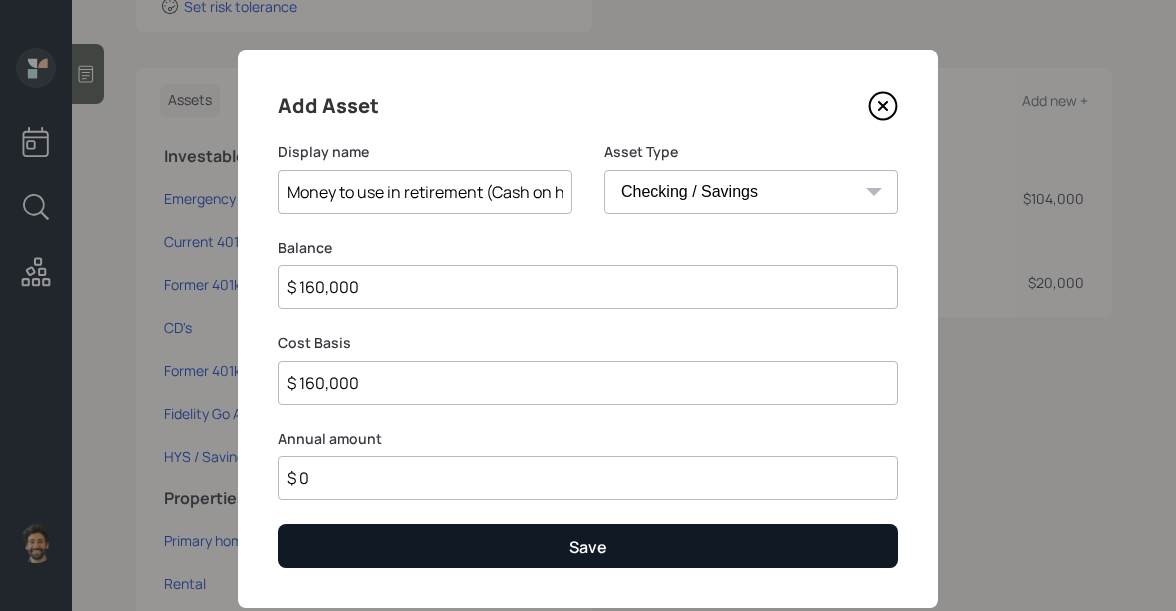 type on "$ 0" 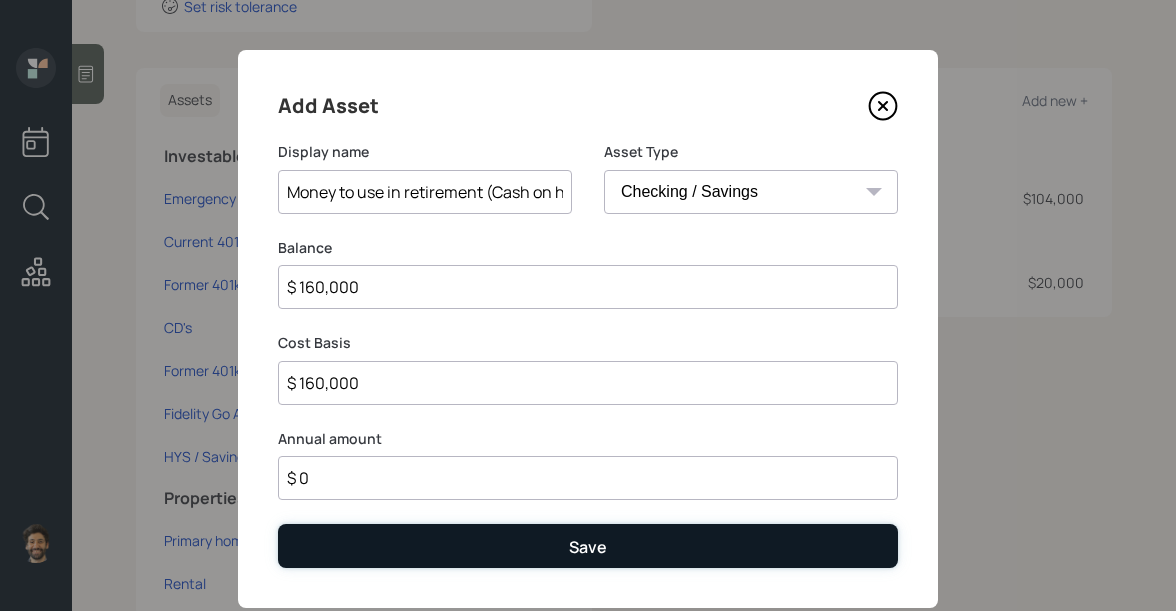 click on "Save" at bounding box center (588, 545) 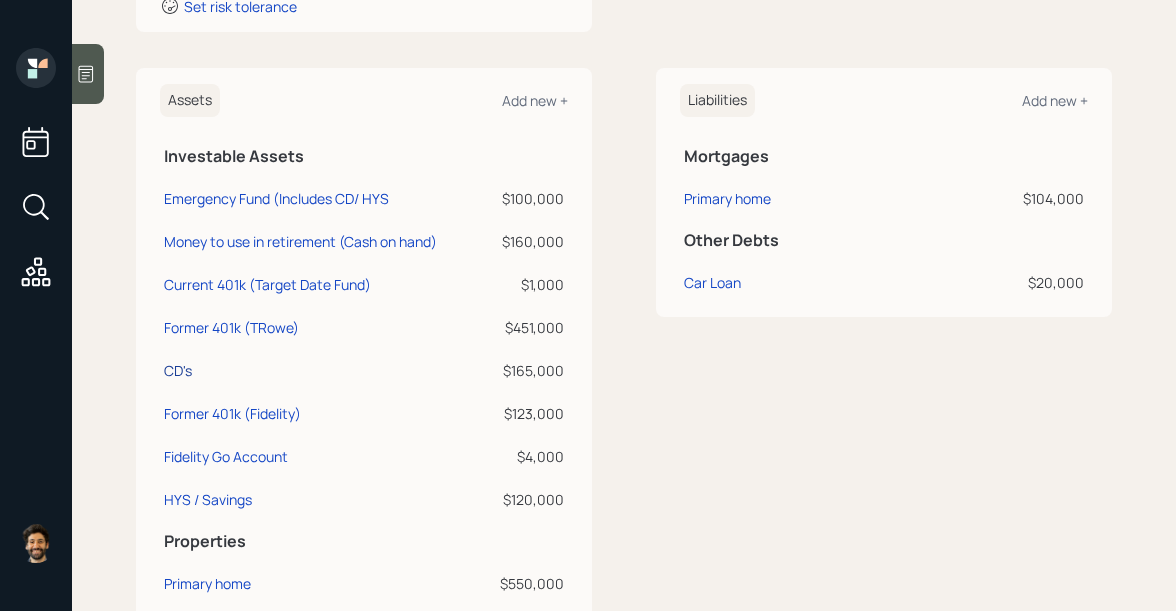 click on "CD's" at bounding box center [178, 370] 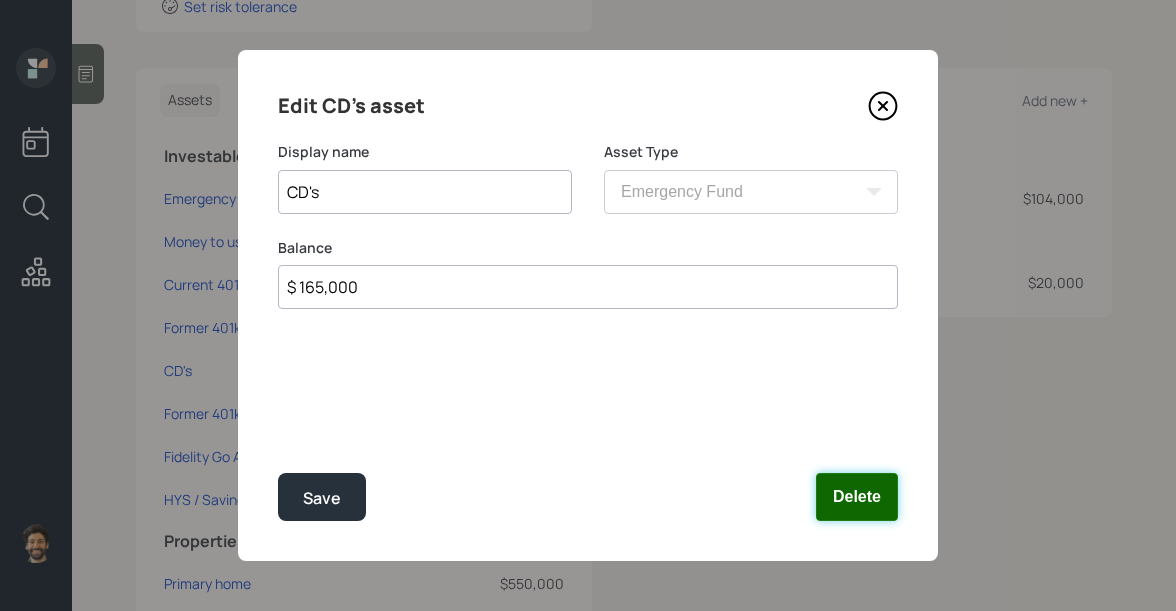 click on "Delete" at bounding box center [857, 497] 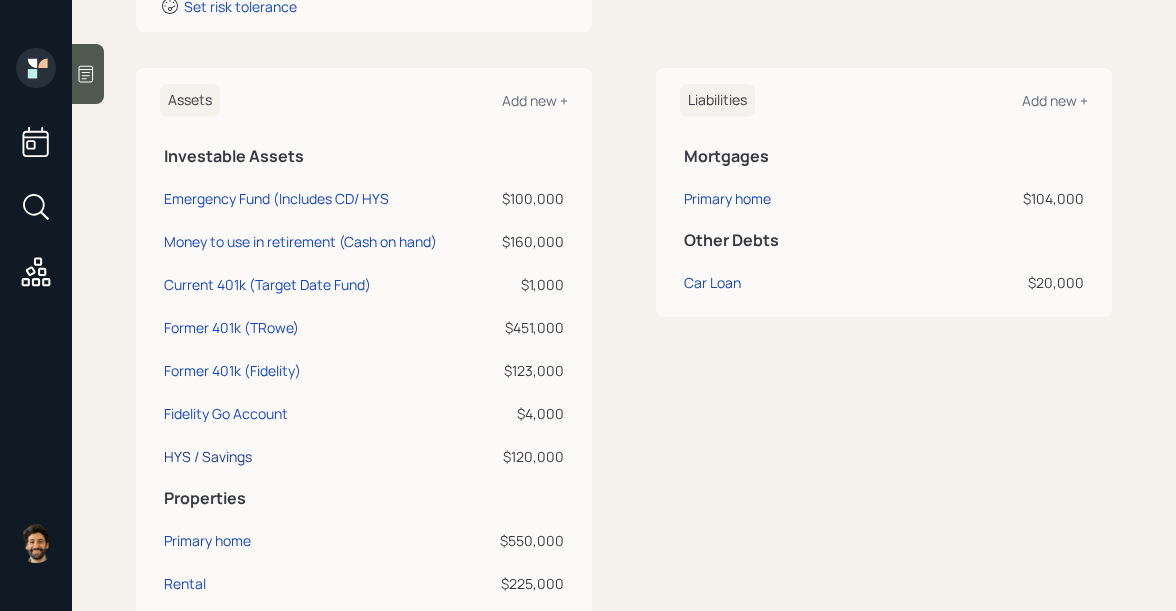 click on "HYS / Savings" at bounding box center (208, 456) 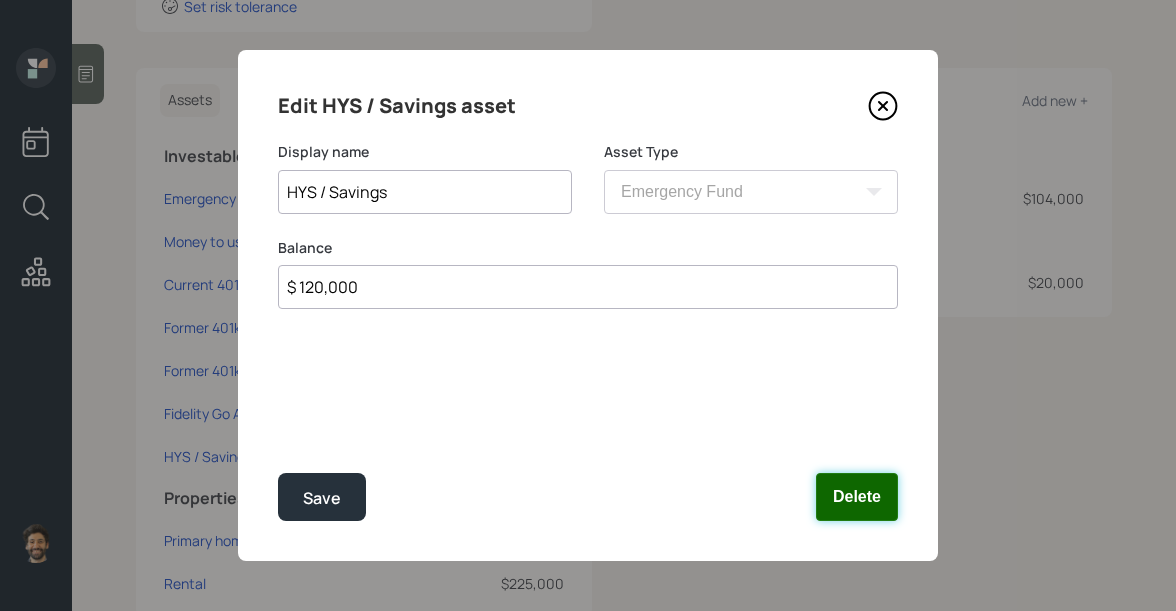 click on "Delete" at bounding box center [857, 497] 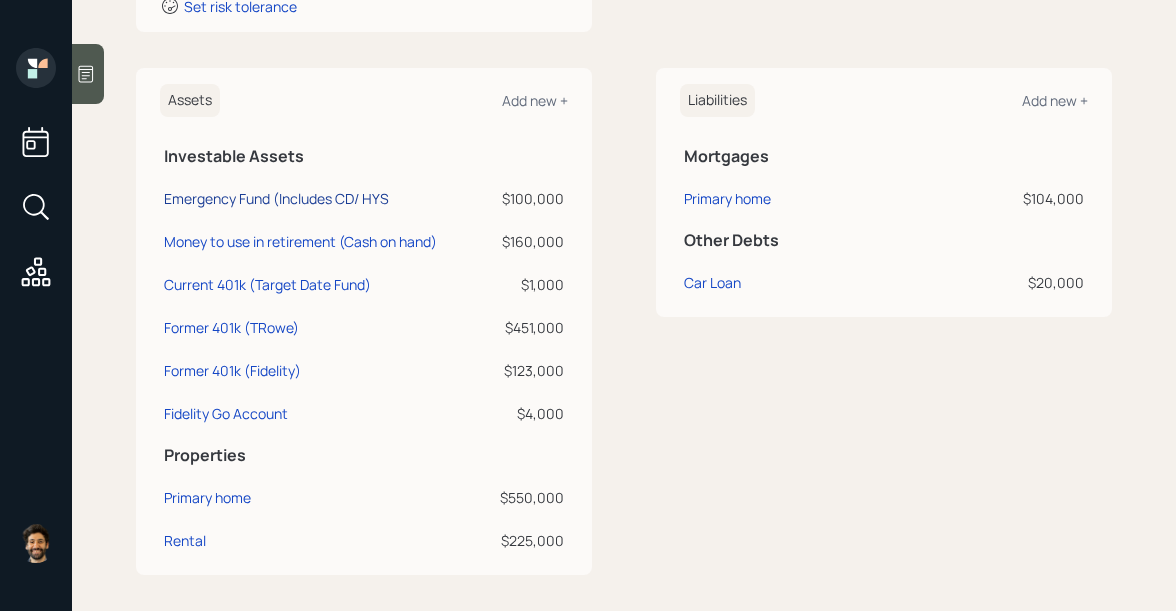 click on "Emergency Fund (Includes CD/ HYS" at bounding box center (276, 198) 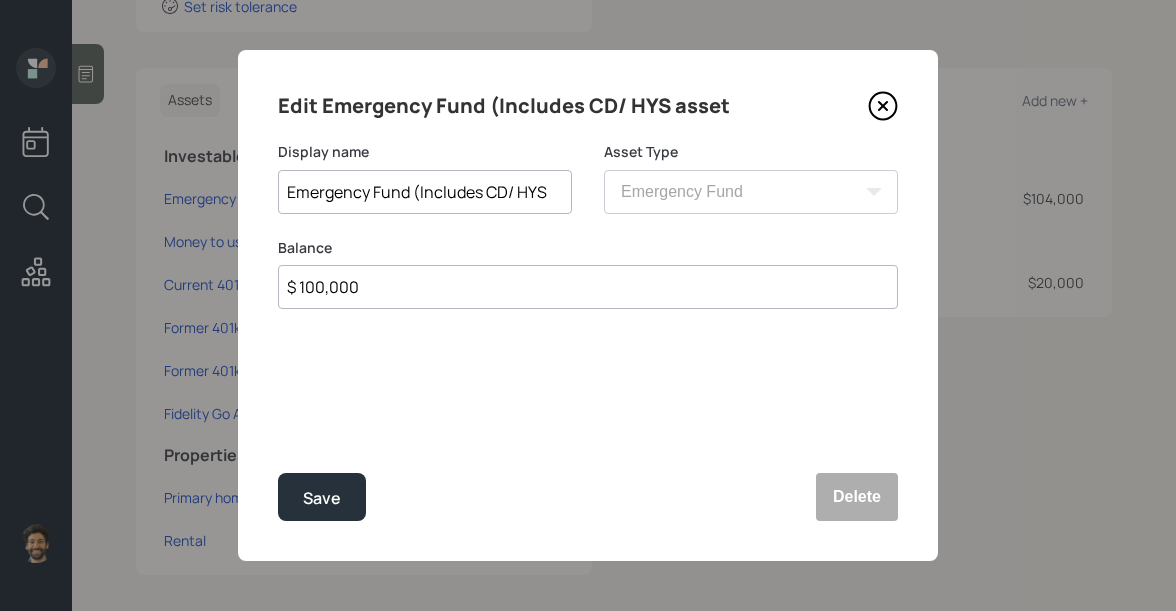 click on "Emergency Fund (Includes CD/ HYS" at bounding box center [425, 192] 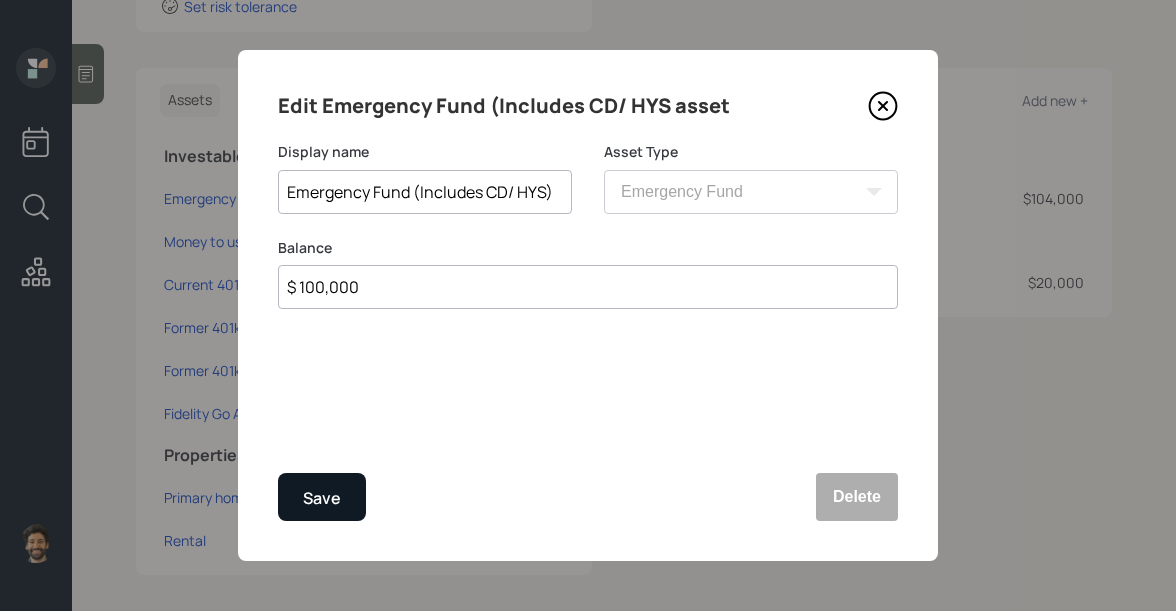 type on "Emergency Fund (Includes CD/ HYS)" 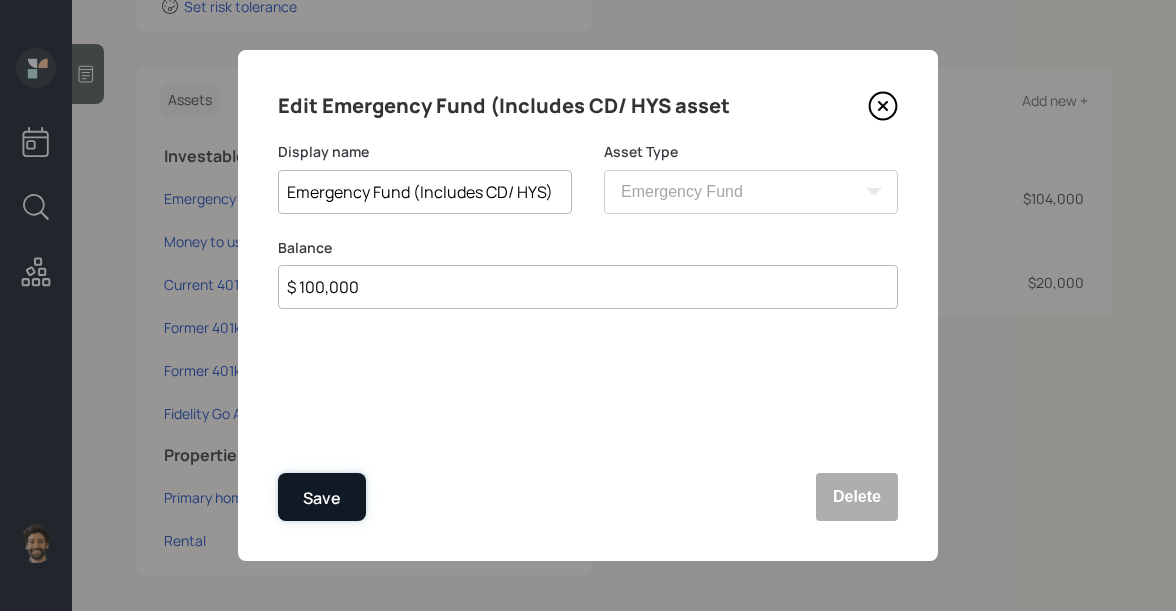 click on "Save" at bounding box center (322, 497) 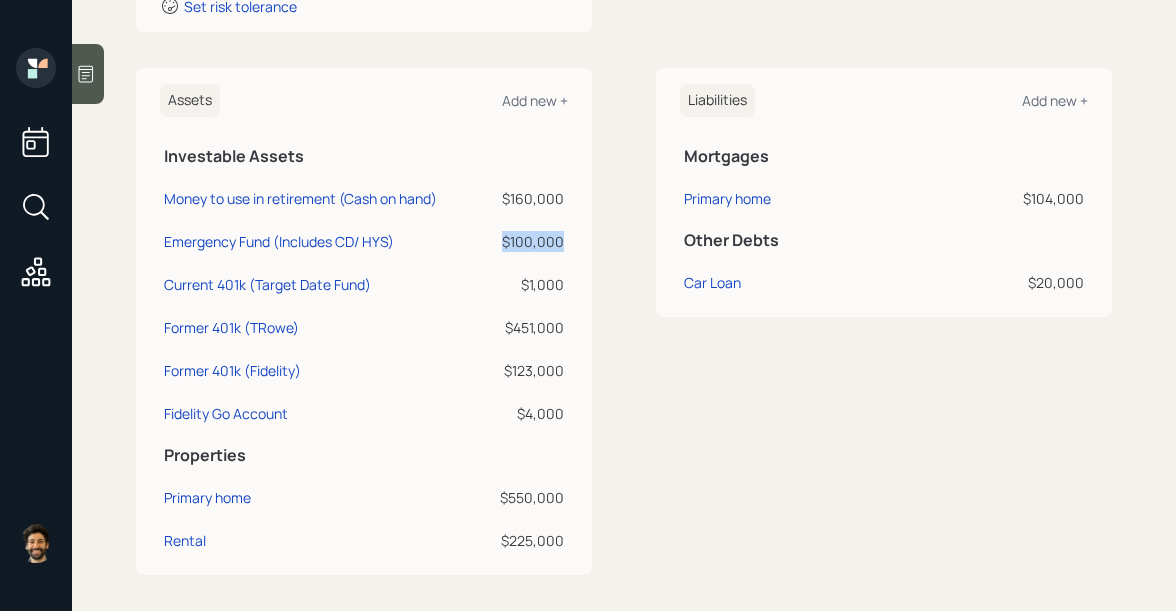 drag, startPoint x: 564, startPoint y: 243, endPoint x: 500, endPoint y: 243, distance: 64 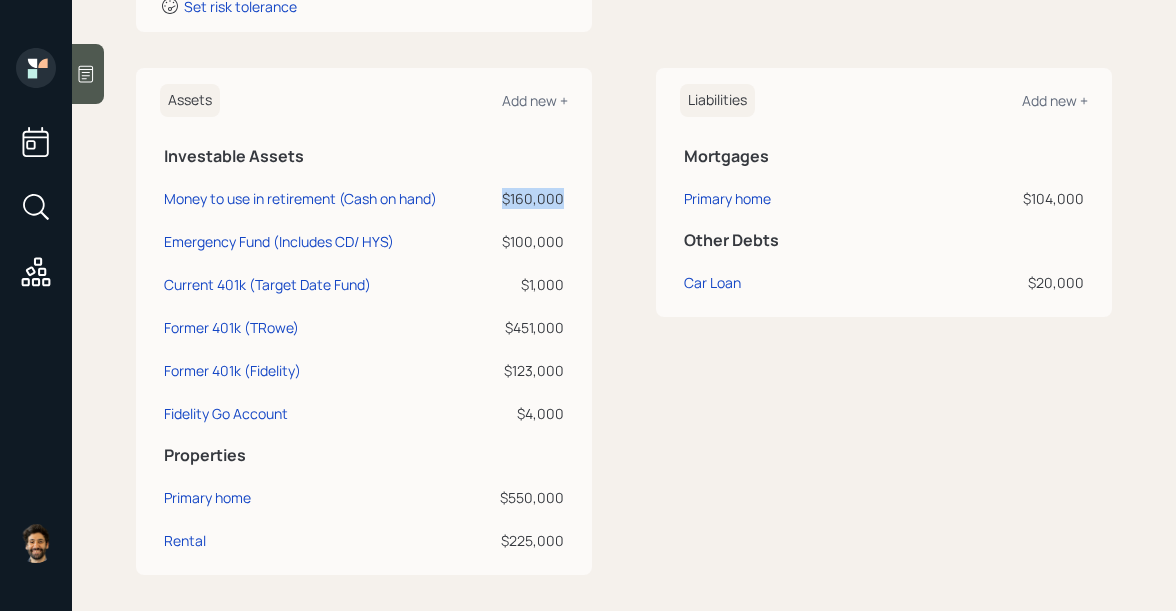 drag, startPoint x: 565, startPoint y: 199, endPoint x: 500, endPoint y: 198, distance: 65.00769 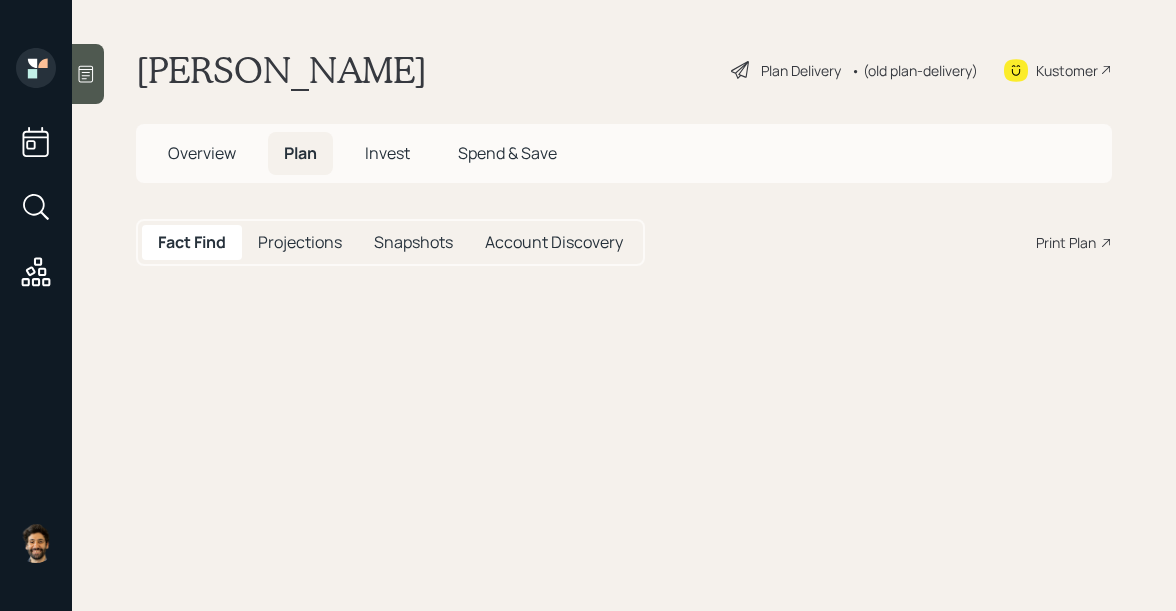 scroll, scrollTop: 0, scrollLeft: 0, axis: both 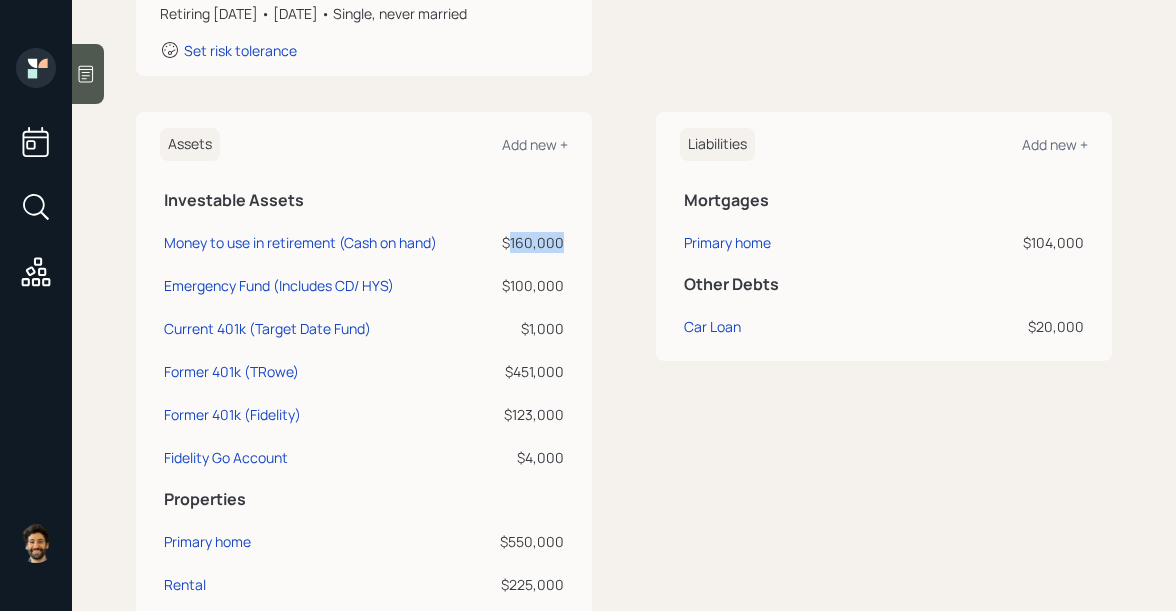drag, startPoint x: 566, startPoint y: 240, endPoint x: 511, endPoint y: 240, distance: 55 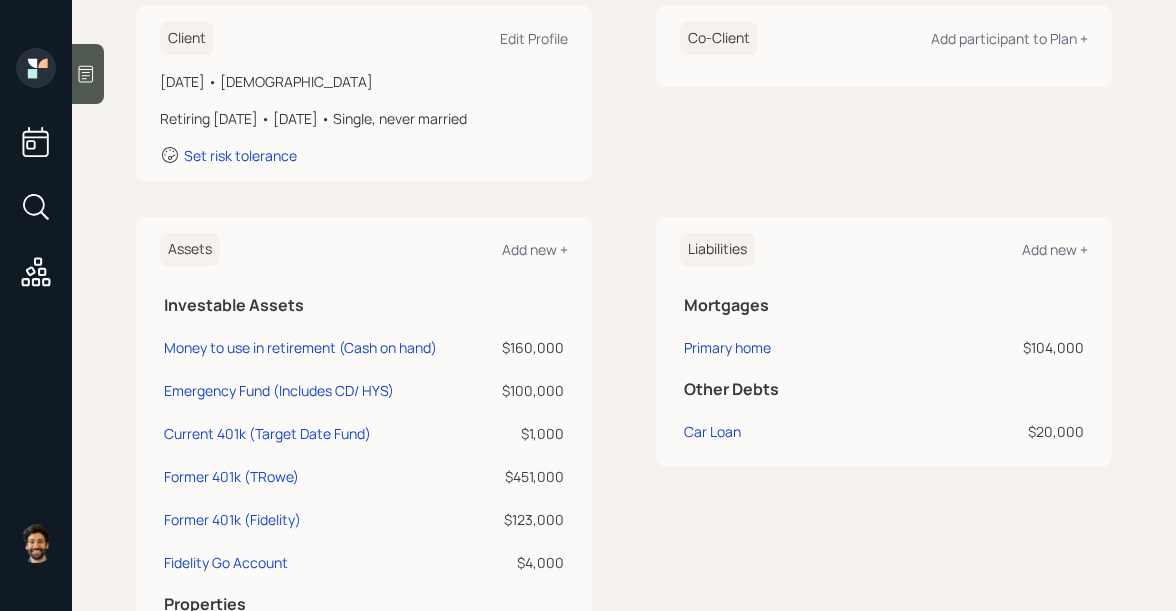 scroll, scrollTop: 299, scrollLeft: 0, axis: vertical 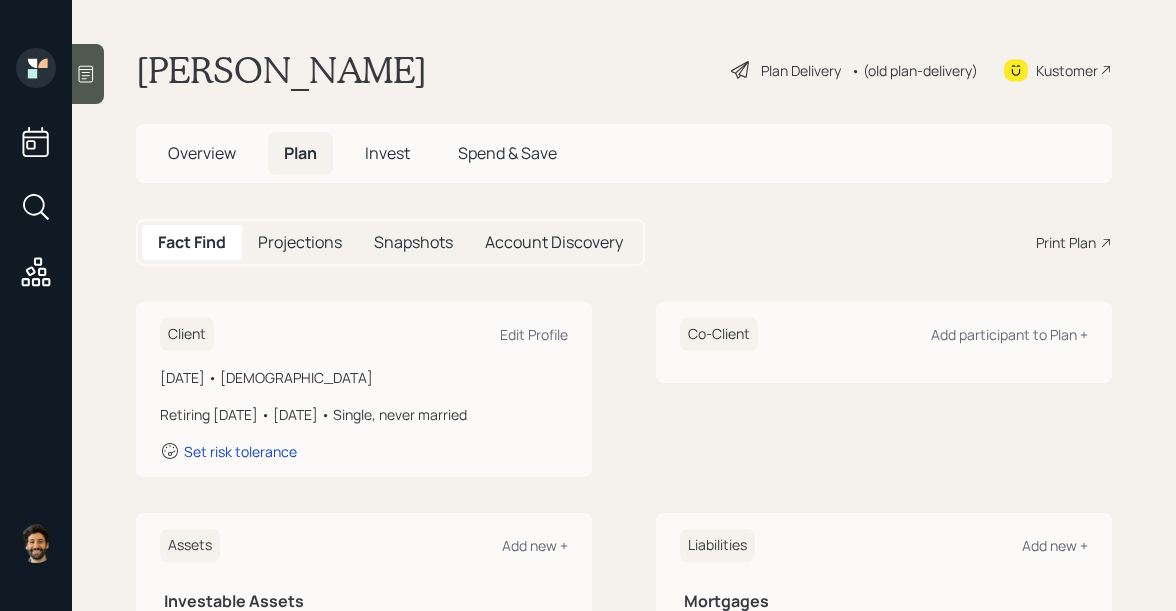 click on "• (old plan-delivery)" at bounding box center (914, 70) 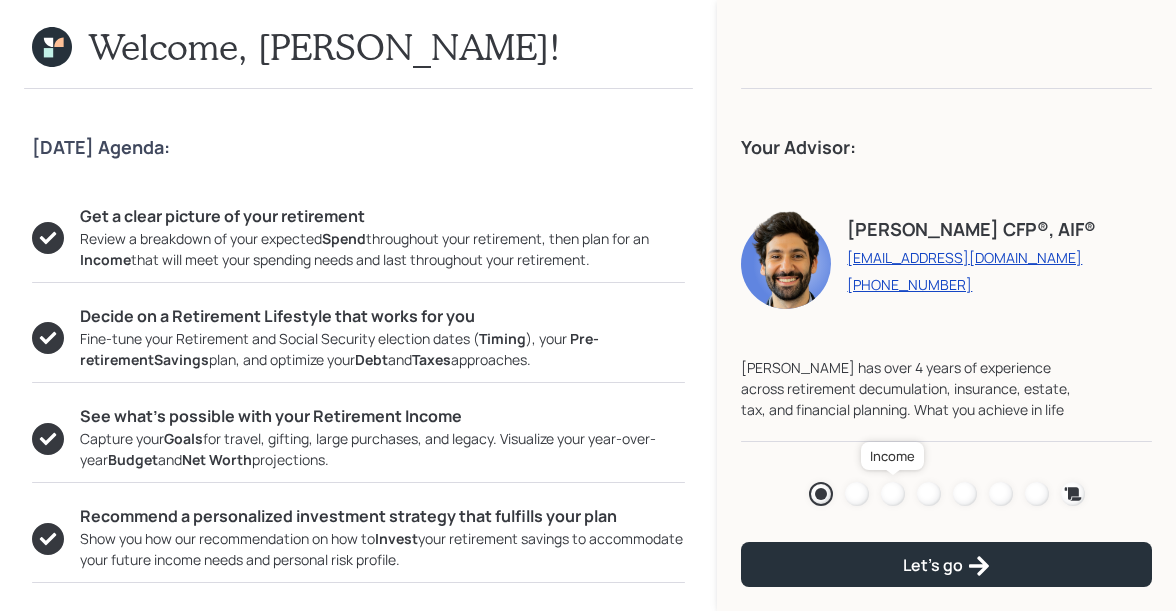 click at bounding box center (893, 494) 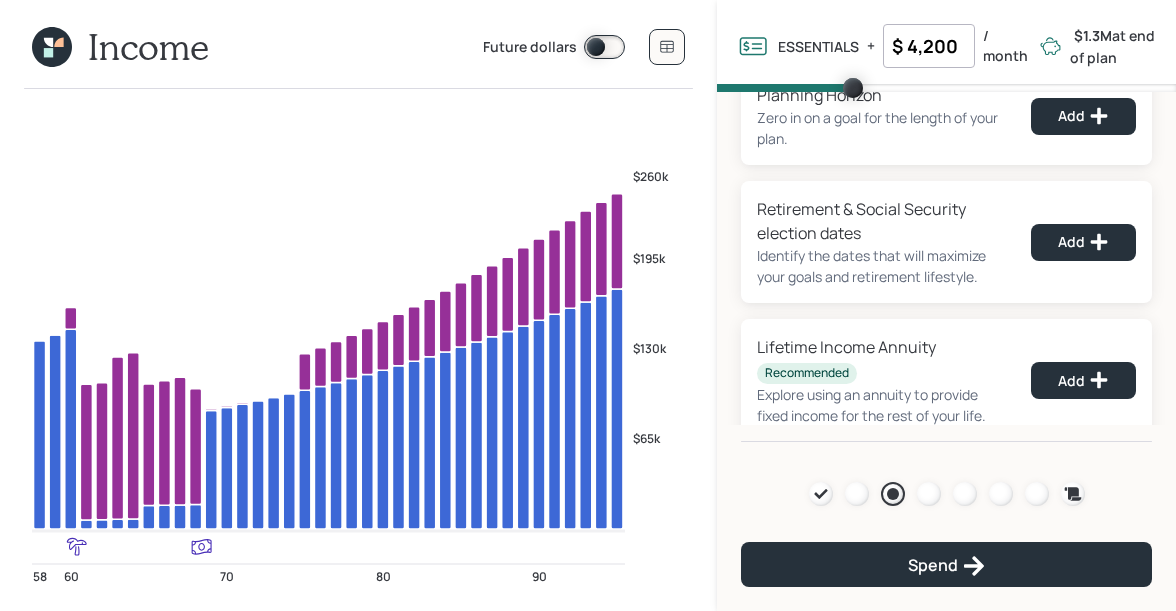 scroll, scrollTop: 60, scrollLeft: 0, axis: vertical 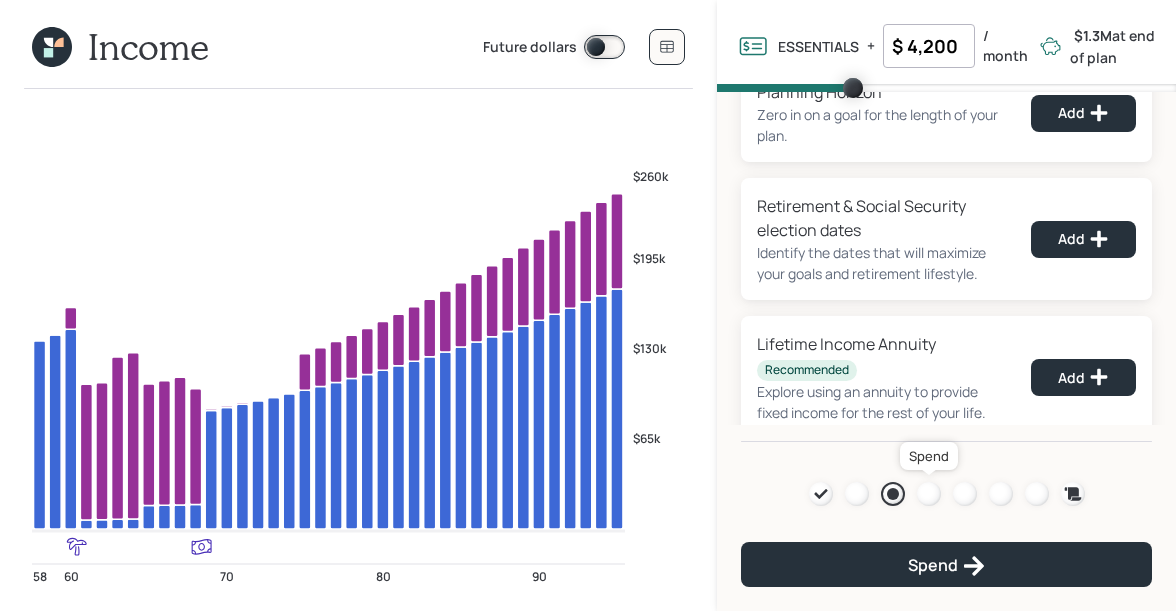 click at bounding box center (929, 494) 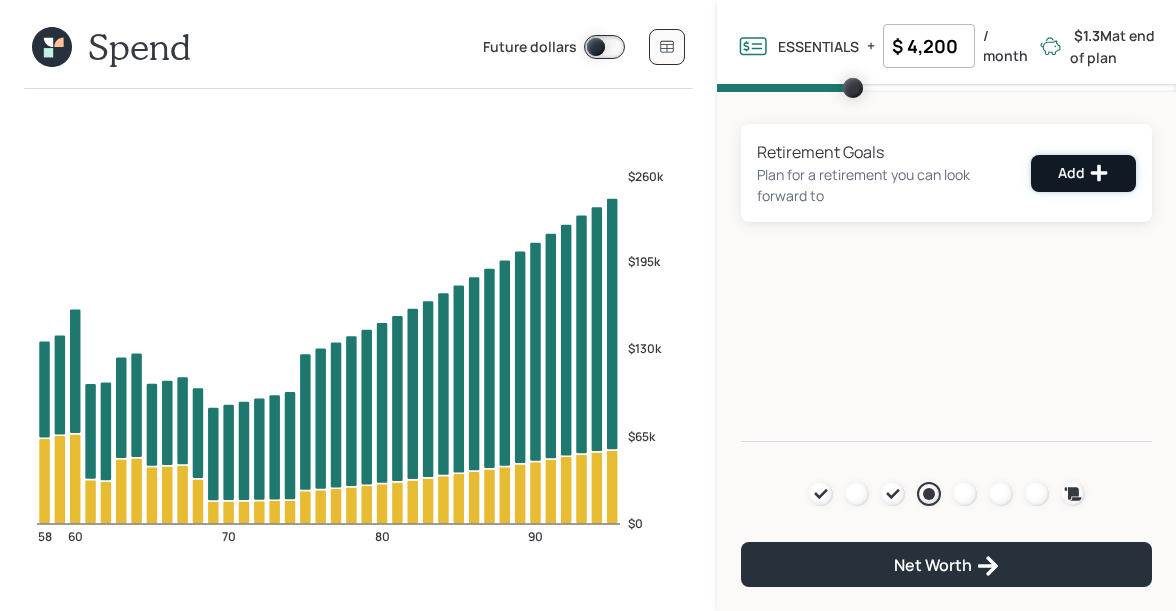 click on "Add" at bounding box center [1083, 173] 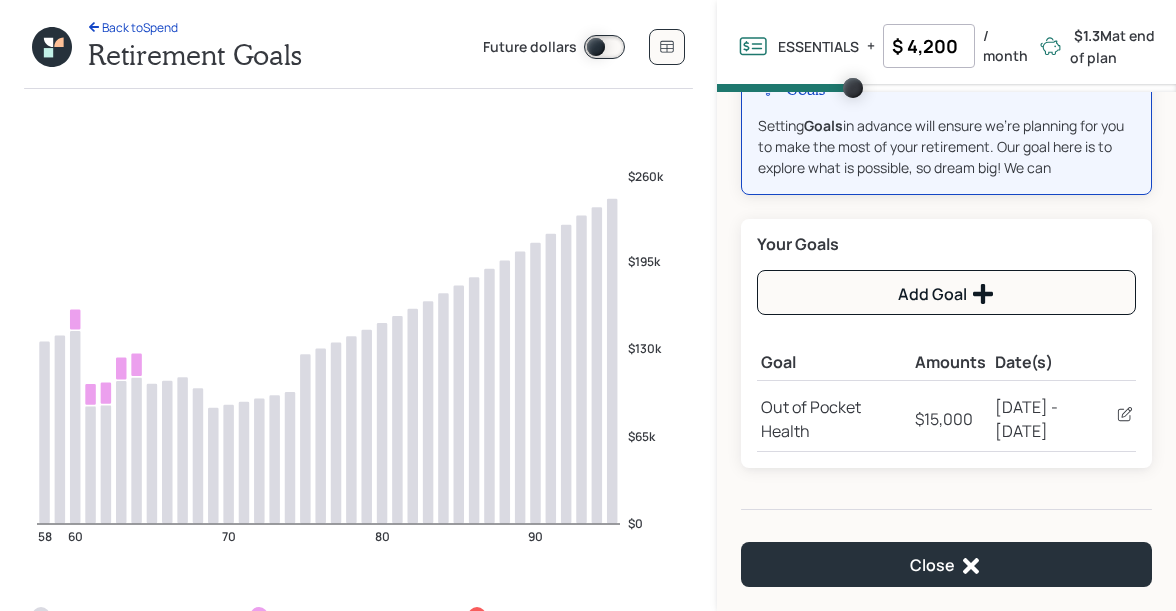 scroll, scrollTop: 75, scrollLeft: 0, axis: vertical 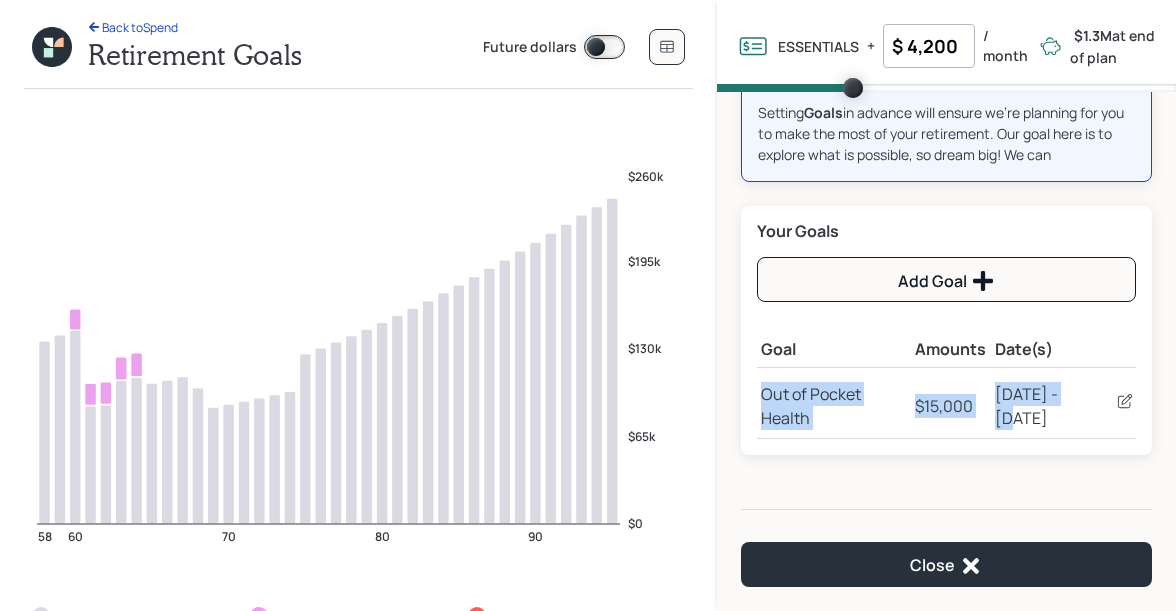 drag, startPoint x: 760, startPoint y: 396, endPoint x: 1109, endPoint y: 409, distance: 349.24203 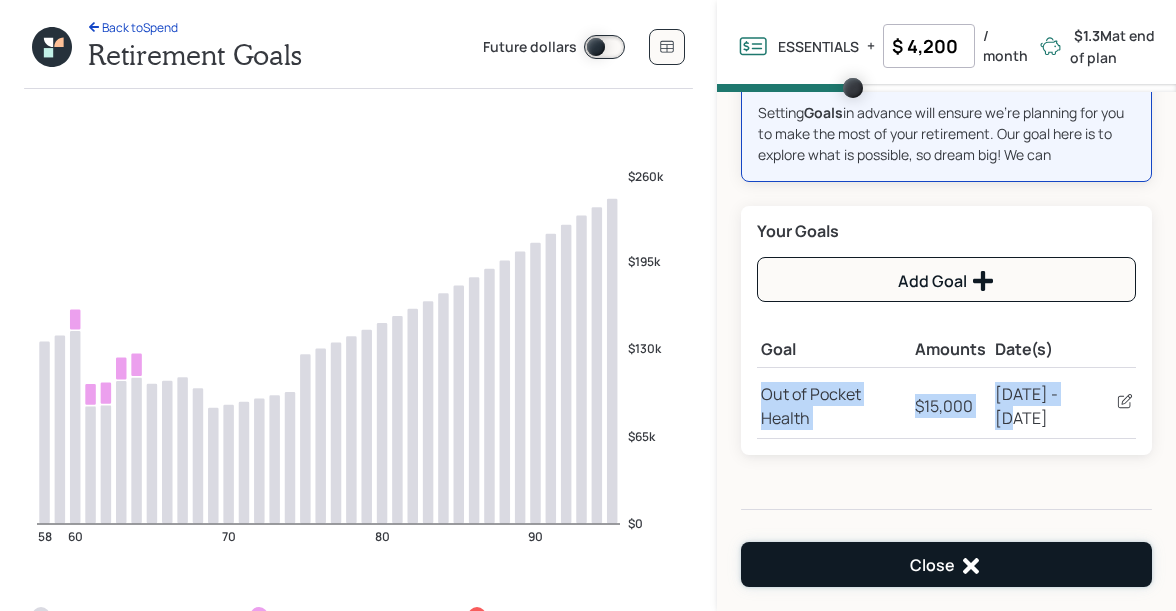 click on "Close" at bounding box center (946, 564) 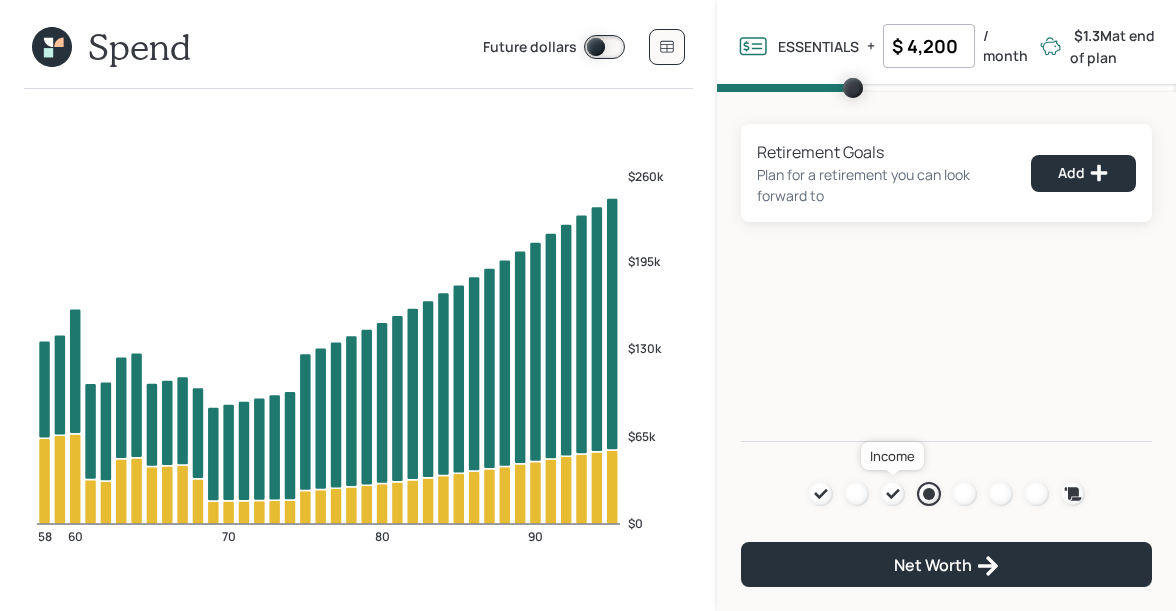 click 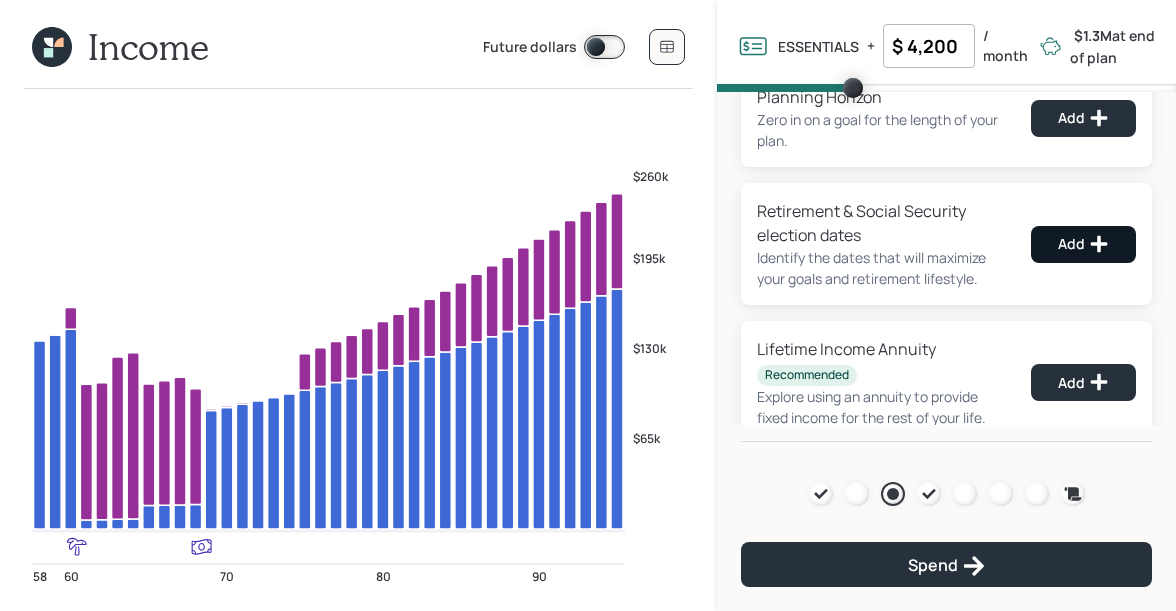 scroll, scrollTop: 52, scrollLeft: 0, axis: vertical 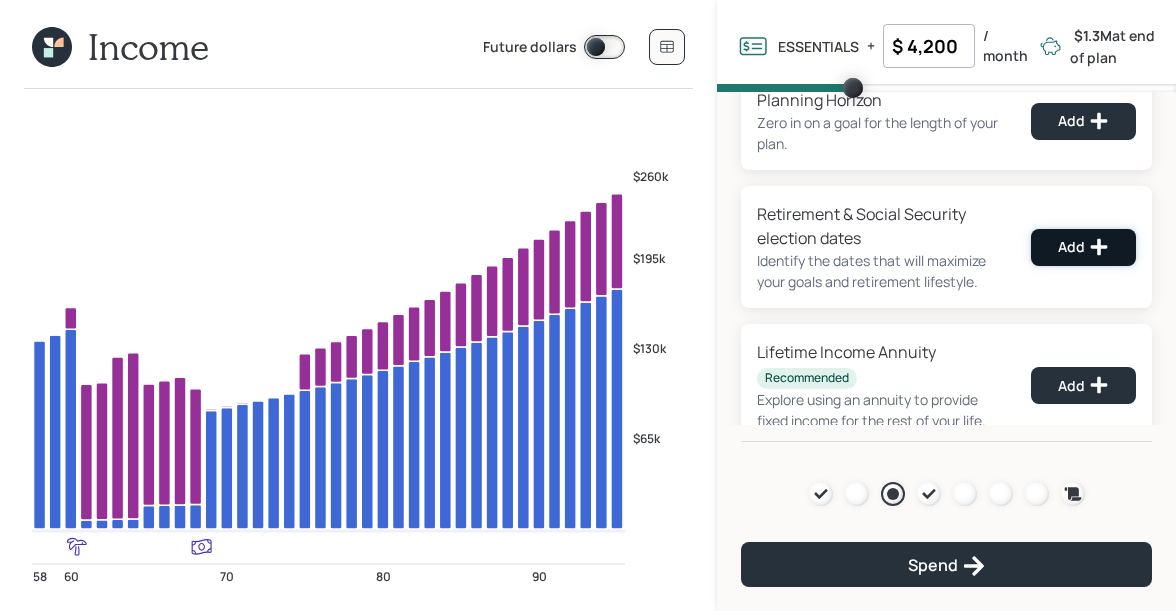 click on "Add" at bounding box center [1083, 247] 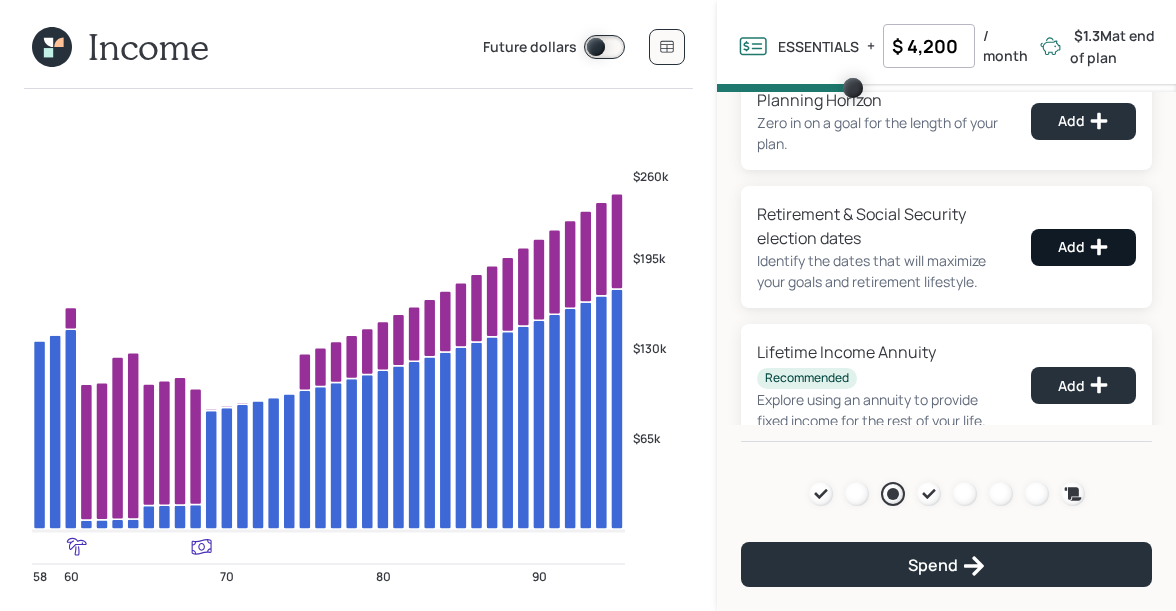 select on "12" 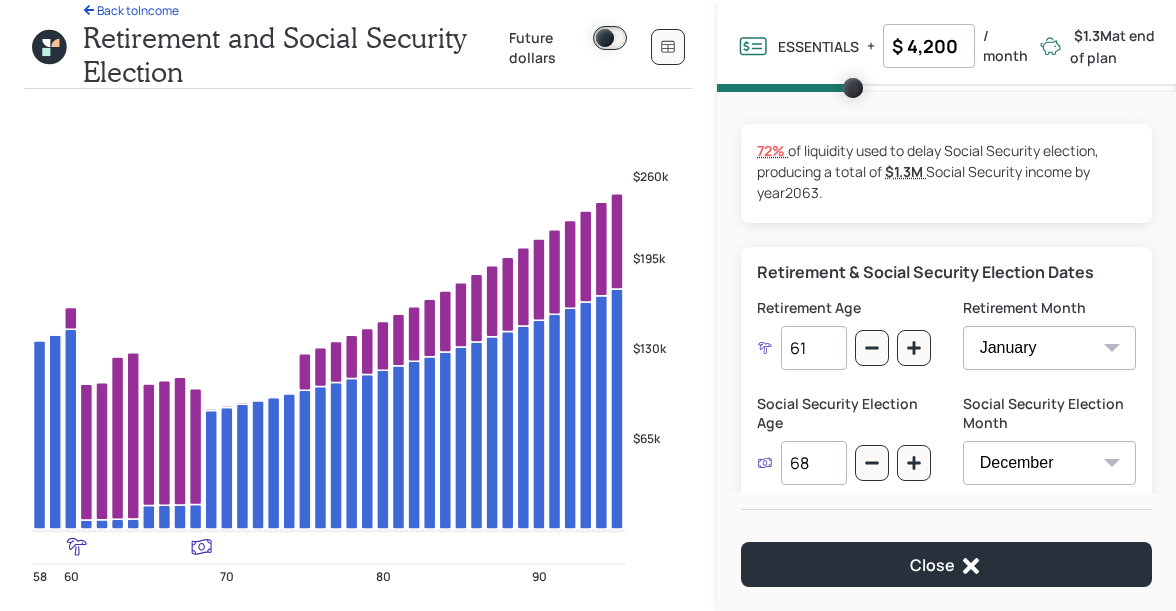 click on "61" at bounding box center [813, 348] 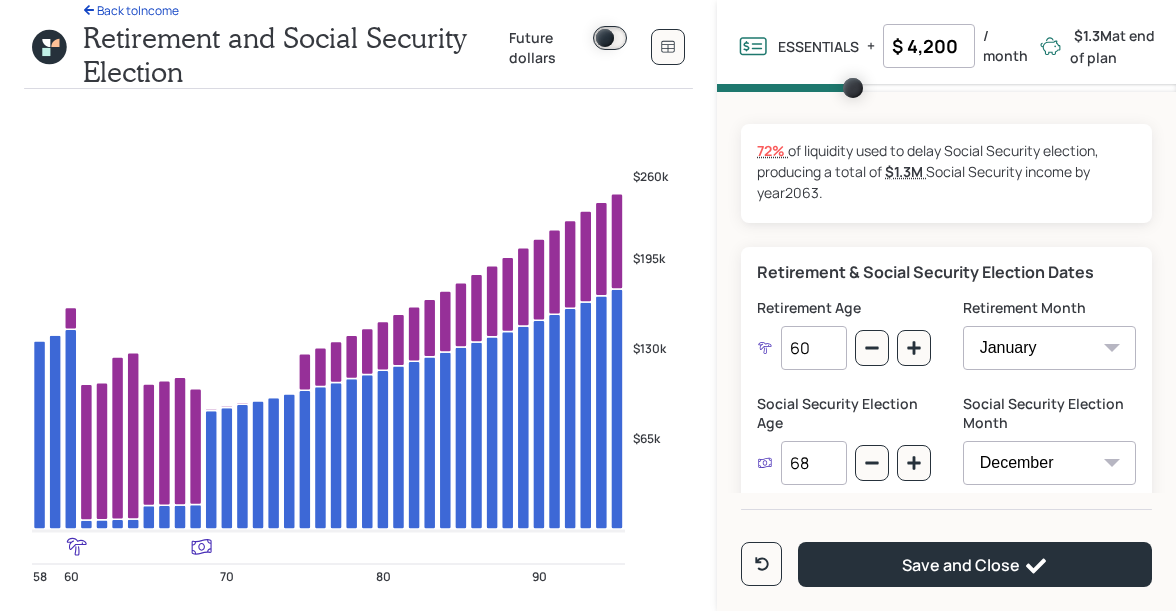 click on "Retirement Age" at bounding box center [843, 308] 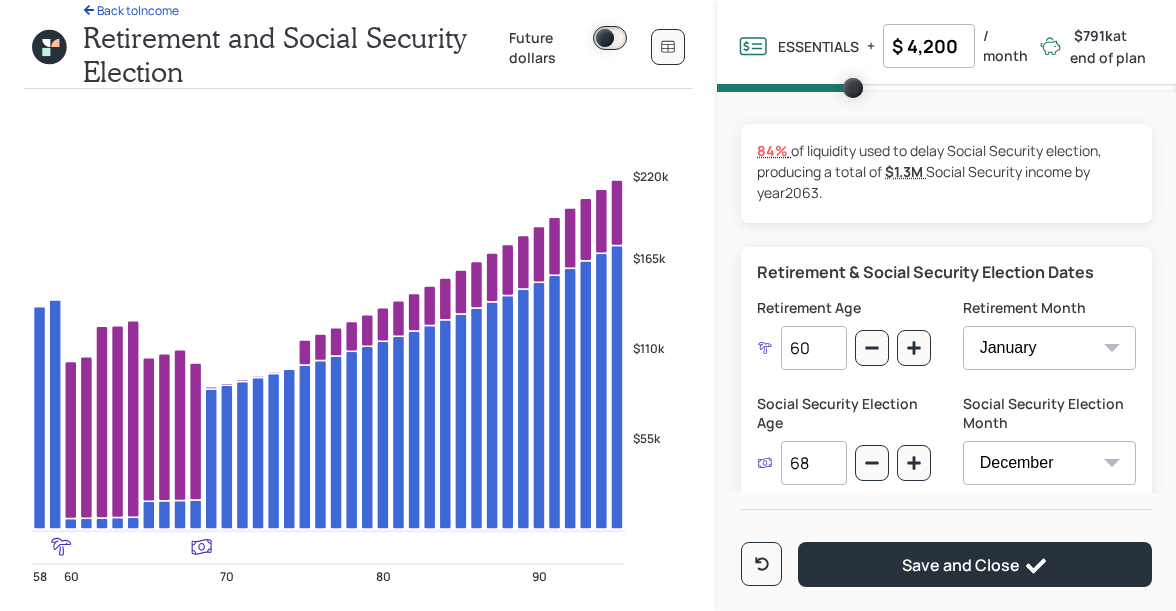 click on "60" at bounding box center [813, 348] 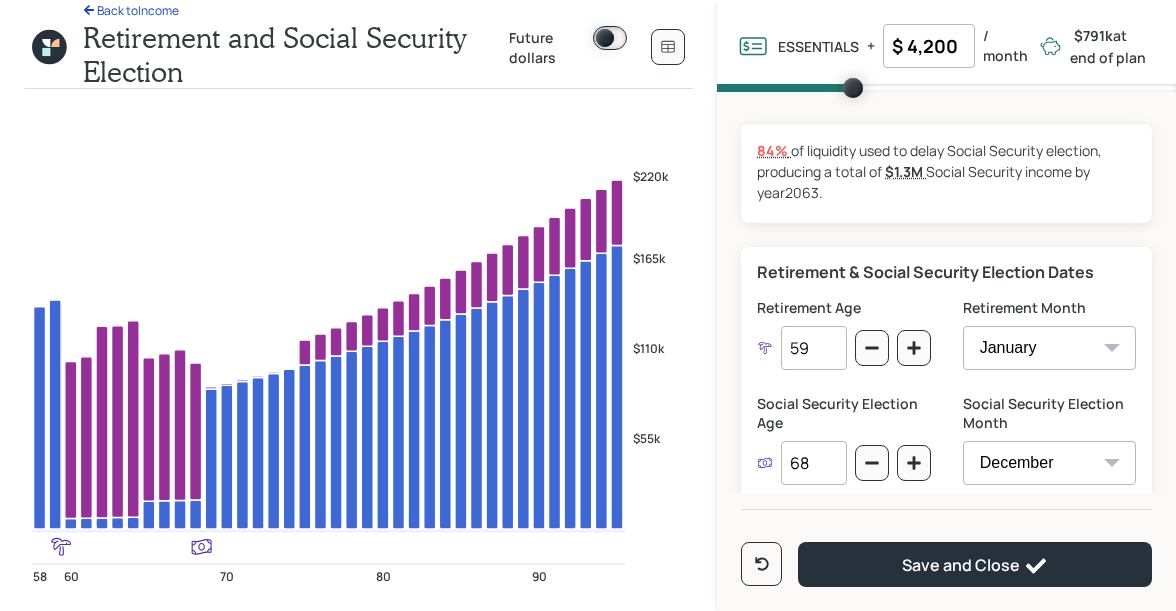 type on "59" 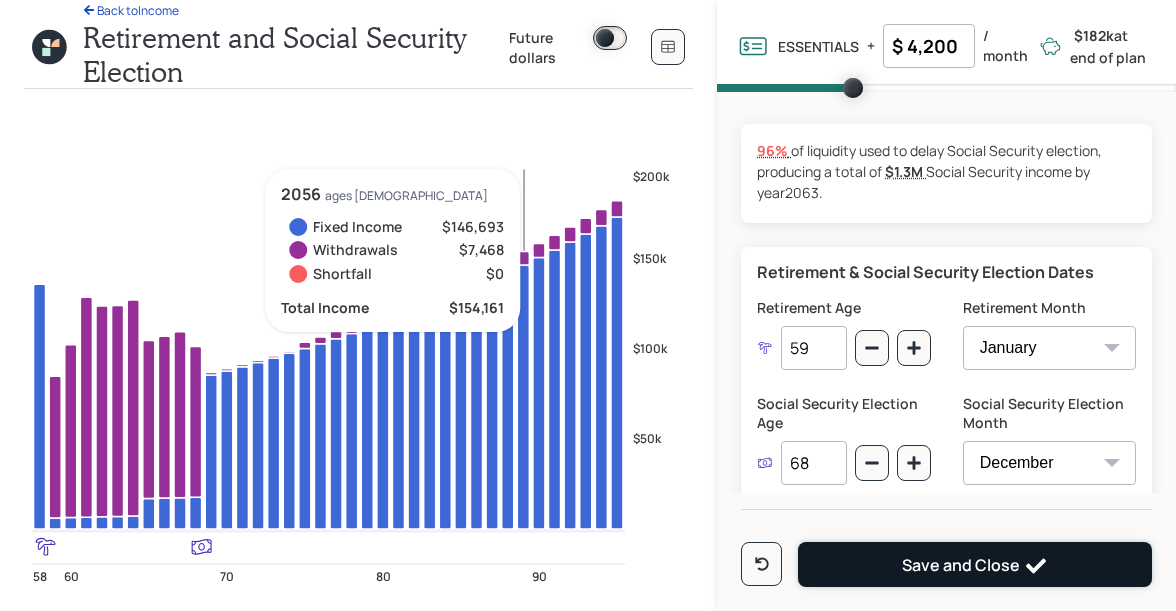 click on "Save and Close" at bounding box center (975, 566) 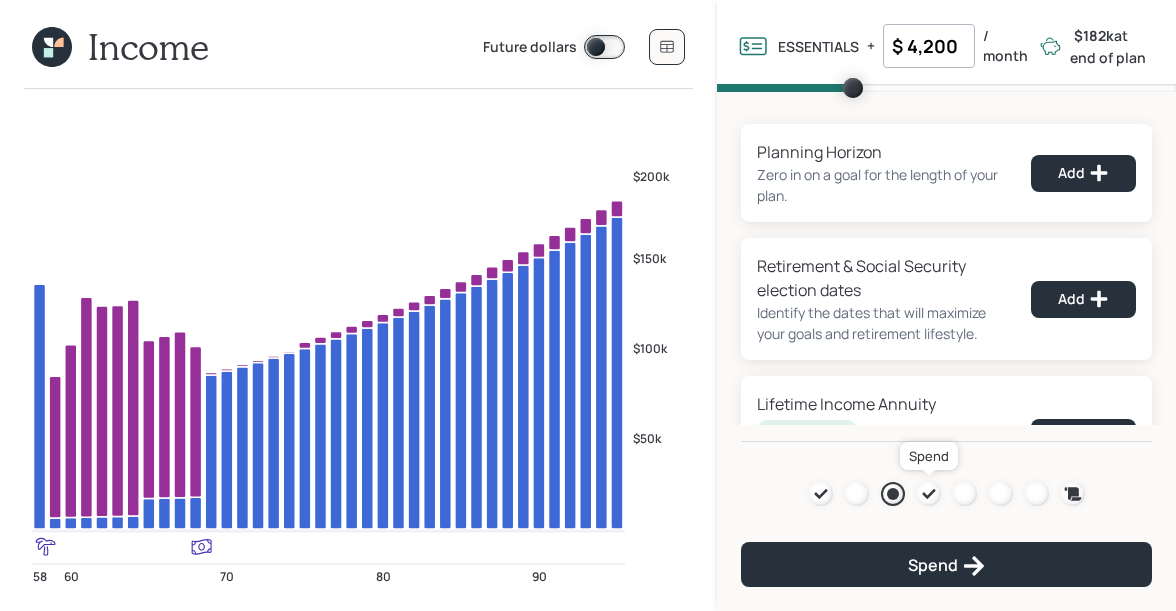 click 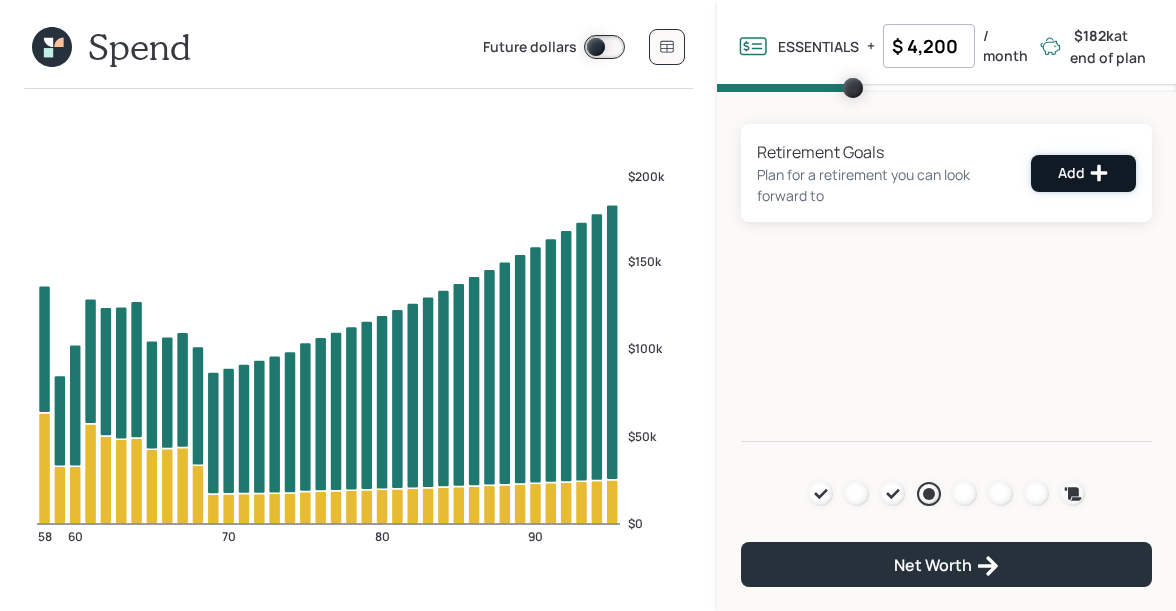 click on "Add" at bounding box center (1083, 173) 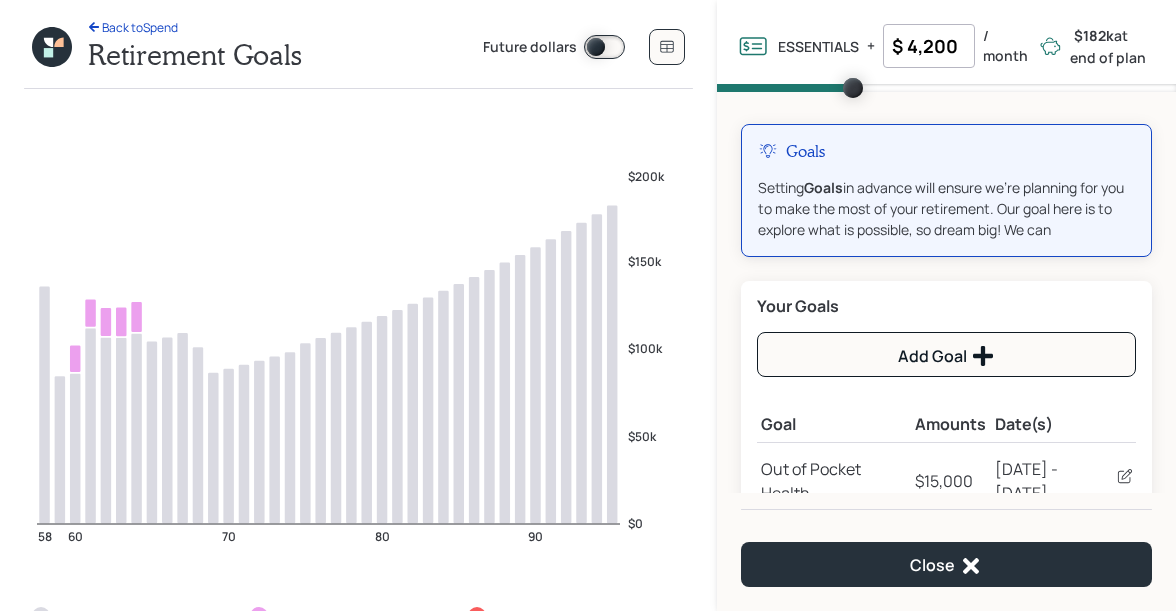 click 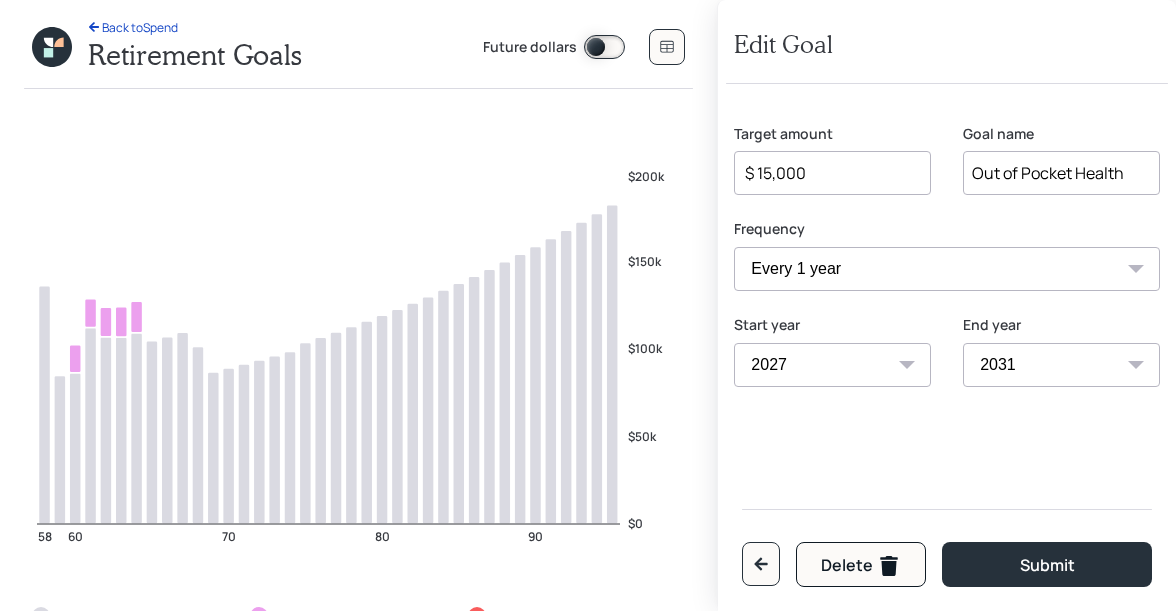 click on "2025 2026 2027 2028 2029 2030 2031 2032 2033 2034 2035 2036 2037 2038 2039 2040 2041 2042 2043 2044 2045 2046 2047 2048 2049 2050 2051 2052 2053 2054 2055 2056 2057 2058 2059 2060 2061" at bounding box center [832, 365] 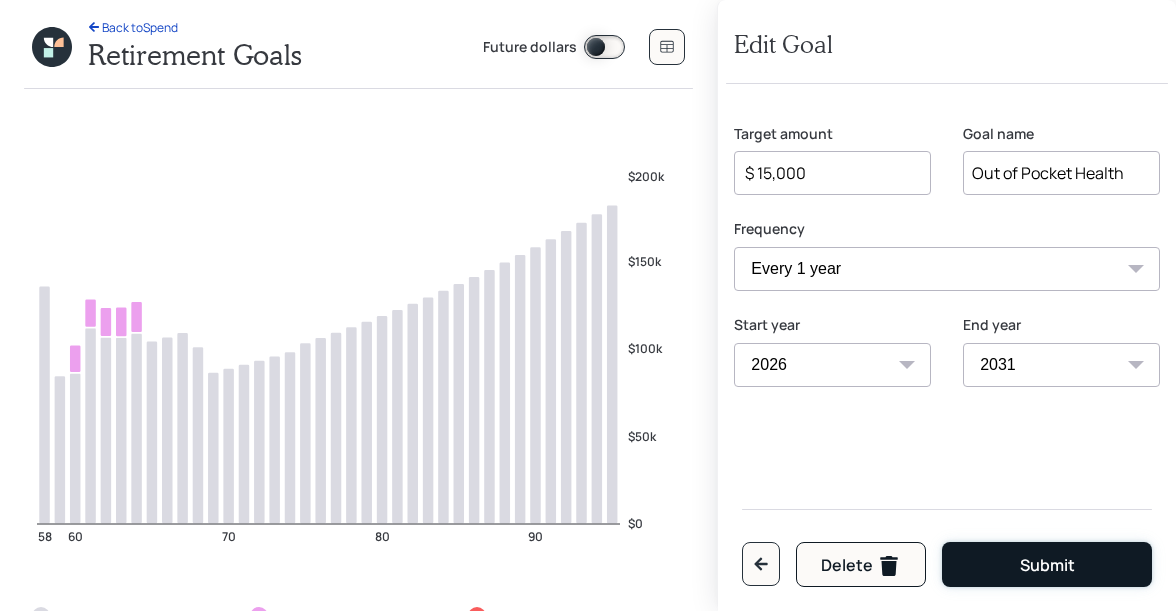 click on "Submit" at bounding box center [1047, 564] 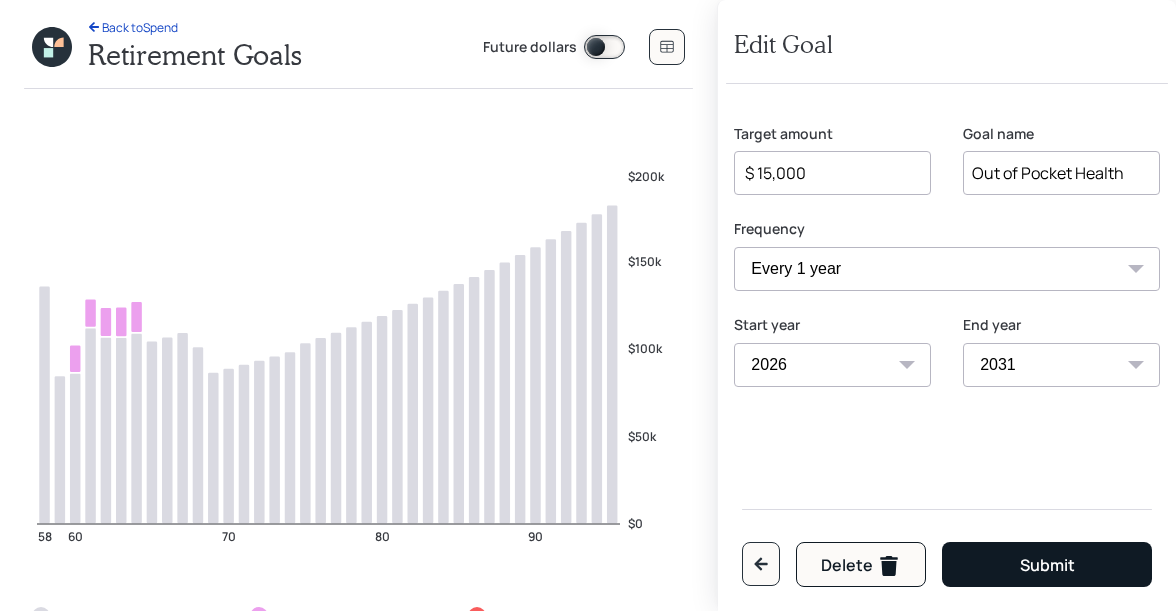 select on "2027" 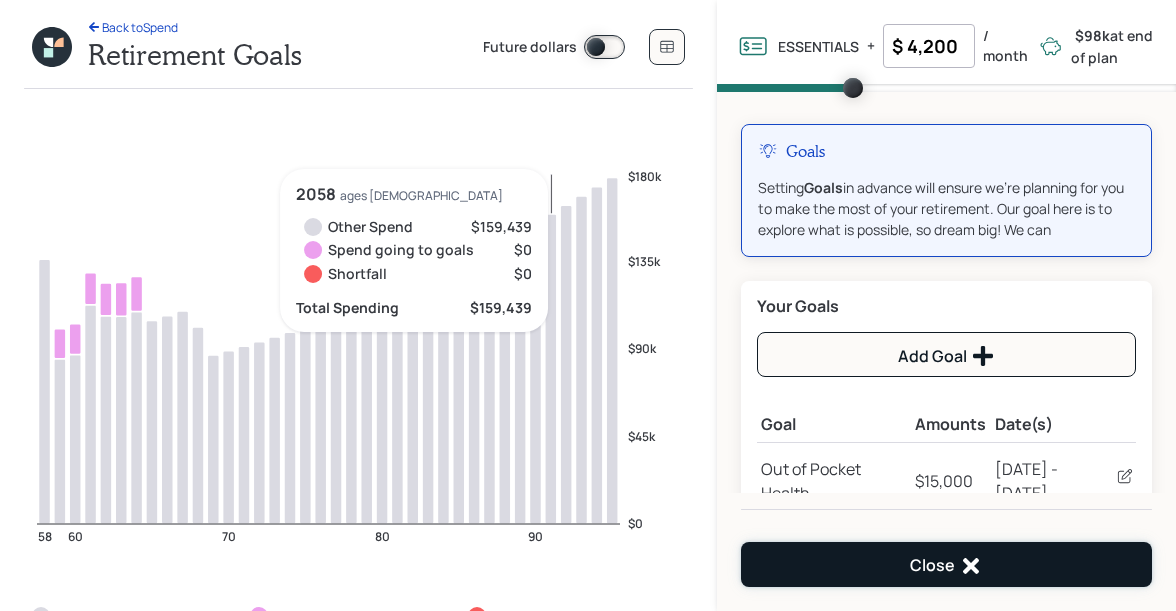 click 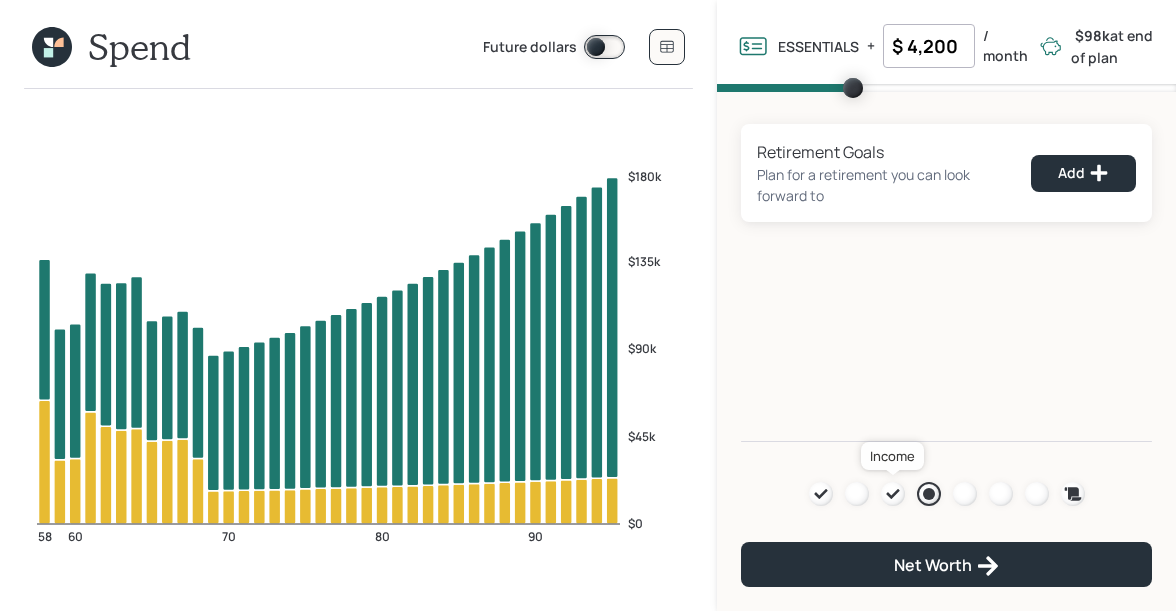 click 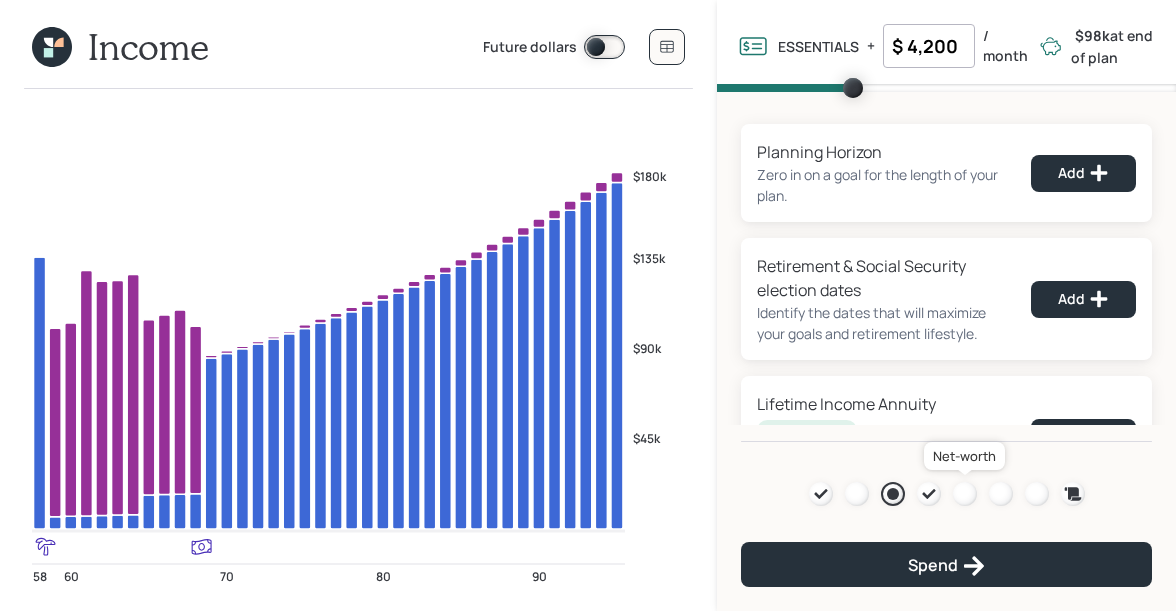 click at bounding box center (965, 494) 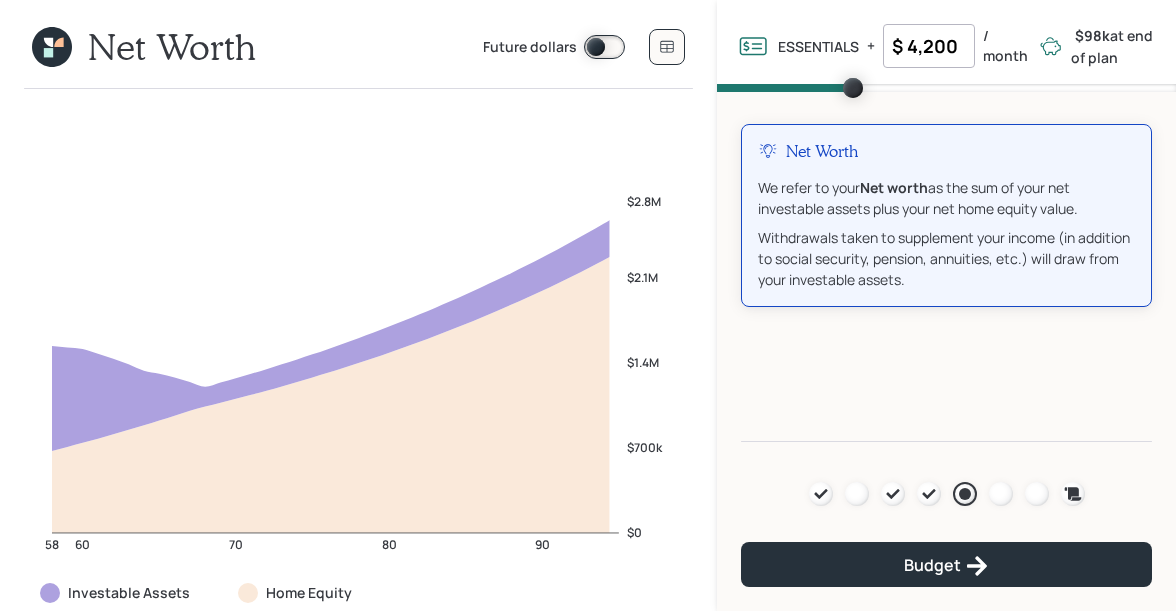 click at bounding box center [604, 47] 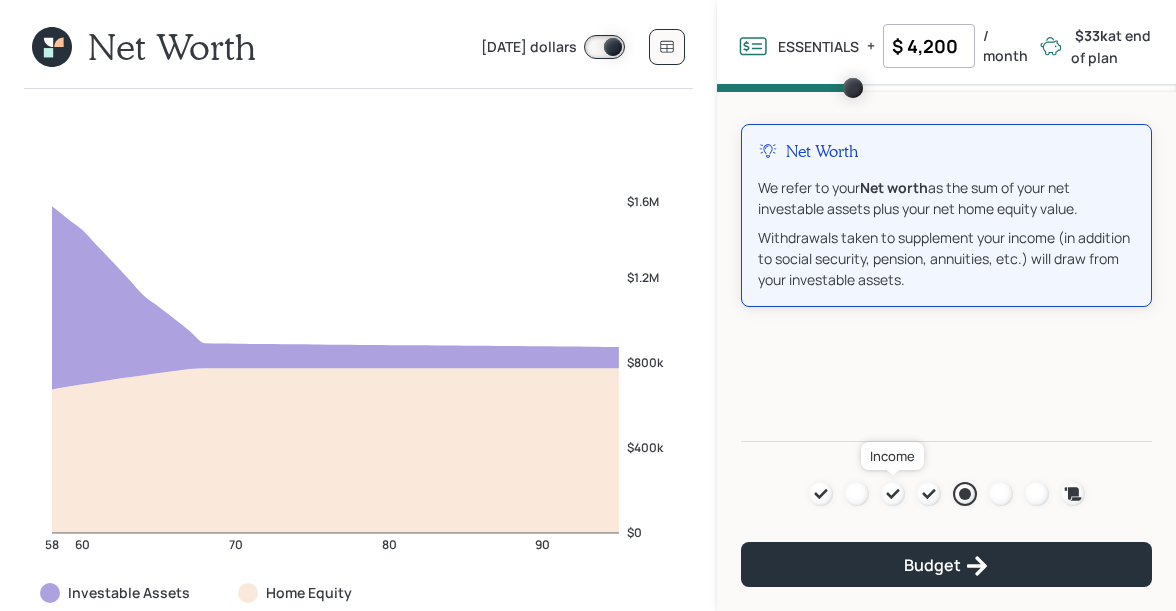 click 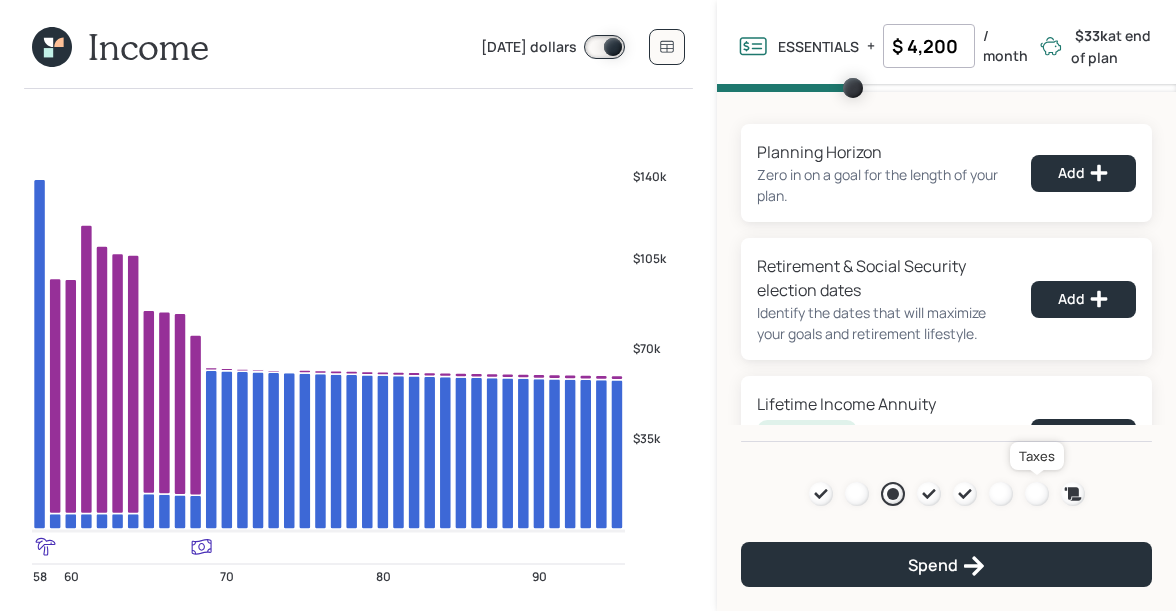 click at bounding box center (1037, 494) 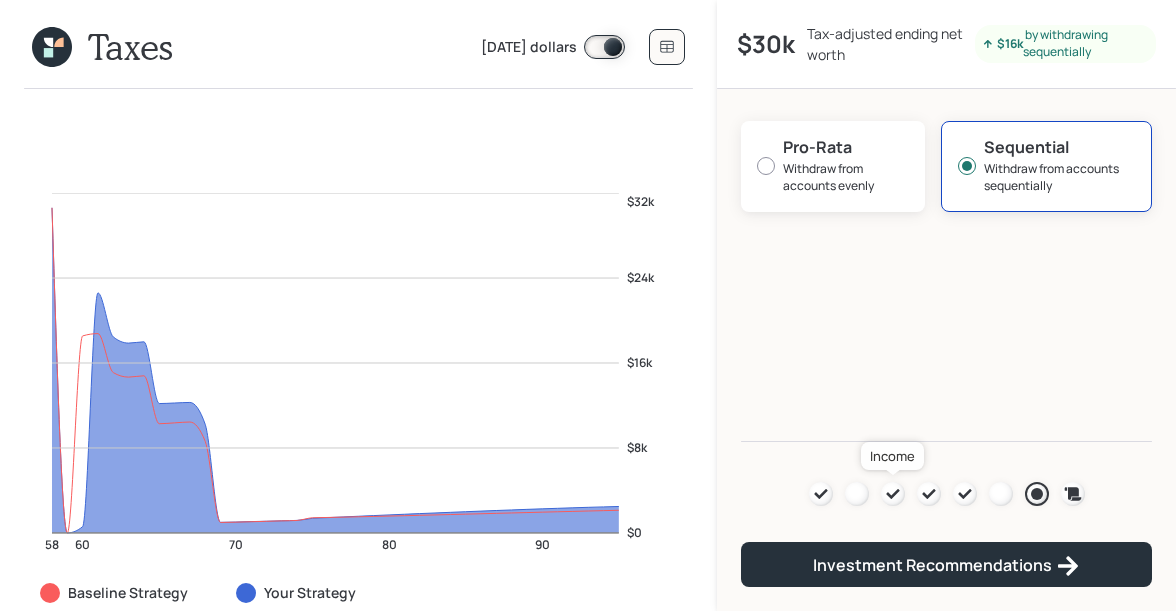 click 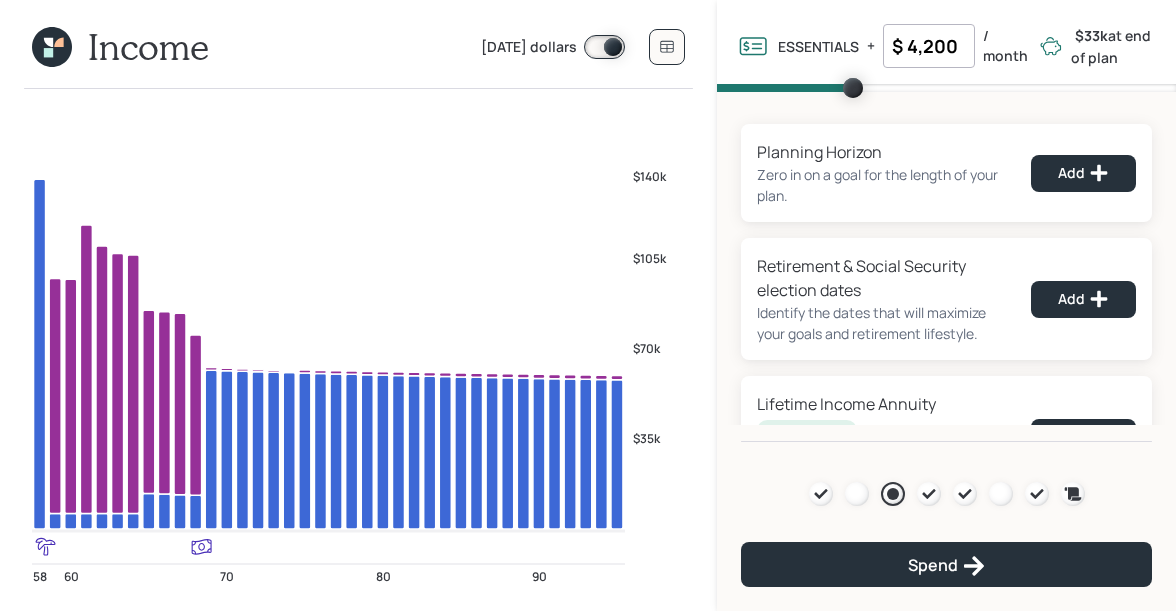 click at bounding box center [604, 47] 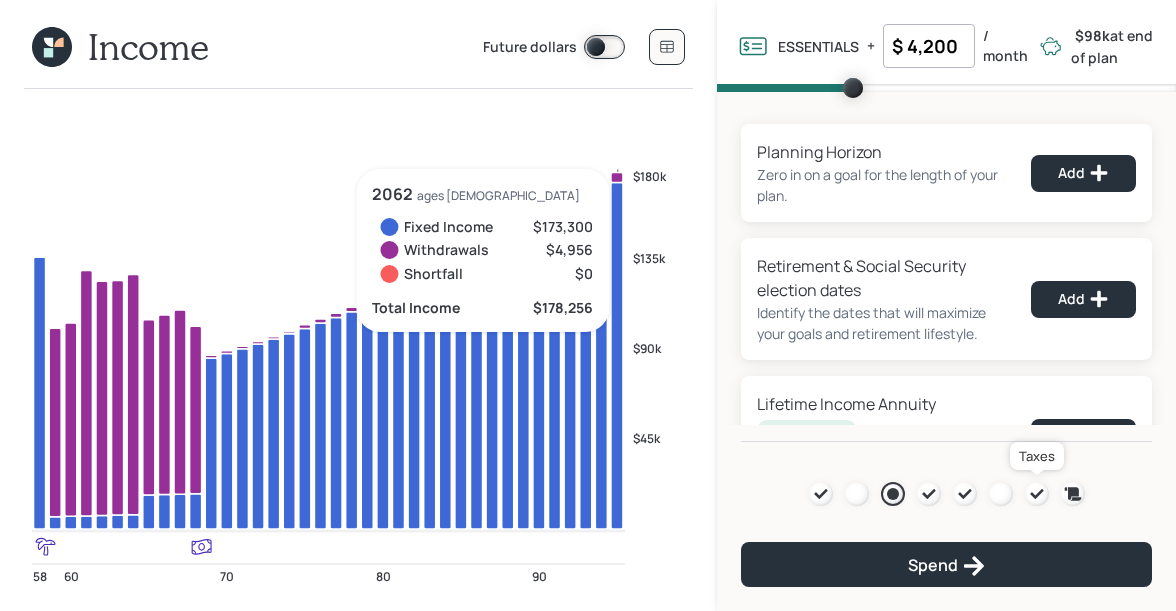 click 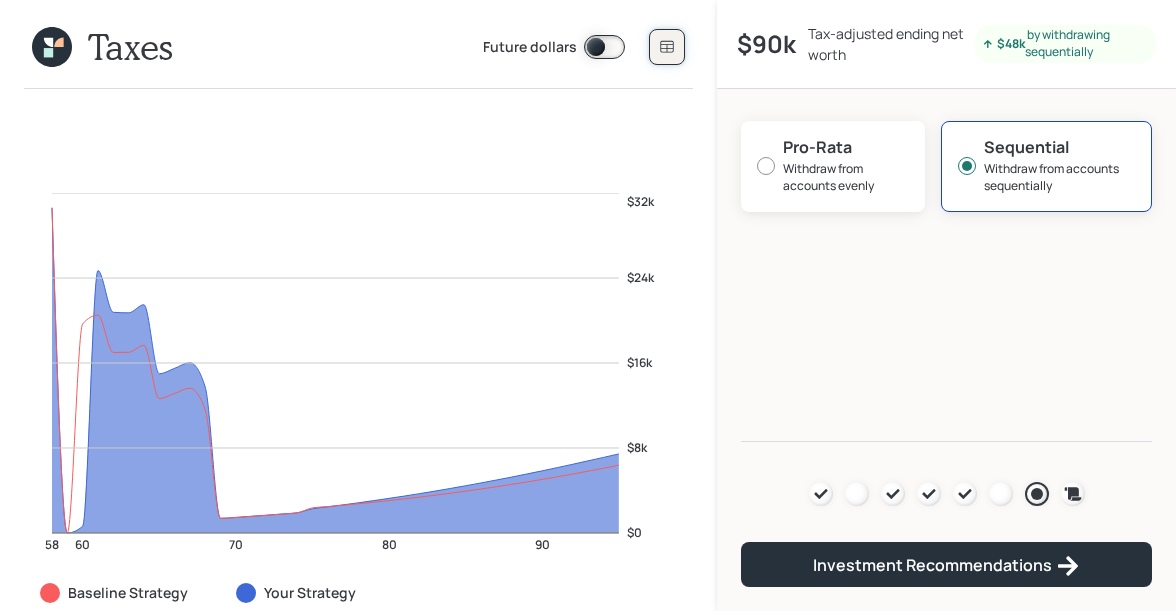 click at bounding box center [667, 47] 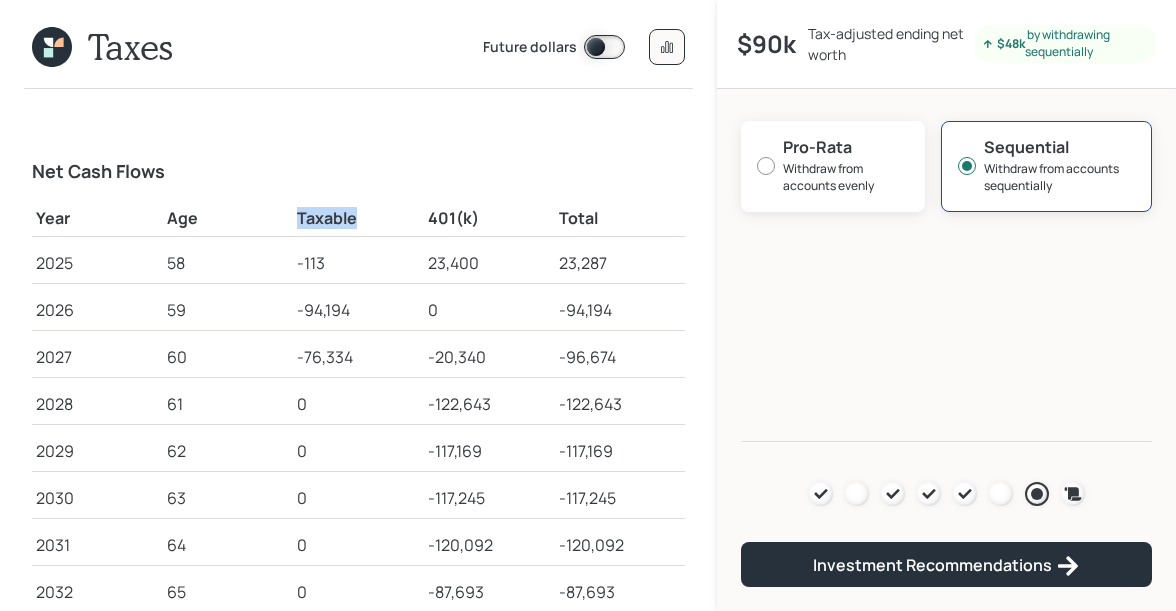 drag, startPoint x: 300, startPoint y: 218, endPoint x: 365, endPoint y: 219, distance: 65.00769 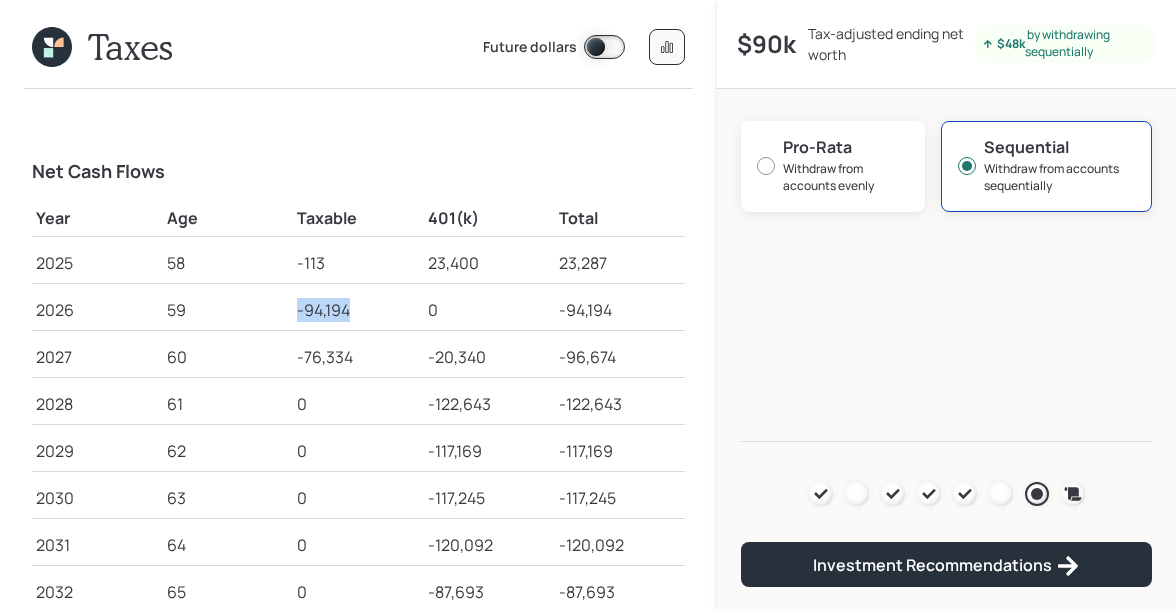 drag, startPoint x: 296, startPoint y: 312, endPoint x: 360, endPoint y: 315, distance: 64.070274 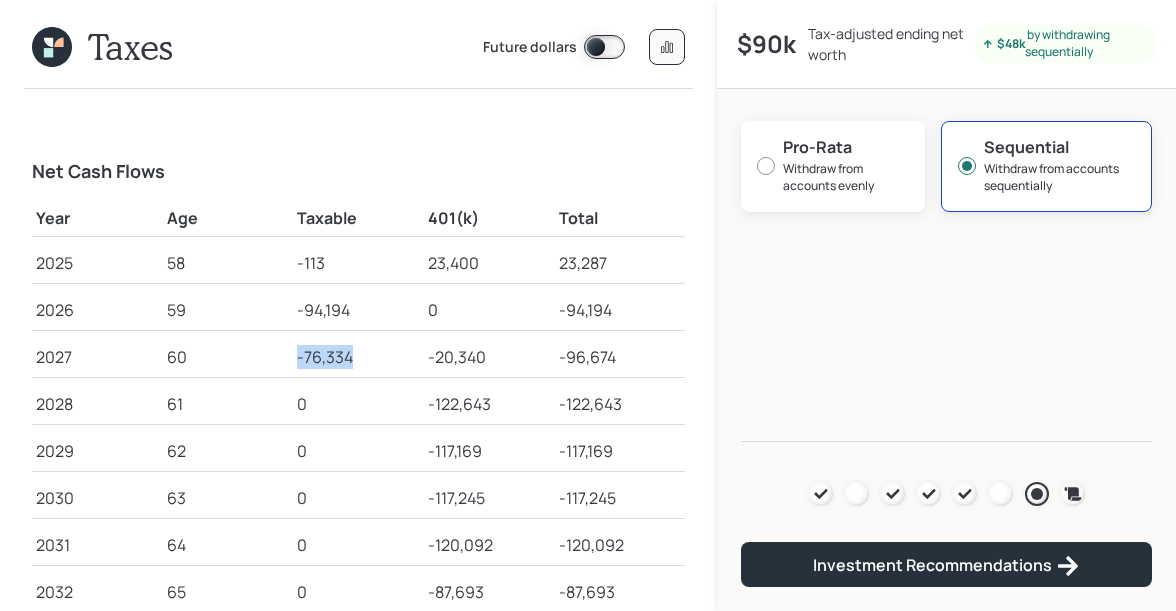 drag, startPoint x: 296, startPoint y: 354, endPoint x: 369, endPoint y: 359, distance: 73.171036 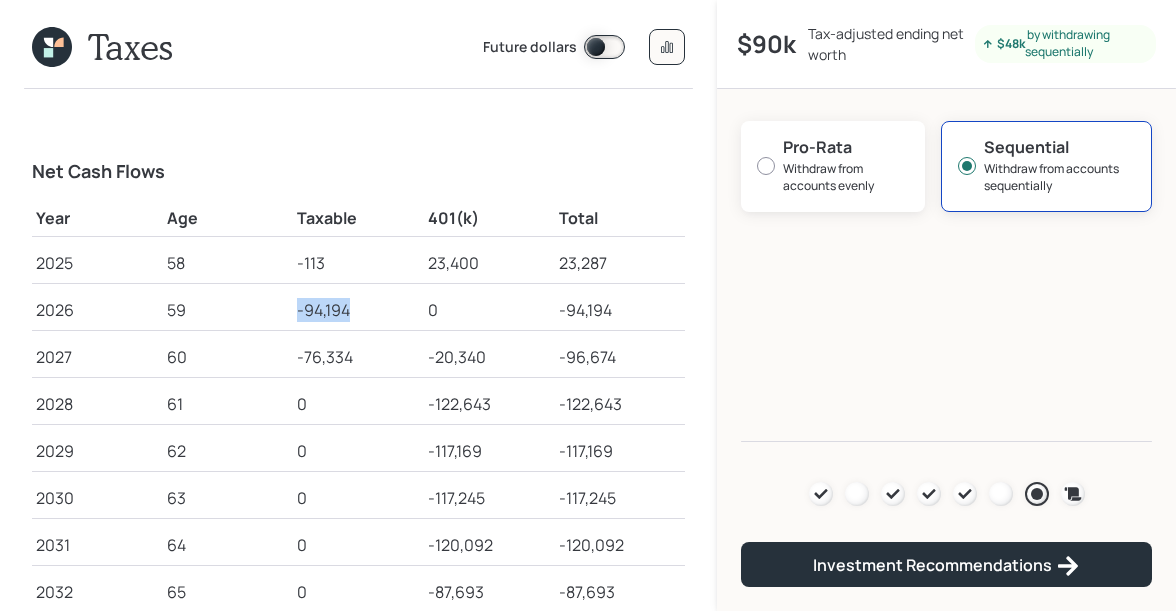 drag, startPoint x: 297, startPoint y: 308, endPoint x: 375, endPoint y: 308, distance: 78 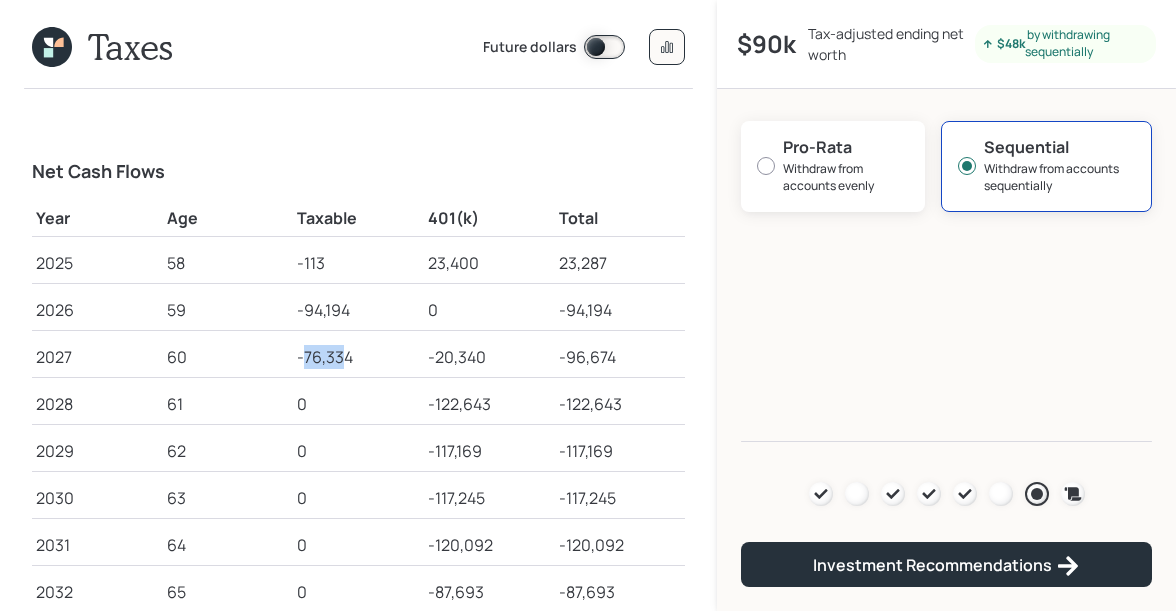 drag, startPoint x: 301, startPoint y: 357, endPoint x: 346, endPoint y: 358, distance: 45.01111 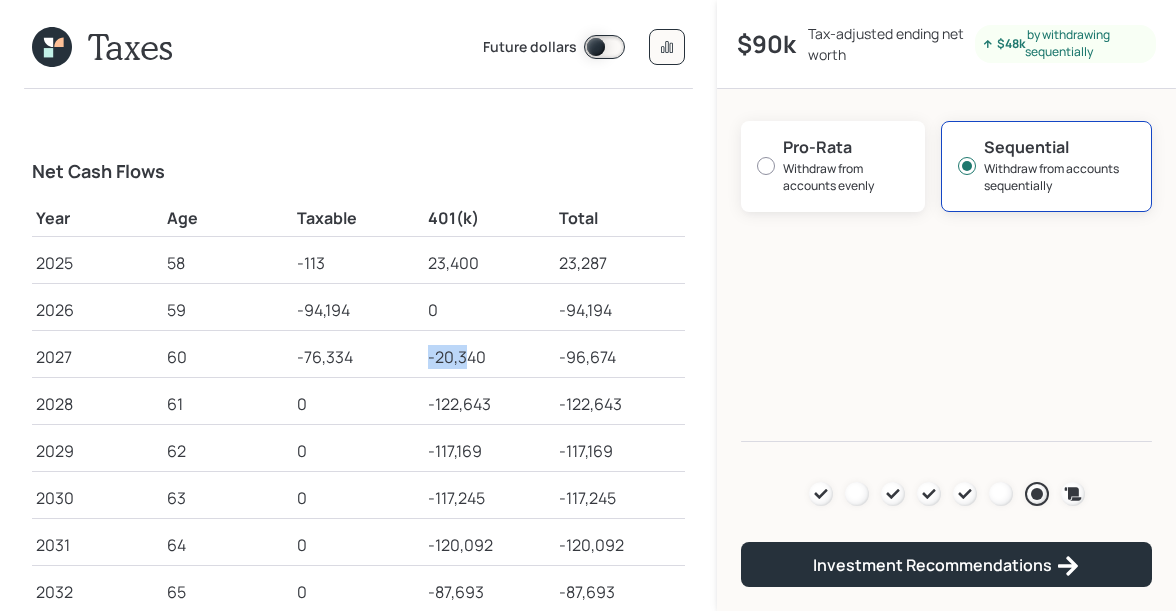 drag, startPoint x: 428, startPoint y: 361, endPoint x: 475, endPoint y: 365, distance: 47.169907 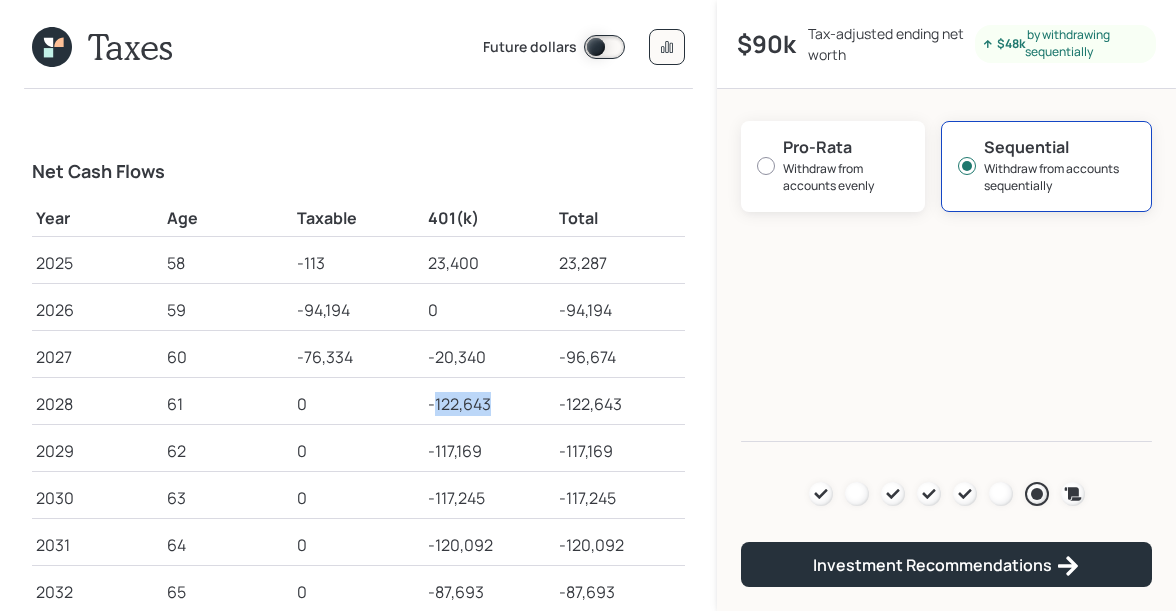 drag, startPoint x: 432, startPoint y: 404, endPoint x: 512, endPoint y: 406, distance: 80.024994 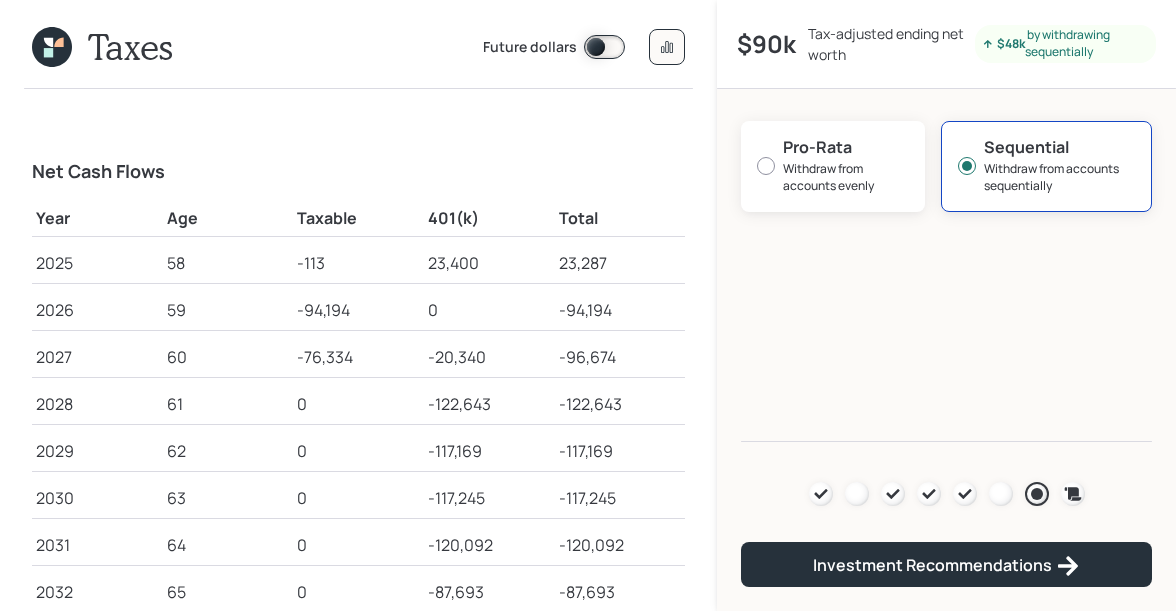 drag, startPoint x: 423, startPoint y: 441, endPoint x: 498, endPoint y: 448, distance: 75.32596 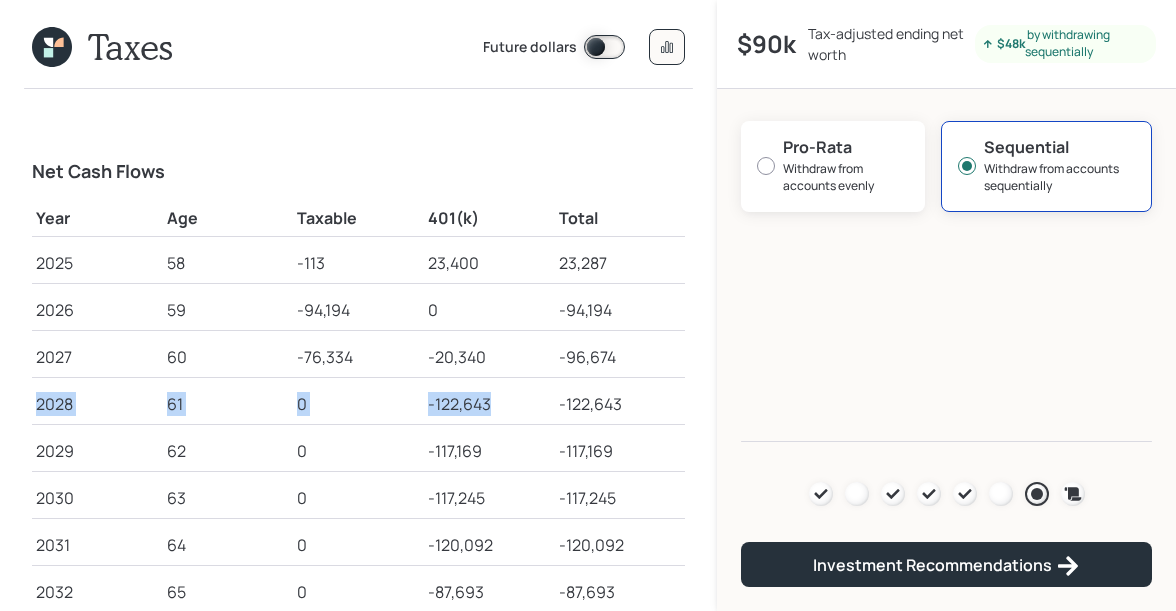 drag, startPoint x: 38, startPoint y: 401, endPoint x: 504, endPoint y: 411, distance: 466.10727 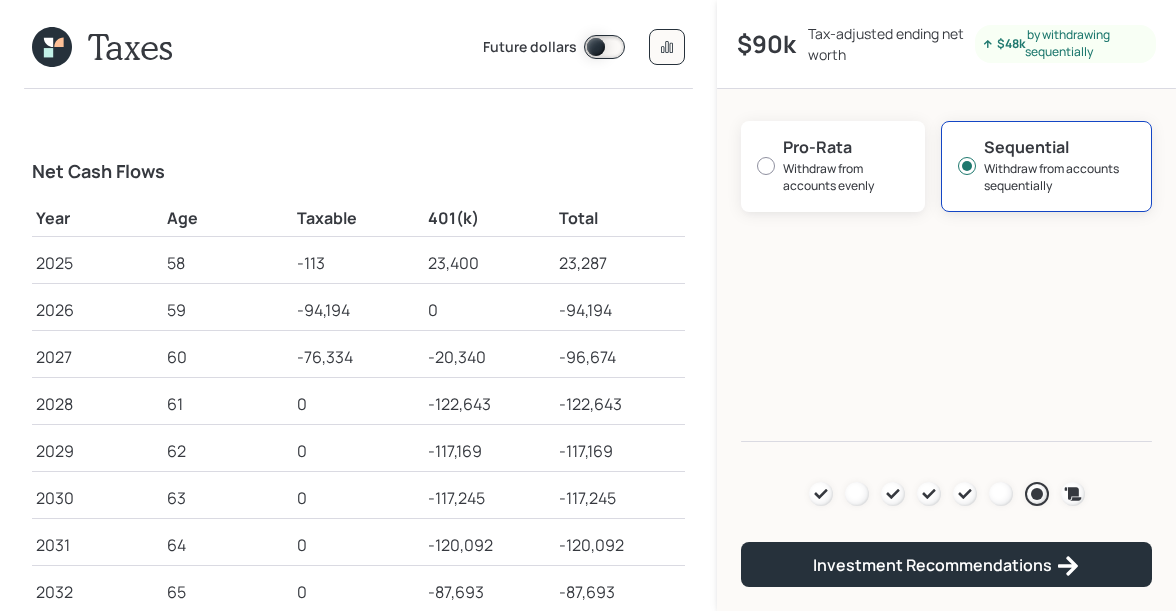 click 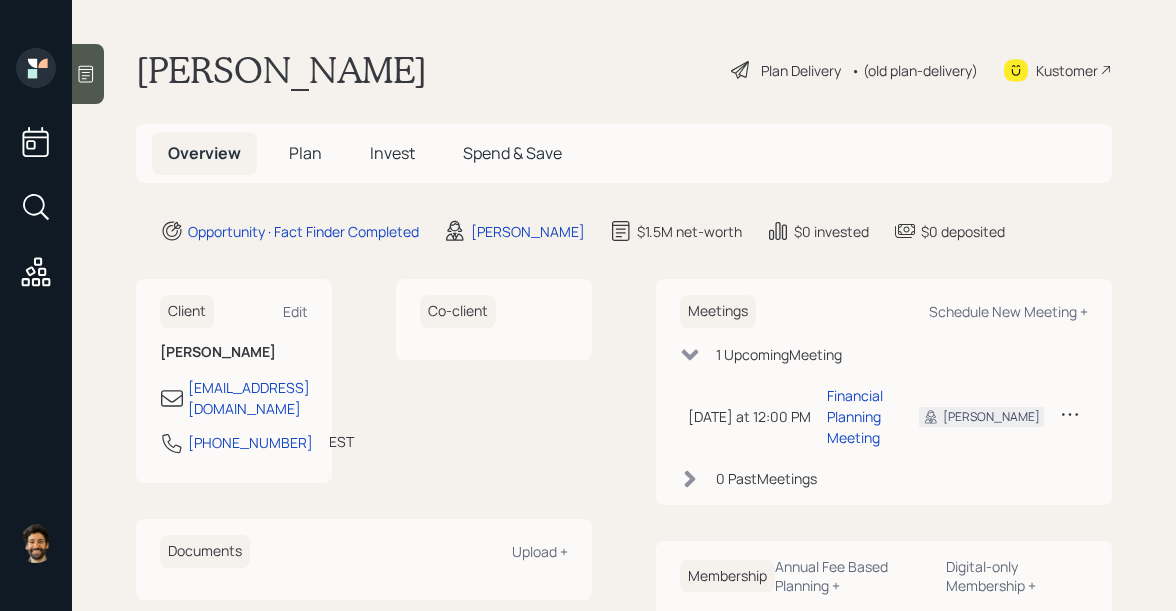 click on "Plan" at bounding box center (305, 153) 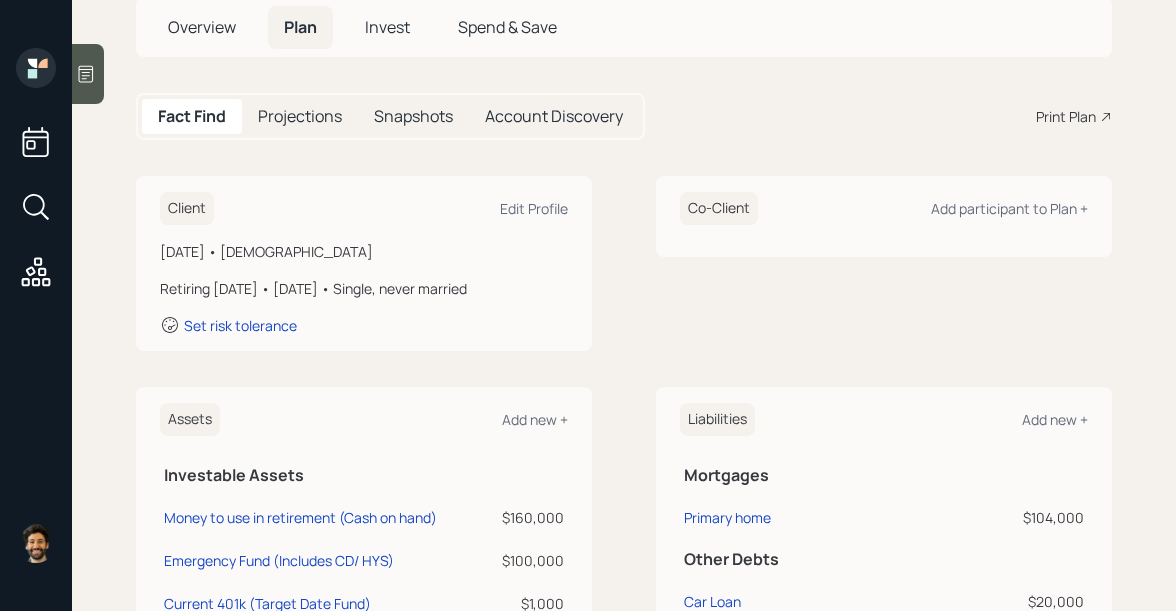 scroll, scrollTop: 128, scrollLeft: 0, axis: vertical 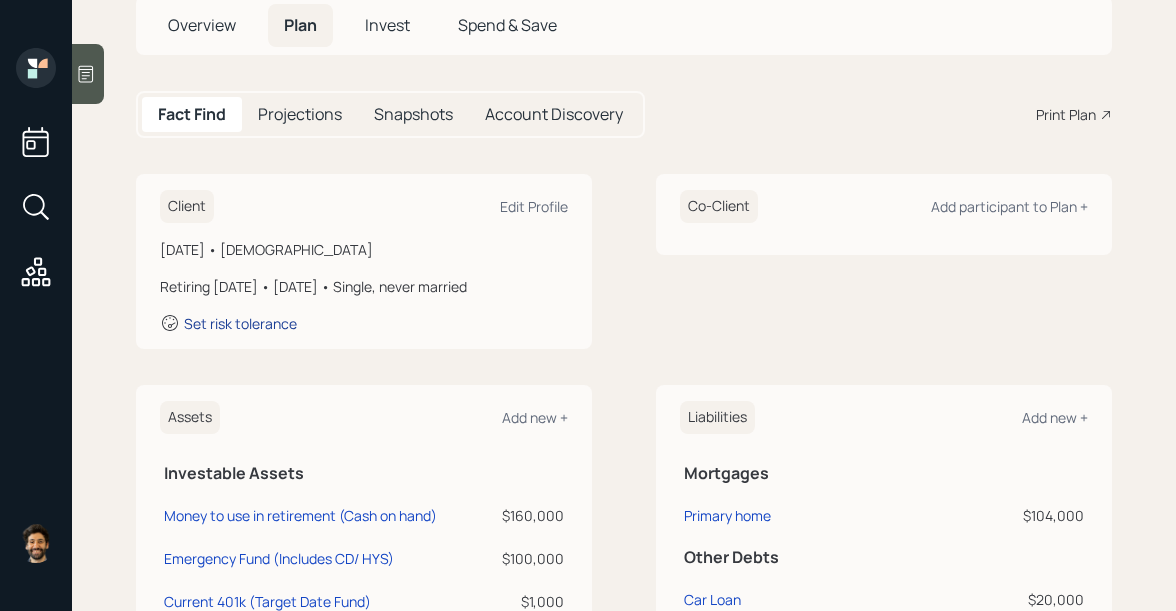 click on "Set risk tolerance" at bounding box center [240, 323] 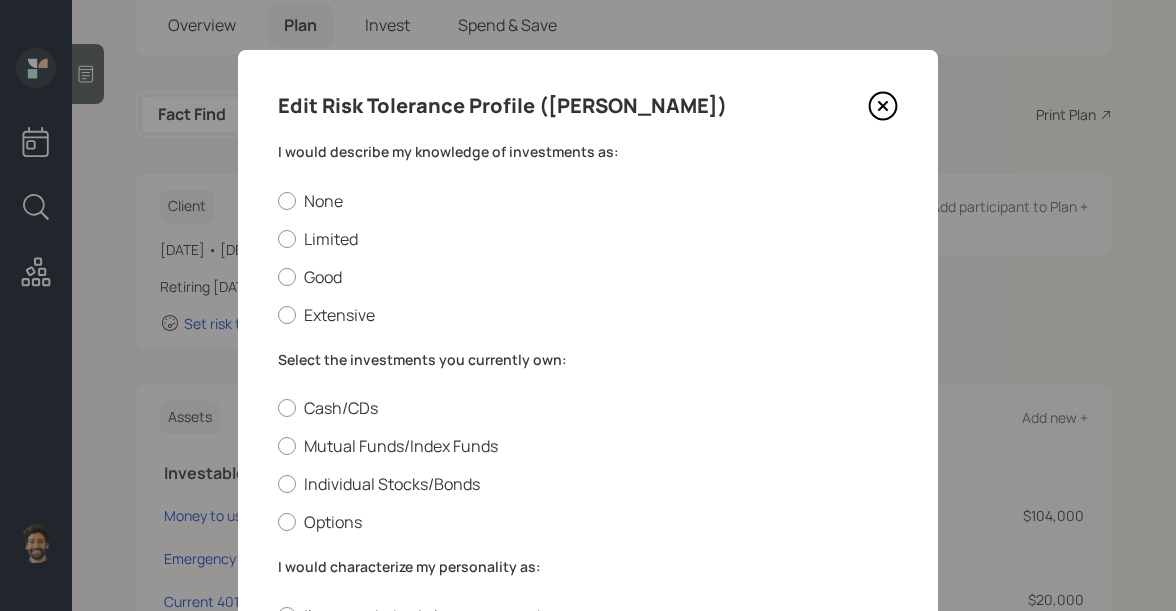 click on "I would describe my knowledge of investments as:" at bounding box center [588, 152] 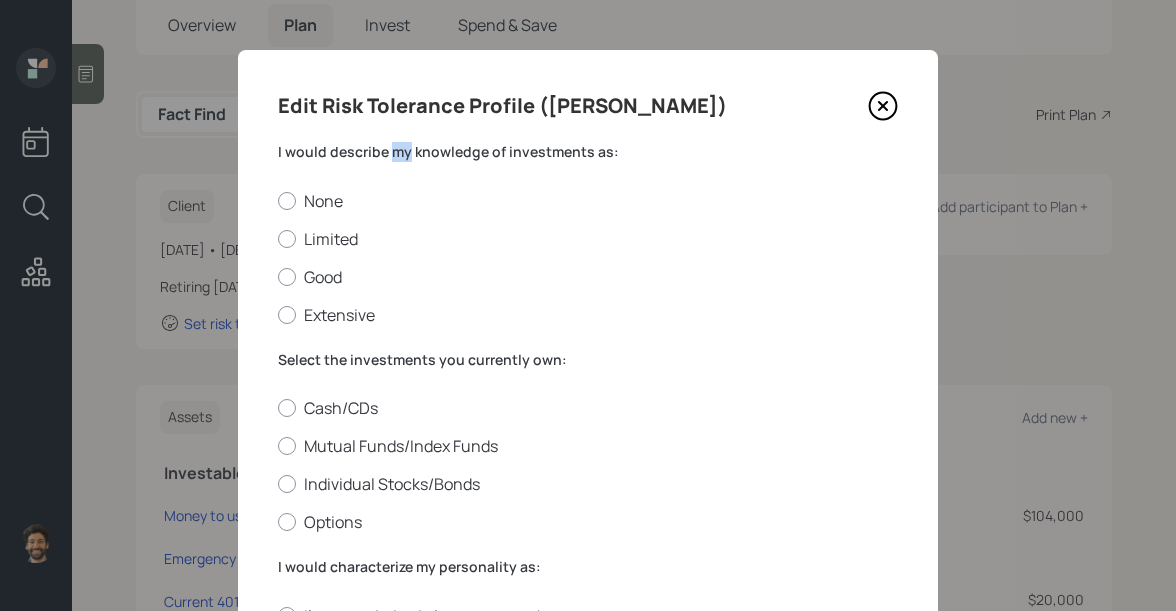 click on "I would describe my knowledge of investments as:" at bounding box center (588, 152) 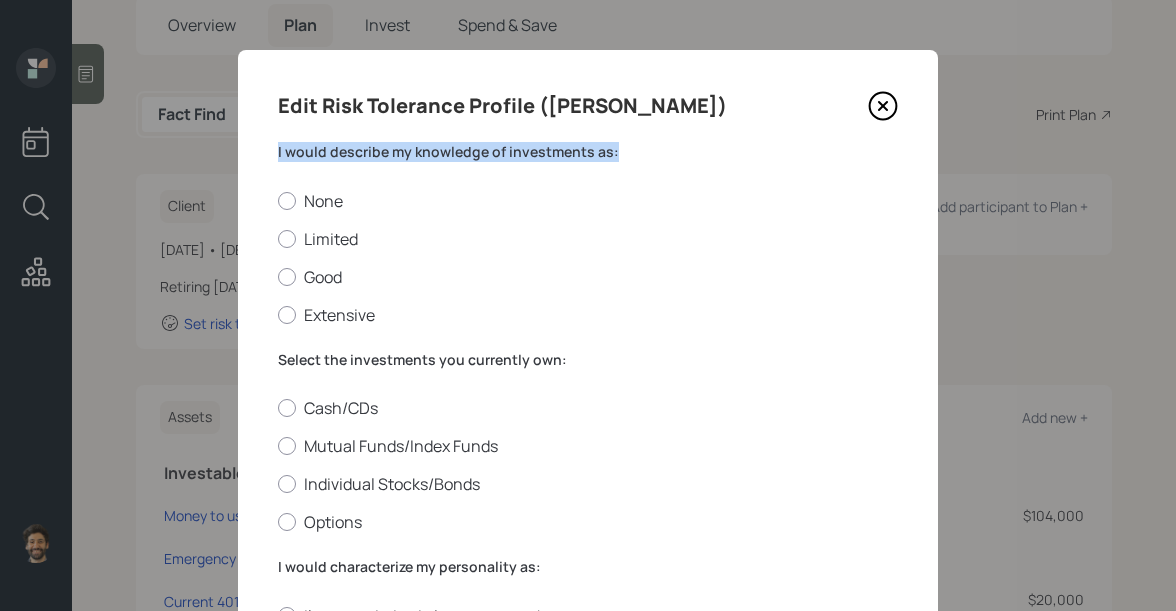 click on "I would describe my knowledge of investments as:" at bounding box center [588, 152] 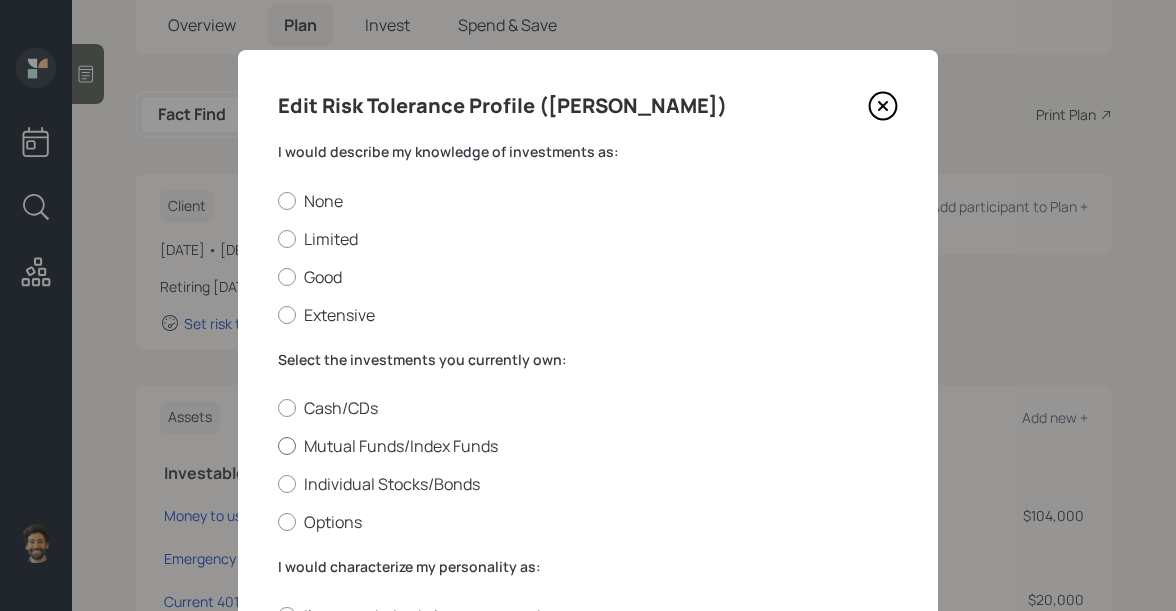 click on "Mutual Funds/Index Funds" at bounding box center [588, 446] 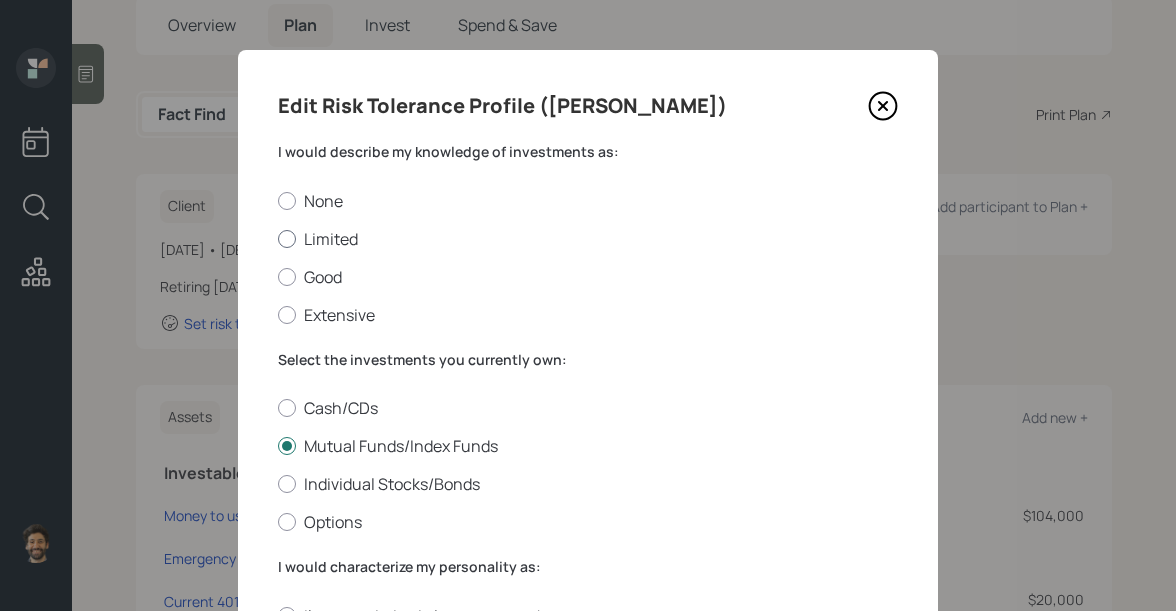 click on "Limited" at bounding box center (588, 239) 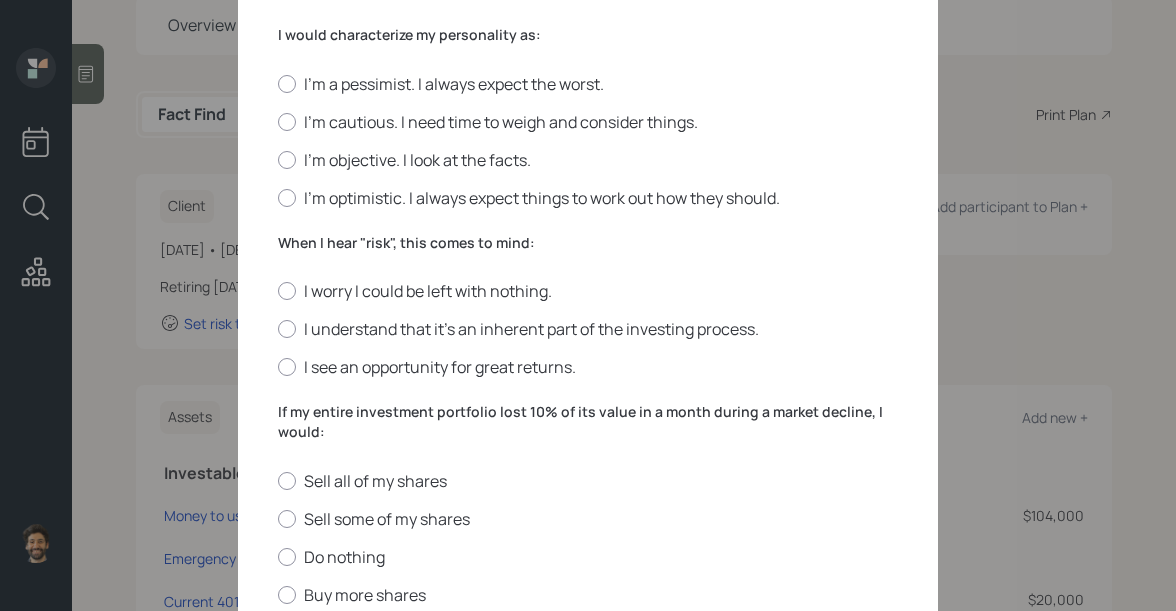 scroll, scrollTop: 547, scrollLeft: 0, axis: vertical 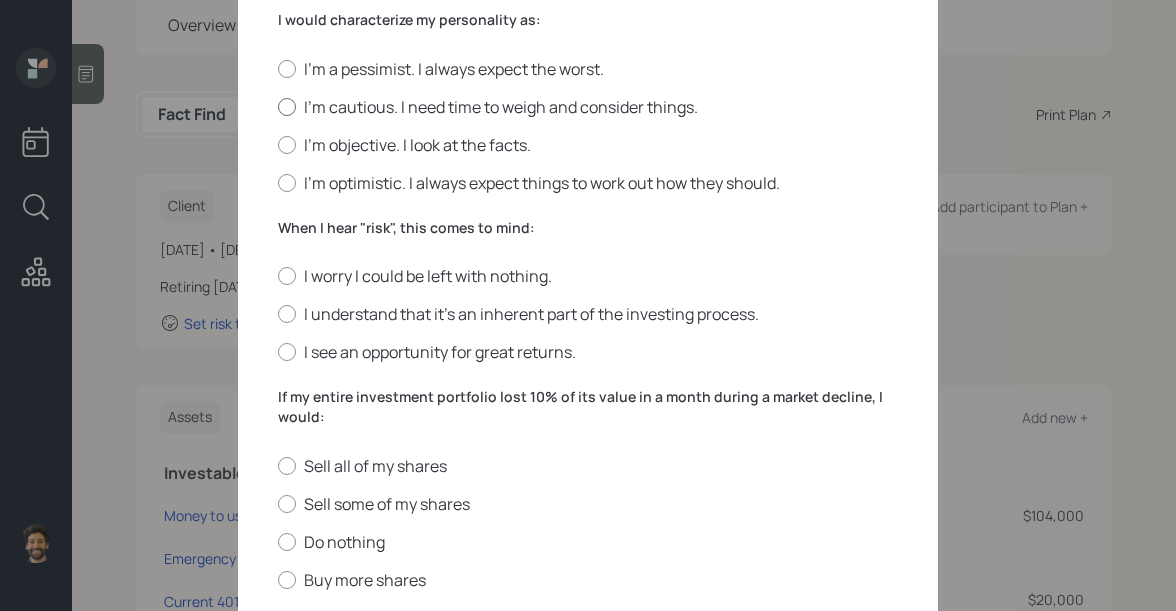 click on "I'm cautious. I need time to weigh and consider things." at bounding box center [588, 107] 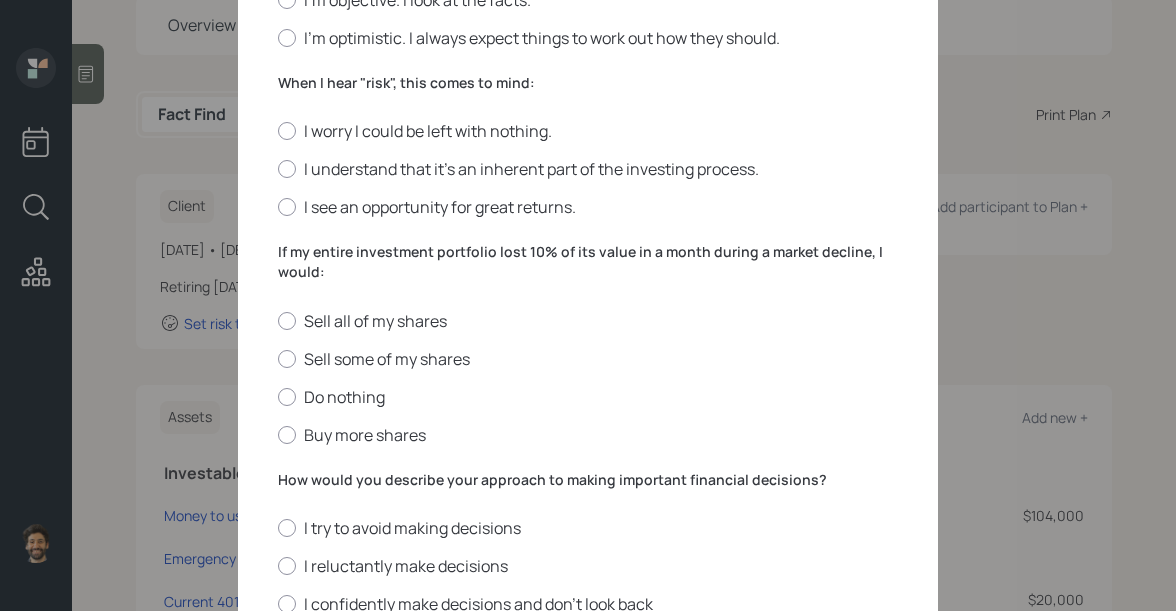 scroll, scrollTop: 696, scrollLeft: 0, axis: vertical 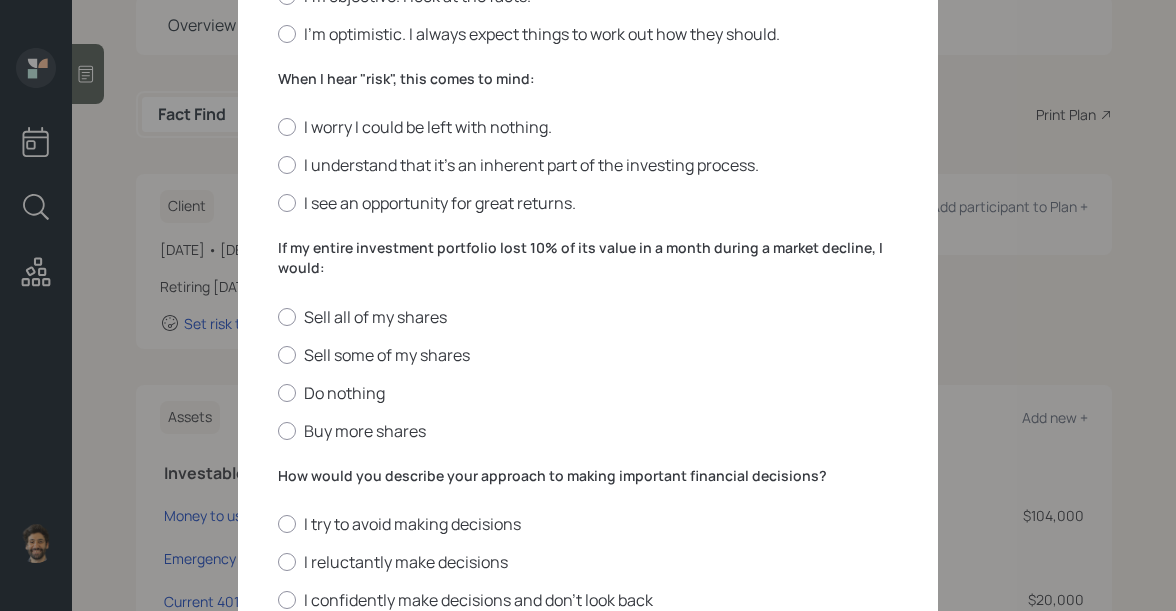 click on "When I hear "risk", this comes to mind:" at bounding box center [588, 79] 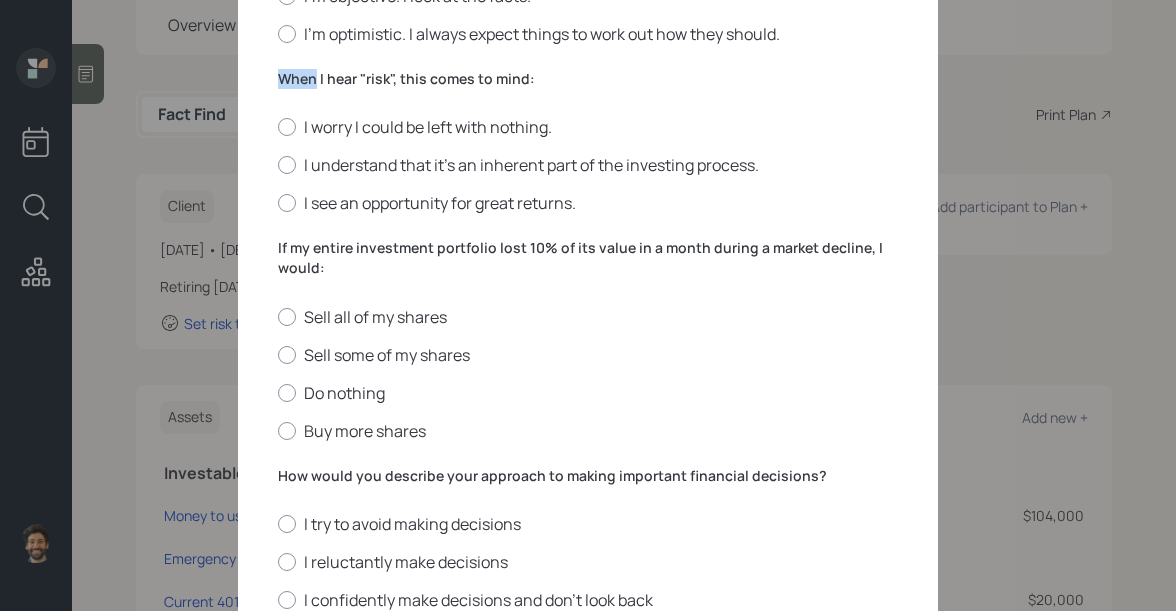 click on "When I hear "risk", this comes to mind:" at bounding box center [588, 79] 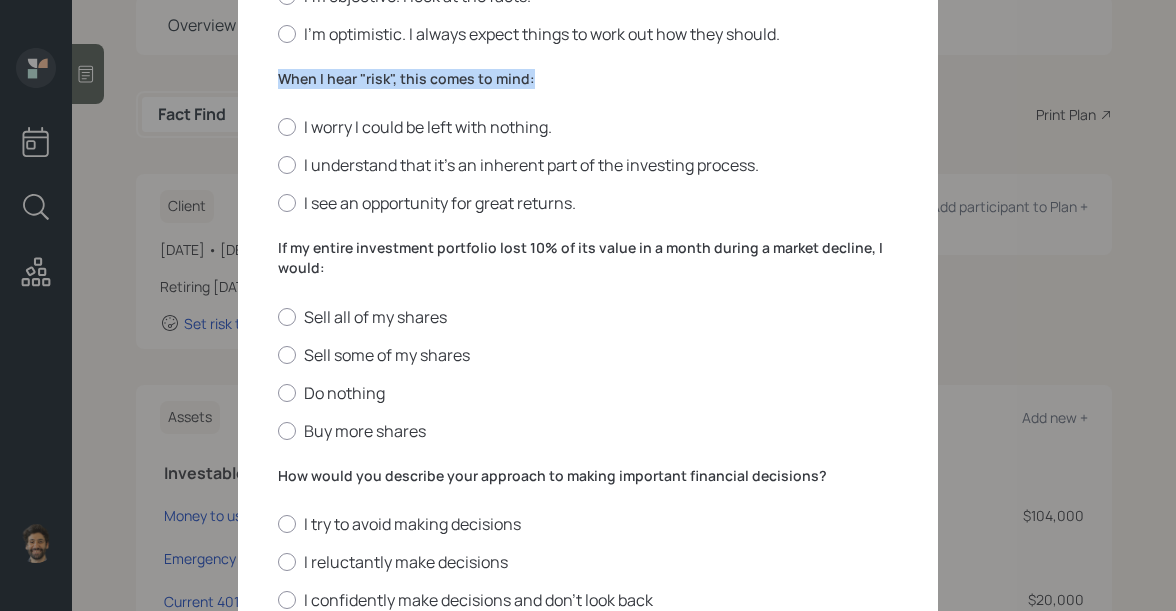 click on "When I hear "risk", this comes to mind:" at bounding box center (588, 79) 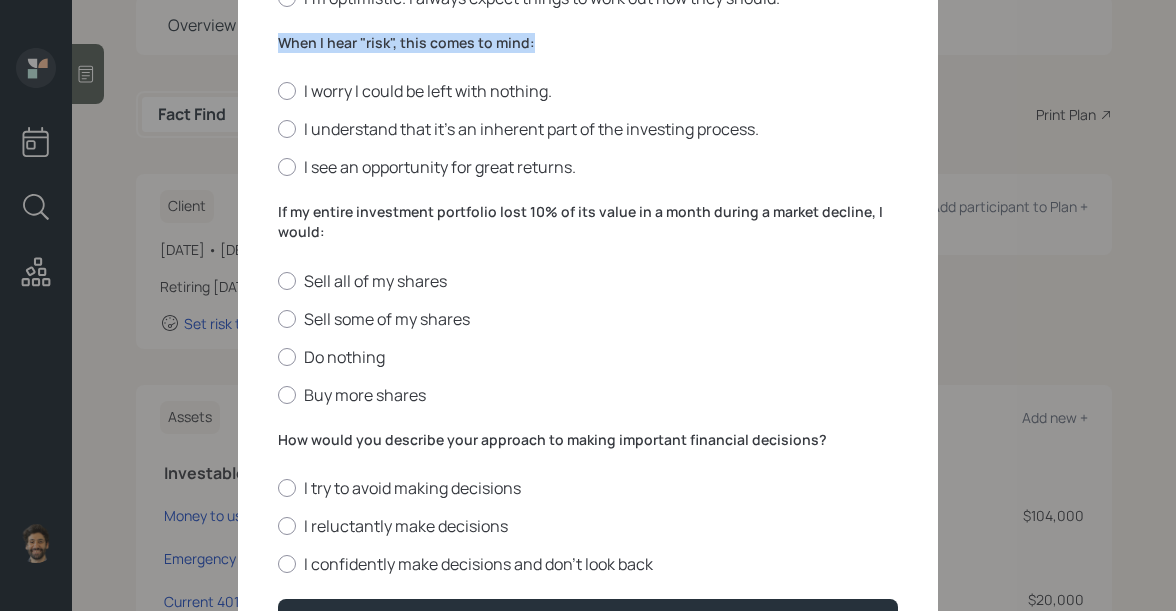 scroll, scrollTop: 736, scrollLeft: 0, axis: vertical 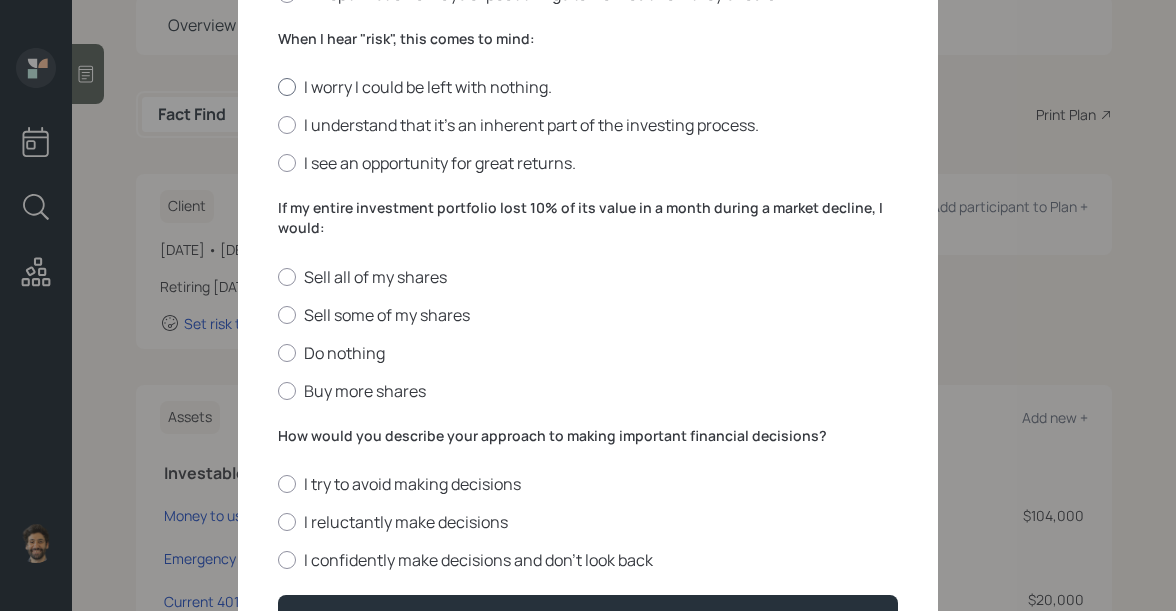 click at bounding box center [287, 87] 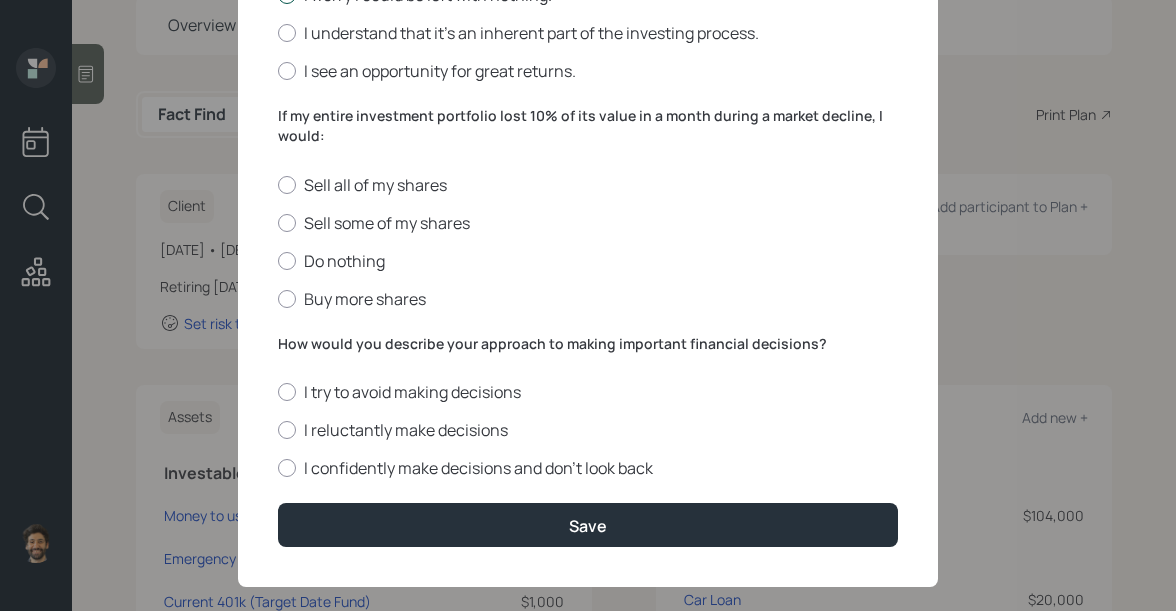 scroll, scrollTop: 854, scrollLeft: 0, axis: vertical 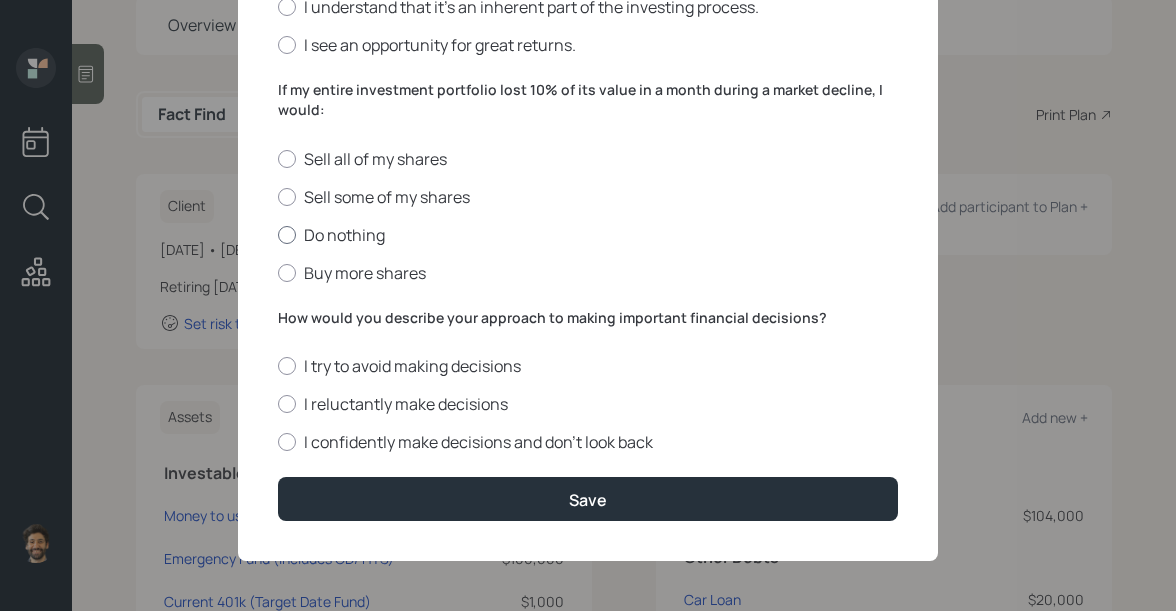 click at bounding box center [287, 235] 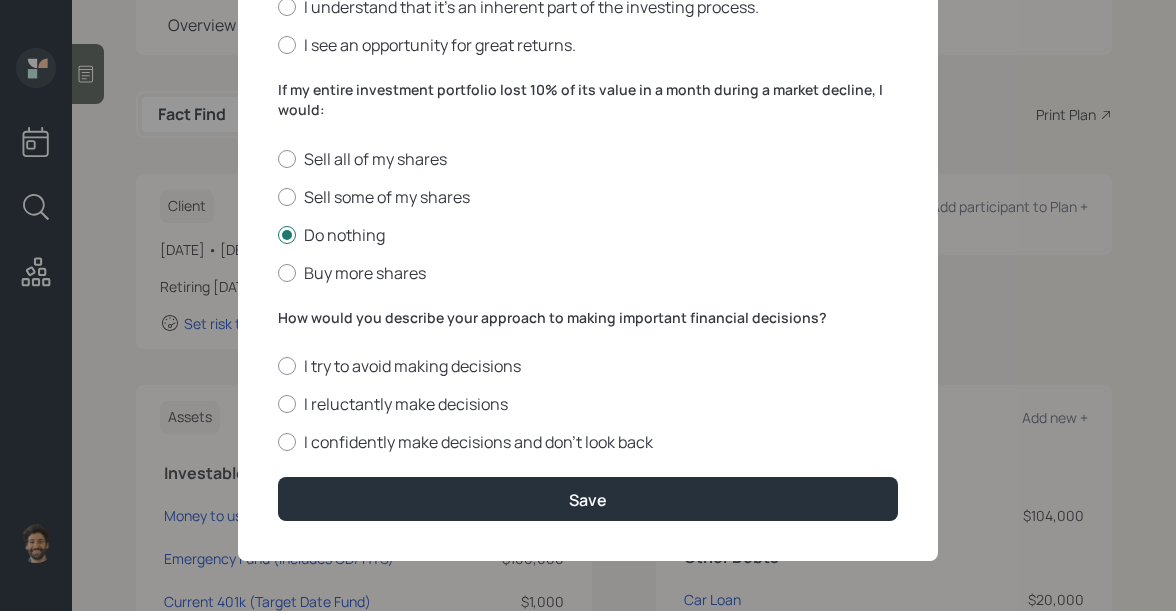 click on "How would you describe your approach to making important financial decisions?" at bounding box center (588, 318) 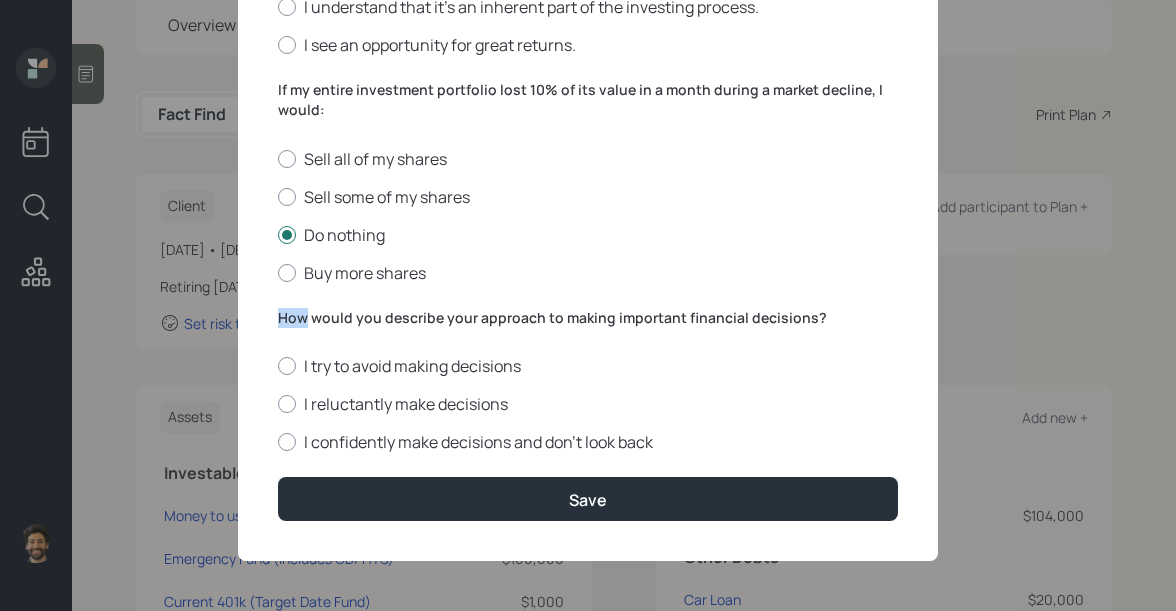 click on "How would you describe your approach to making important financial decisions?" at bounding box center [588, 318] 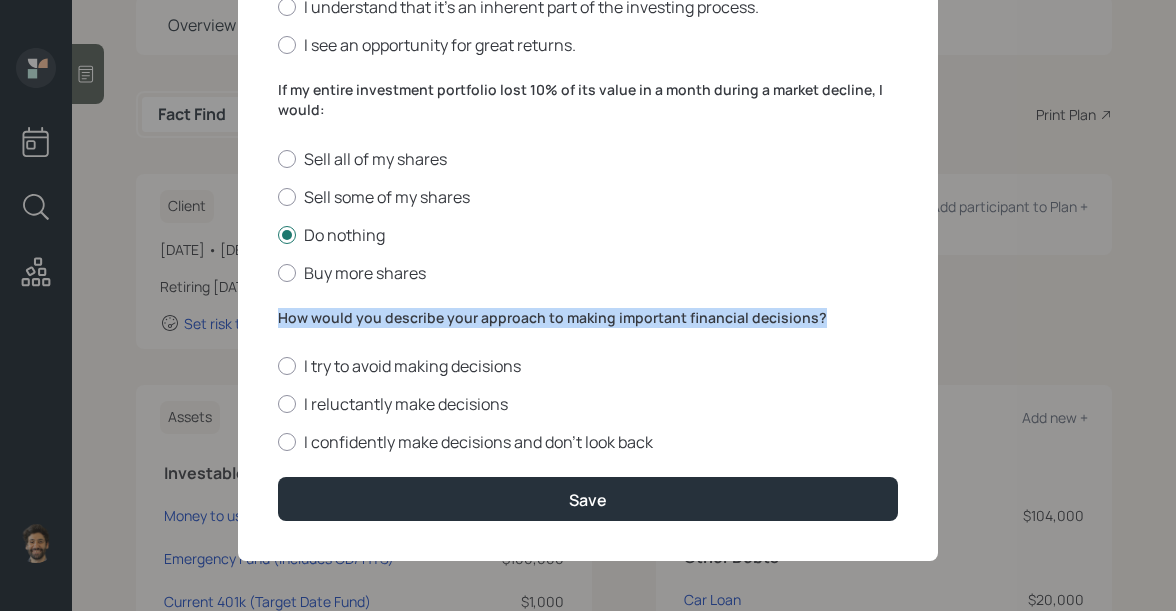 click on "How would you describe your approach to making important financial decisions?" at bounding box center [588, 318] 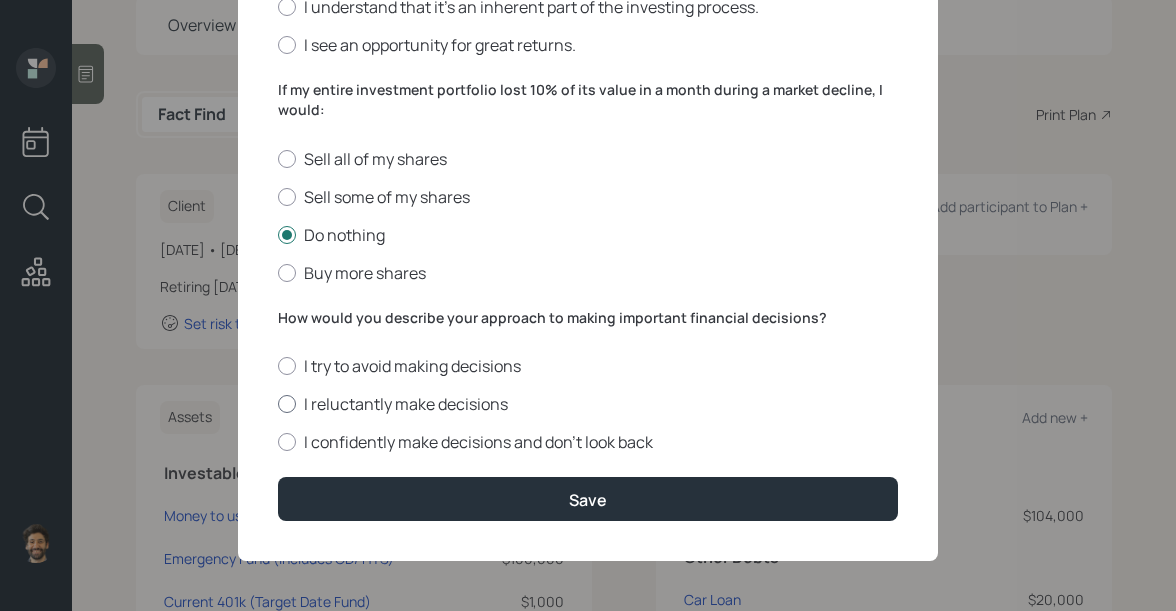 click on "I reluctantly make decisions" at bounding box center (588, 404) 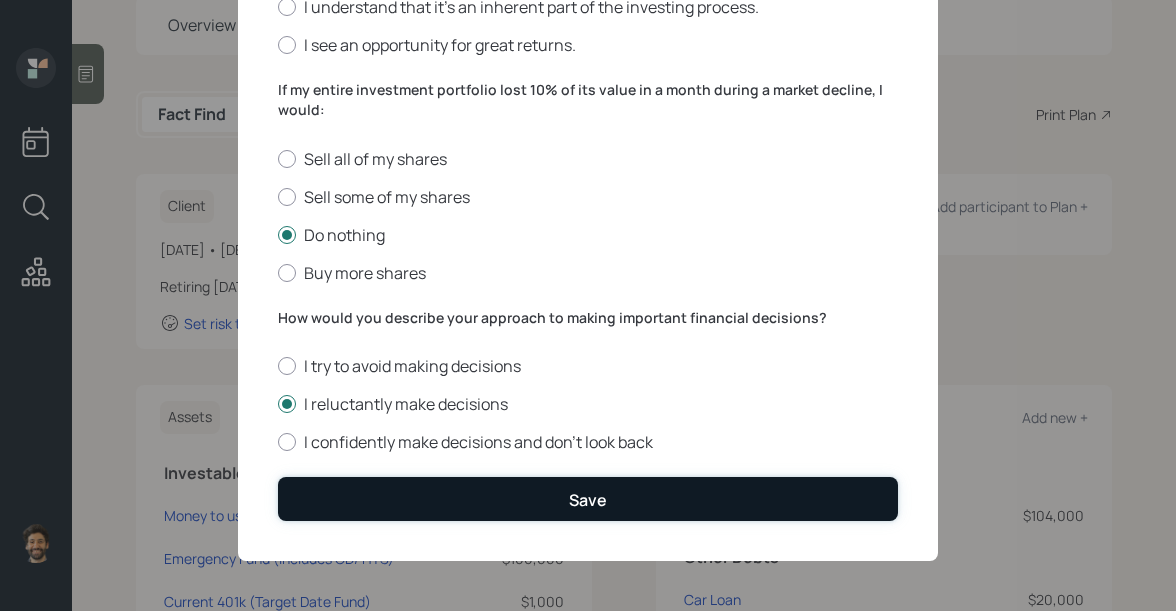 click on "Save" at bounding box center (588, 498) 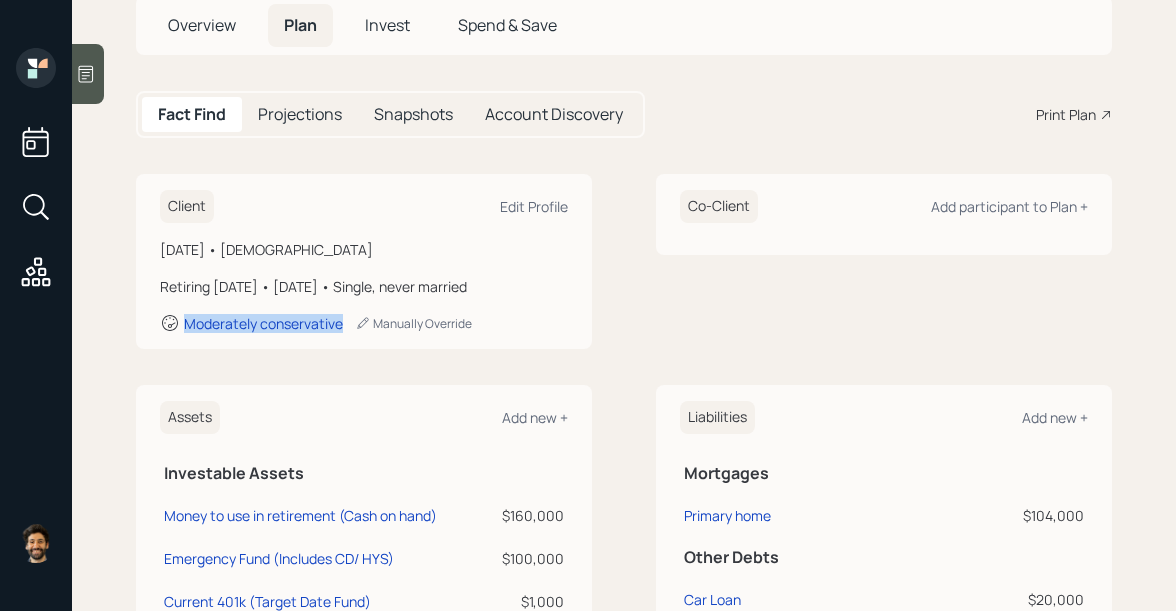 drag, startPoint x: 344, startPoint y: 322, endPoint x: 153, endPoint y: 309, distance: 191.4419 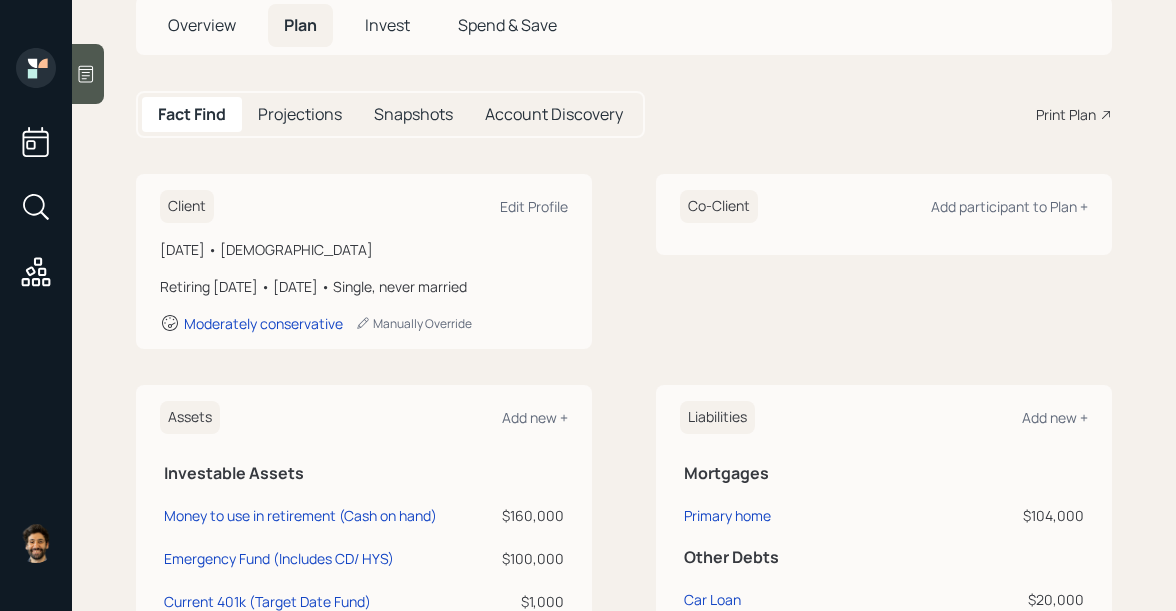 click on "Invest" at bounding box center (387, 25) 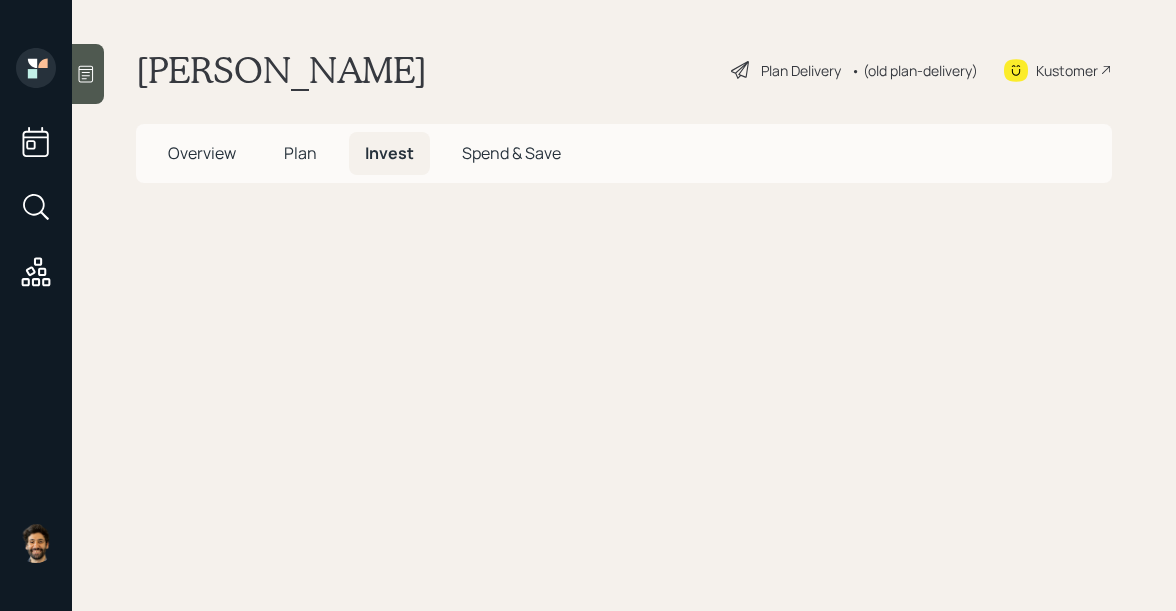 scroll, scrollTop: 0, scrollLeft: 0, axis: both 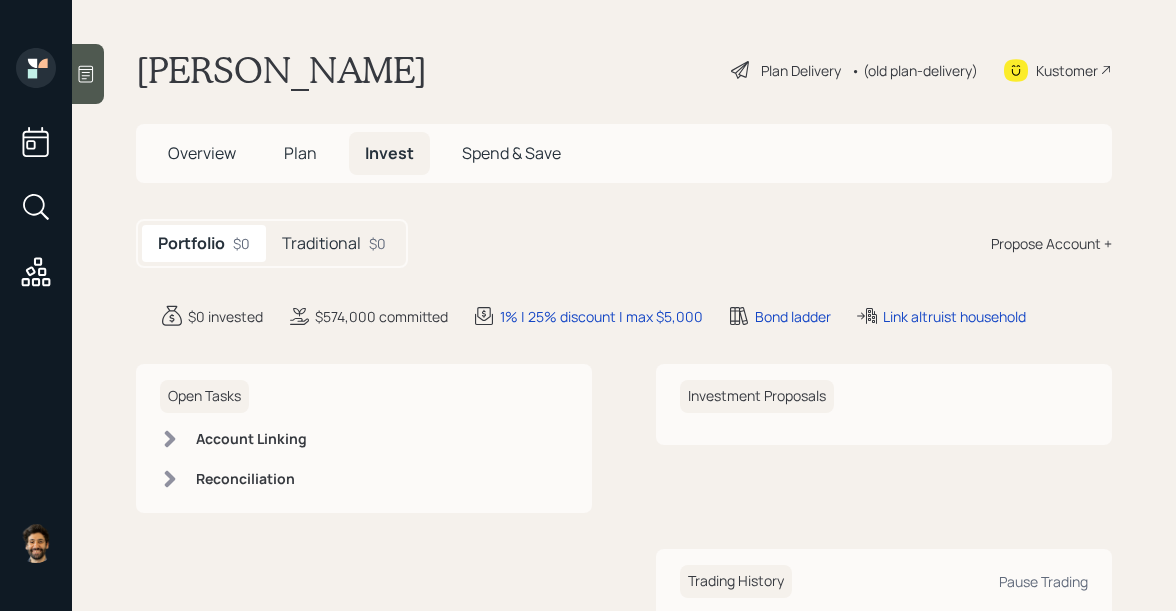 click on "Traditional" at bounding box center (321, 243) 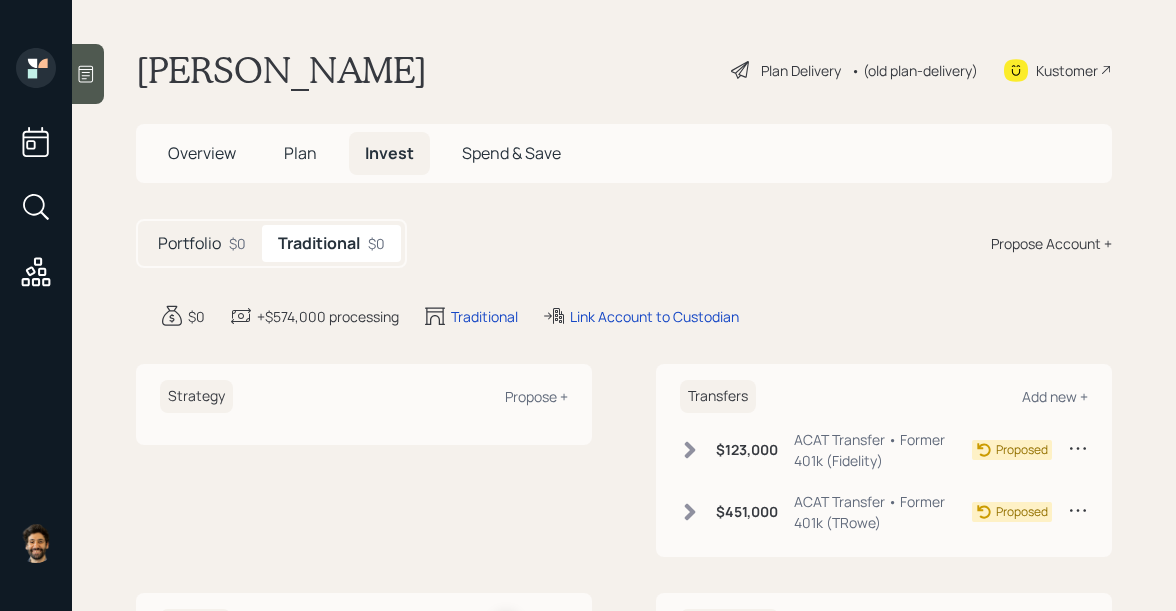 click on "Propose Account +" at bounding box center (1051, 243) 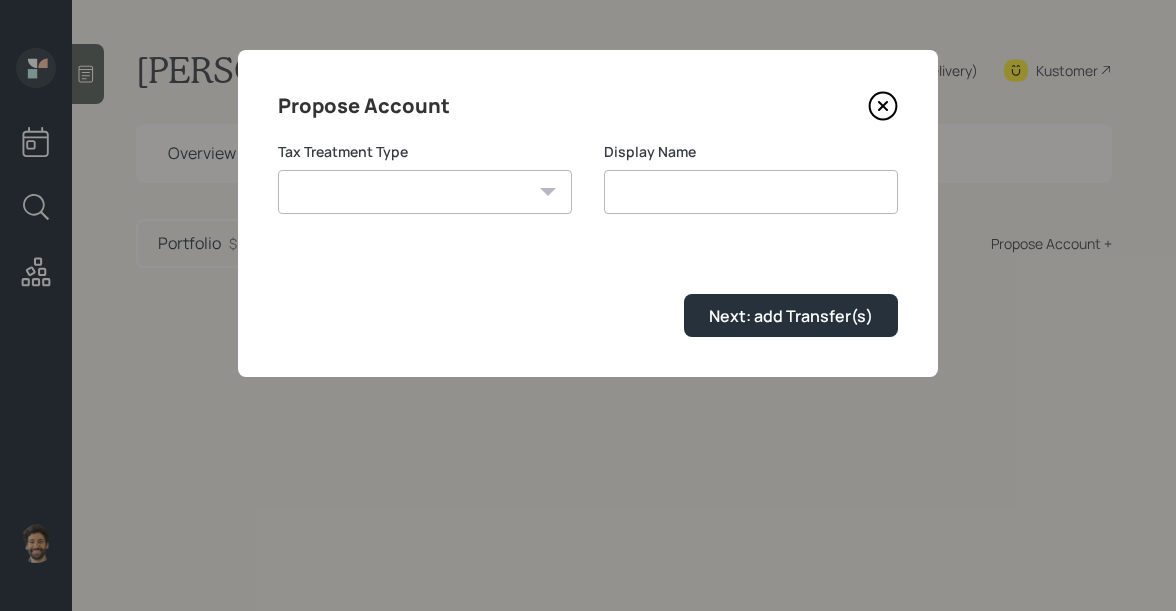 click on "Roth Taxable Traditional" at bounding box center [425, 192] 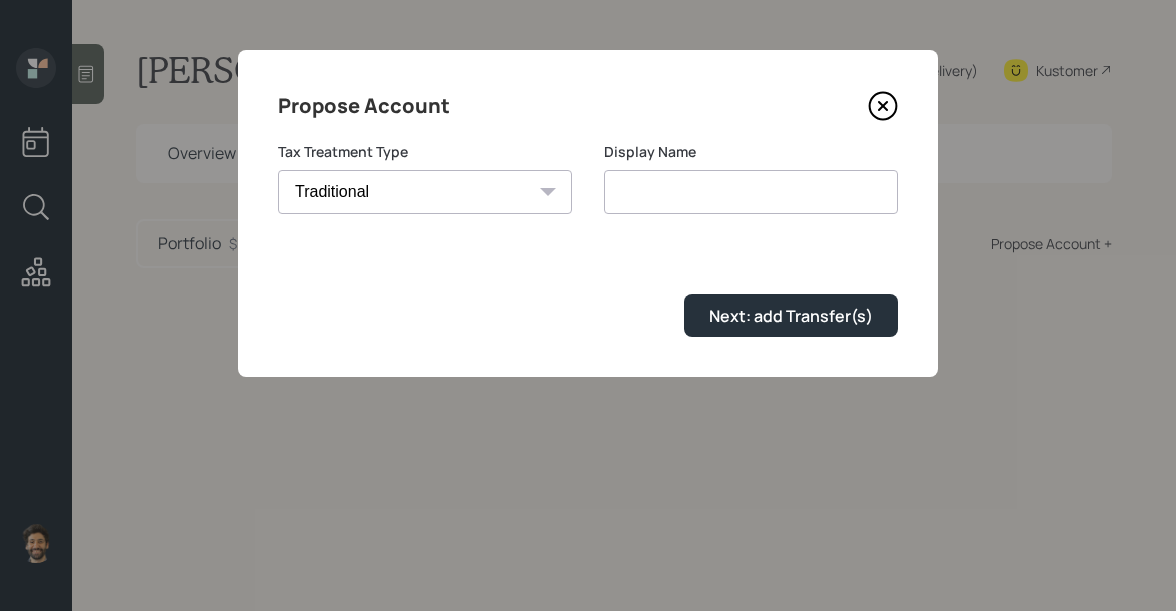 type on "Traditional" 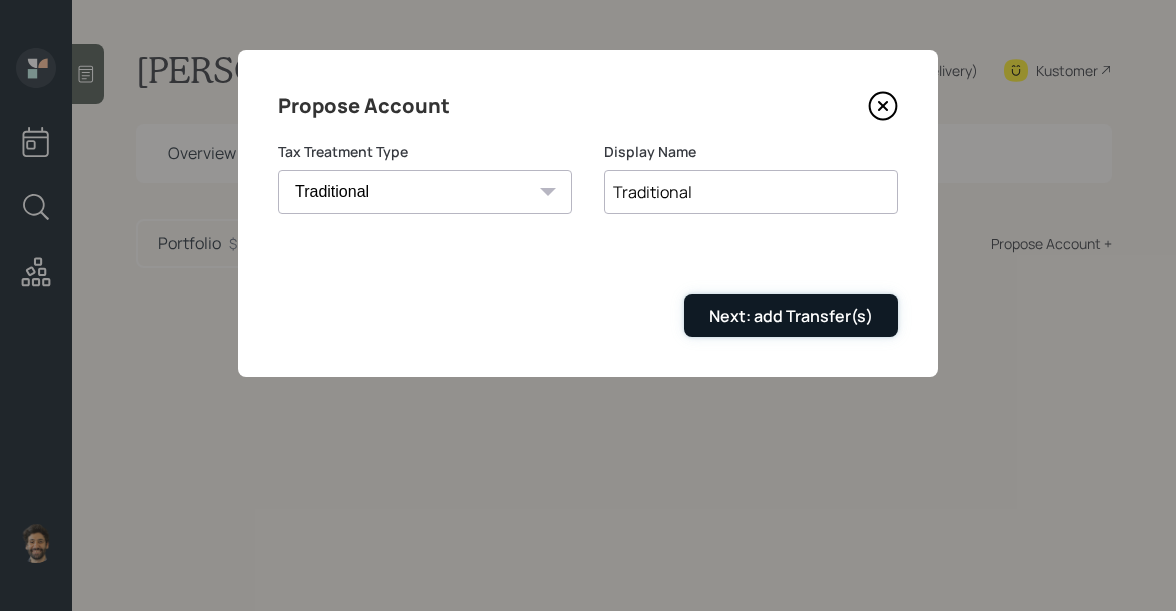 click on "Next: add Transfer(s)" at bounding box center [791, 316] 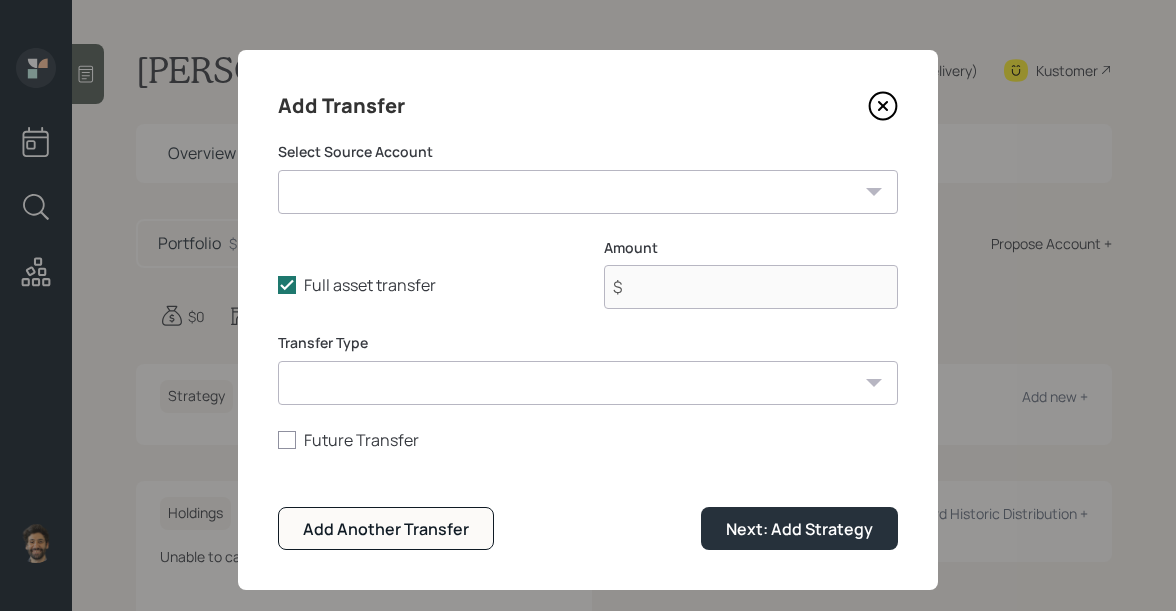 click on "Money to use in retirement (Cash on hand) ($160,000 | Checking / Savings) Emergency Fund (Includes CD/ HYS) ($100,000 | Emergency Fund) Current 401k (Target Date Fund) ($1,000 | 401(k)) Former 401k (TRowe) ($451,000 | 401(k)) Former 401k (Fidelity)  ($123,000 | 401(k)) Fidelity Go Account  ($4,000 | Taxable Investment)" at bounding box center [588, 192] 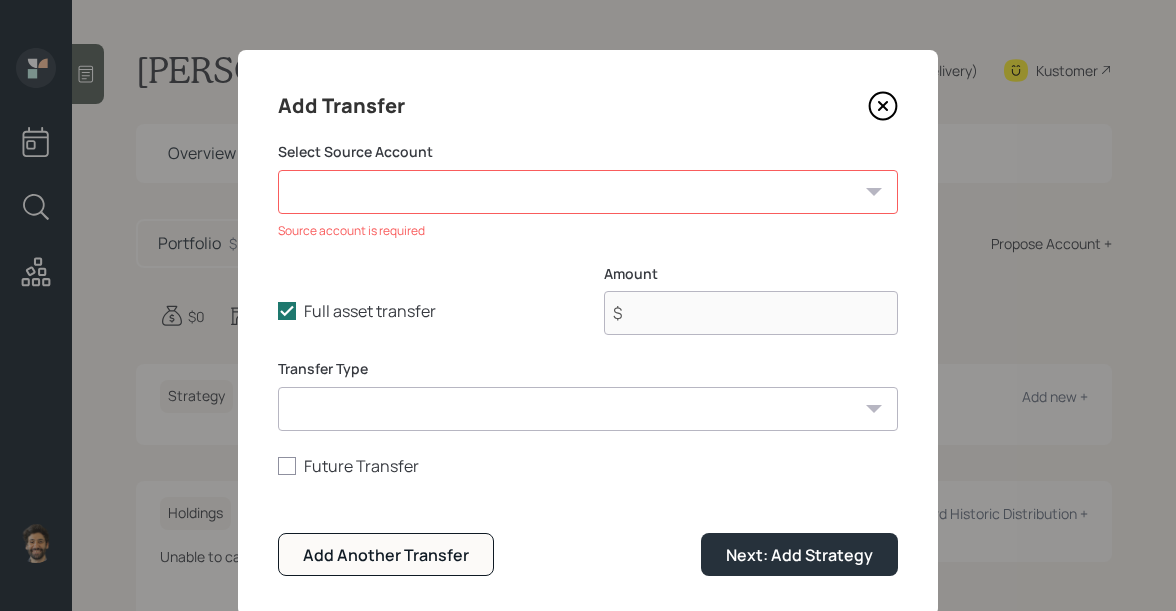 click 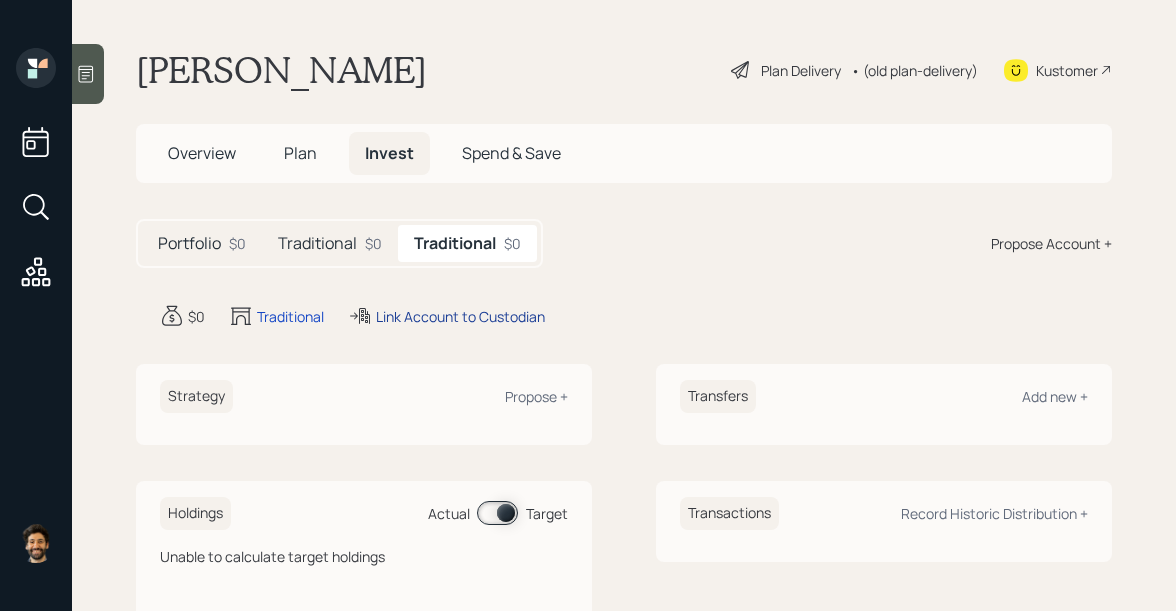 click on "Link Account to Custodian" at bounding box center (460, 316) 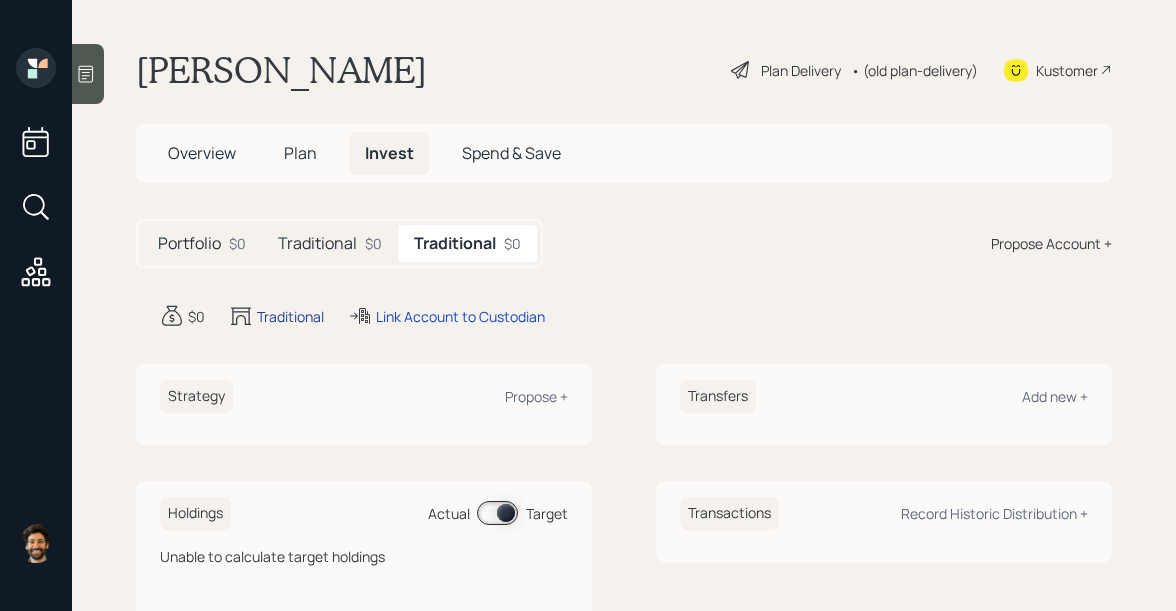 click on "Traditional" at bounding box center [290, 316] 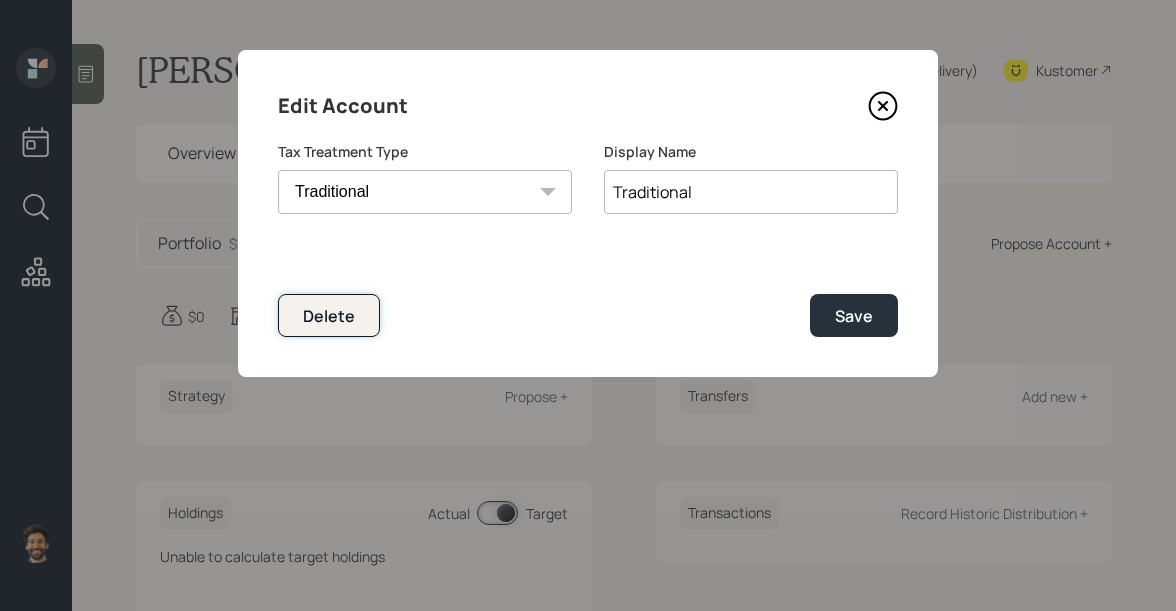 click on "Delete" at bounding box center [329, 316] 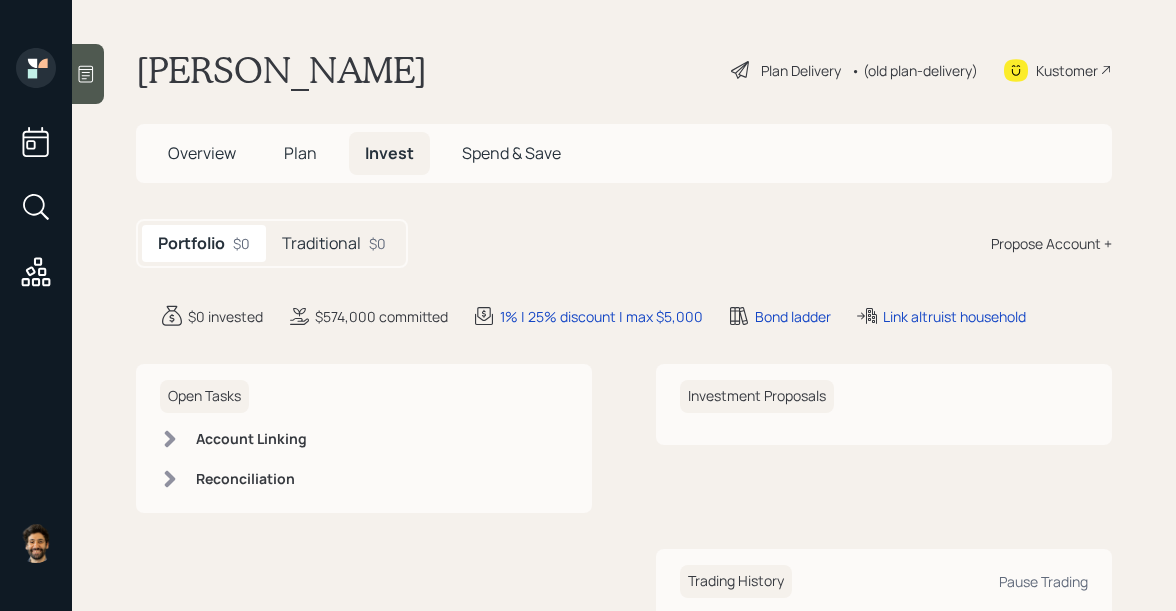 click on "Traditional" at bounding box center (321, 243) 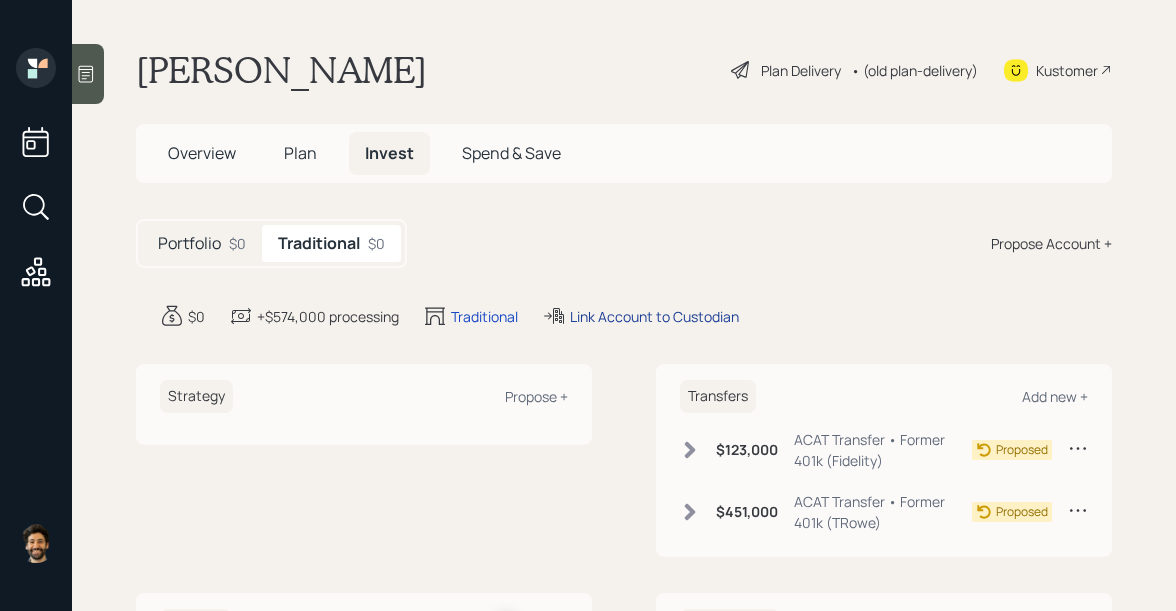 click on "Link Account to Custodian" at bounding box center [654, 316] 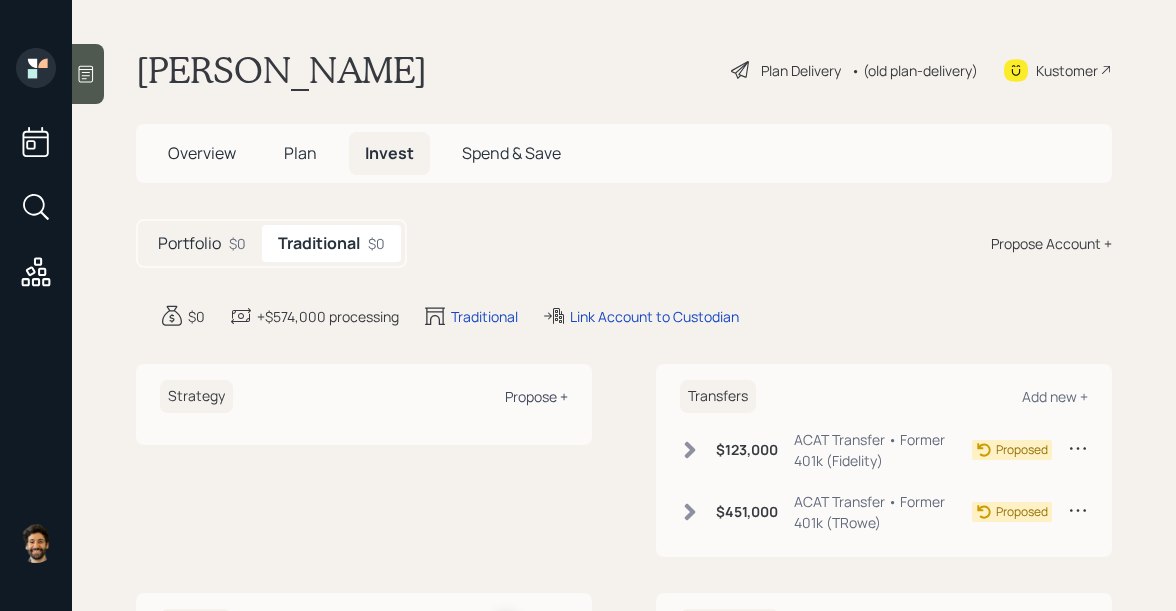 click on "Propose +" at bounding box center [536, 396] 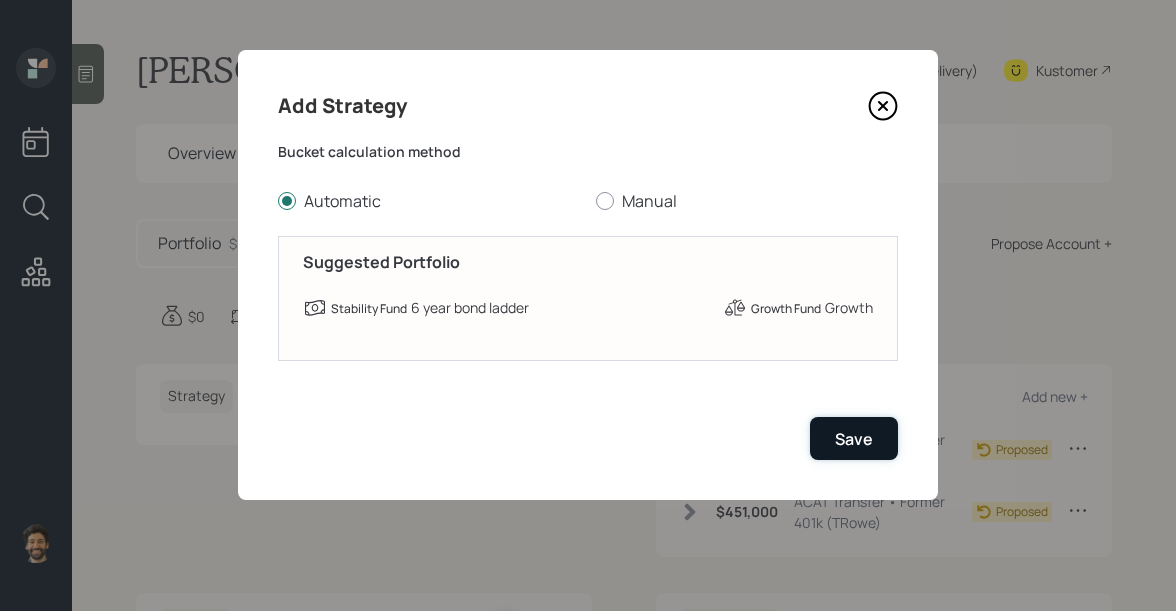 click on "Save" at bounding box center [854, 438] 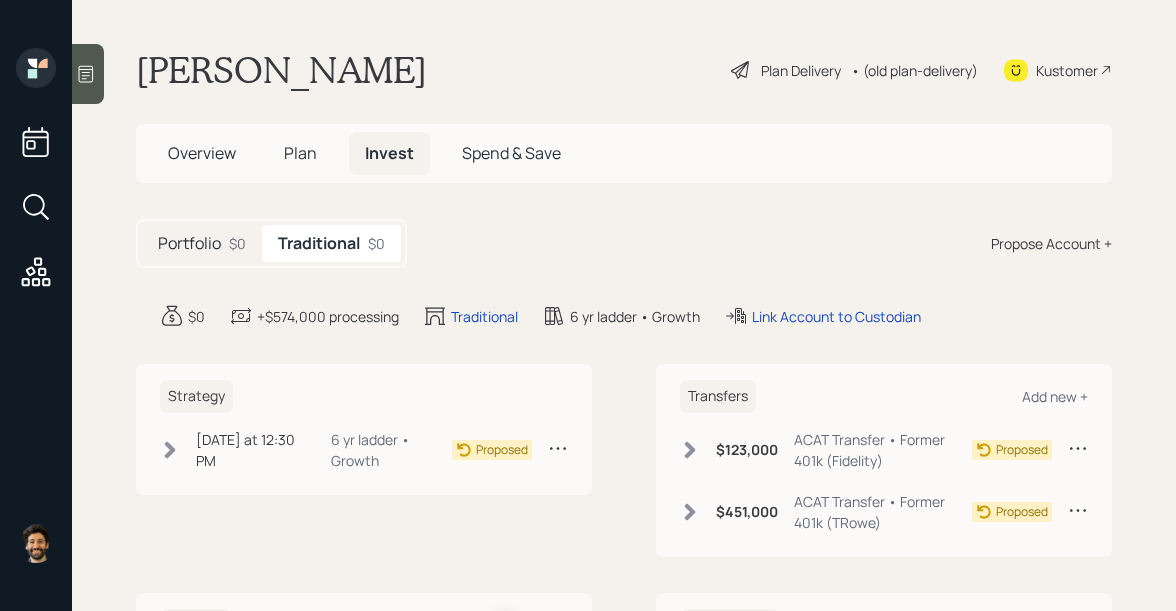 click on "• (old plan-delivery)" at bounding box center [914, 70] 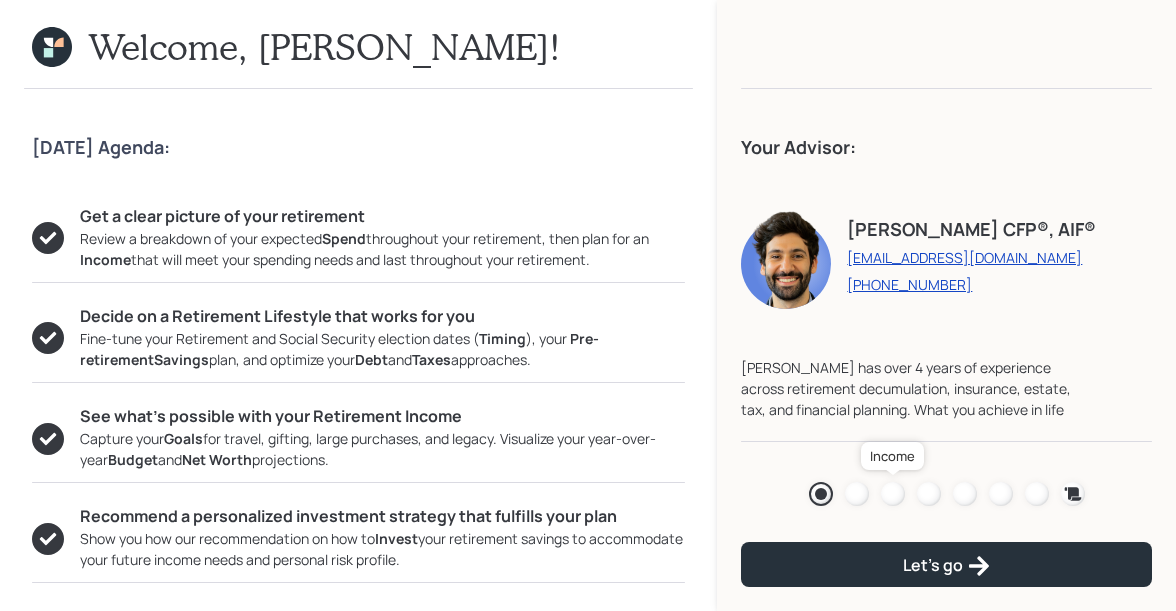 click at bounding box center (893, 494) 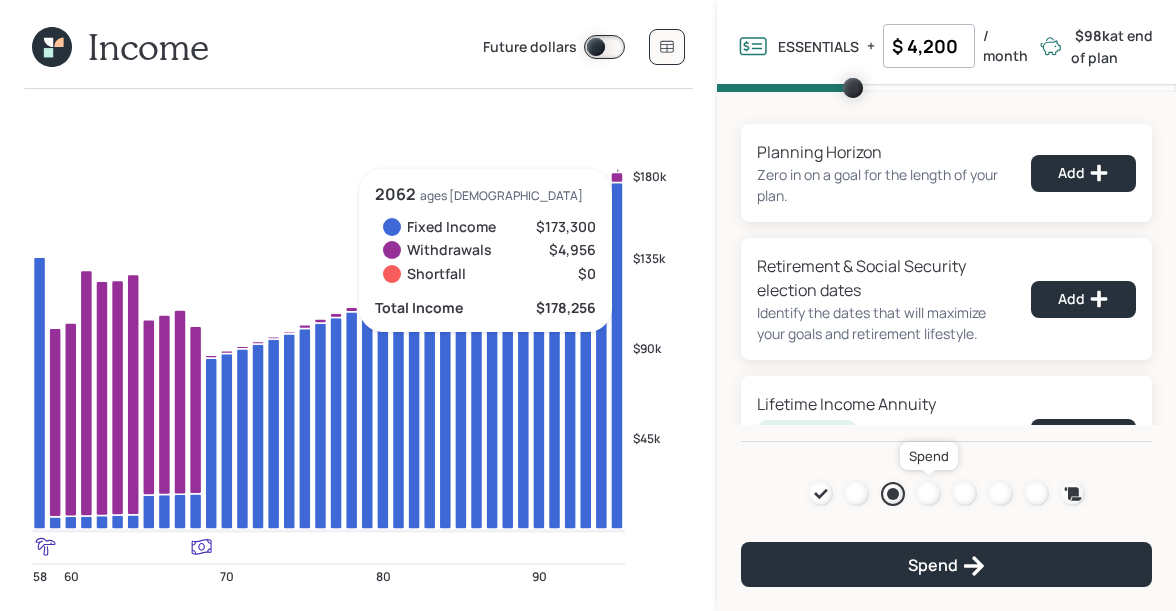 click at bounding box center (929, 494) 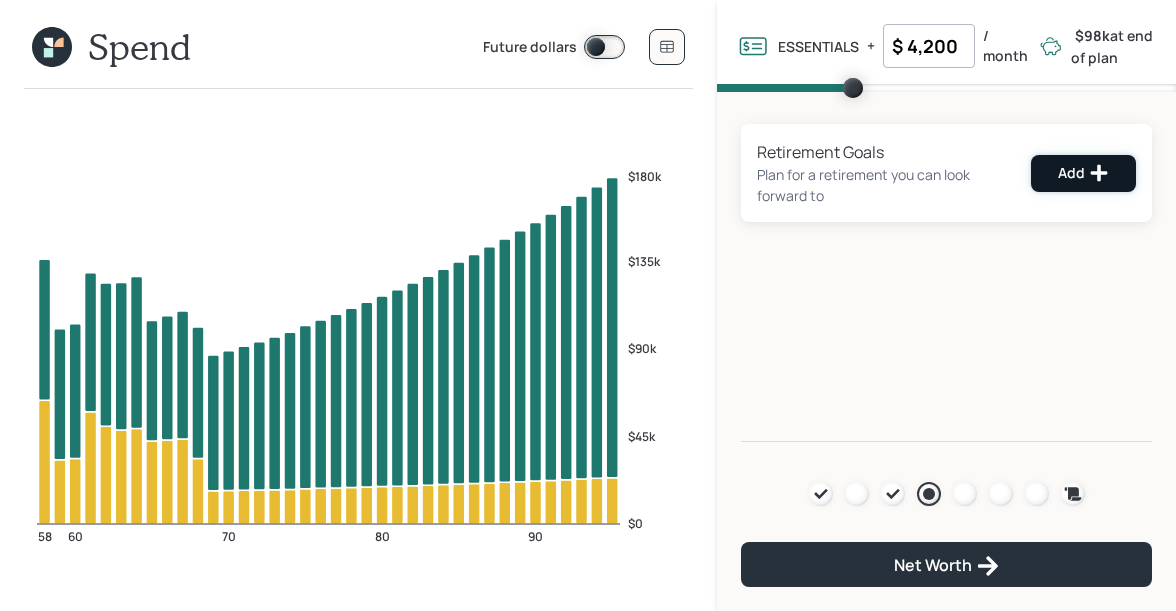 click on "Add" at bounding box center (1083, 173) 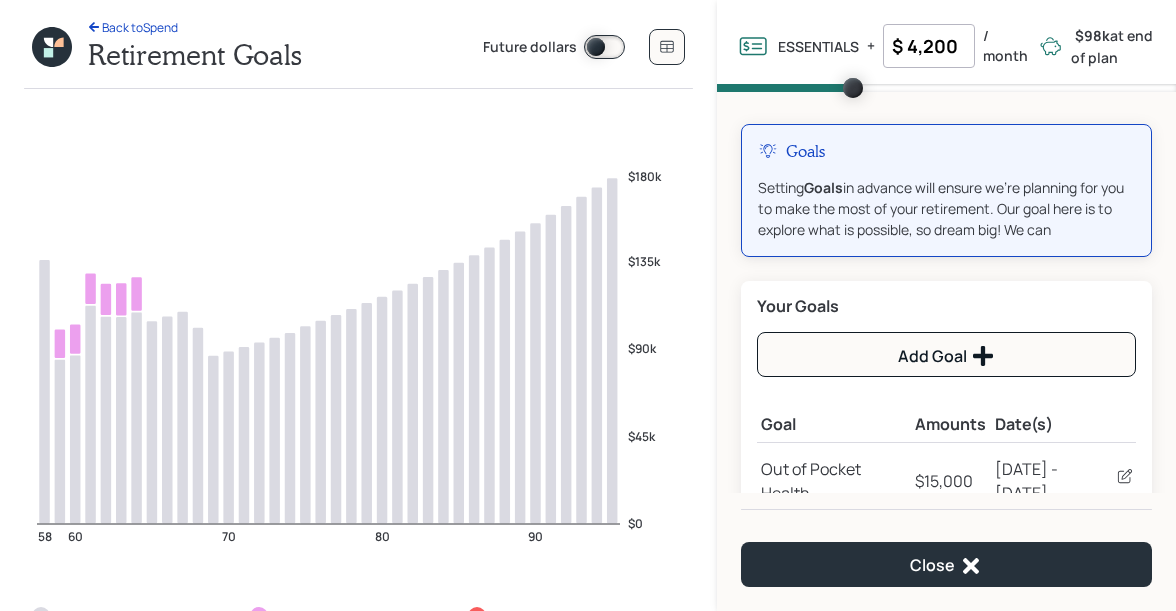 scroll, scrollTop: 75, scrollLeft: 0, axis: vertical 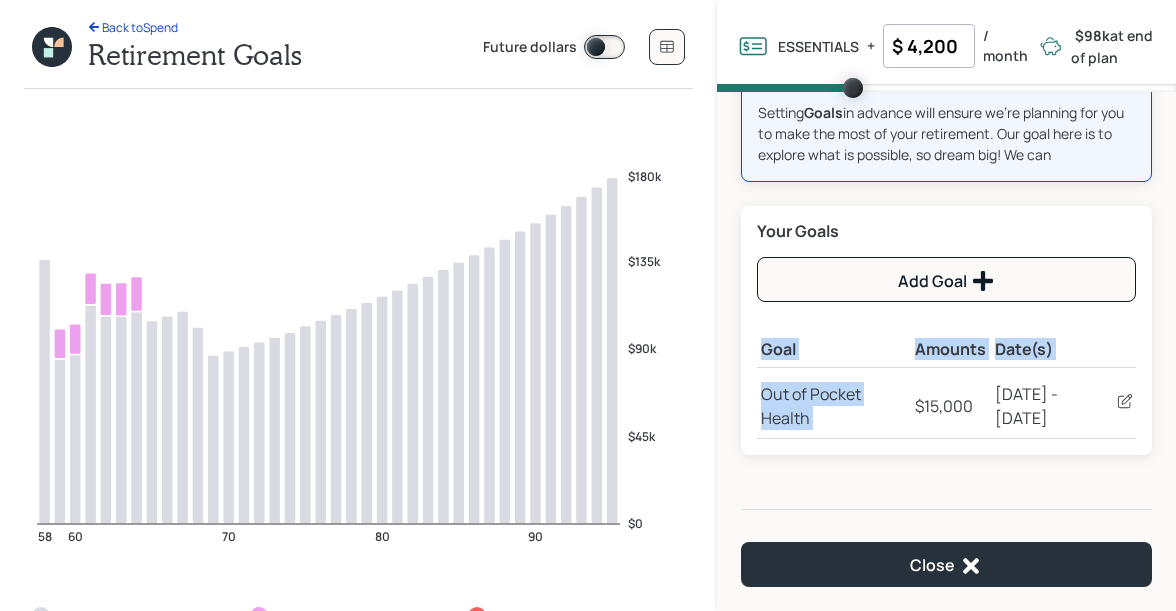 drag, startPoint x: 934, startPoint y: 397, endPoint x: 1123, endPoint y: 396, distance: 189.00264 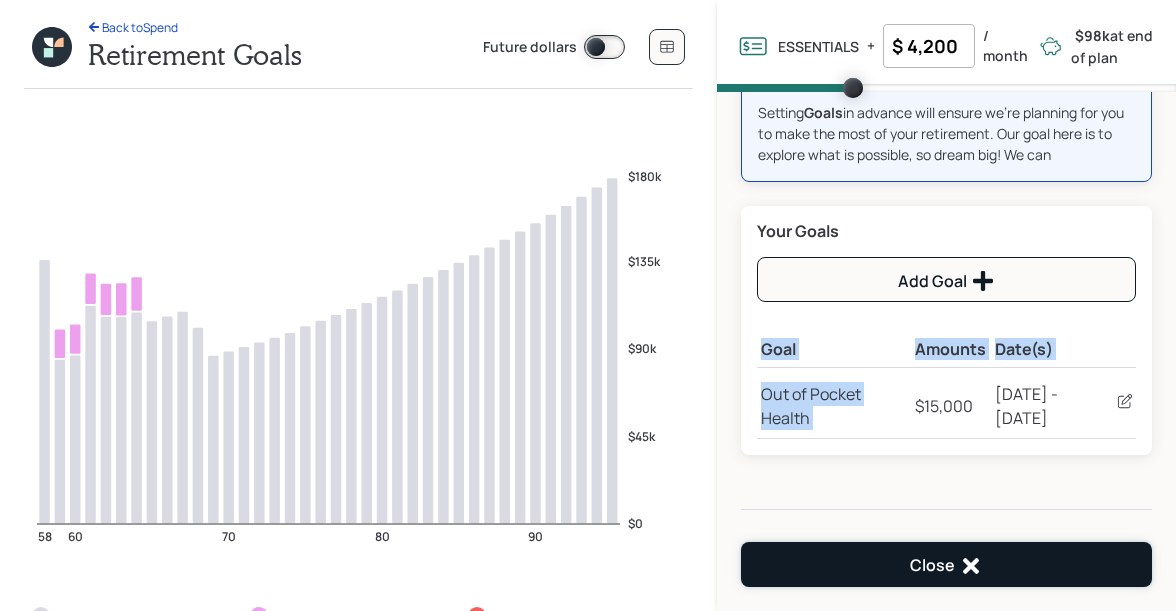 click on "Close" at bounding box center (946, 564) 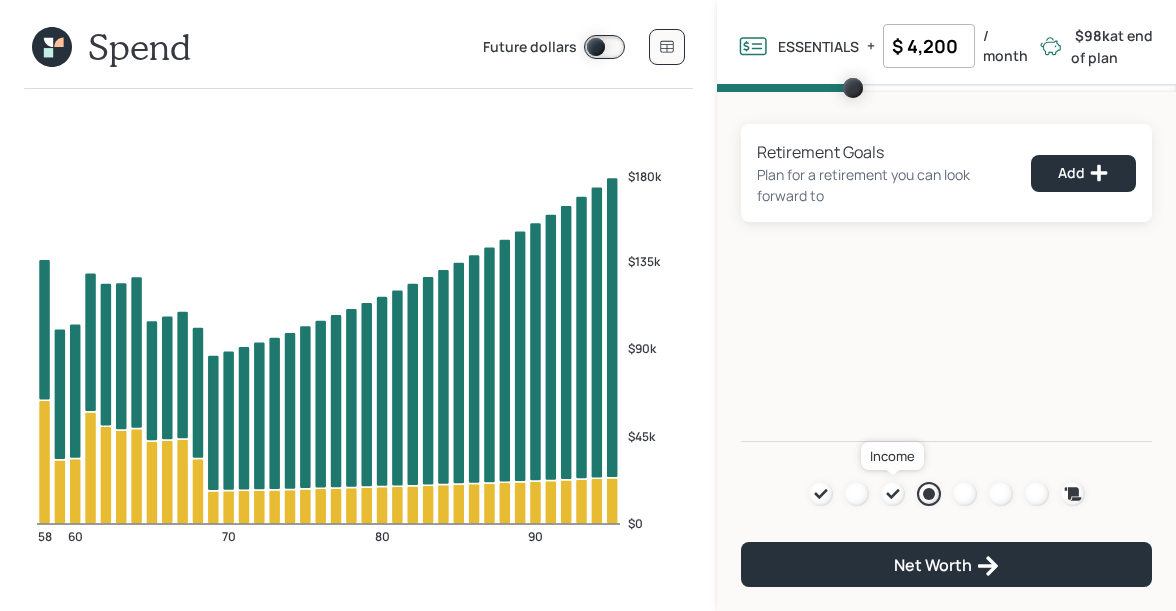 click 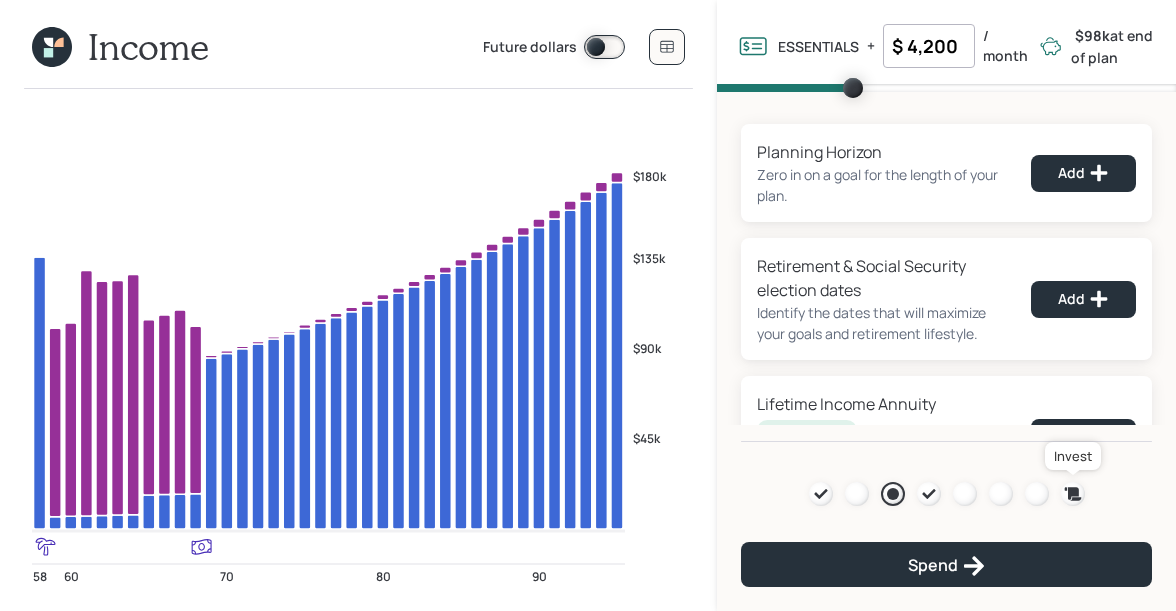 click 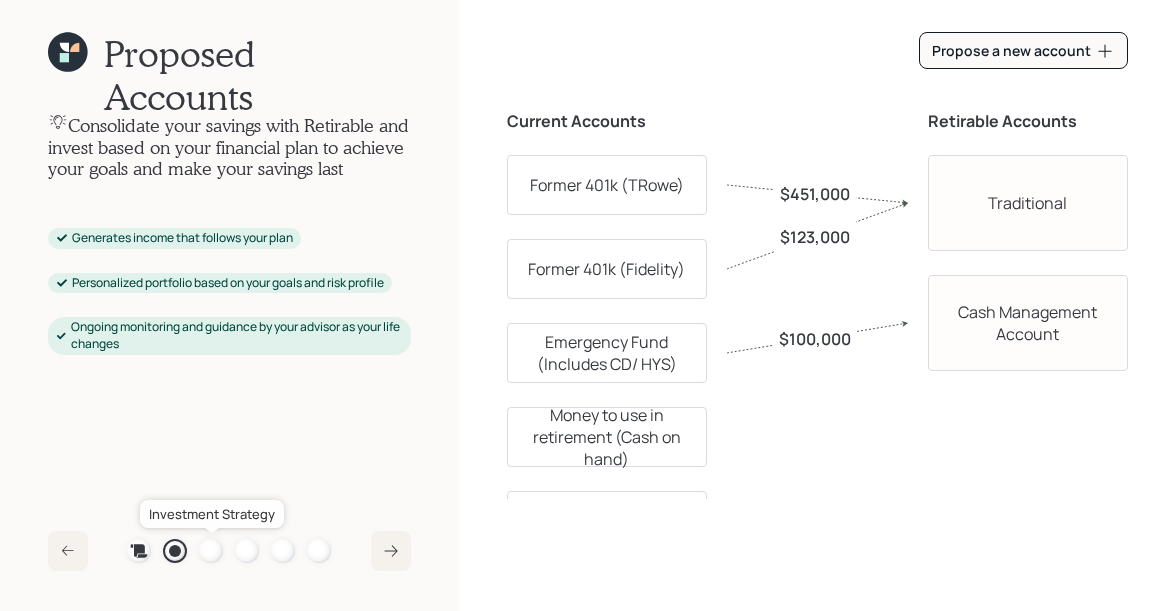 click at bounding box center [211, 551] 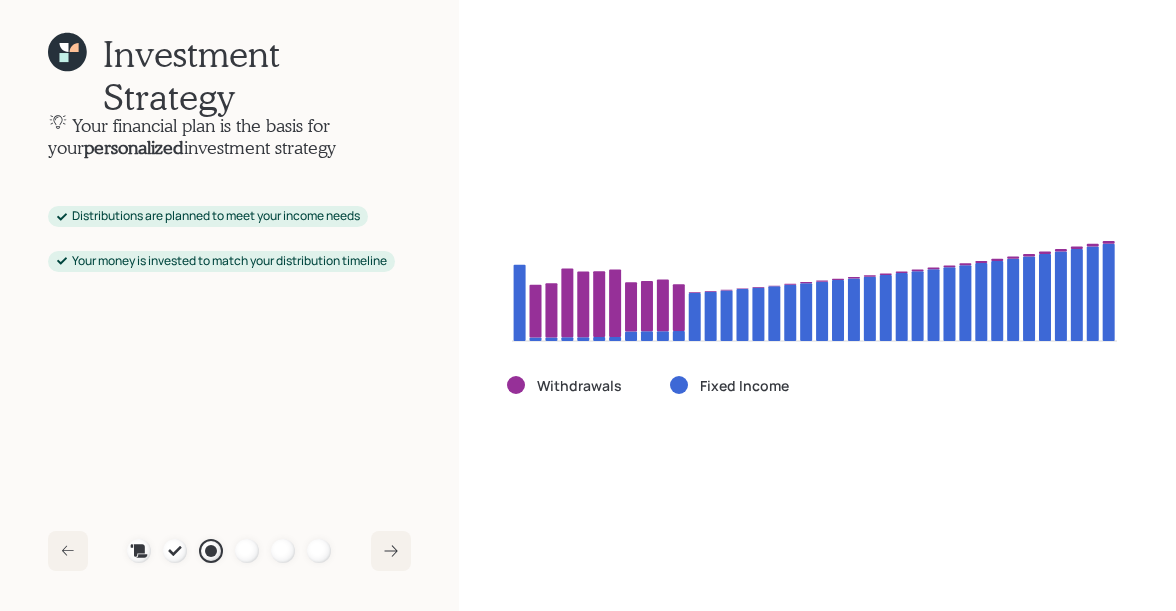click 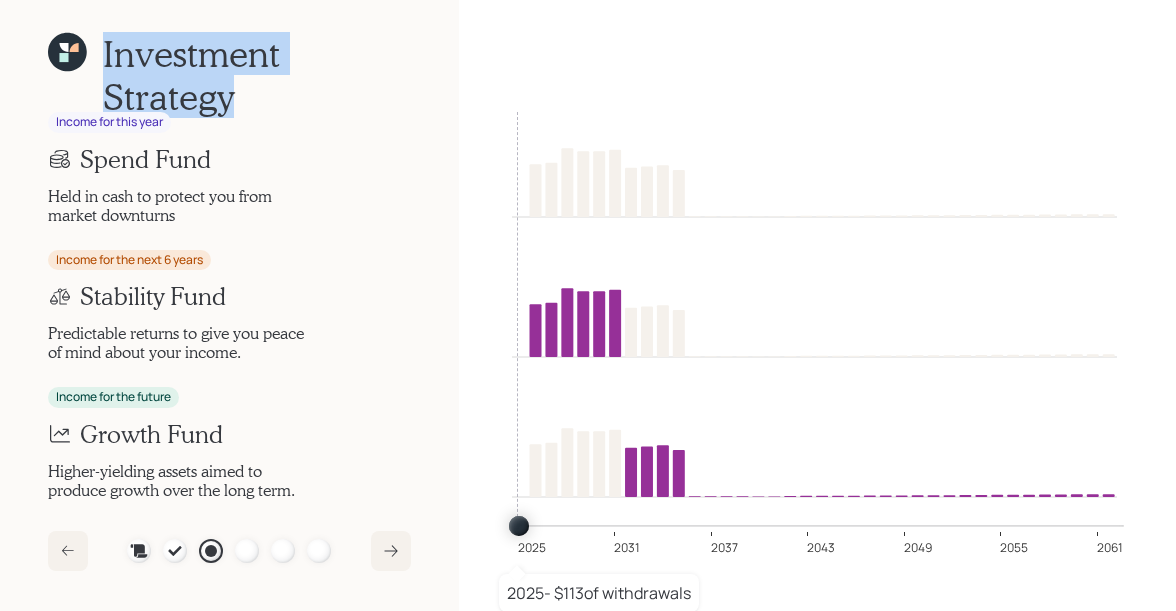 drag, startPoint x: 241, startPoint y: 95, endPoint x: 90, endPoint y: 32, distance: 163.6154 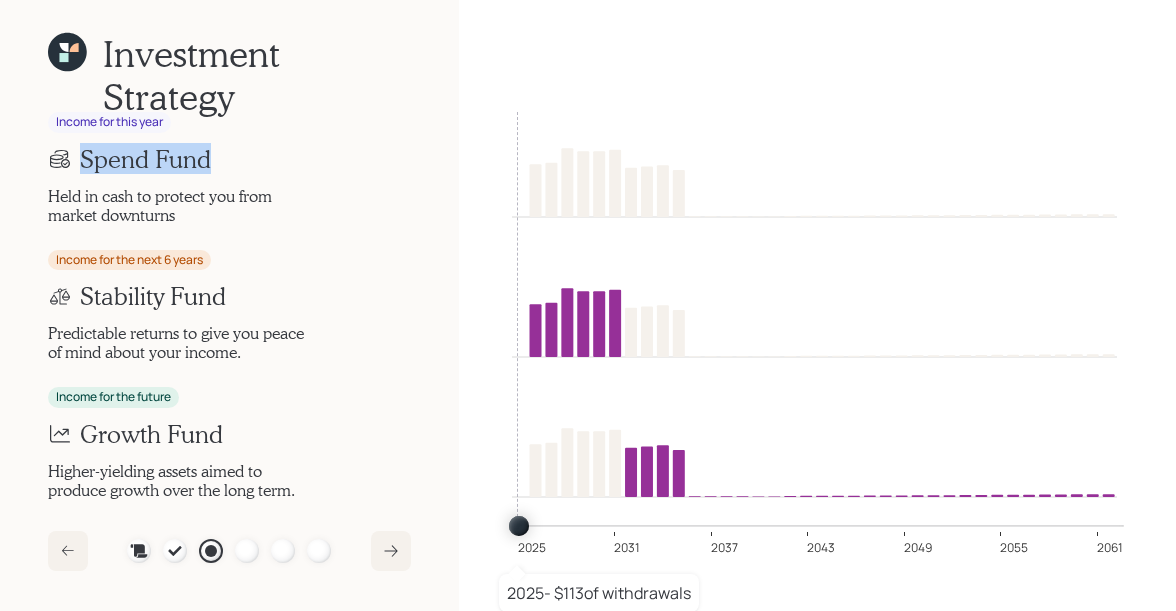drag, startPoint x: 227, startPoint y: 159, endPoint x: 79, endPoint y: 158, distance: 148.00337 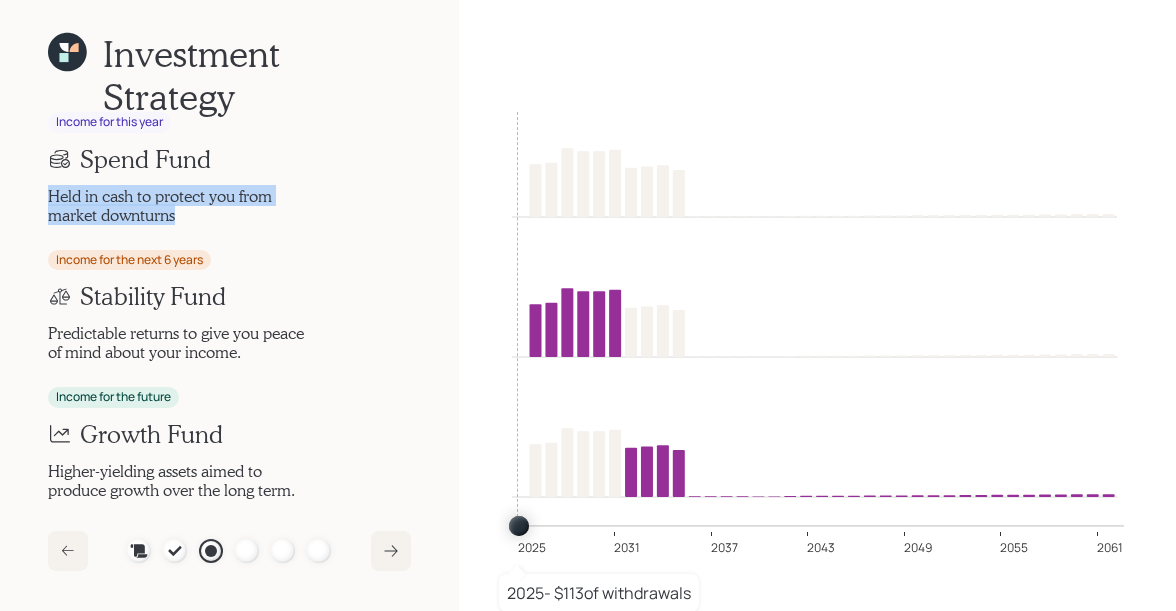 drag, startPoint x: 183, startPoint y: 212, endPoint x: 38, endPoint y: 195, distance: 145.99315 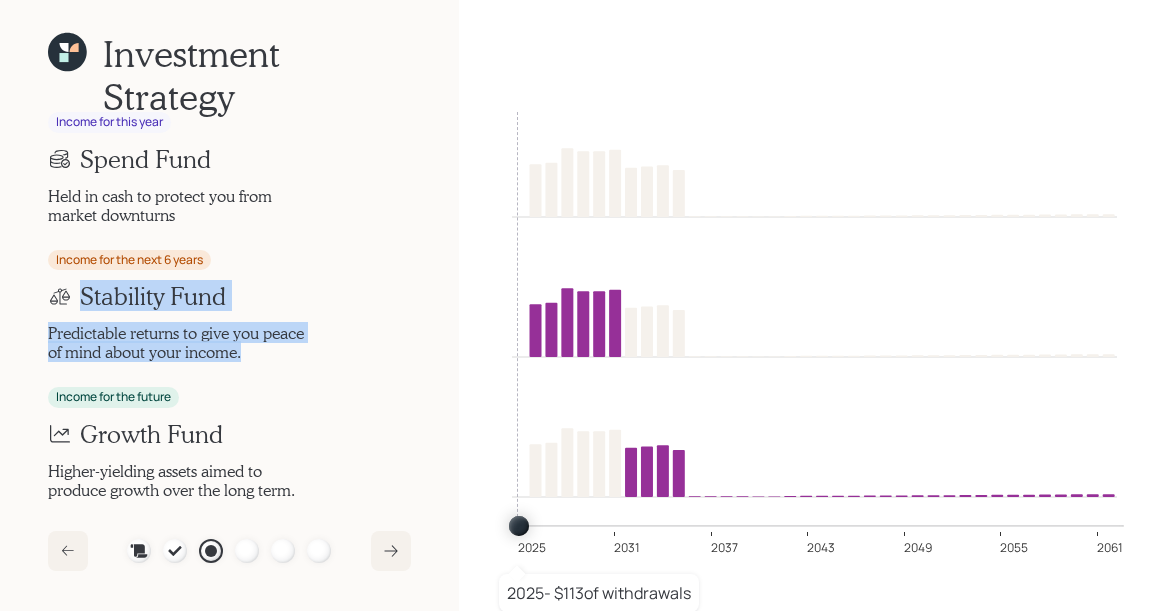 drag, startPoint x: 244, startPoint y: 352, endPoint x: 44, endPoint y: 300, distance: 206.64946 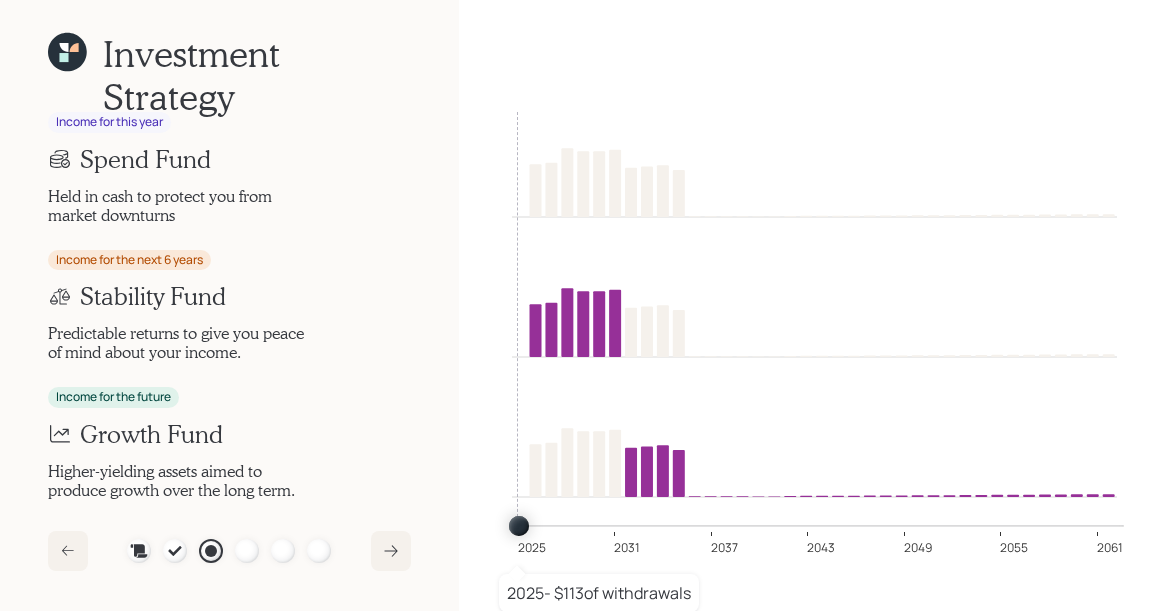 click on "Income for the next 6 years" at bounding box center (129, 260) 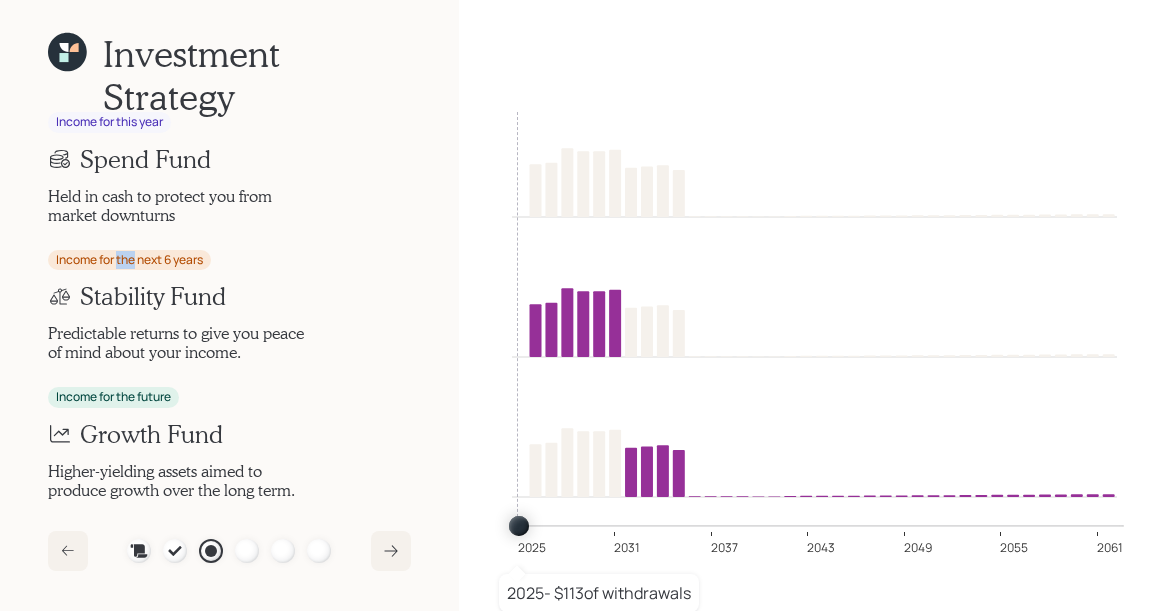 click on "Income for the next 6 years" at bounding box center (129, 260) 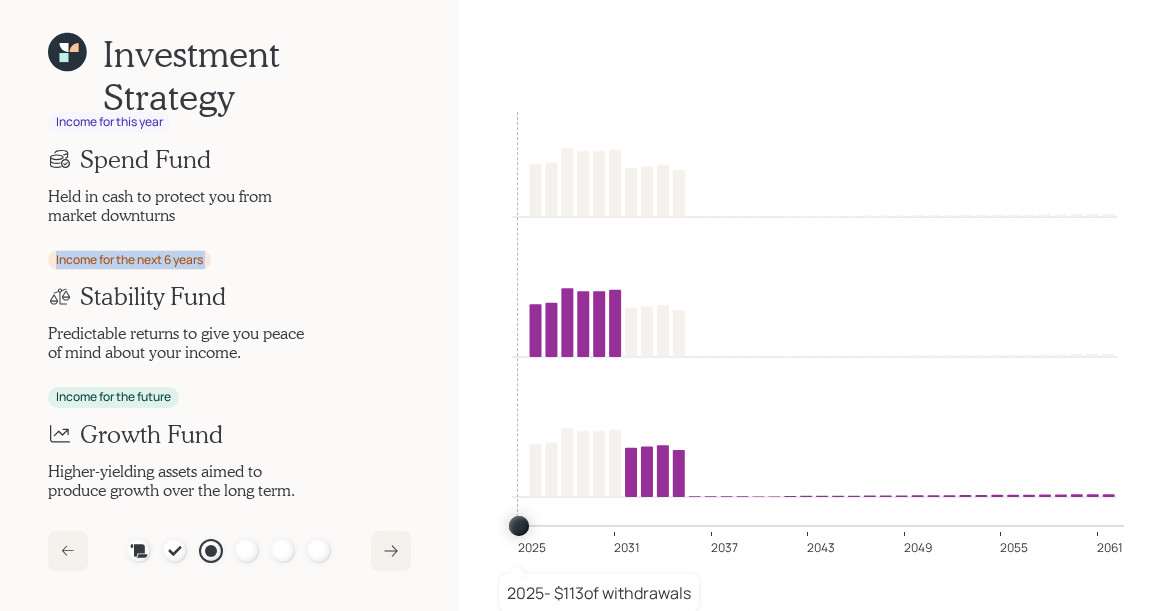 click on "Income for the next 6 years" at bounding box center (129, 260) 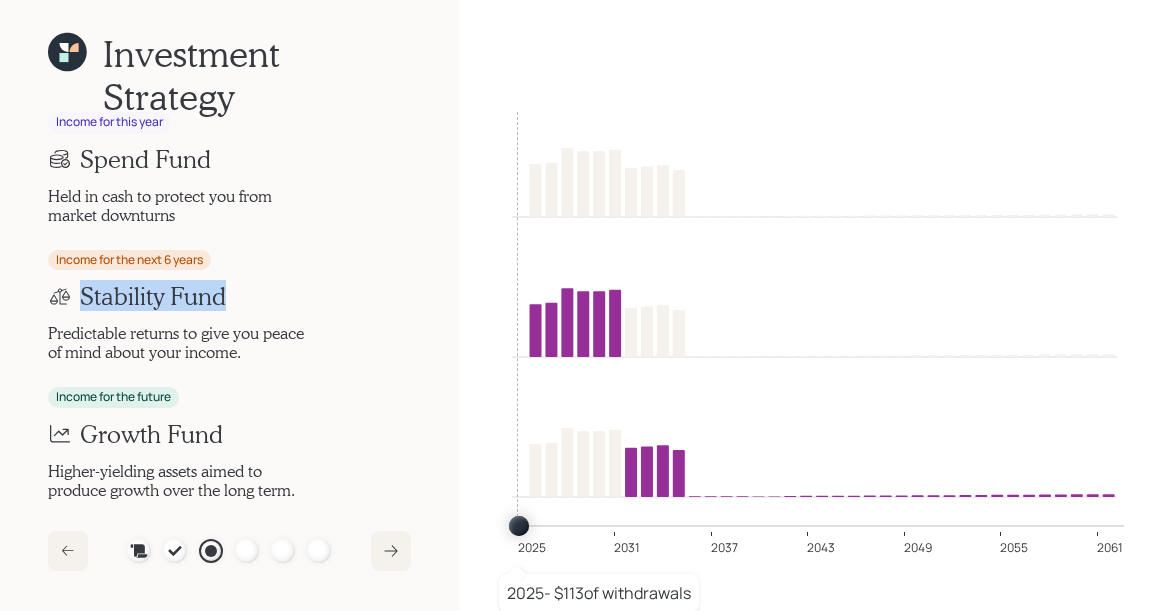 drag, startPoint x: 235, startPoint y: 297, endPoint x: 64, endPoint y: 298, distance: 171.00293 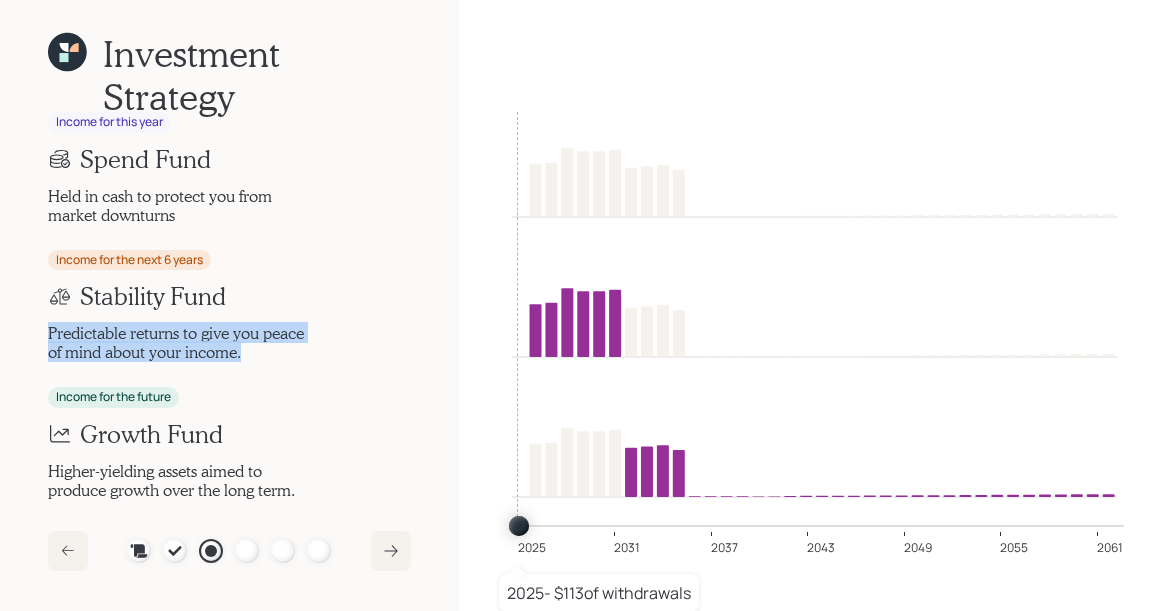 drag, startPoint x: 256, startPoint y: 350, endPoint x: 46, endPoint y: 335, distance: 210.53503 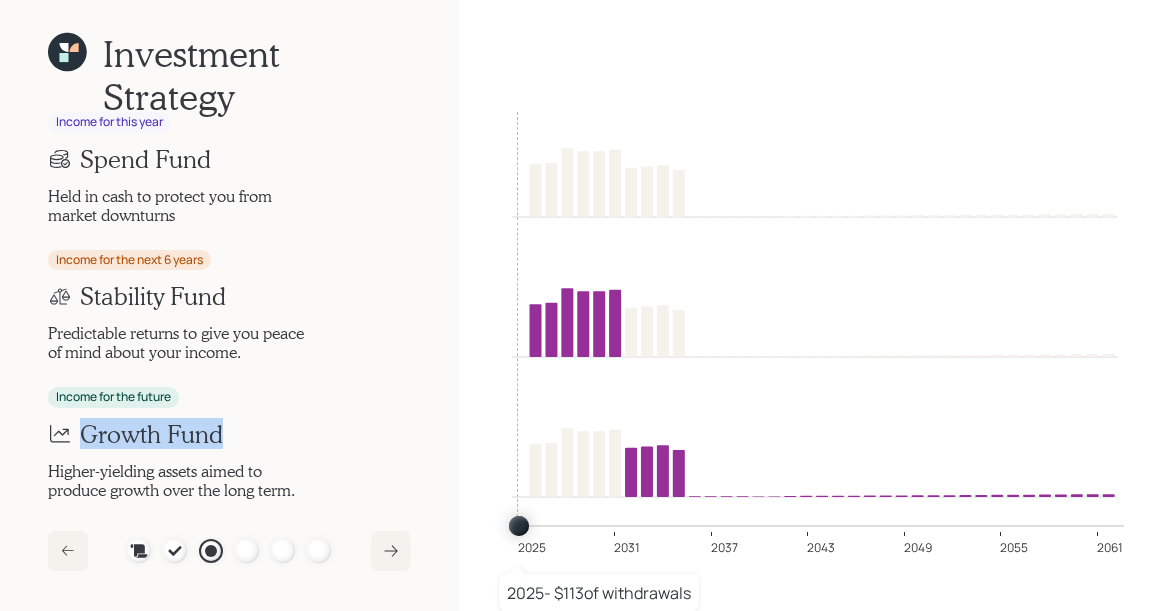 drag, startPoint x: 224, startPoint y: 439, endPoint x: 56, endPoint y: 434, distance: 168.07439 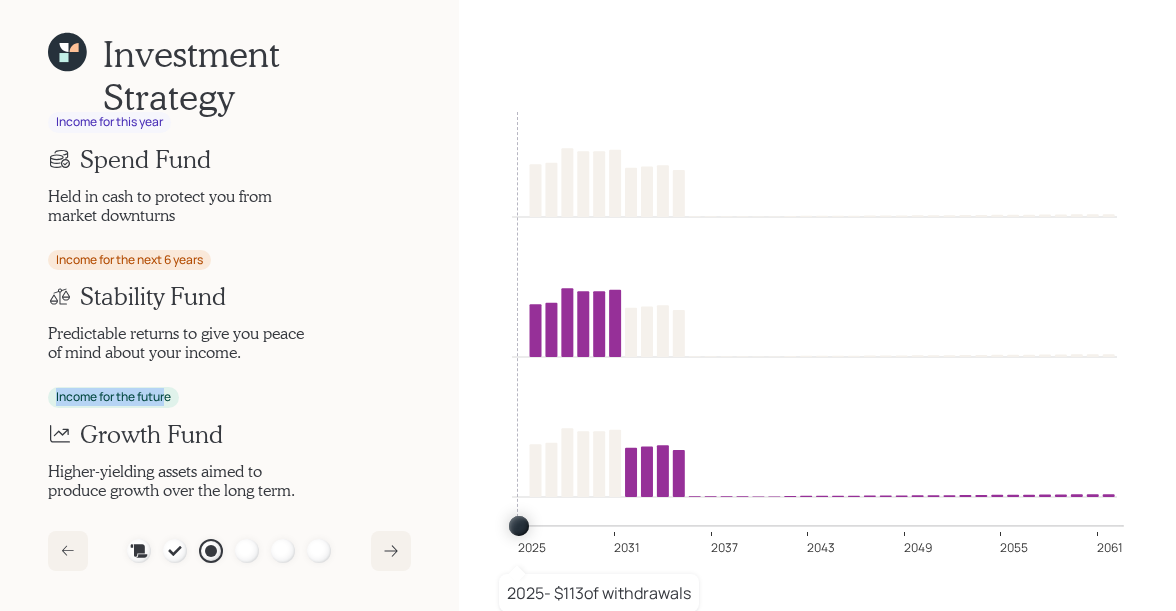 drag, startPoint x: 171, startPoint y: 394, endPoint x: 57, endPoint y: 397, distance: 114.03947 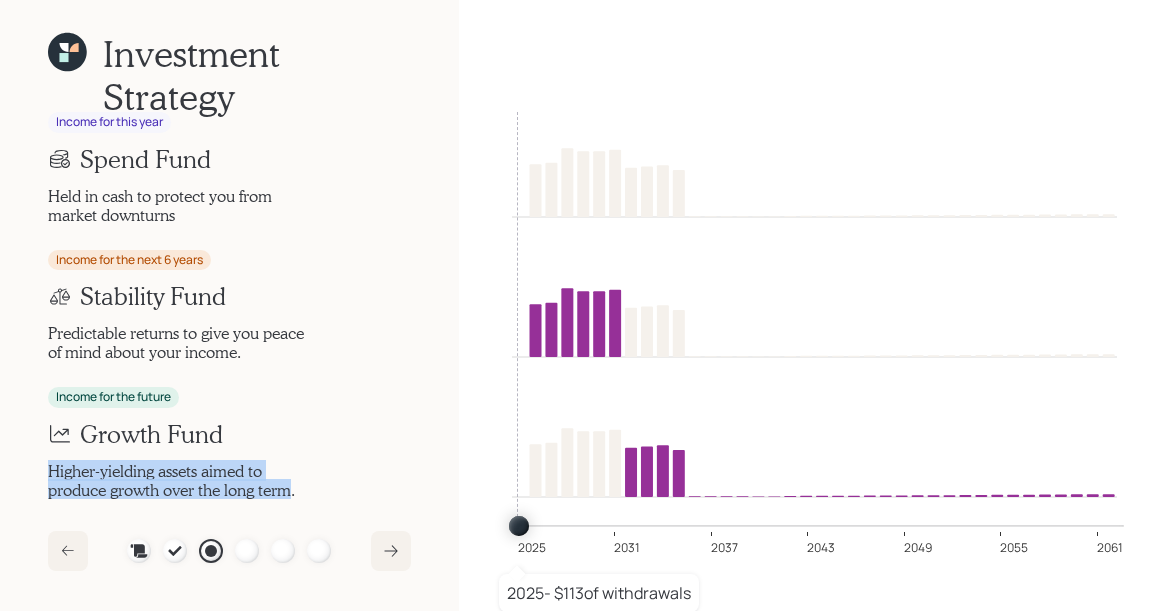 drag, startPoint x: 299, startPoint y: 492, endPoint x: 38, endPoint y: 473, distance: 261.69064 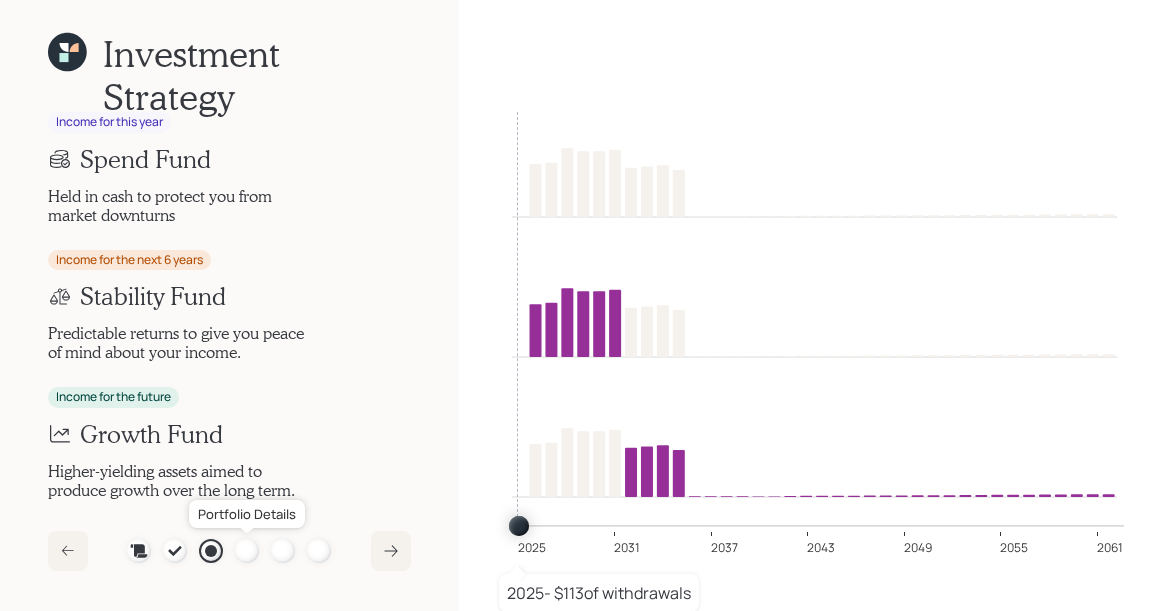 click at bounding box center (247, 551) 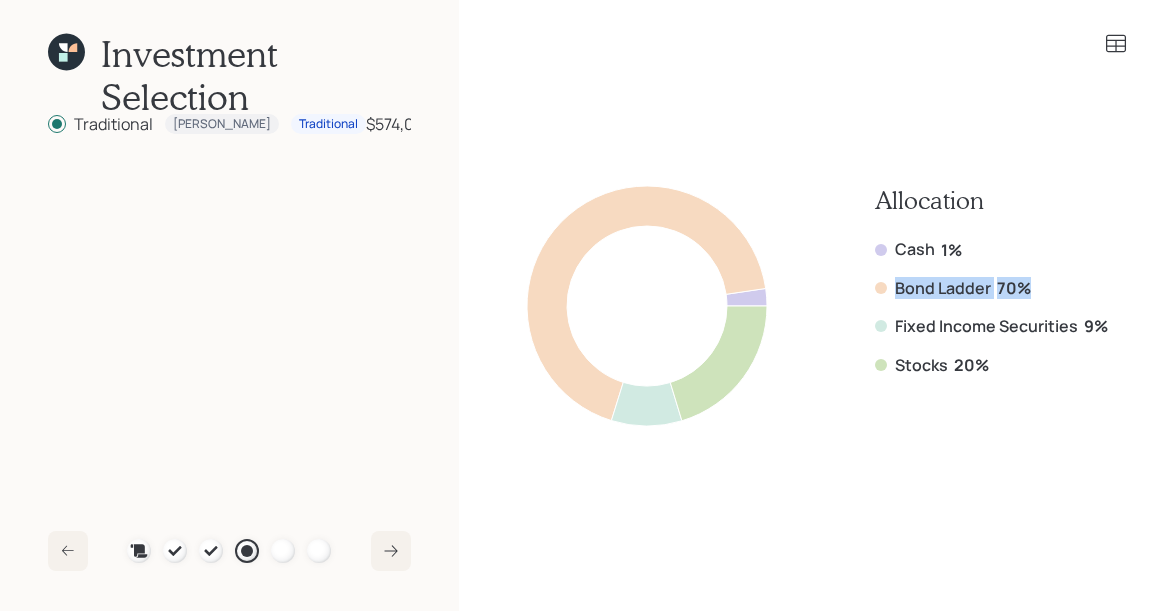 drag, startPoint x: 1030, startPoint y: 283, endPoint x: 878, endPoint y: 287, distance: 152.05263 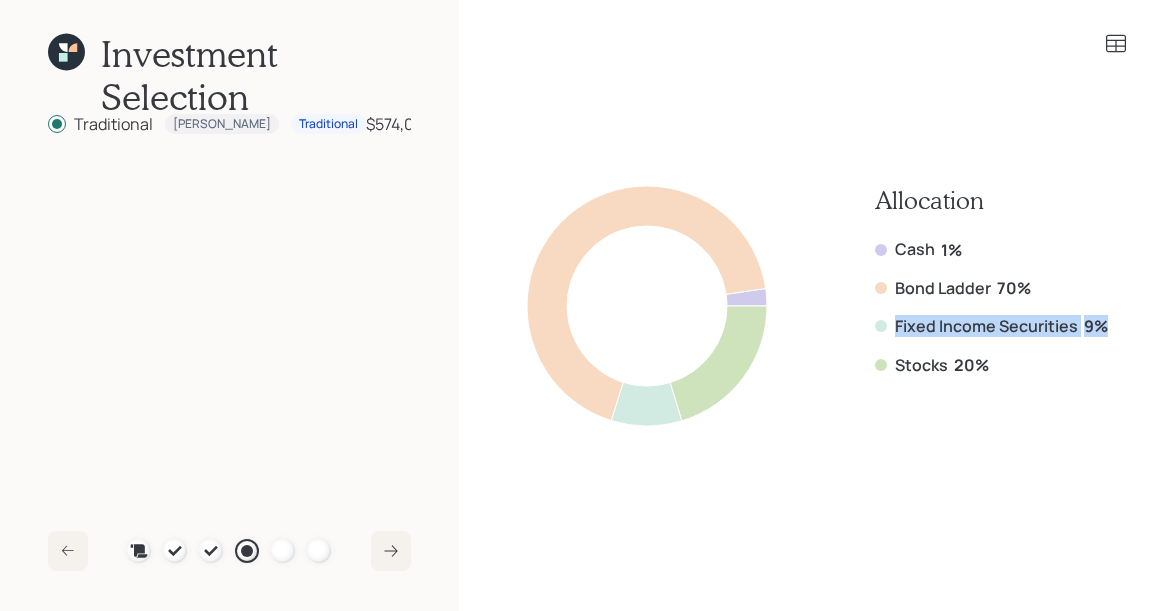 drag, startPoint x: 1110, startPoint y: 331, endPoint x: 867, endPoint y: 315, distance: 243.52618 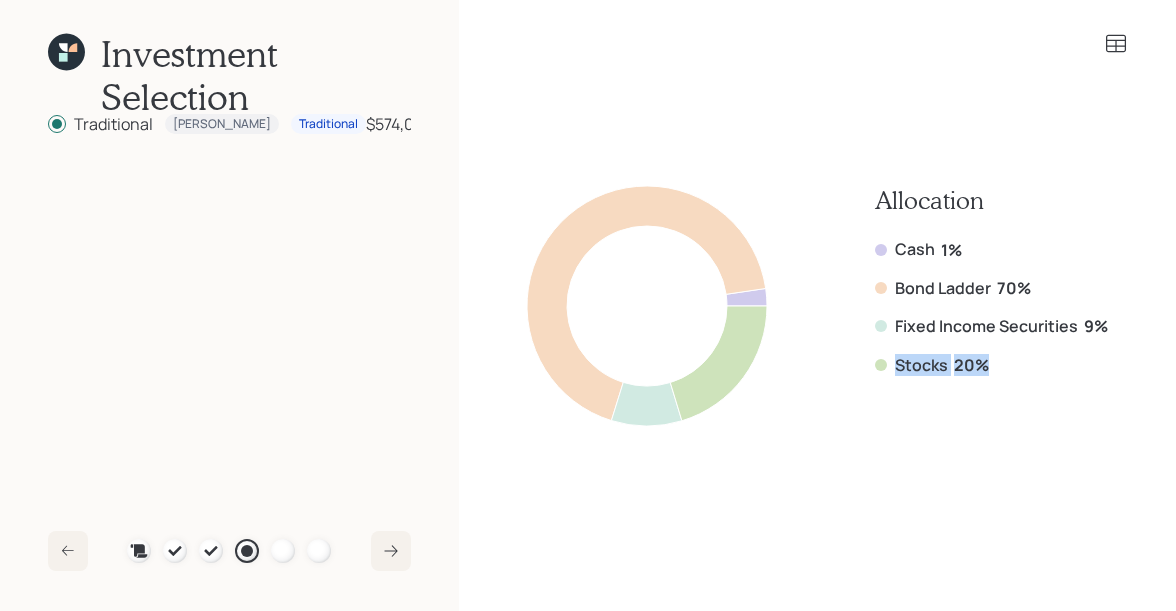 drag, startPoint x: 989, startPoint y: 364, endPoint x: 831, endPoint y: 364, distance: 158 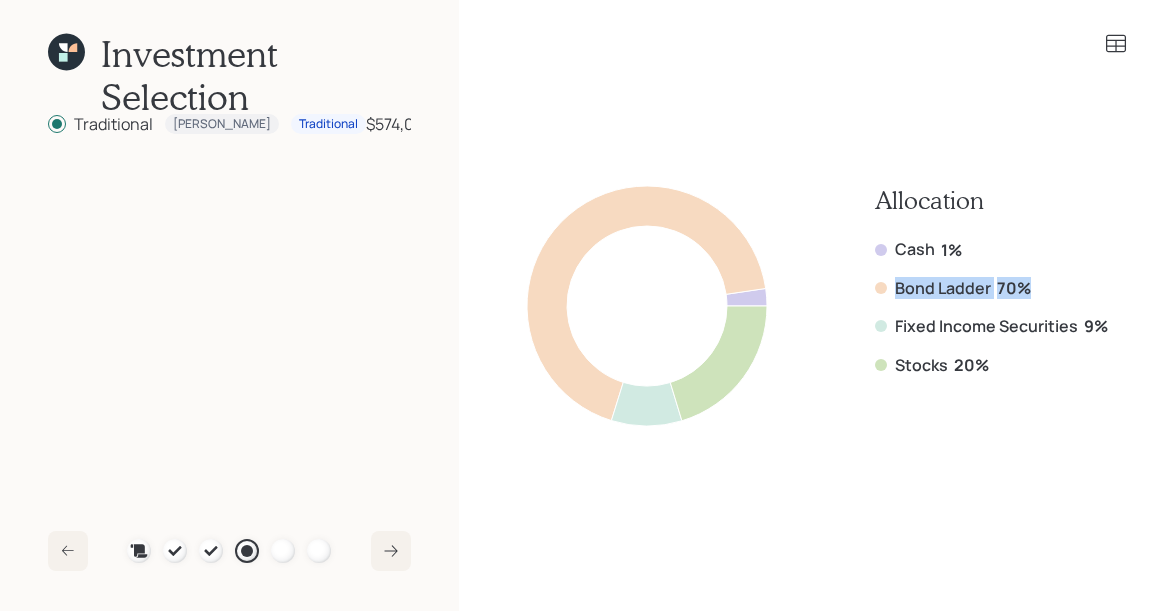 drag, startPoint x: 1033, startPoint y: 286, endPoint x: 896, endPoint y: 286, distance: 137 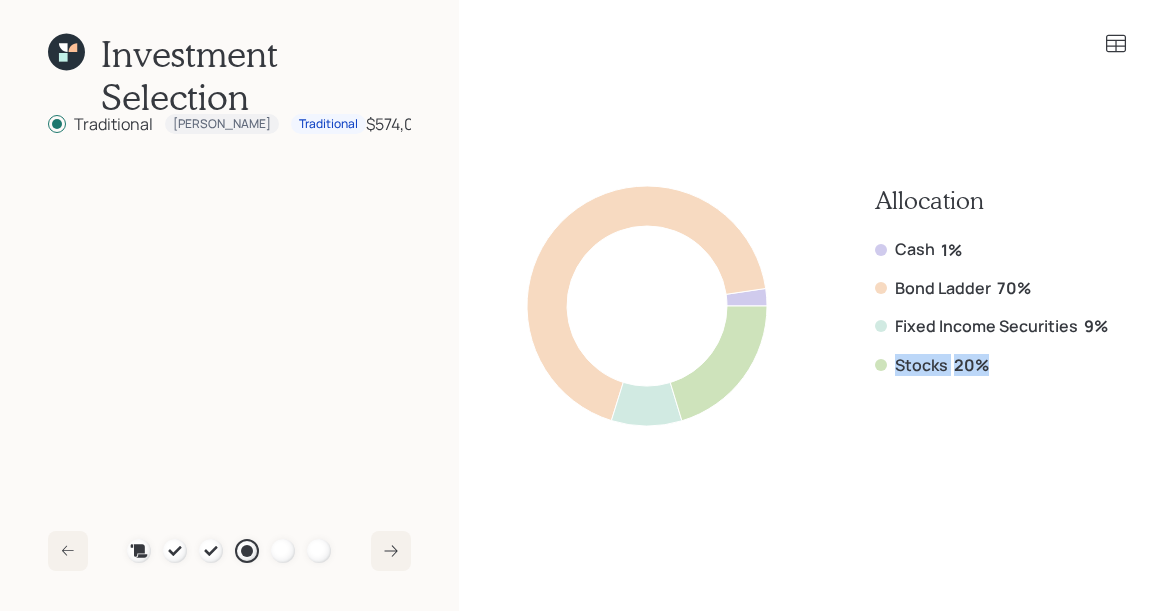 drag, startPoint x: 989, startPoint y: 361, endPoint x: 878, endPoint y: 356, distance: 111.11256 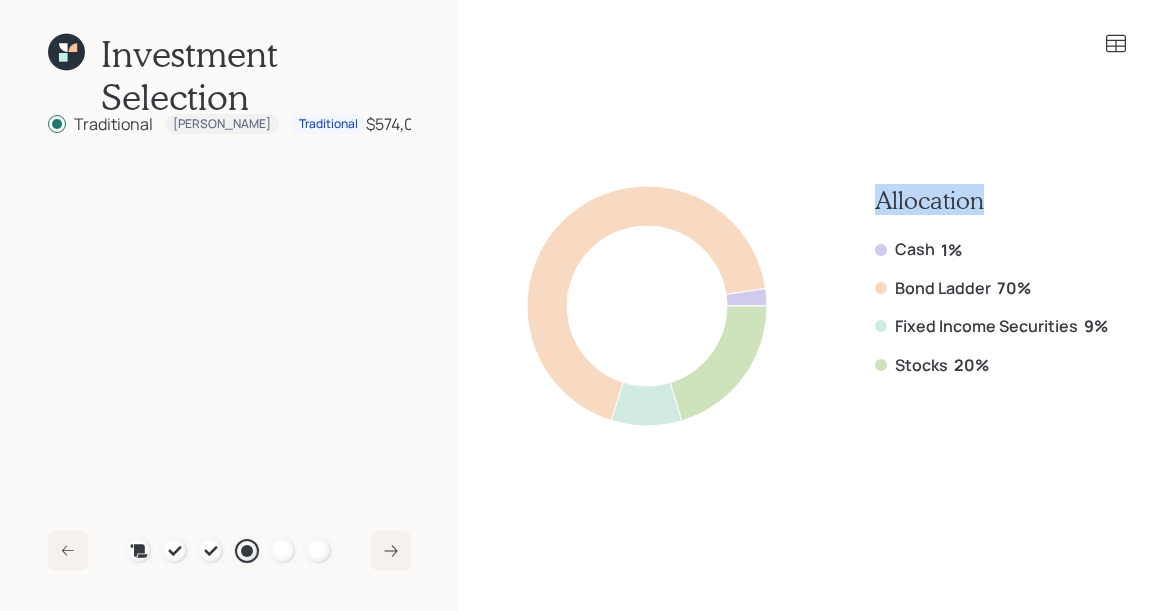 drag, startPoint x: 880, startPoint y: 204, endPoint x: 980, endPoint y: 207, distance: 100.04499 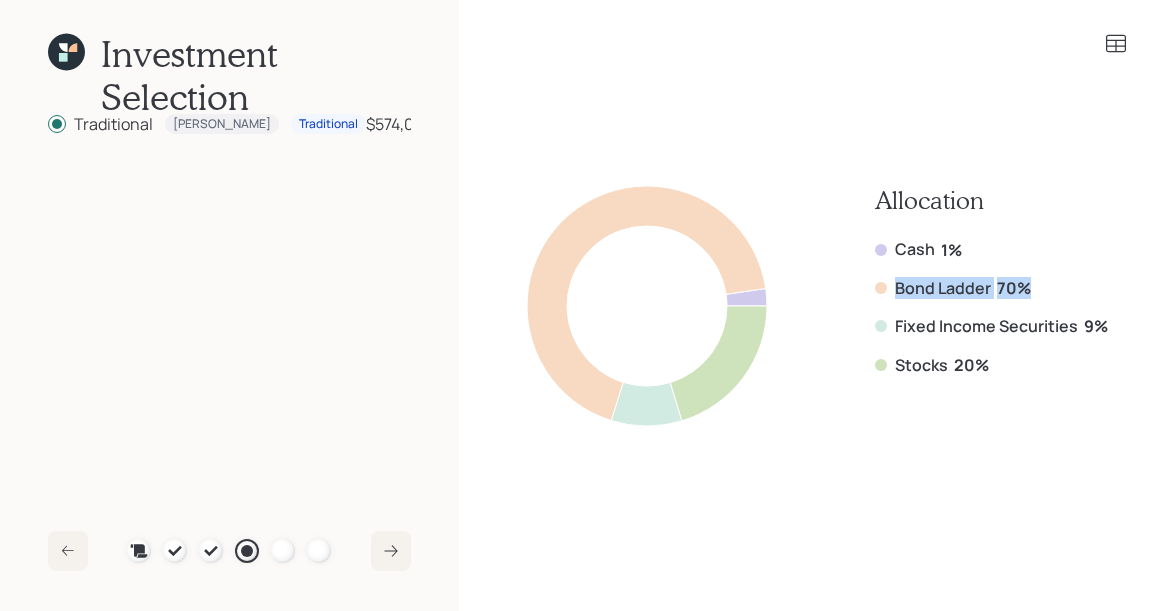 drag, startPoint x: 1029, startPoint y: 285, endPoint x: 888, endPoint y: 285, distance: 141 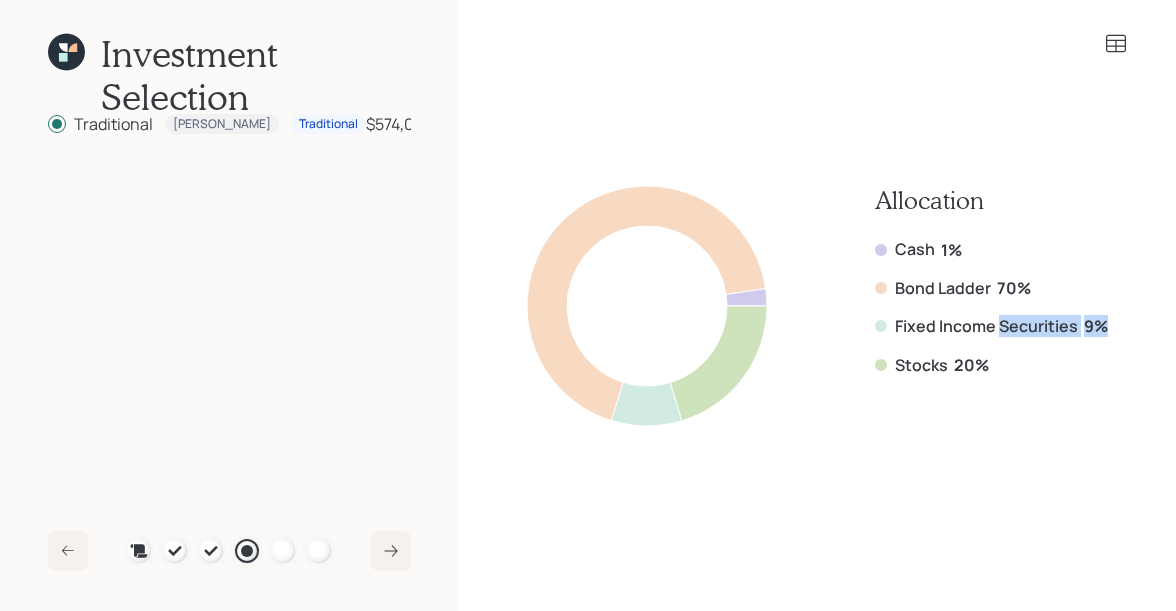drag, startPoint x: 1110, startPoint y: 322, endPoint x: 998, endPoint y: 316, distance: 112.1606 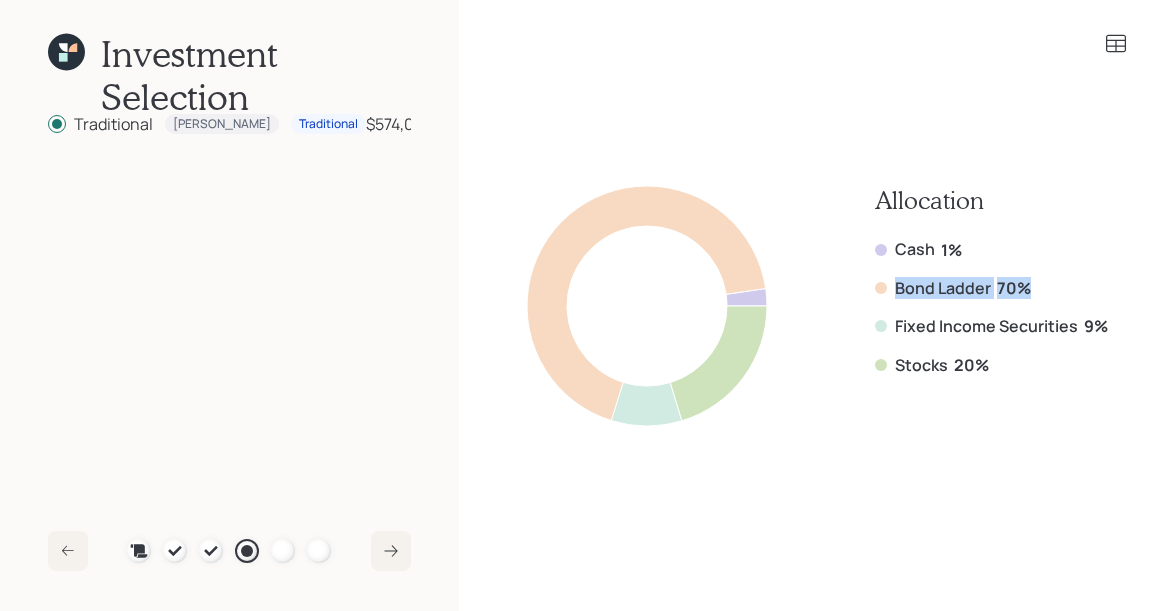drag, startPoint x: 1037, startPoint y: 284, endPoint x: 882, endPoint y: 283, distance: 155.00322 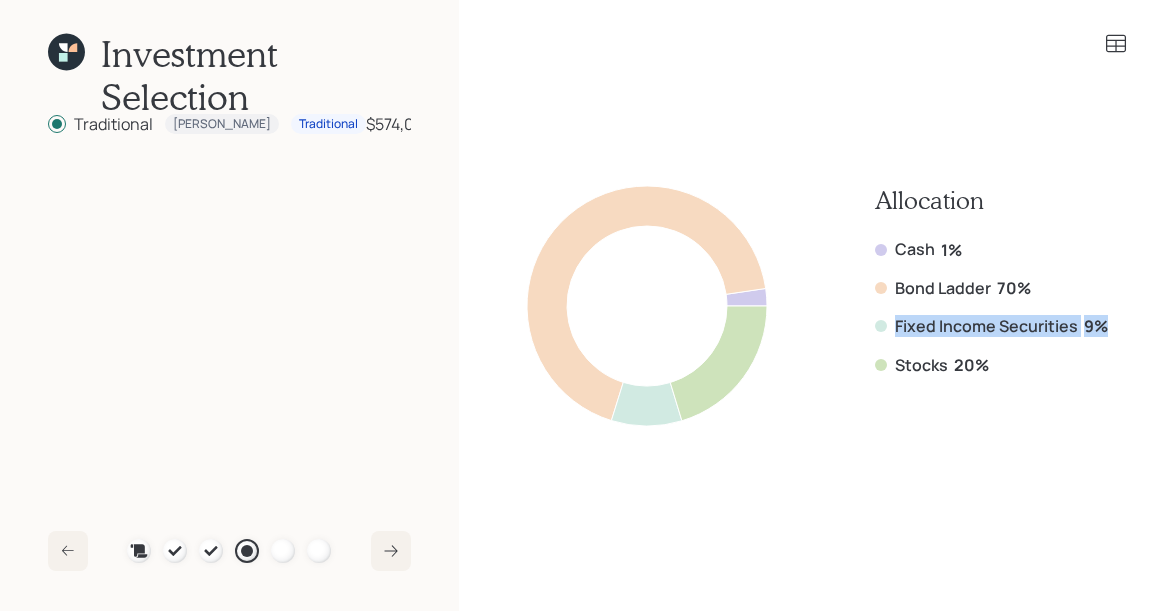 drag, startPoint x: 1117, startPoint y: 328, endPoint x: 871, endPoint y: 322, distance: 246.07317 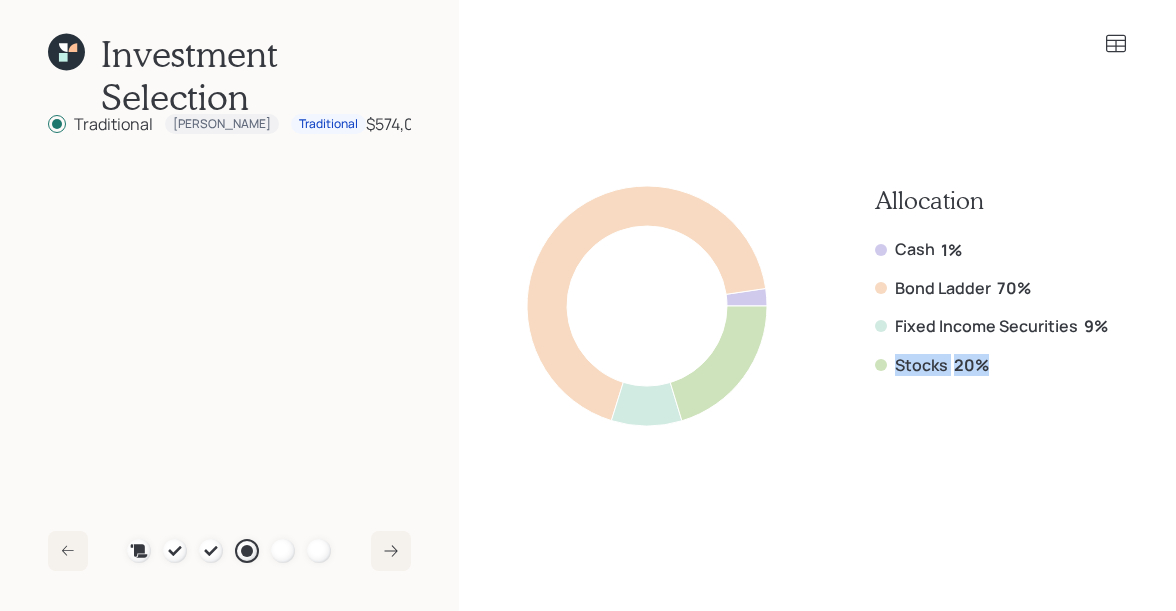 drag, startPoint x: 986, startPoint y: 365, endPoint x: 885, endPoint y: 360, distance: 101.12369 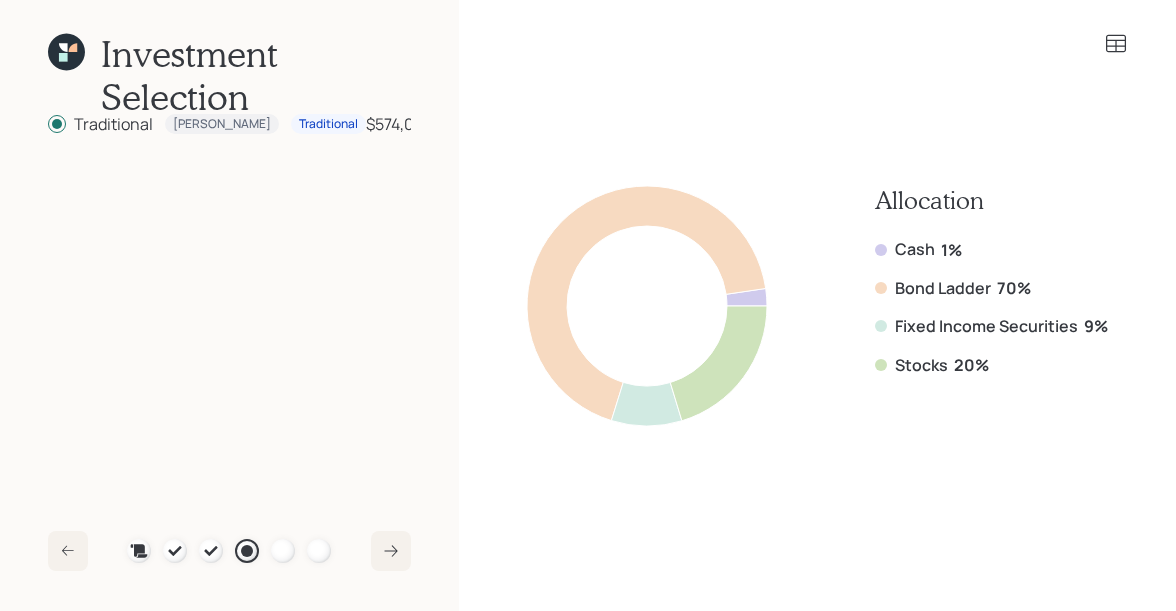 click 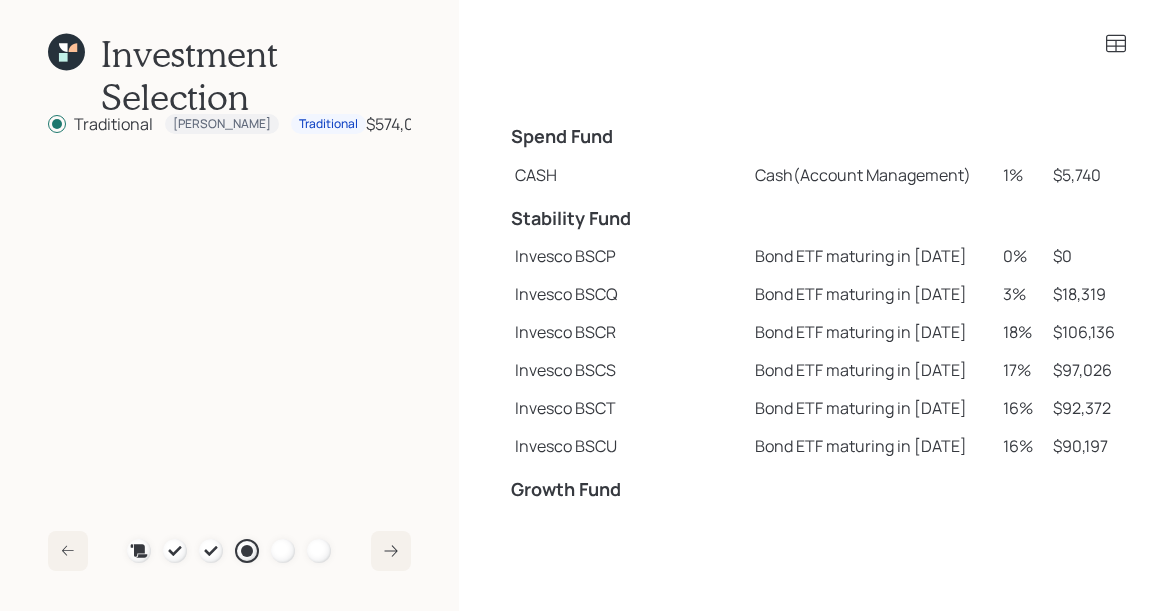 click 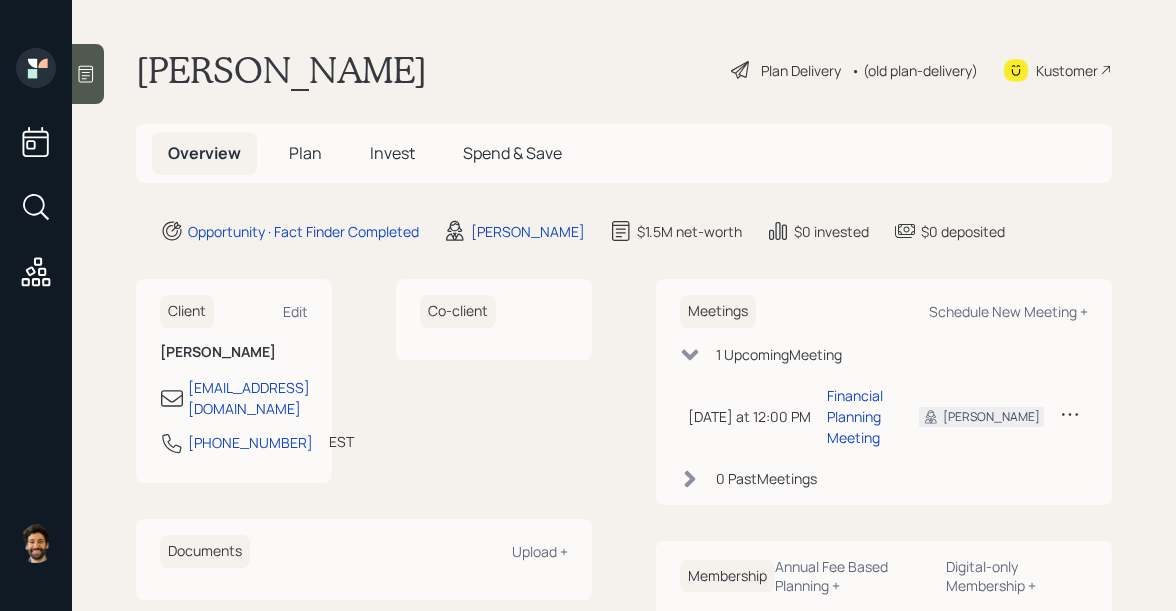click on "• (old plan-delivery)" at bounding box center (914, 70) 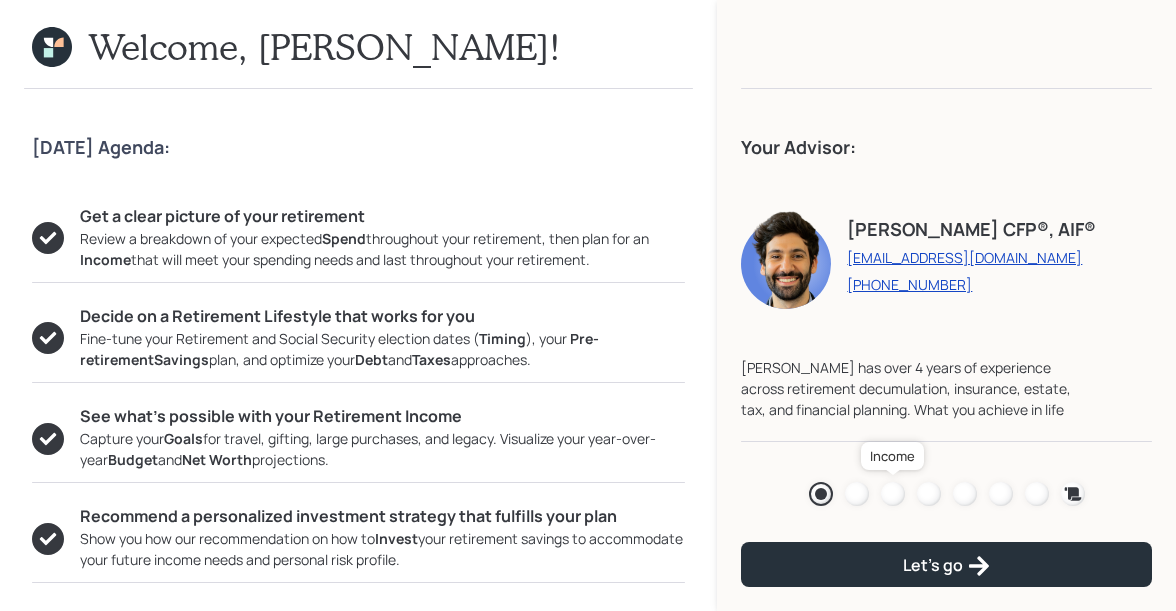 click at bounding box center [893, 494] 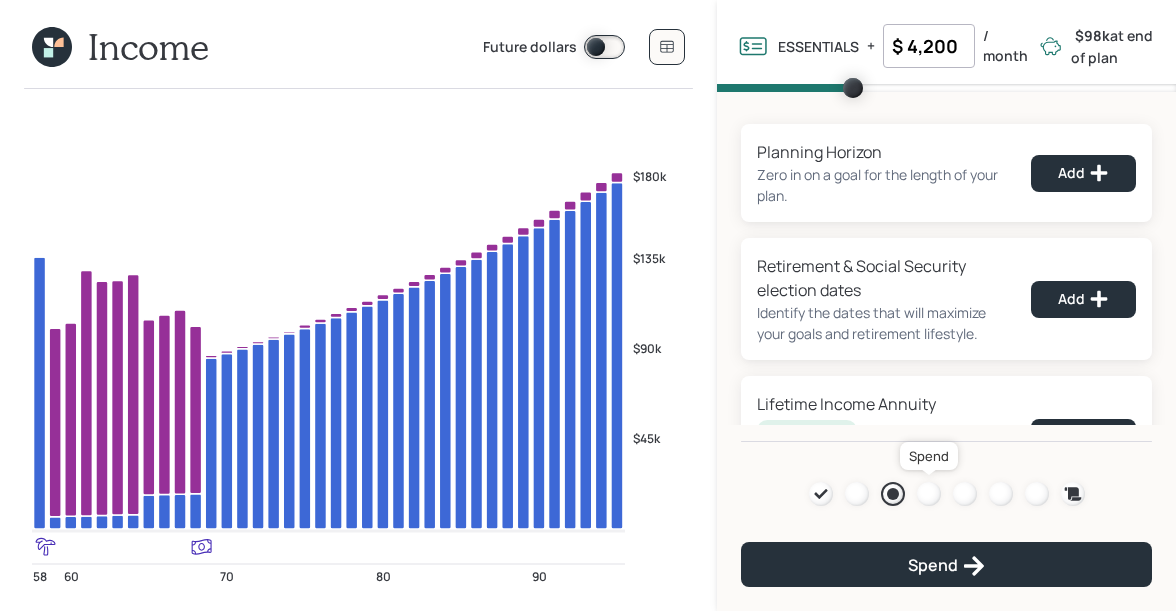 click at bounding box center (929, 494) 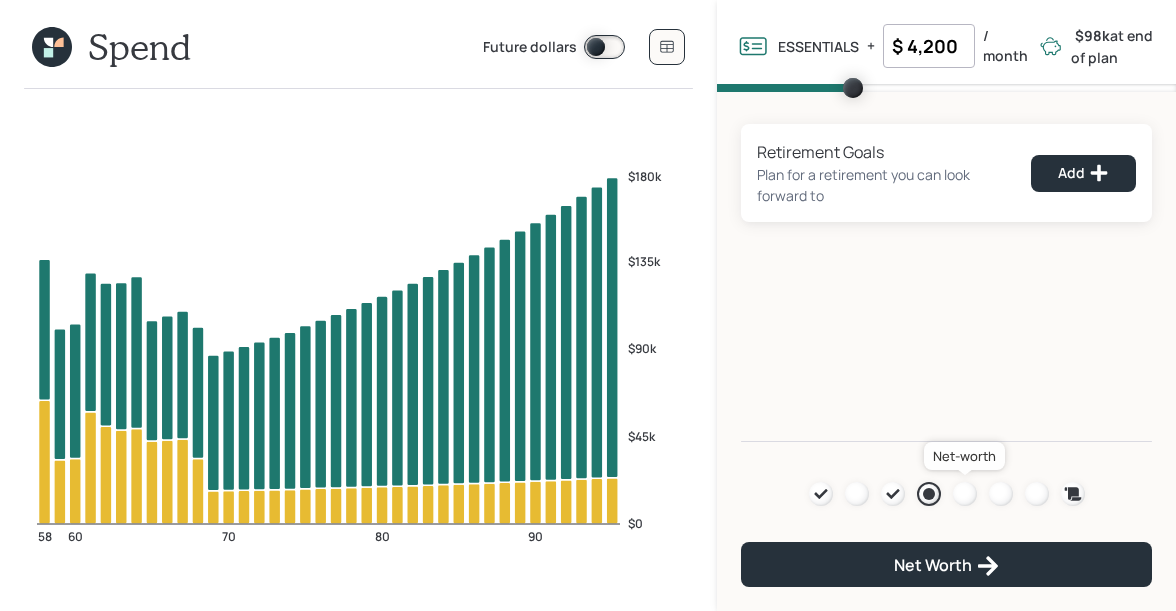 click at bounding box center (965, 494) 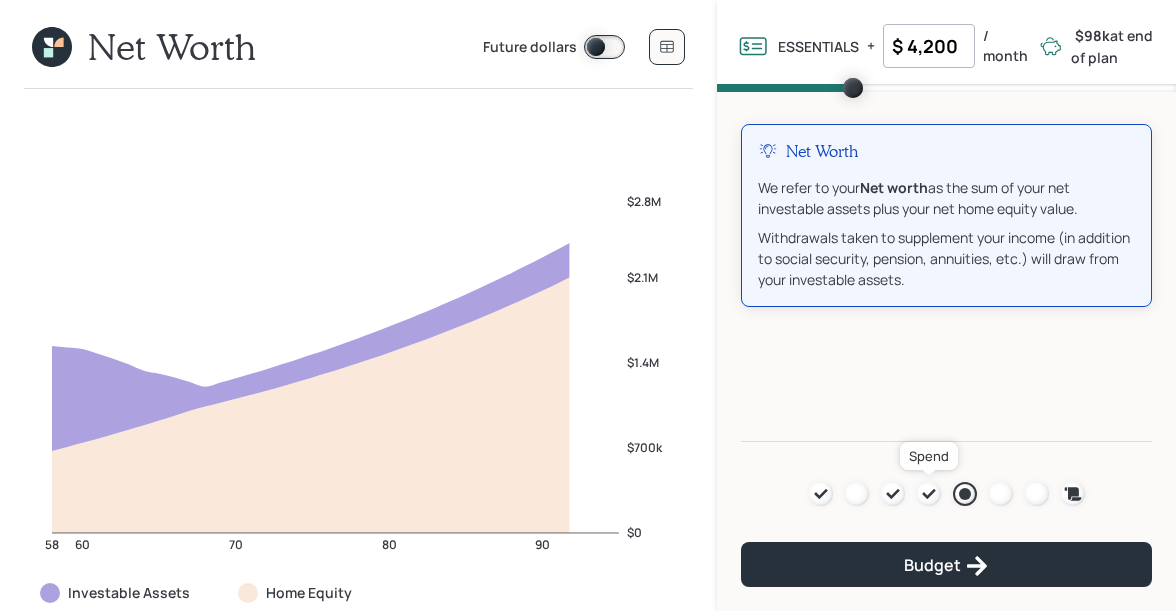 click 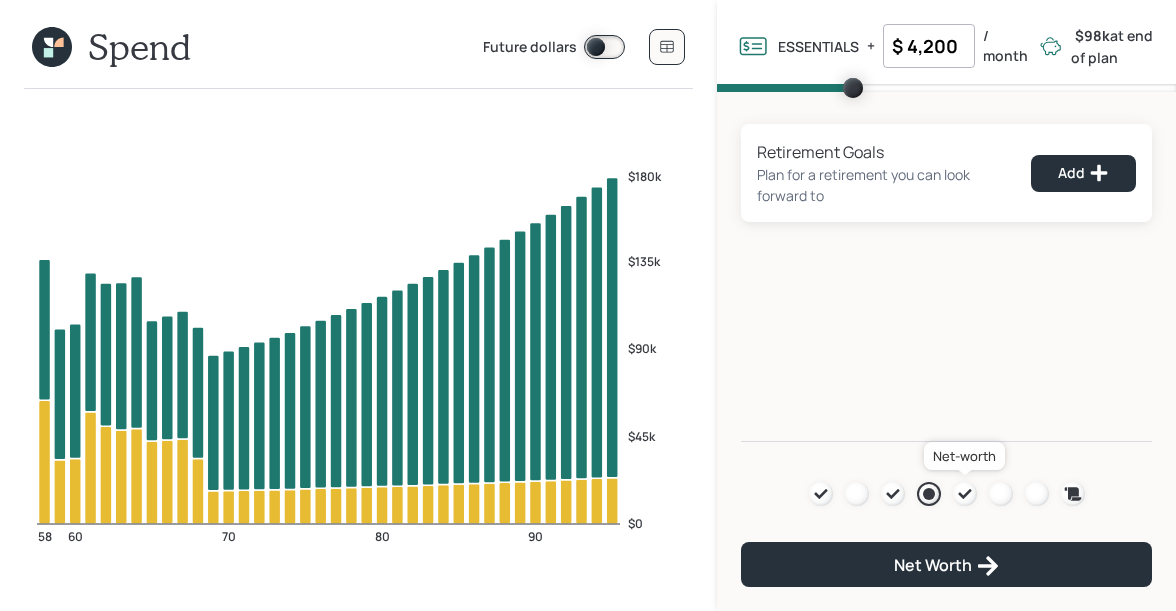 click 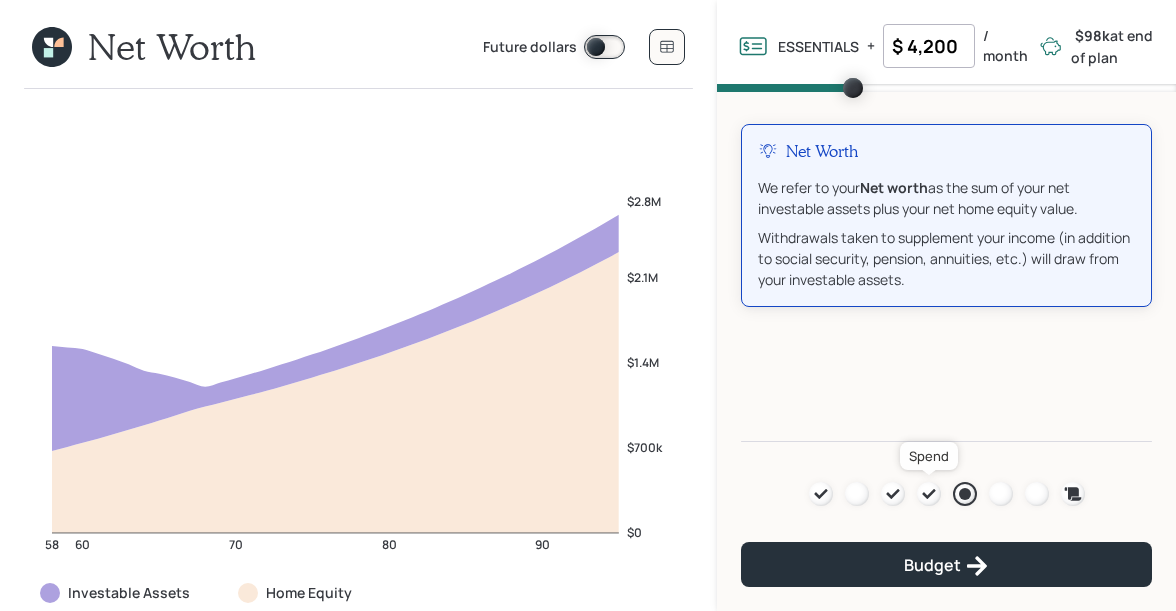 click 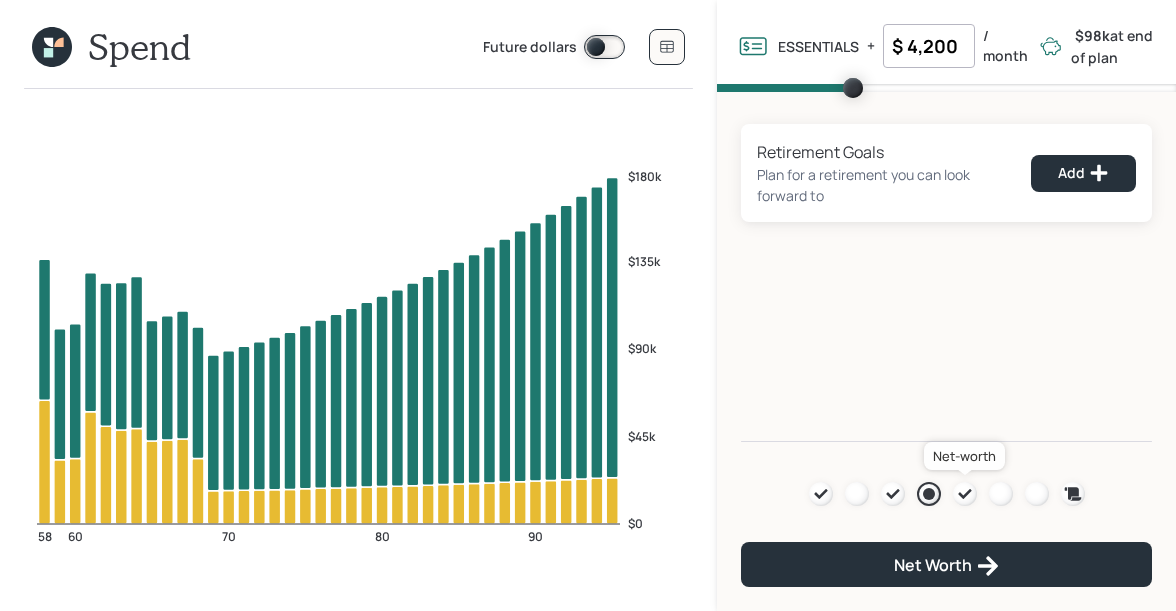 click 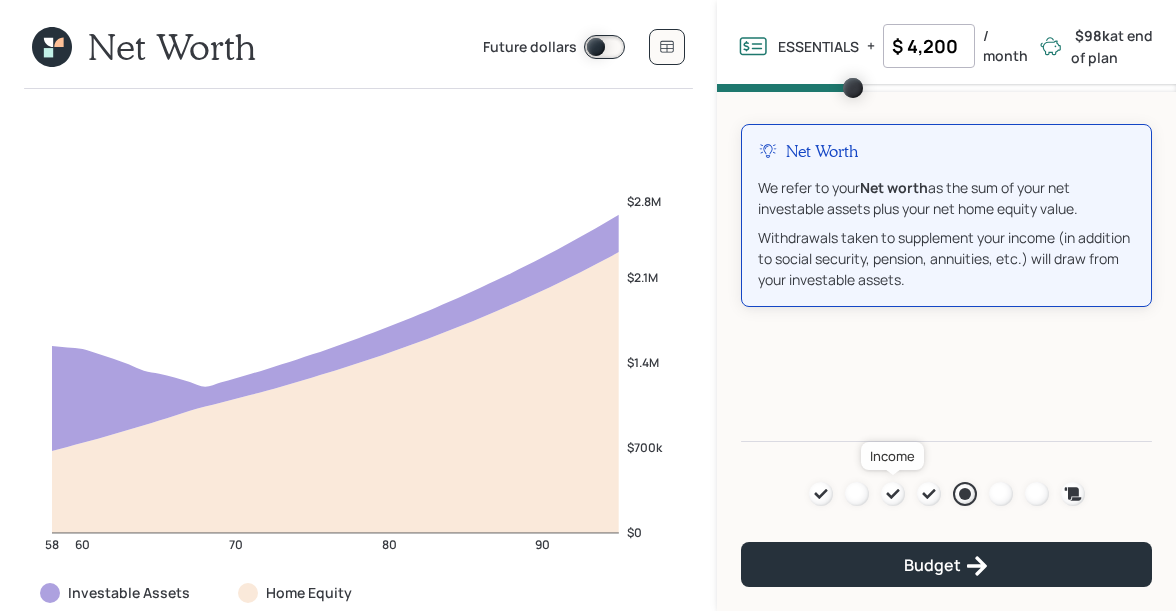 click 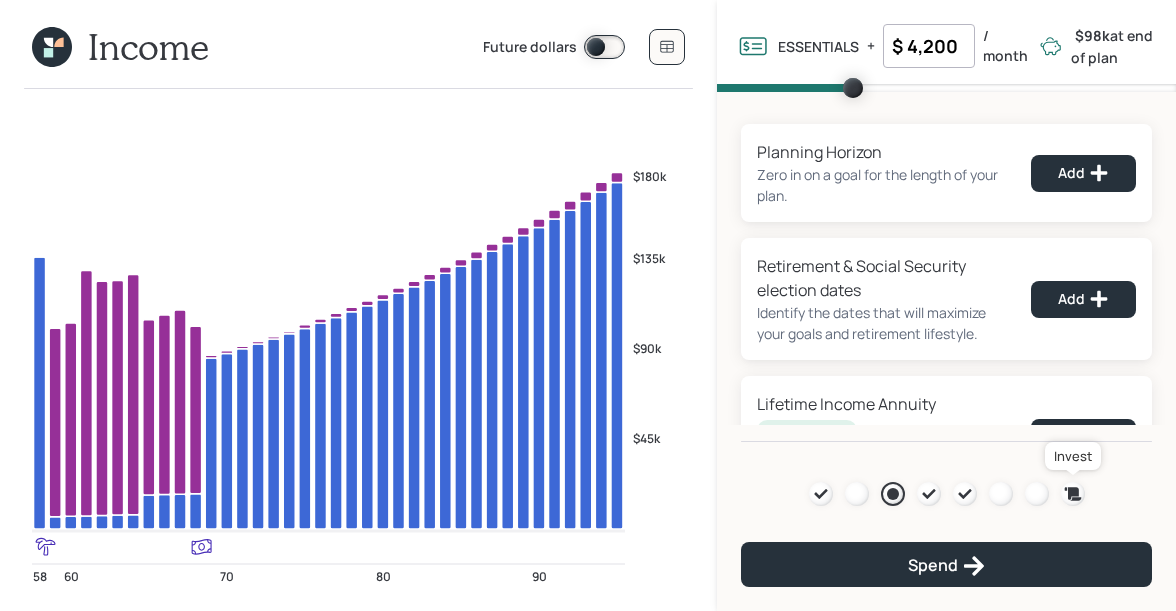 click 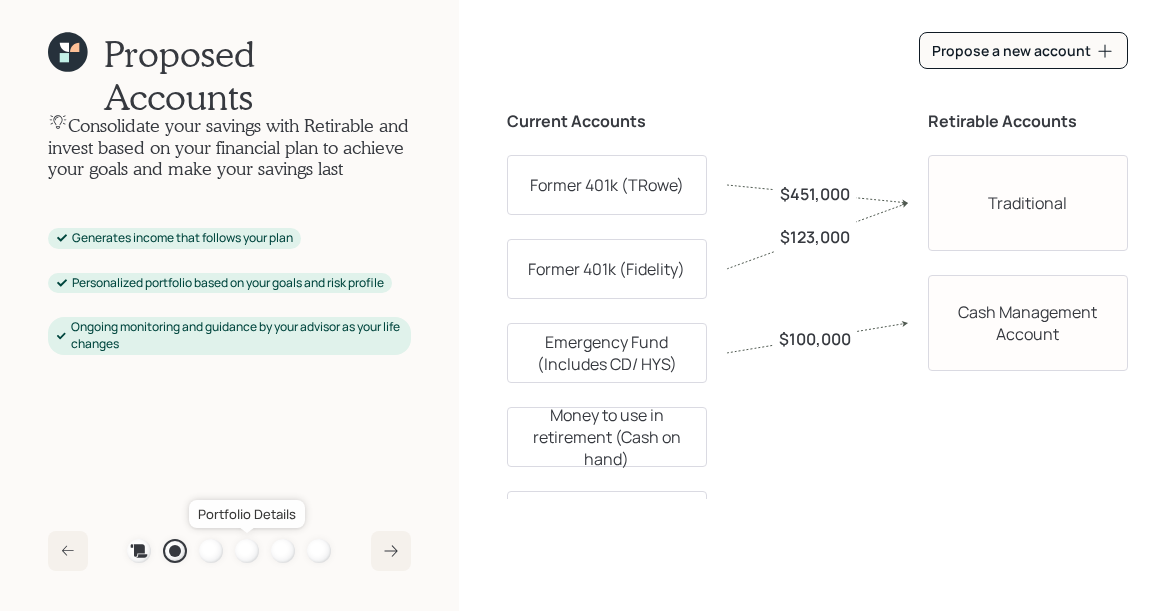 click at bounding box center (247, 551) 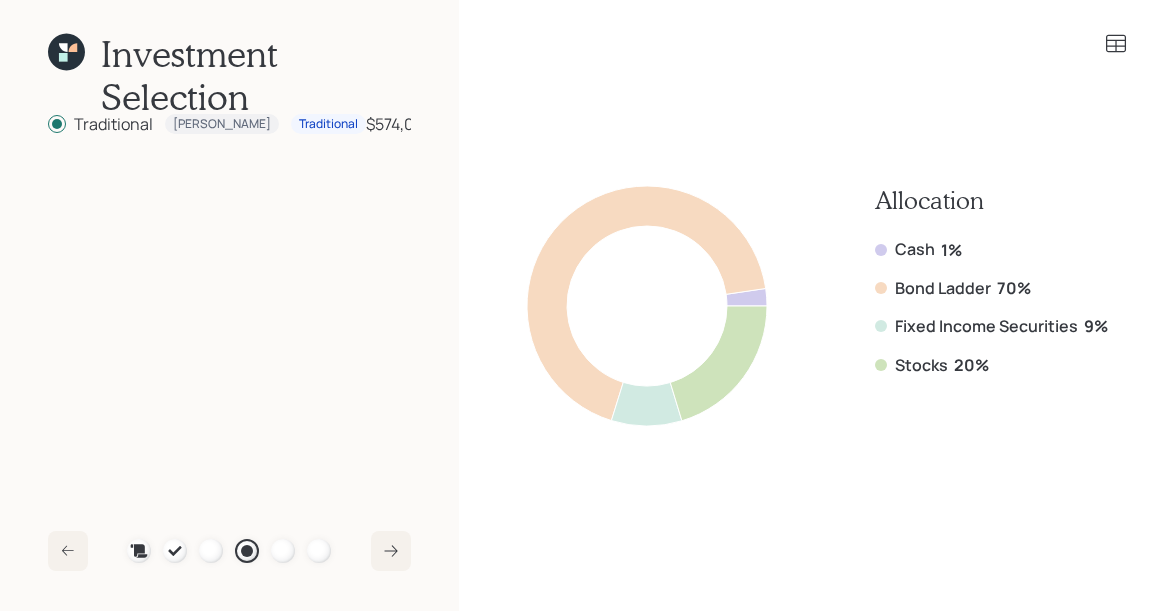 click 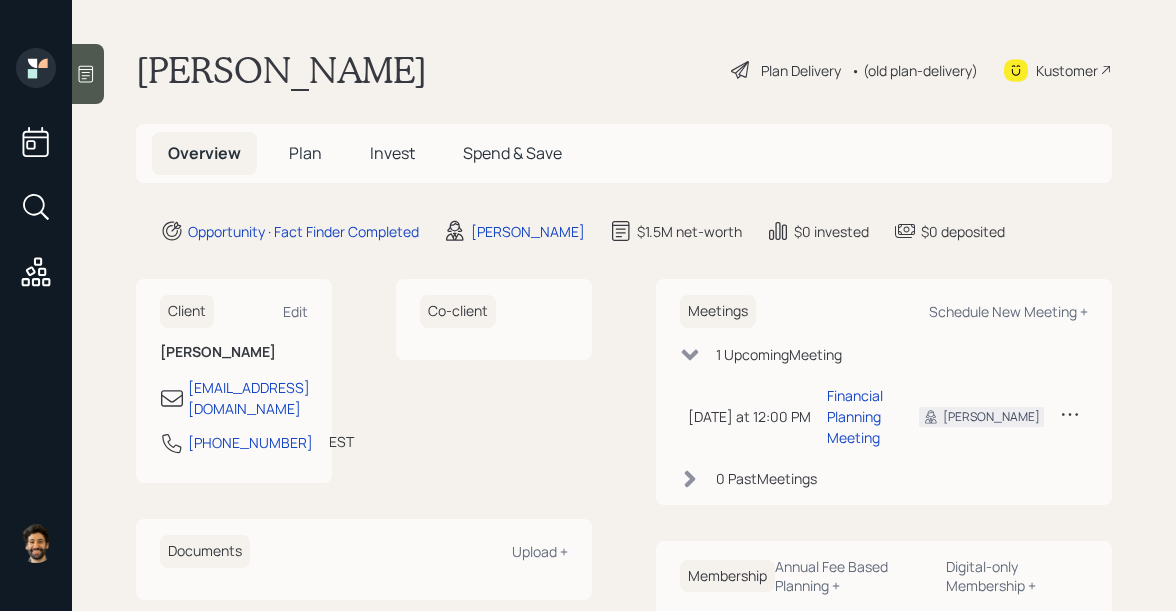 click on "Plan" at bounding box center [305, 153] 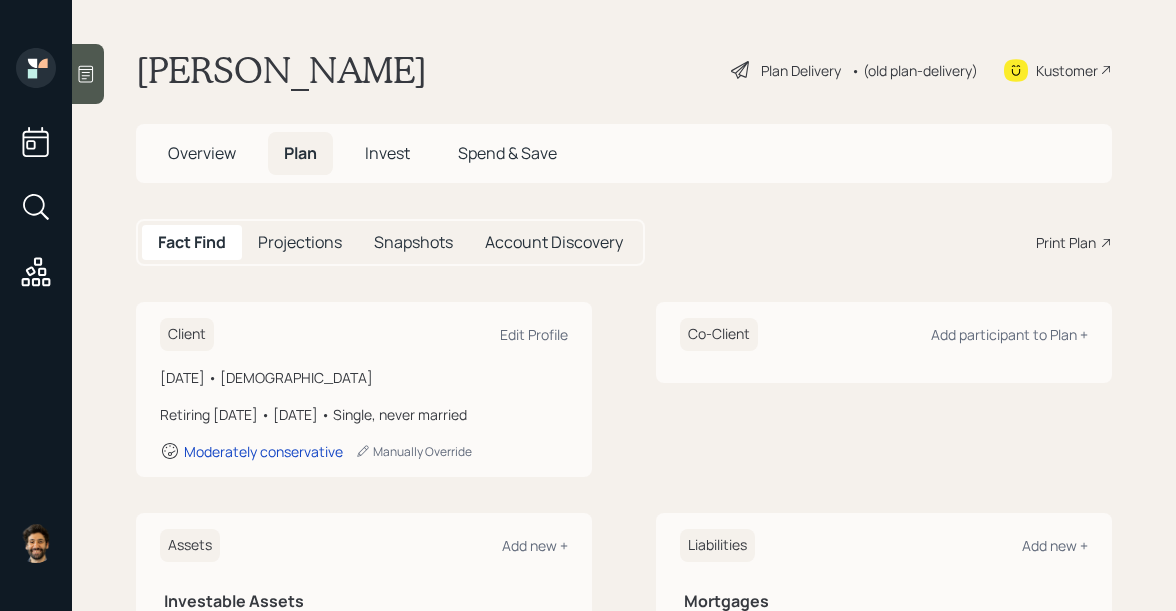 click on "• (old plan-delivery)" at bounding box center (914, 70) 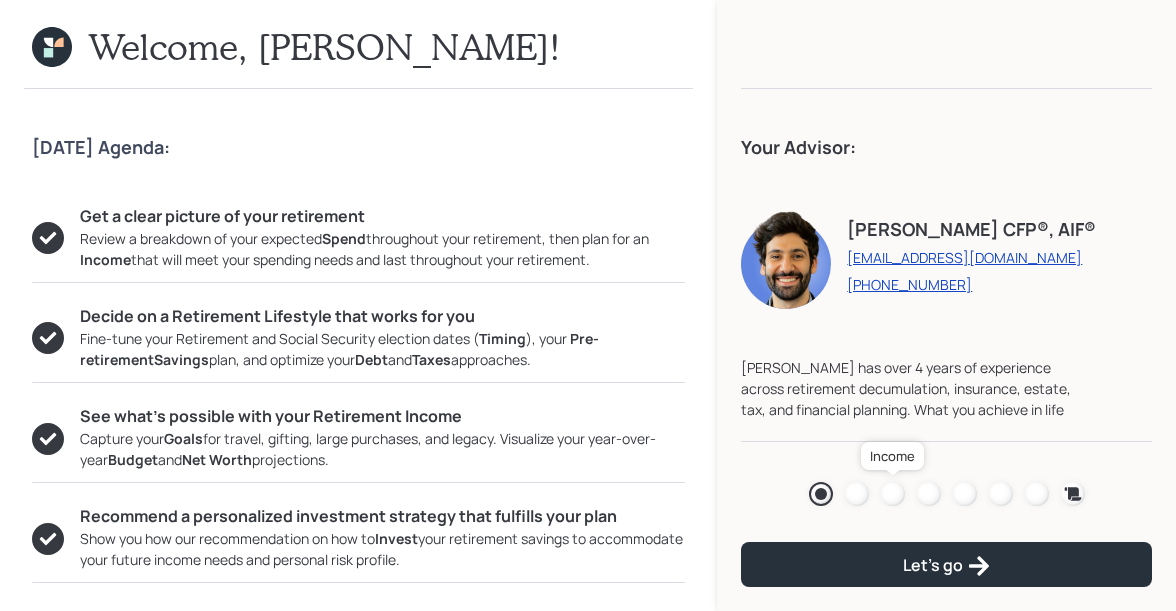 click at bounding box center (893, 494) 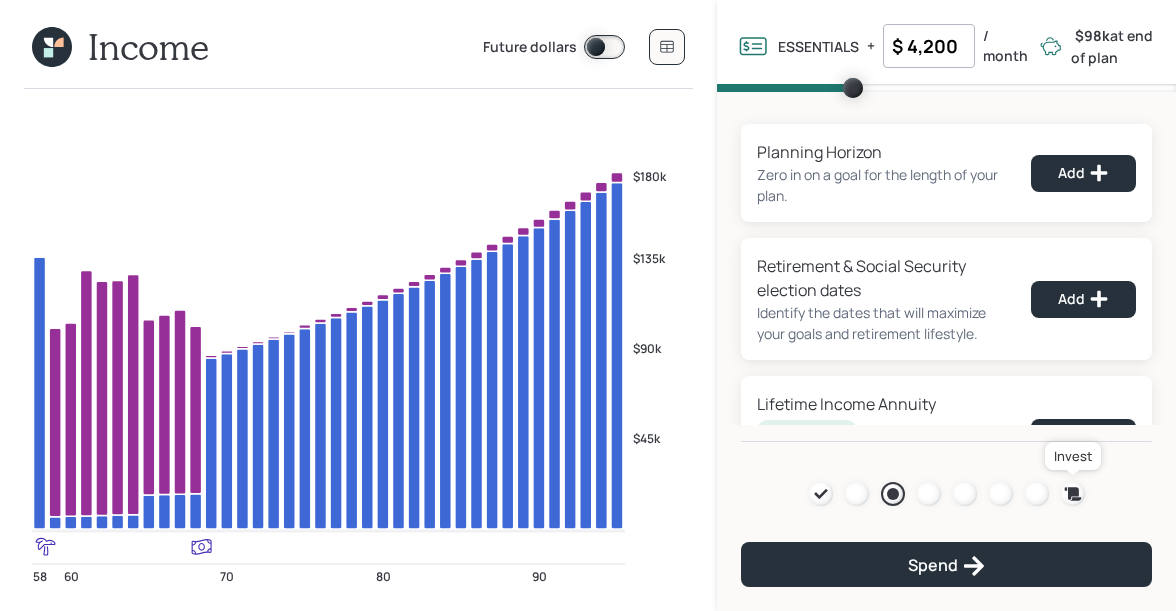 click 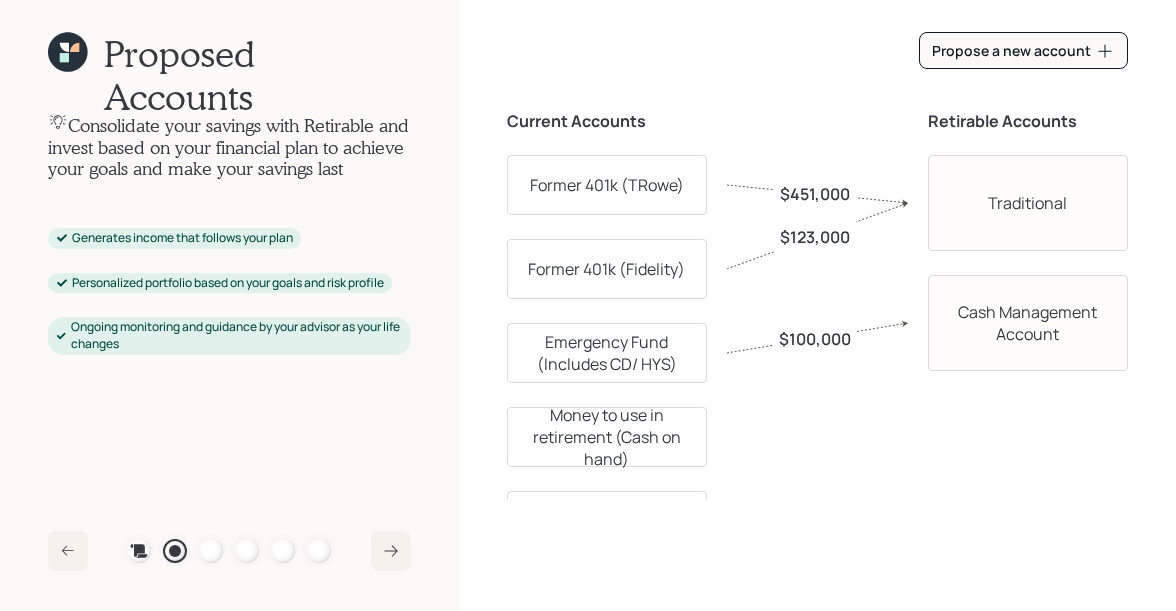 click 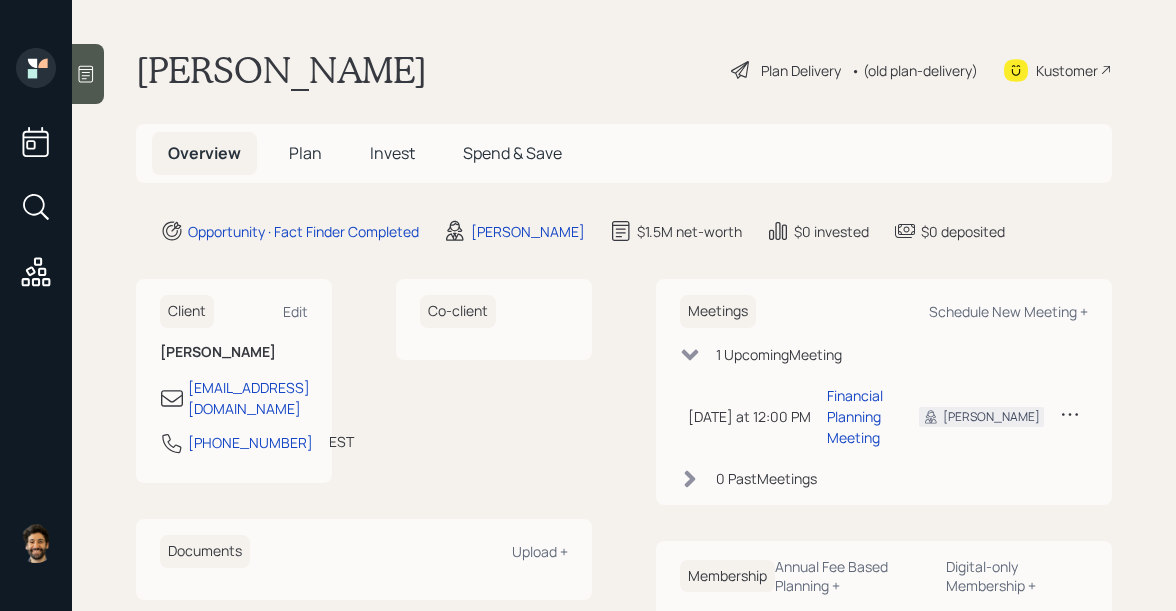 click on "Plan" at bounding box center [305, 153] 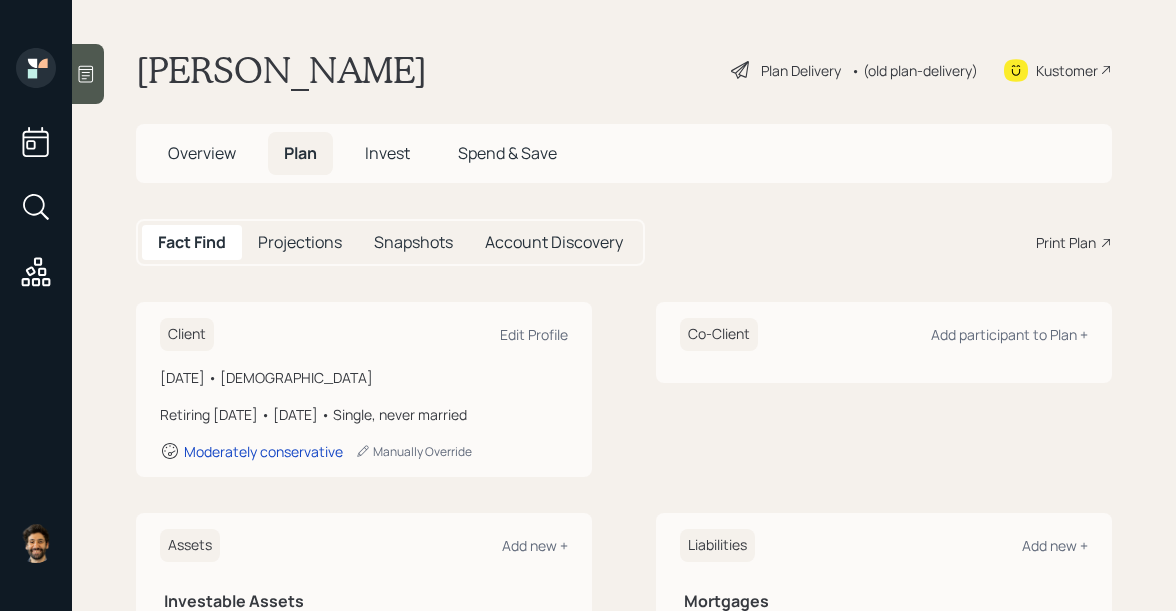 click on "• (old plan-delivery)" at bounding box center (914, 70) 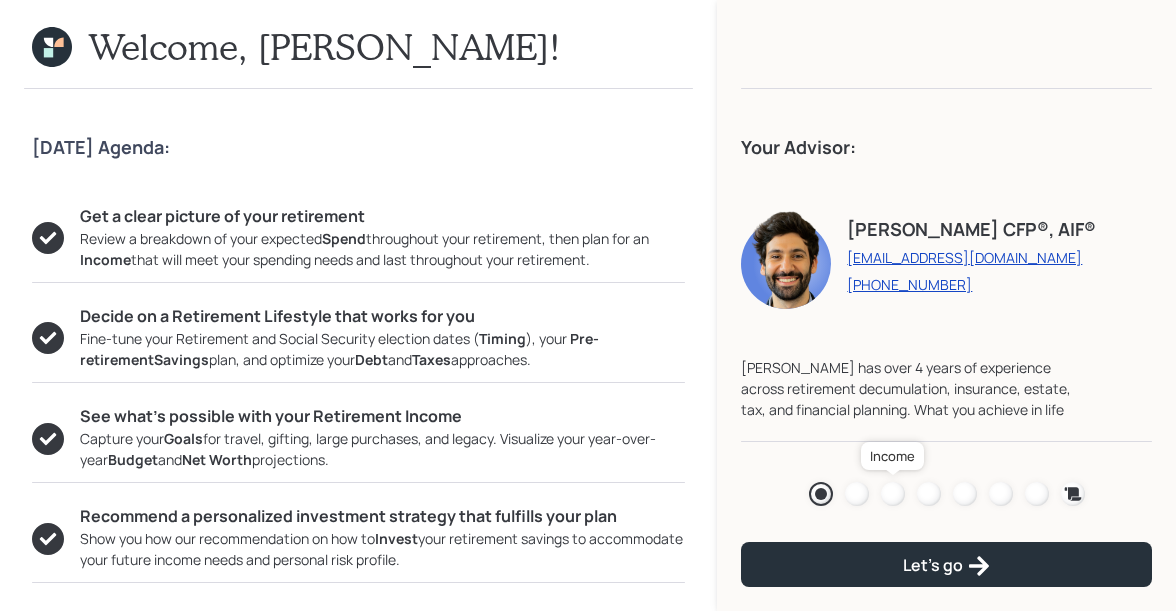 click at bounding box center (893, 494) 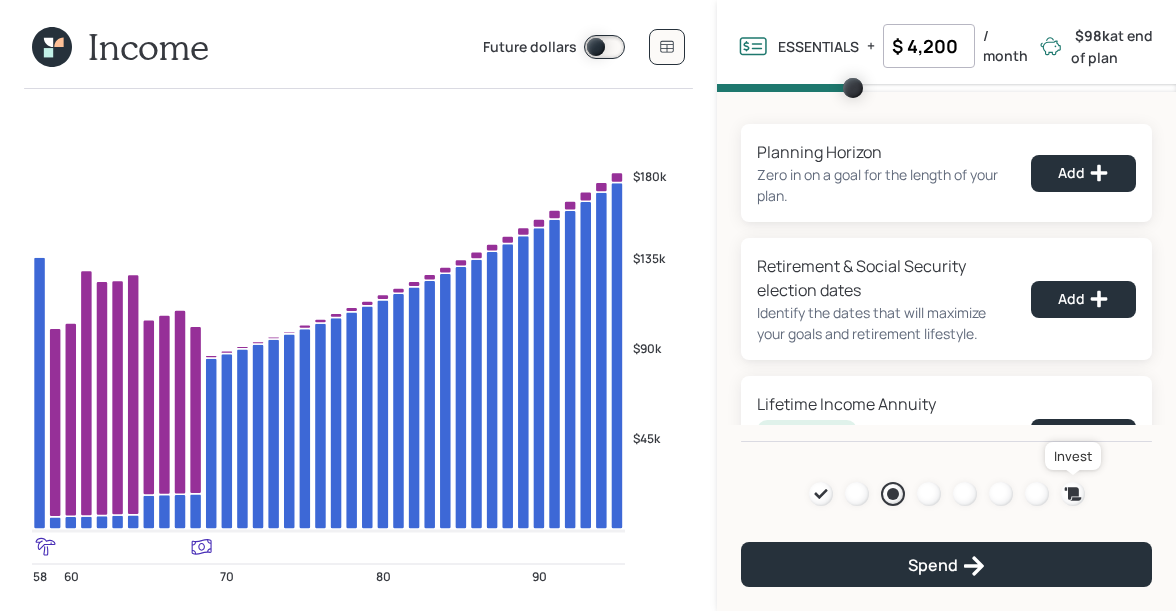 click 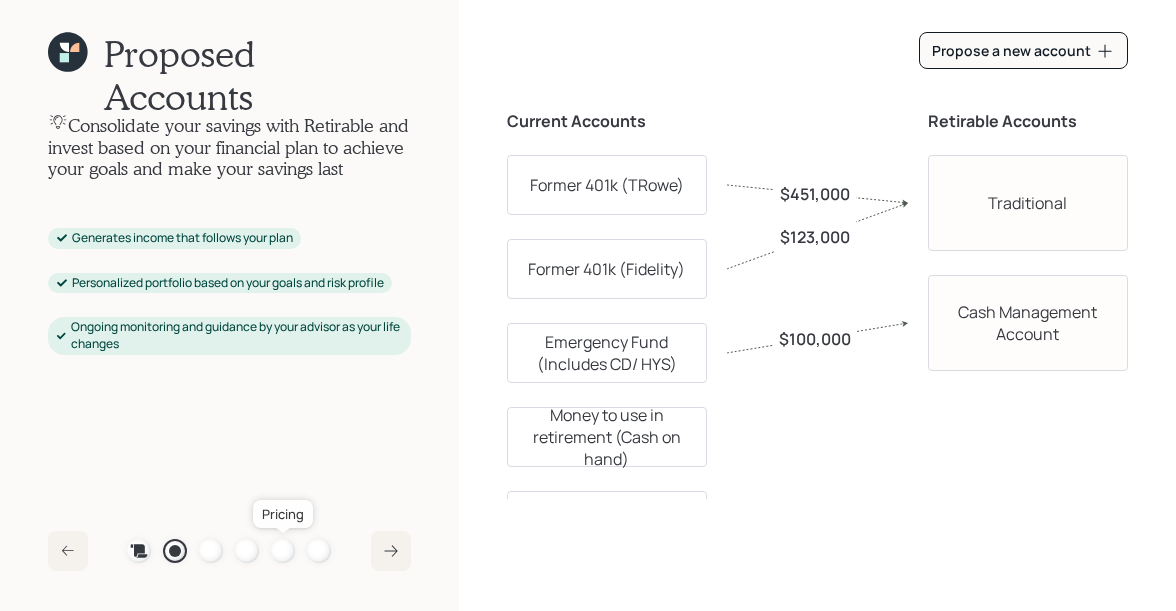 click at bounding box center [283, 551] 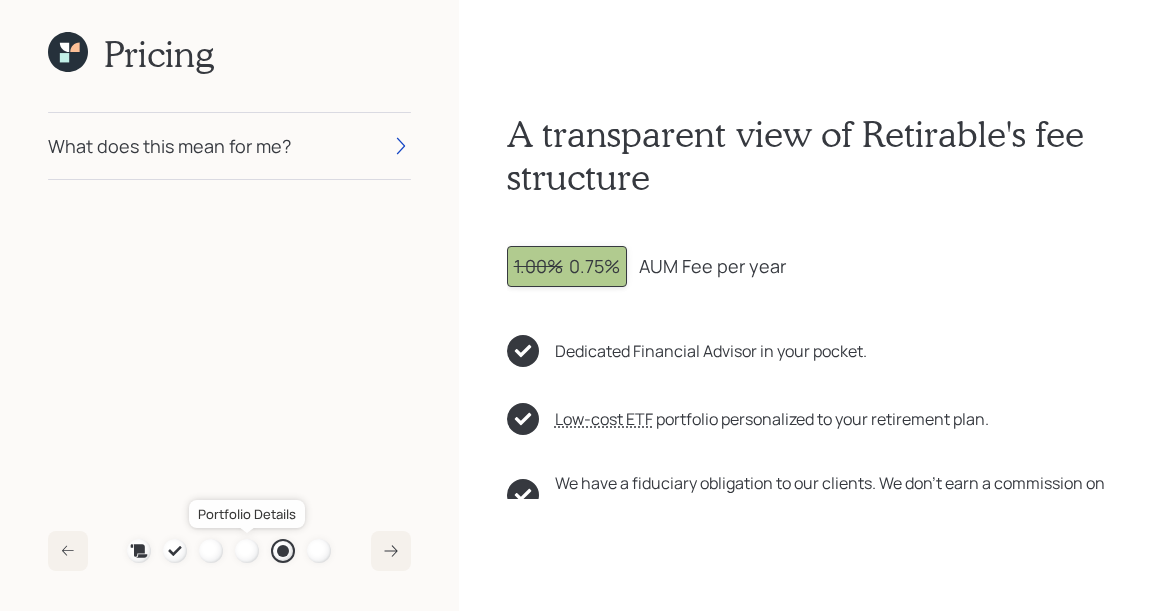 click at bounding box center (247, 551) 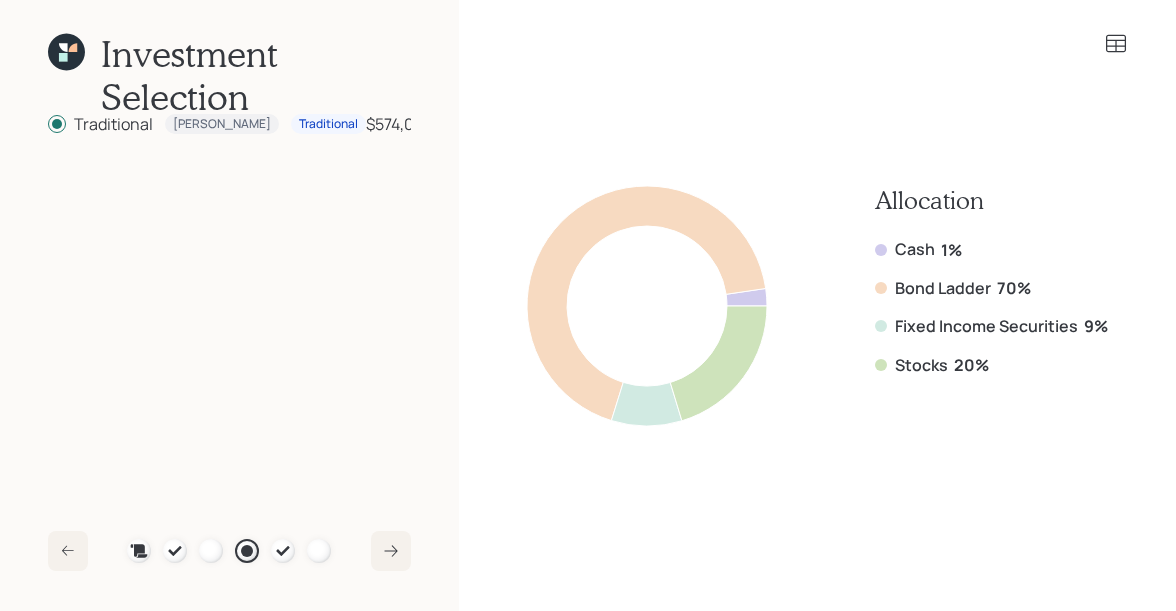 click 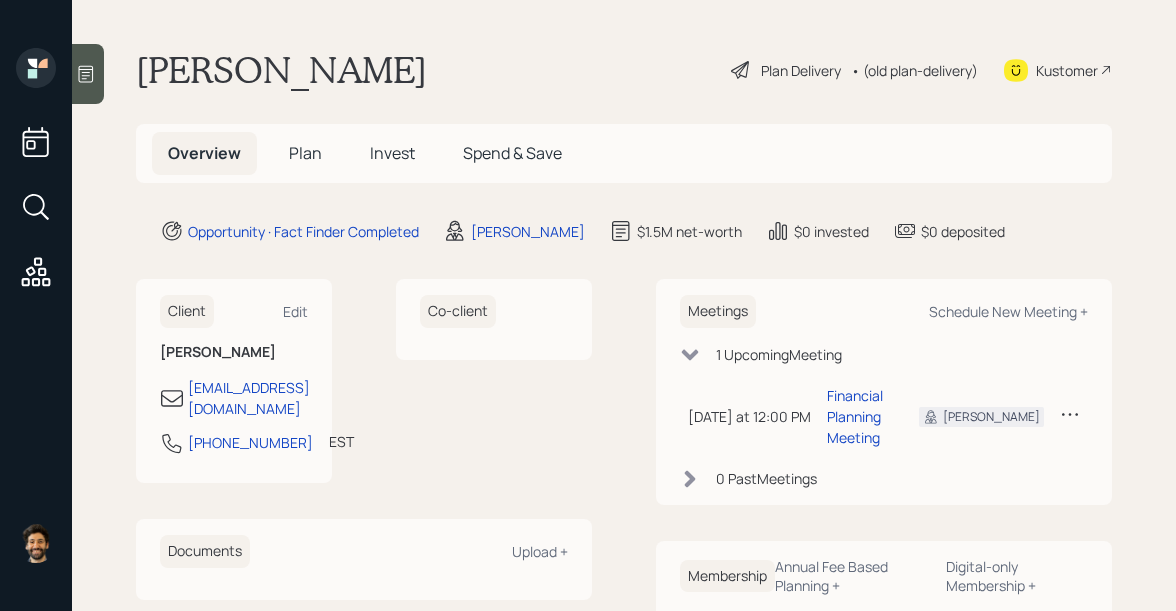 click on "• (old plan-delivery)" at bounding box center (914, 70) 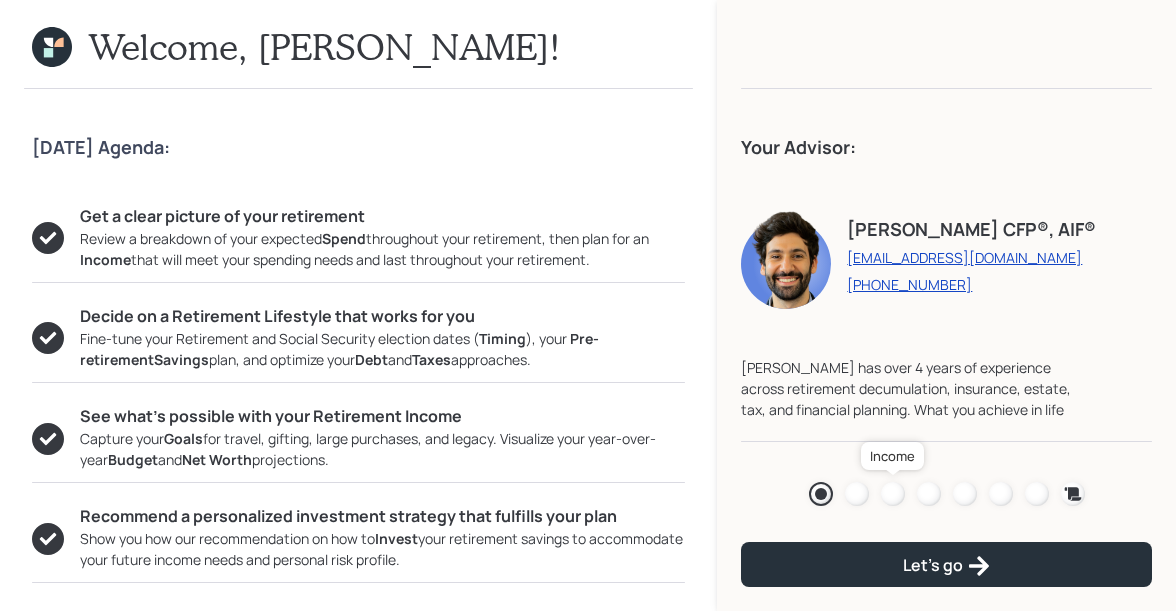 click at bounding box center [893, 494] 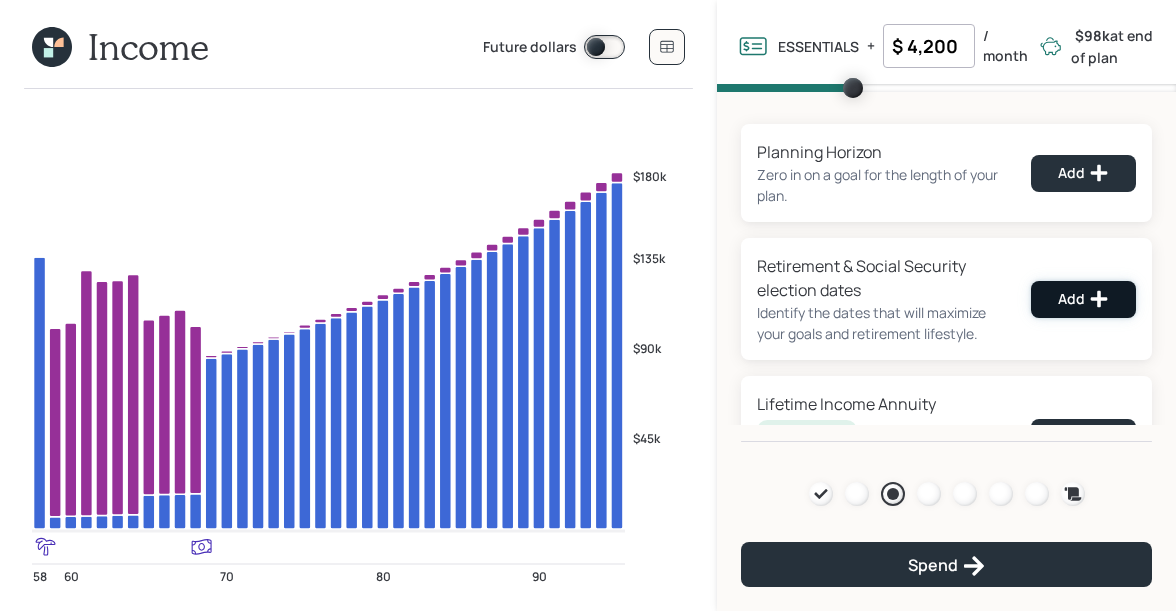 click on "Add" at bounding box center (1083, 299) 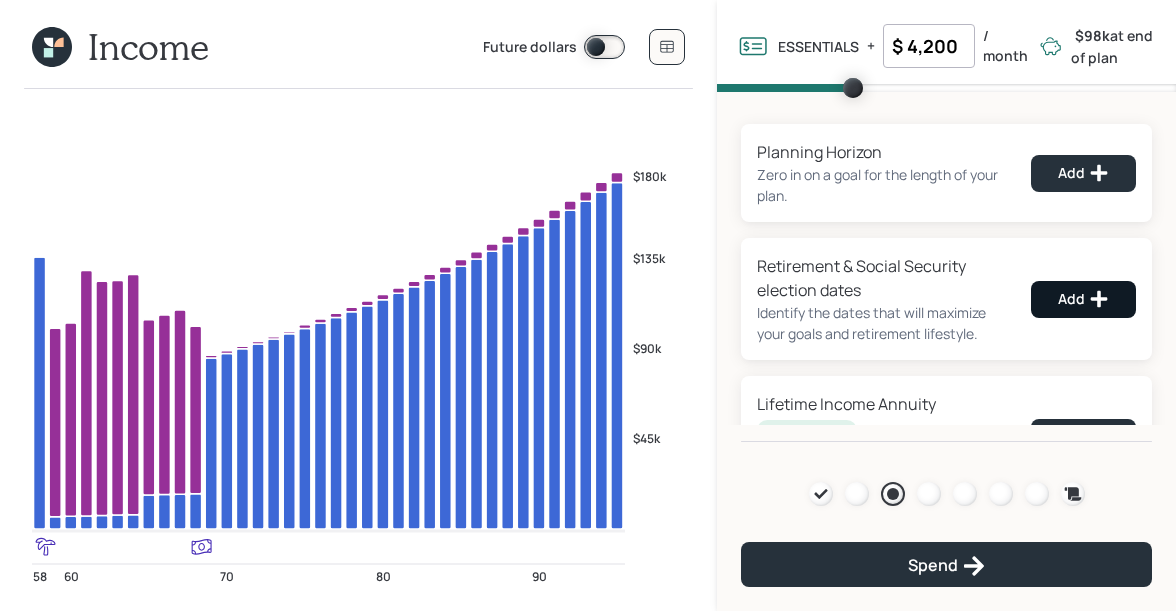 select on "12" 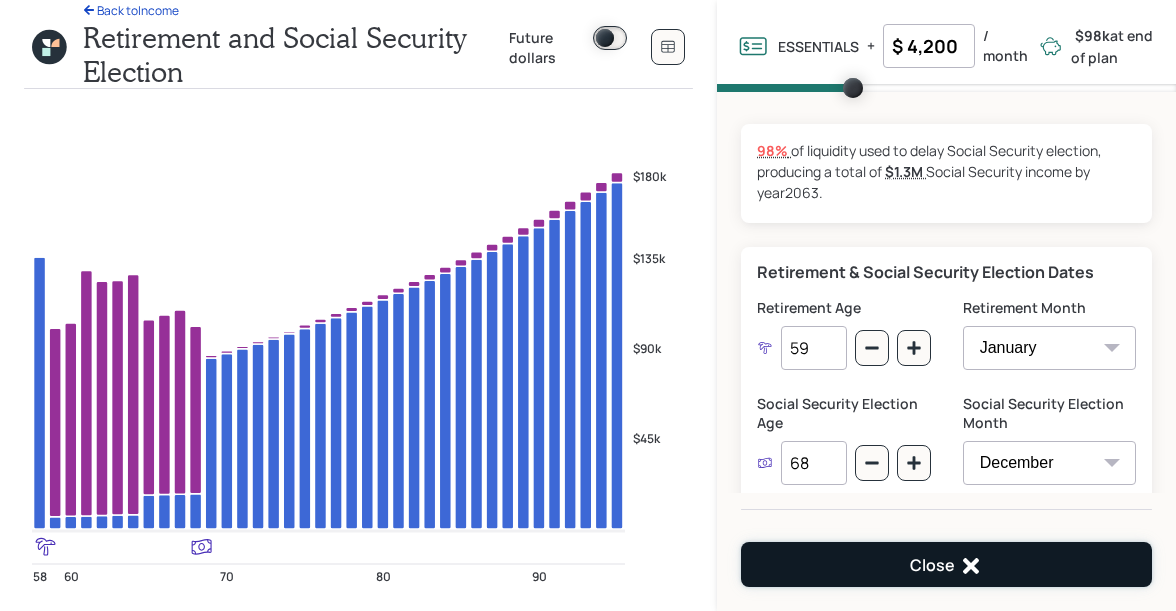 click on "Close" at bounding box center [946, 566] 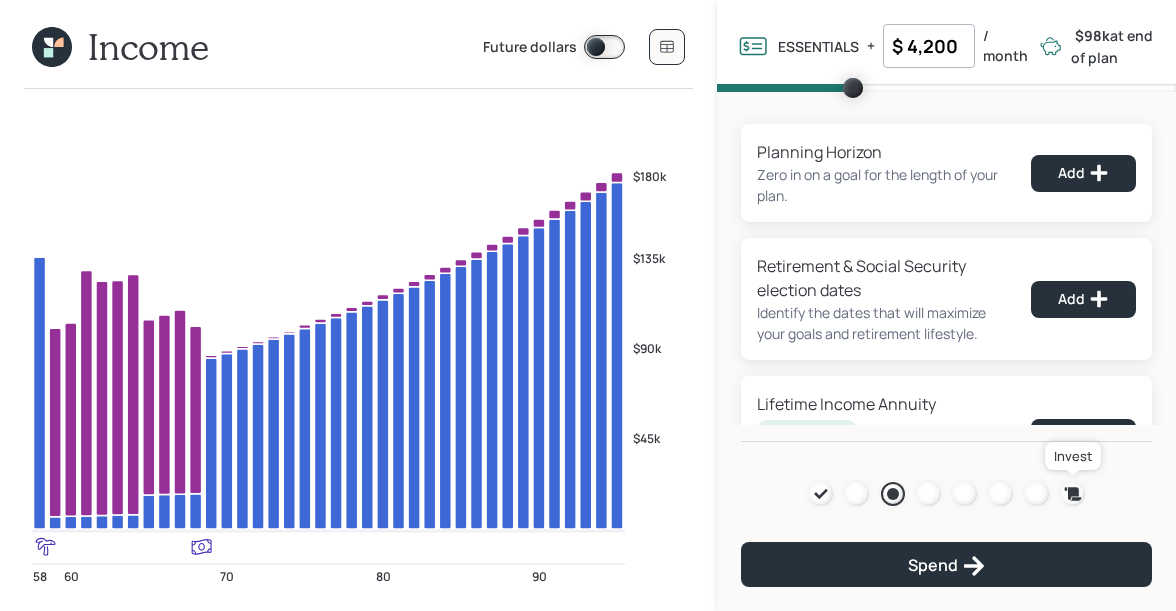 click 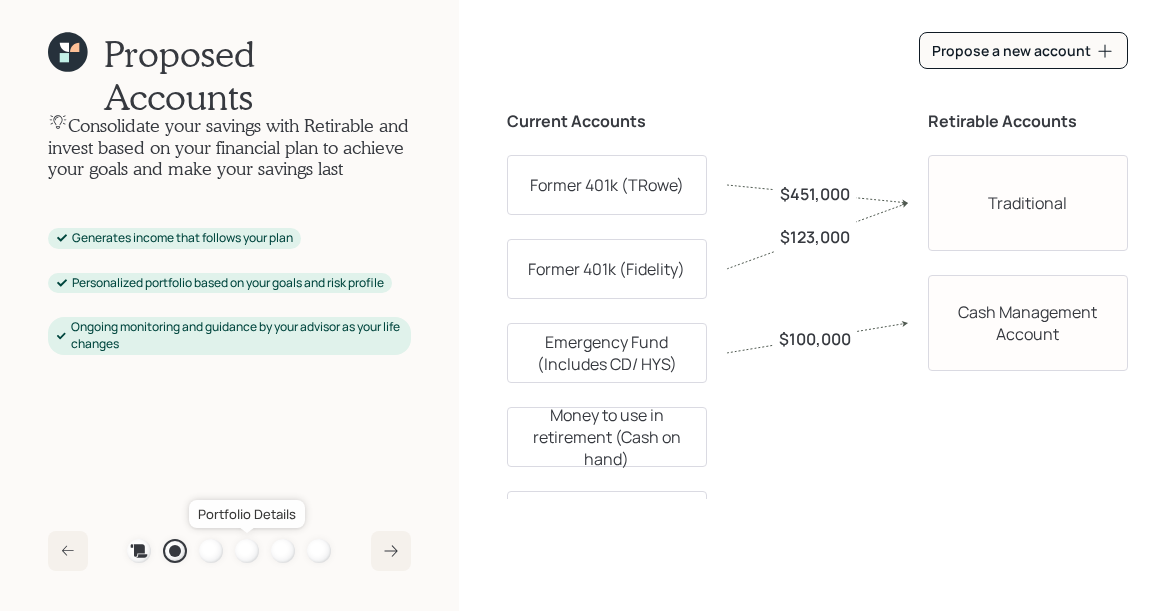 click at bounding box center [247, 551] 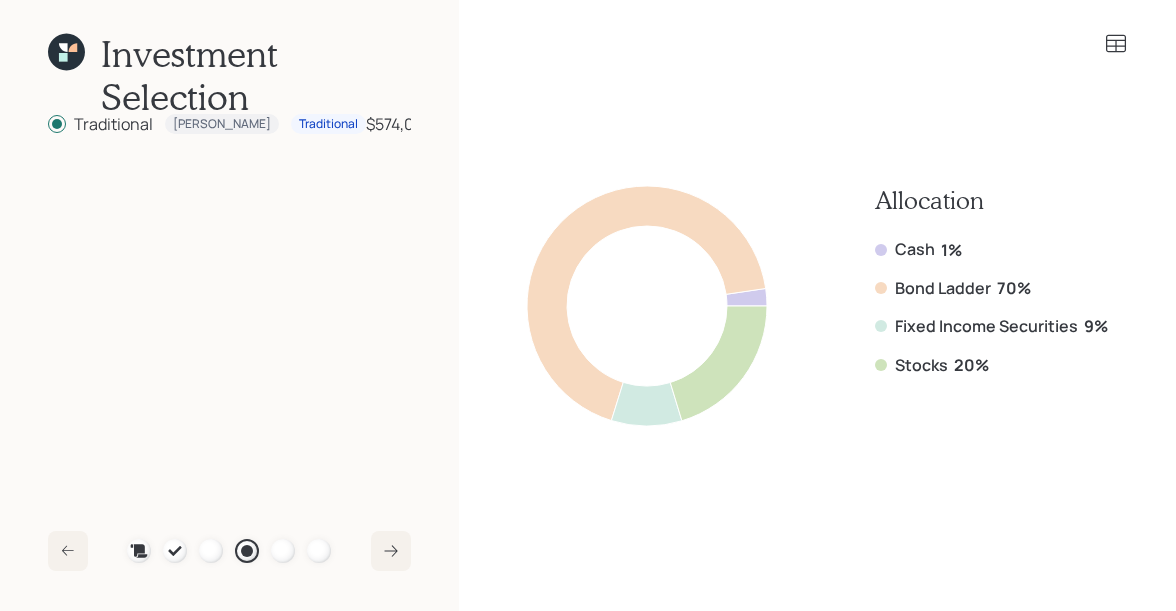 click 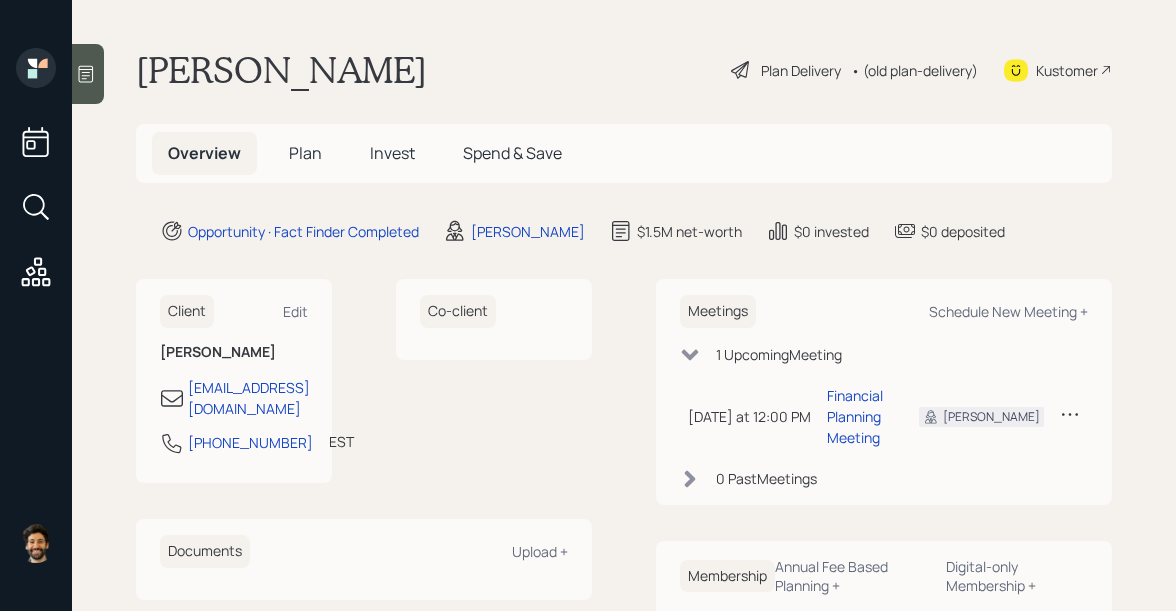 click on "• (old plan-delivery)" at bounding box center (914, 70) 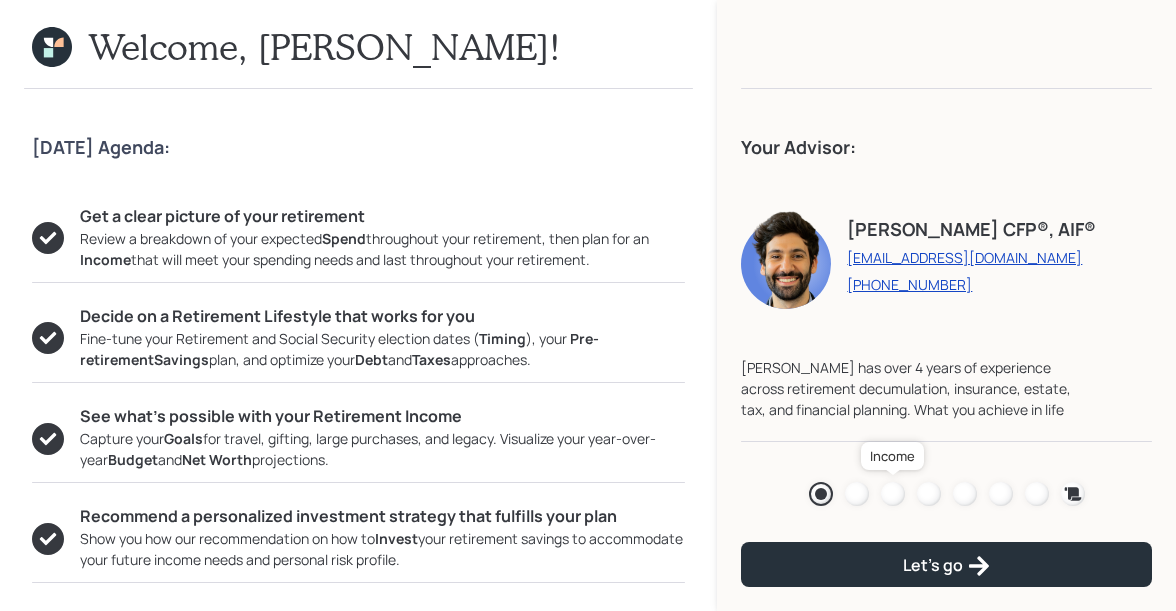 click at bounding box center (893, 494) 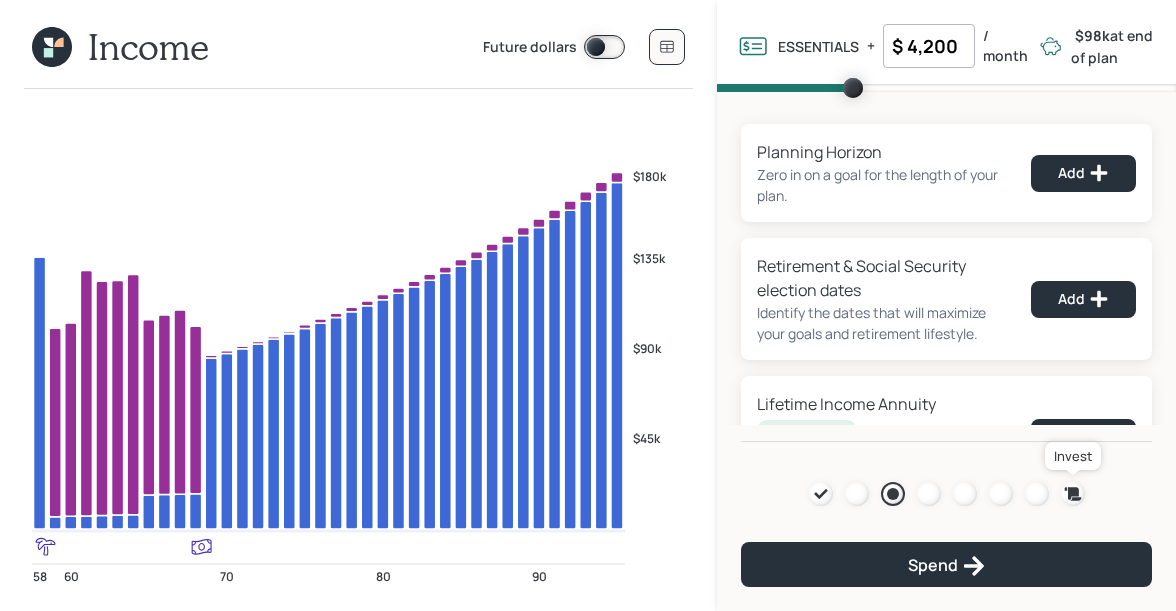 click 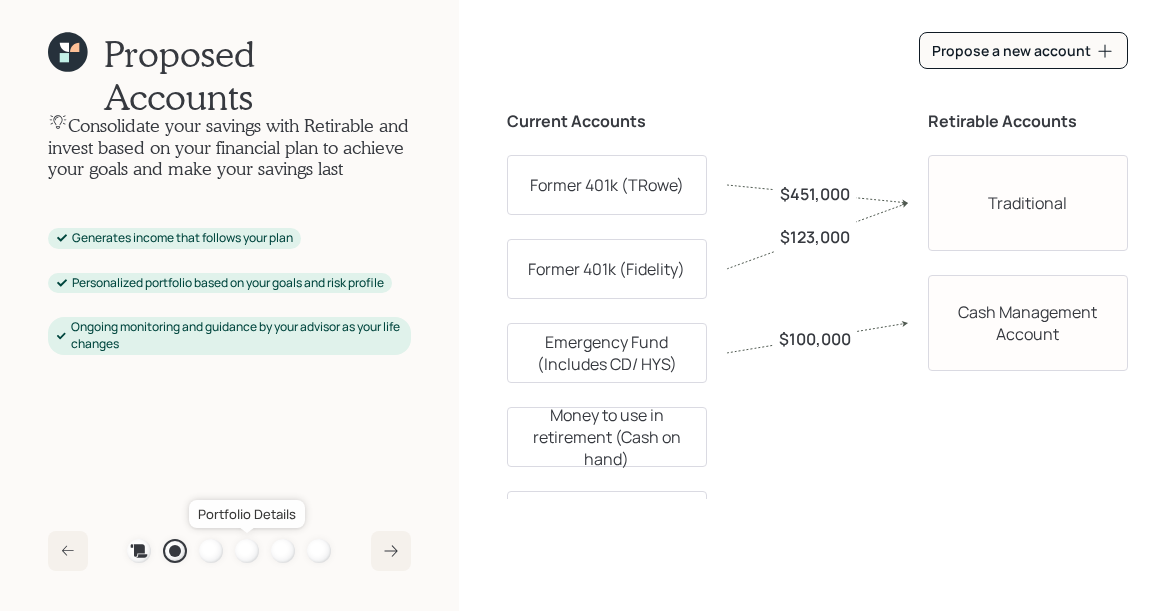 click at bounding box center [247, 551] 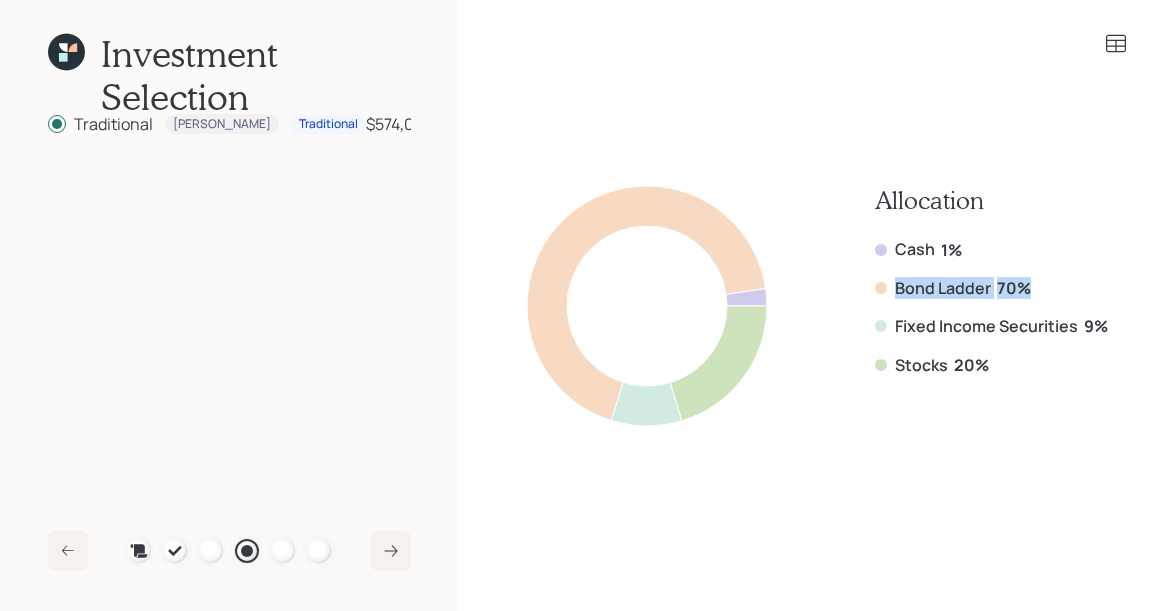 drag, startPoint x: 1033, startPoint y: 293, endPoint x: 889, endPoint y: 287, distance: 144.12494 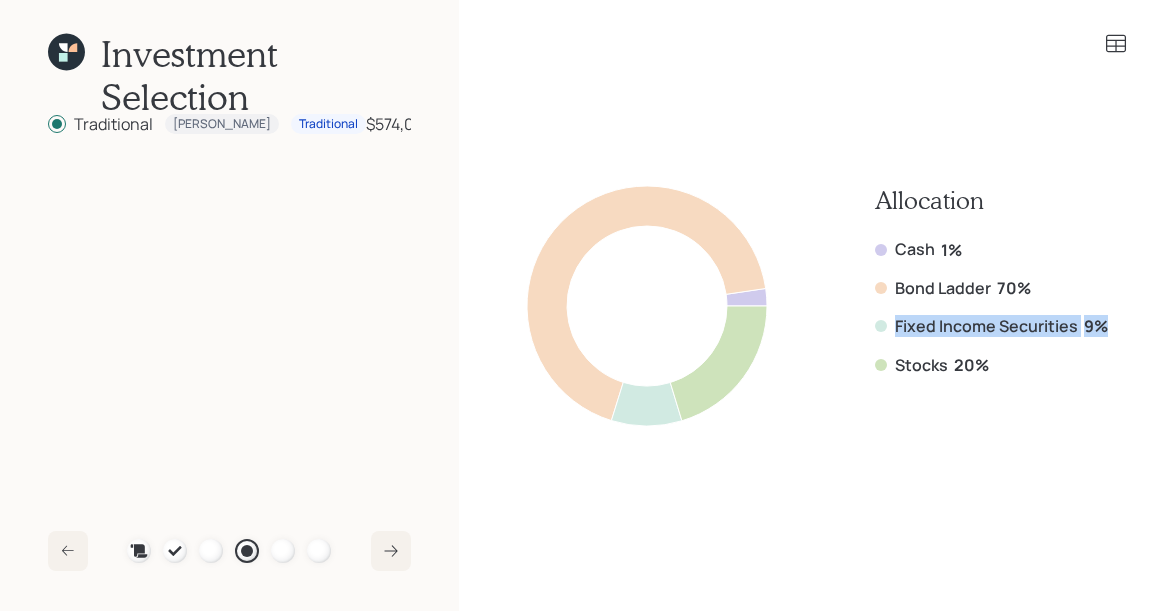 drag, startPoint x: 1111, startPoint y: 328, endPoint x: 886, endPoint y: 324, distance: 225.03555 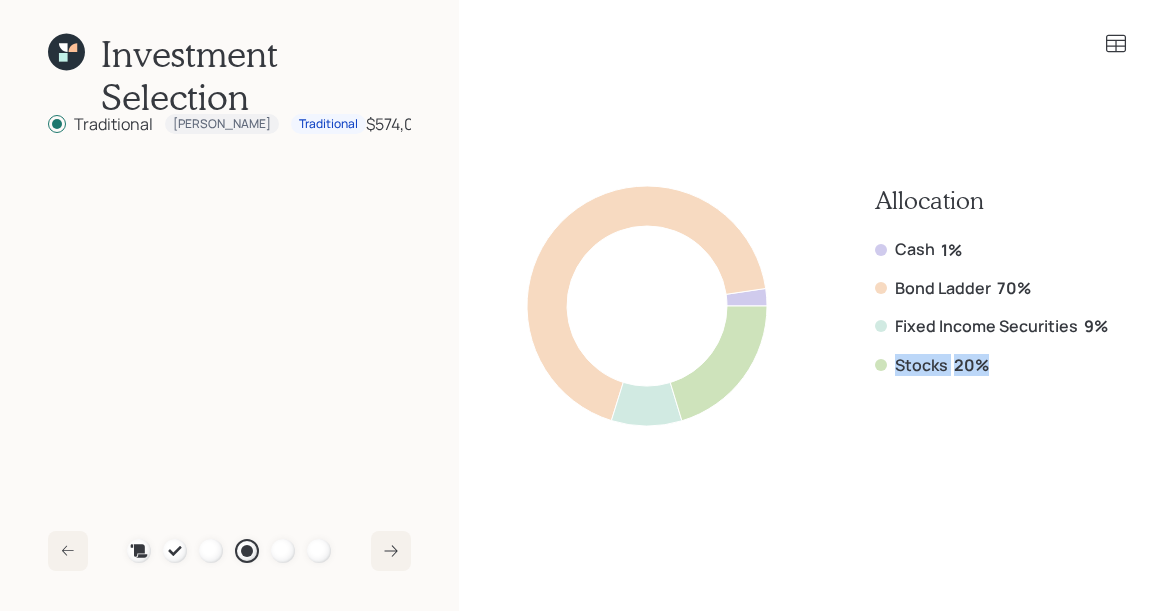 drag, startPoint x: 1000, startPoint y: 365, endPoint x: 868, endPoint y: 357, distance: 132.2422 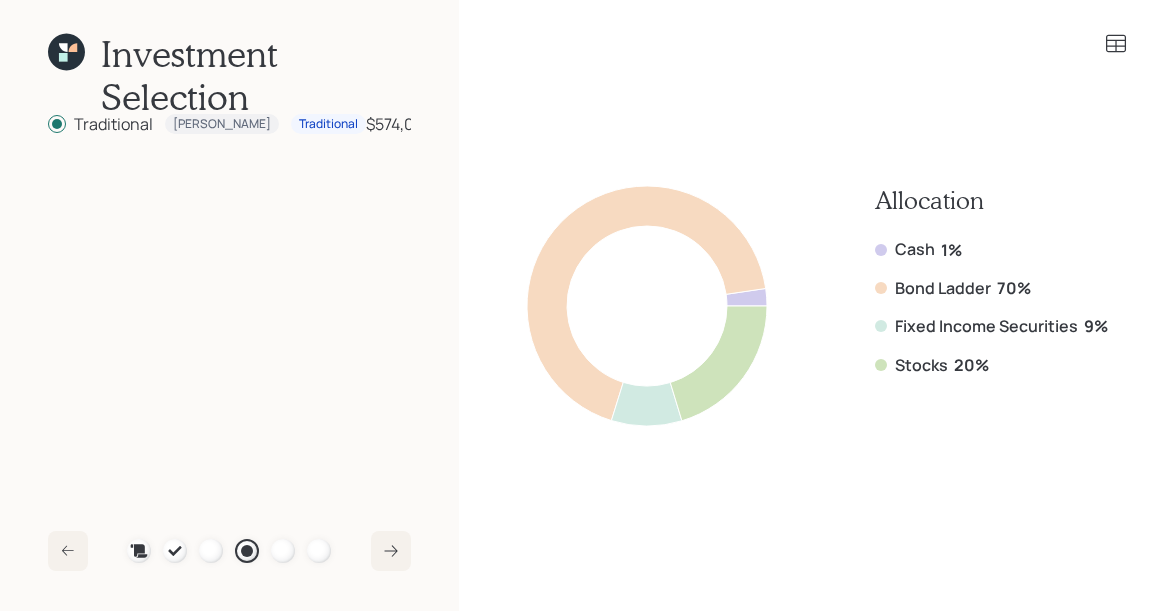 click 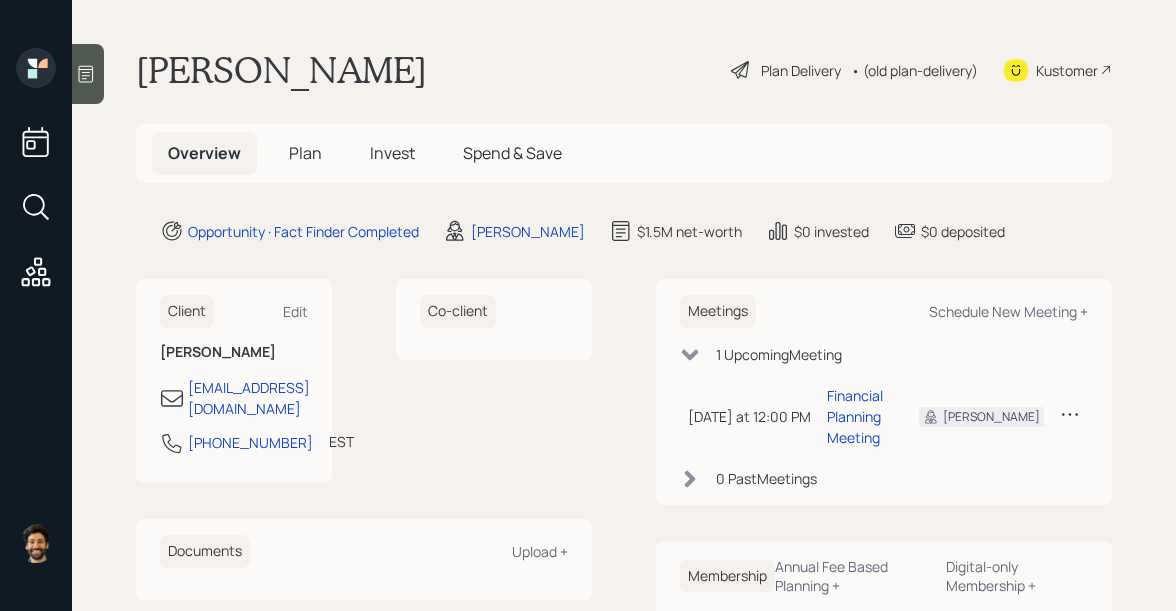 click on "• (old plan-delivery)" at bounding box center (914, 70) 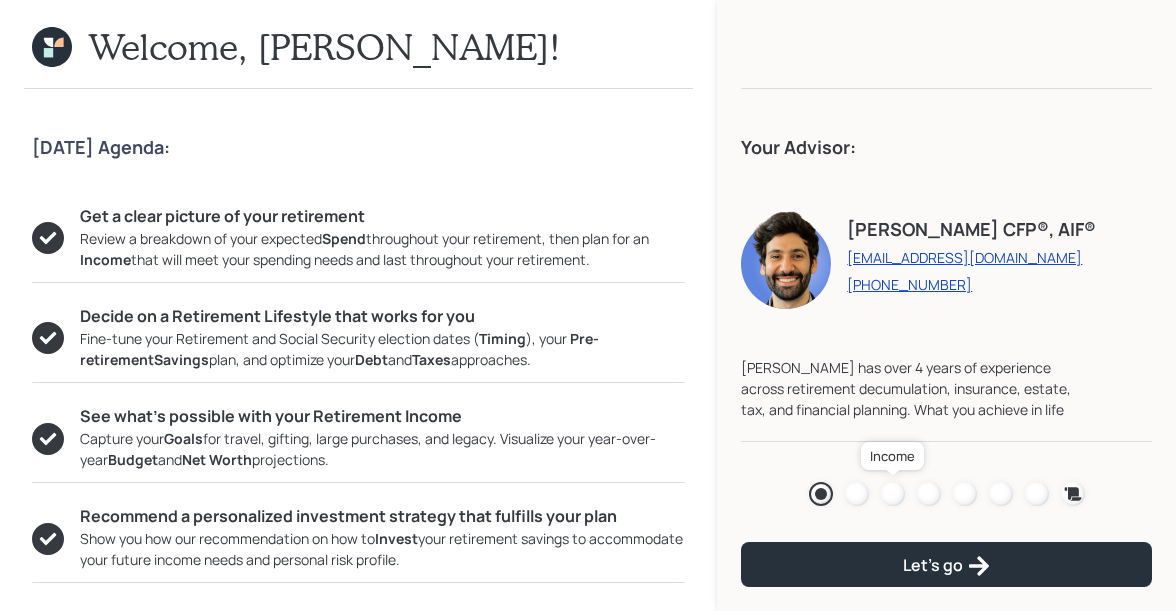 click at bounding box center [893, 494] 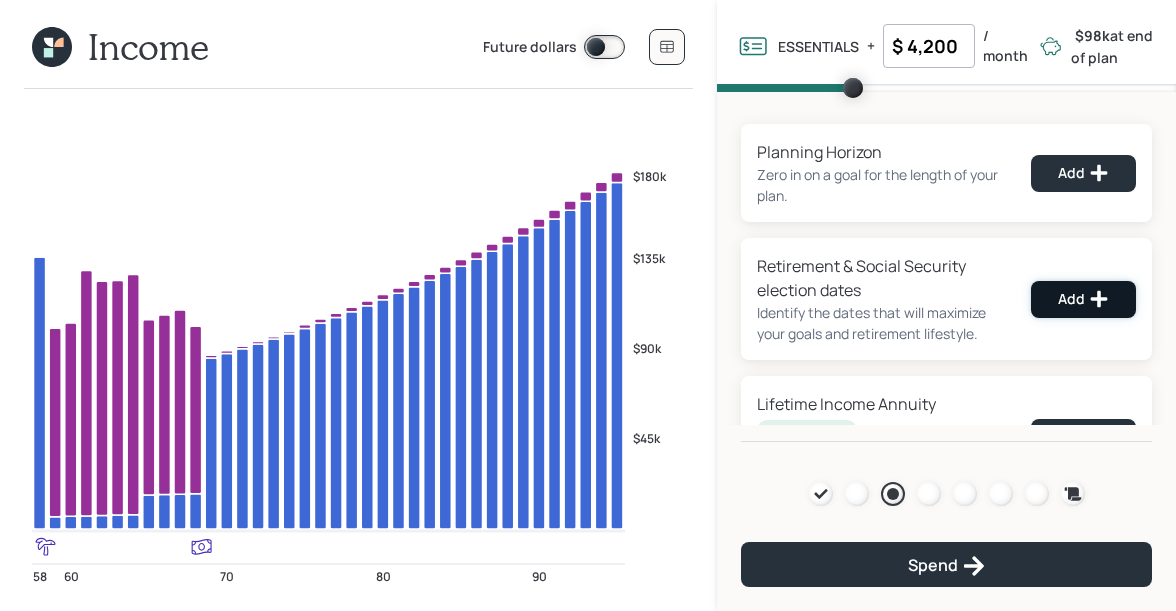 click on "Add" at bounding box center [1083, 299] 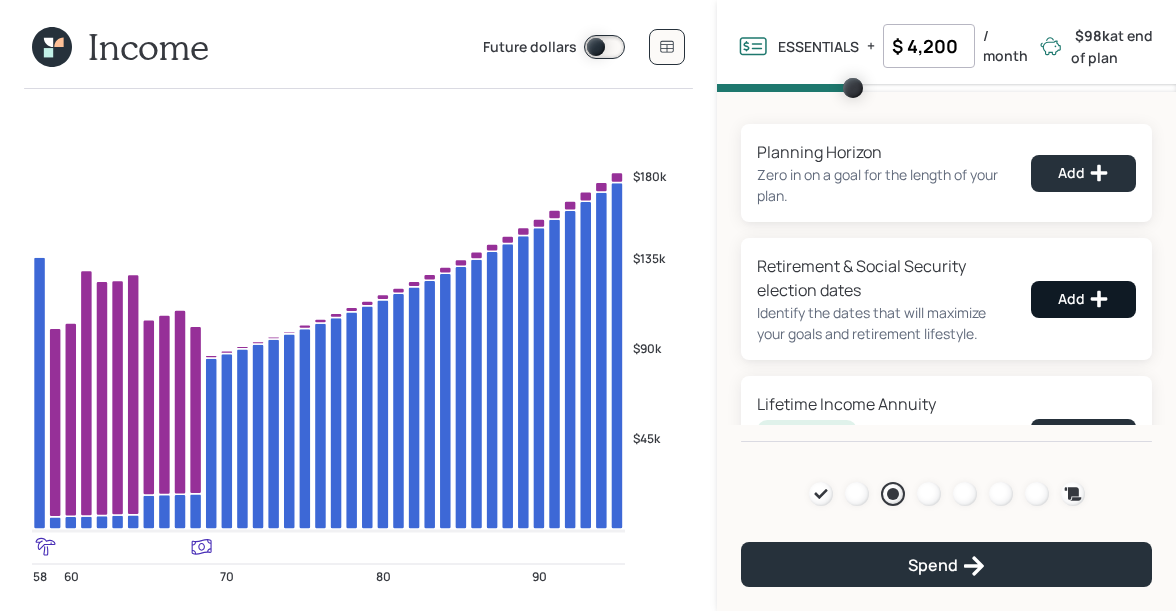 select on "12" 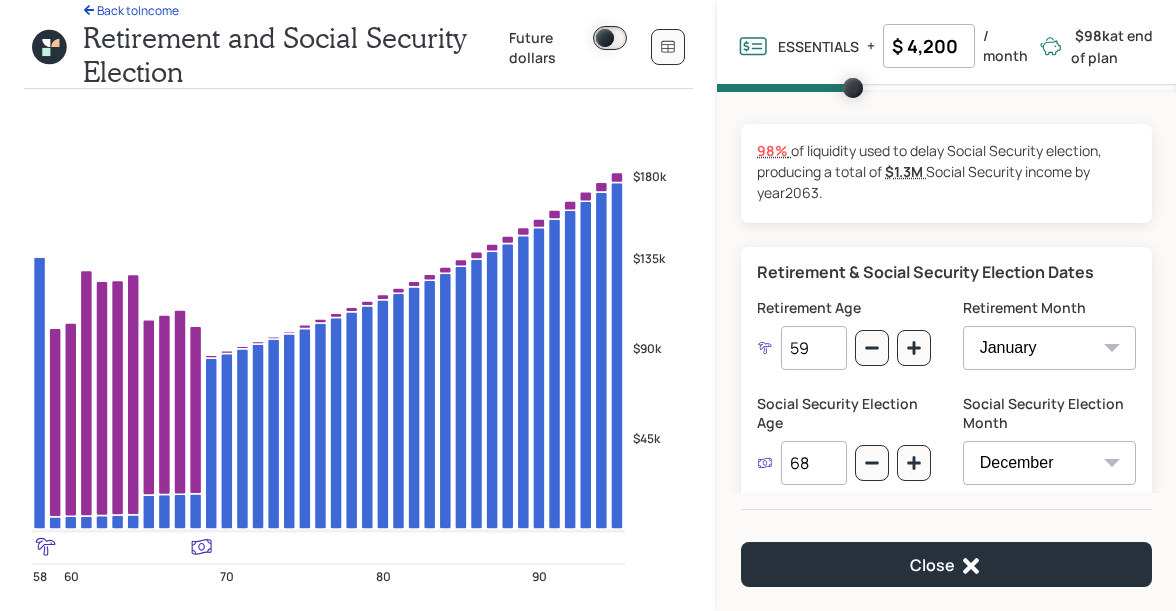 drag, startPoint x: 815, startPoint y: 351, endPoint x: 777, endPoint y: 350, distance: 38.013157 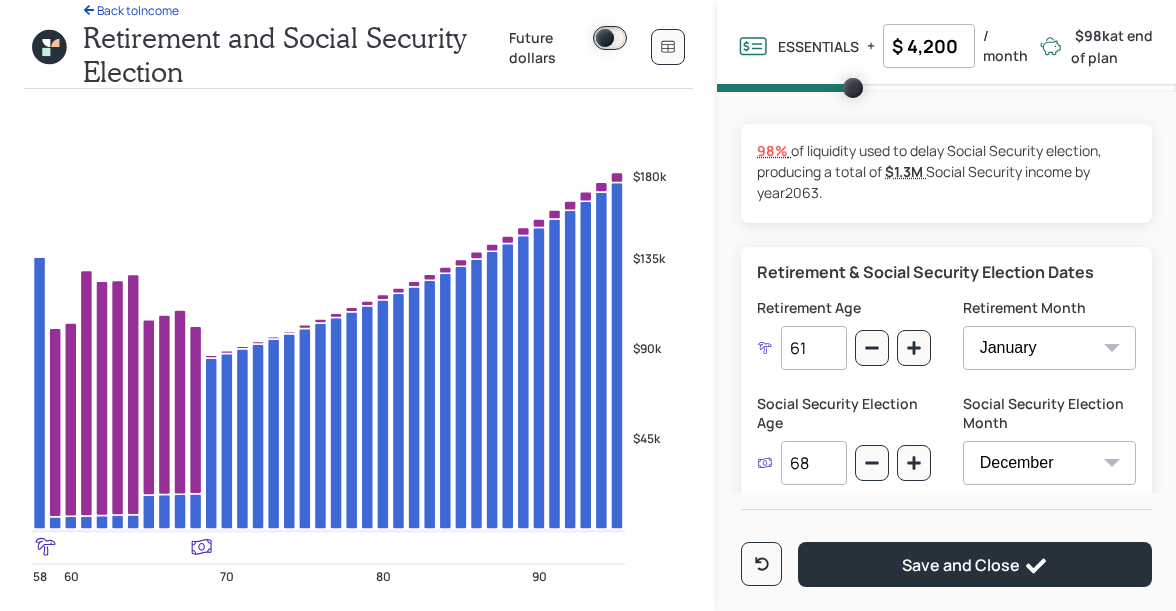 type on "61" 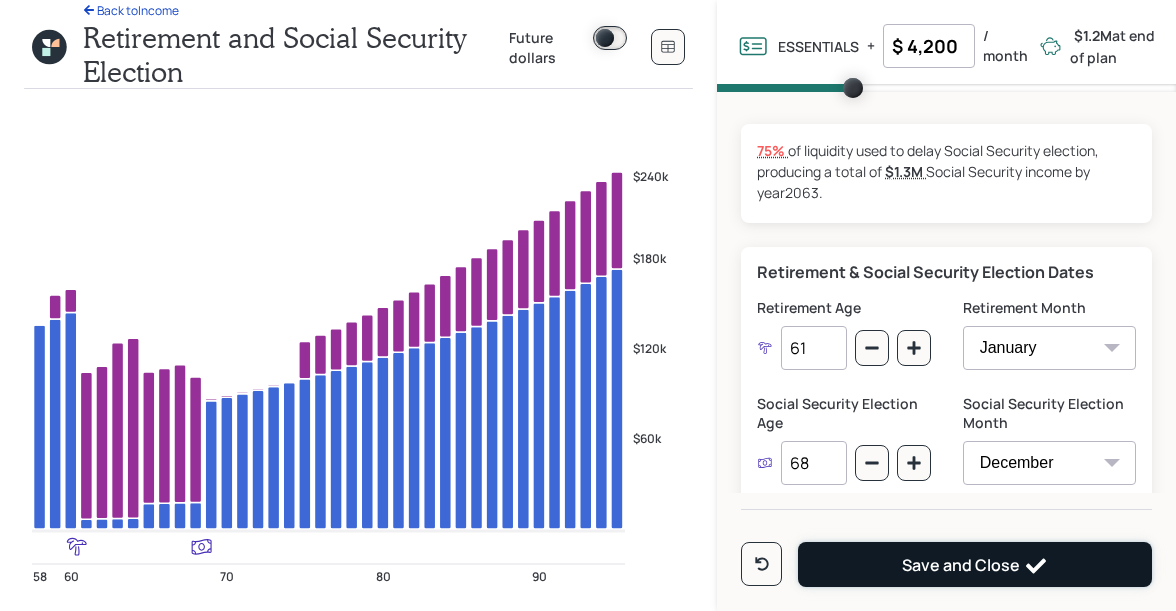 click on "Save and Close" at bounding box center (975, 566) 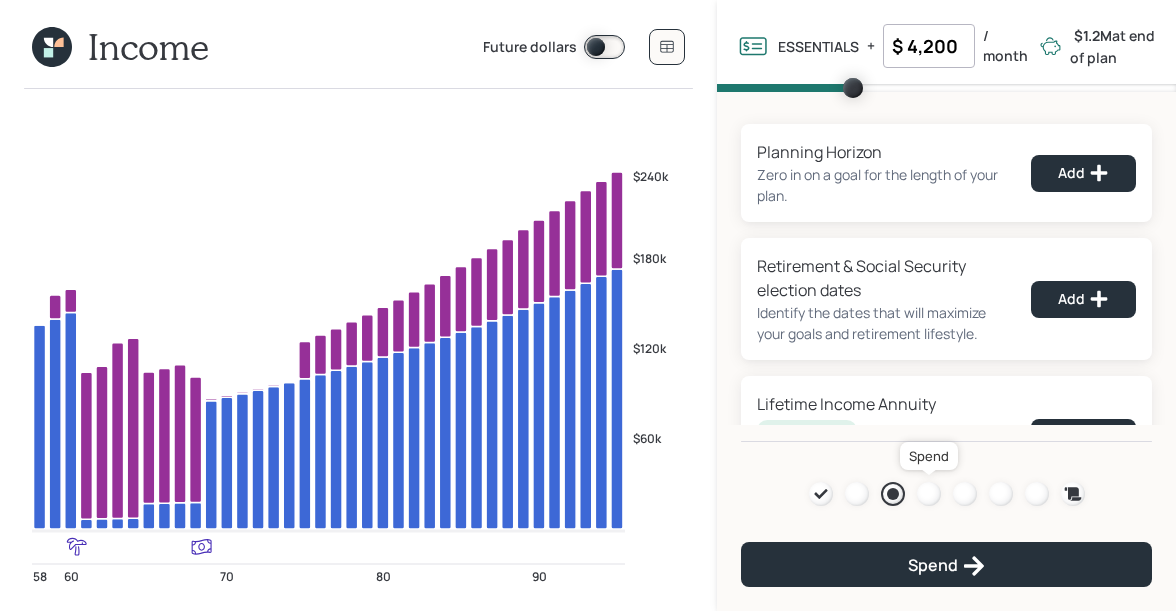 click at bounding box center (929, 494) 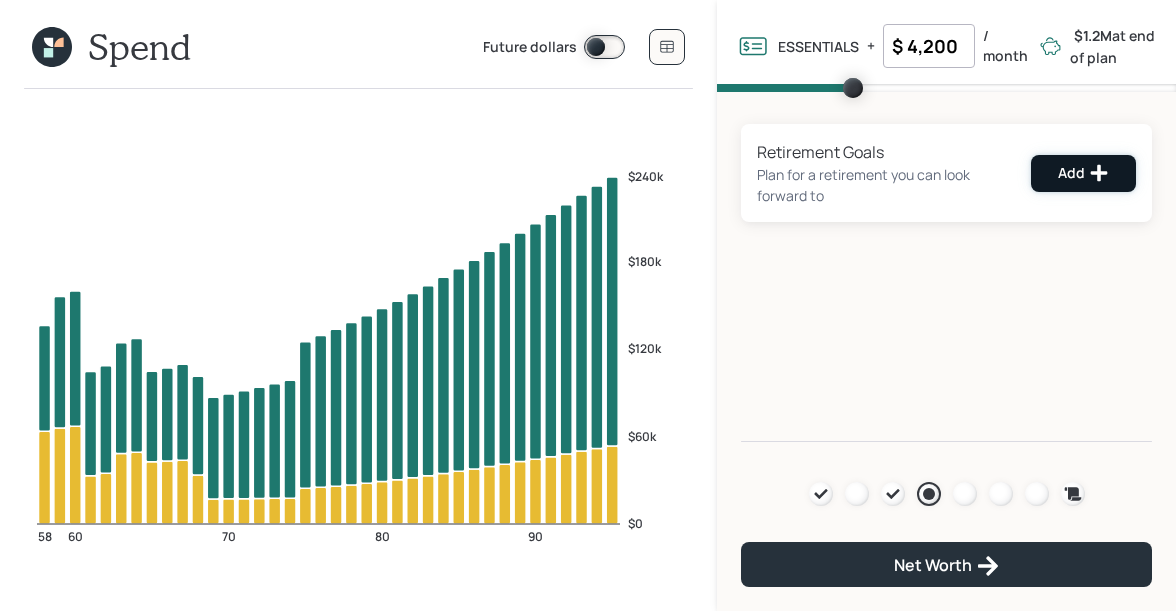 click on "Add" at bounding box center (1083, 173) 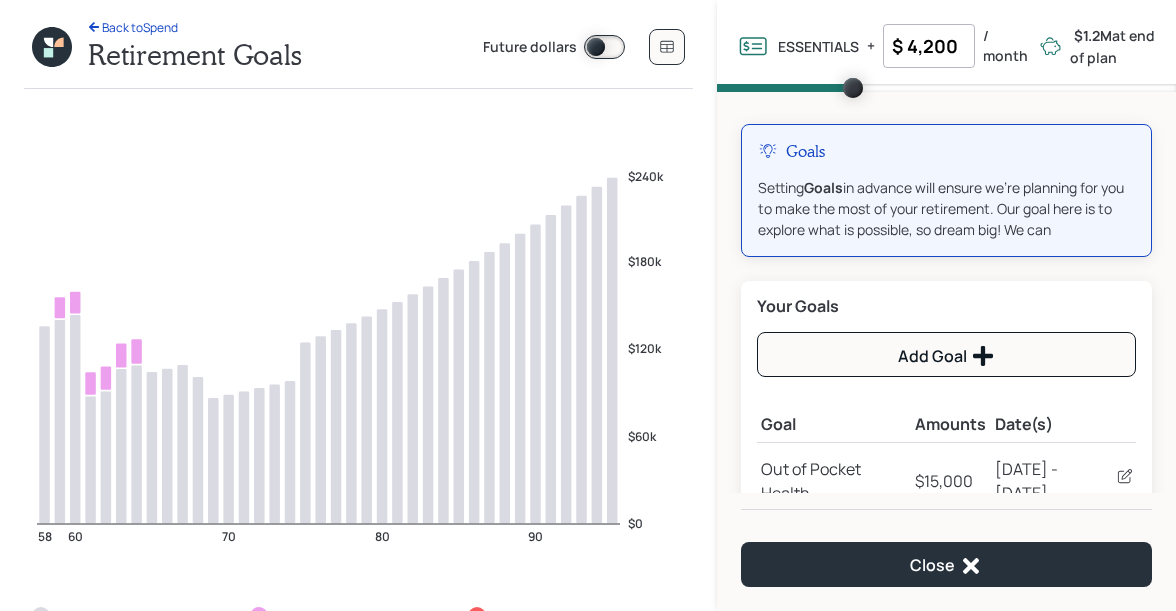 click 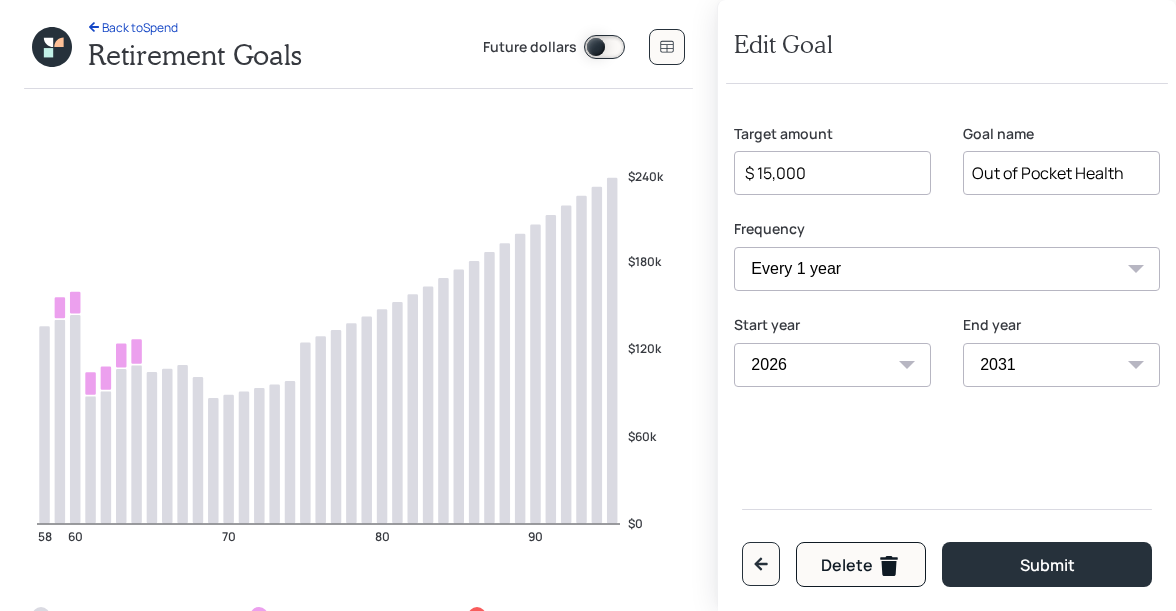 click on "2025 2026 2027 2028 2029 2030 2031 2032 2033 2034 2035 2036 2037 2038 2039 2040 2041 2042 2043 2044 2045 2046 2047 2048 2049 2050 2051 2052 2053 2054 2055 2056 2057 2058 2059 2060 2061" at bounding box center [832, 365] 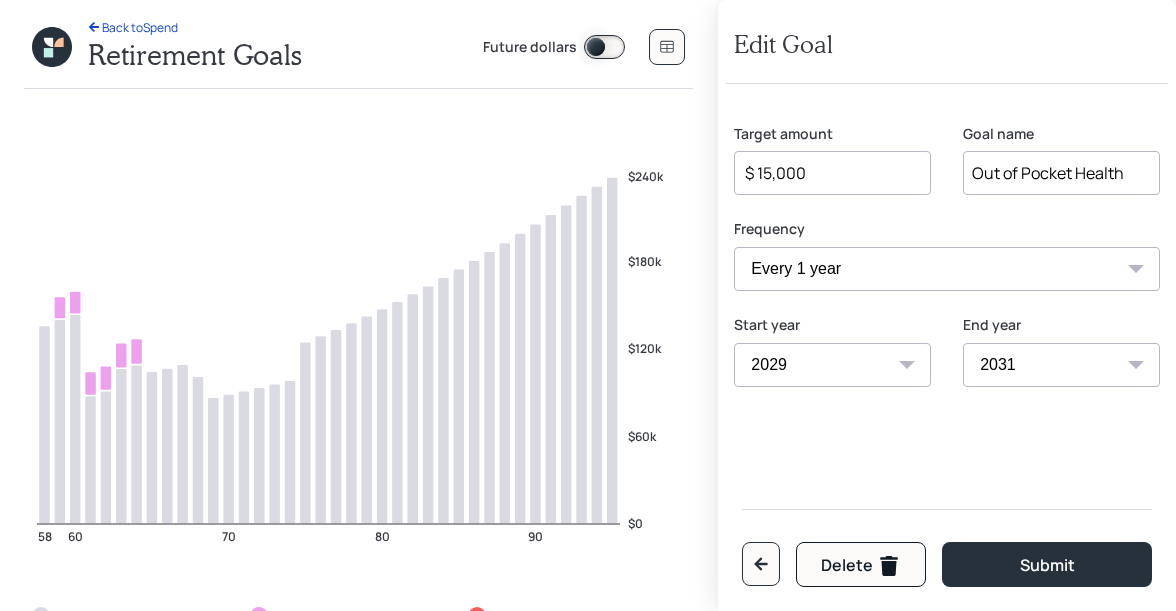 click on "2025 2026 2027 2028 2029 2030 2031 2032 2033 2034 2035 2036 2037 2038 2039 2040 2041 2042 2043 2044 2045 2046 2047 2048 2049 2050 2051 2052 2053 2054 2055 2056 2057 2058 2059 2060 2061" at bounding box center (832, 365) 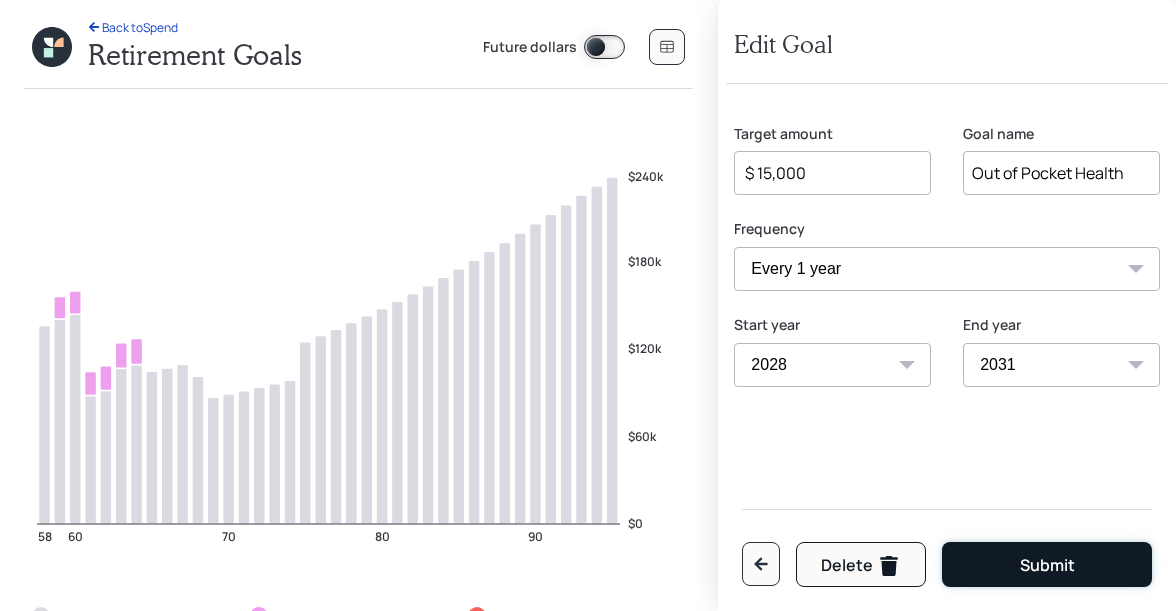 click on "Submit" at bounding box center (1047, 564) 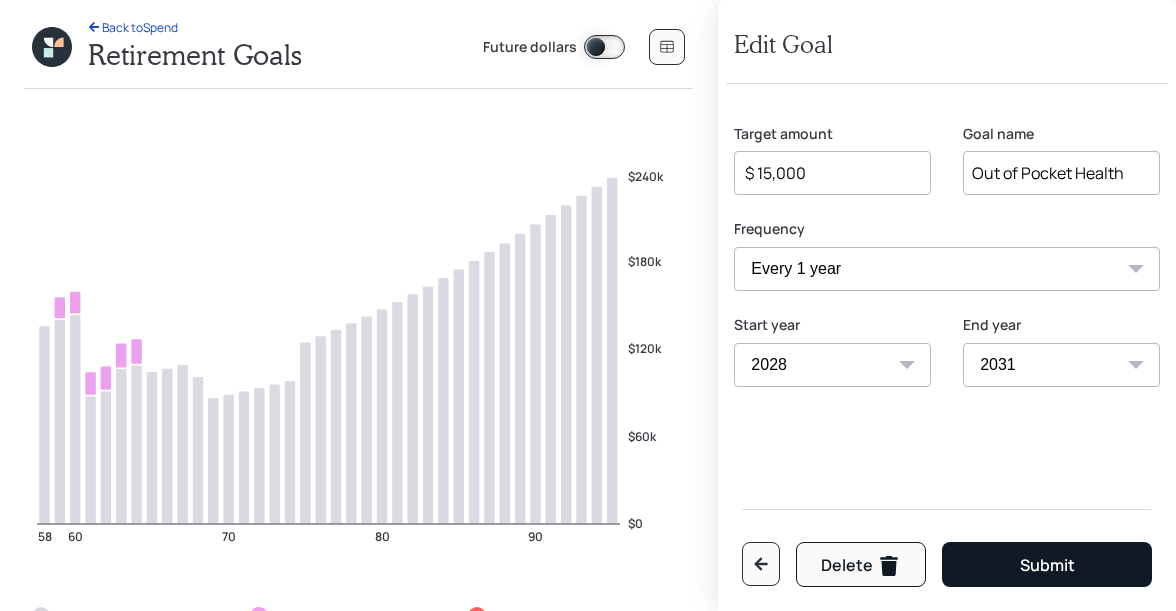 select on "2026" 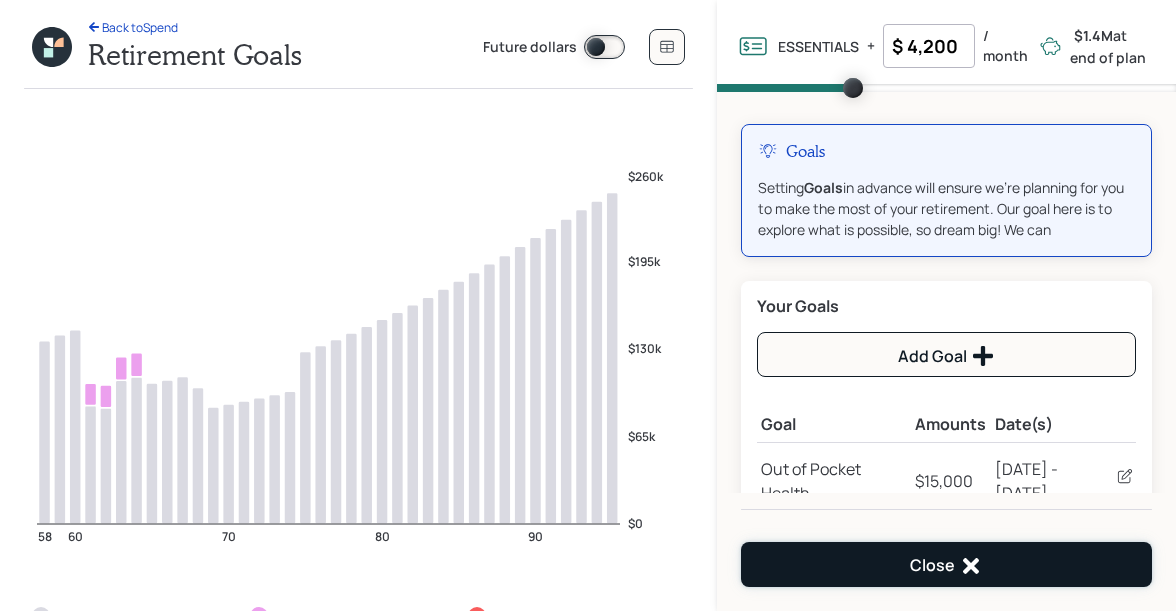 click on "Close" at bounding box center (946, 566) 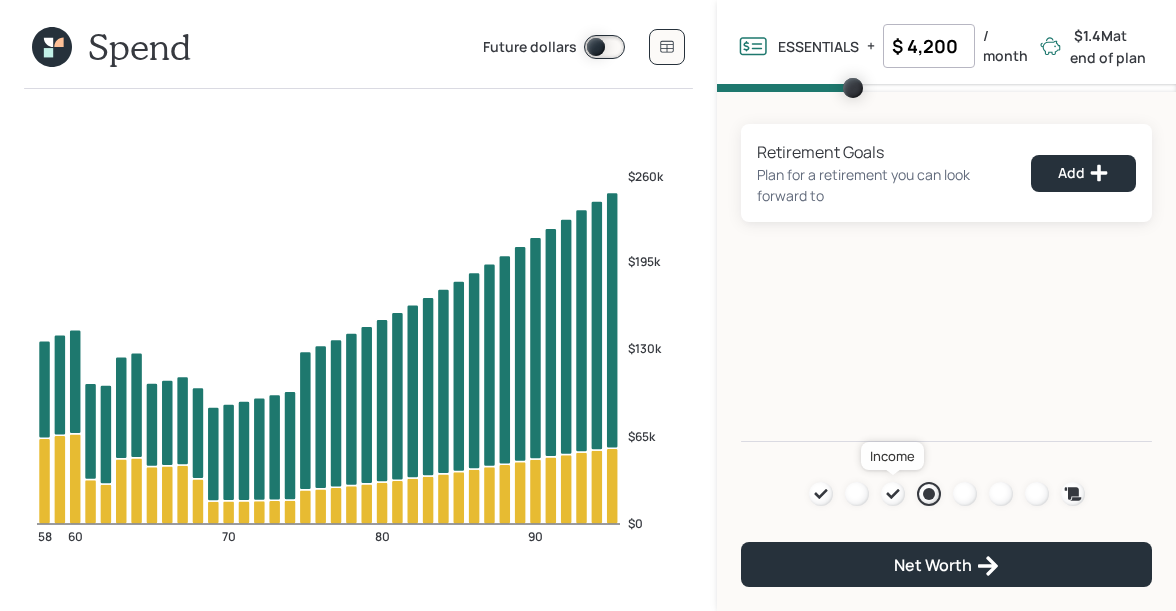 click 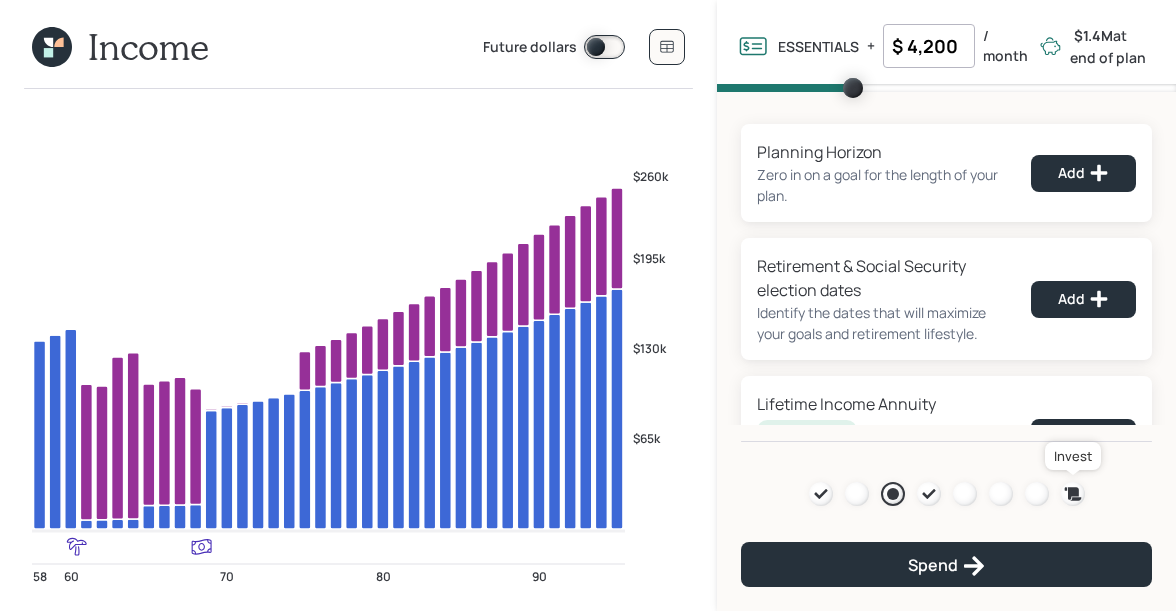 click 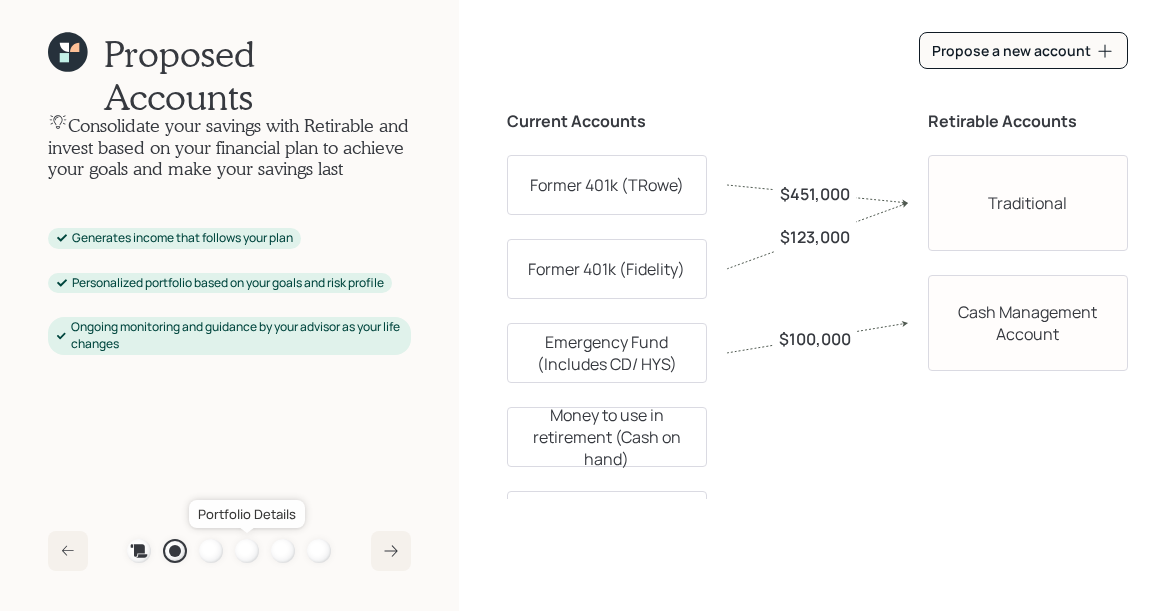 click at bounding box center (247, 551) 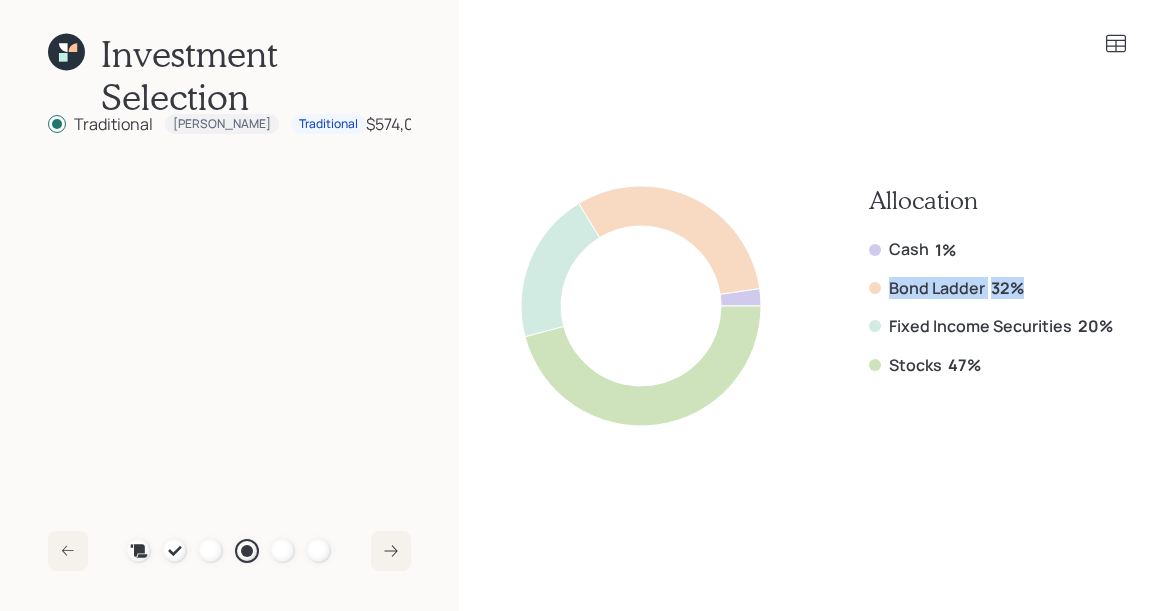 drag, startPoint x: 1028, startPoint y: 290, endPoint x: 891, endPoint y: 292, distance: 137.0146 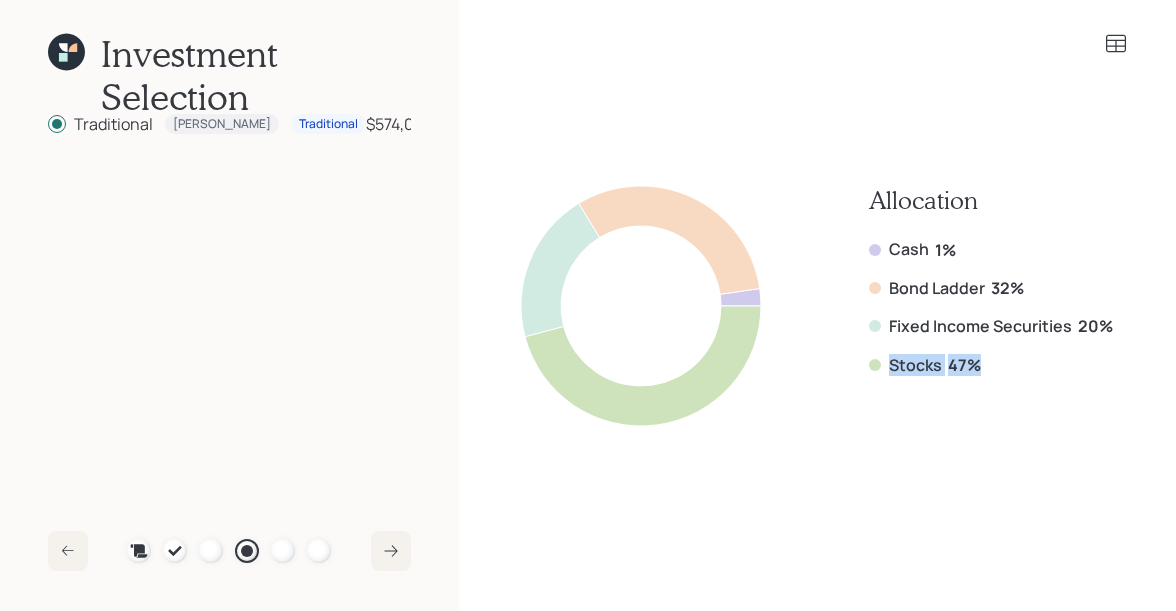 drag, startPoint x: 985, startPoint y: 362, endPoint x: 884, endPoint y: 361, distance: 101.00495 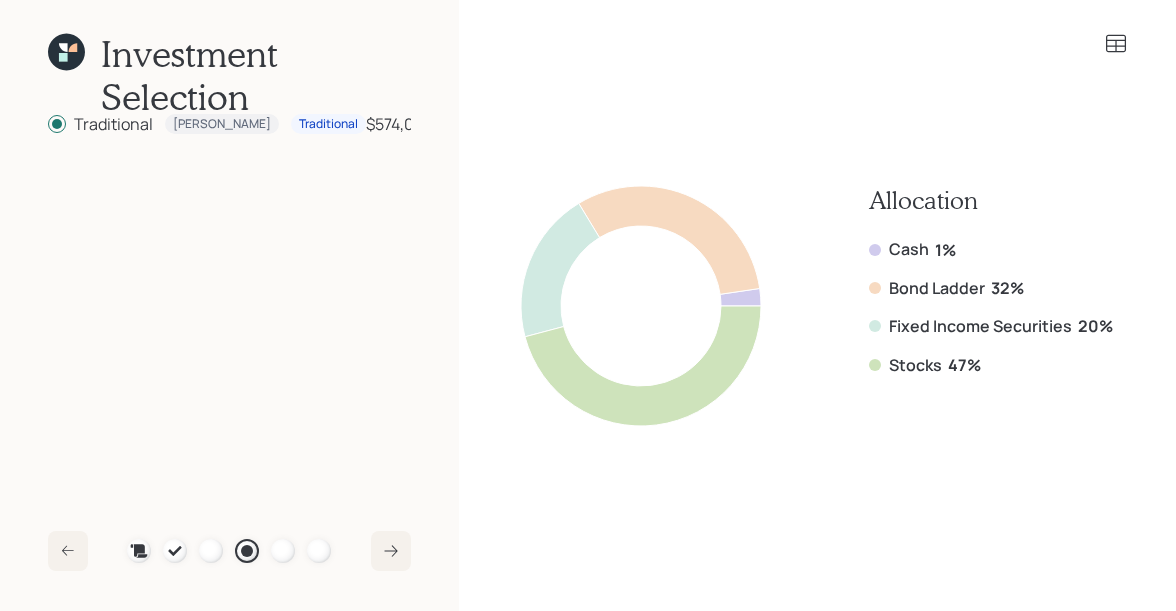 click 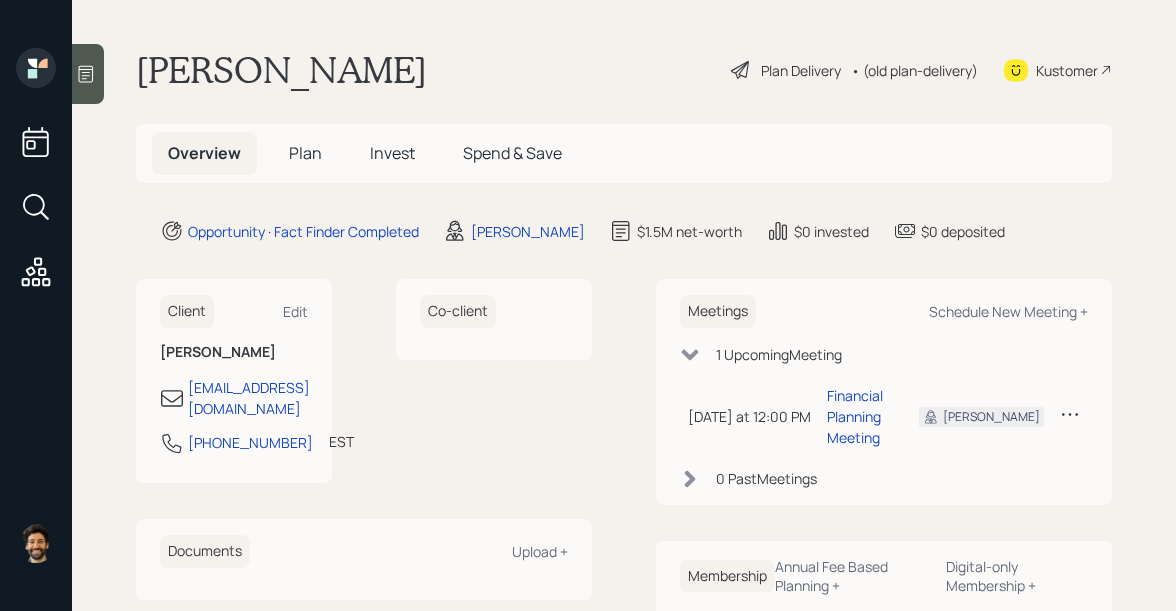 click on "• (old plan-delivery)" at bounding box center (914, 70) 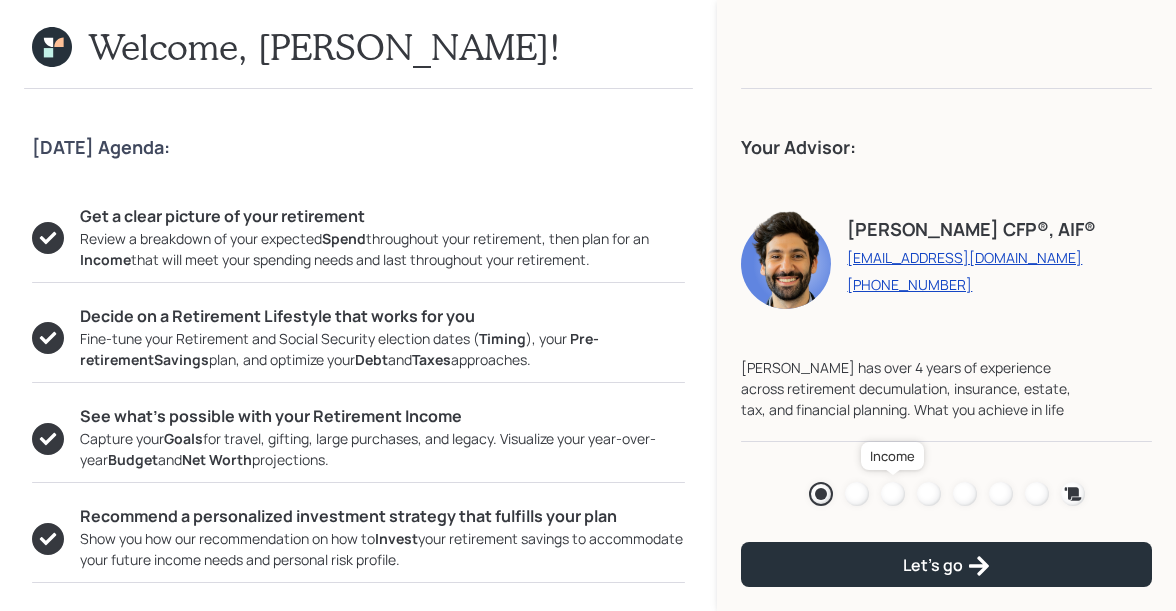 click at bounding box center (893, 494) 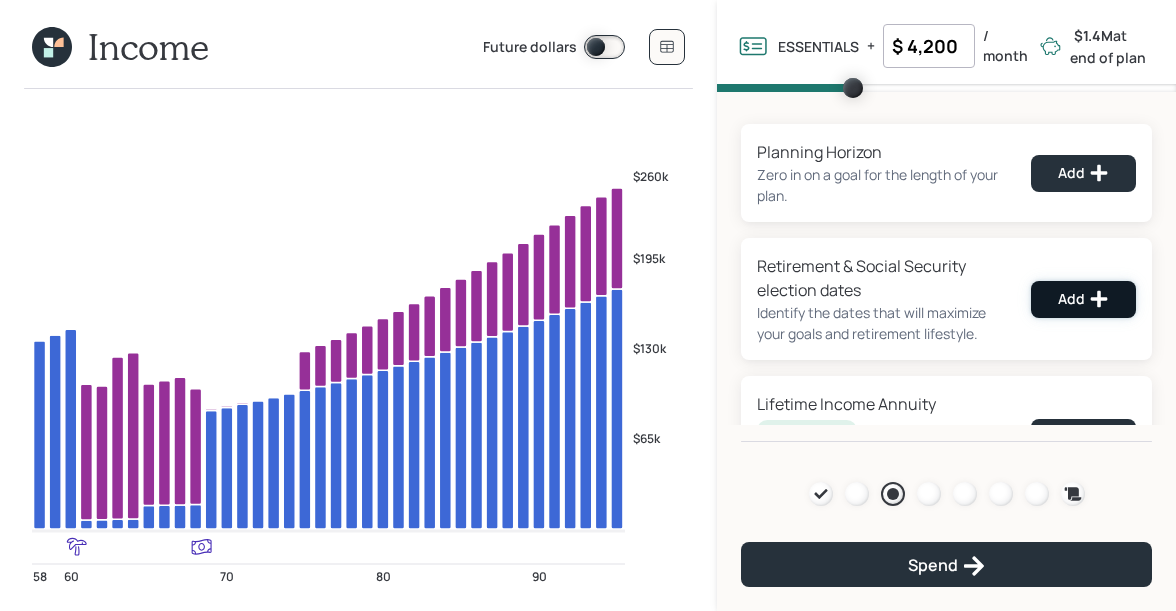 click on "Add" at bounding box center (1083, 299) 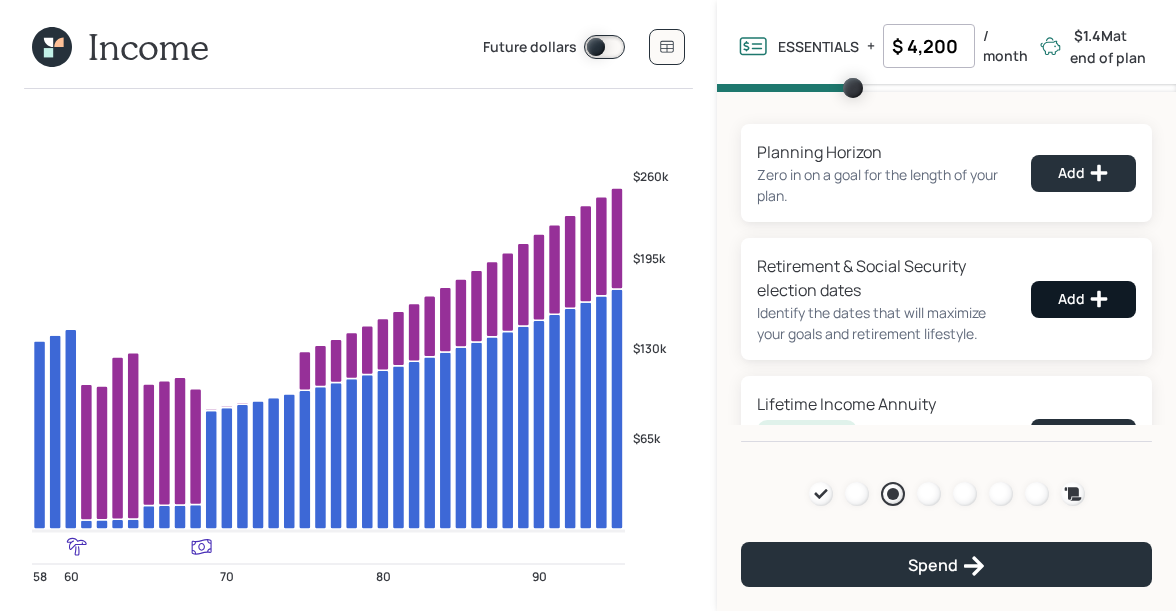 select on "12" 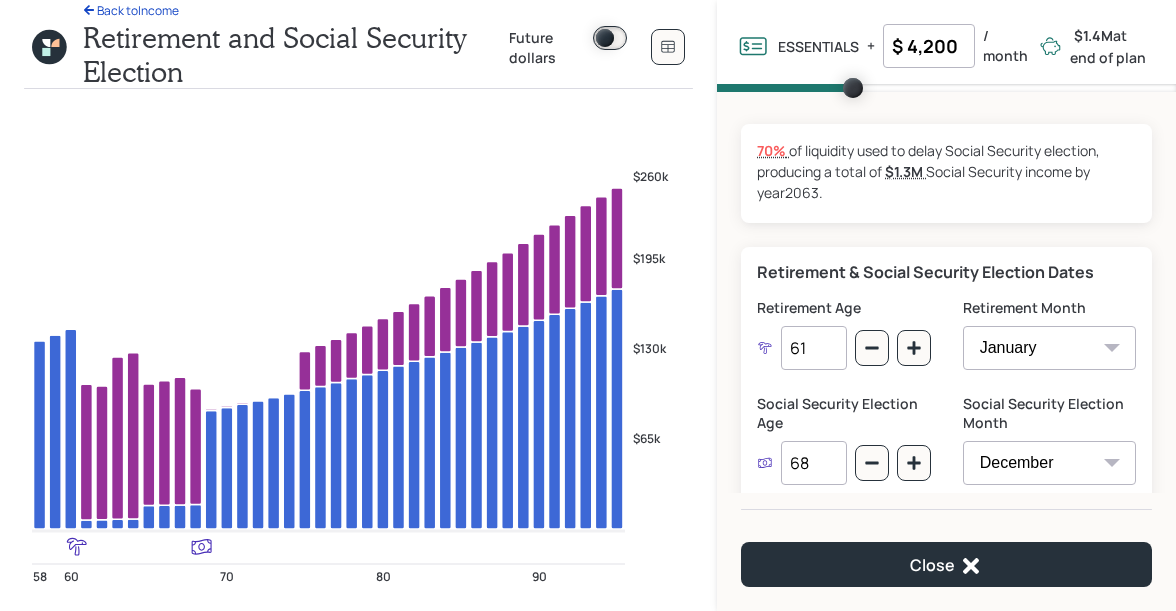 drag, startPoint x: 812, startPoint y: 357, endPoint x: 794, endPoint y: 350, distance: 19.313208 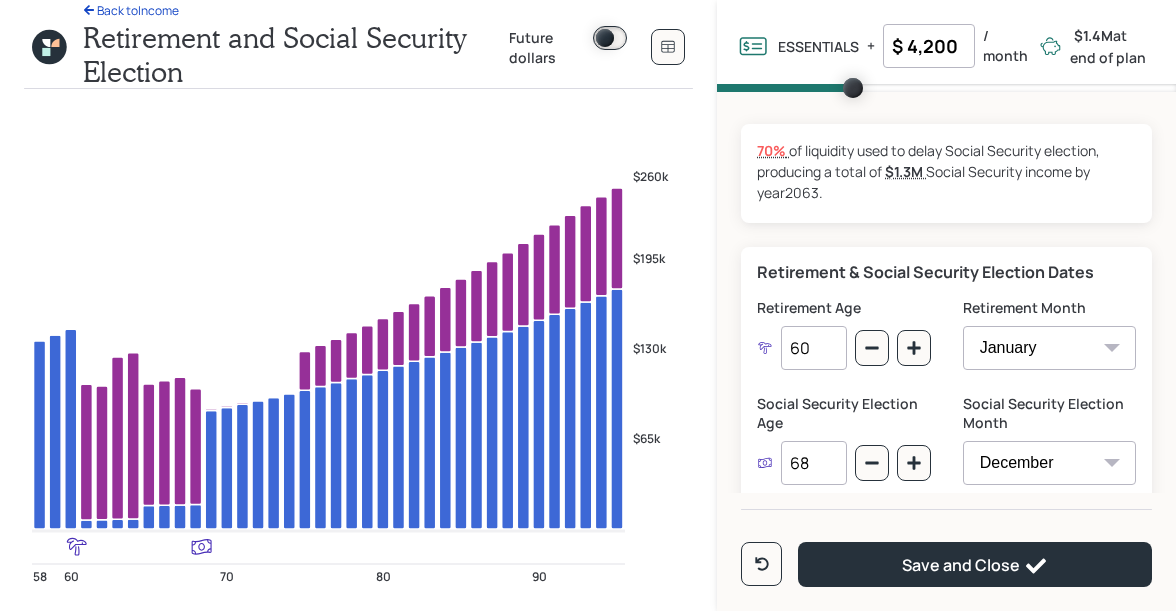 type on "60" 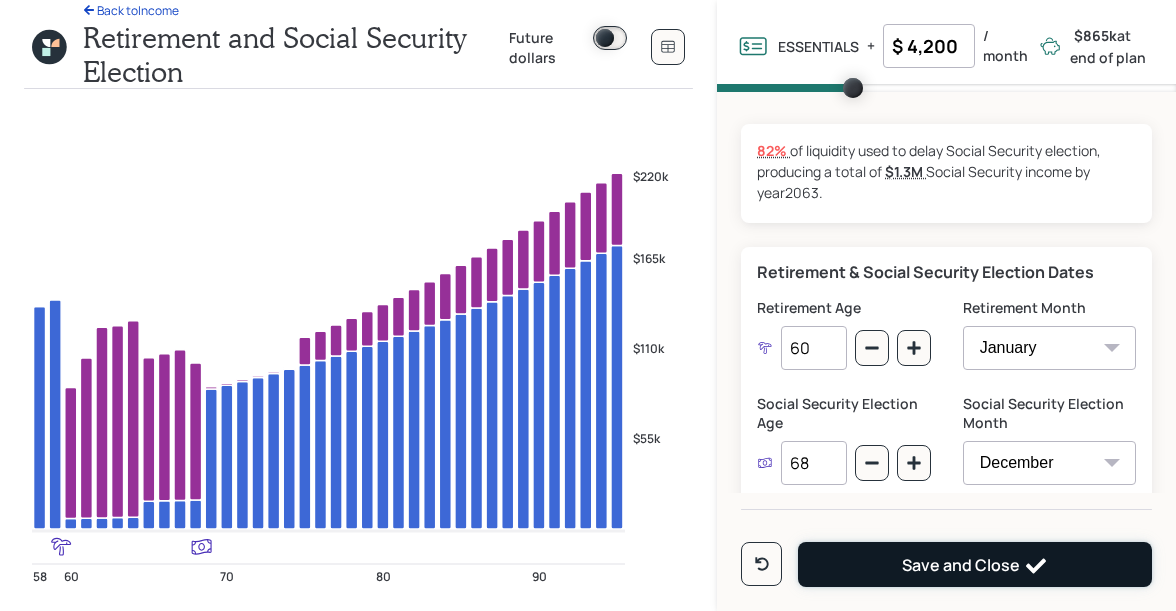 click on "Save and Close" at bounding box center (975, 564) 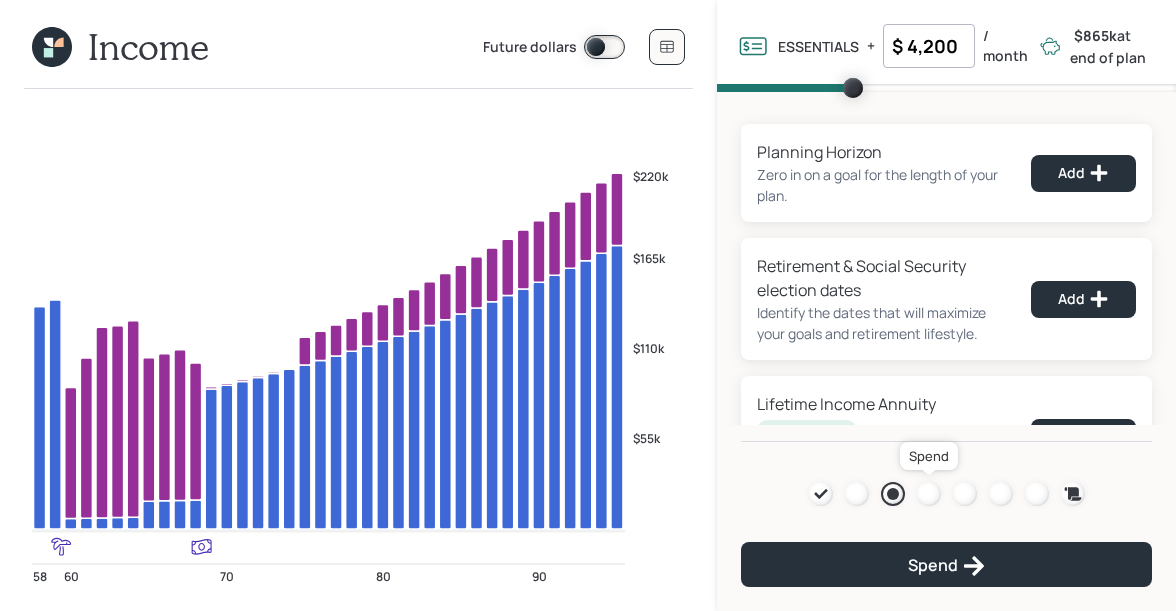 click at bounding box center (929, 494) 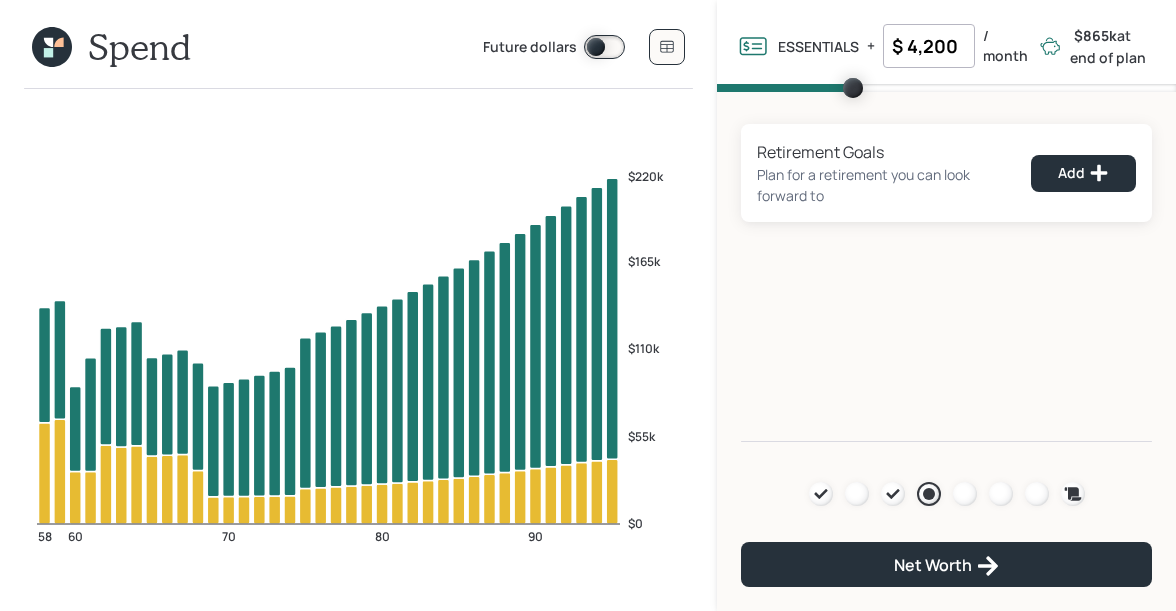 click on "Retirement Goals Plan for a retirement you can look forward to Add" at bounding box center [946, 173] 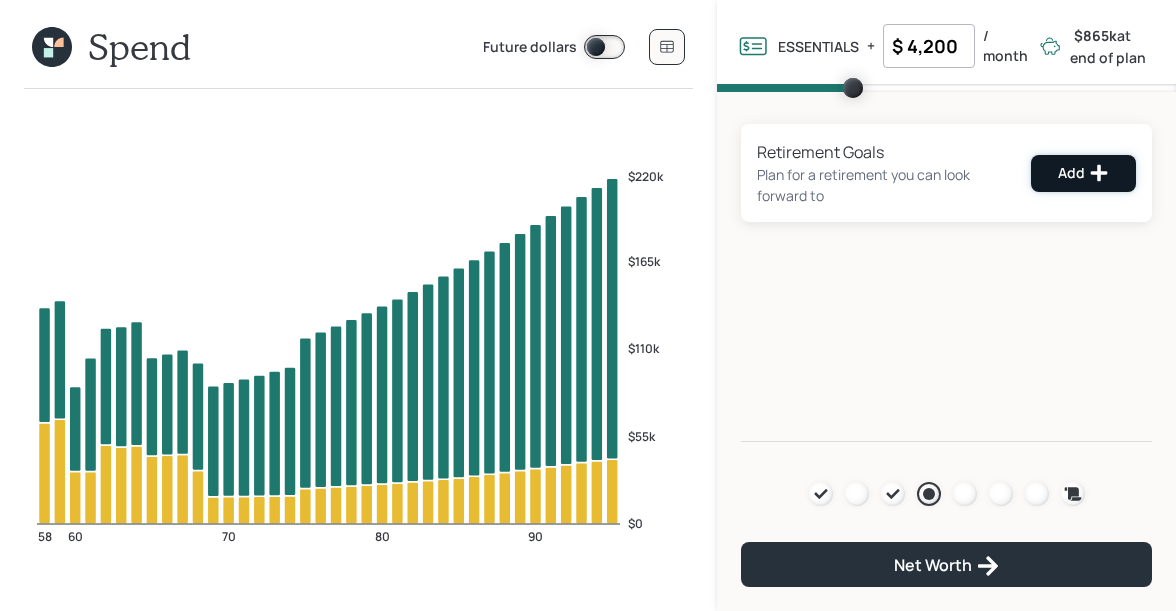 click on "Add" at bounding box center [1083, 173] 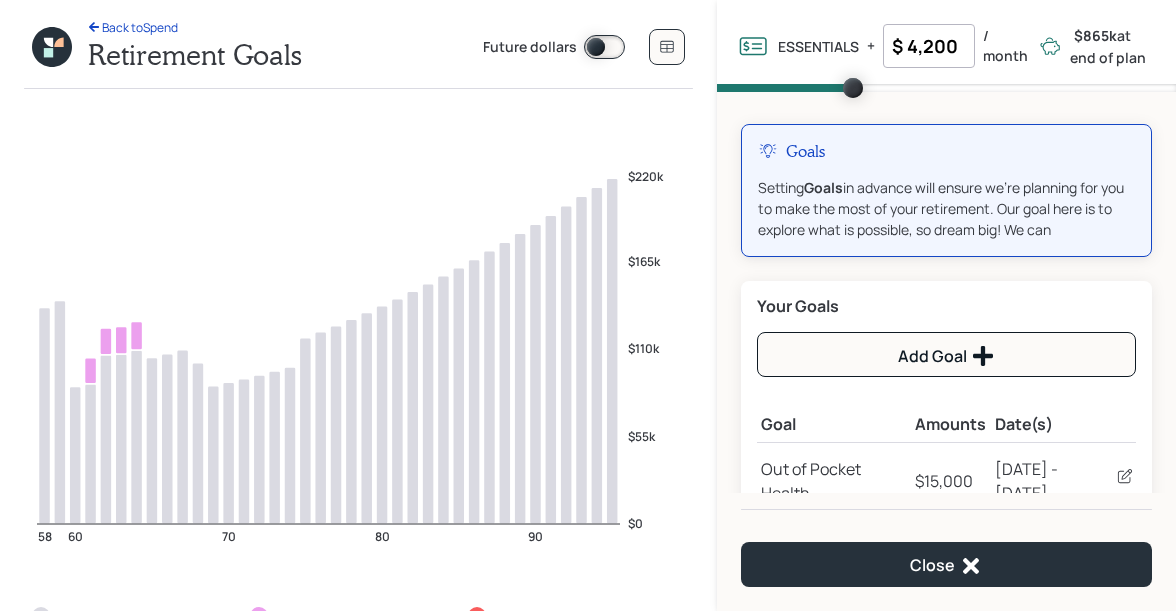 click 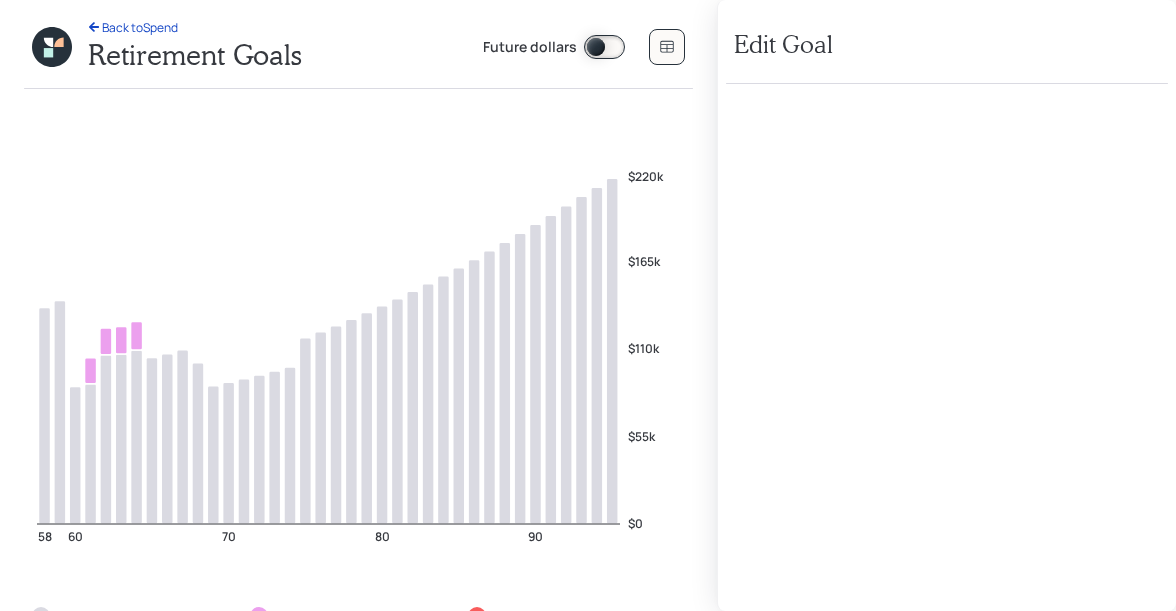 select on "1" 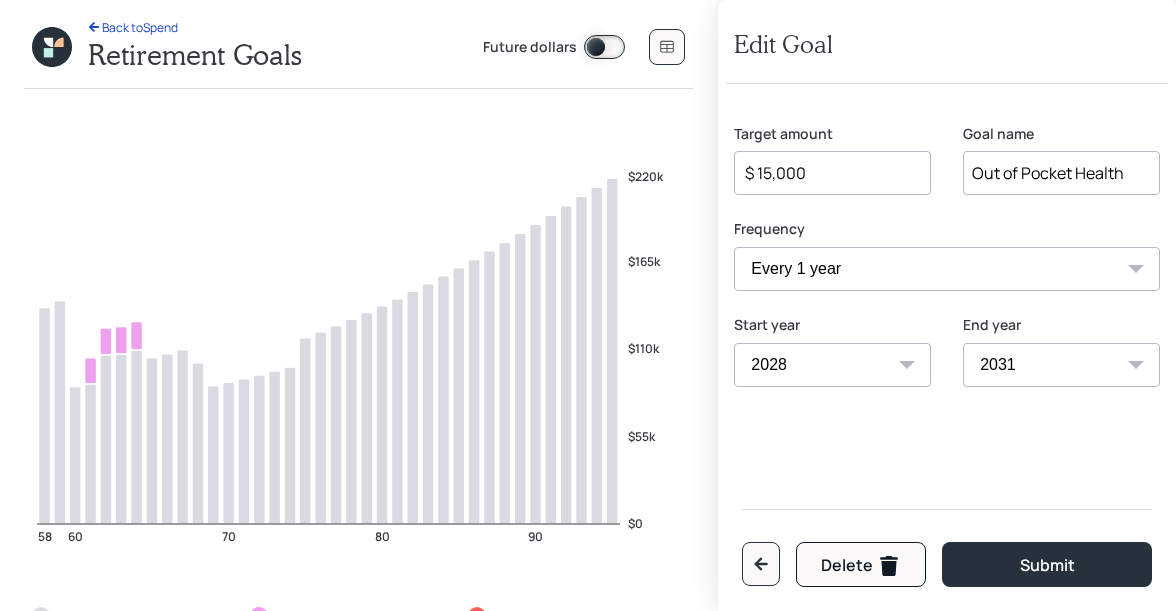 click on "2025 2026 2027 2028 2029 2030 2031 2032 2033 2034 2035 2036 2037 2038 2039 2040 2041 2042 2043 2044 2045 2046 2047 2048 2049 2050 2051 2052 2053 2054 2055 2056 2057 2058 2059 2060 2061" at bounding box center [832, 365] 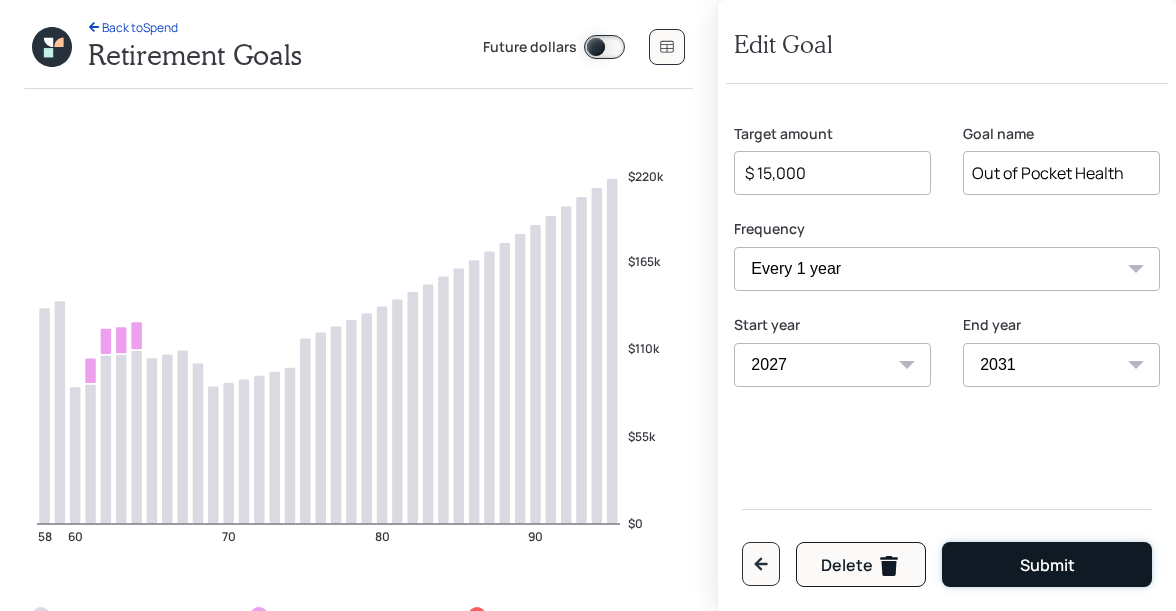 click on "Submit" at bounding box center [1047, 564] 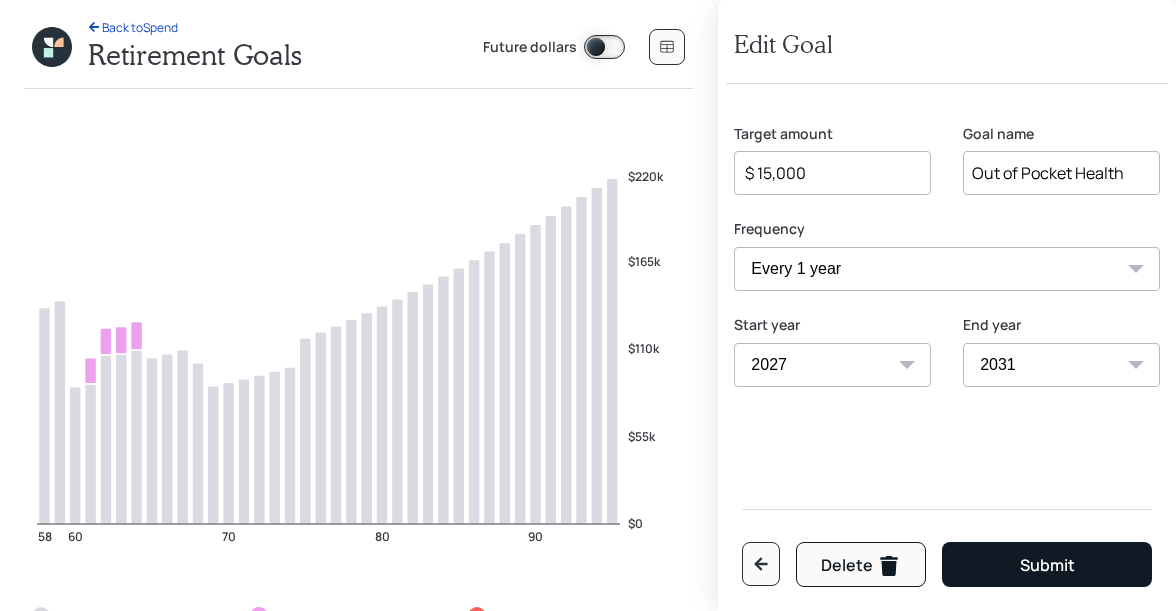 select on "2028" 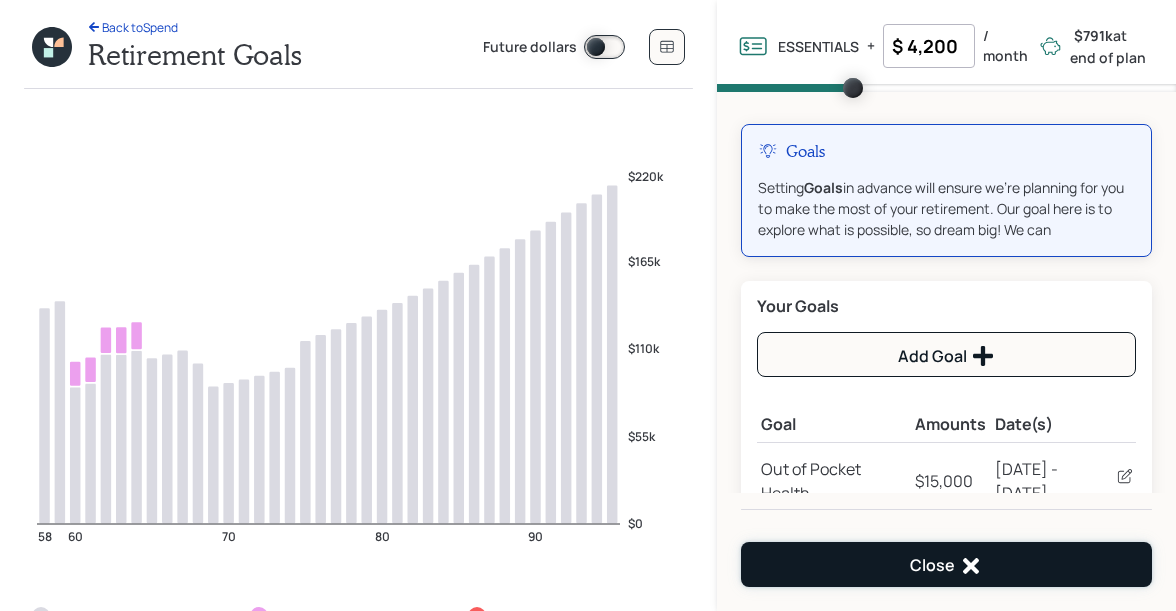 click on "Close" at bounding box center (946, 566) 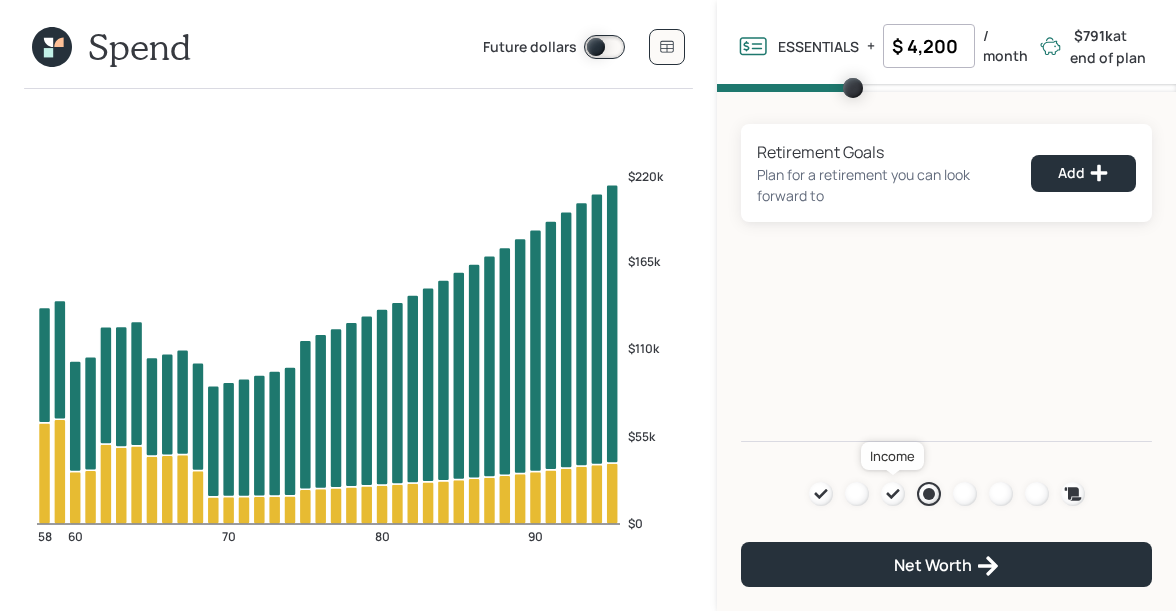 click 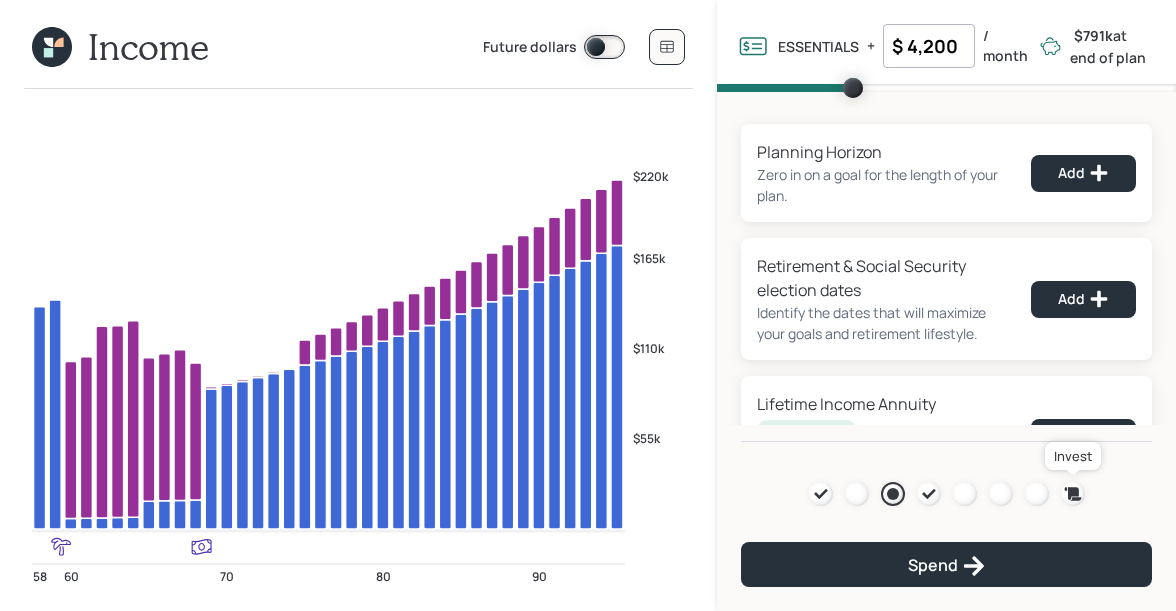 click 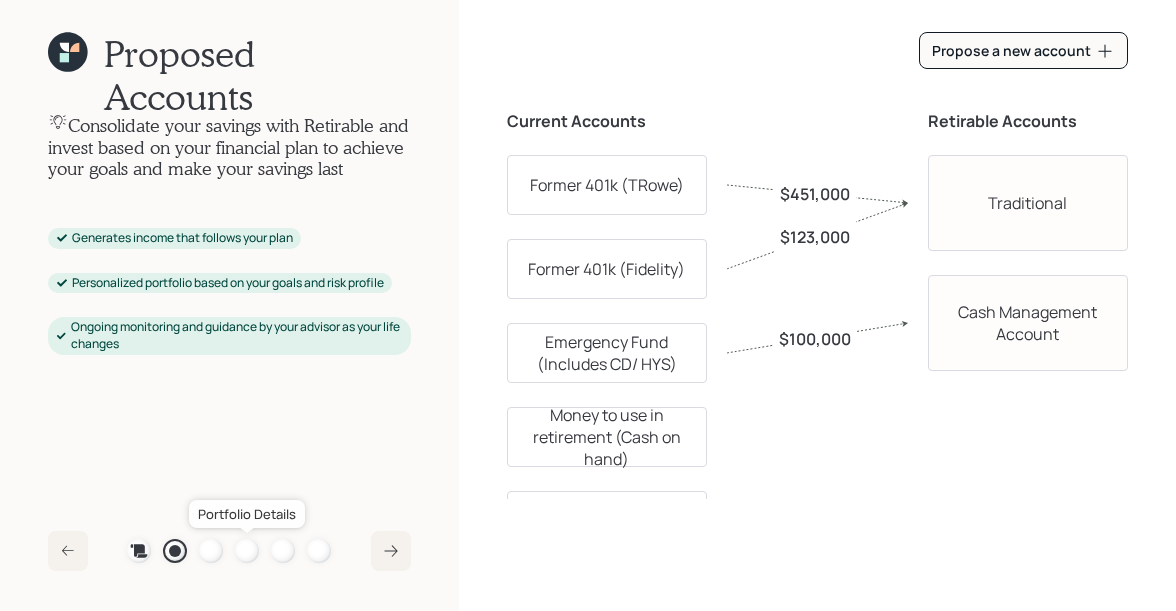 click at bounding box center (247, 551) 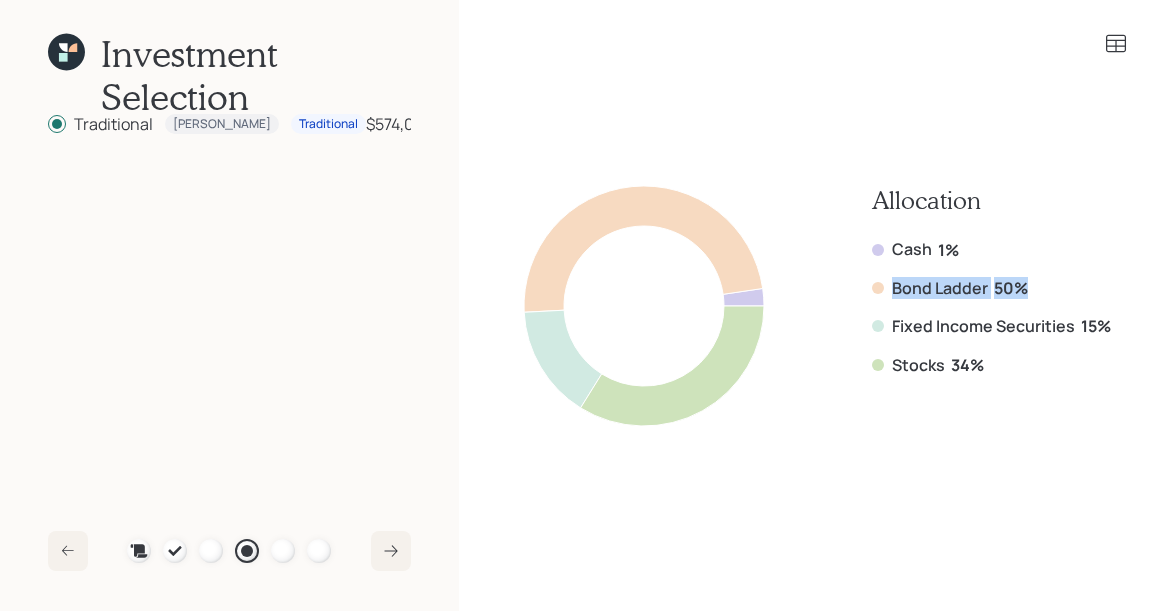 drag, startPoint x: 1033, startPoint y: 293, endPoint x: 880, endPoint y: 290, distance: 153.0294 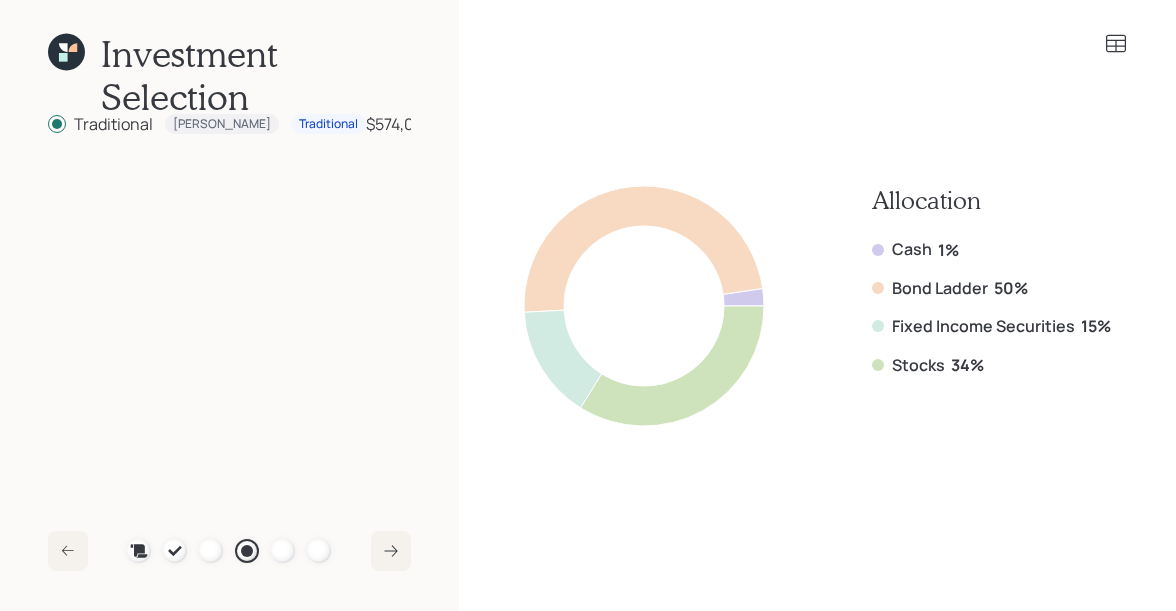 click 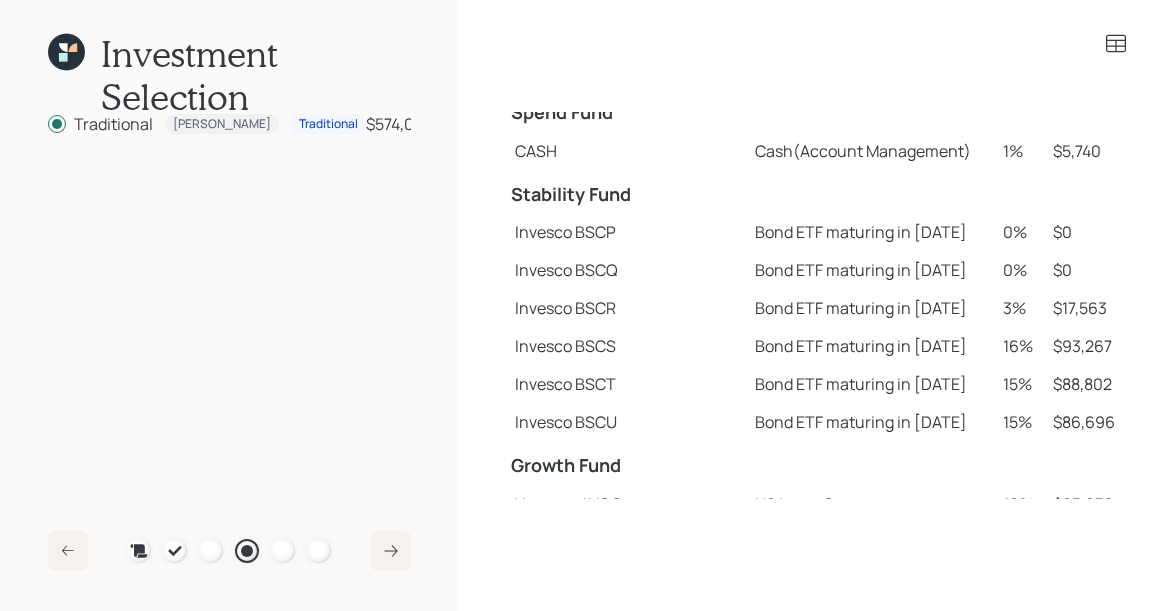 scroll, scrollTop: 0, scrollLeft: 0, axis: both 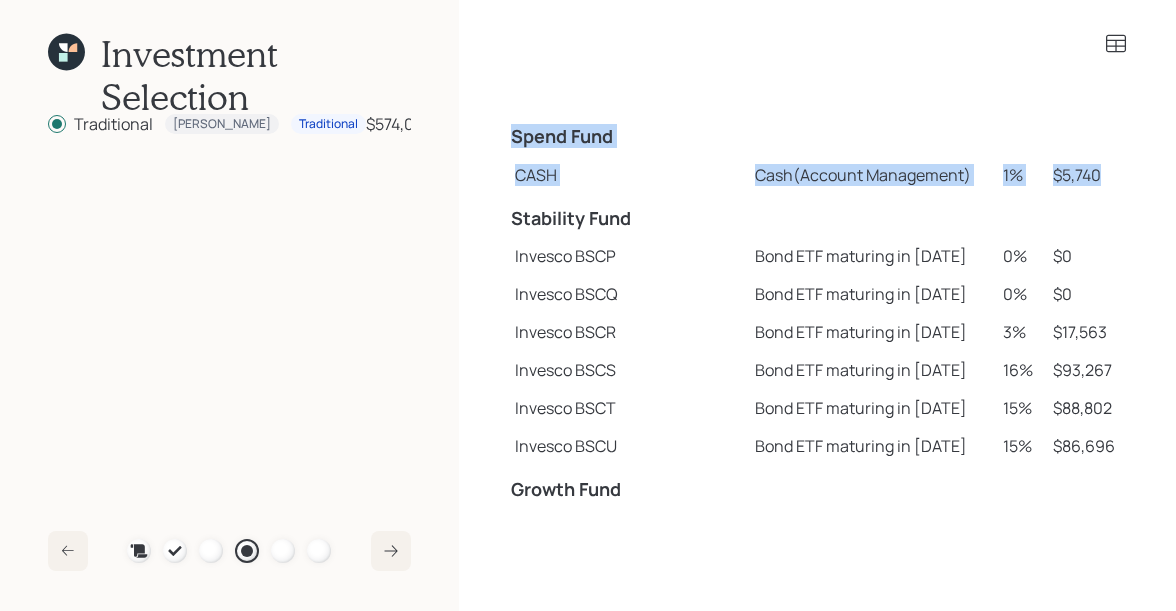 drag, startPoint x: 511, startPoint y: 134, endPoint x: 1092, endPoint y: 180, distance: 582.8182 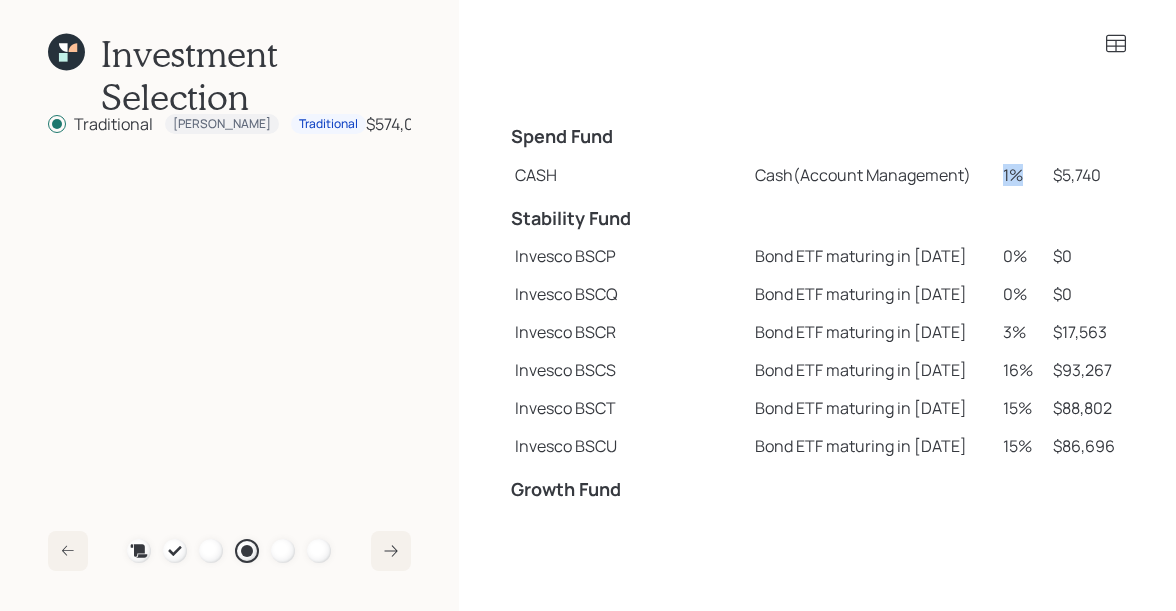 drag, startPoint x: 983, startPoint y: 173, endPoint x: 1005, endPoint y: 177, distance: 22.36068 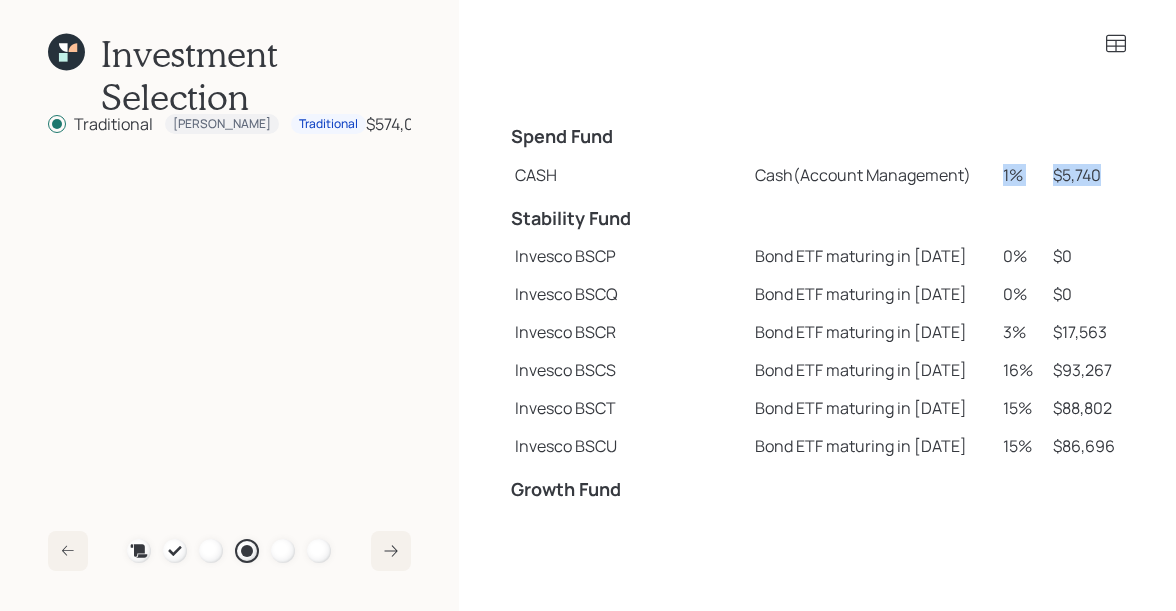 drag, startPoint x: 986, startPoint y: 173, endPoint x: 1094, endPoint y: 175, distance: 108.01852 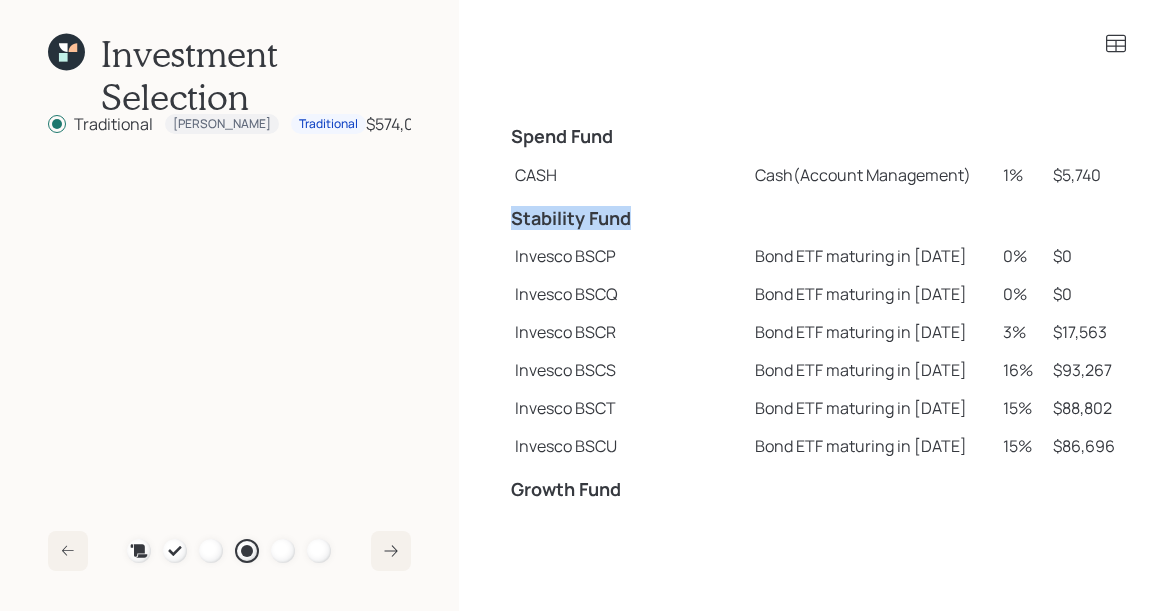 drag, startPoint x: 509, startPoint y: 221, endPoint x: 637, endPoint y: 230, distance: 128.31601 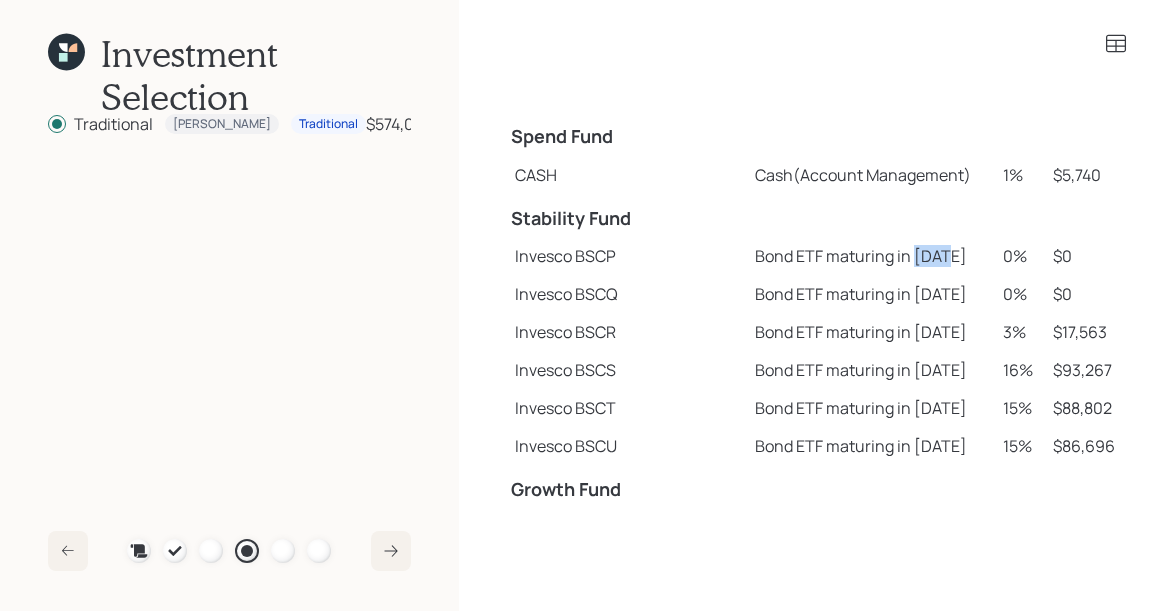 drag, startPoint x: 857, startPoint y: 259, endPoint x: 909, endPoint y: 261, distance: 52.03845 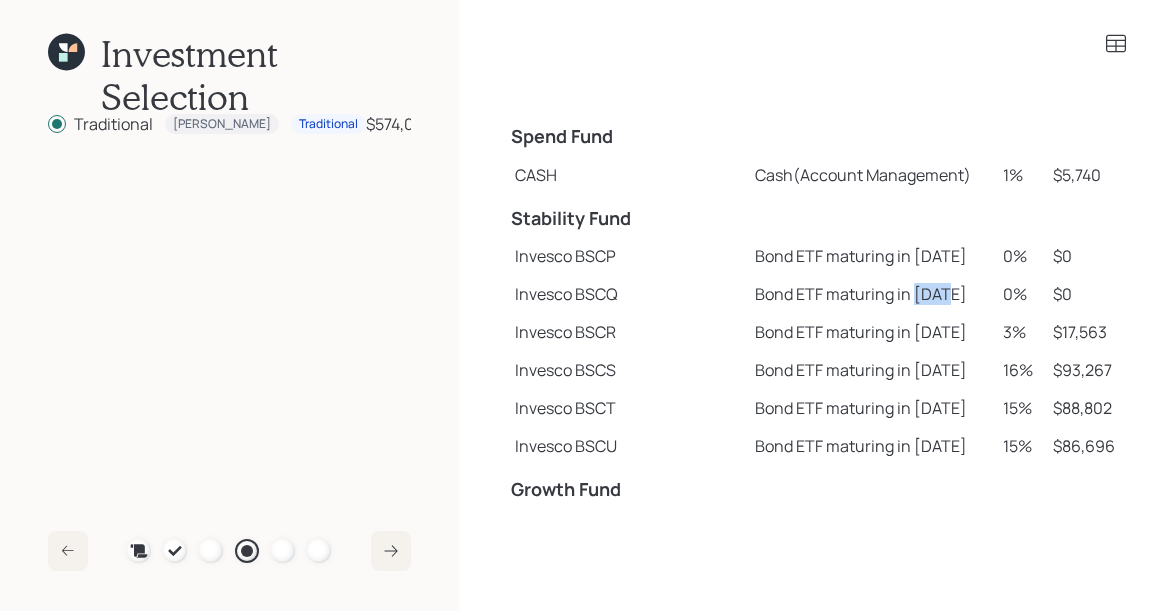 drag, startPoint x: 855, startPoint y: 291, endPoint x: 904, endPoint y: 294, distance: 49.09175 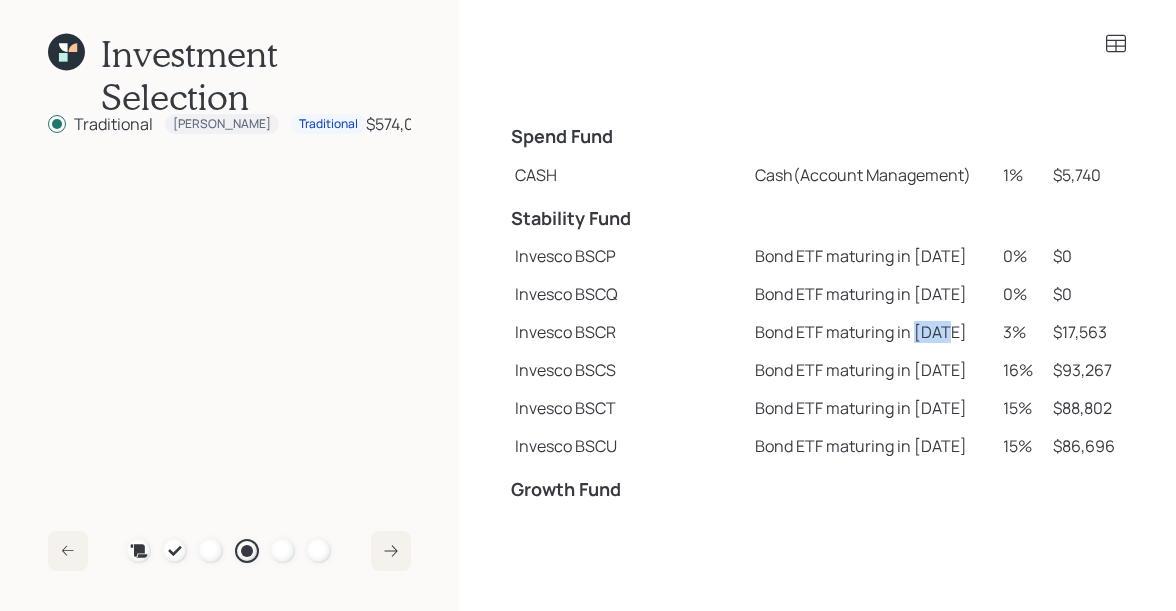 drag, startPoint x: 858, startPoint y: 327, endPoint x: 903, endPoint y: 336, distance: 45.891174 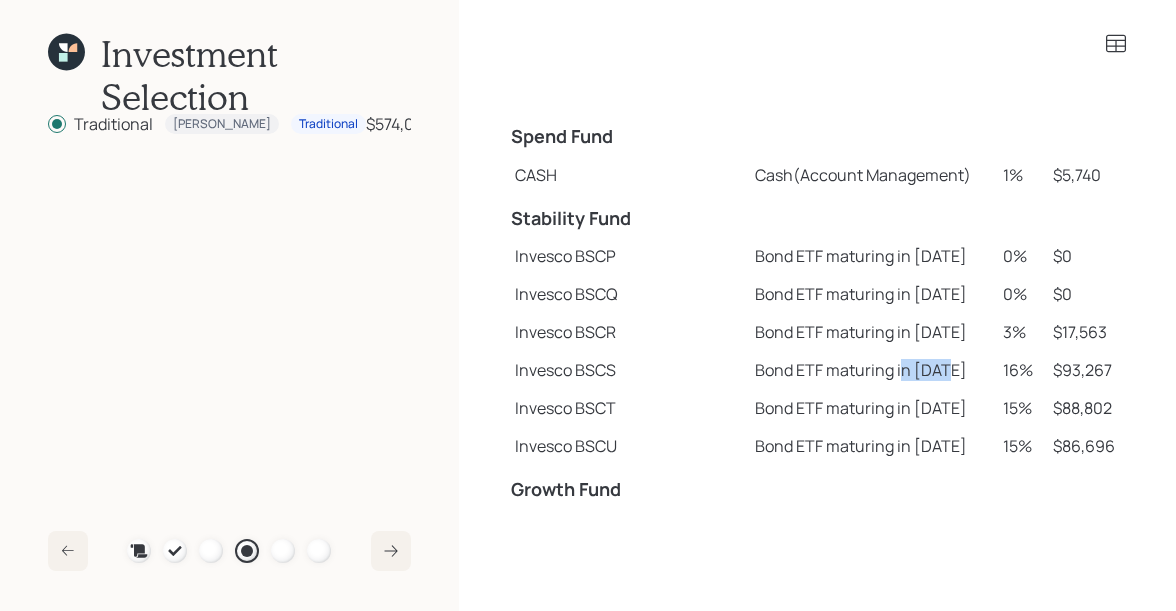 drag, startPoint x: 847, startPoint y: 370, endPoint x: 894, endPoint y: 370, distance: 47 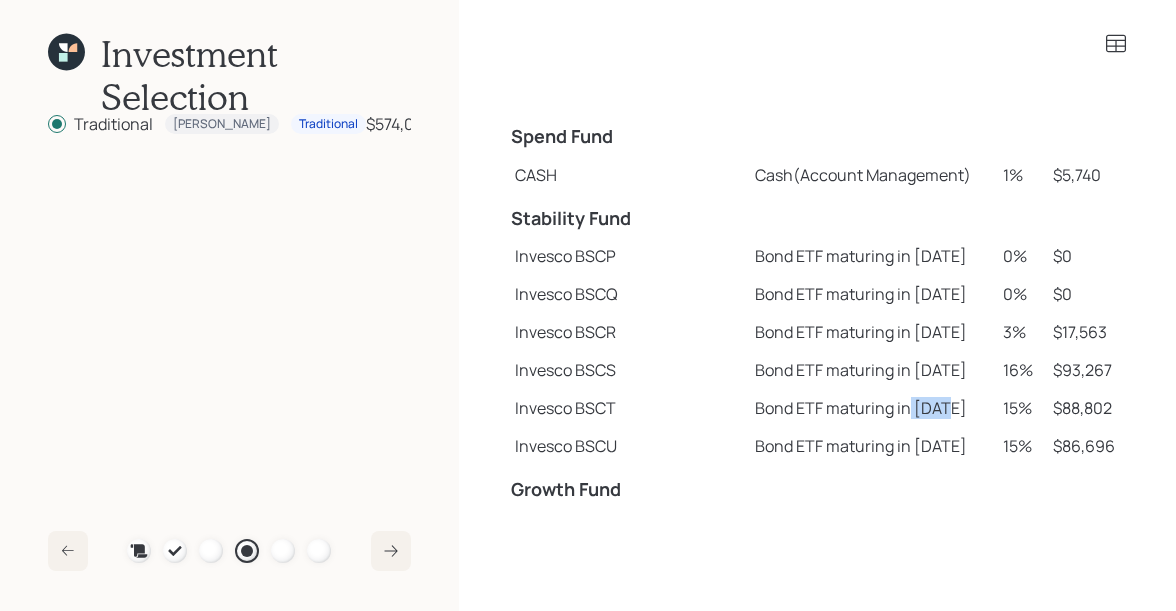 drag, startPoint x: 855, startPoint y: 412, endPoint x: 903, endPoint y: 414, distance: 48.04165 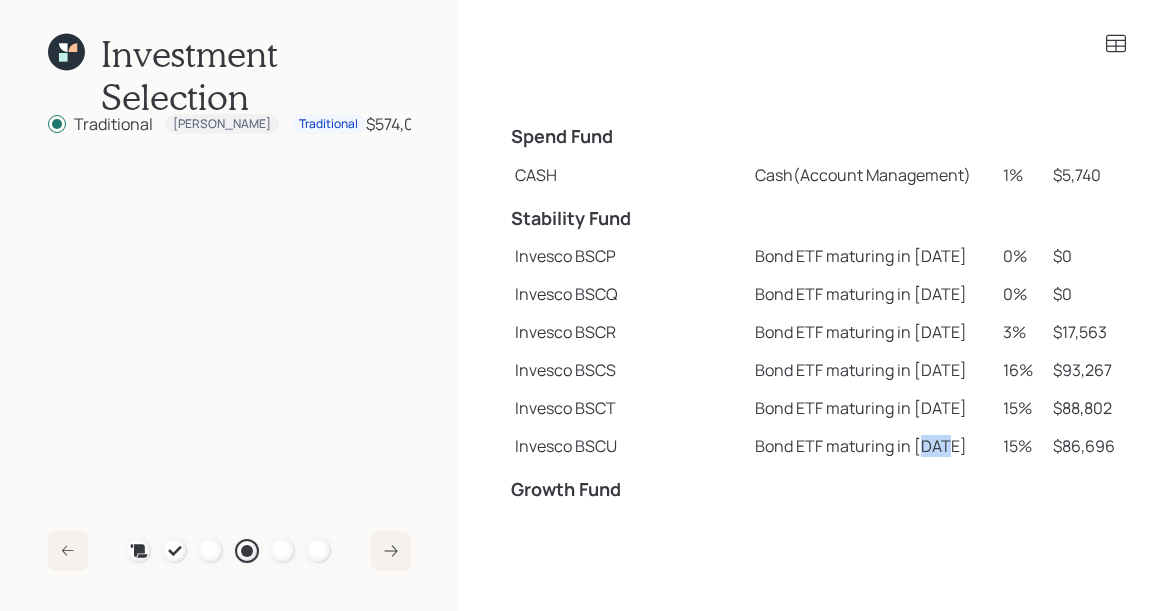 drag, startPoint x: 867, startPoint y: 441, endPoint x: 916, endPoint y: 445, distance: 49.162994 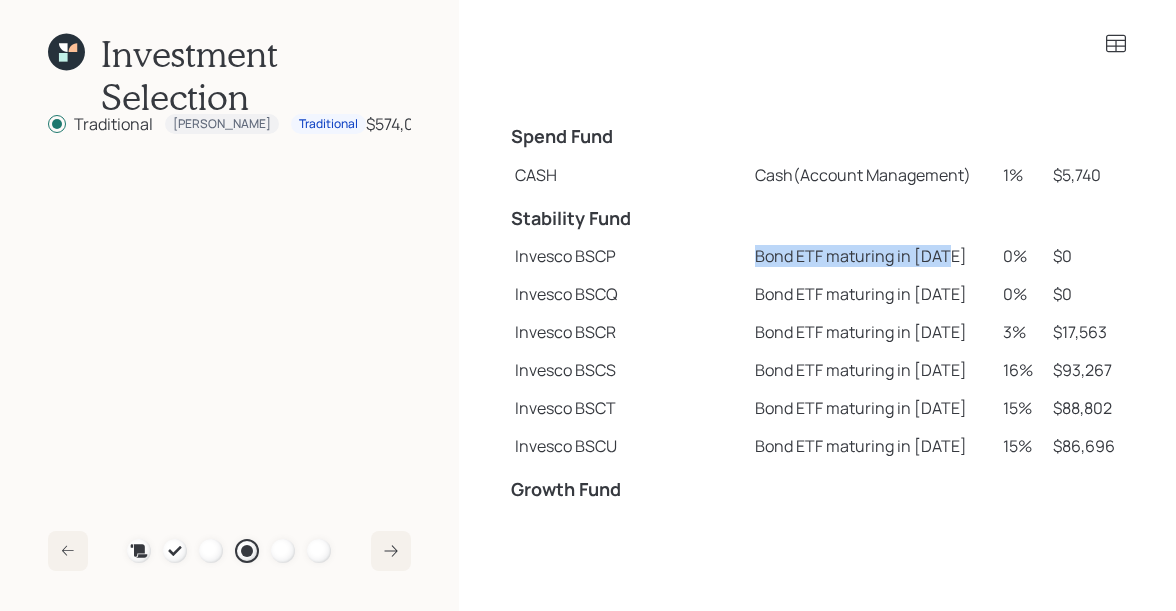drag, startPoint x: 700, startPoint y: 253, endPoint x: 893, endPoint y: 264, distance: 193.31322 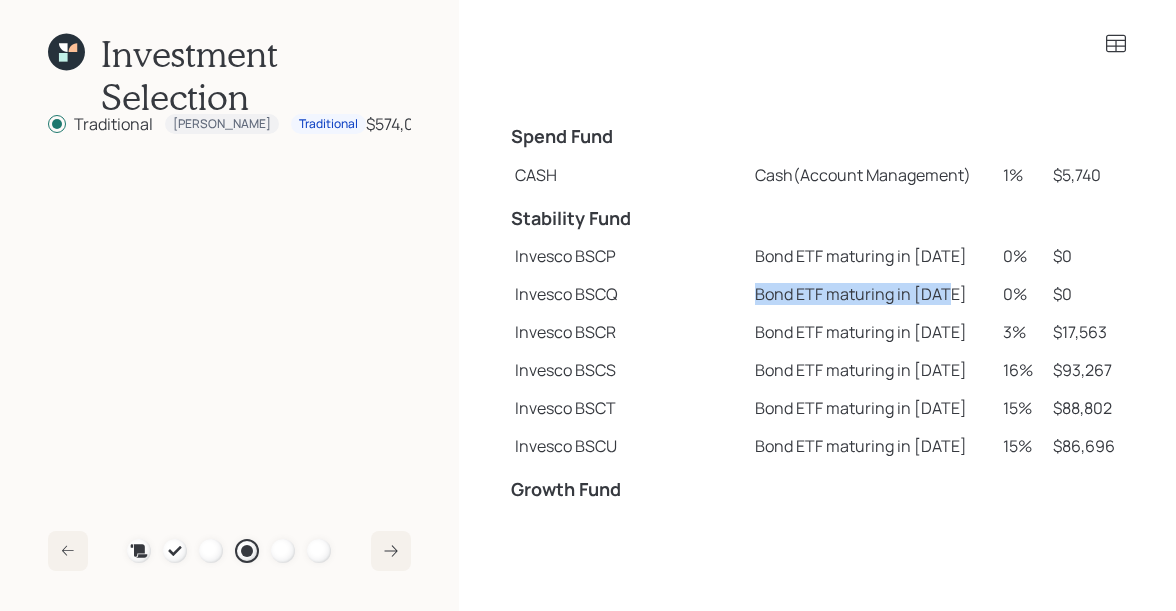 drag, startPoint x: 699, startPoint y: 290, endPoint x: 891, endPoint y: 293, distance: 192.02344 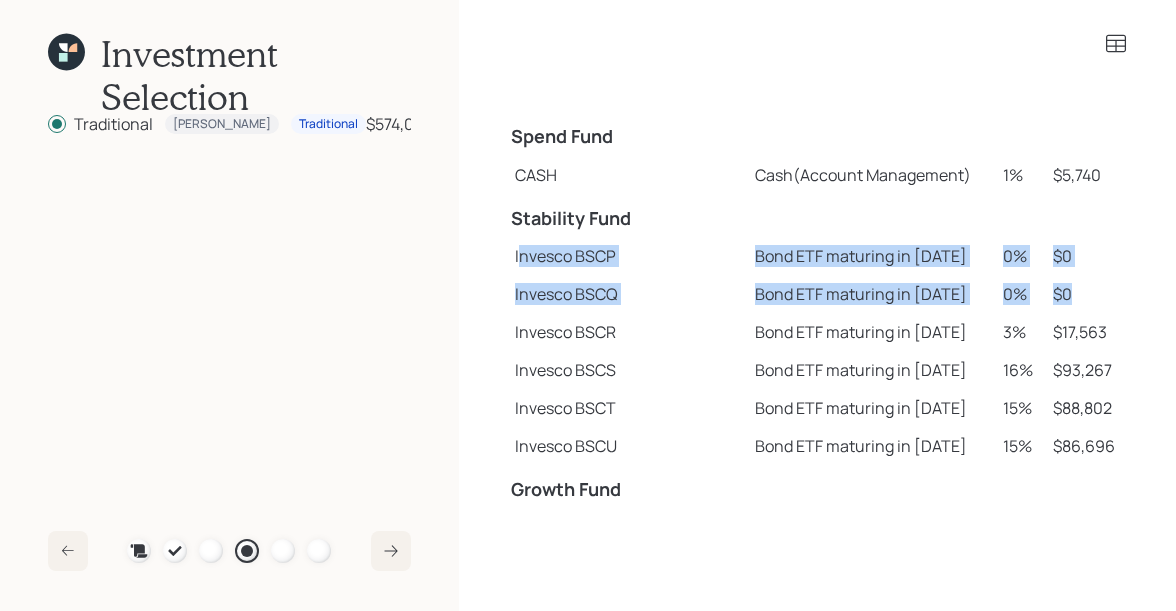 drag, startPoint x: 1065, startPoint y: 292, endPoint x: 518, endPoint y: 250, distance: 548.61005 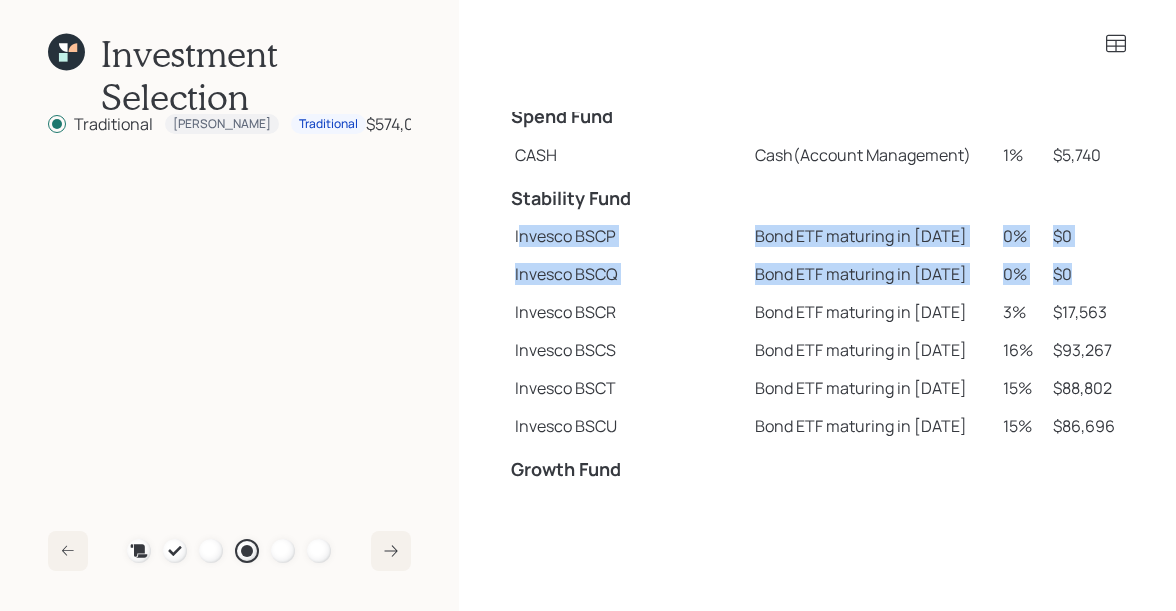 scroll, scrollTop: 26, scrollLeft: 0, axis: vertical 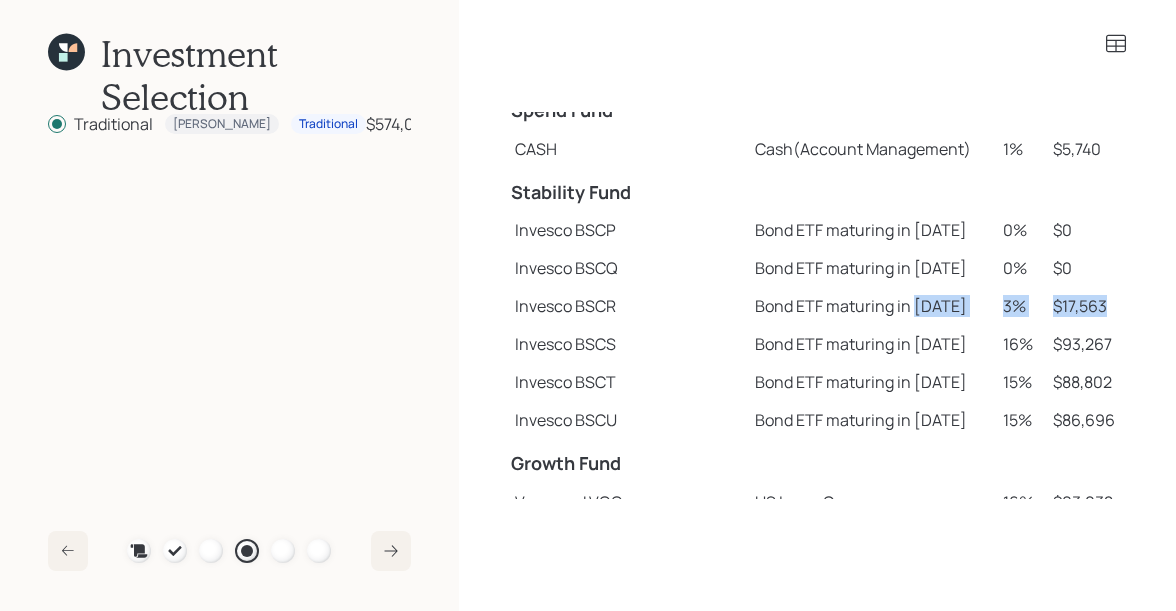 drag, startPoint x: 1098, startPoint y: 305, endPoint x: 859, endPoint y: 303, distance: 239.00836 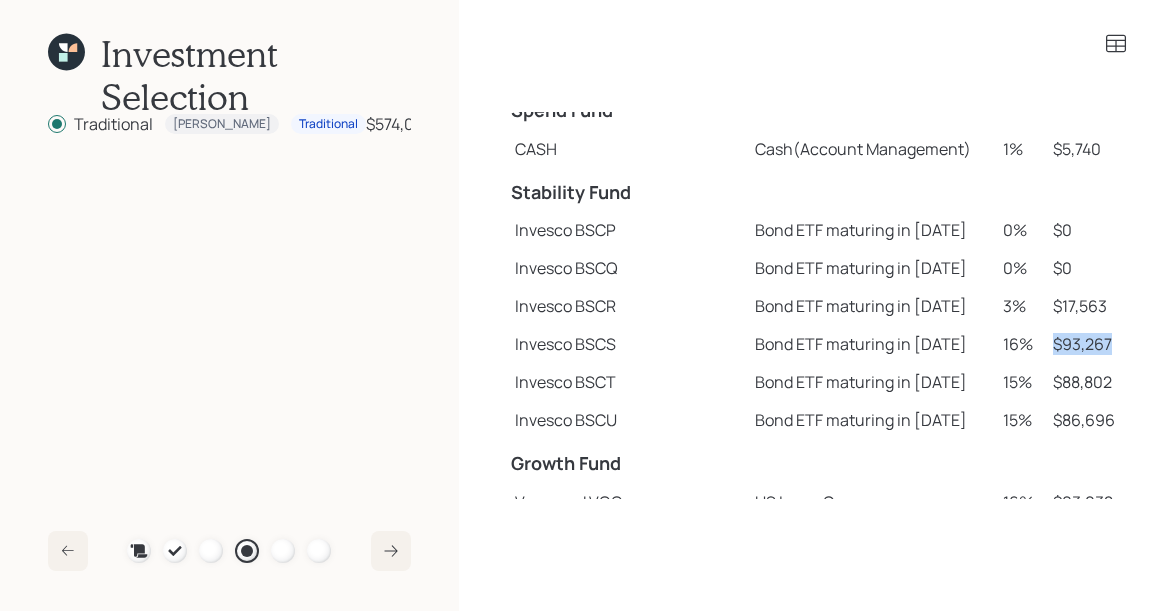 drag, startPoint x: 1097, startPoint y: 349, endPoint x: 1035, endPoint y: 346, distance: 62.072536 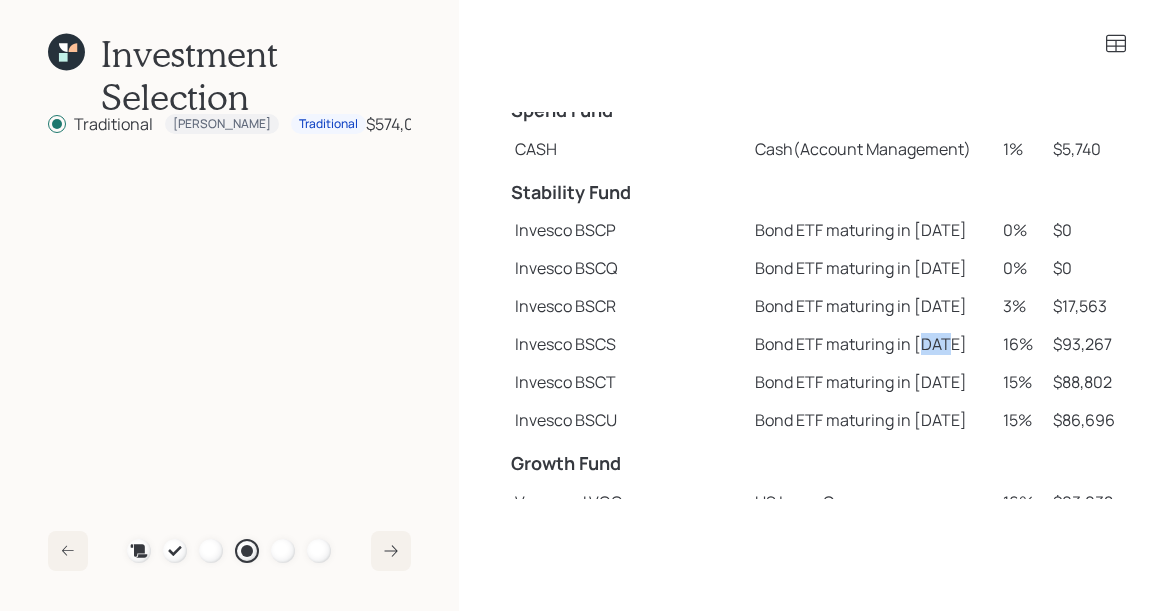 drag, startPoint x: 893, startPoint y: 344, endPoint x: 863, endPoint y: 344, distance: 30 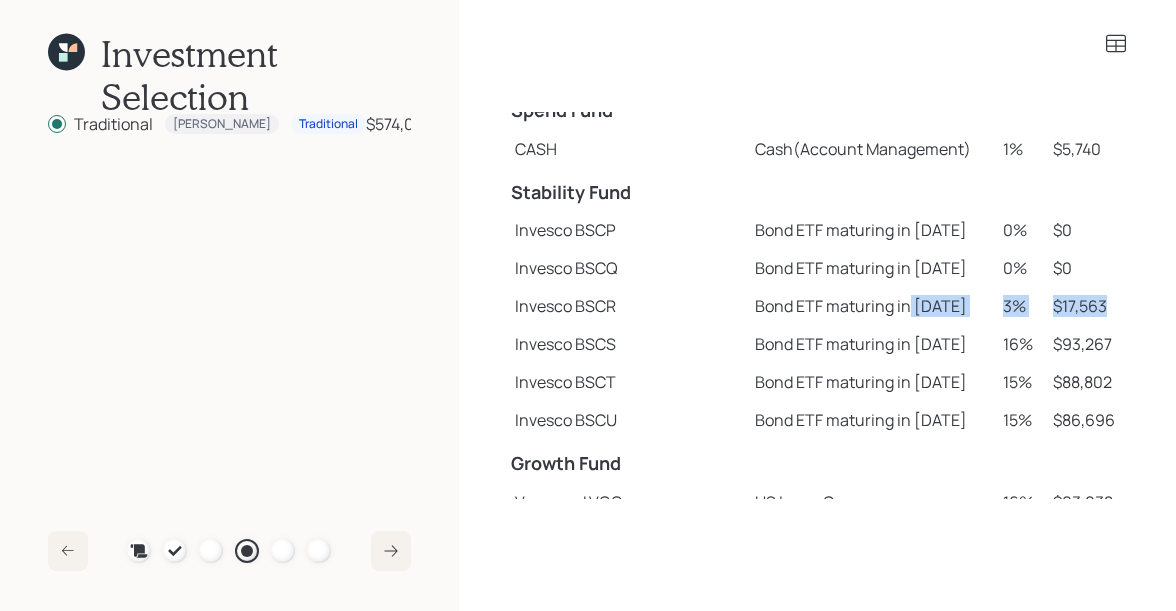 drag, startPoint x: 1098, startPoint y: 306, endPoint x: 854, endPoint y: 306, distance: 244 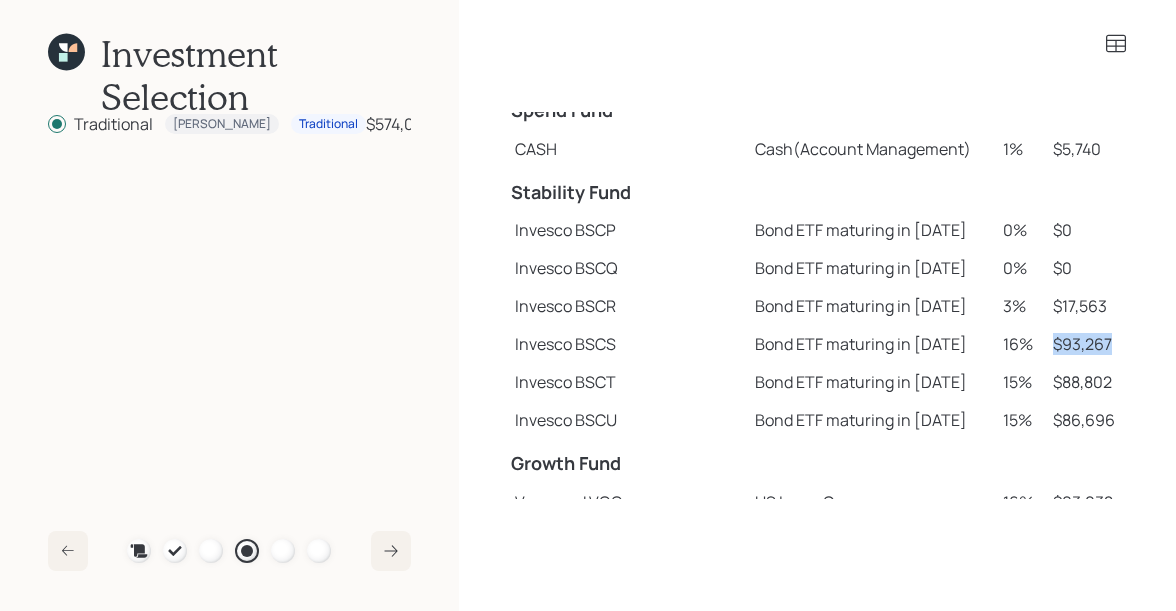 drag, startPoint x: 1104, startPoint y: 343, endPoint x: 1026, endPoint y: 343, distance: 78 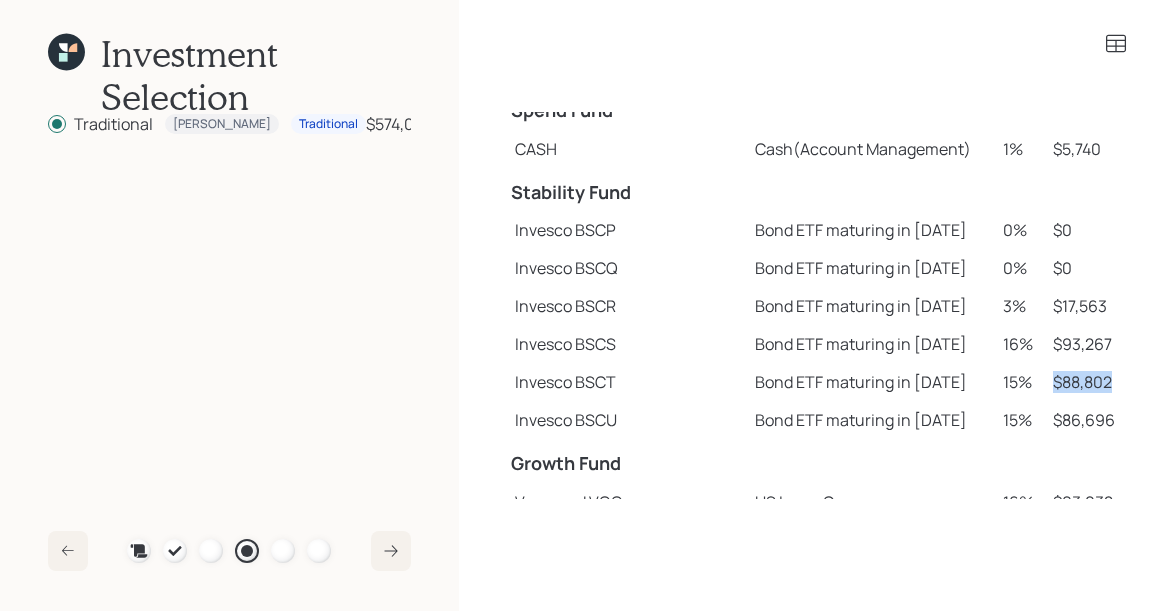 drag, startPoint x: 1101, startPoint y: 383, endPoint x: 1027, endPoint y: 381, distance: 74.02702 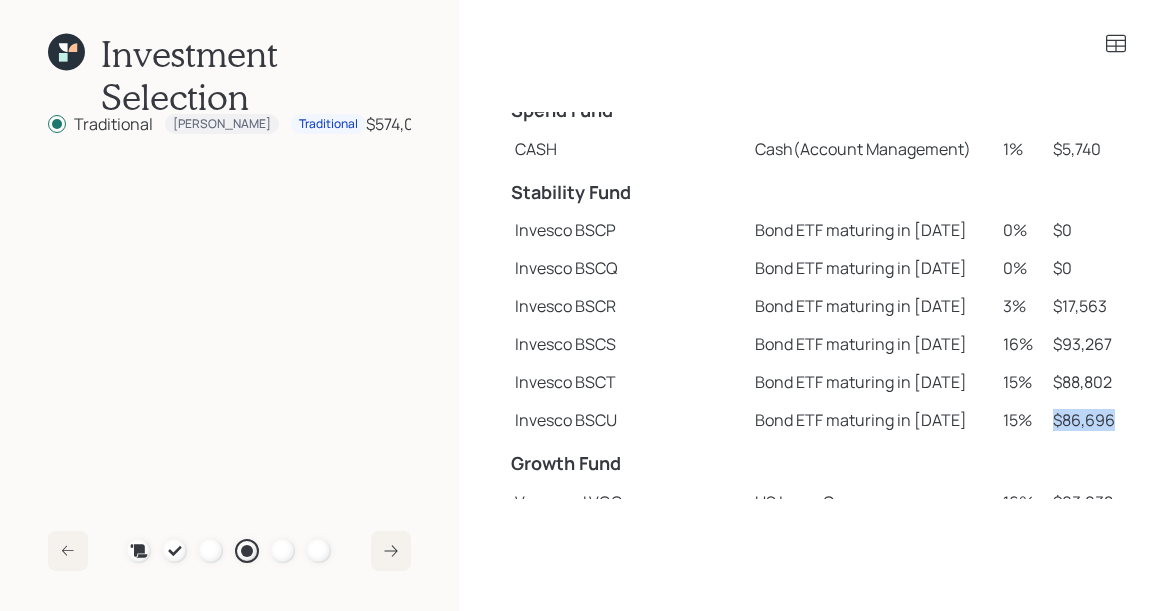drag, startPoint x: 1102, startPoint y: 420, endPoint x: 1018, endPoint y: 414, distance: 84.21401 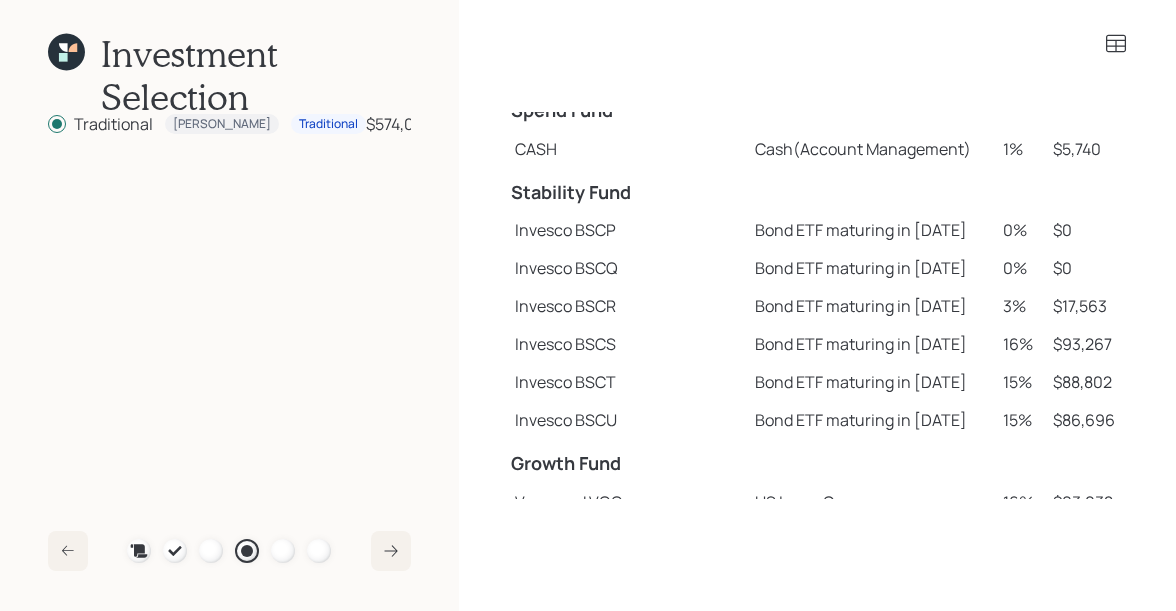 drag, startPoint x: 988, startPoint y: 307, endPoint x: 1103, endPoint y: 310, distance: 115.03912 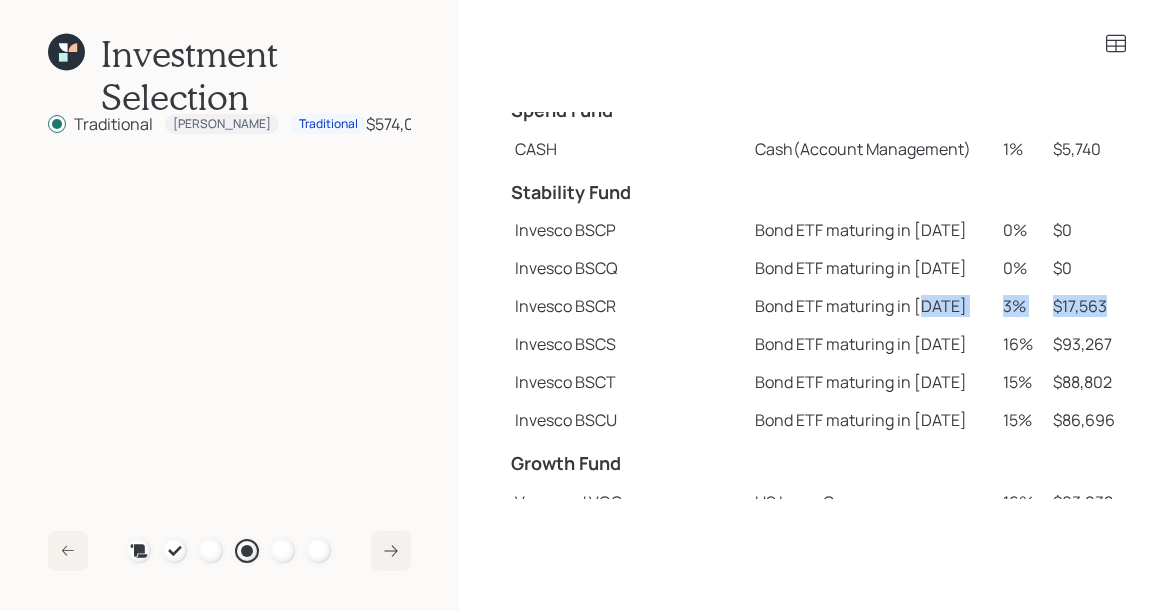 drag, startPoint x: 1103, startPoint y: 310, endPoint x: 864, endPoint y: 299, distance: 239.253 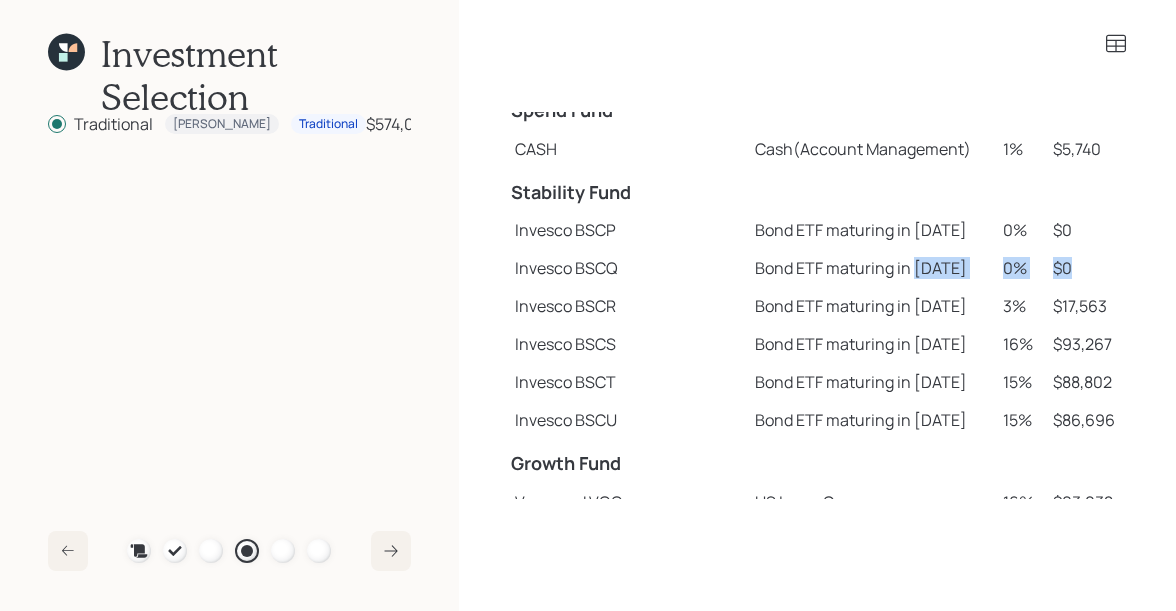 drag, startPoint x: 1062, startPoint y: 268, endPoint x: 855, endPoint y: 268, distance: 207 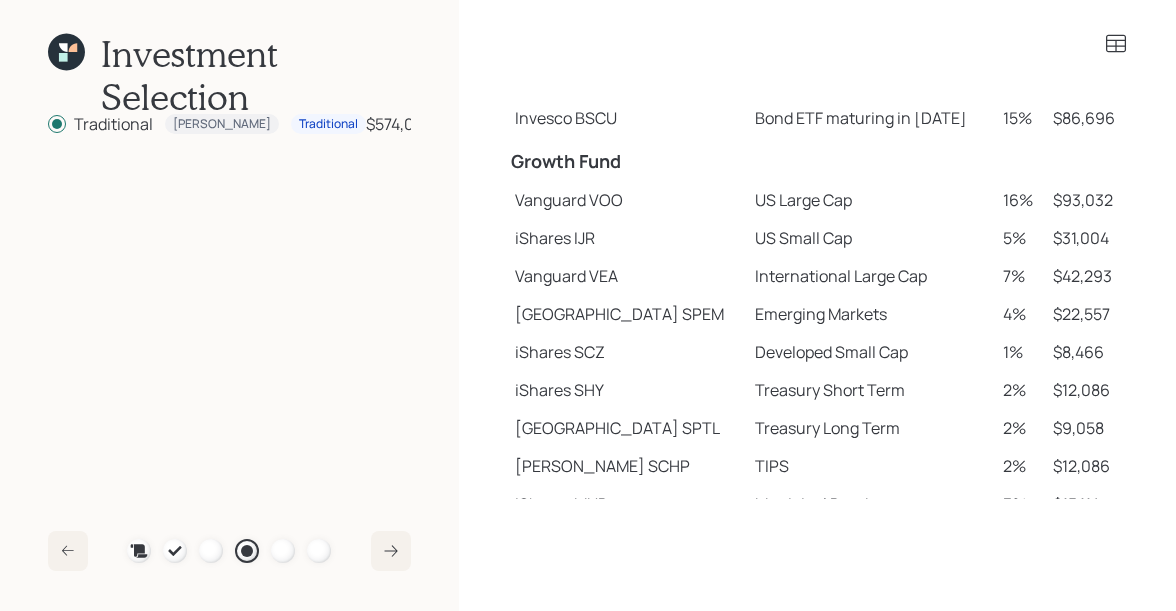 scroll, scrollTop: 329, scrollLeft: 0, axis: vertical 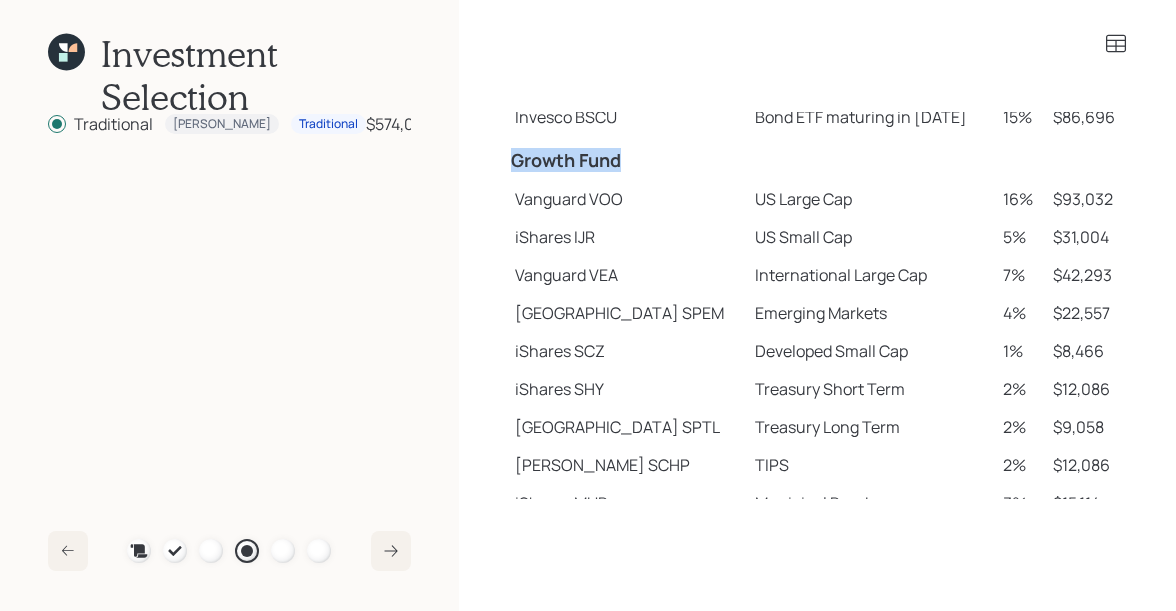 drag, startPoint x: 509, startPoint y: 158, endPoint x: 629, endPoint y: 162, distance: 120.06665 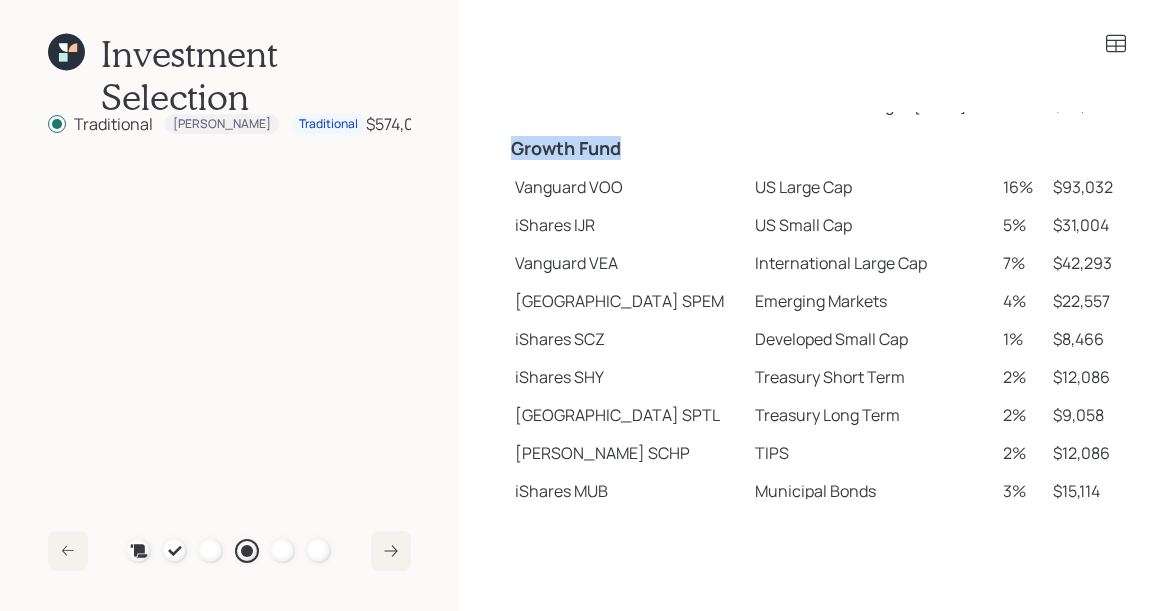 scroll, scrollTop: 344, scrollLeft: 0, axis: vertical 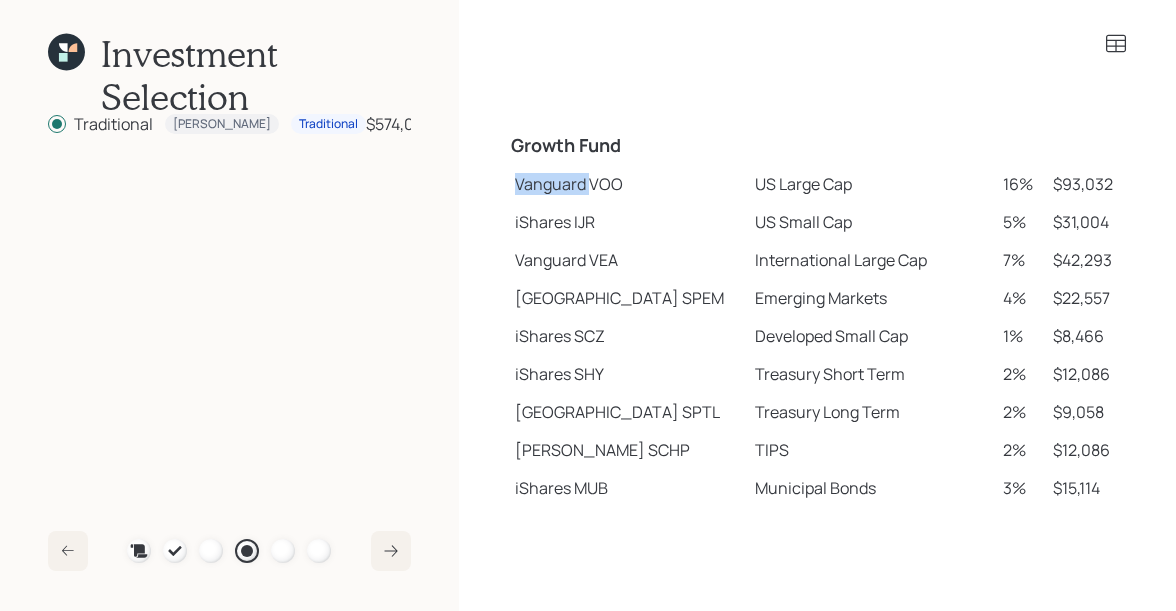 drag, startPoint x: 517, startPoint y: 184, endPoint x: 591, endPoint y: 189, distance: 74.168724 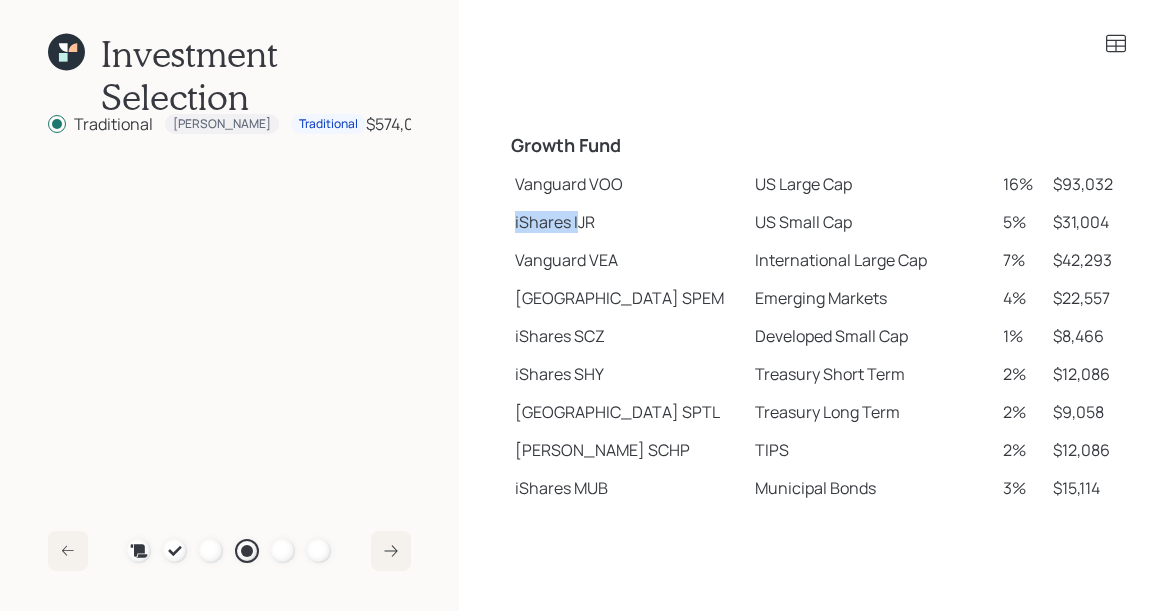 drag, startPoint x: 513, startPoint y: 221, endPoint x: 575, endPoint y: 222, distance: 62.008064 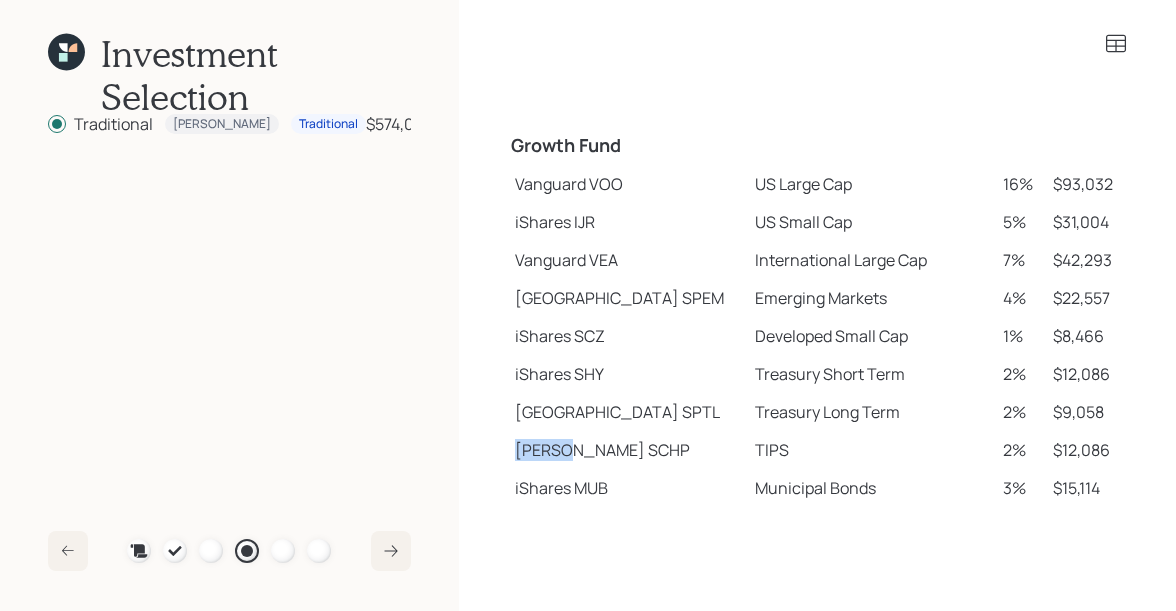 drag, startPoint x: 514, startPoint y: 448, endPoint x: 572, endPoint y: 449, distance: 58.00862 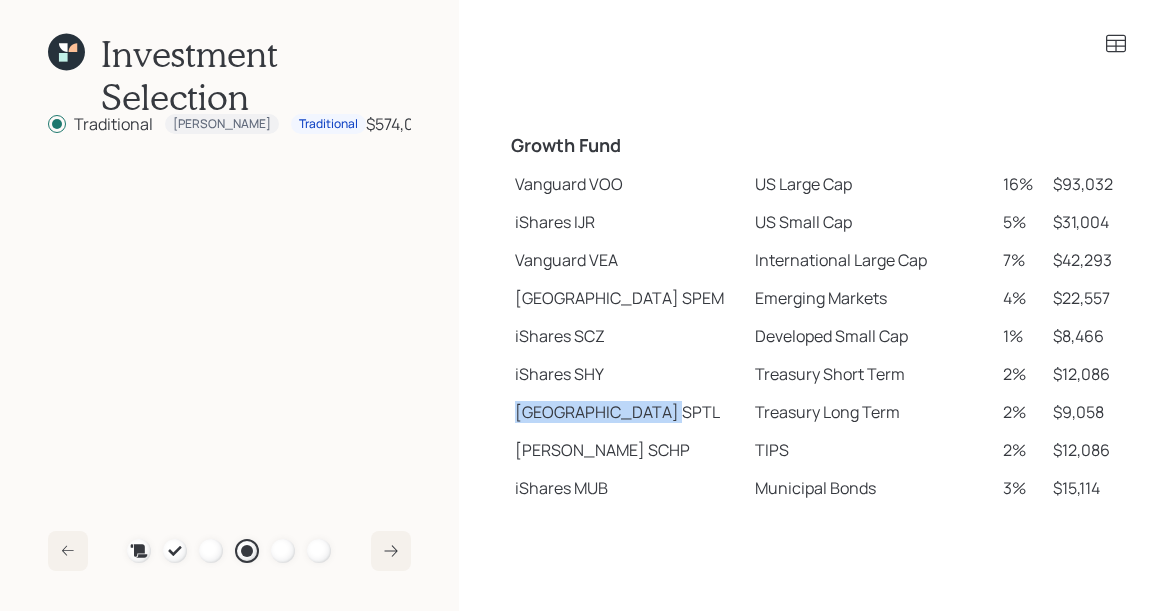 drag, startPoint x: 519, startPoint y: 414, endPoint x: 610, endPoint y: 414, distance: 91 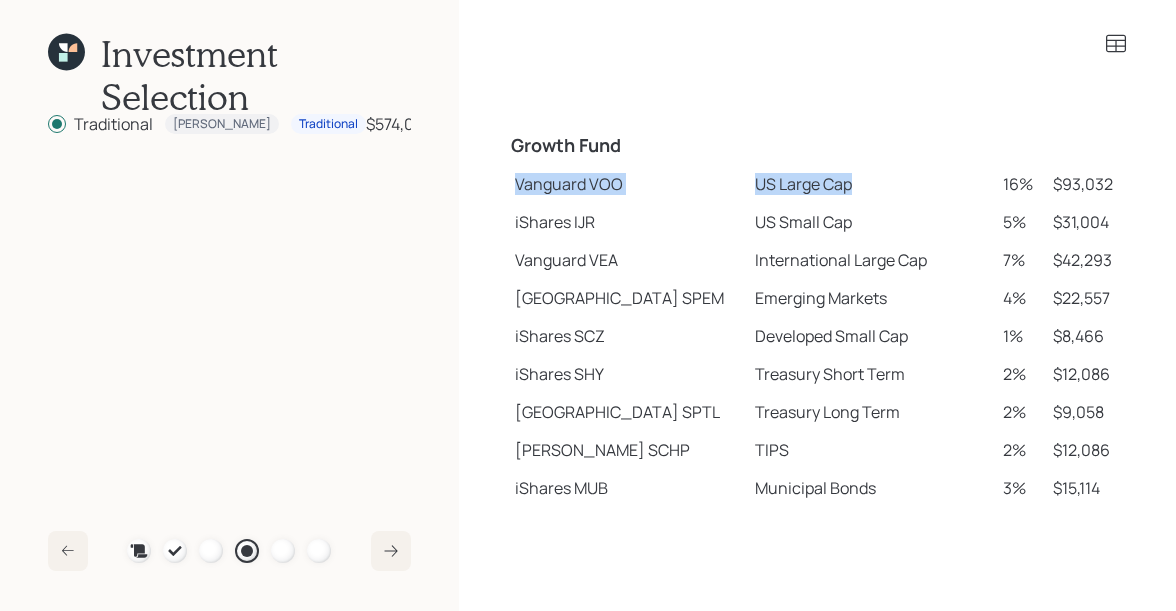 drag, startPoint x: 515, startPoint y: 181, endPoint x: 799, endPoint y: 186, distance: 284.044 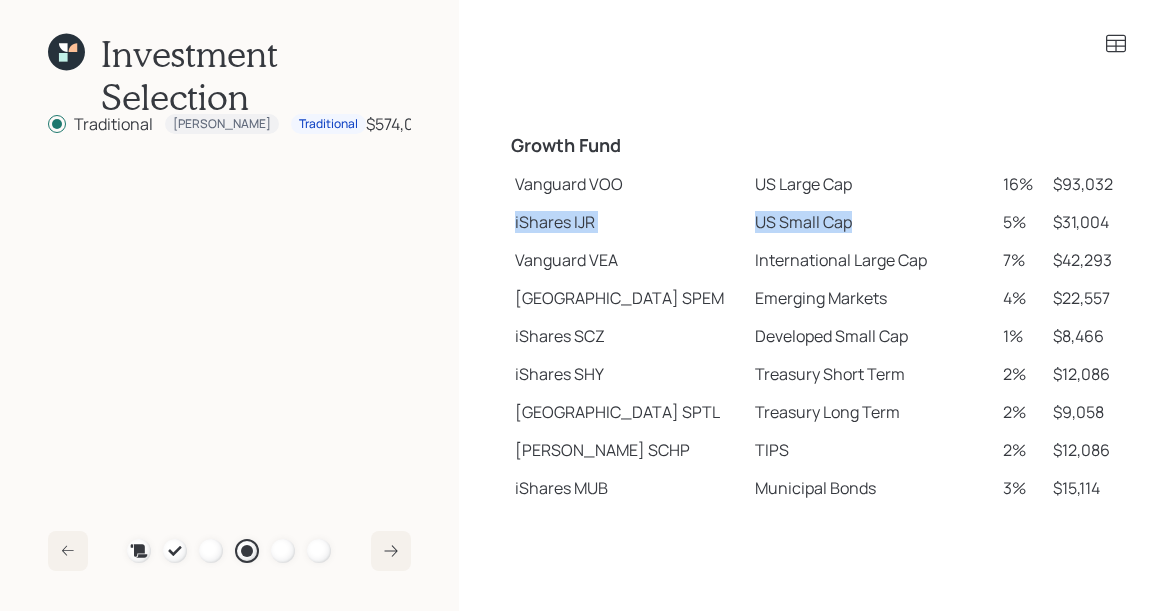 drag, startPoint x: 513, startPoint y: 221, endPoint x: 812, endPoint y: 231, distance: 299.16718 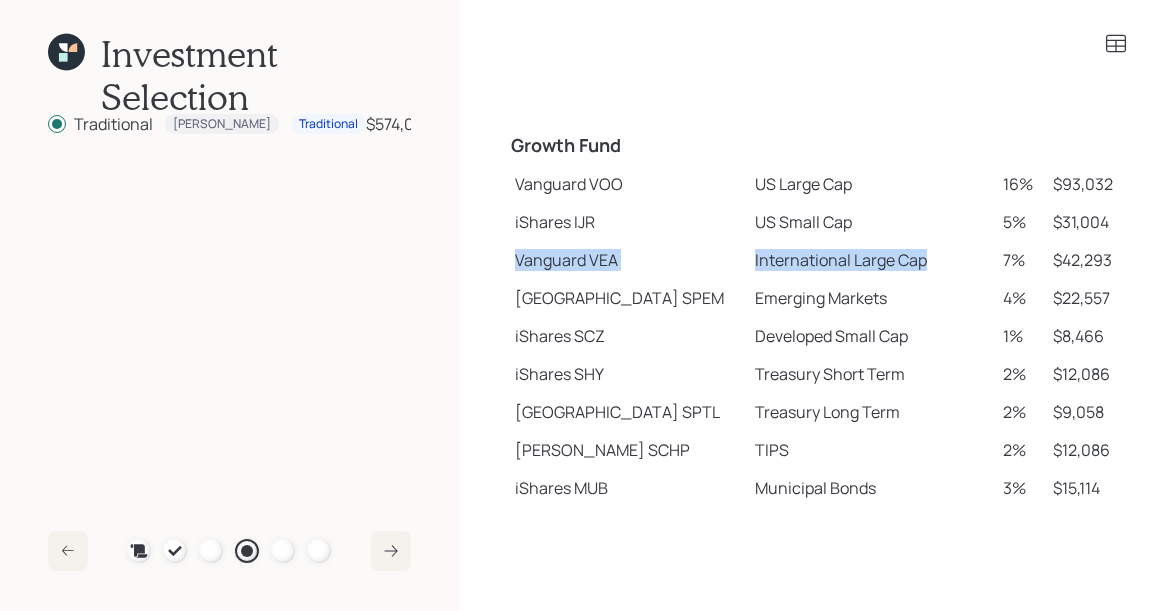 drag, startPoint x: 518, startPoint y: 262, endPoint x: 869, endPoint y: 272, distance: 351.14243 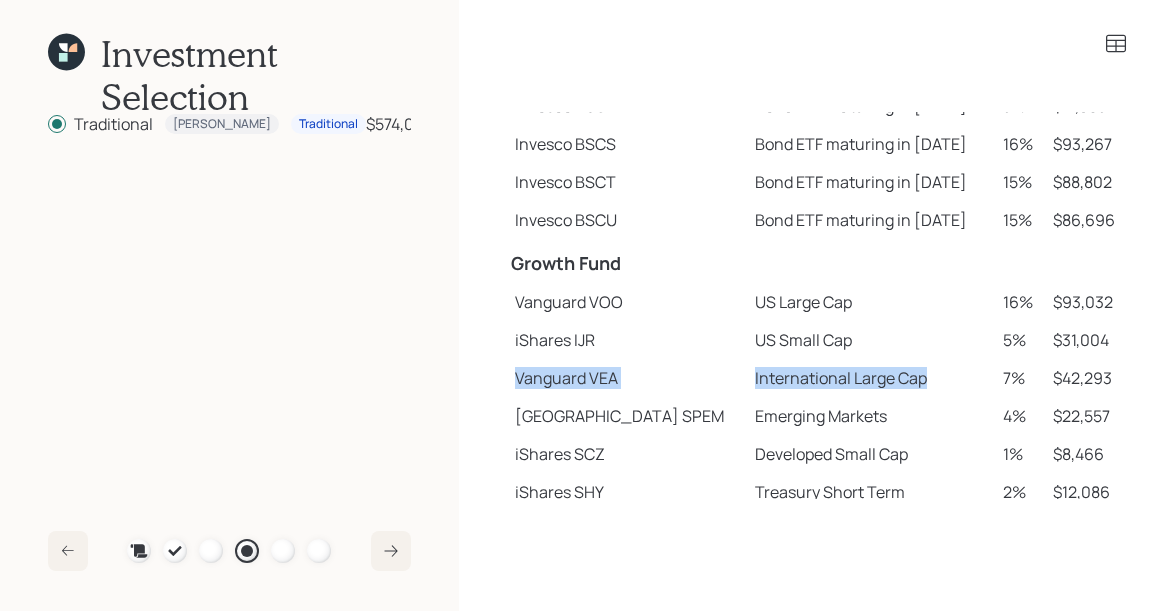 scroll, scrollTop: 157, scrollLeft: 0, axis: vertical 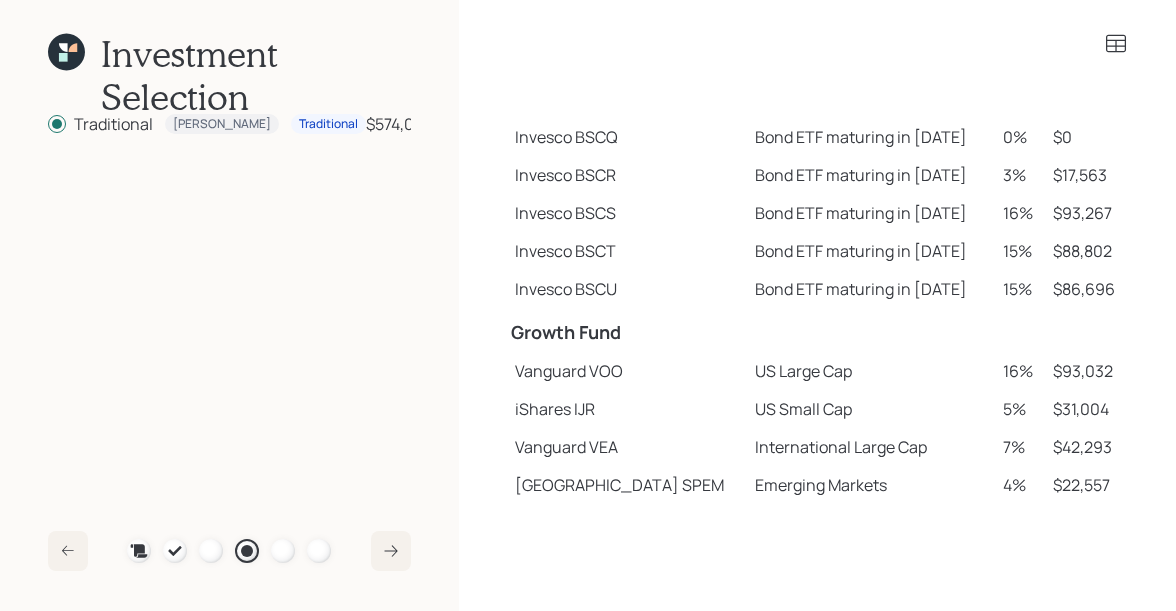 click 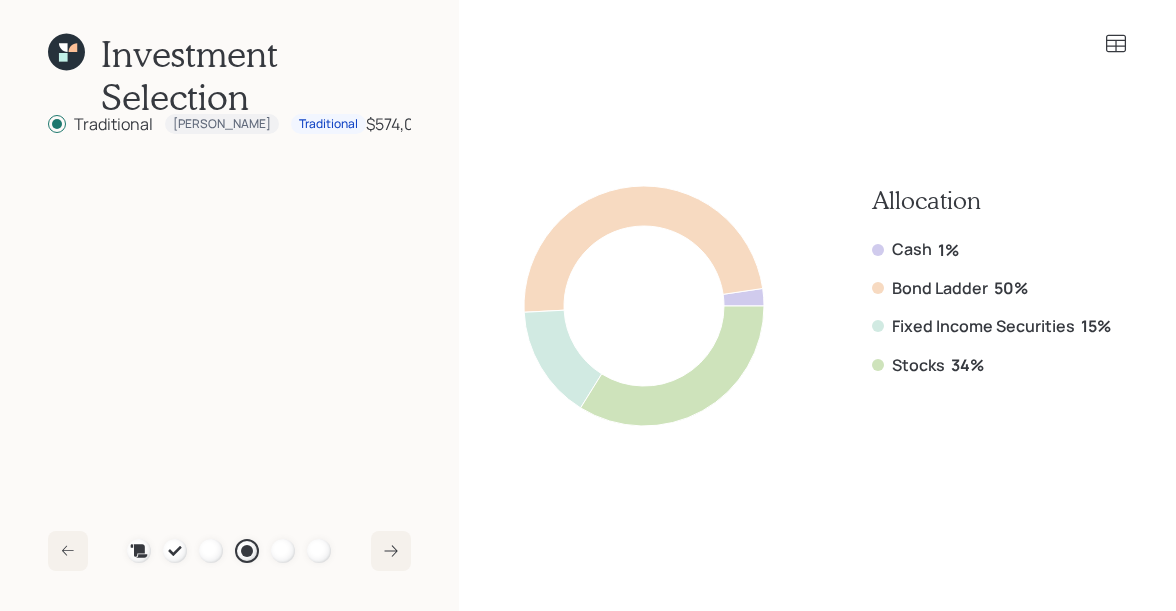 scroll, scrollTop: 0, scrollLeft: 0, axis: both 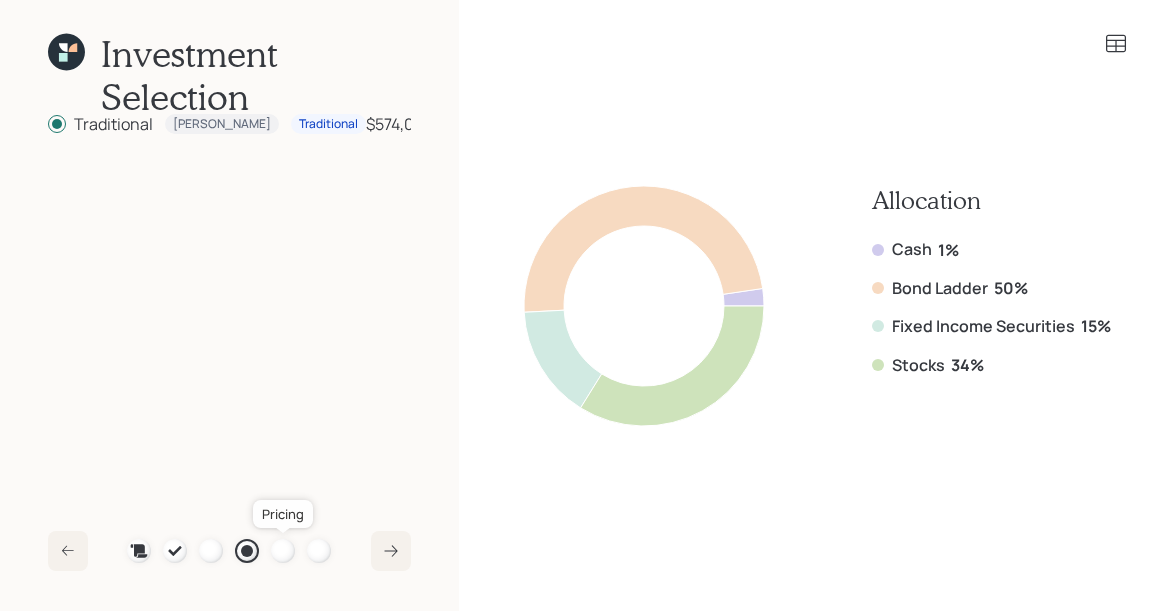 click at bounding box center (283, 551) 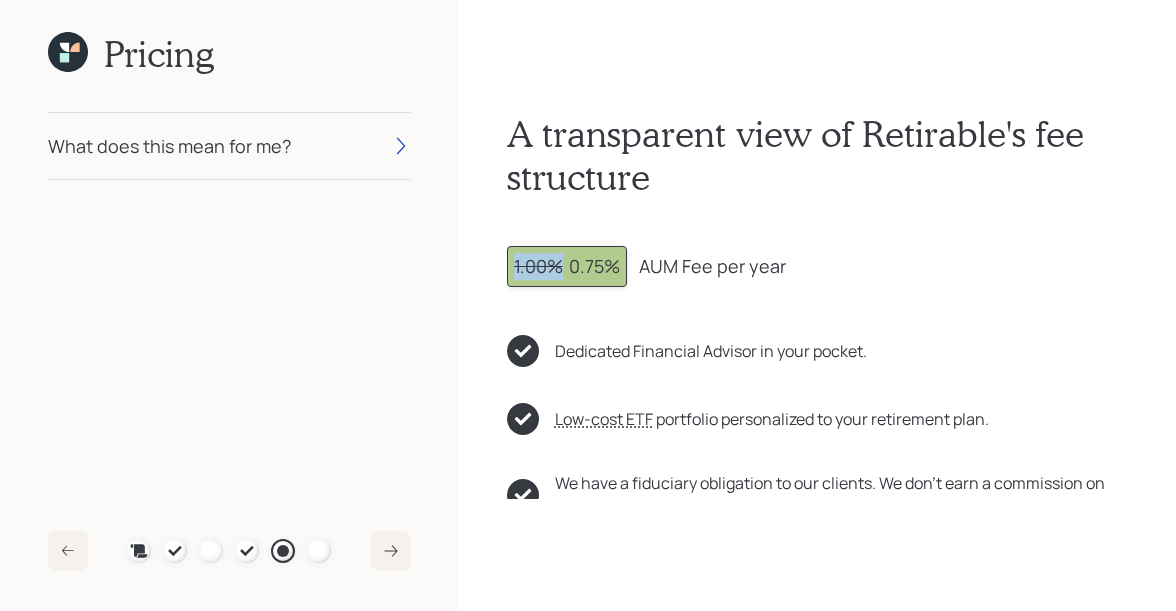 drag, startPoint x: 564, startPoint y: 266, endPoint x: 484, endPoint y: 266, distance: 80 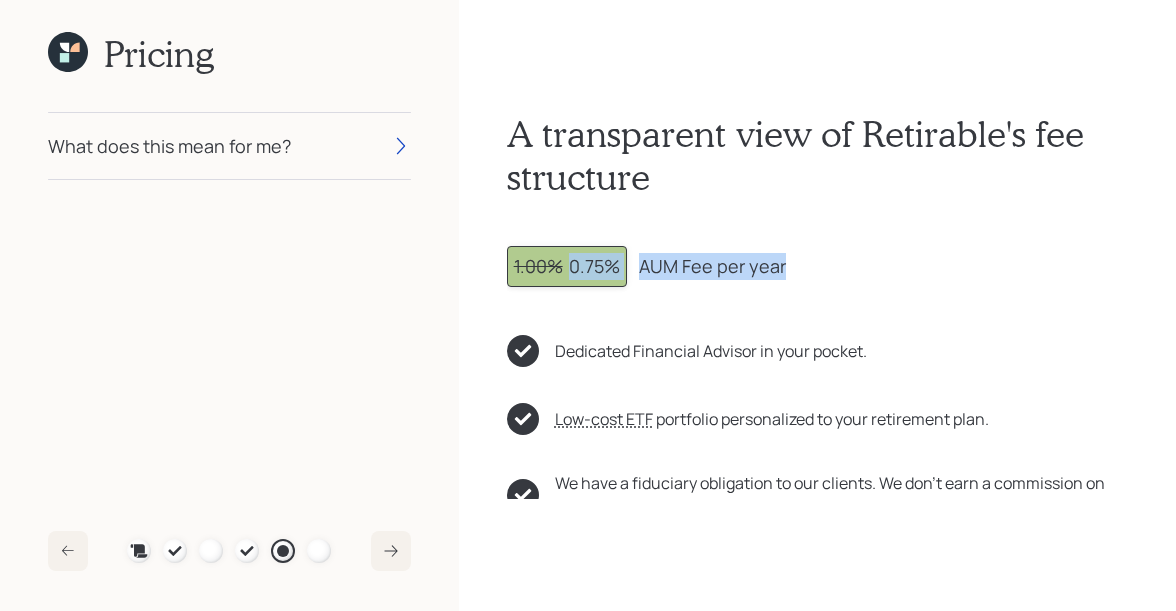 drag, startPoint x: 567, startPoint y: 273, endPoint x: 778, endPoint y: 279, distance: 211.0853 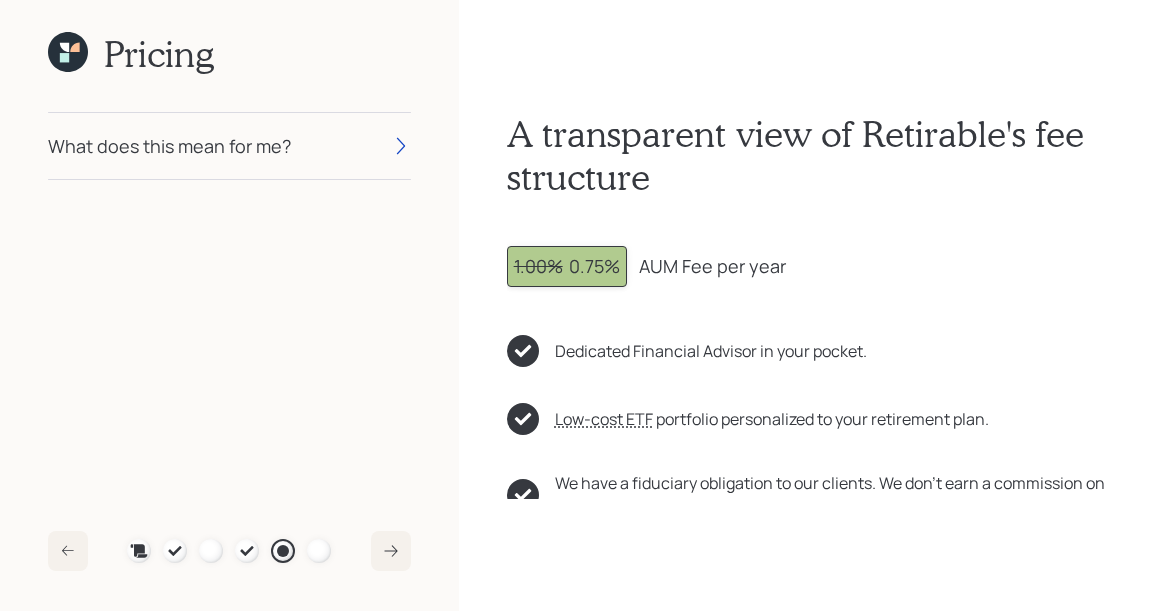 click on "What does this mean for me?" at bounding box center [169, 146] 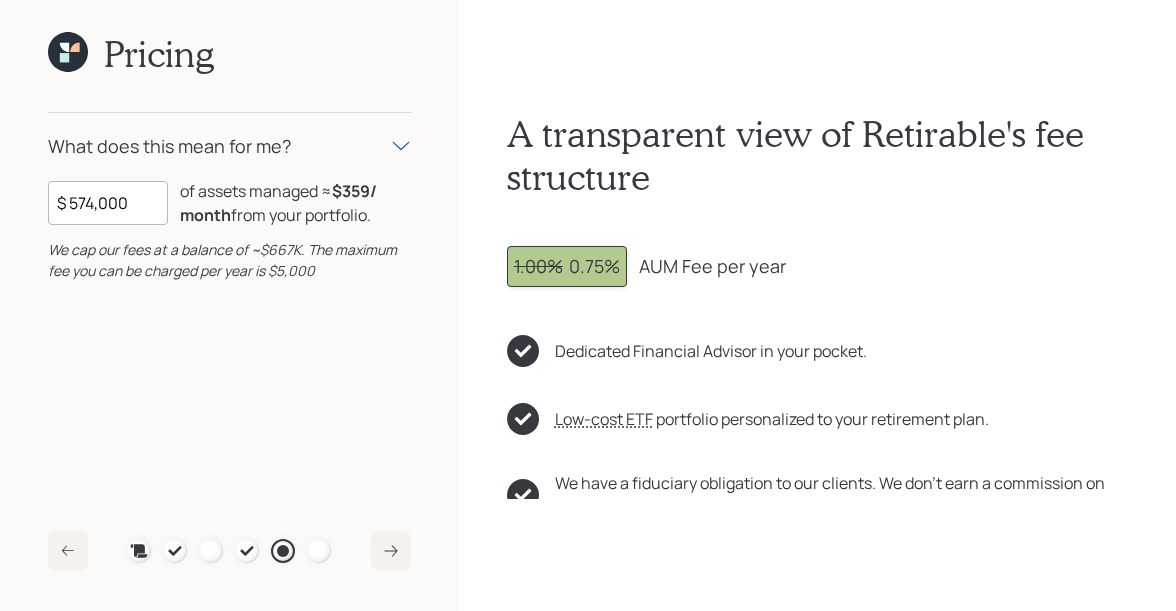 drag, startPoint x: 142, startPoint y: 204, endPoint x: 60, endPoint y: 201, distance: 82.05486 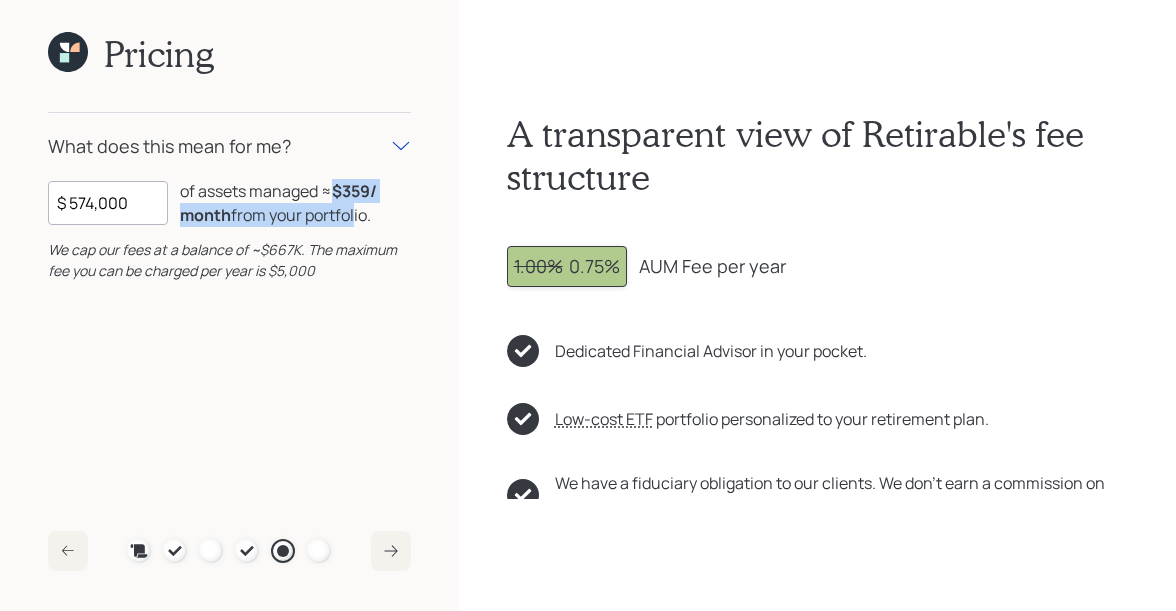 drag, startPoint x: 336, startPoint y: 190, endPoint x: 354, endPoint y: 214, distance: 30 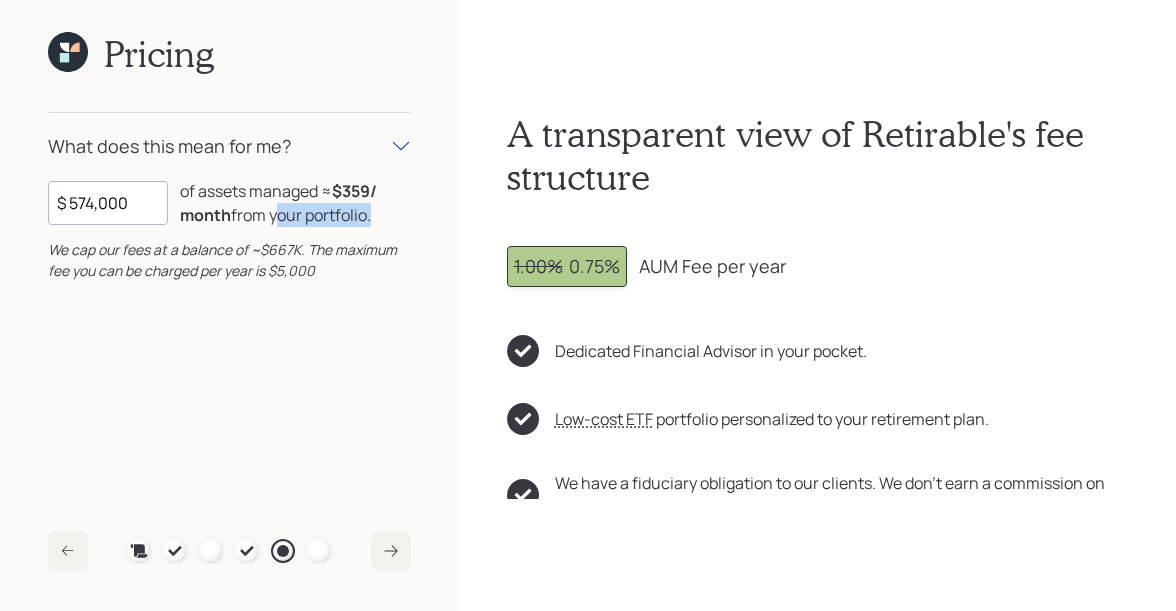 drag, startPoint x: 275, startPoint y: 221, endPoint x: 379, endPoint y: 209, distance: 104.69002 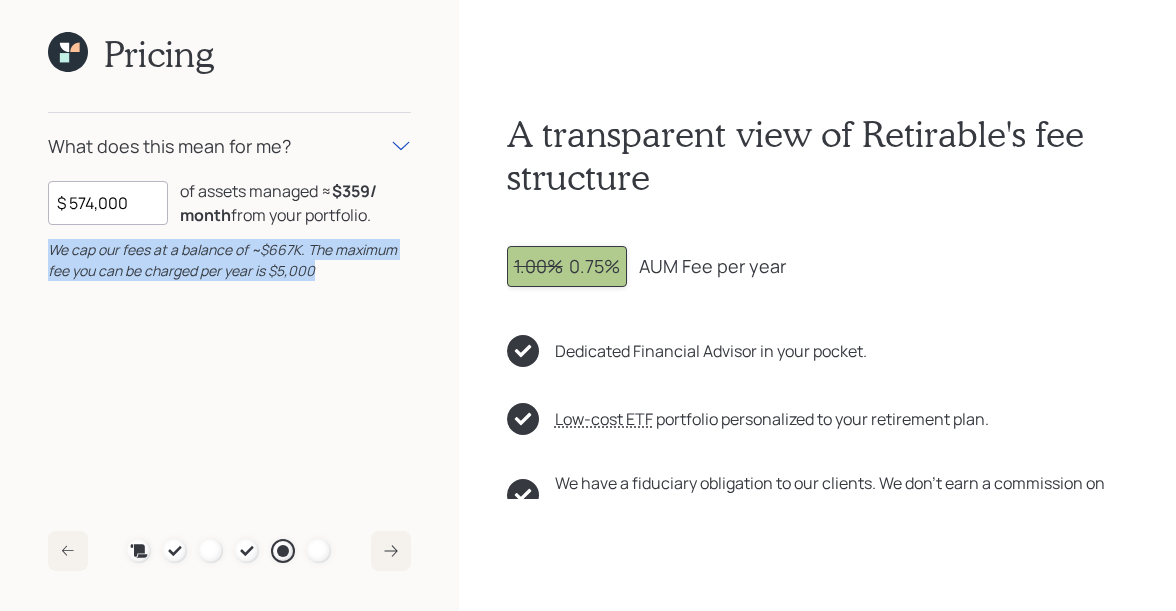 drag, startPoint x: 326, startPoint y: 268, endPoint x: 44, endPoint y: 253, distance: 282.39865 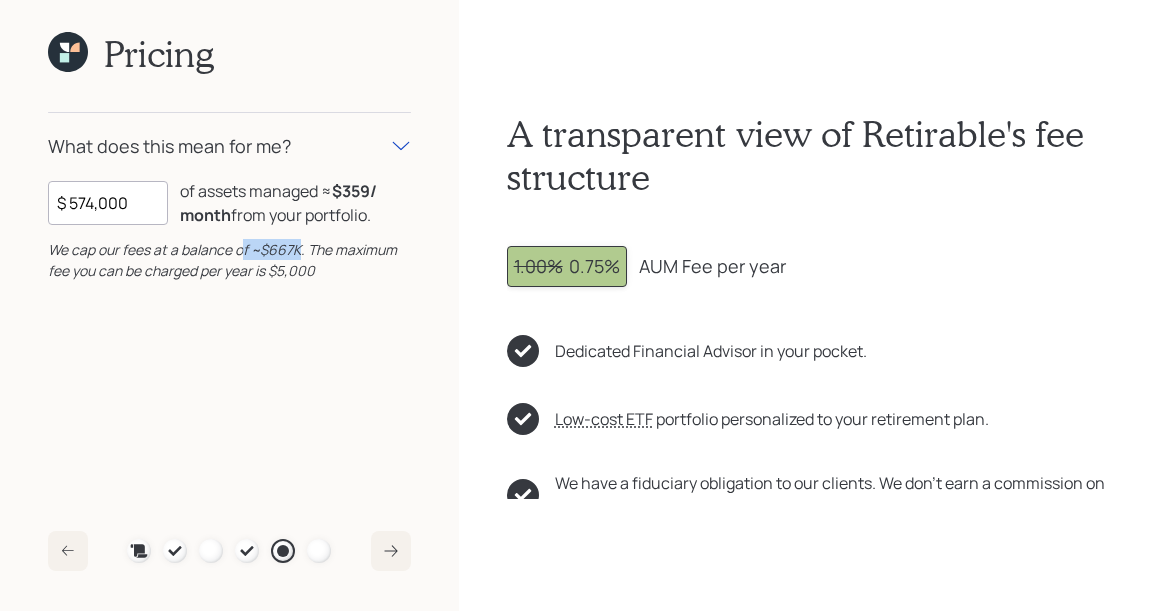 drag, startPoint x: 300, startPoint y: 248, endPoint x: 243, endPoint y: 248, distance: 57 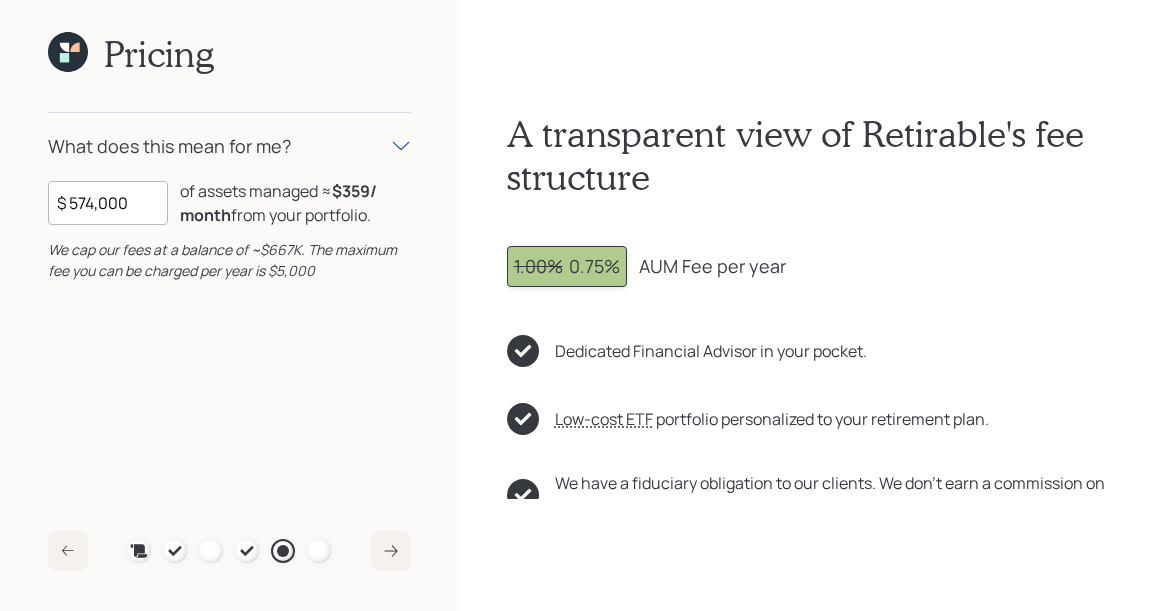 drag, startPoint x: 153, startPoint y: 201, endPoint x: 68, endPoint y: 202, distance: 85.00588 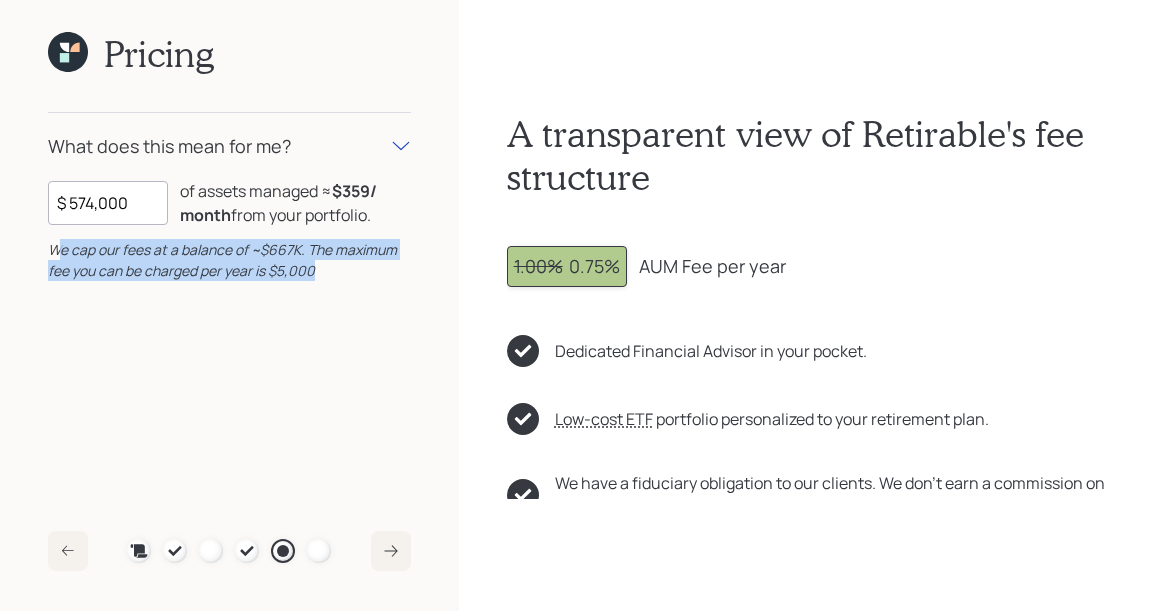 drag, startPoint x: 325, startPoint y: 267, endPoint x: 58, endPoint y: 250, distance: 267.54065 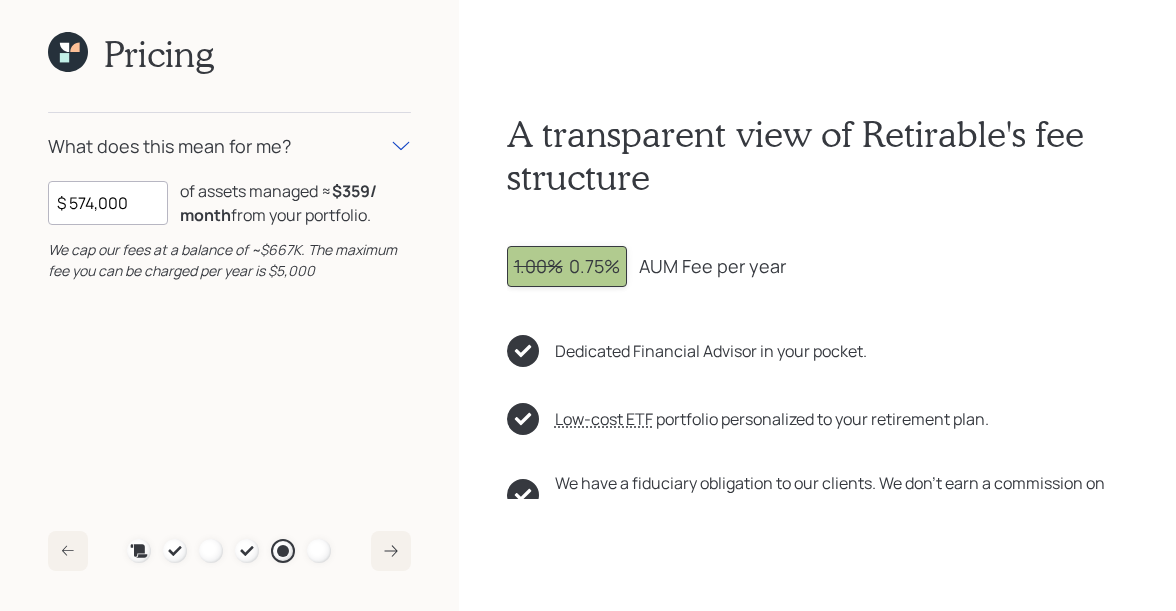 click 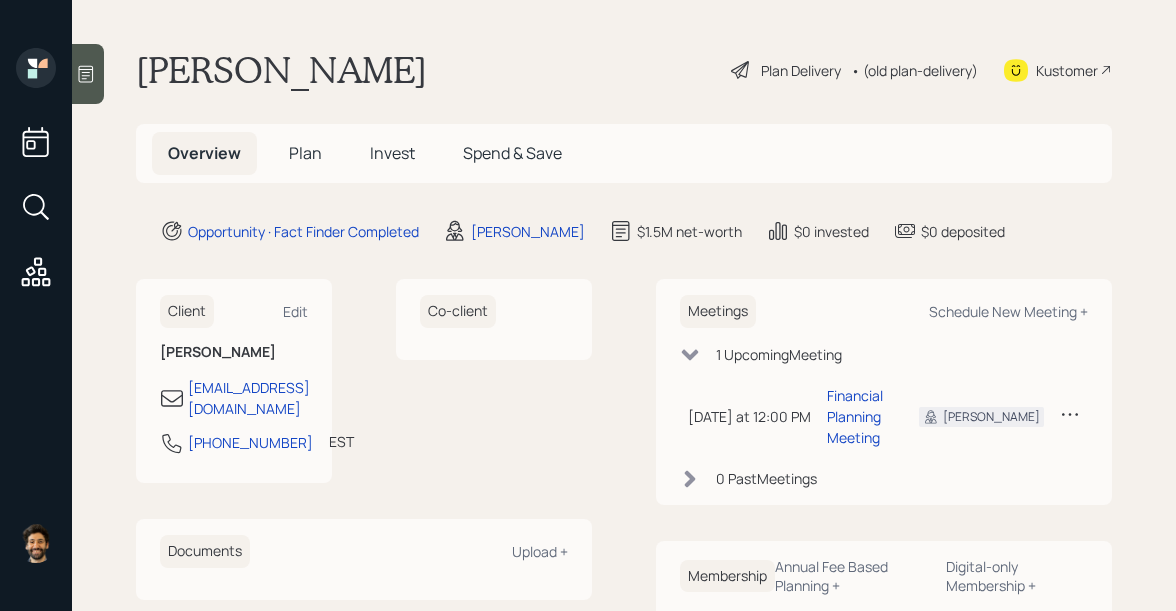 click on "Plan" at bounding box center (305, 153) 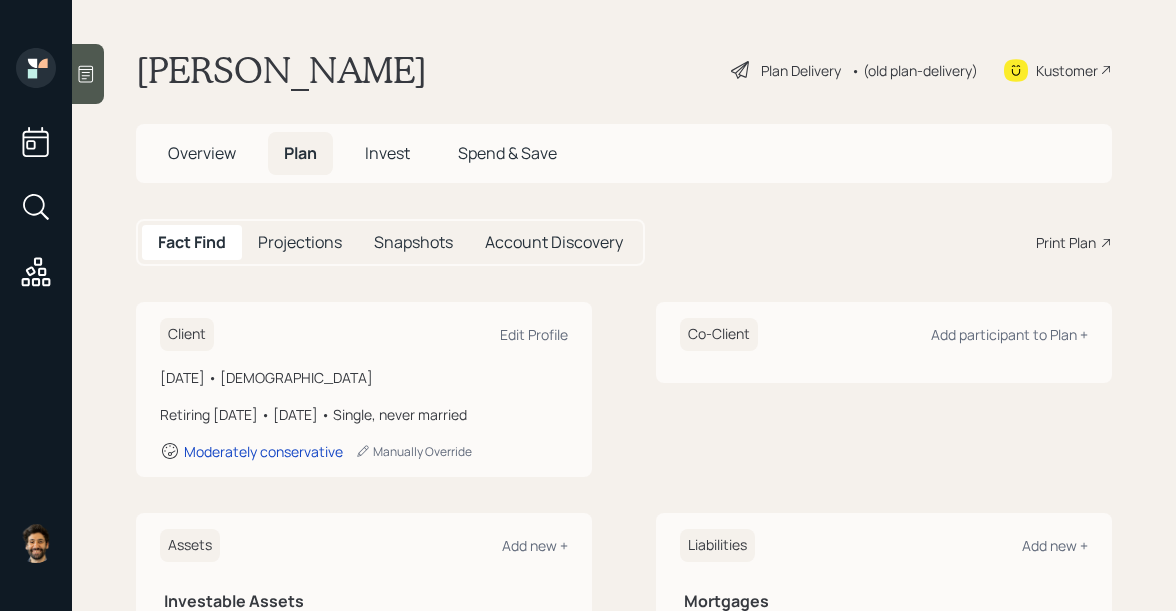 click on "• (old plan-delivery)" at bounding box center (914, 70) 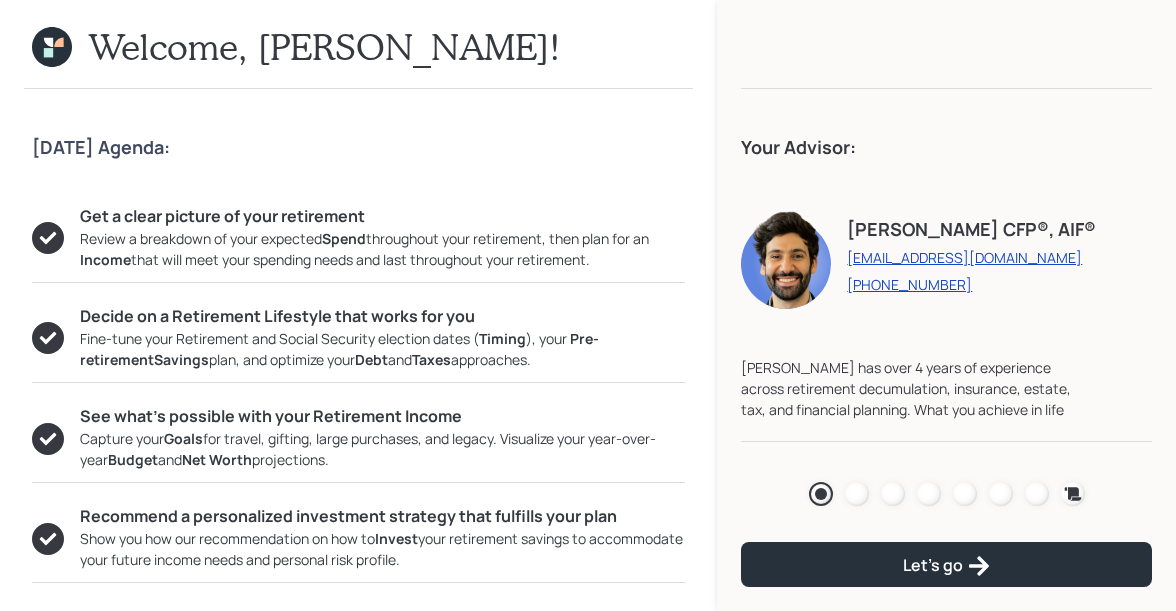 click 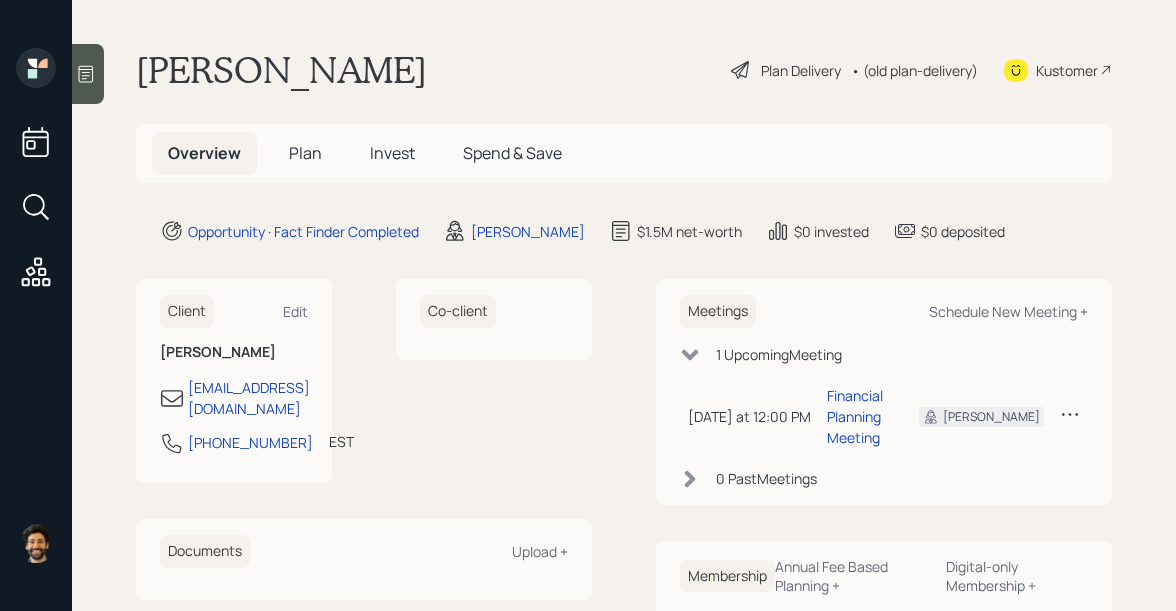 click on "Plan" at bounding box center (305, 153) 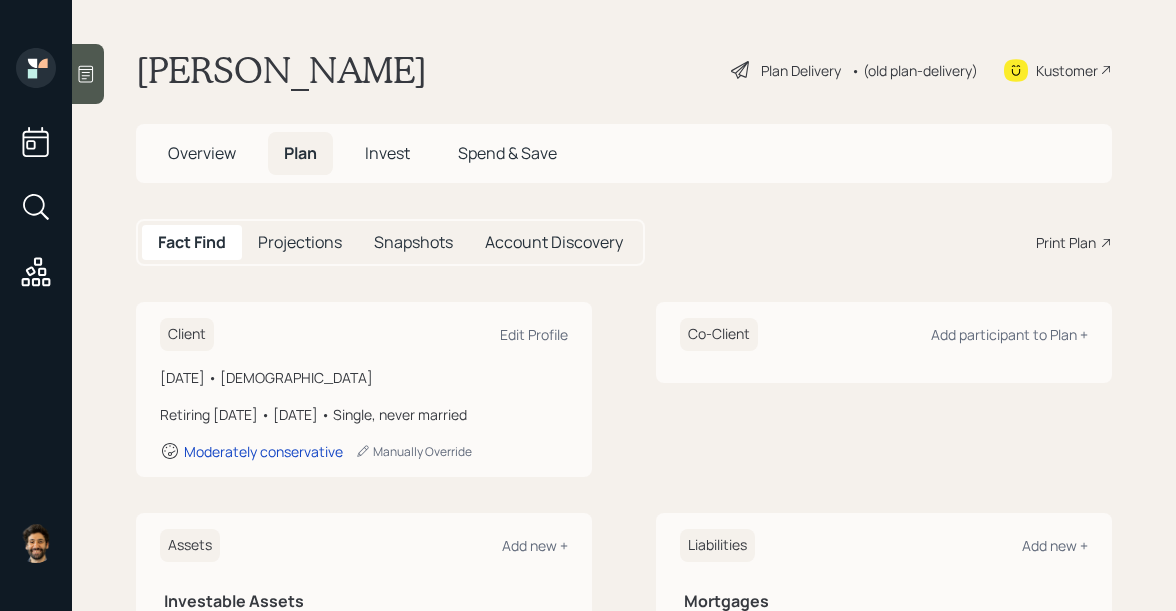 click on "Print Plan" at bounding box center [1066, 242] 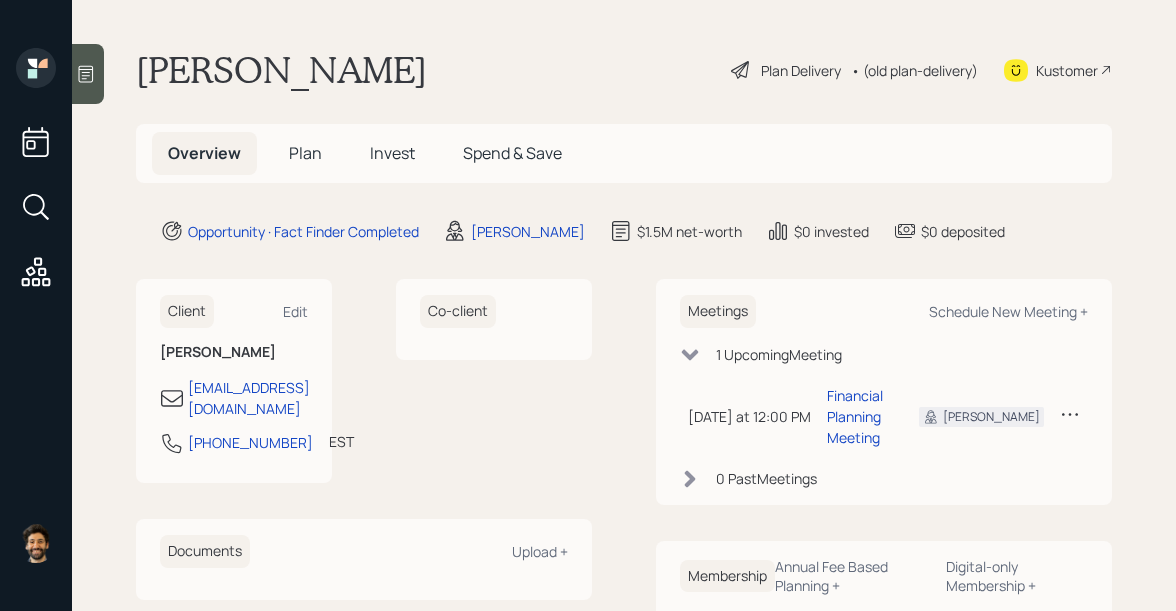 click 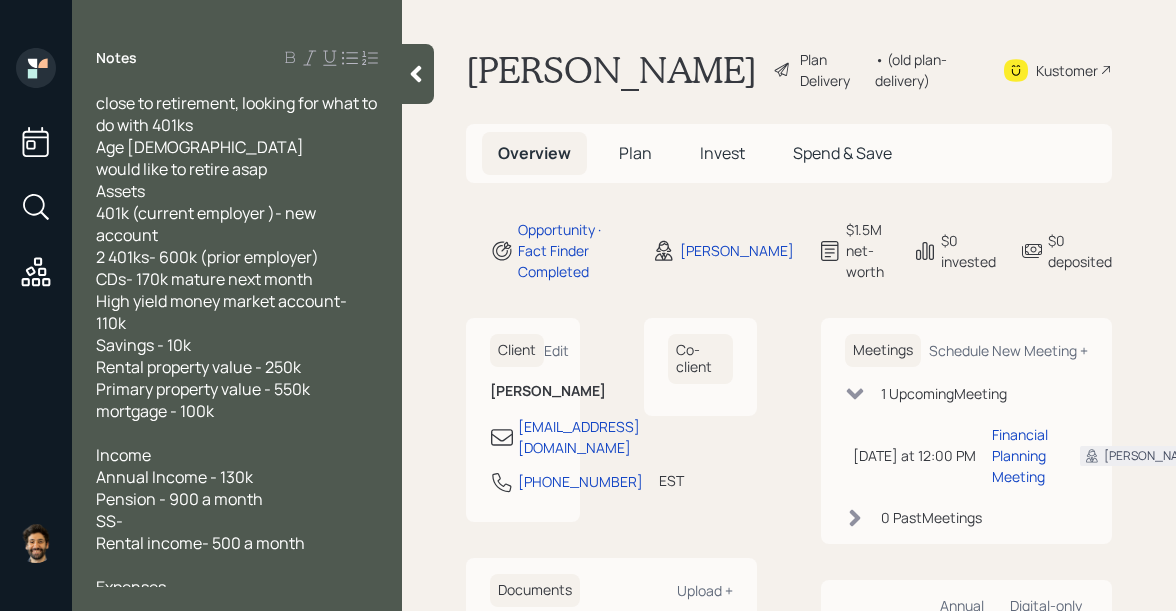 scroll, scrollTop: 208, scrollLeft: 0, axis: vertical 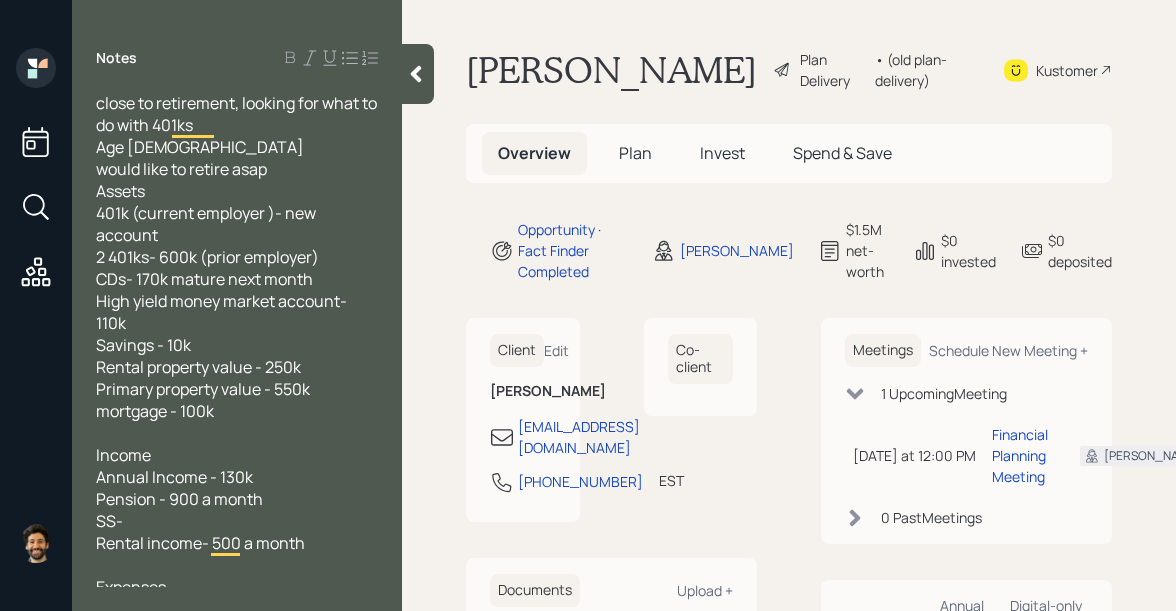 click 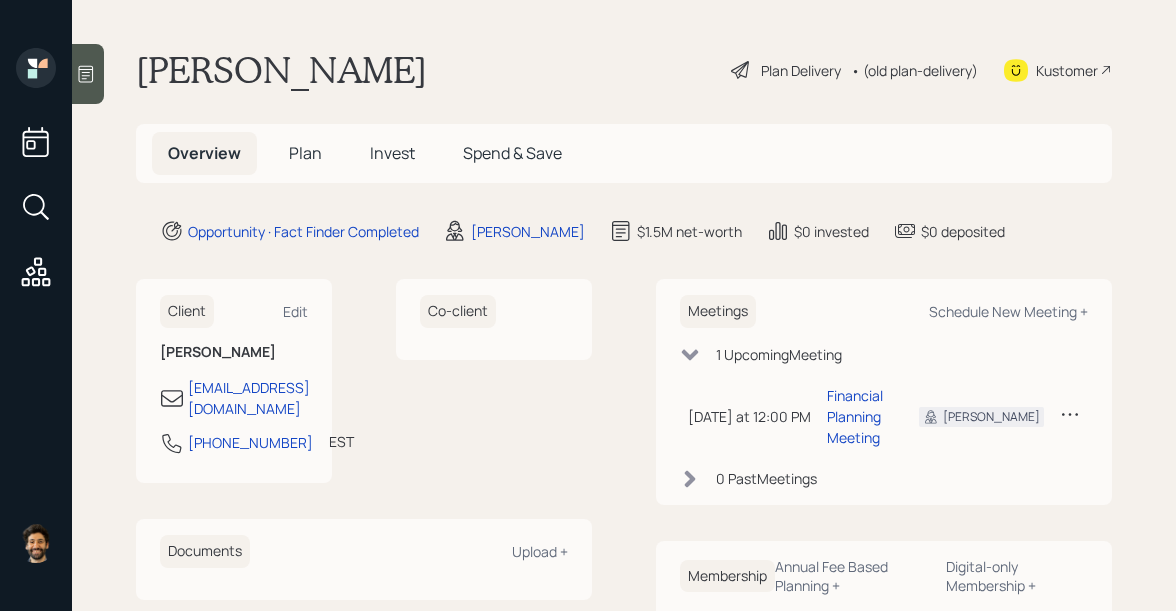 click on "Invest" at bounding box center [392, 153] 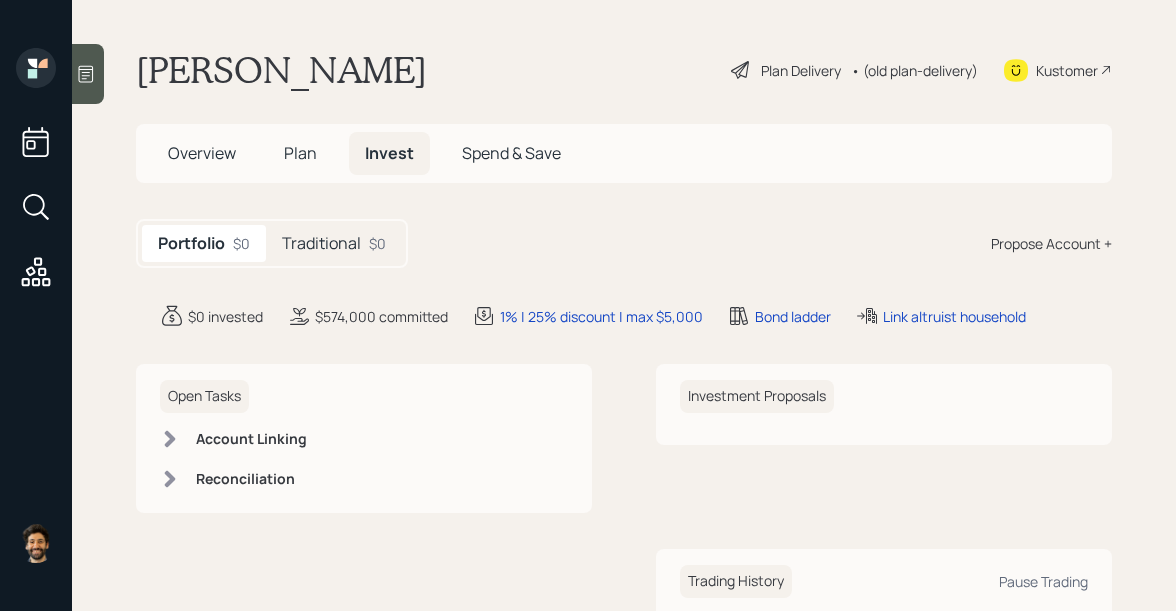 click on "Plan" at bounding box center (300, 153) 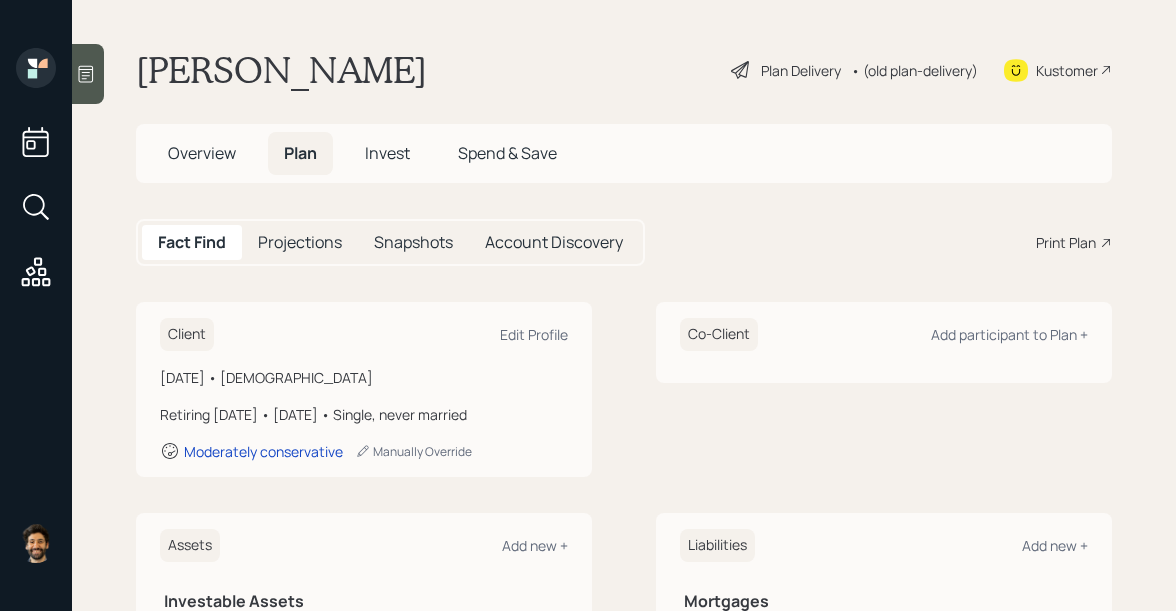 click on "Invest" at bounding box center (387, 153) 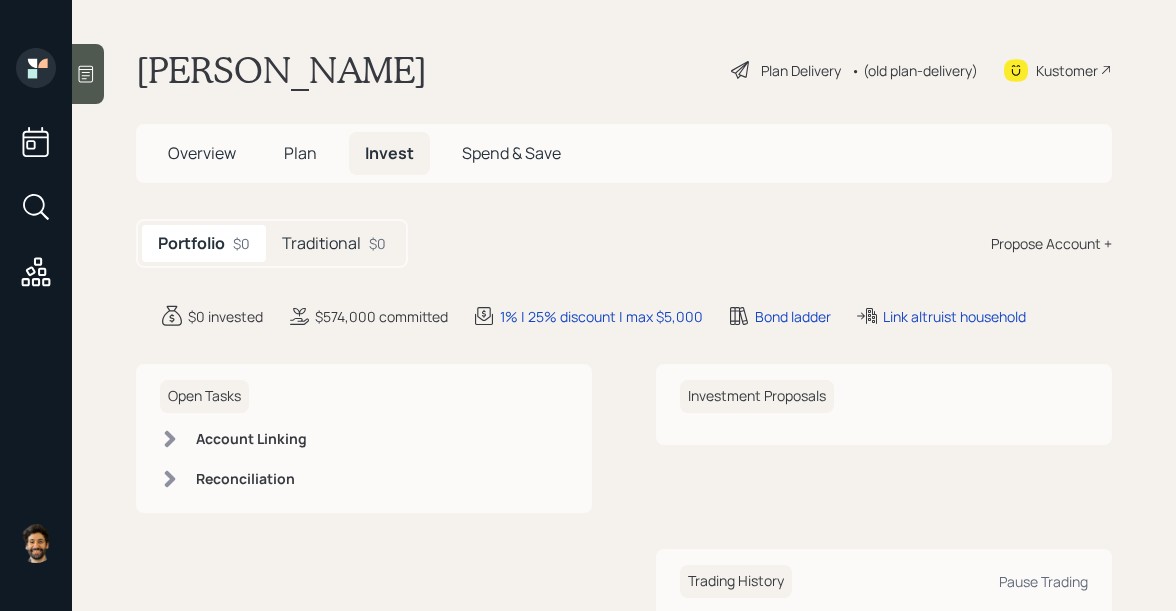 click on "Traditional" at bounding box center (321, 243) 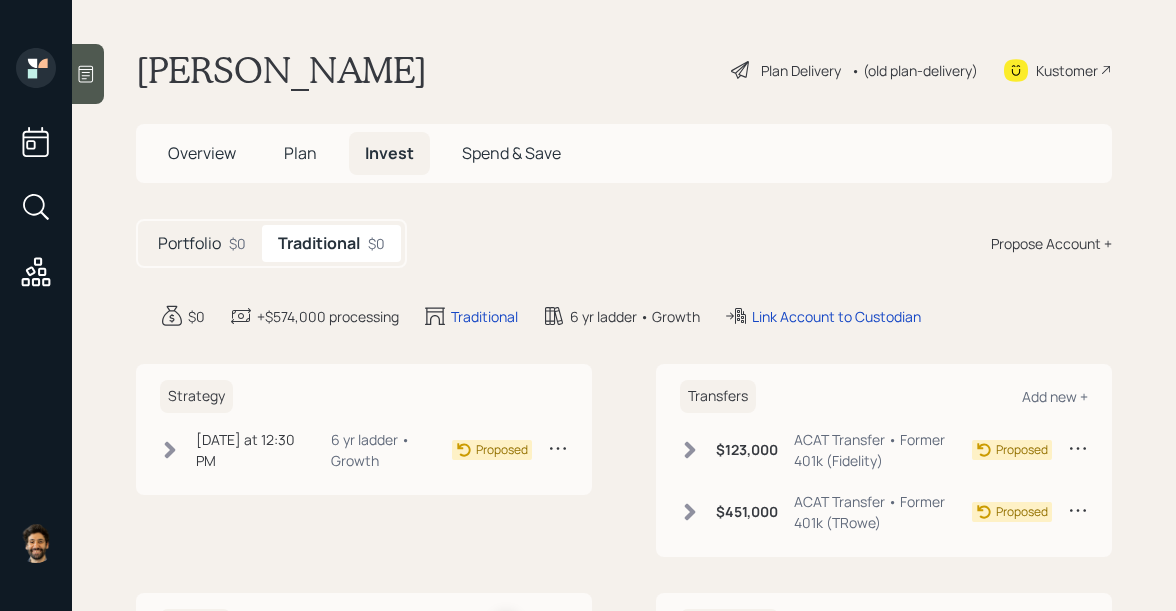 click on "Plan" at bounding box center [300, 153] 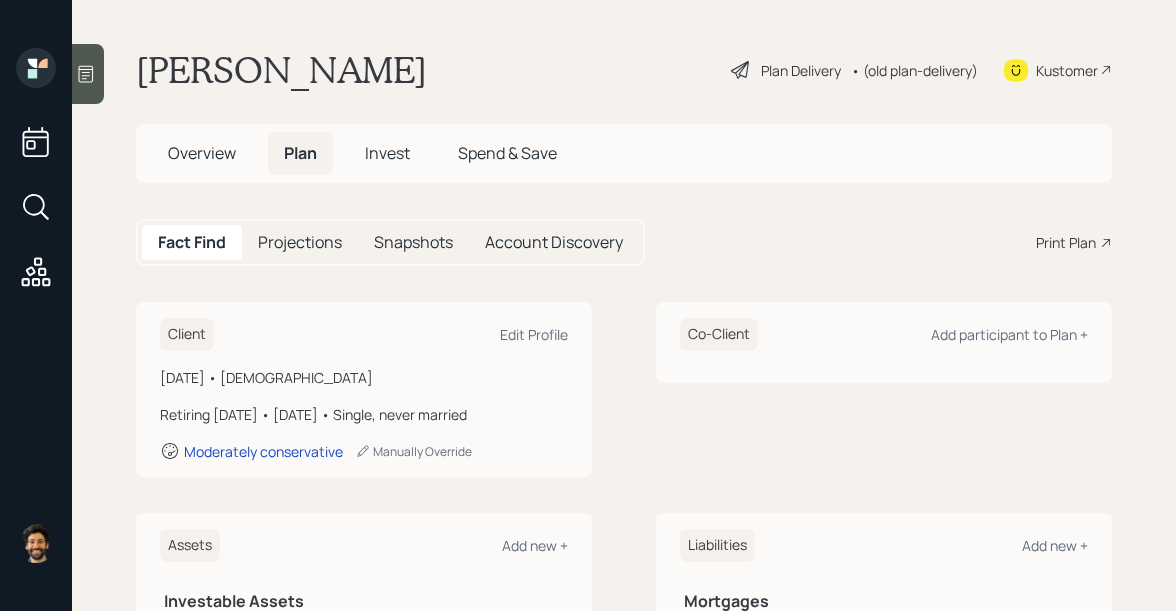 click on "Overview" at bounding box center (202, 153) 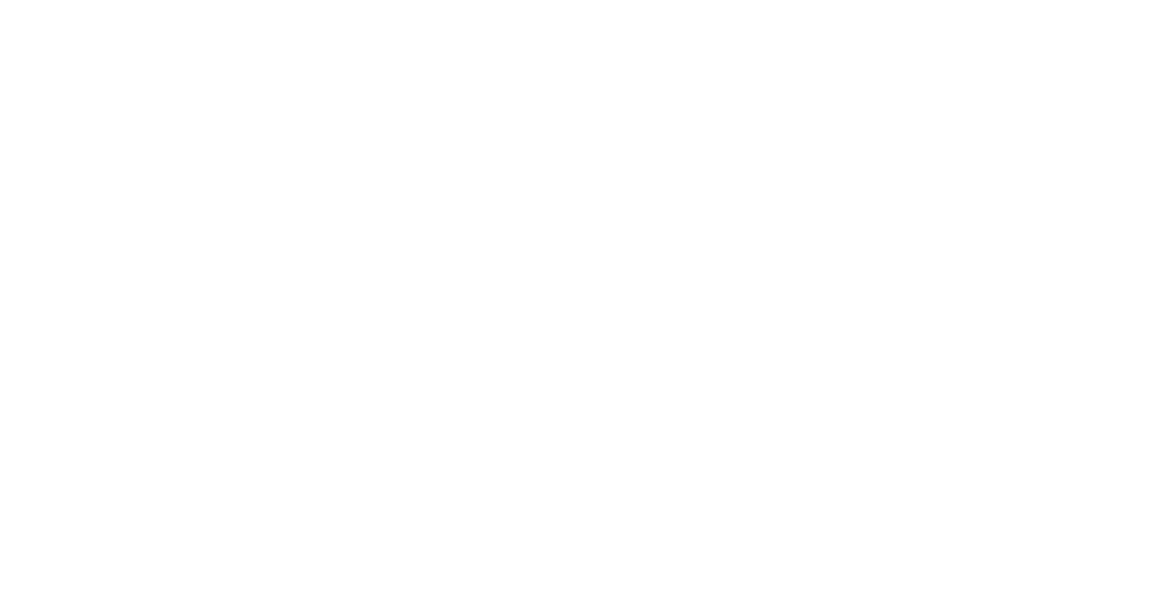 scroll, scrollTop: 0, scrollLeft: 0, axis: both 